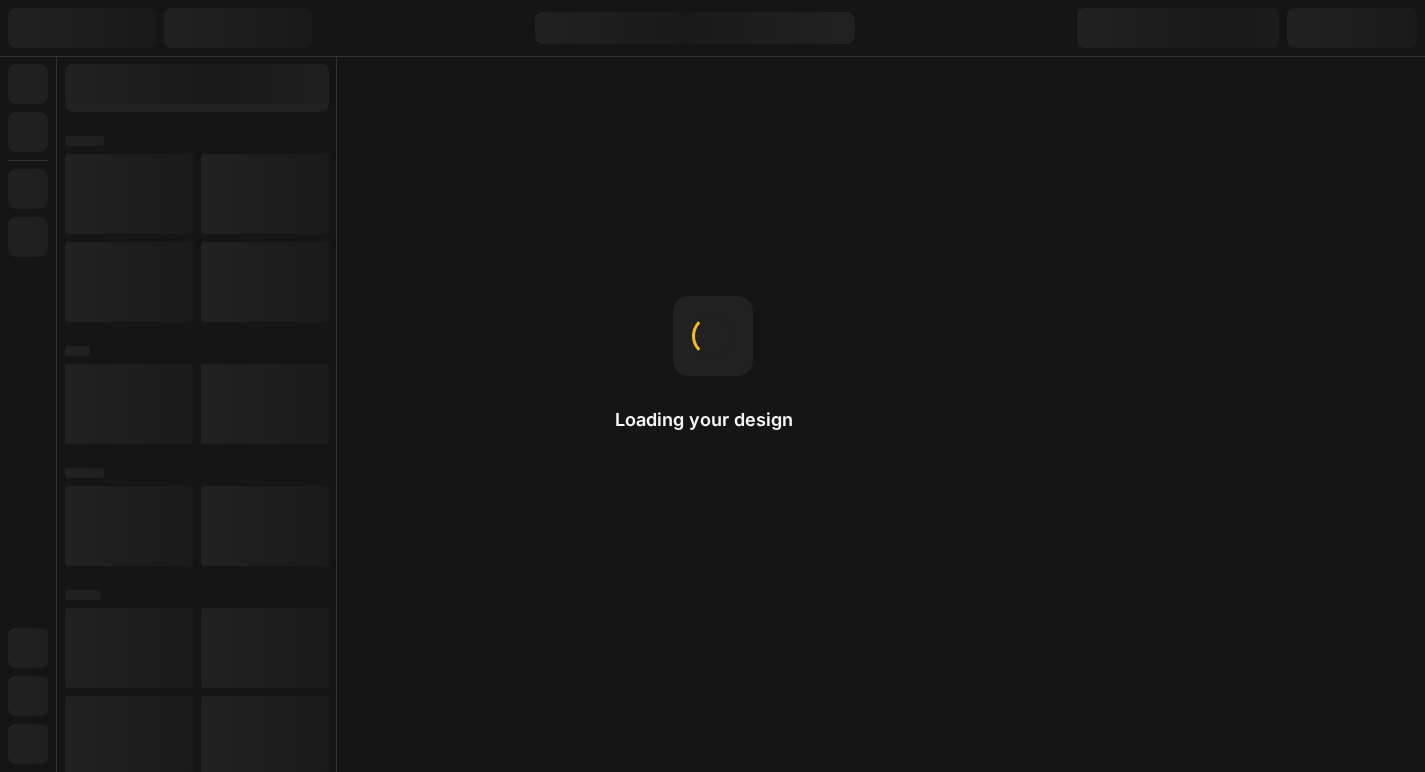 scroll, scrollTop: 0, scrollLeft: 0, axis: both 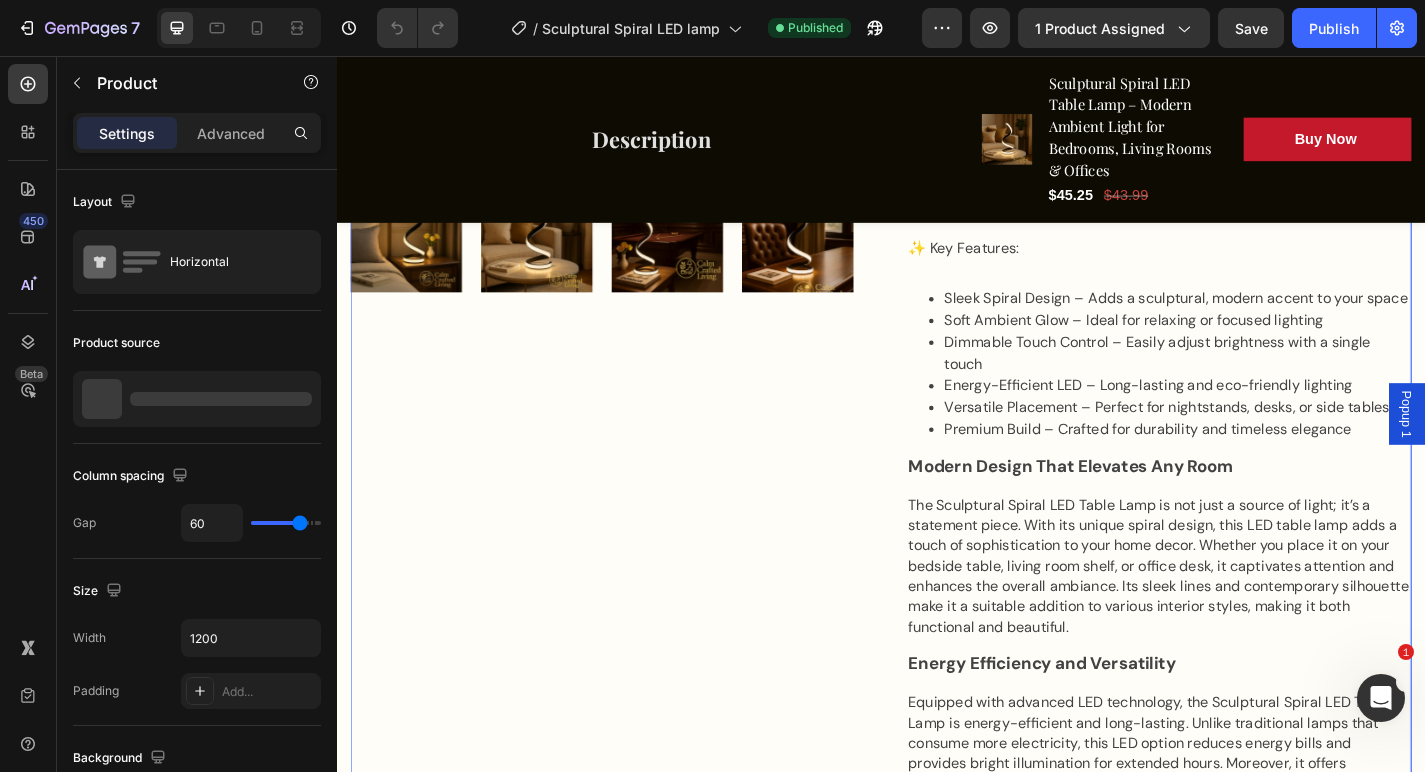 click on "Product Images" at bounding box center [629, 669] 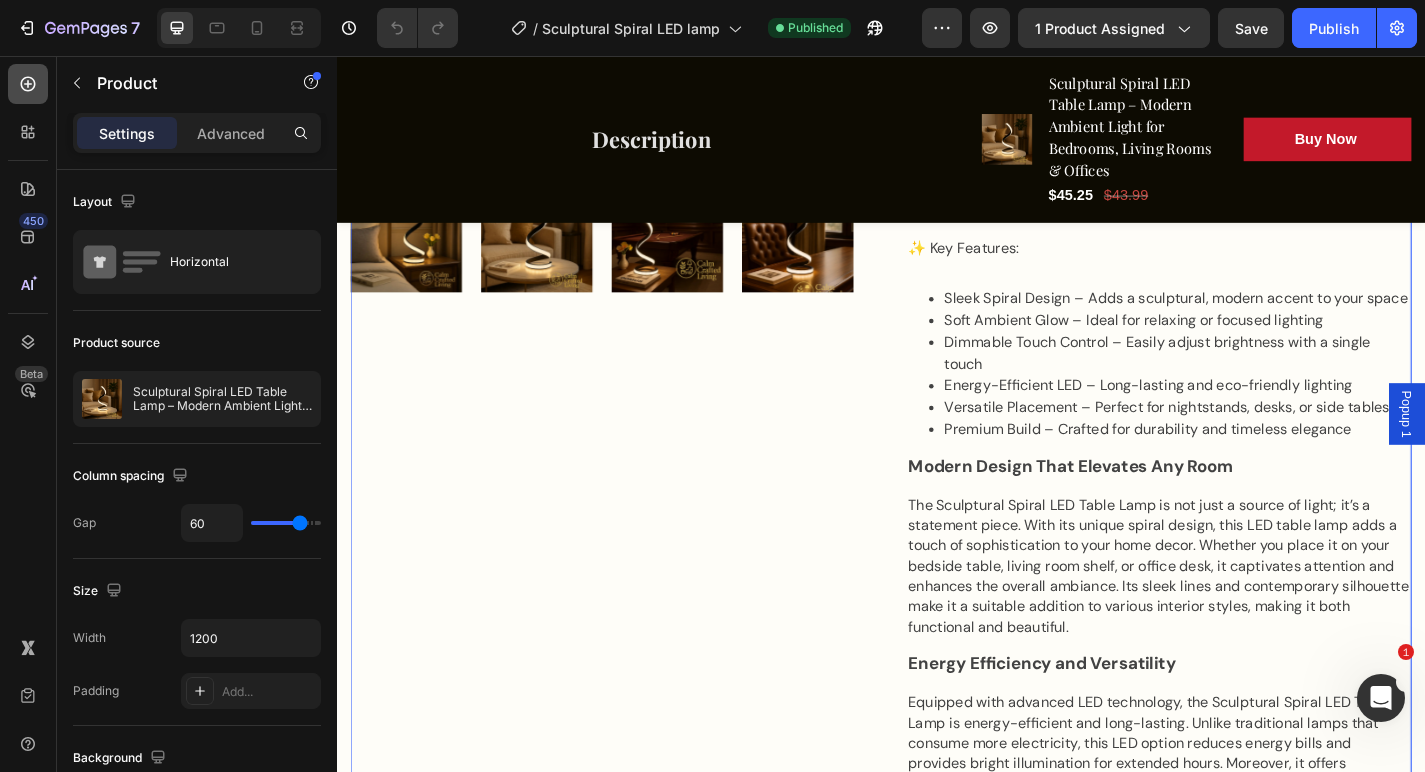 click 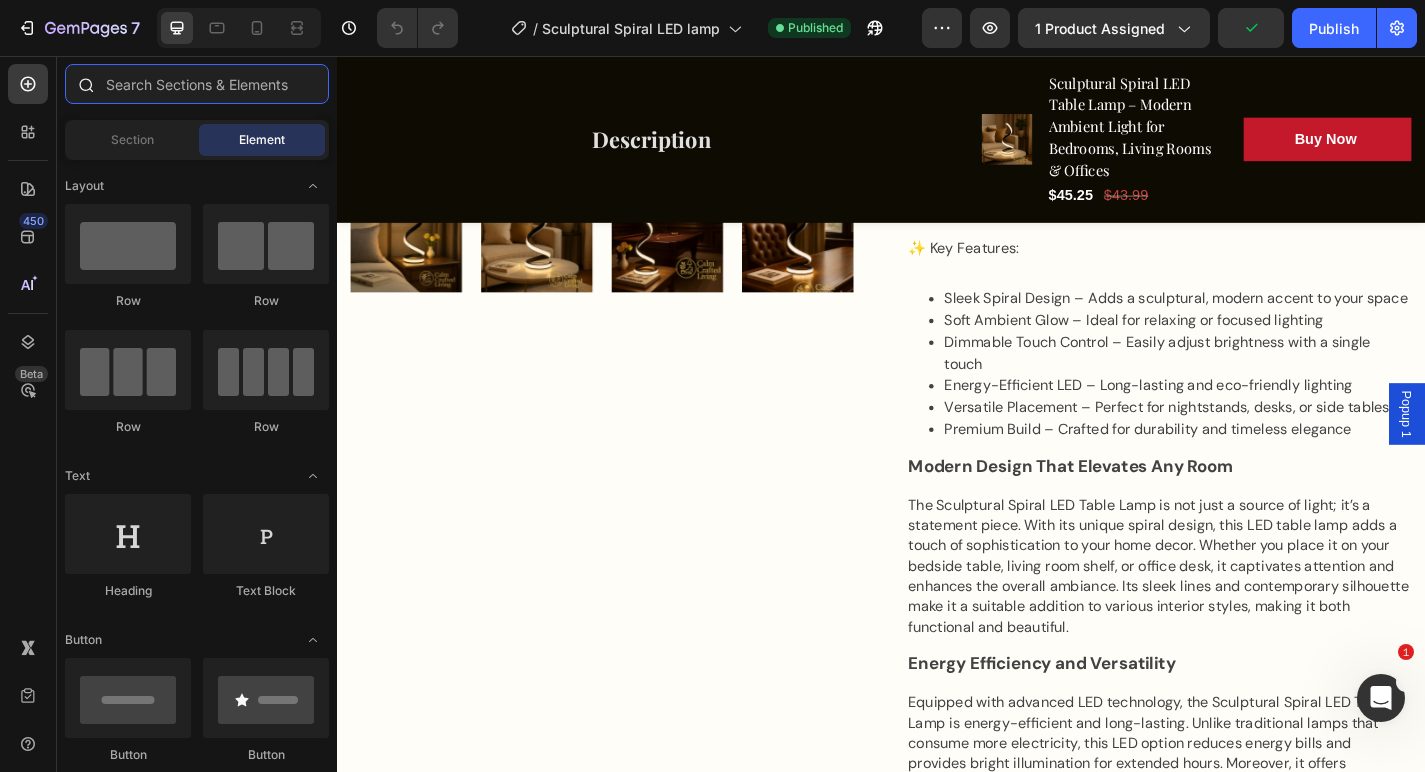 click at bounding box center (197, 84) 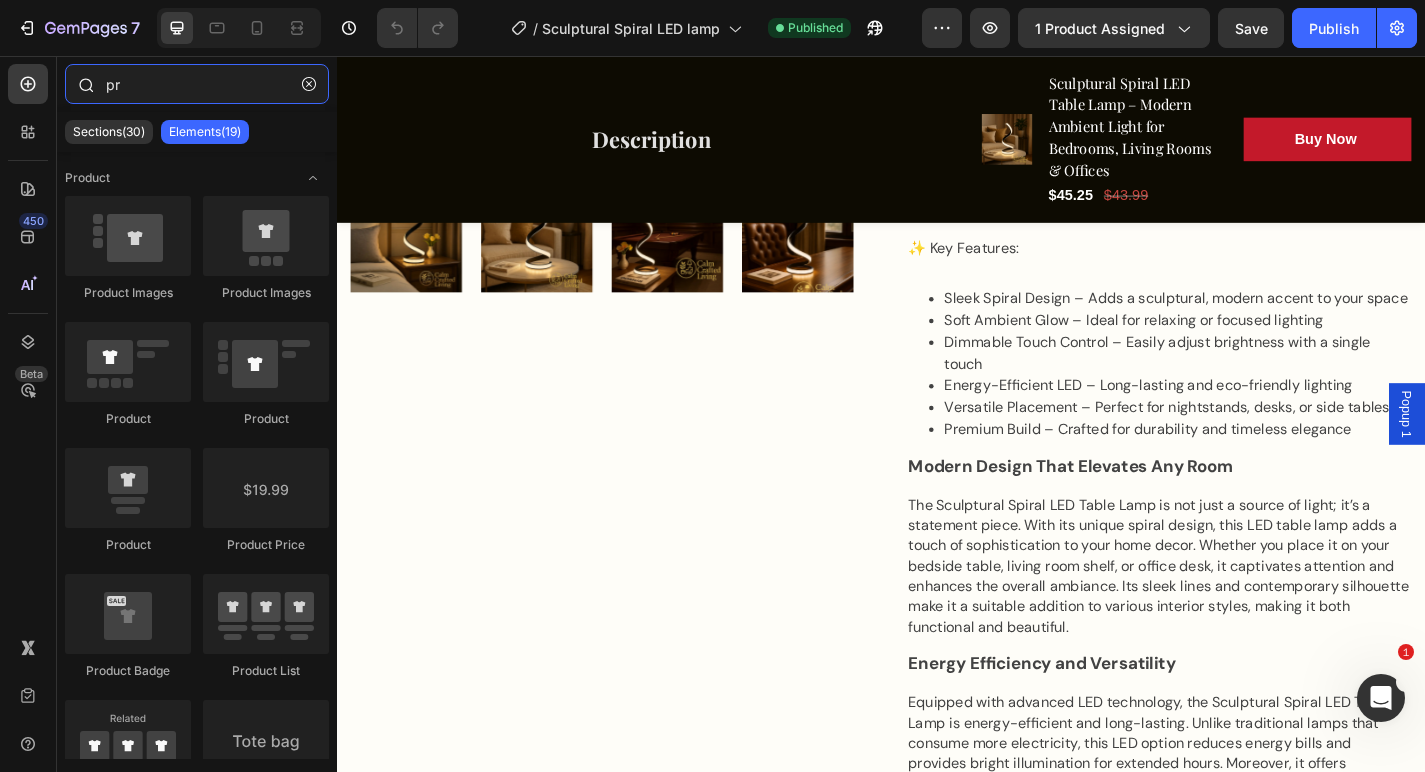 type on "p" 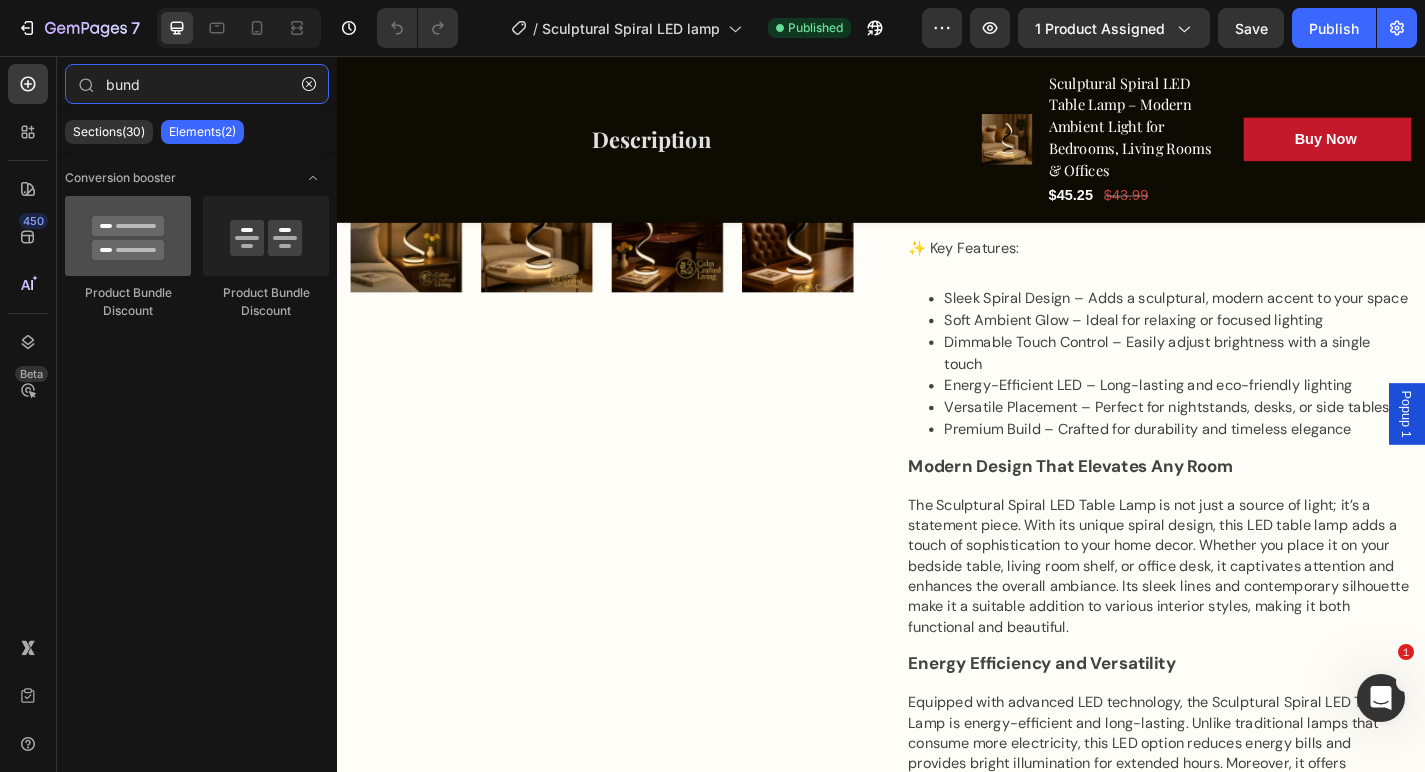 type on "bund" 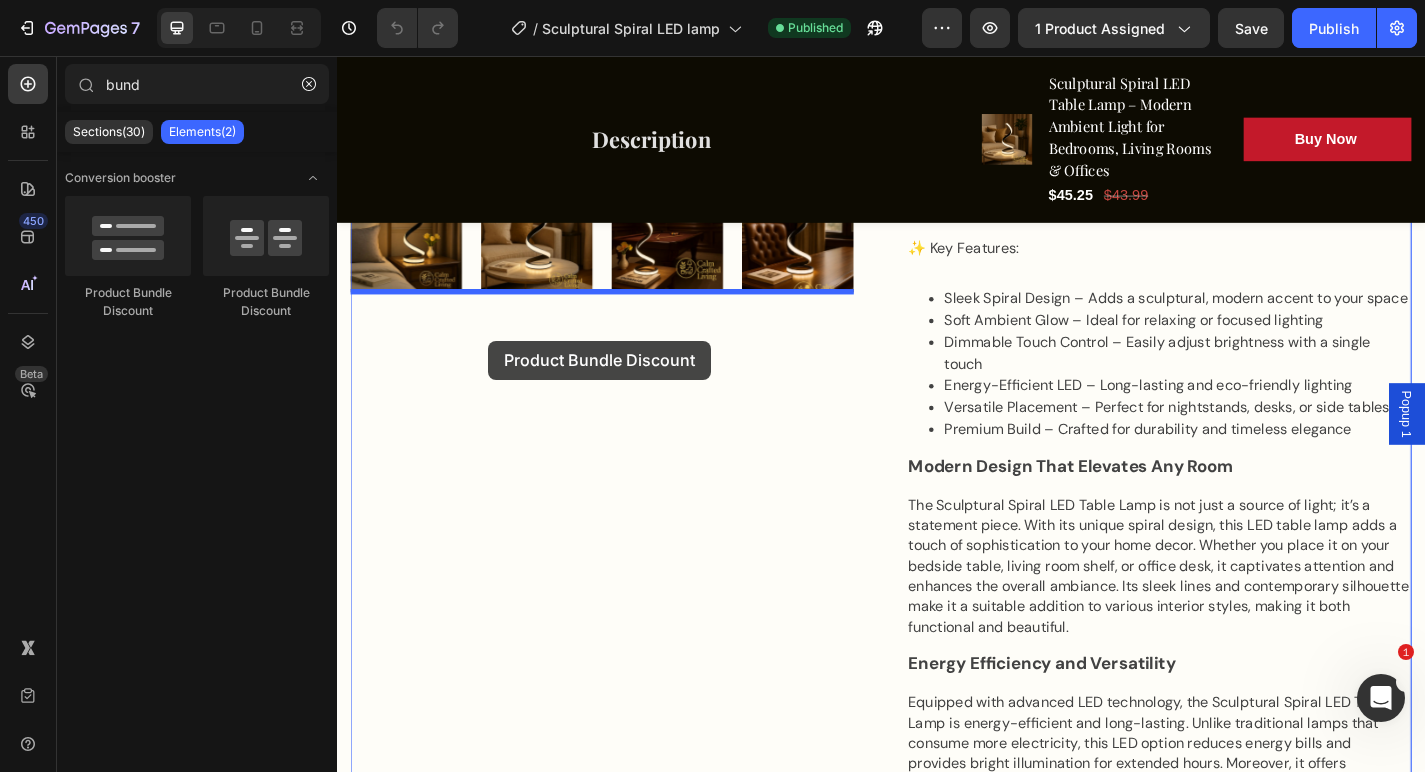drag, startPoint x: 481, startPoint y: 314, endPoint x: 501, endPoint y: 368, distance: 57.58472 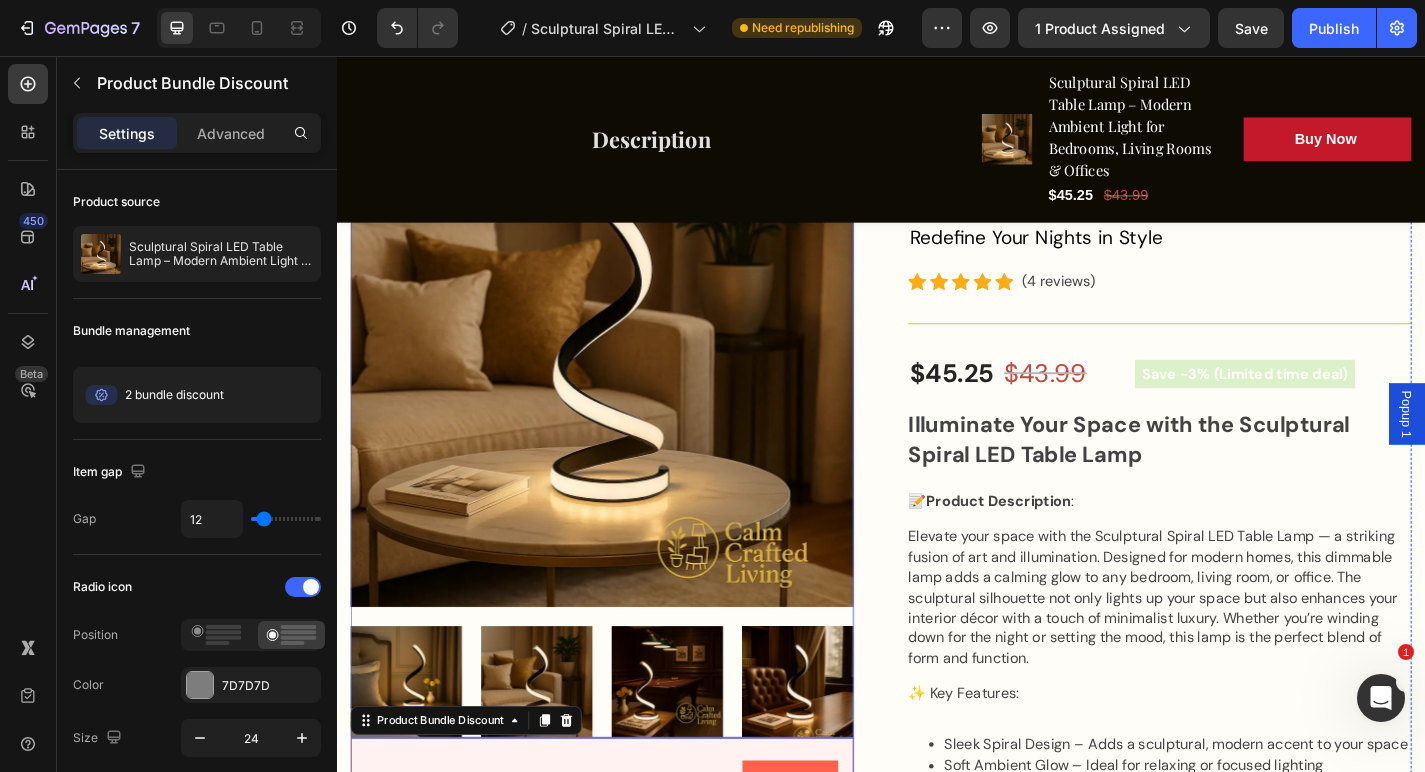 scroll, scrollTop: 497, scrollLeft: 0, axis: vertical 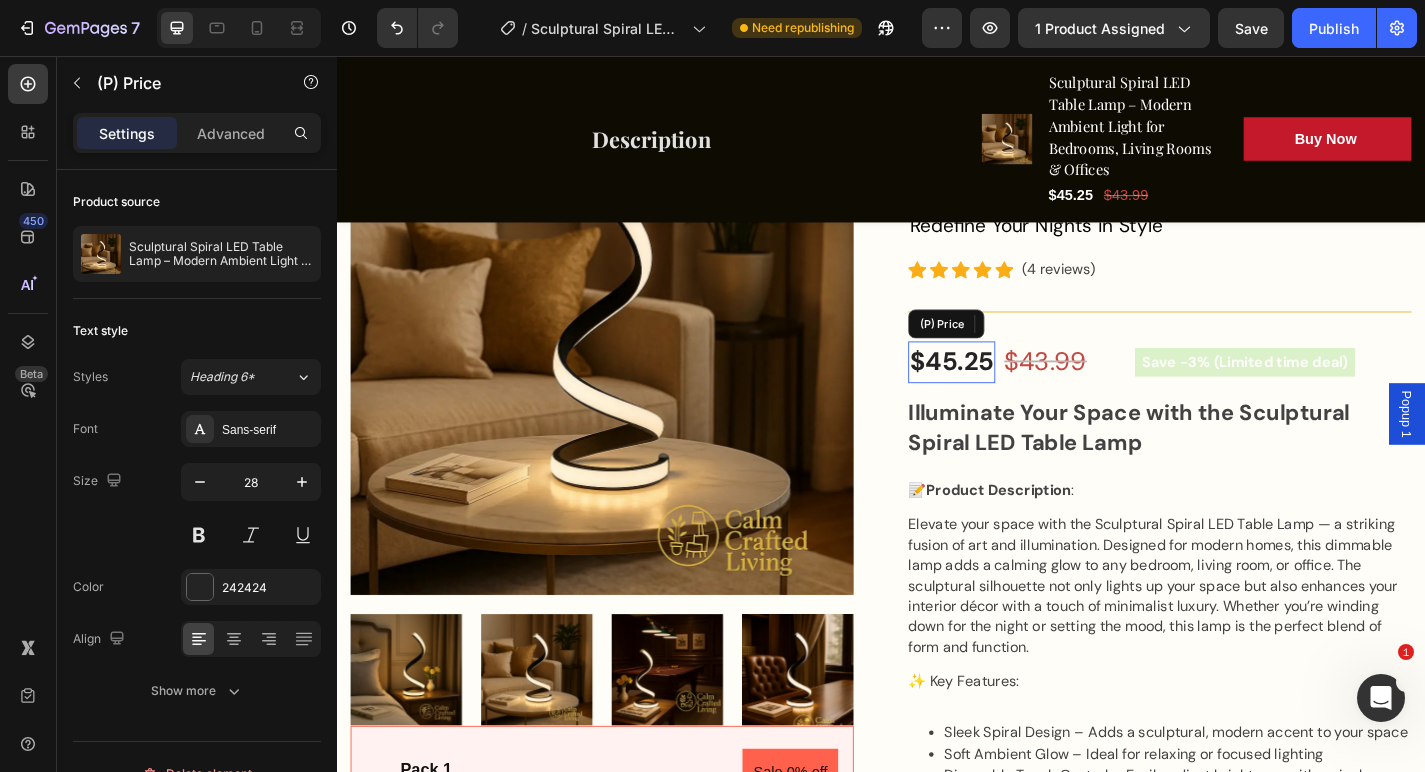 click on "$45.25" at bounding box center [1015, 394] 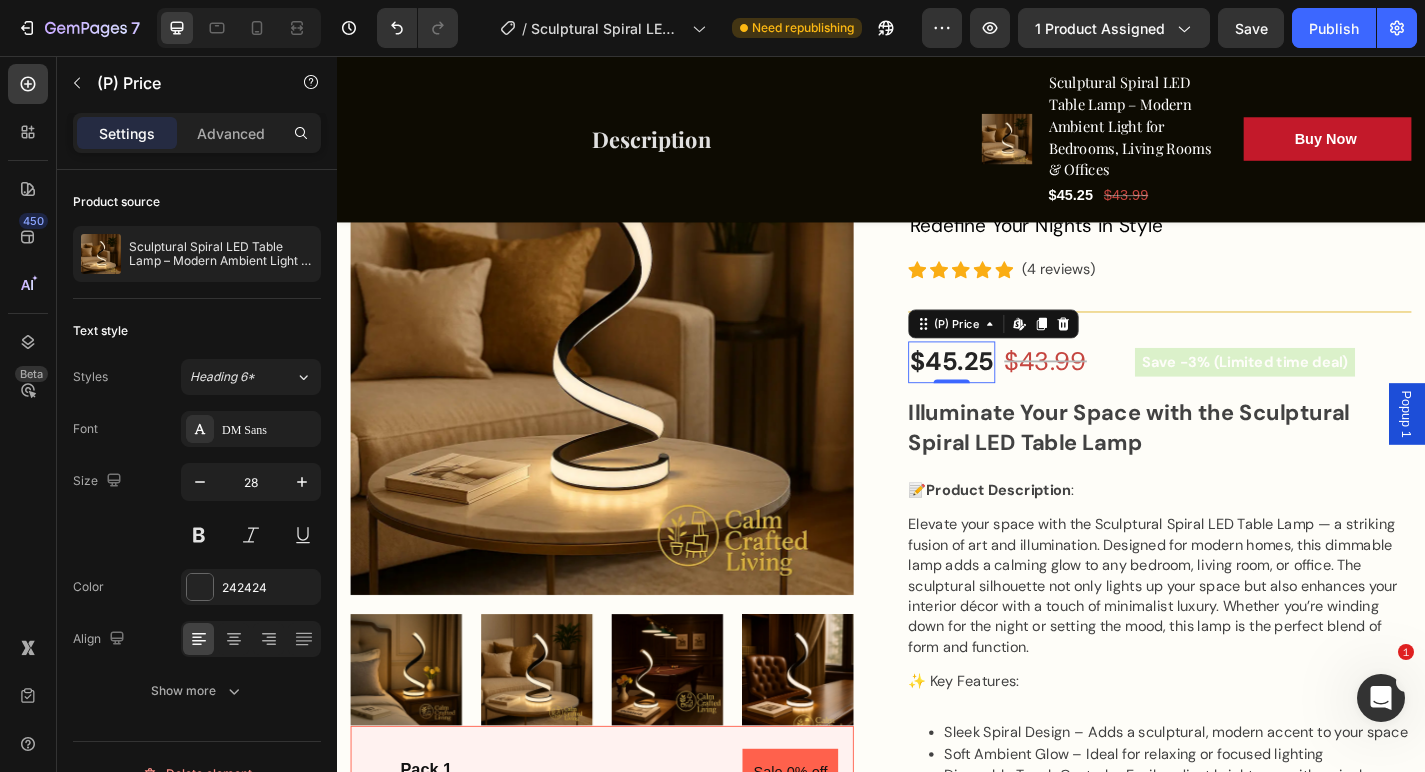 click on "$45.25" at bounding box center [1015, 394] 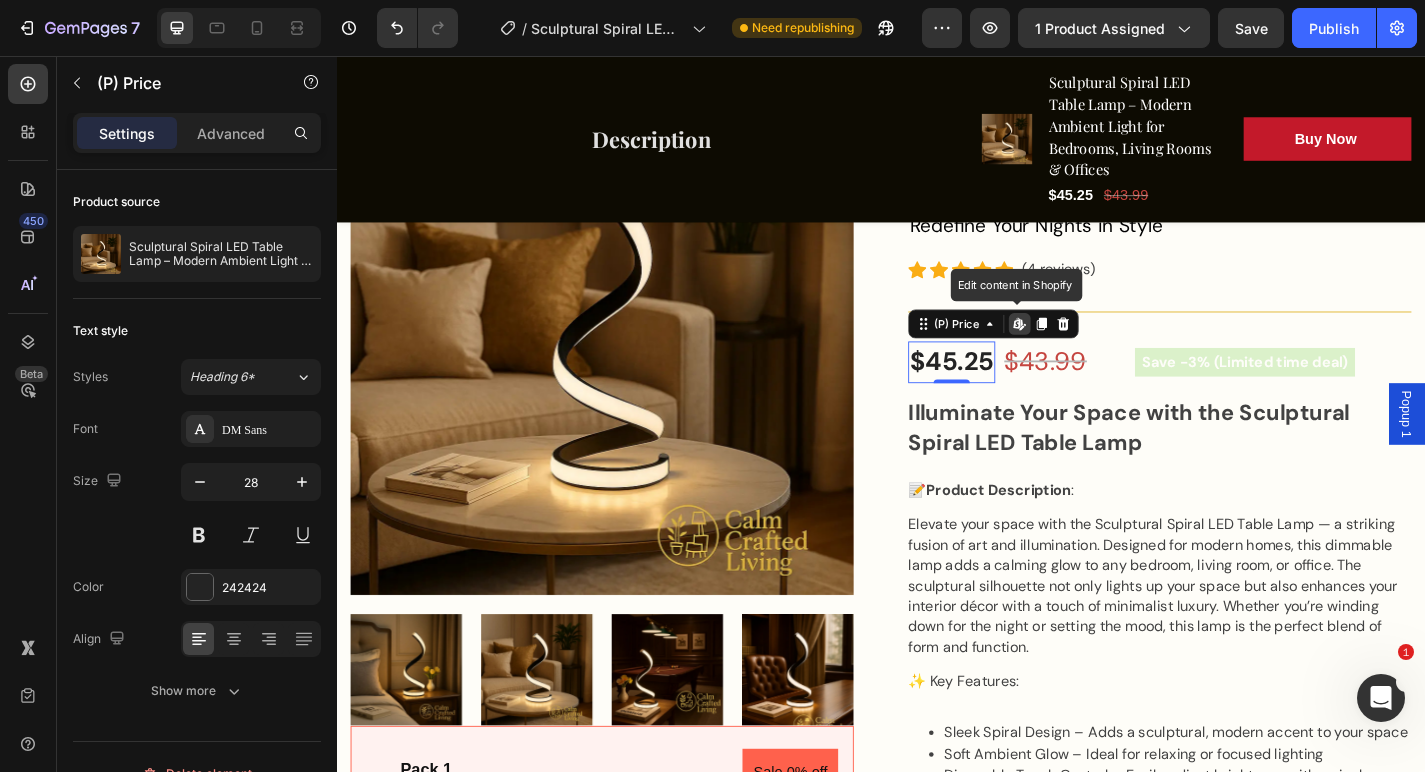 click 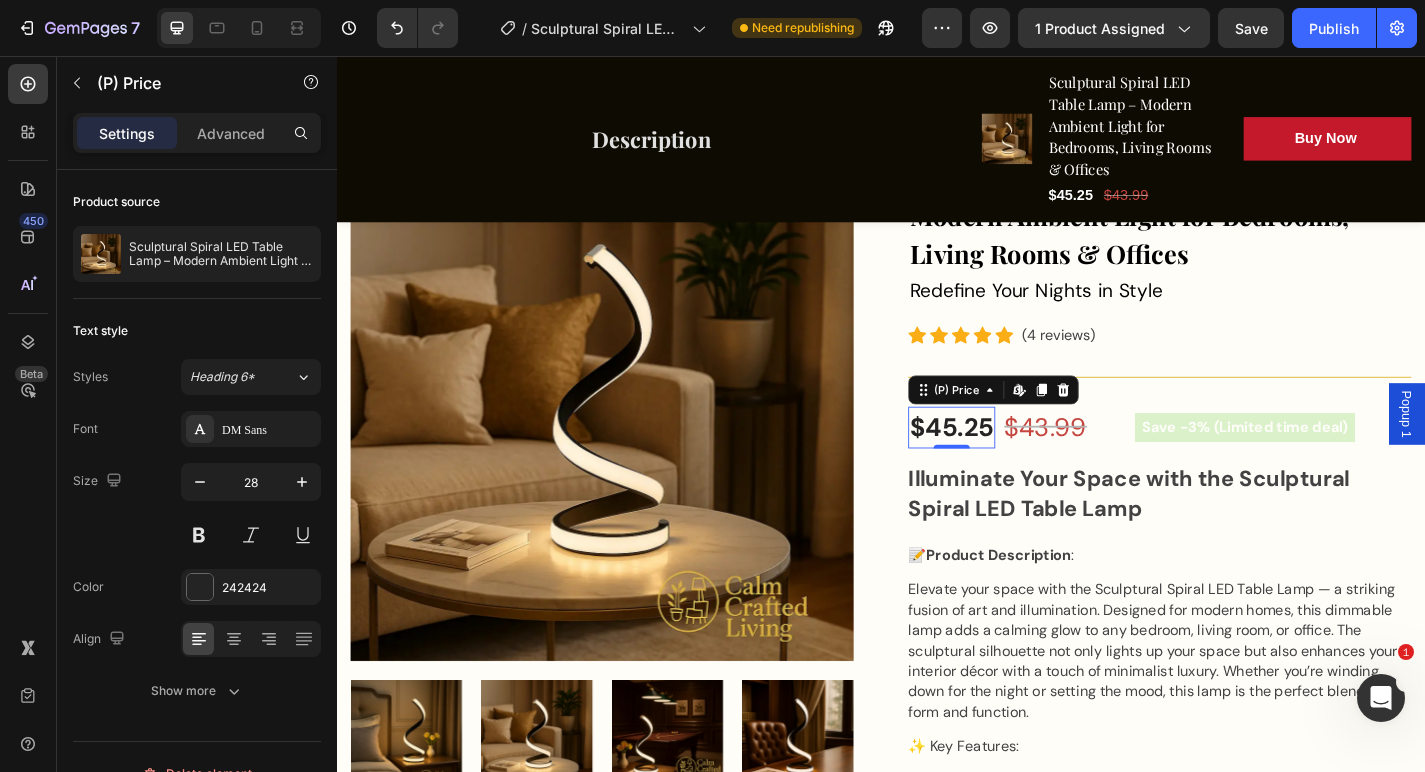 scroll, scrollTop: 421, scrollLeft: 0, axis: vertical 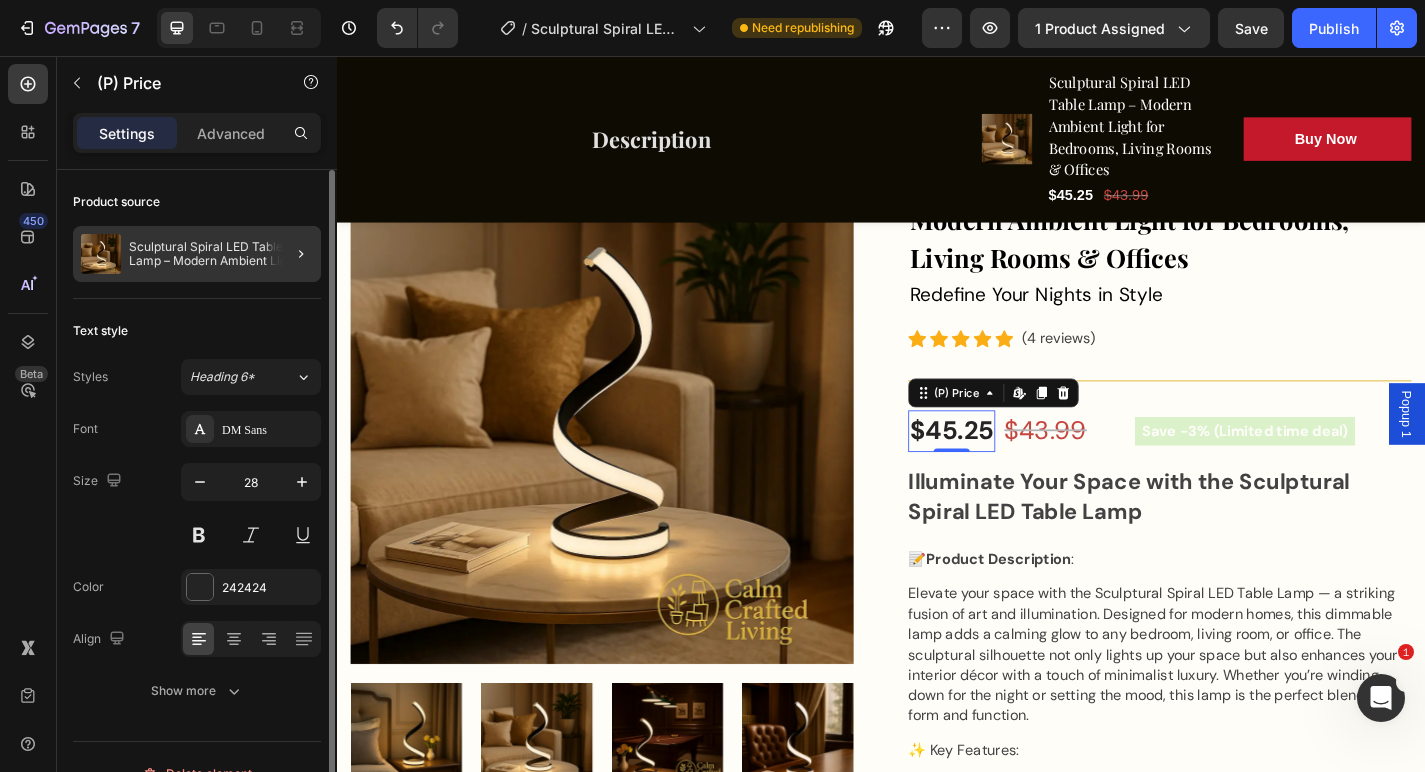 click 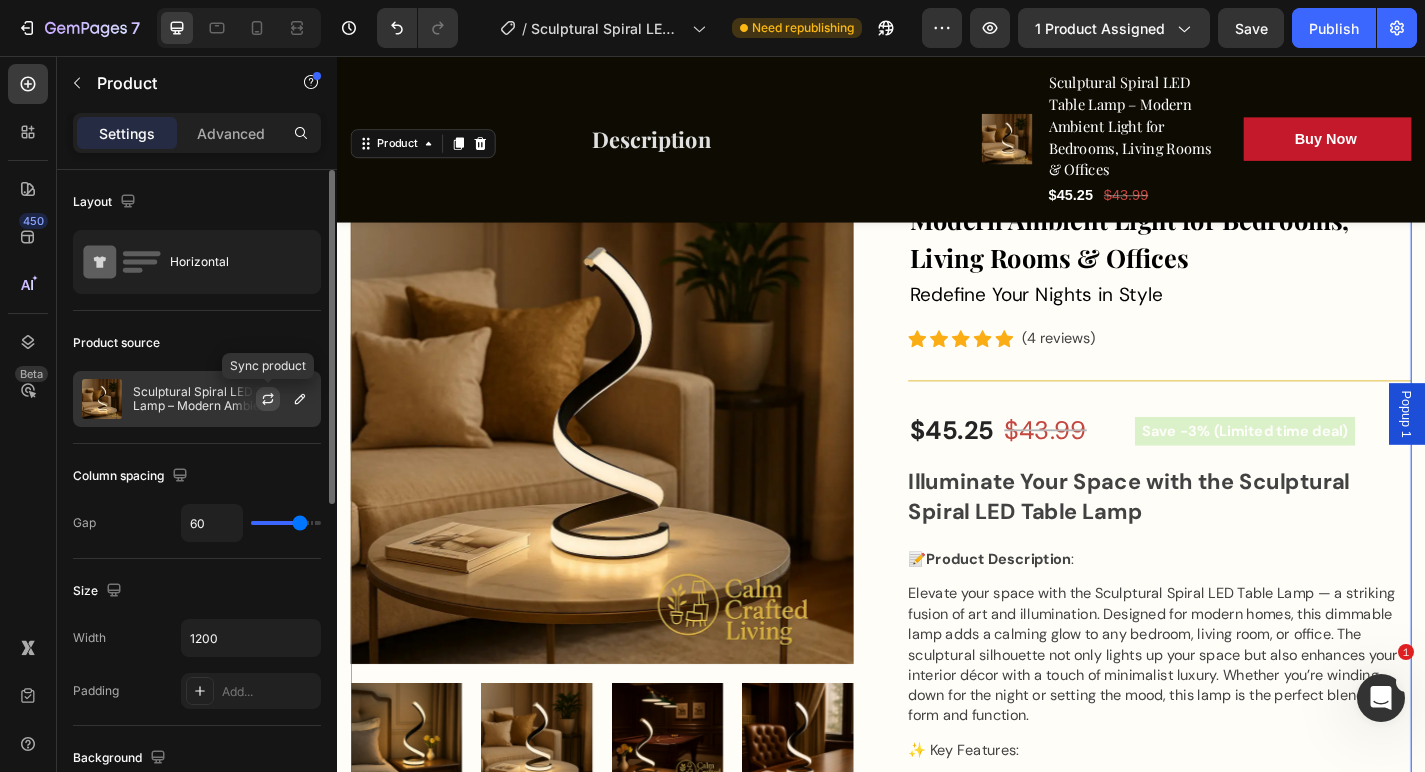 click 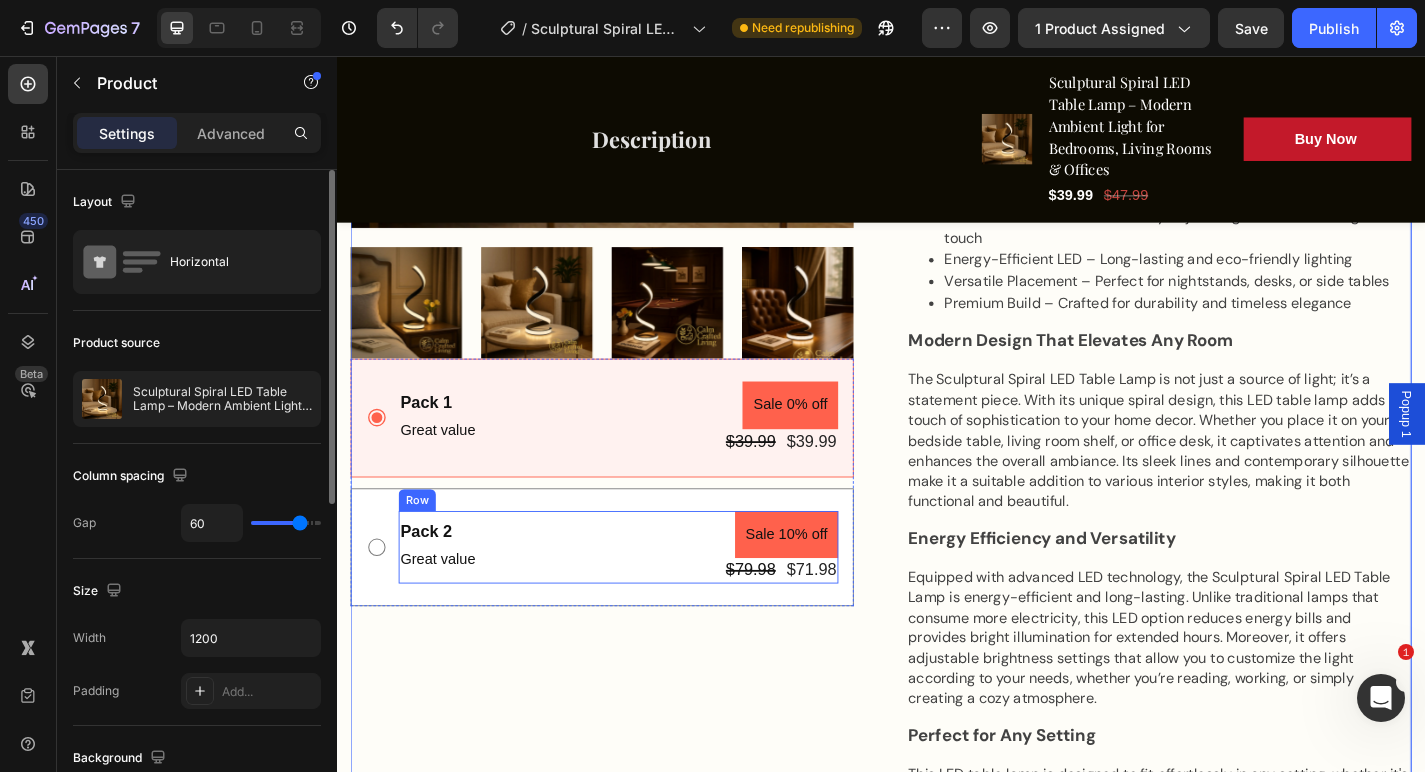 scroll, scrollTop: 900, scrollLeft: 0, axis: vertical 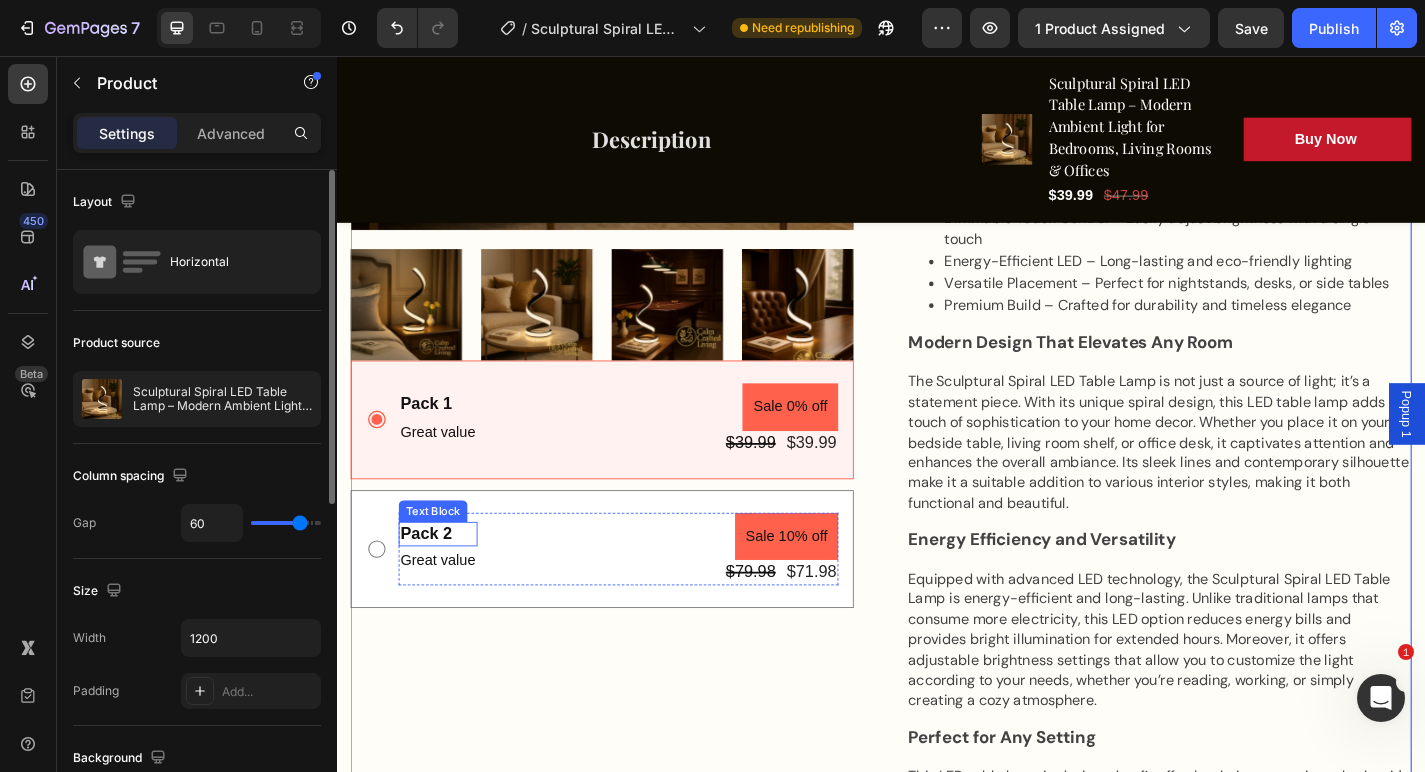 click on "Pack 2" at bounding box center (448, 583) 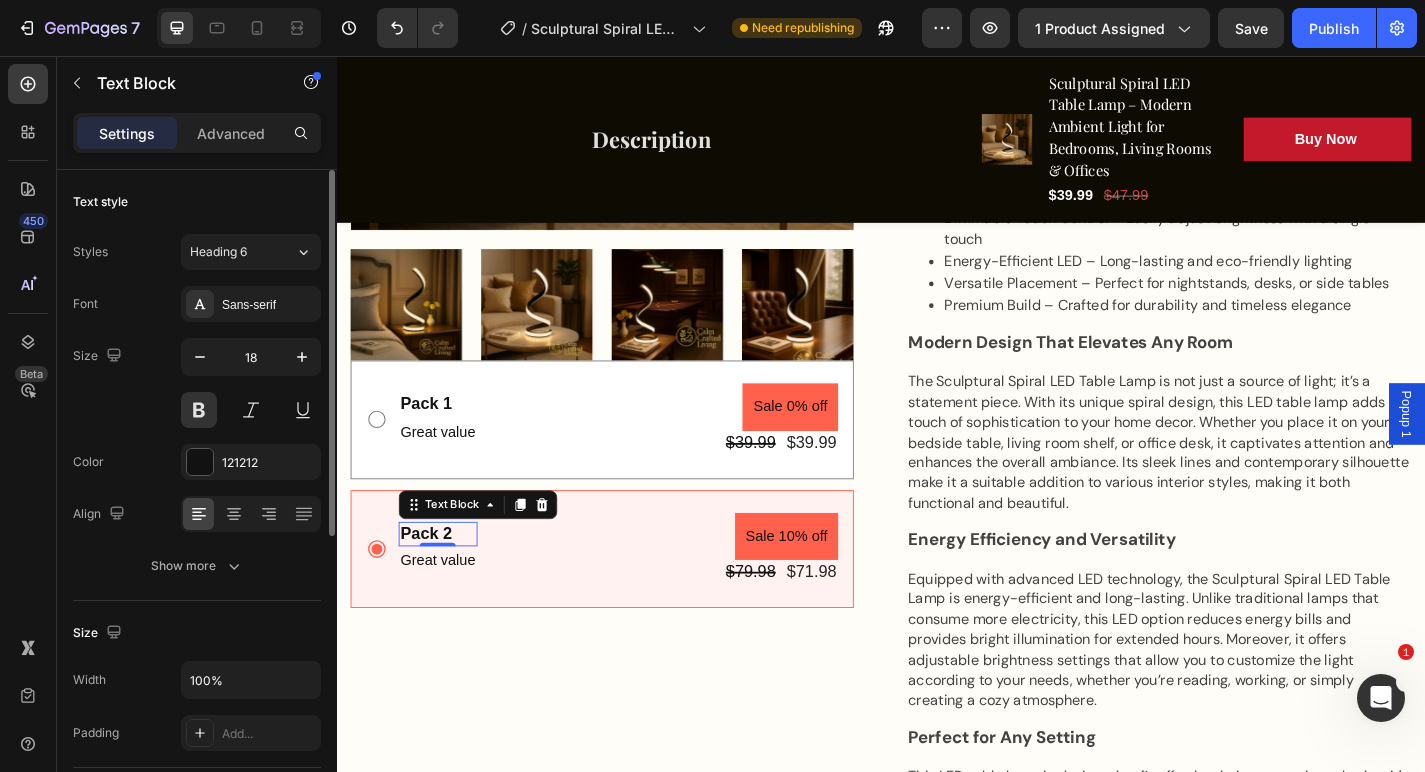 click on "Great value" at bounding box center [448, 613] 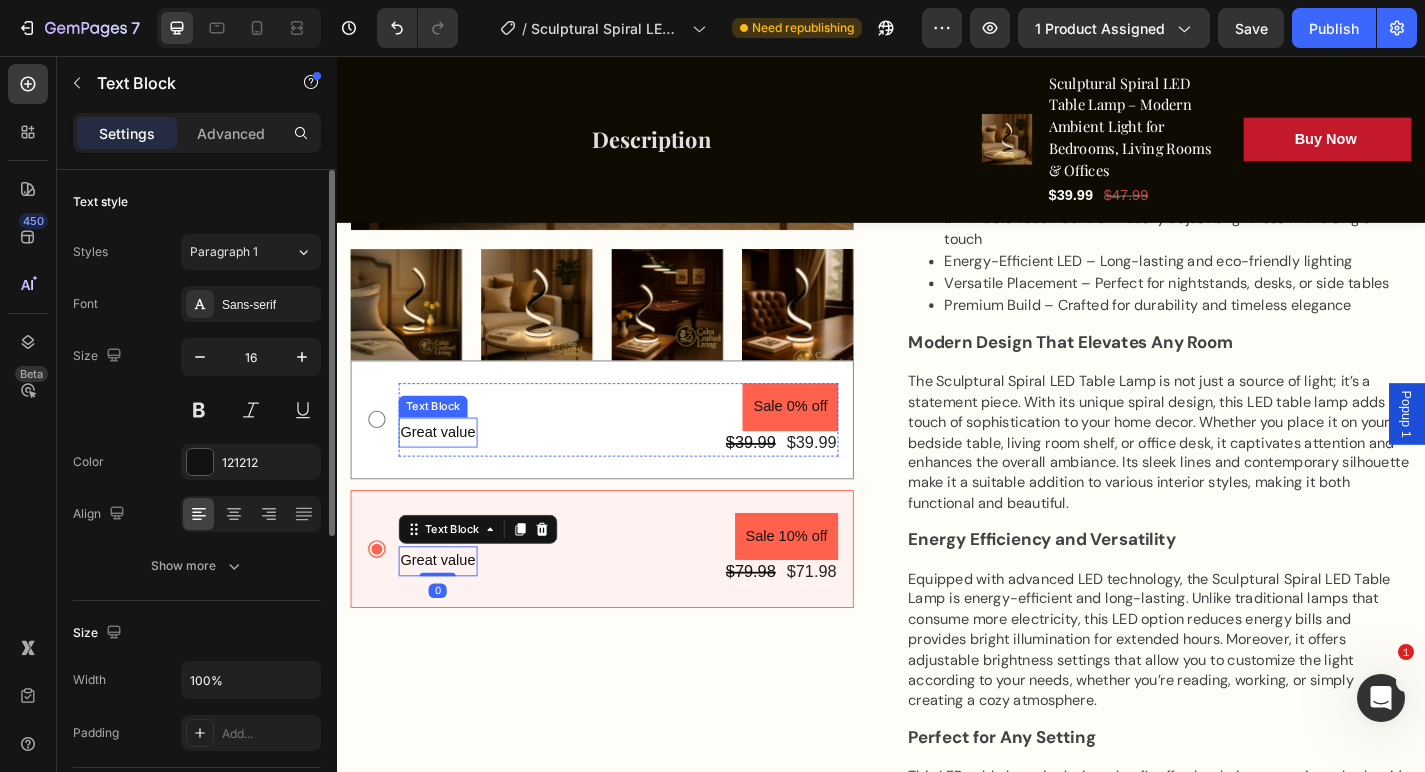 click on "Great value" at bounding box center [448, 471] 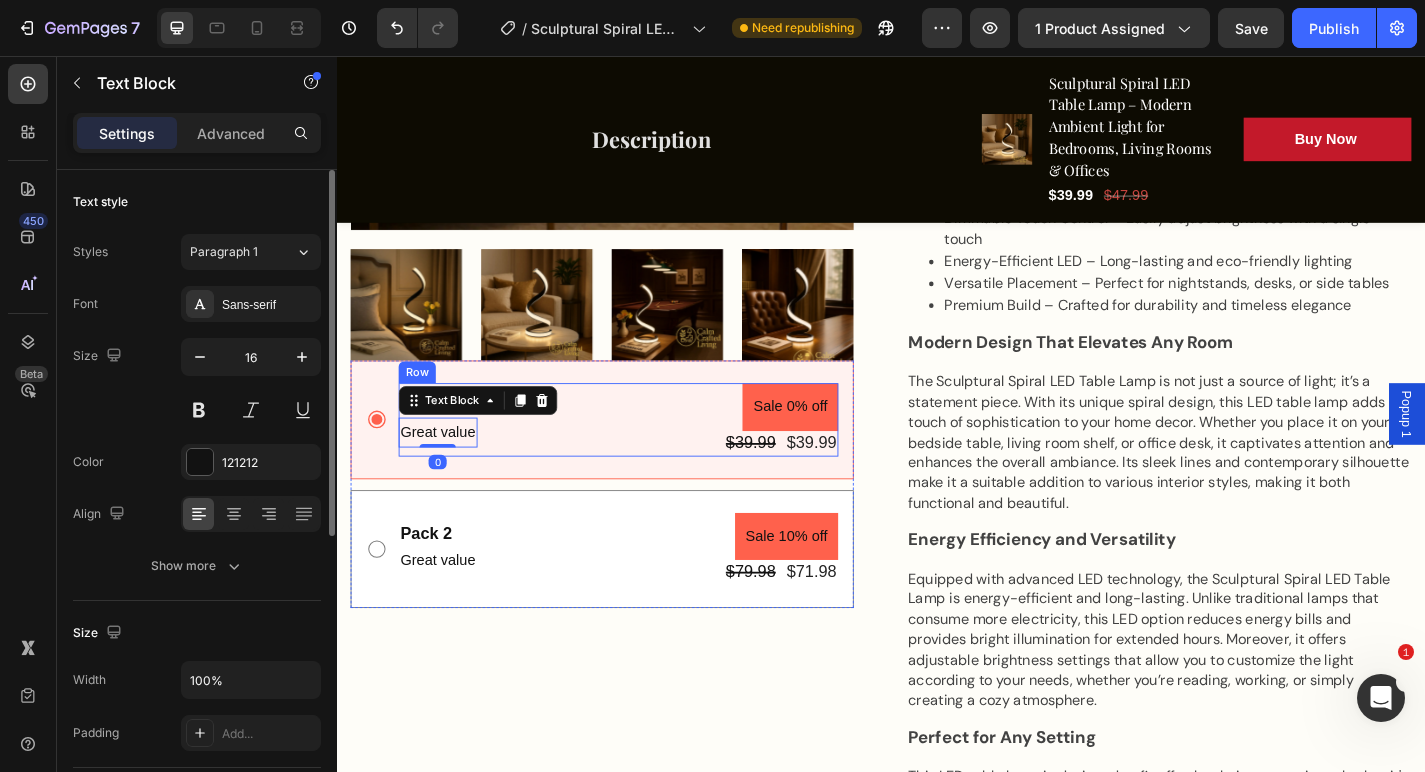 click on "Pack 1 Text Block Great value Text Block   0 Sale 0% off Product Badge $39.99 Product Price Product Price $39.99 Product Price Product Price Row Row" at bounding box center [647, 457] 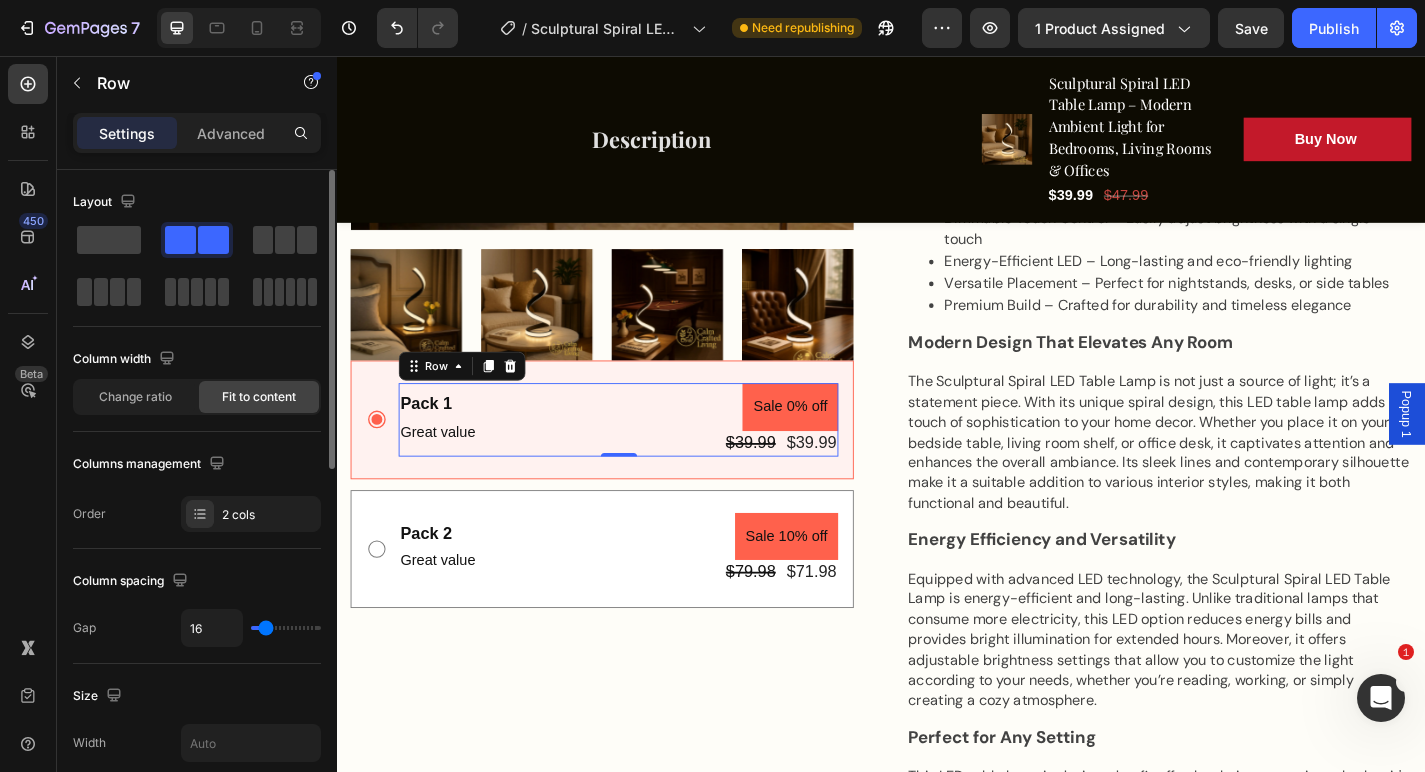 click on "Pack 1 Text Block Great value Text Block Sale 0% off Product Badge $39.99 Product Price Product Price $39.99 Product Price Product Price Row Row   0" at bounding box center (647, 457) 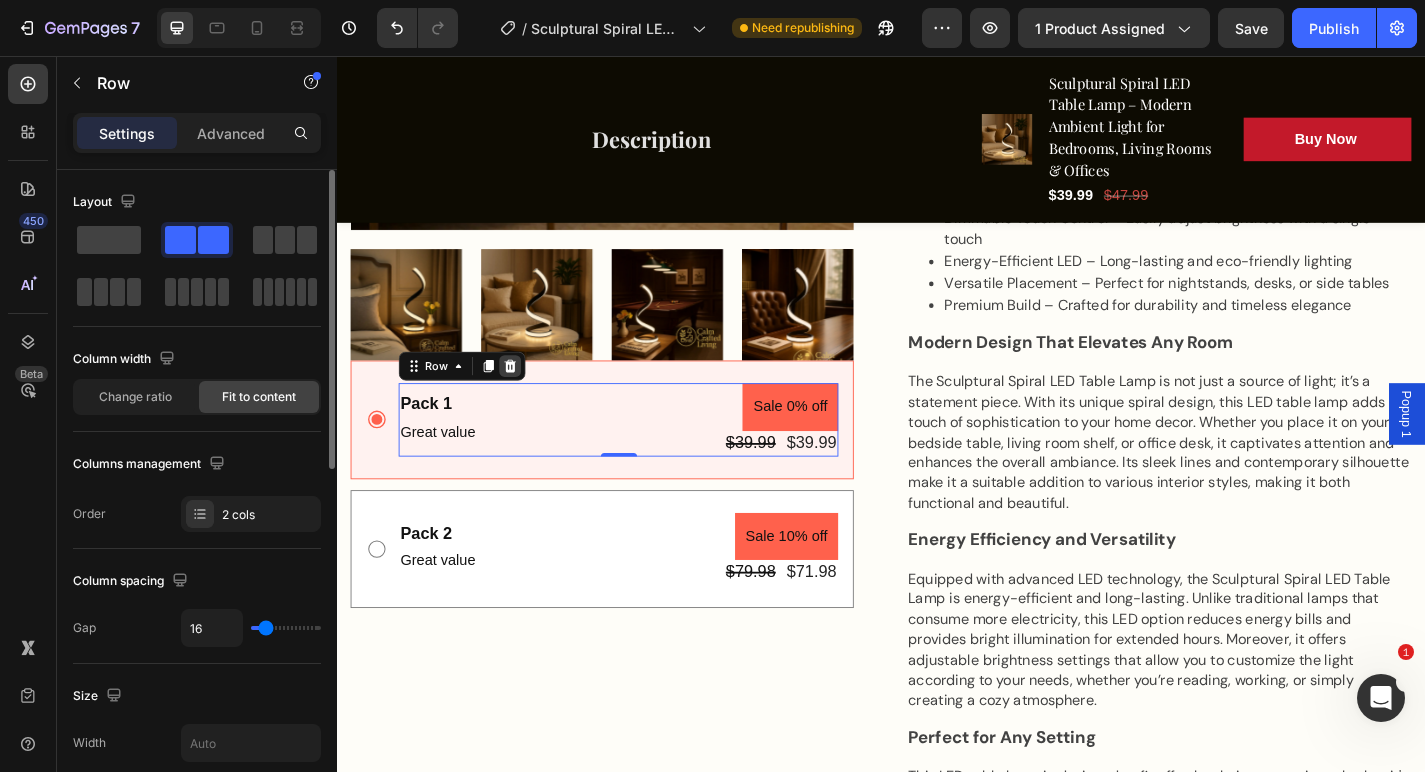 click 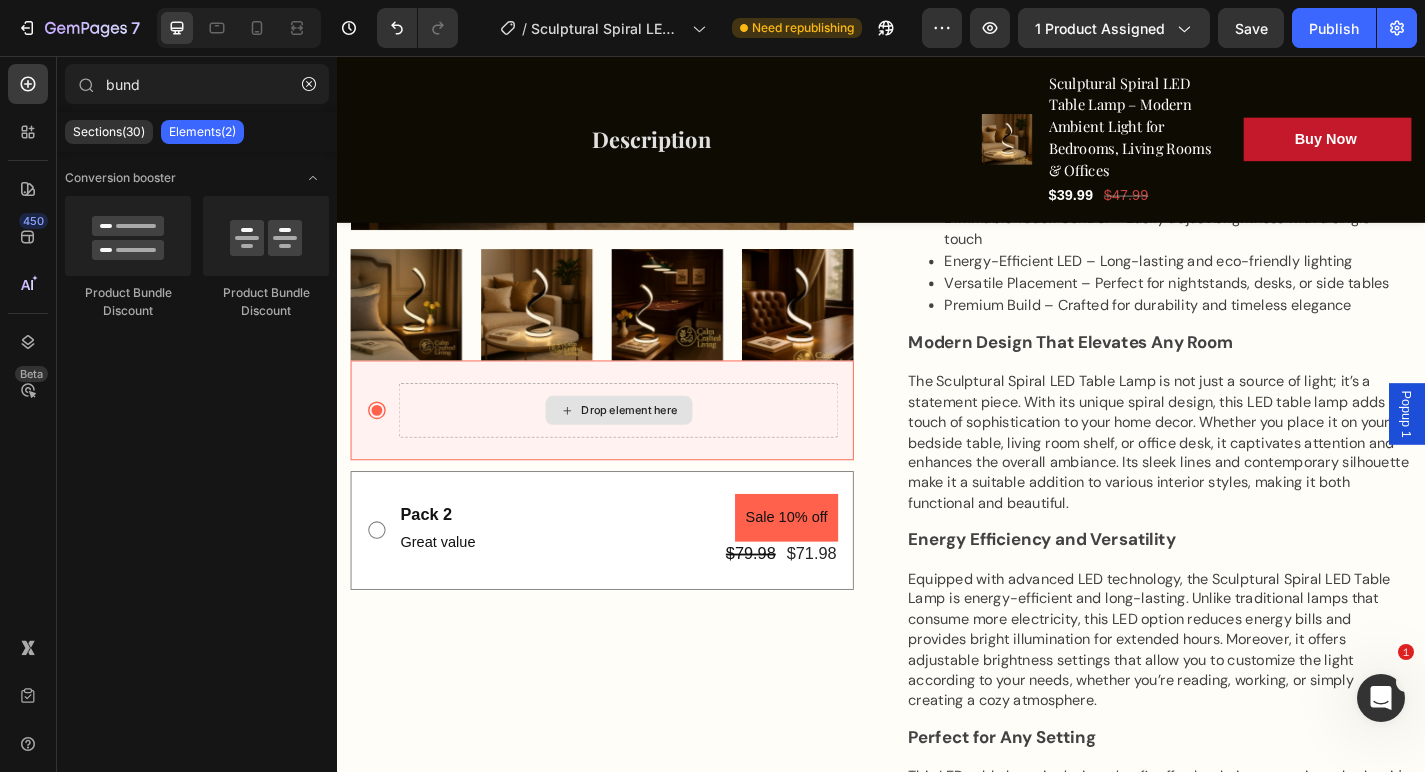 click on "Drop element here" at bounding box center [660, 447] 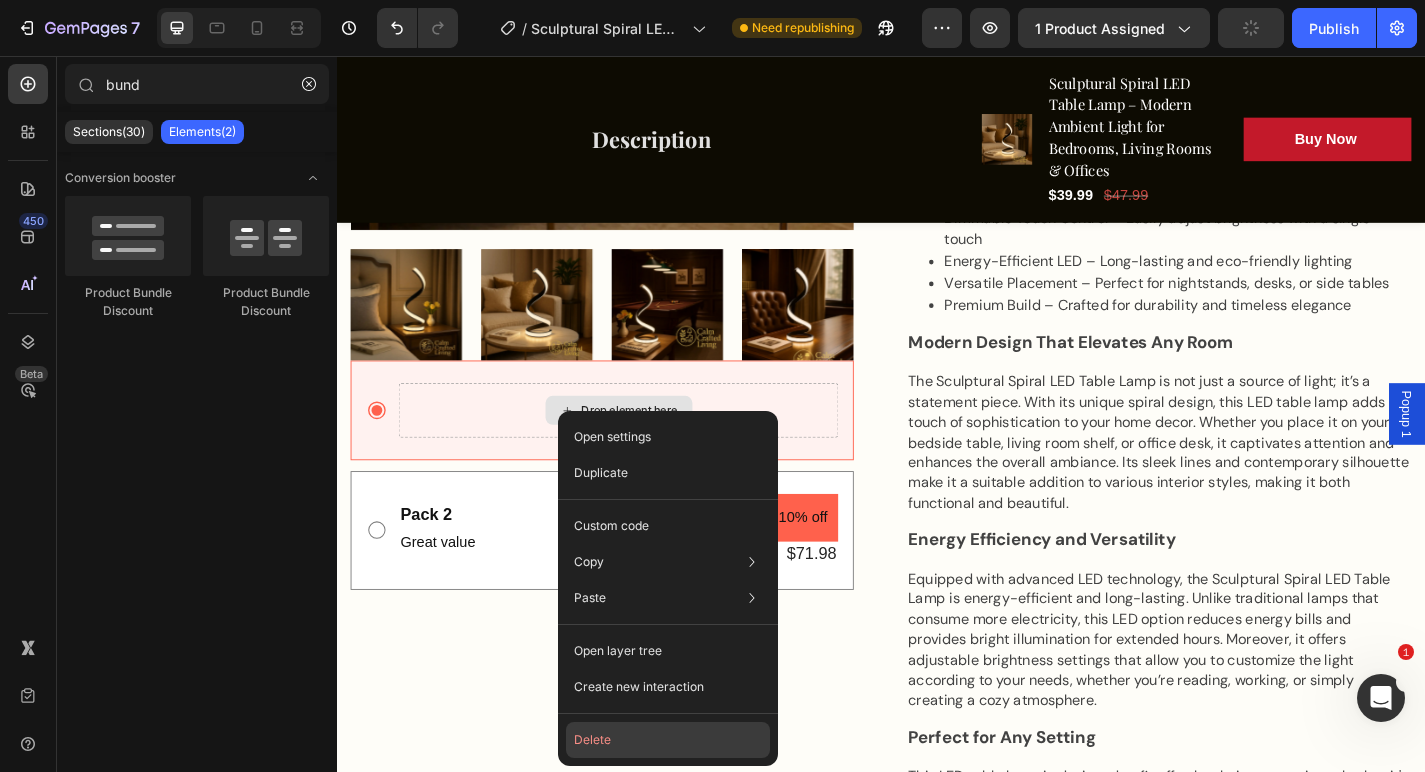 click on "Delete" 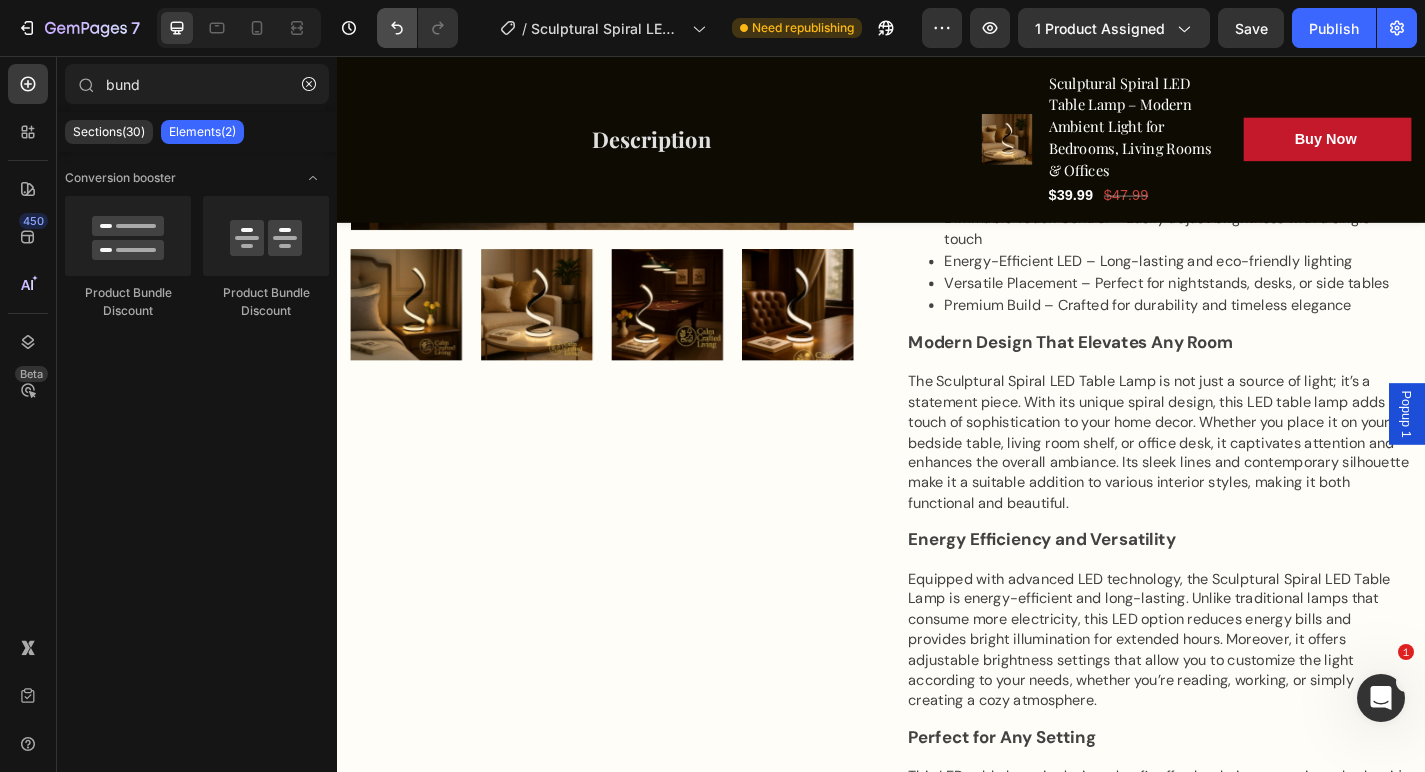 click 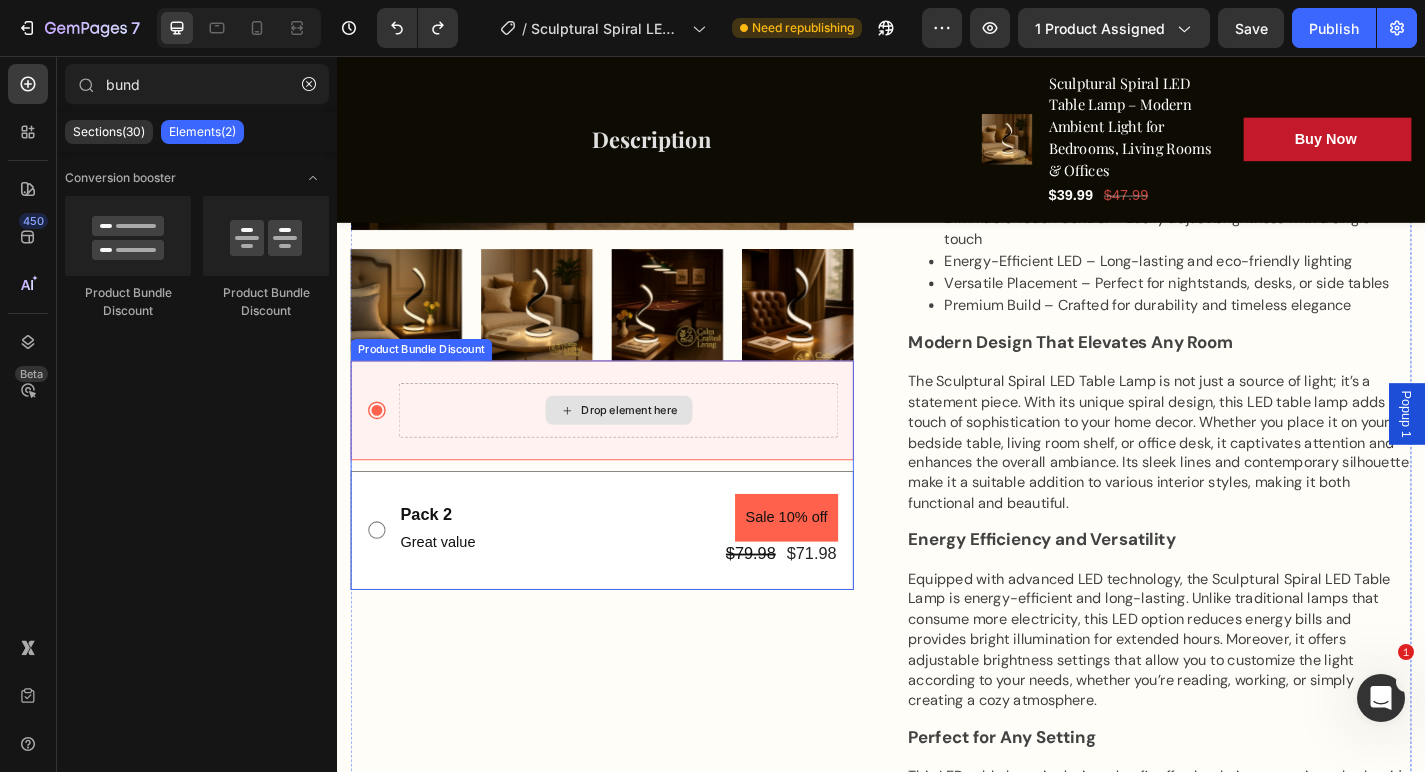 click on "Drop element here" at bounding box center (660, 447) 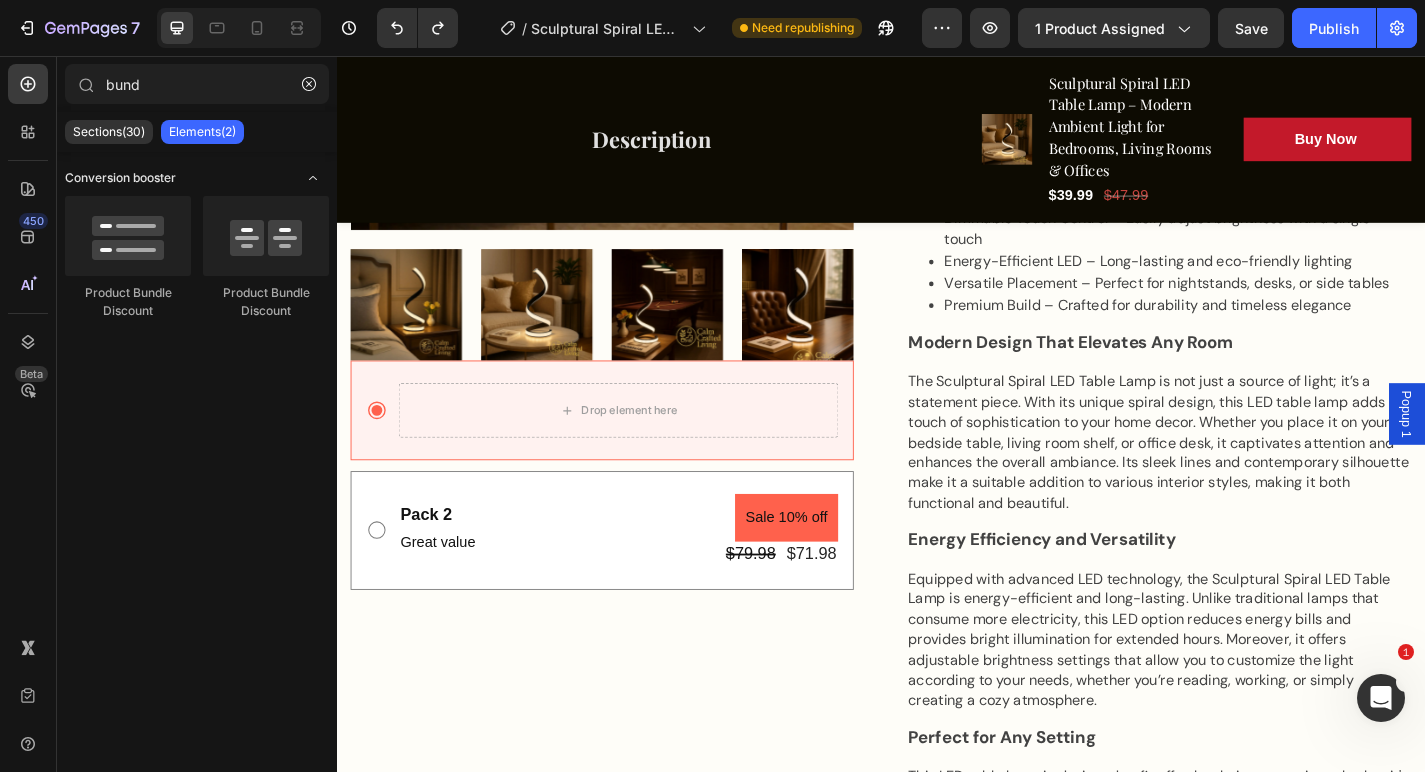 click on "Conversion booster" at bounding box center (120, 178) 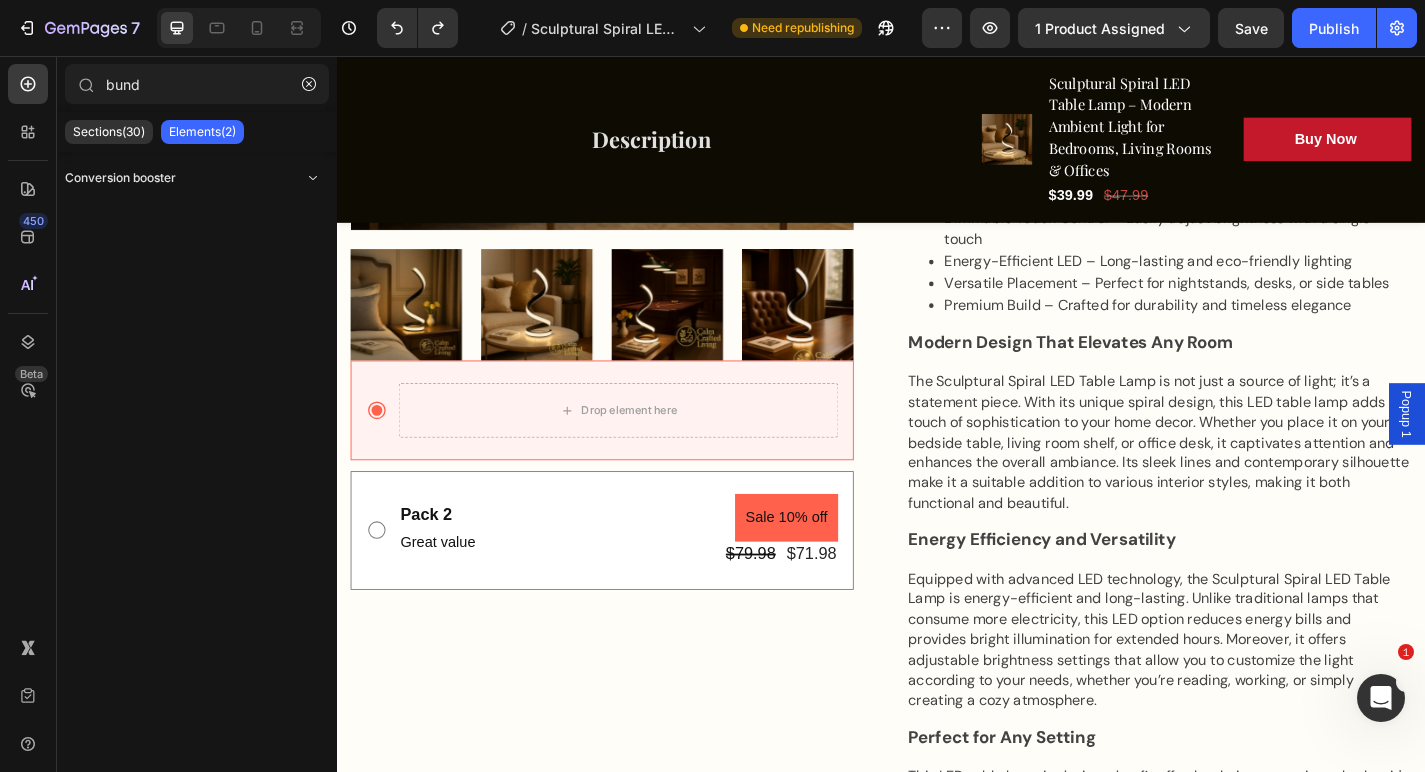 click on "Conversion booster" at bounding box center [120, 178] 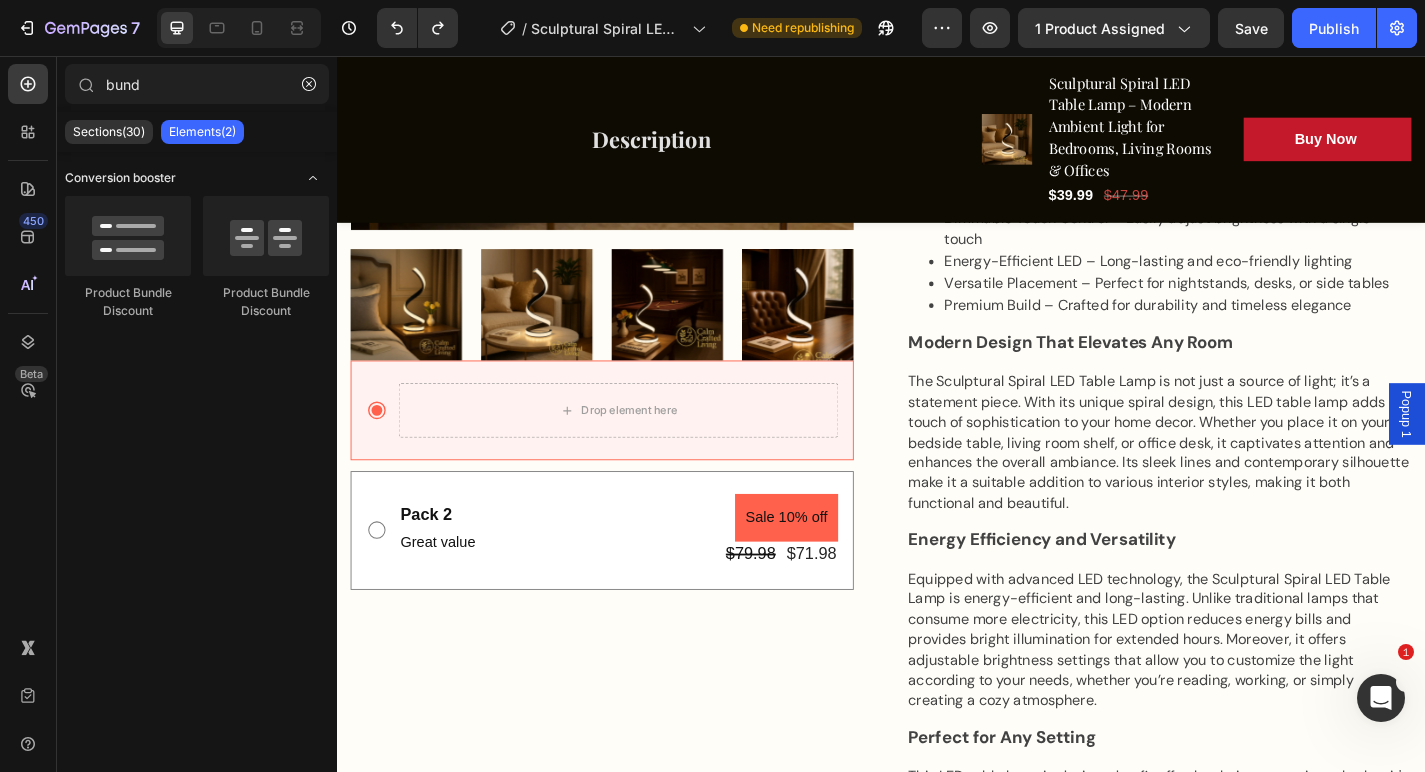 click on "Conversion booster" at bounding box center (120, 178) 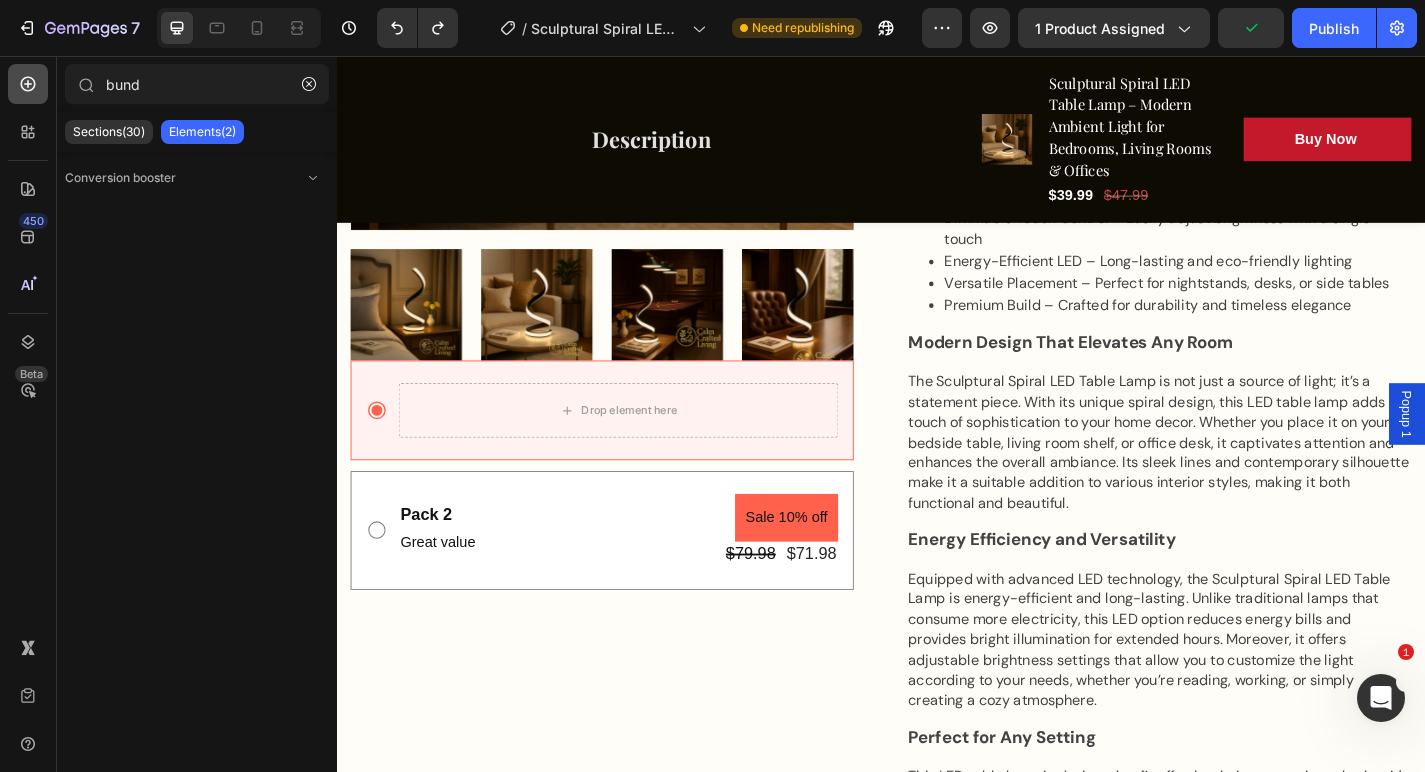 click 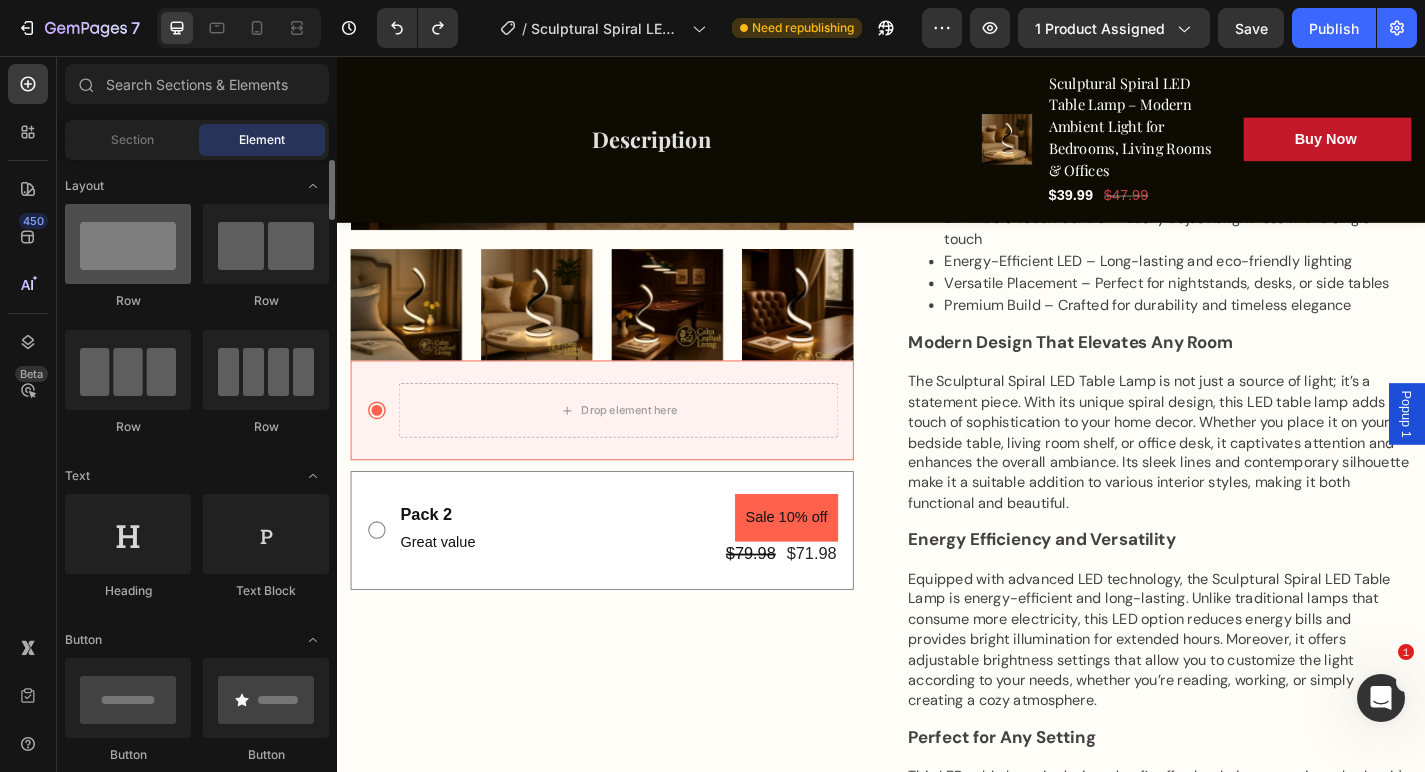 click at bounding box center (128, 244) 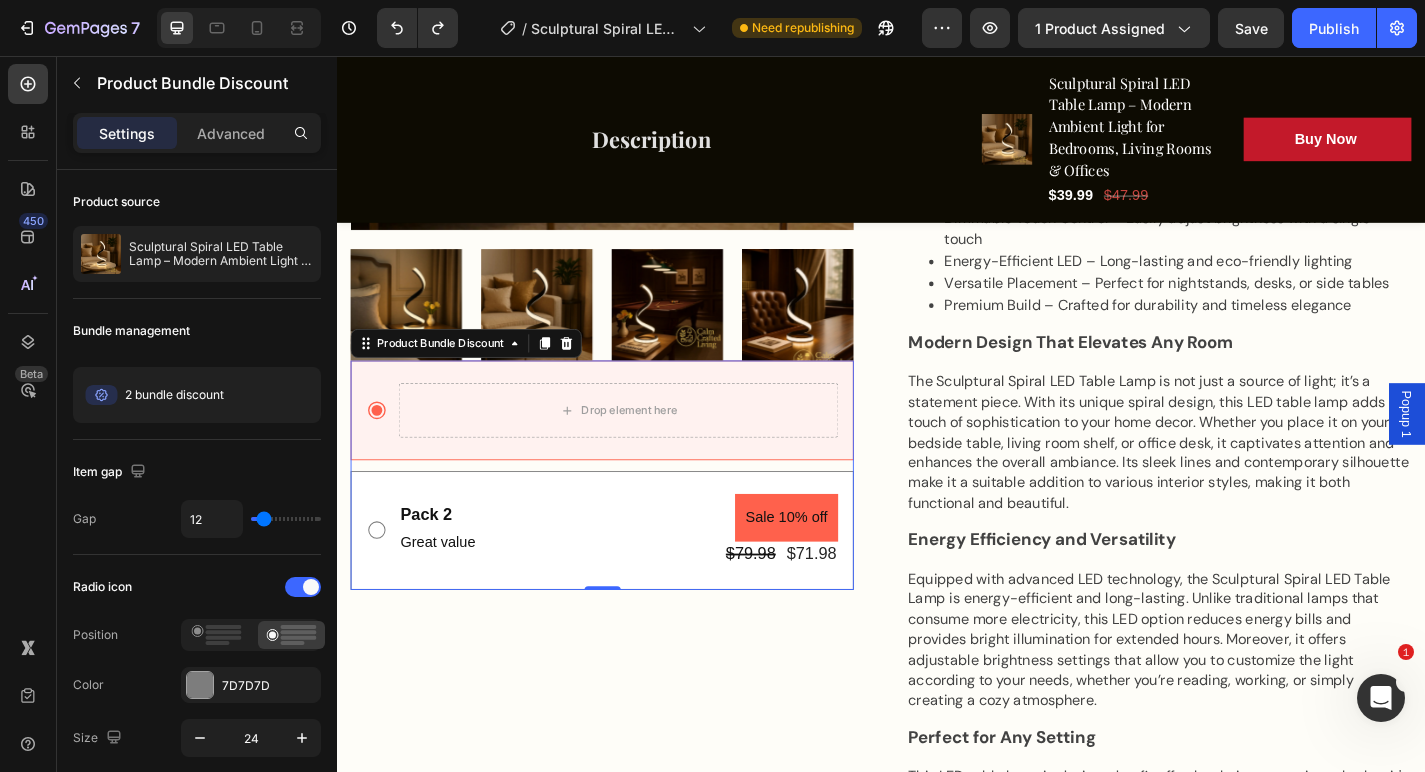 click on "Pack 2 Text Block Great value Text Block Sale 10% off Product Badge $79.98 Product Price Product Price $71.98 Product Price Product Price Row Row" at bounding box center (629, 579) 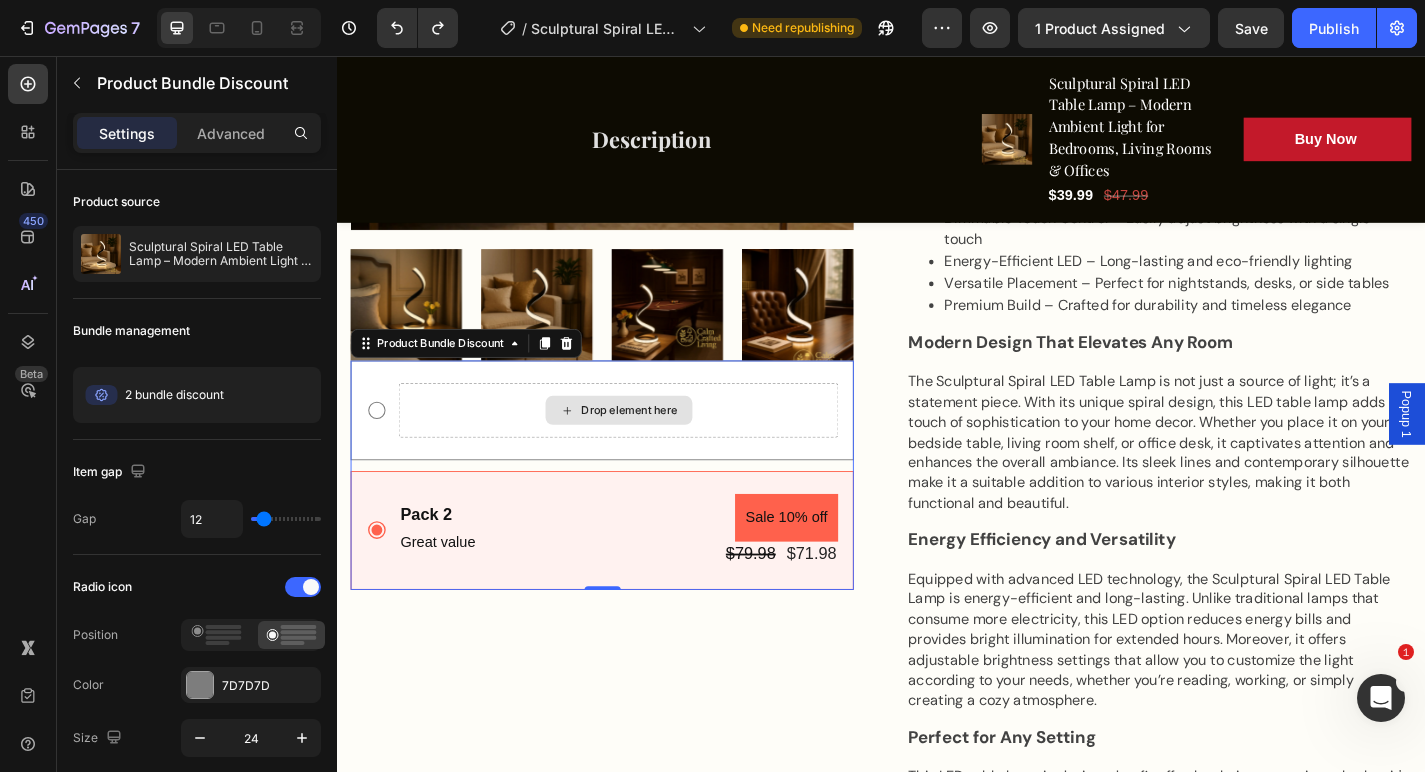 click on "Drop element here" at bounding box center [647, 447] 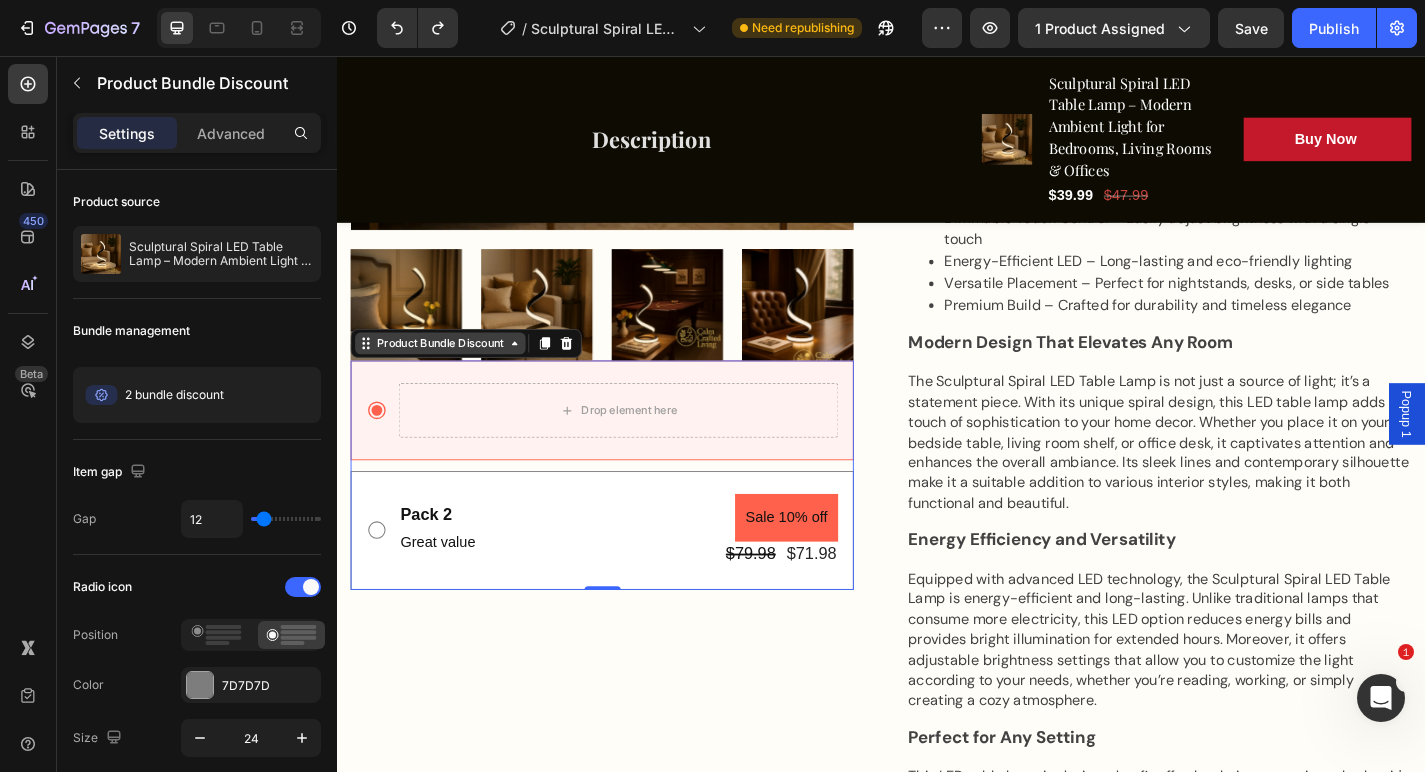click on "Product Bundle Discount" at bounding box center [451, 373] 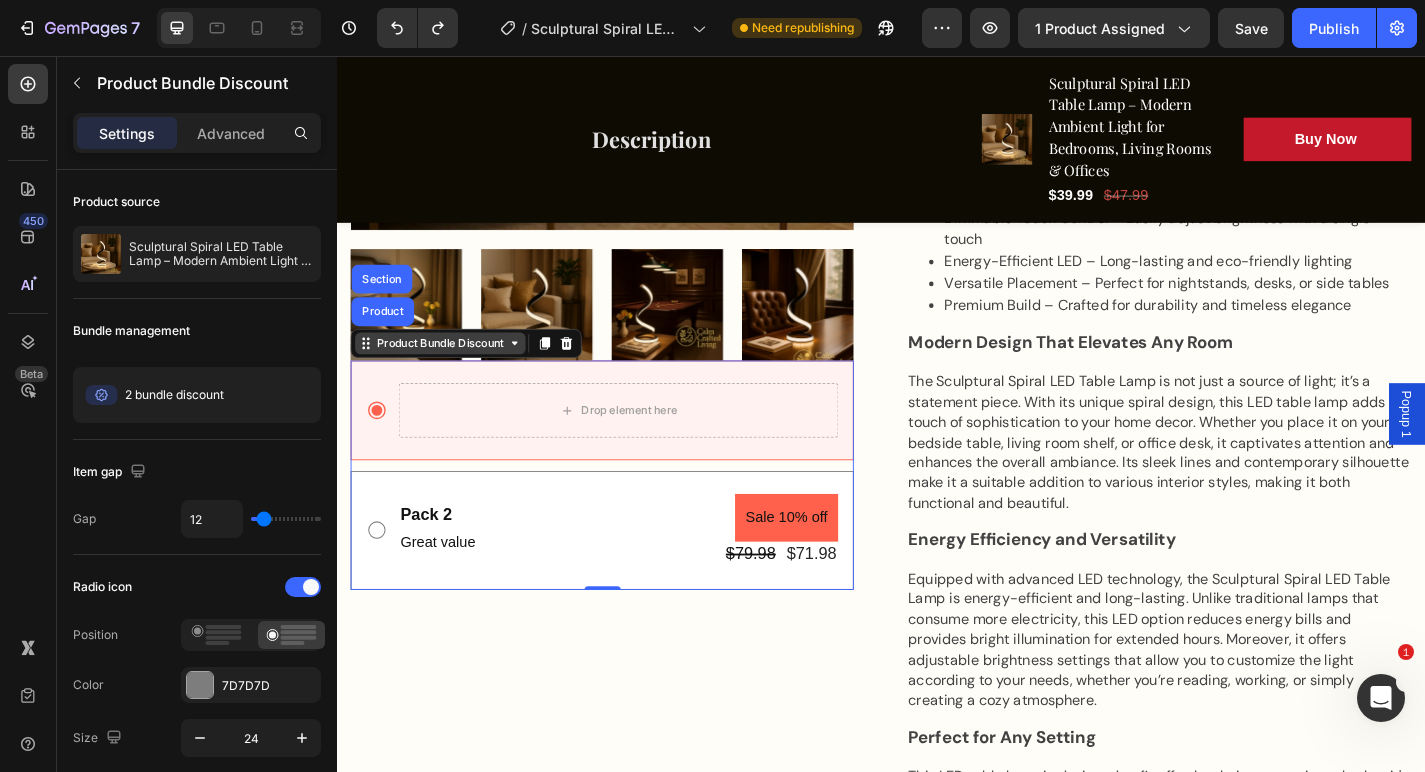 click on "Product Bundle Discount" at bounding box center (451, 373) 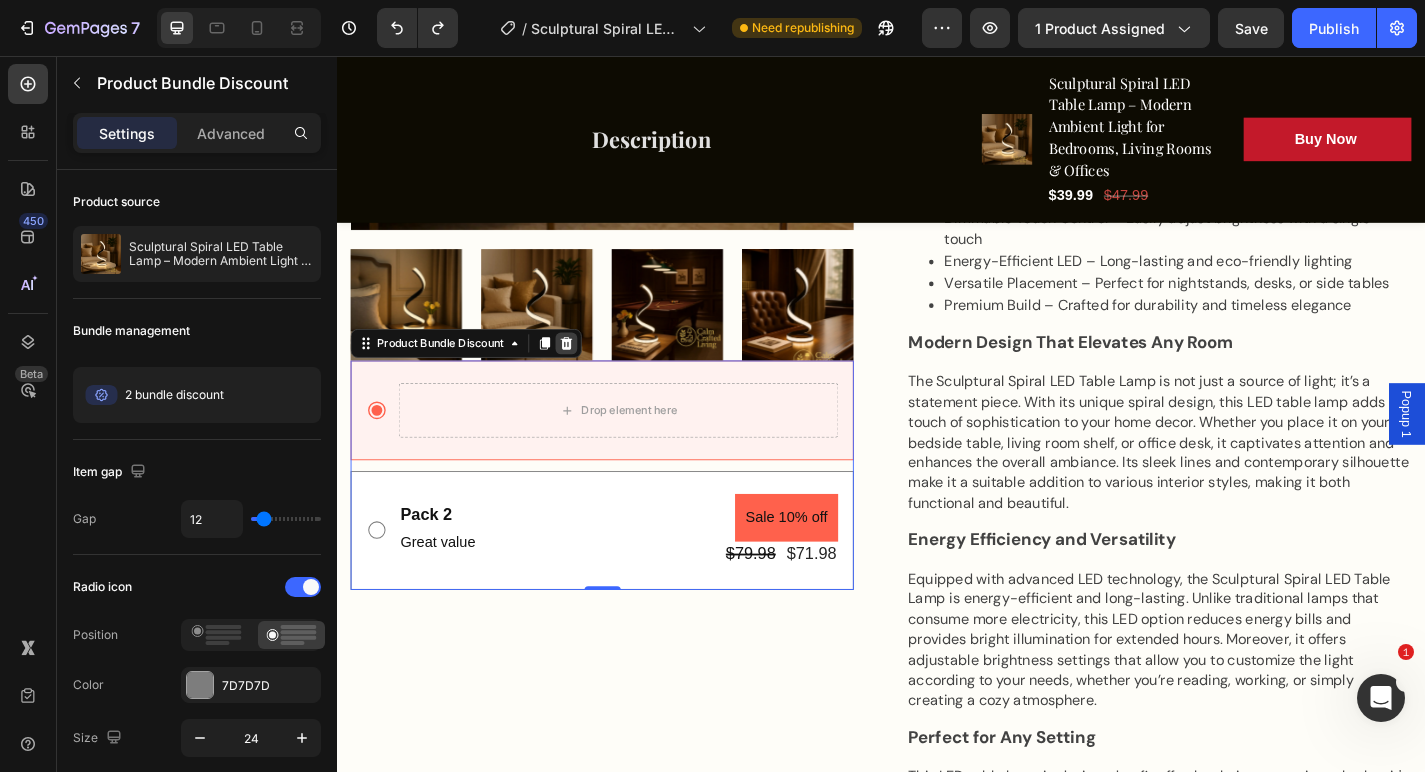 click 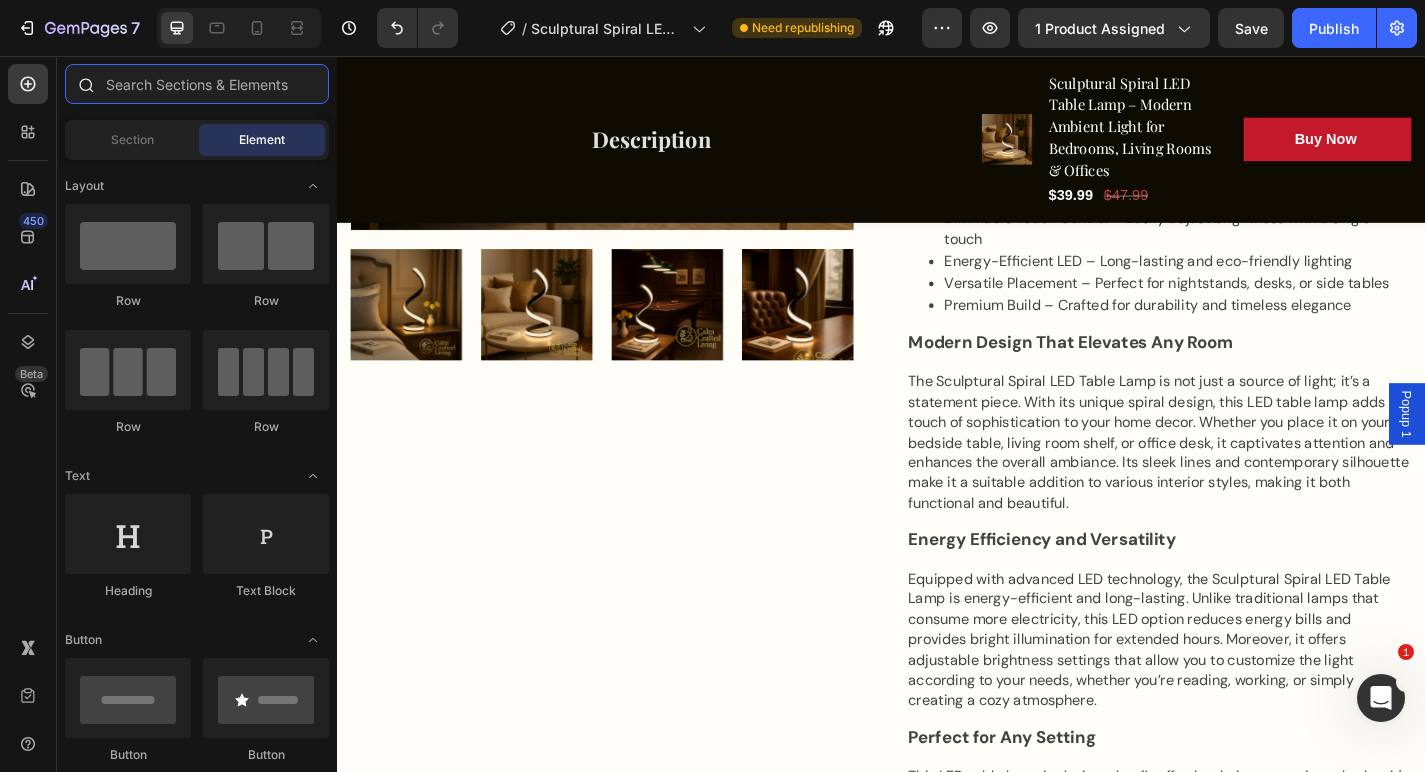 click at bounding box center (197, 84) 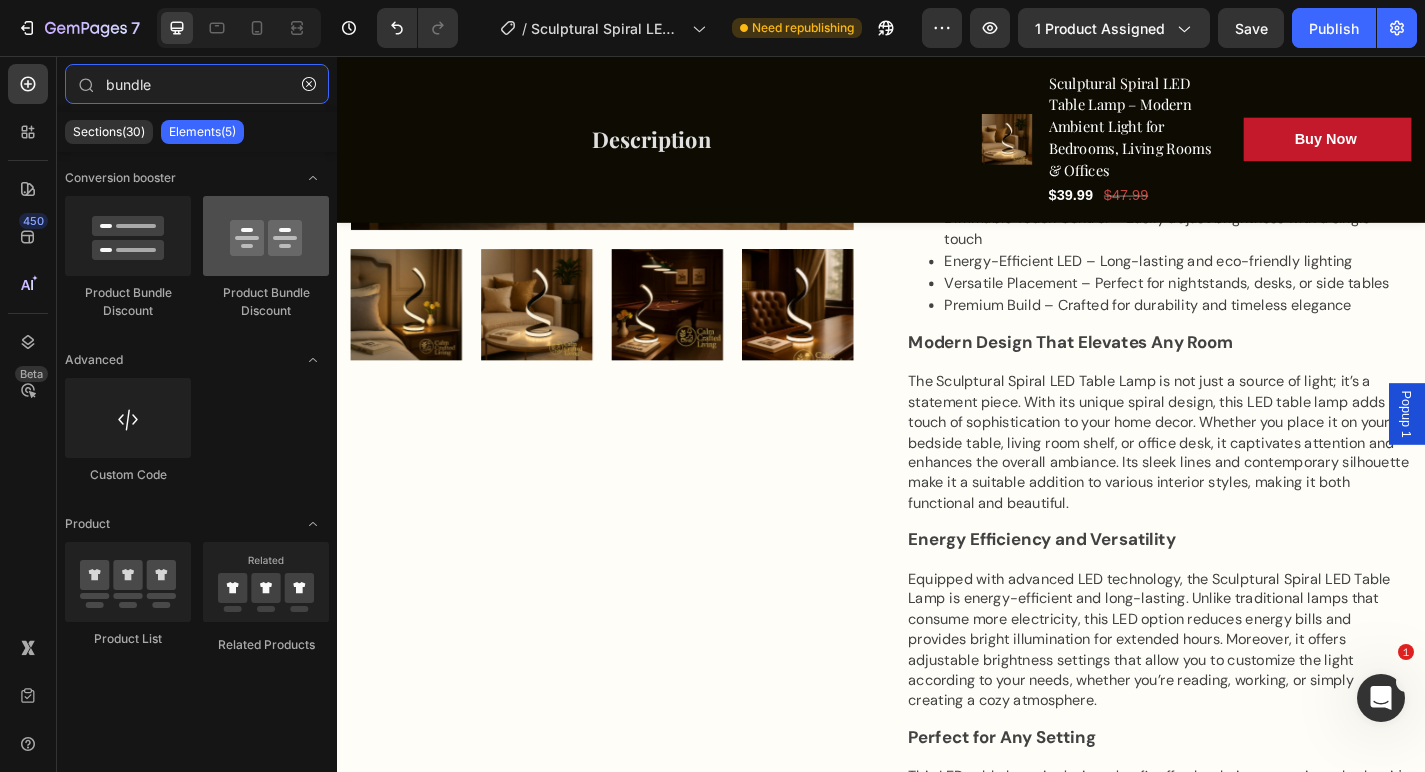 type on "bundle" 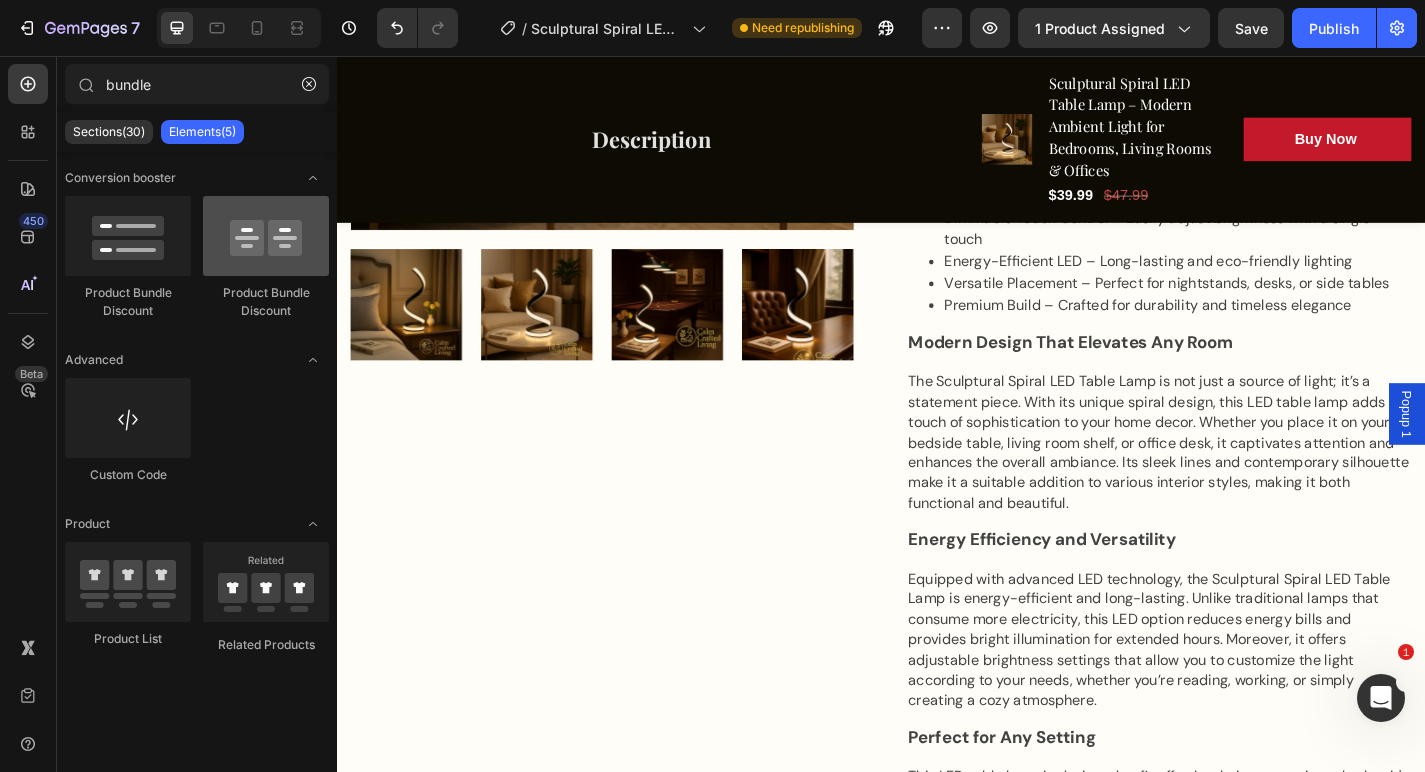 click at bounding box center (266, 236) 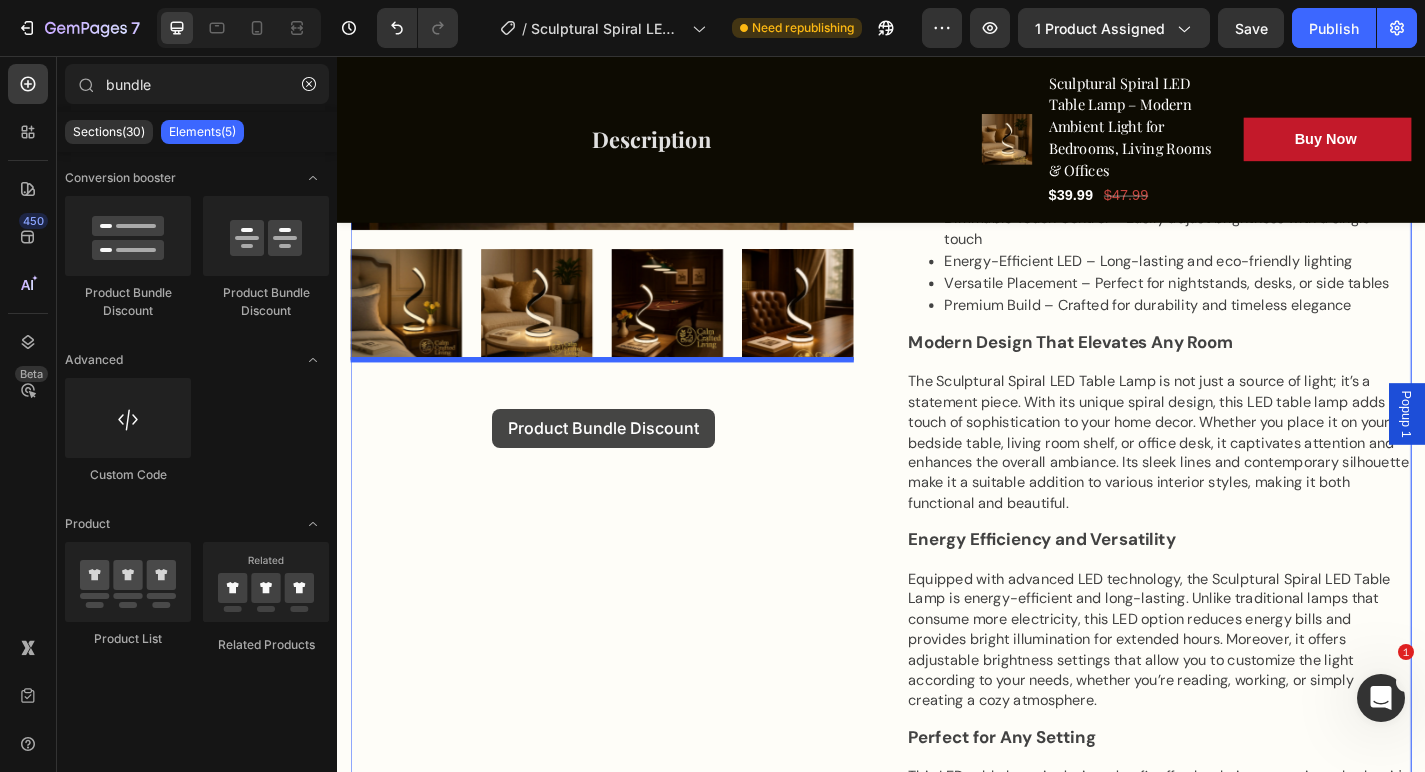 drag, startPoint x: 610, startPoint y: 308, endPoint x: 508, endPoint y: 444, distance: 170 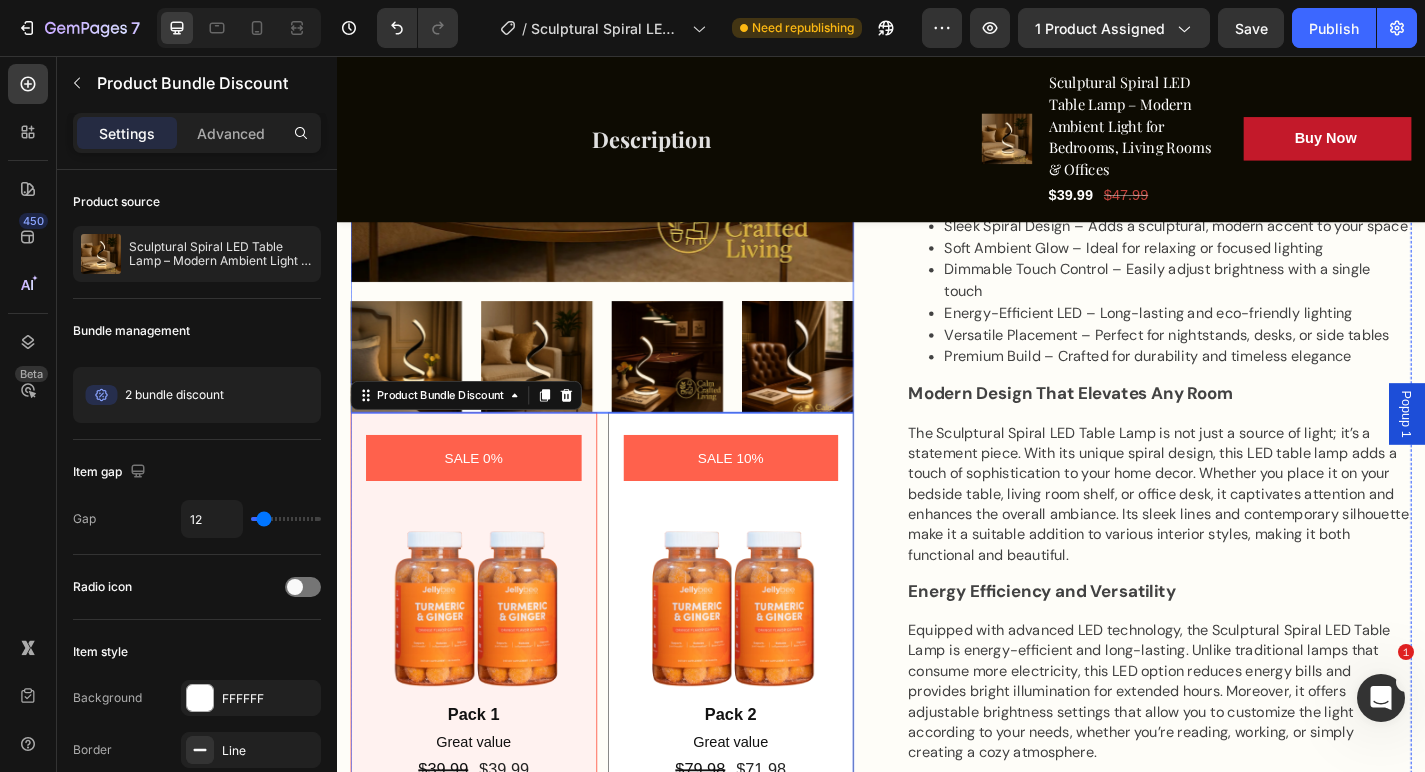 scroll, scrollTop: 862, scrollLeft: 0, axis: vertical 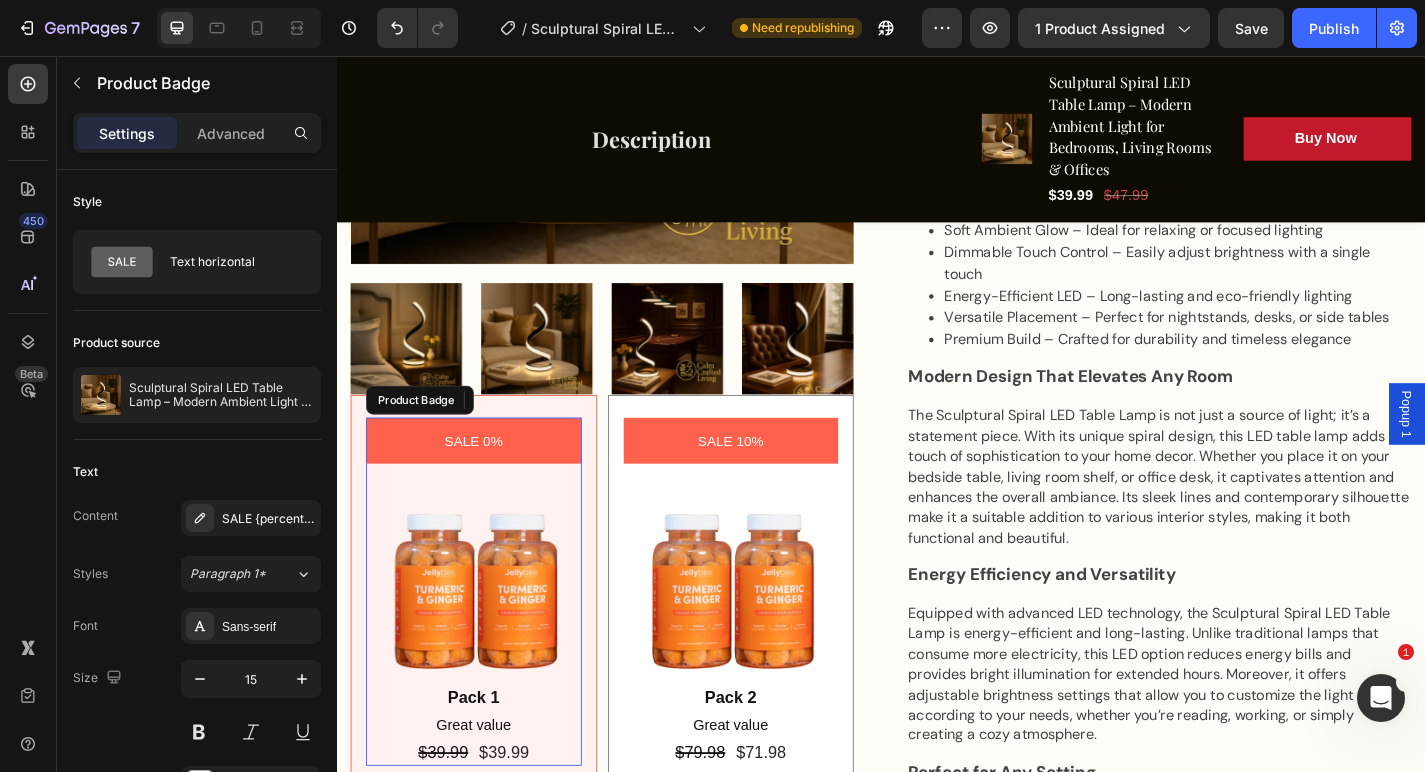 click on "SALE 0%" at bounding box center (488, 480) 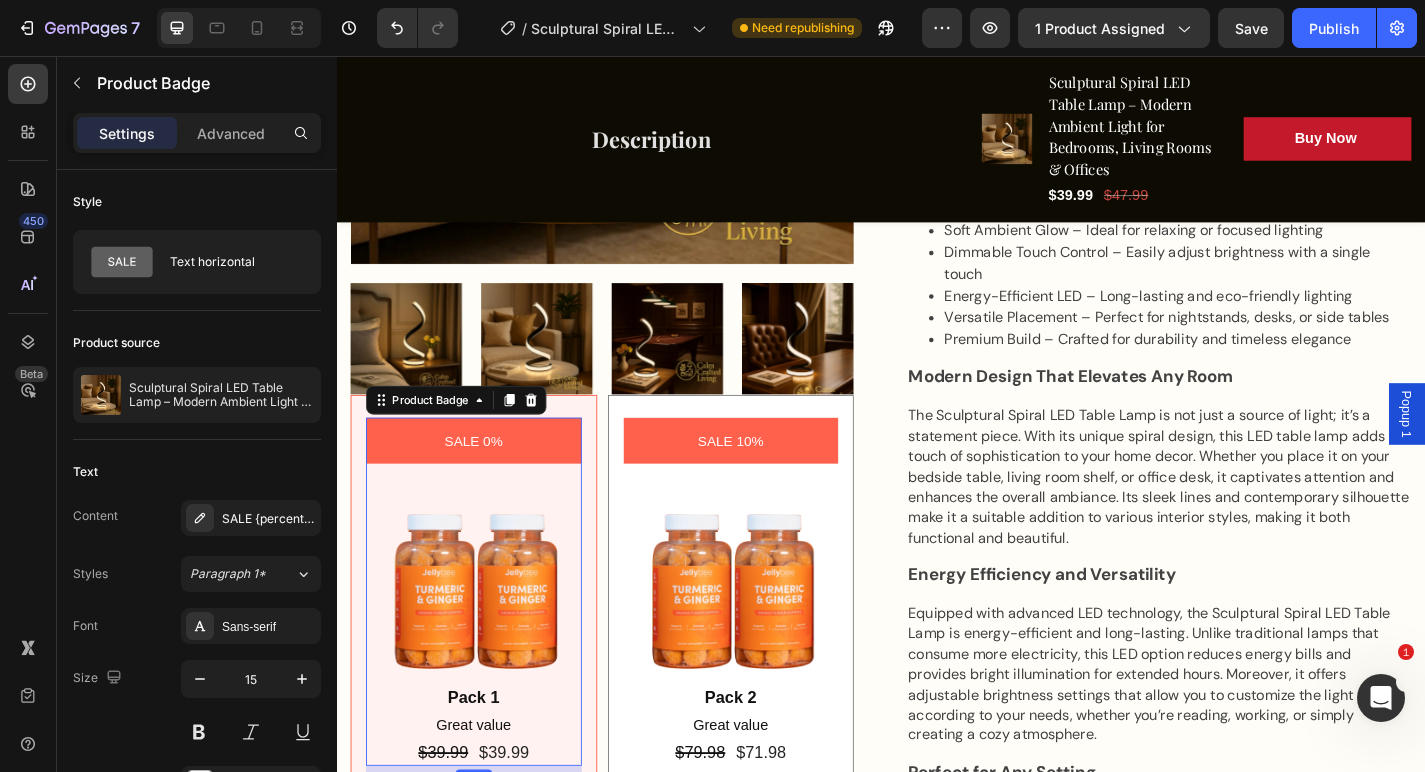 click on "SALE 0%" at bounding box center [488, 480] 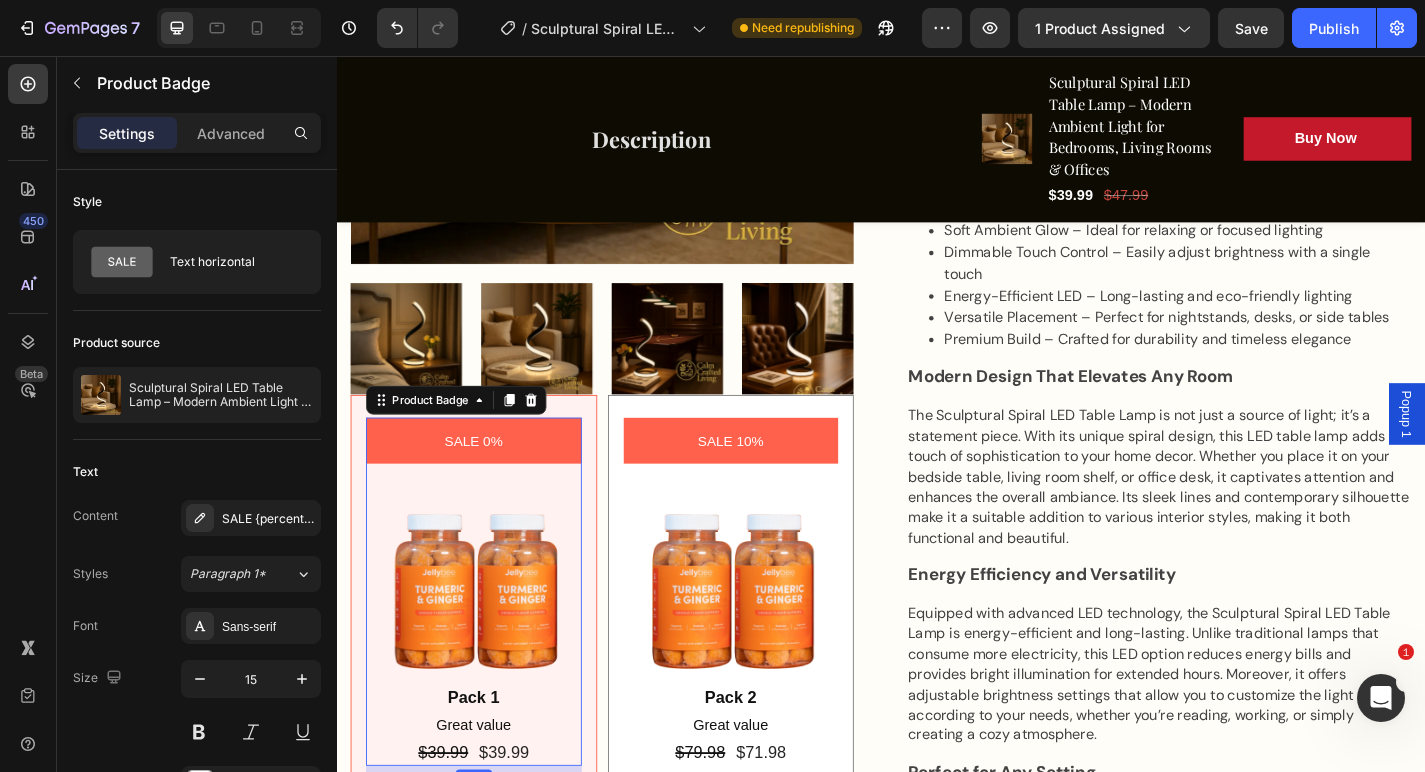 click on "SALE 0%" at bounding box center [488, 480] 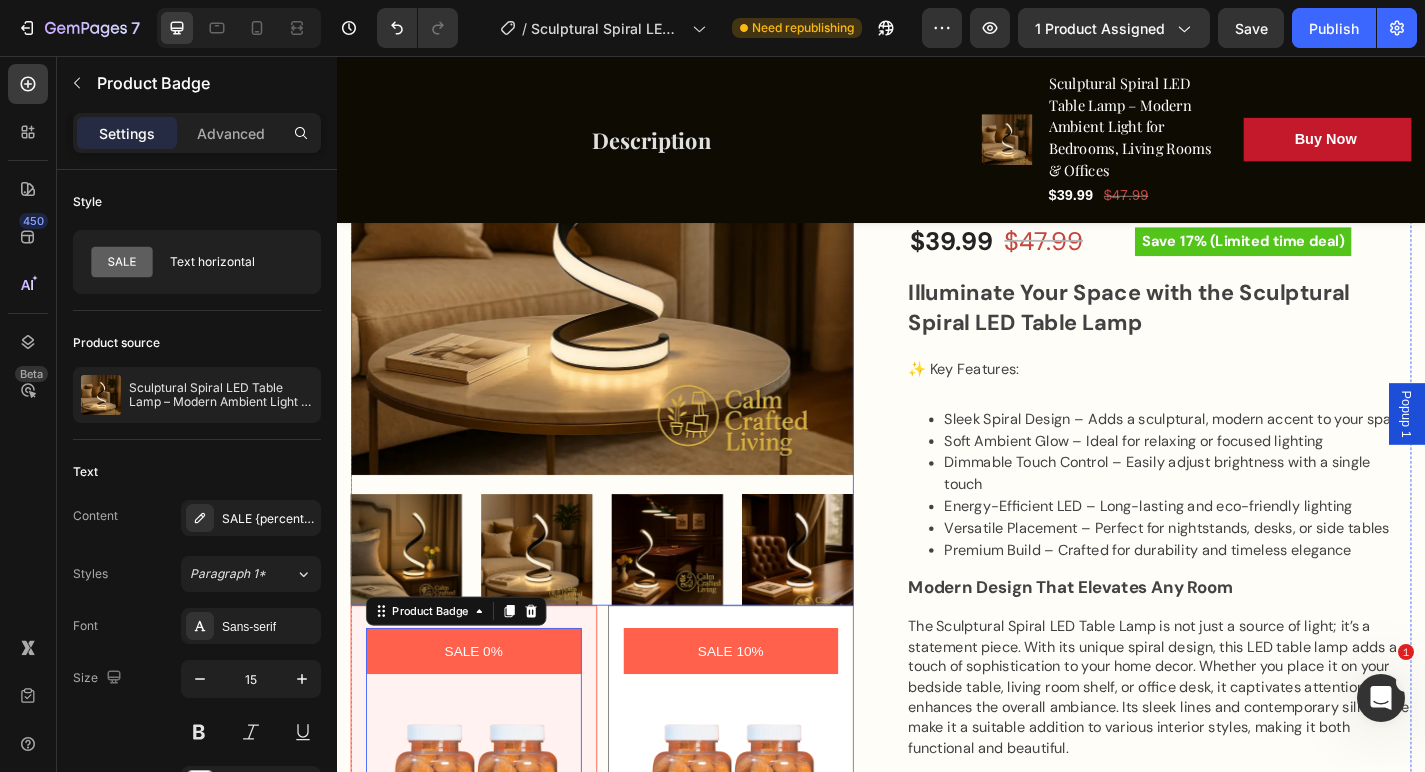 scroll, scrollTop: 1048, scrollLeft: 0, axis: vertical 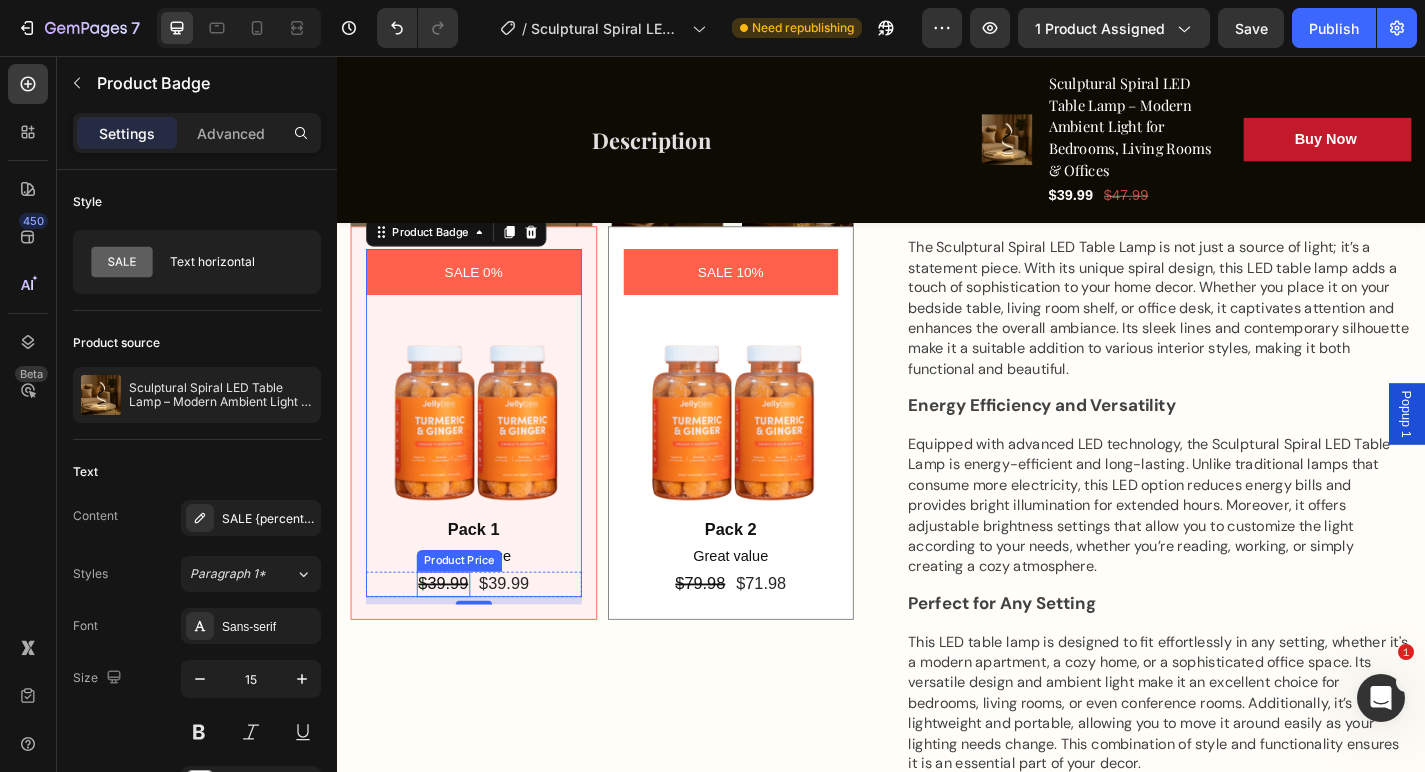 click on "$39.99" at bounding box center (454, 638) 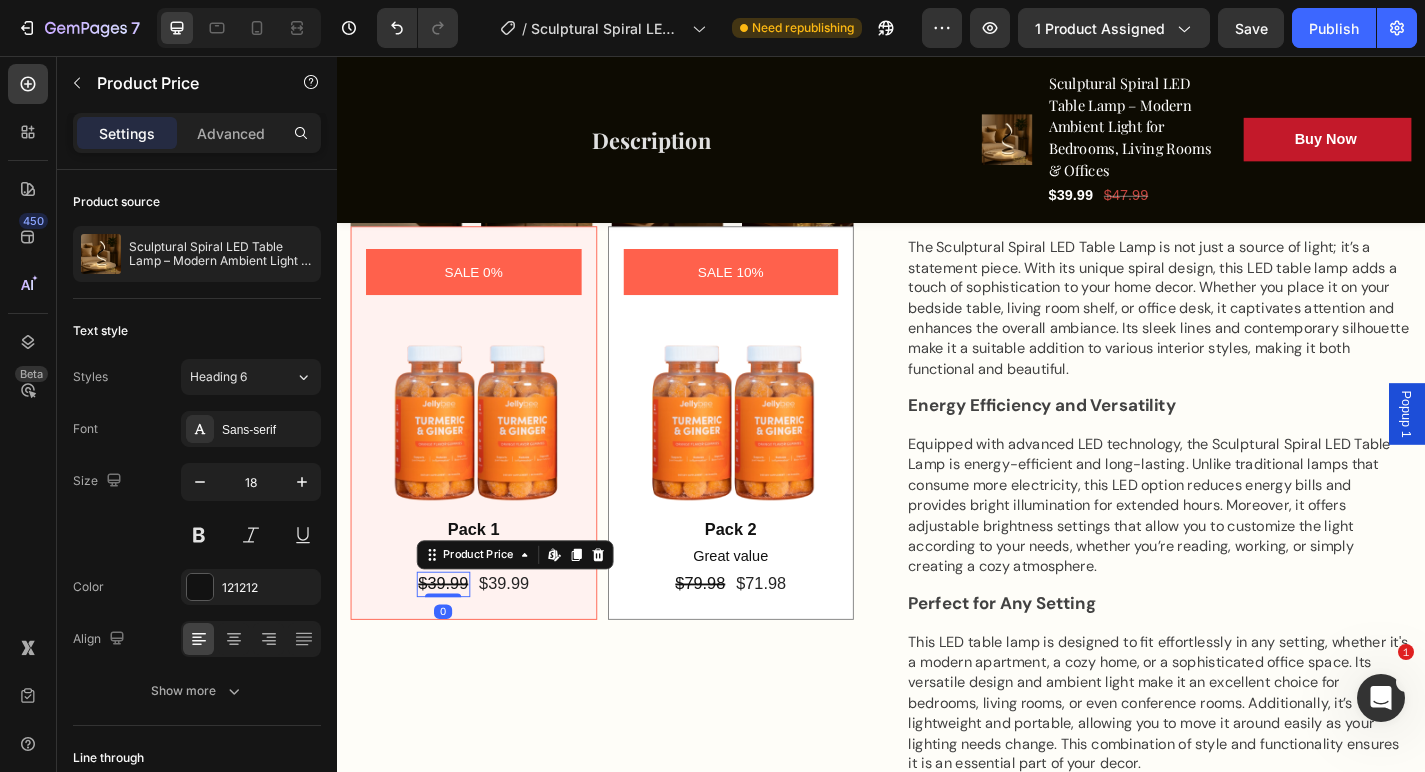 click on "$39.99" at bounding box center [454, 638] 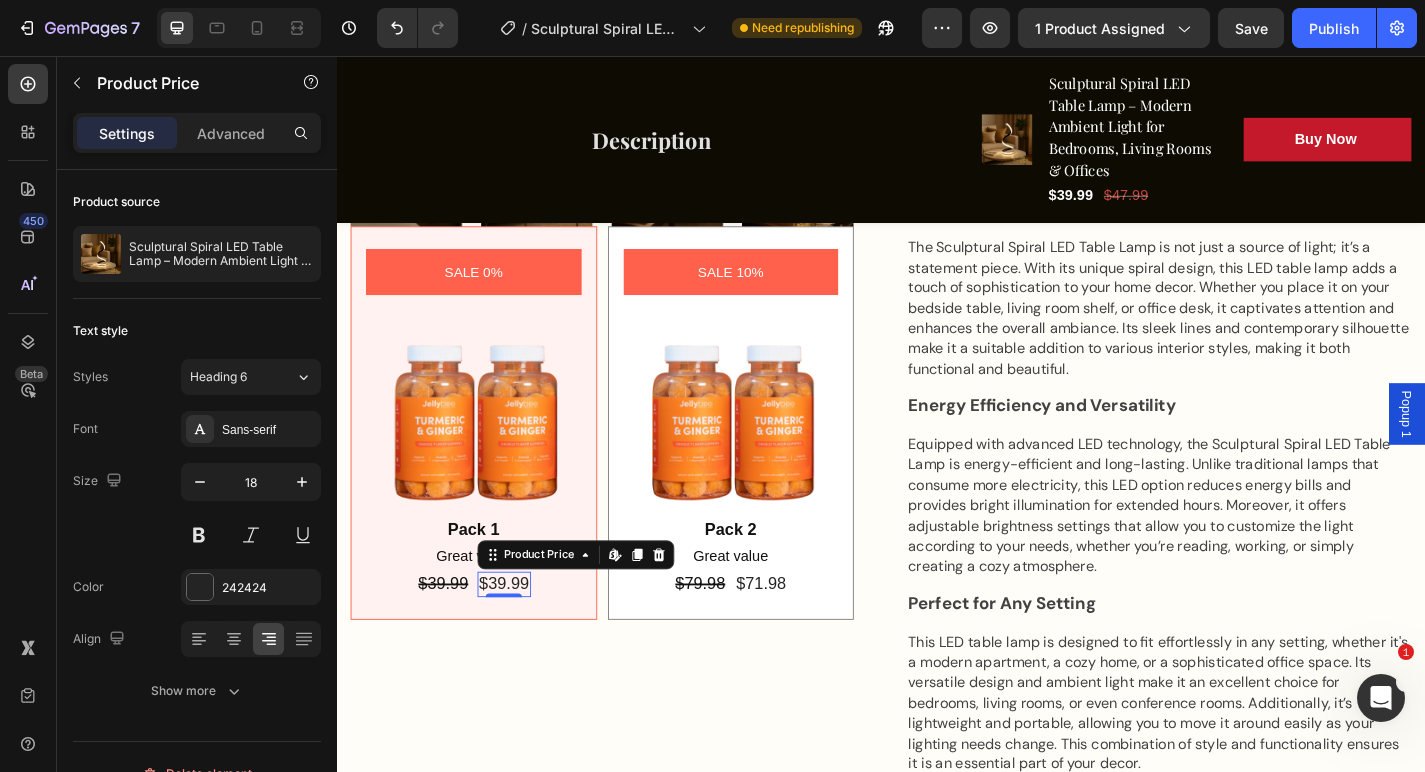 click on "$39.99" at bounding box center (521, 638) 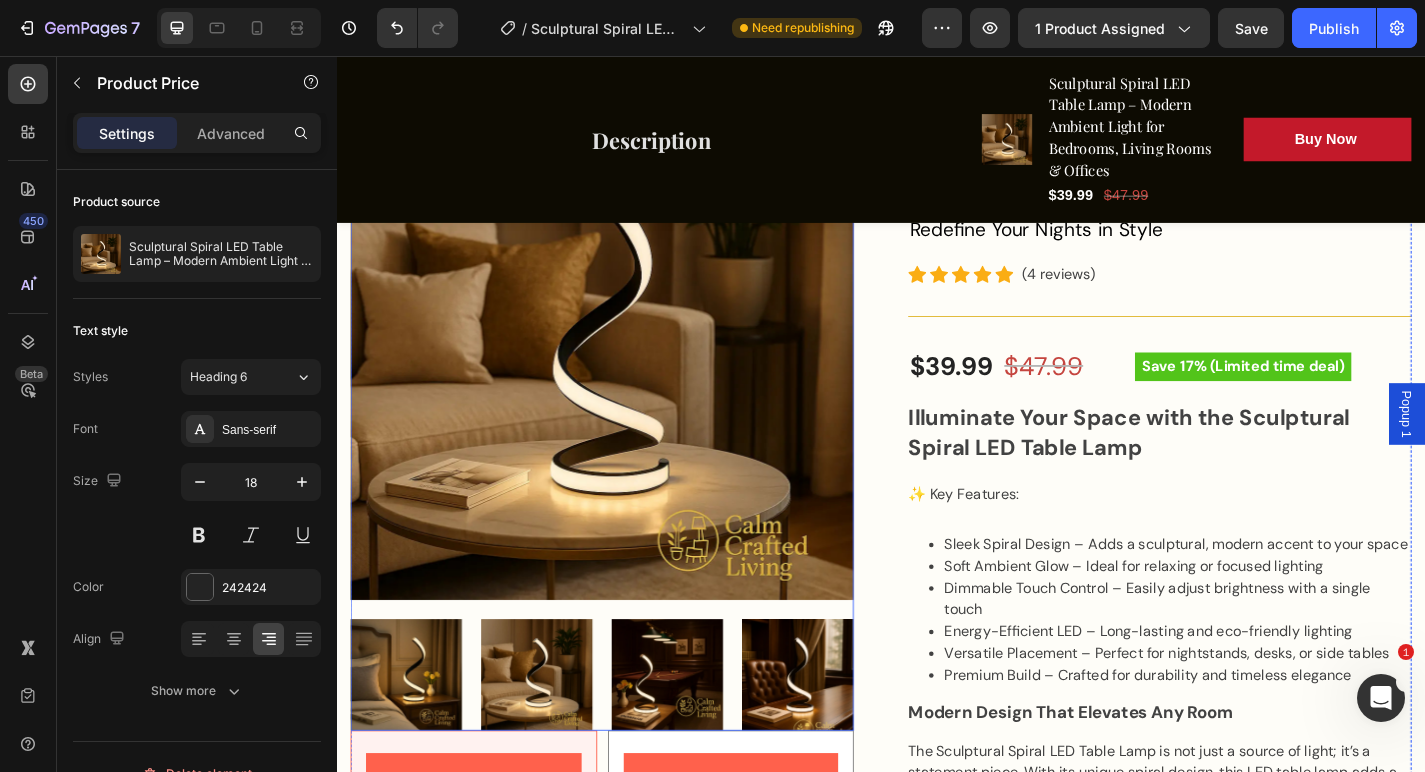 scroll, scrollTop: 979, scrollLeft: 0, axis: vertical 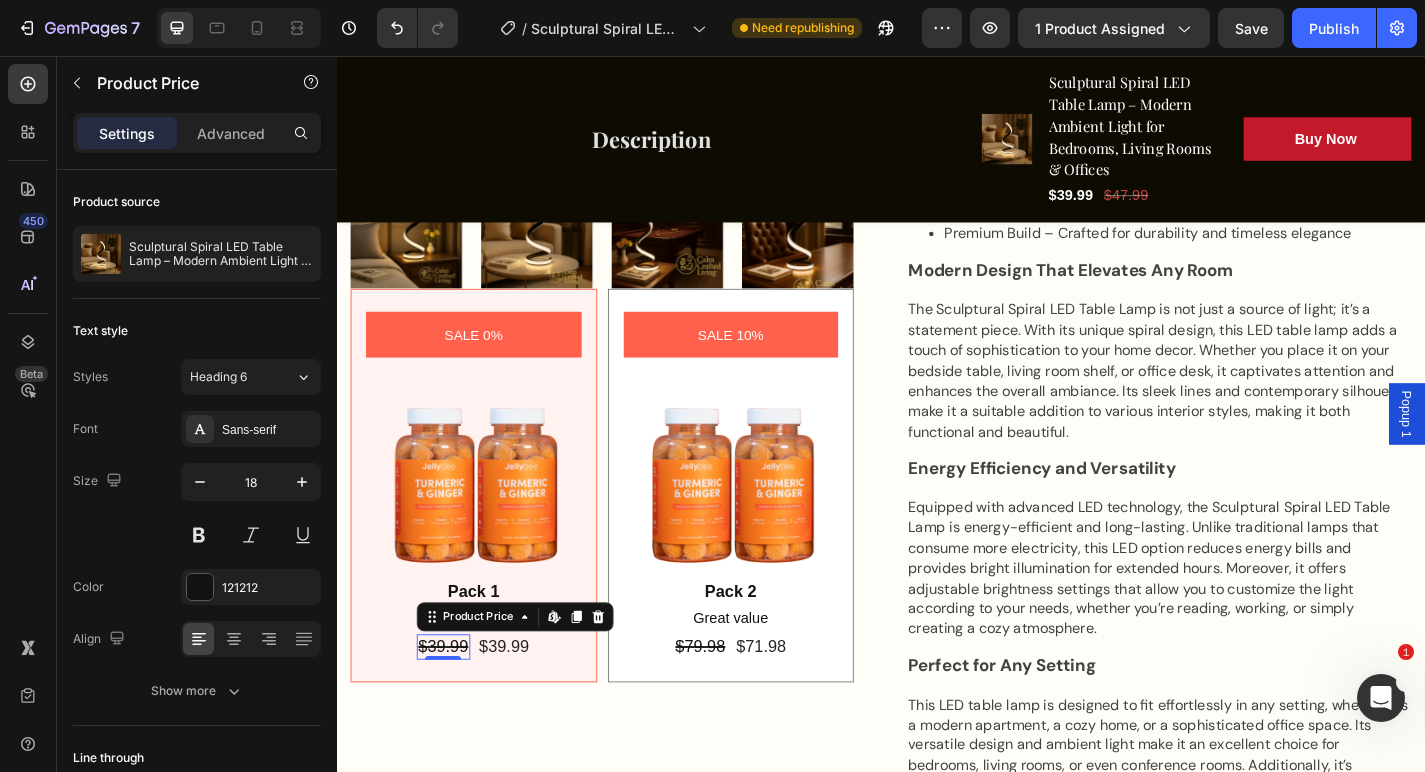 click on "$39.99" at bounding box center (454, 707) 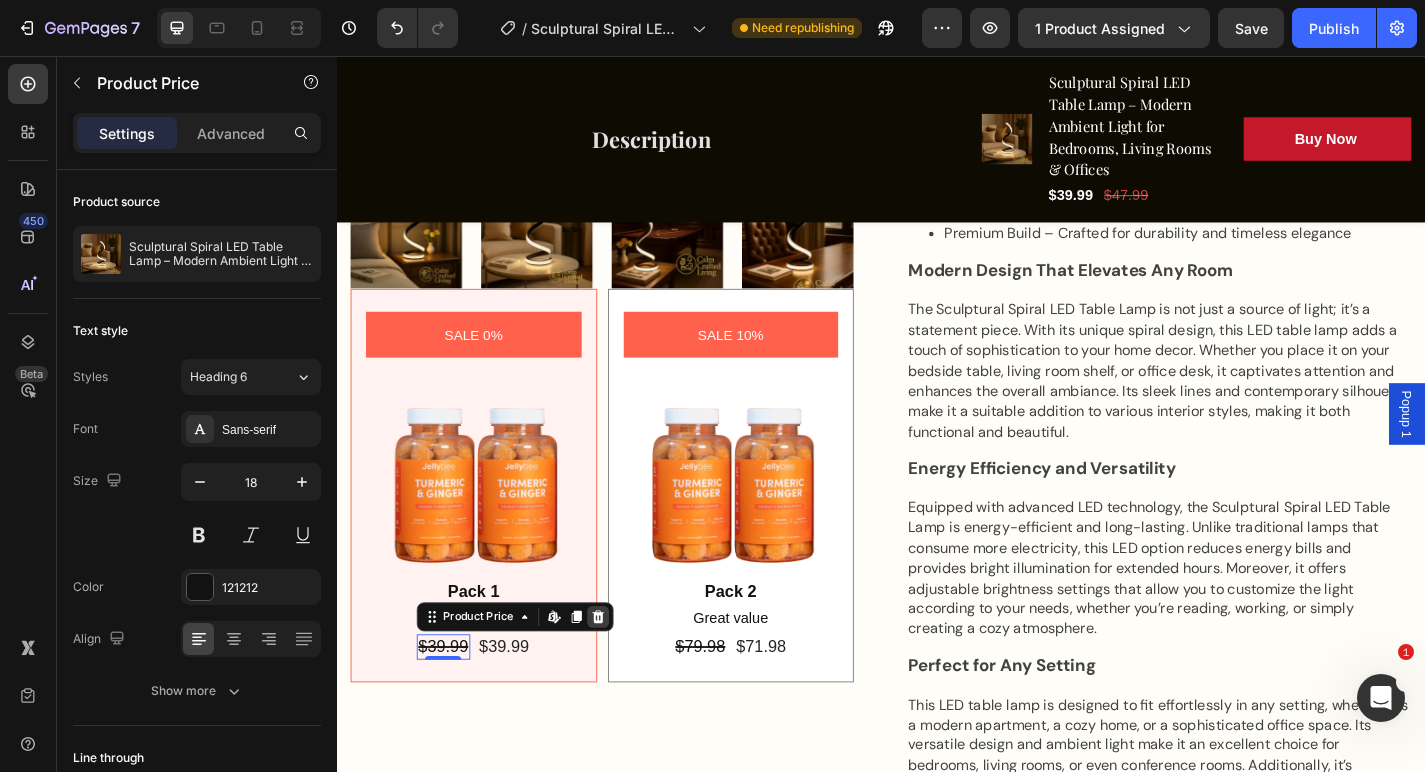 click 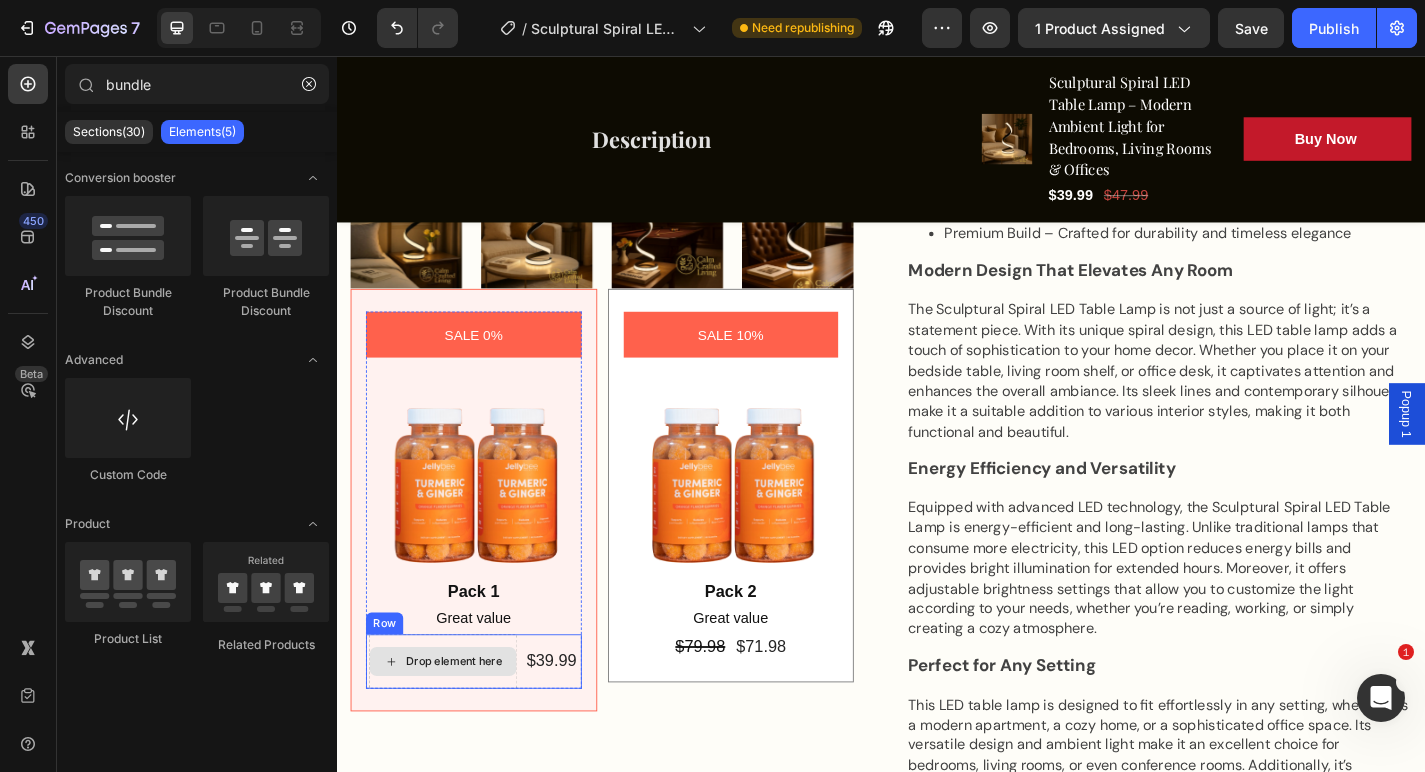 click on "Drop element here" at bounding box center [454, 724] 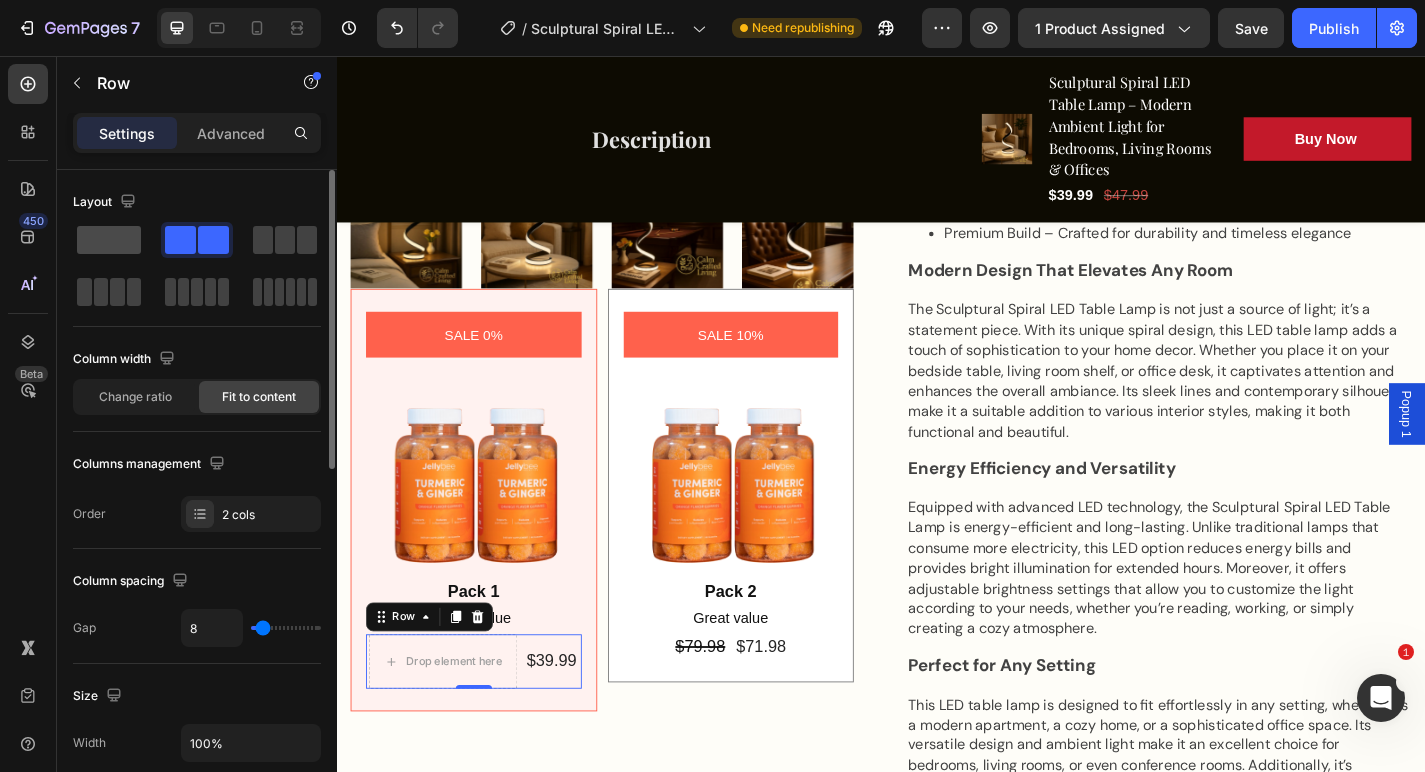 click 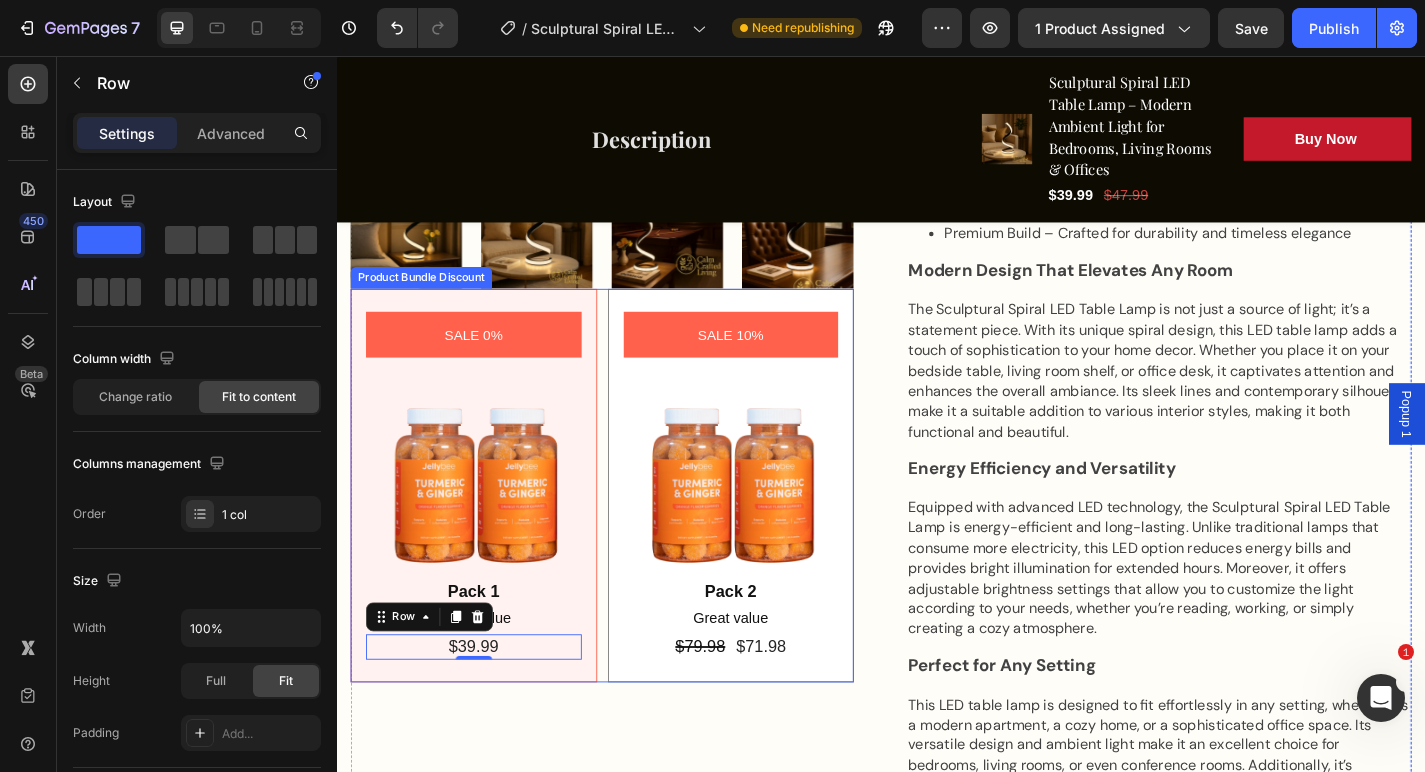 click on "SALE 0% Product Badge Image Pack 1 Text Block Great value Text Block $39.99 Product Price Product Price Row   0 Row" at bounding box center [488, 529] 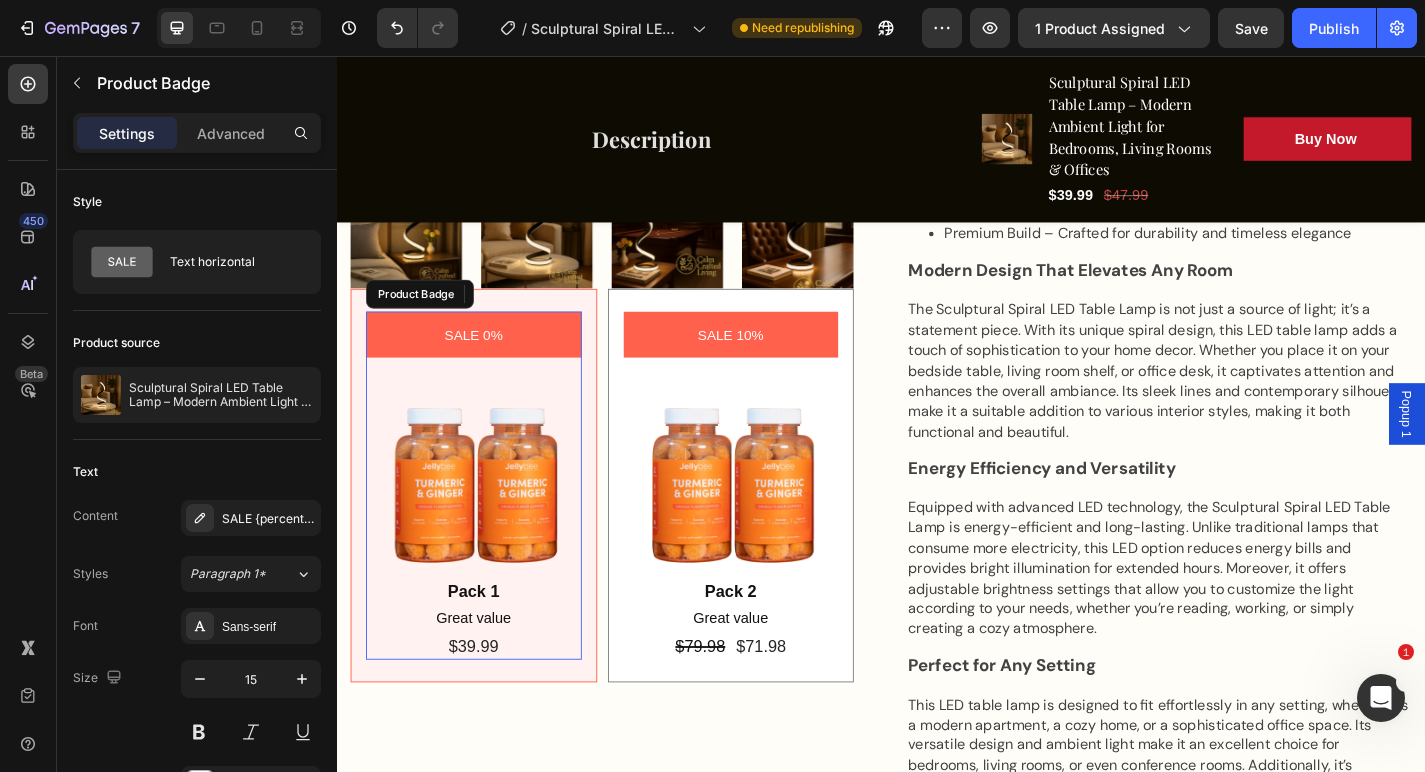 click on "SALE 0%" at bounding box center [488, 363] 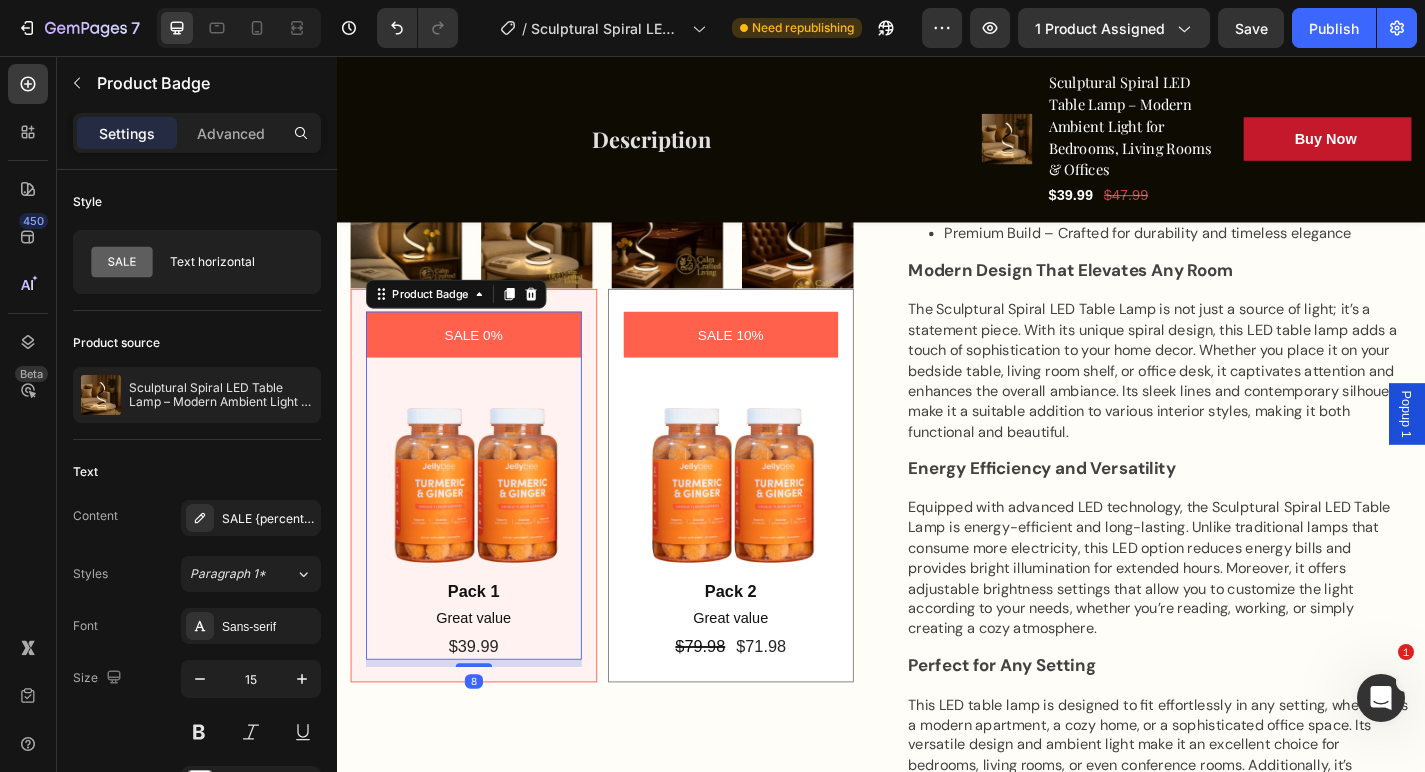 click on "SALE 0%" at bounding box center [488, 363] 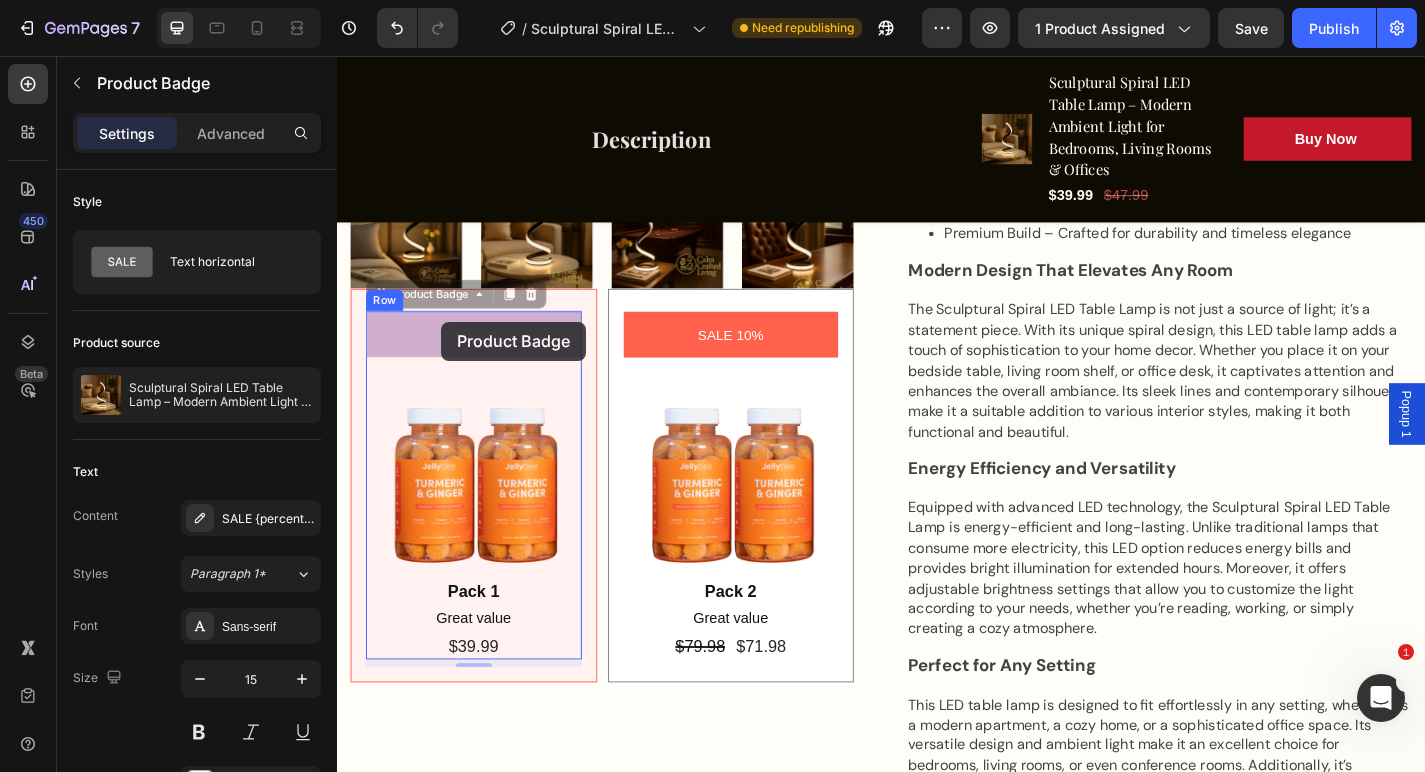 drag, startPoint x: 523, startPoint y: 359, endPoint x: 454, endPoint y: 348, distance: 69.87131 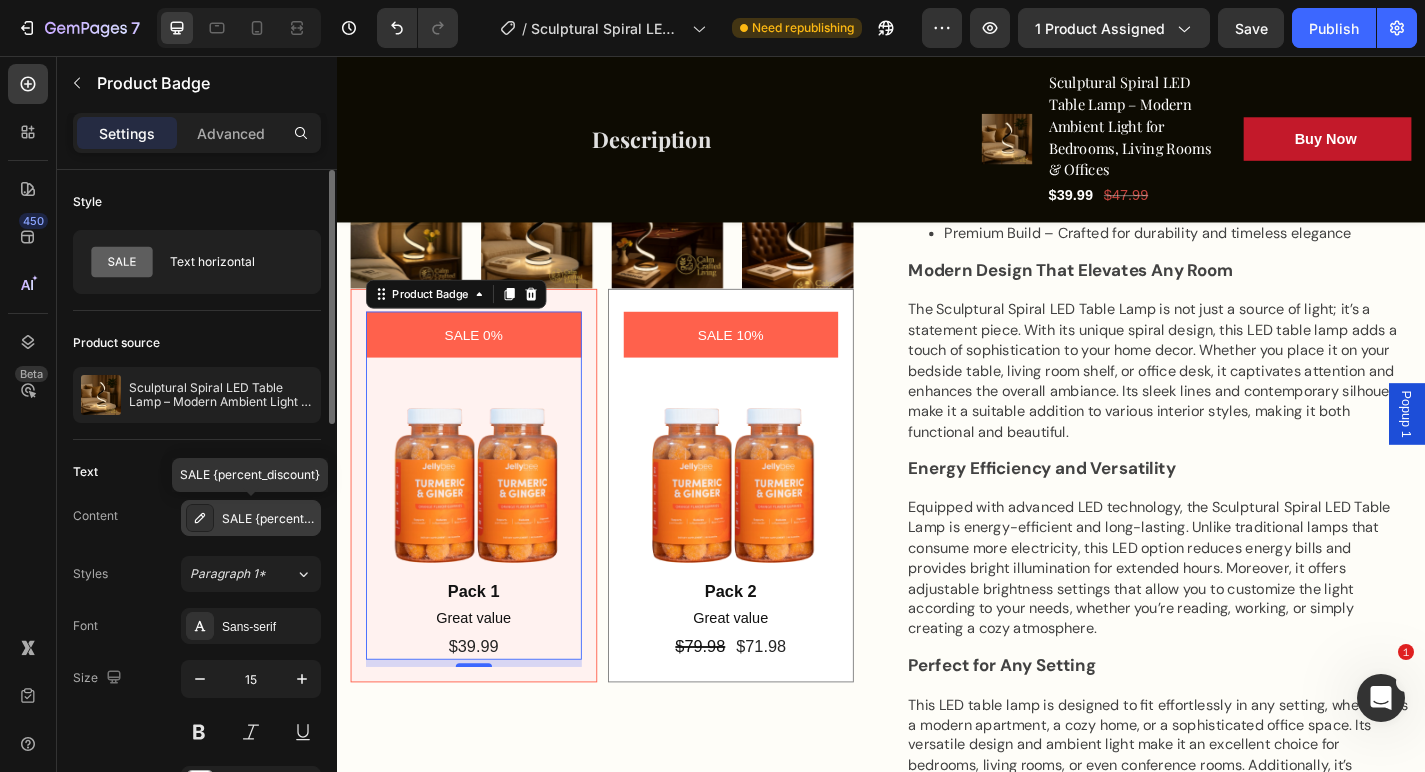 click on "SALE {percent_discount}" at bounding box center [251, 518] 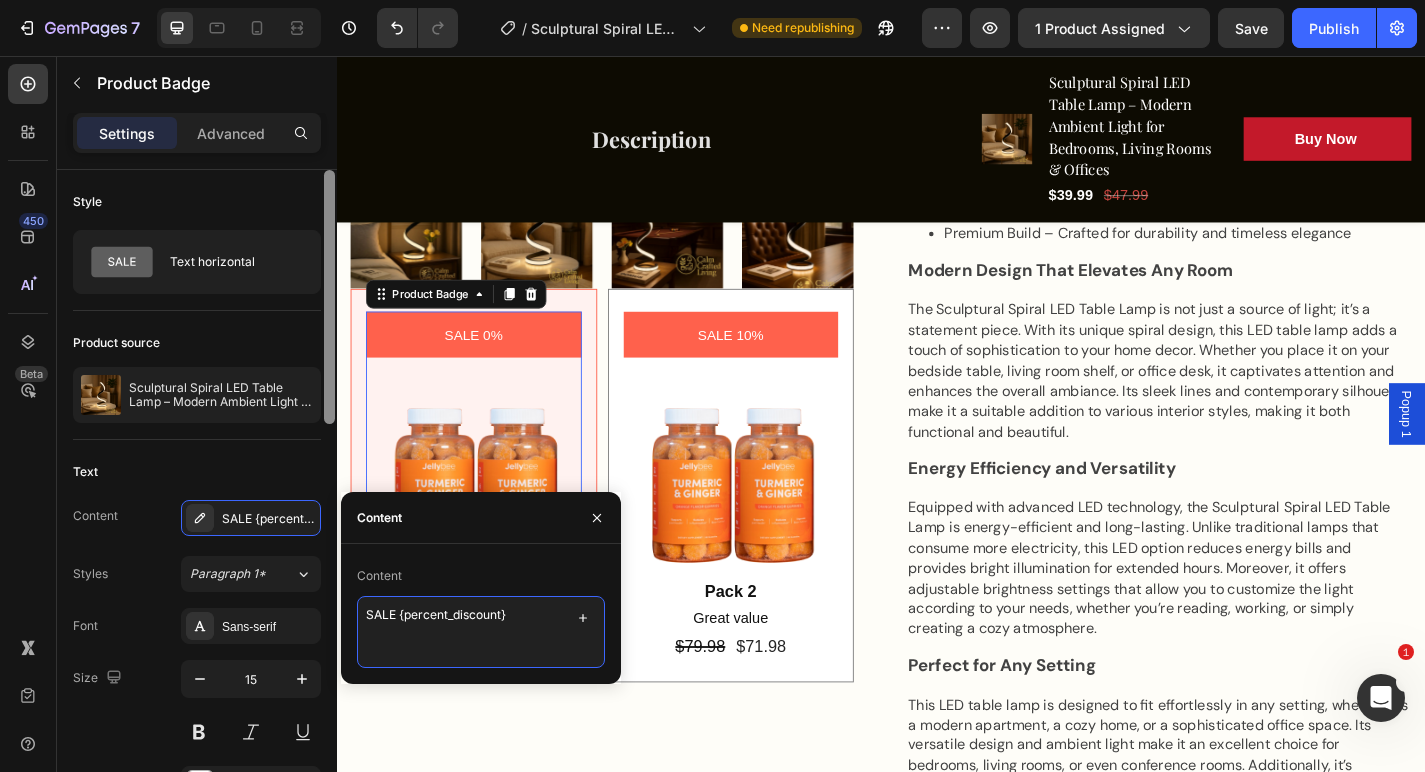 drag, startPoint x: 523, startPoint y: 614, endPoint x: 335, endPoint y: 581, distance: 190.8743 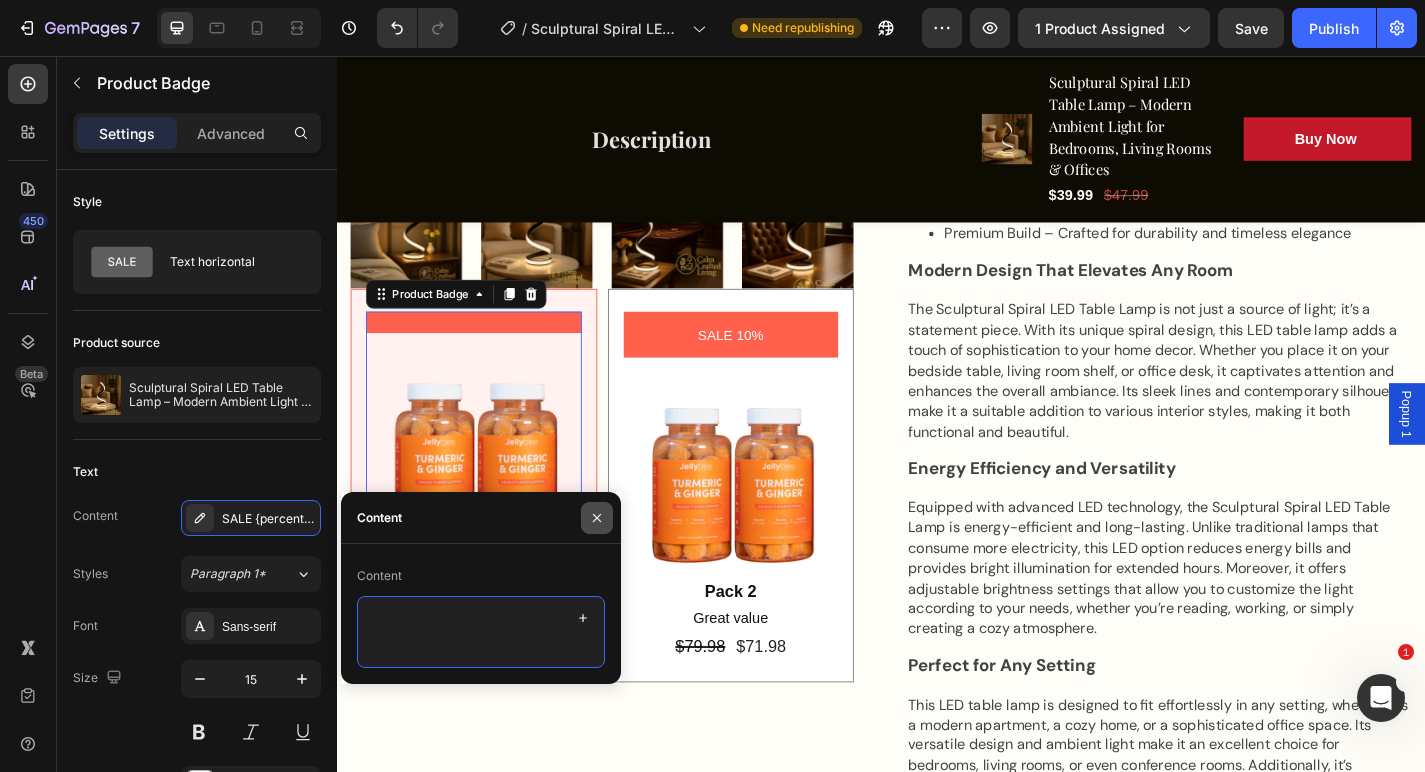 type 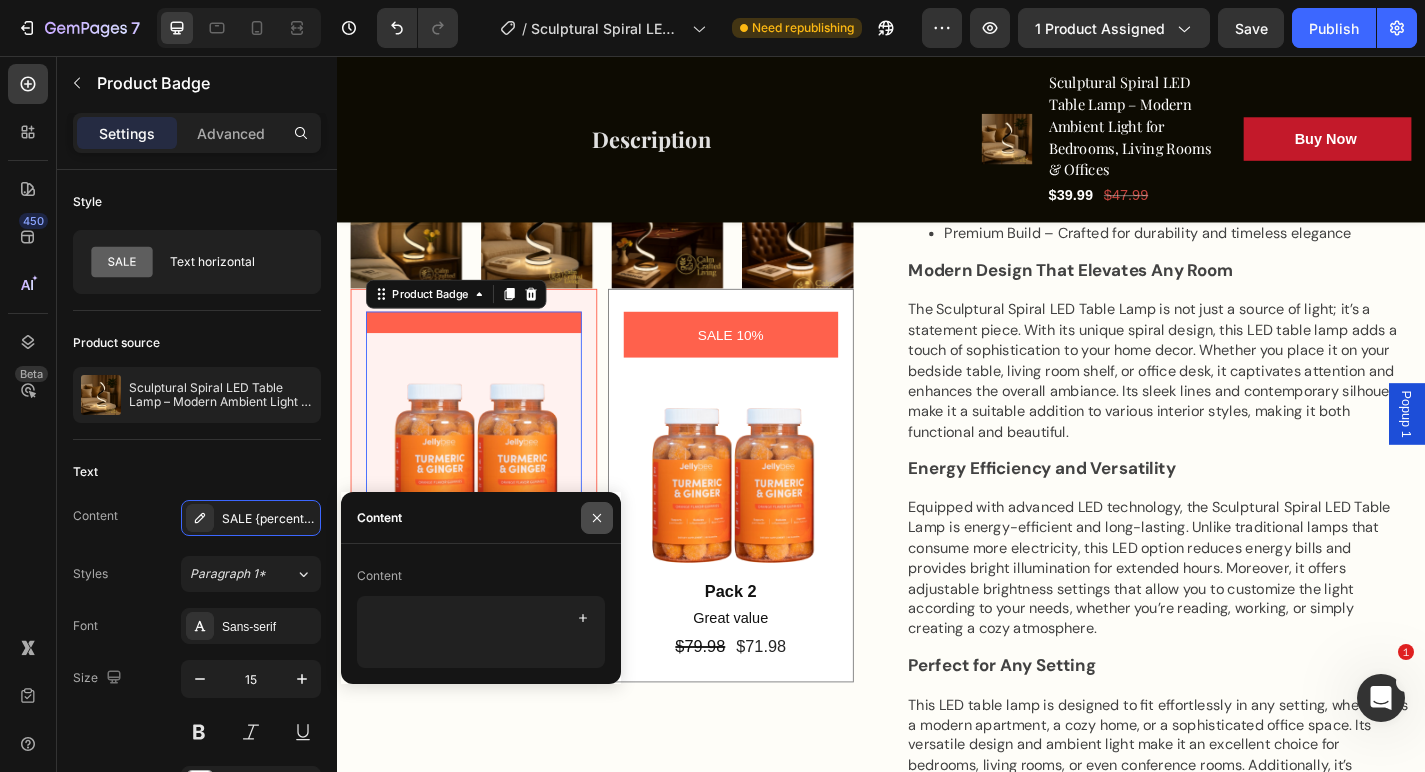 click 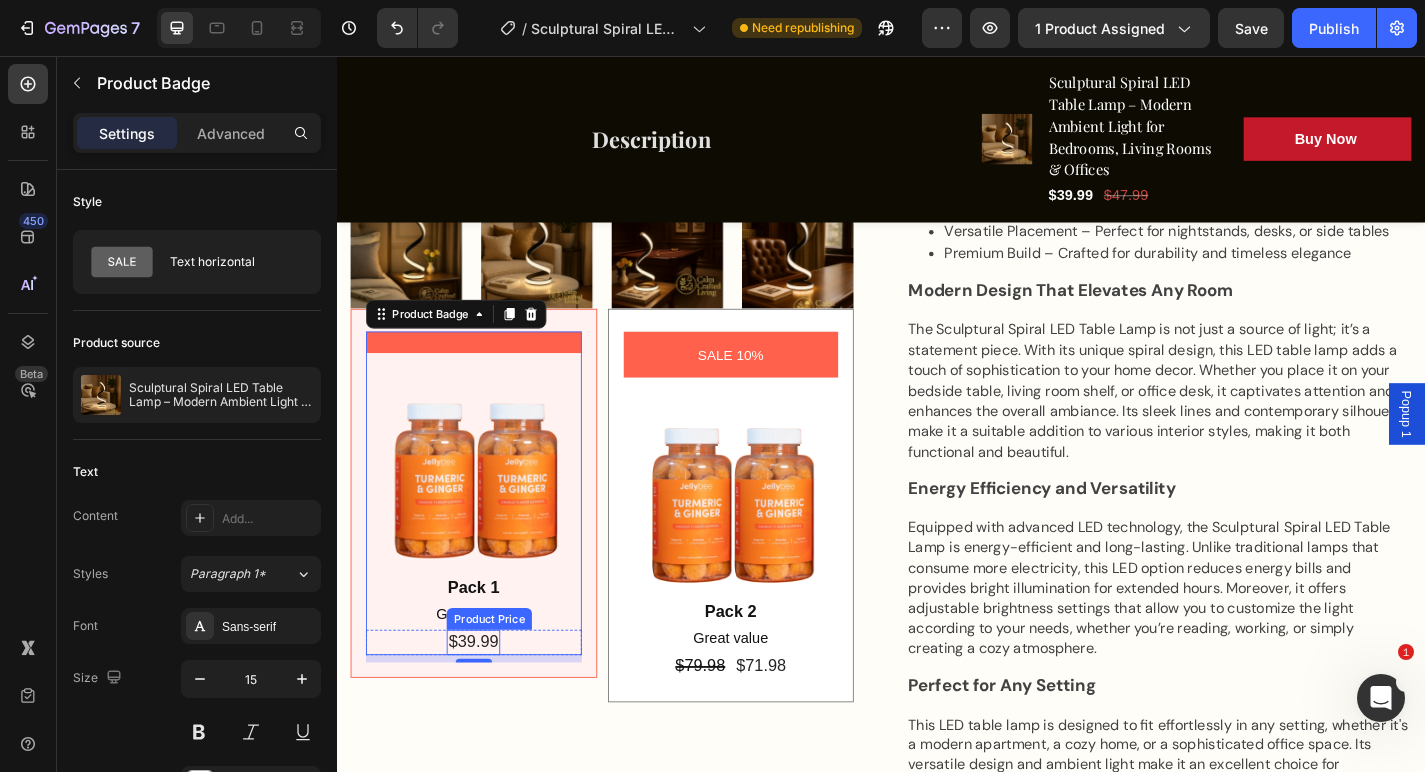 scroll, scrollTop: 995, scrollLeft: 0, axis: vertical 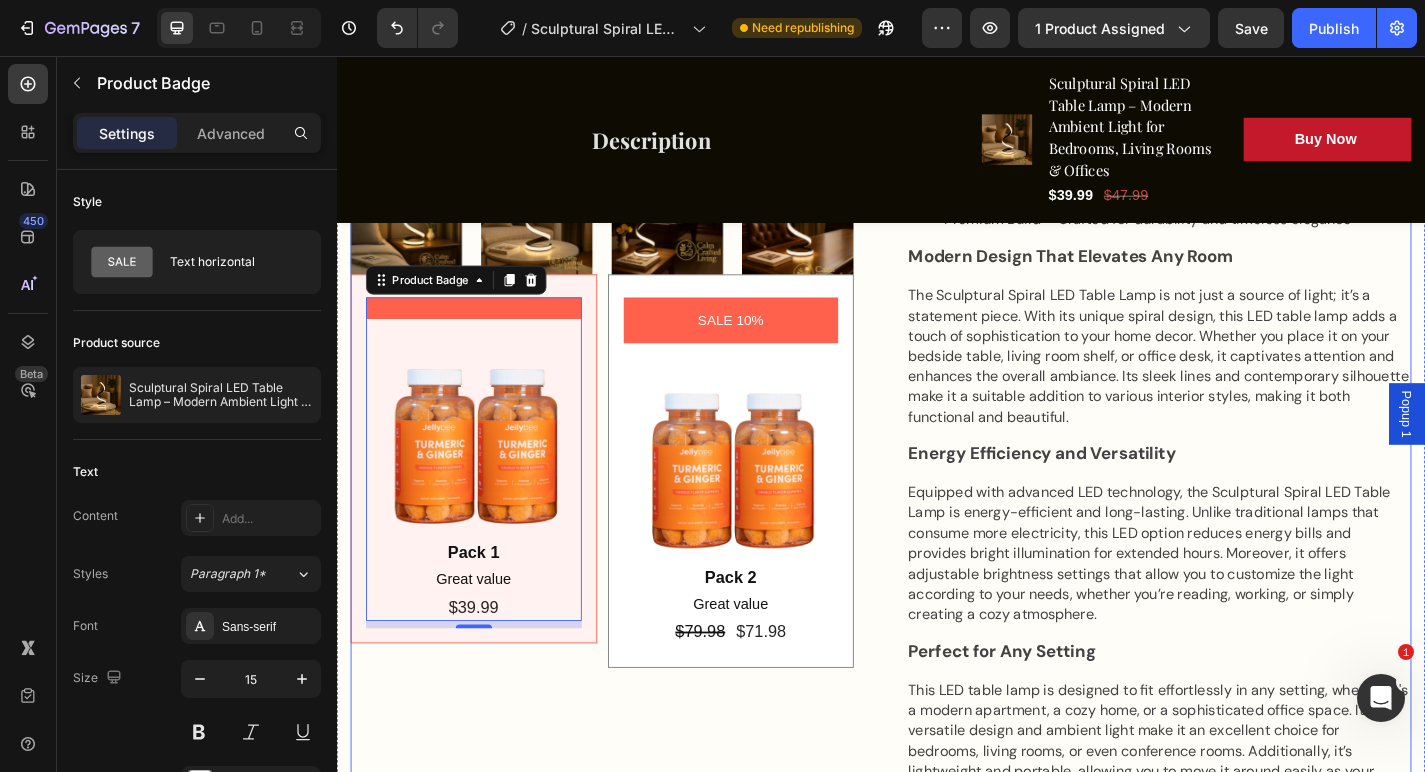 click on "Product Images Product Badge   8 Image Pack 1 Text Block Great value Text Block $39.99 Product Price Product Price Row Row SALE 10% Product Badge Image Pack 2 Text Block Great value Text Block $79.98 Product Price Product Price $71.98 Product Price Product Price Row Row Product Bundle Discount" at bounding box center (629, 543) 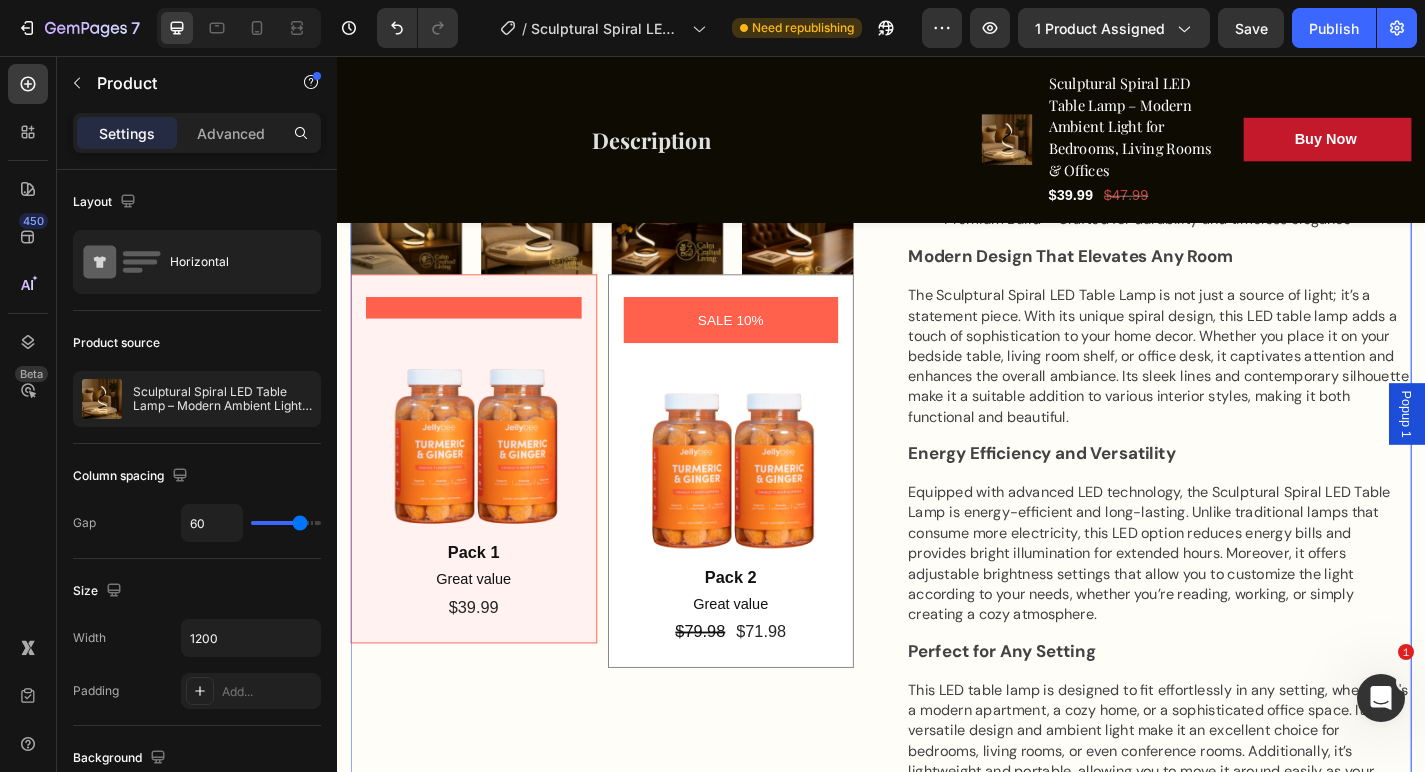 scroll, scrollTop: 1012, scrollLeft: 0, axis: vertical 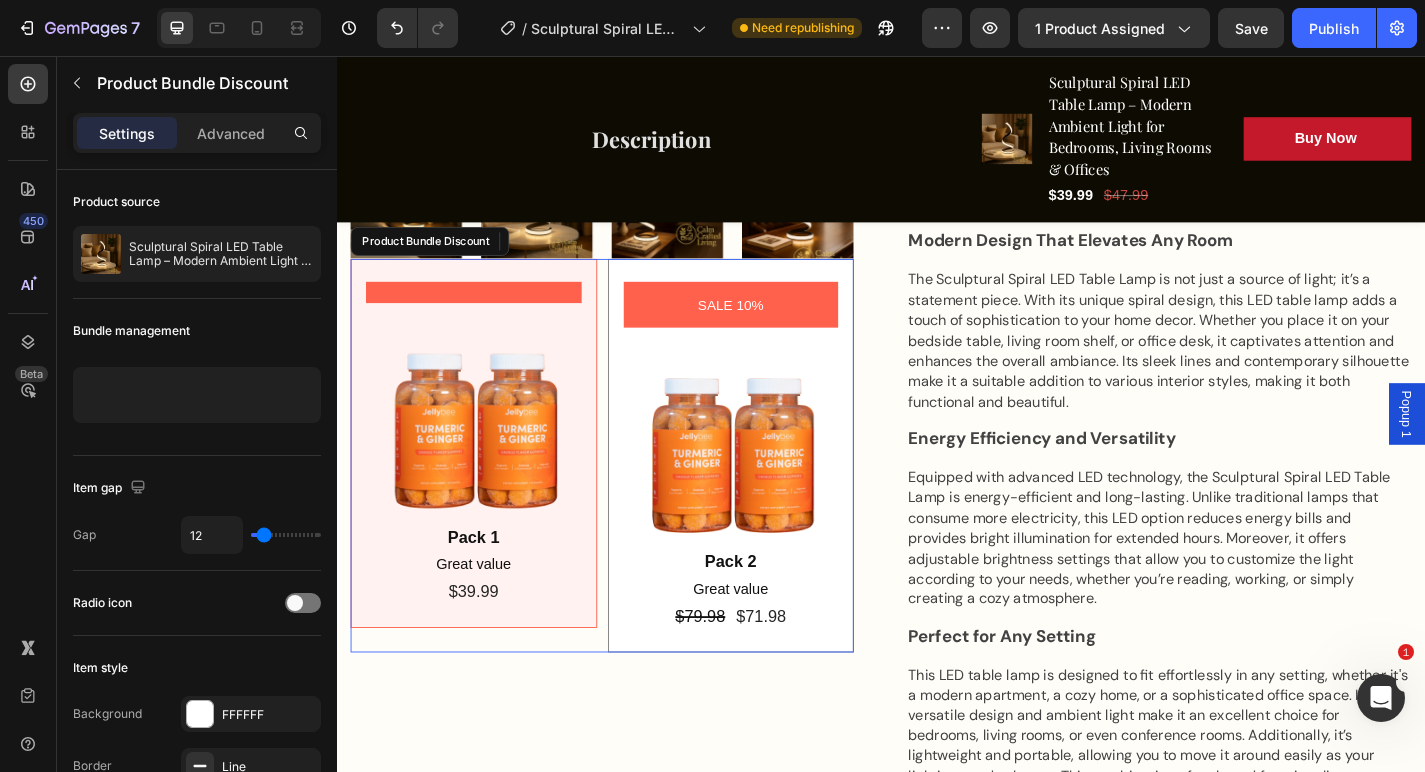 click on "SALE 10% Product Badge Image Pack 2 Text Block Great value Text Block $79.98 Product Price Product Price $71.98 Product Price Product Price Row Row" at bounding box center [772, 496] 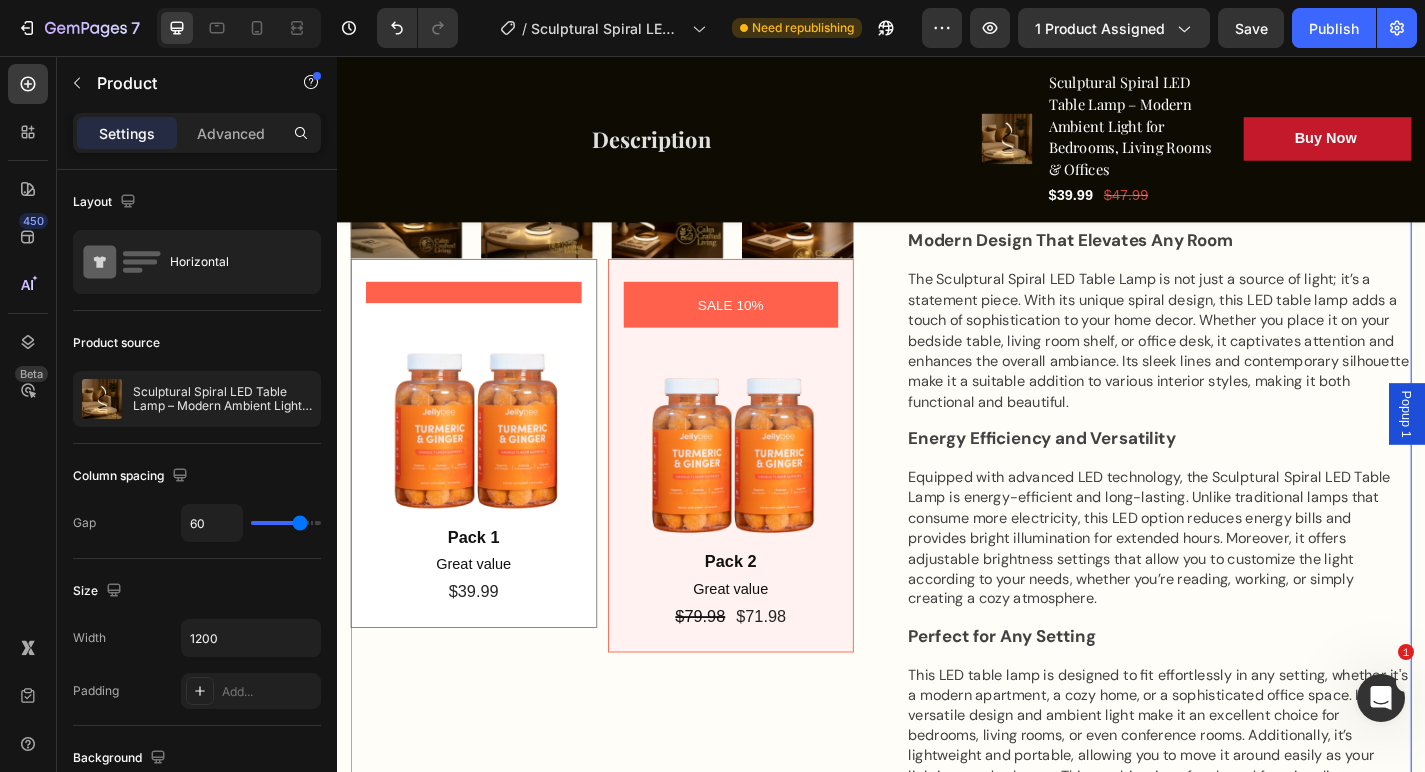 click on "Product Images Product Badge Image Pack 1 Text Block Great value Text Block $39.99 Product Price Product Price Row Row SALE 10% Product Badge Image Pack 2 Text Block Great value Text Block $79.98 Product Price Product Price $71.98 Product Price Product Price Row Row Product Bundle Discount   0" at bounding box center (629, 526) 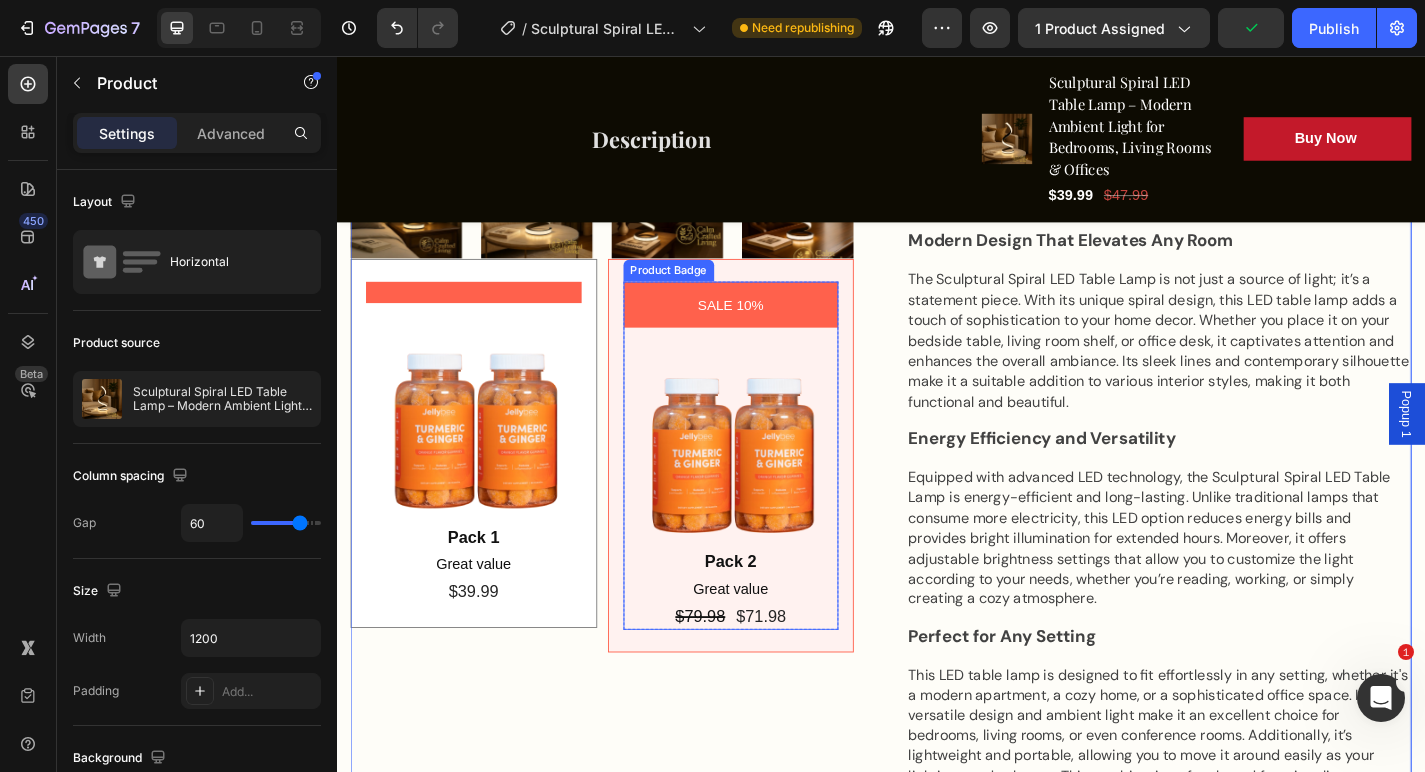 click on "SALE 10%" at bounding box center [772, 330] 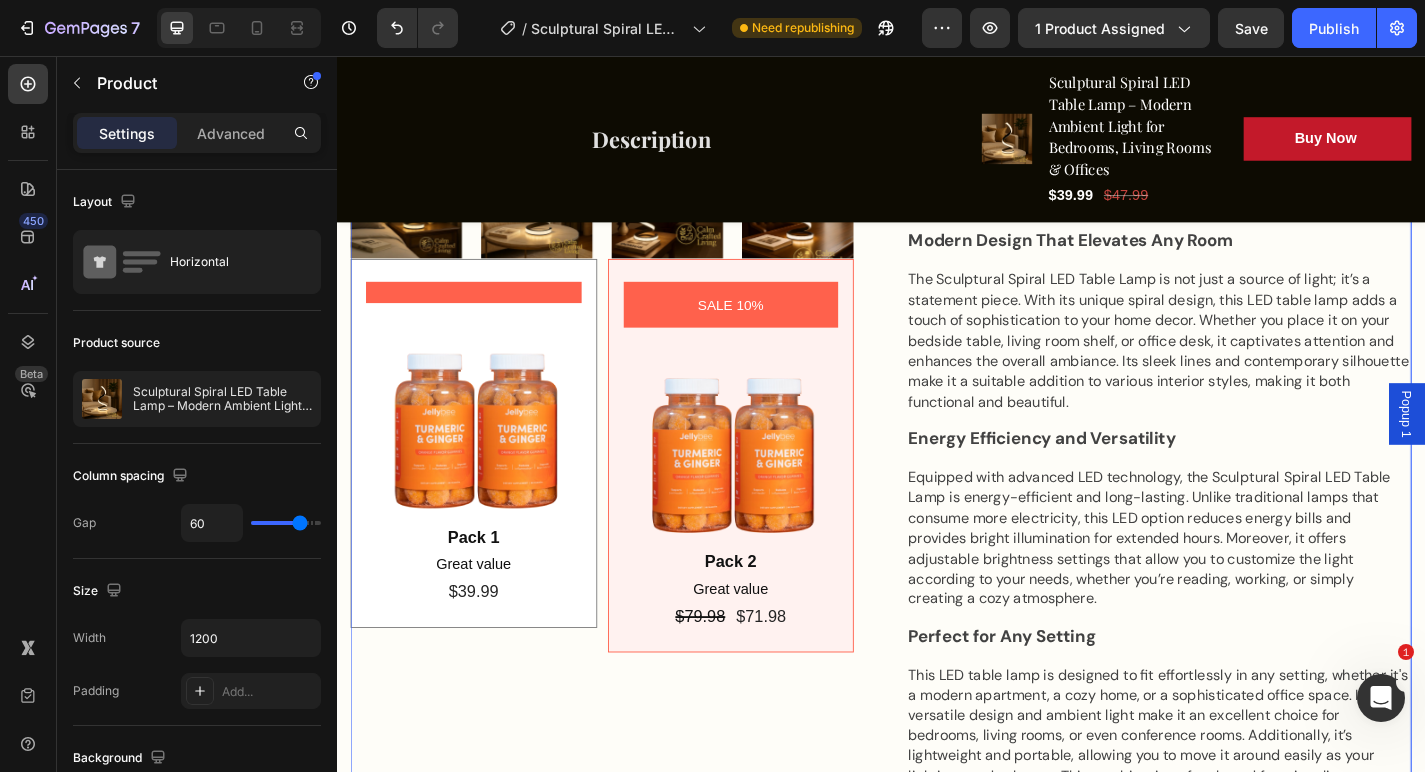 click on "Product Images Product Badge Image Pack 1 Text Block Great value Text Block $39.99 Product Price Product Price Row Row SALE 10% Product Badge   8 Image Pack 2 Text Block Great value Text Block $79.98 Product Price Product Price $71.98 Product Price Product Price Row Row Product Bundle Discount" at bounding box center (629, 526) 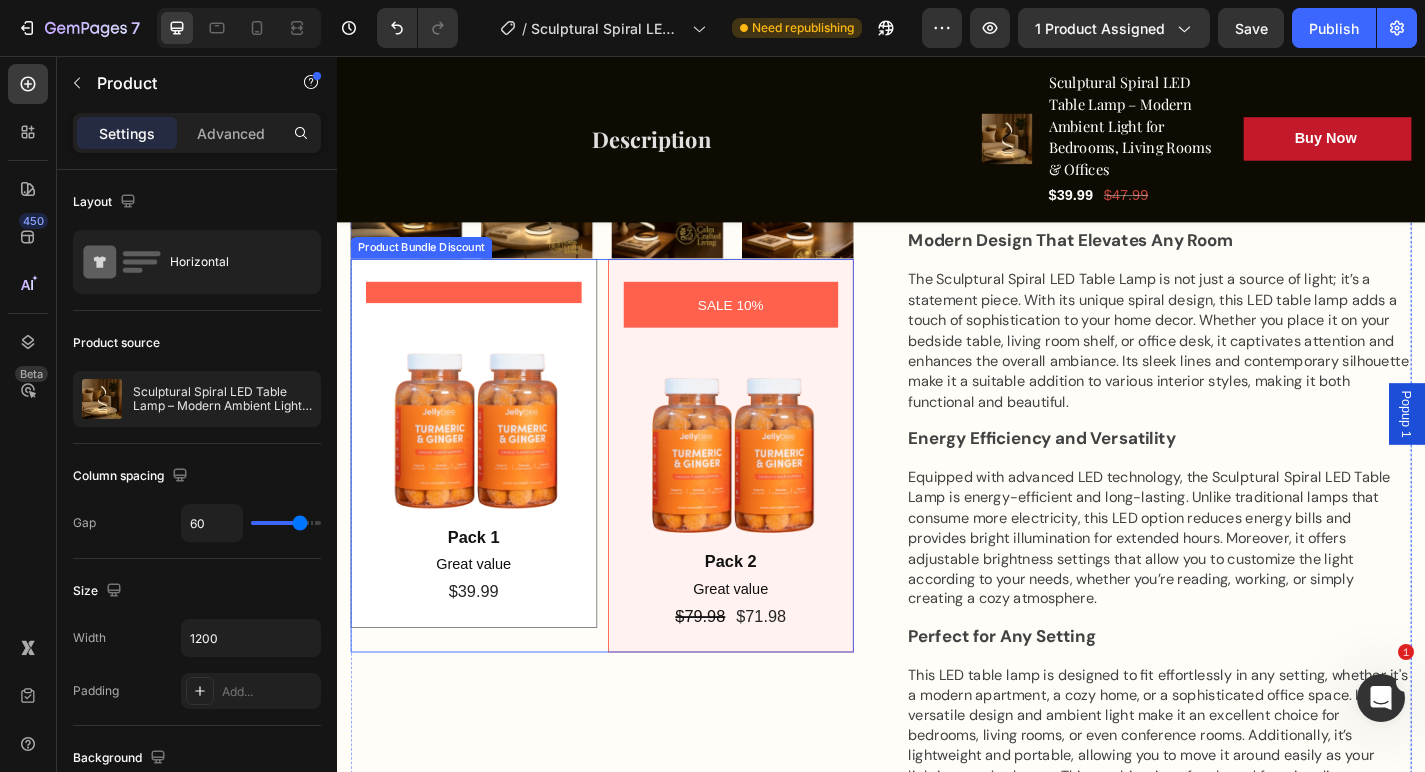 scroll, scrollTop: 1017, scrollLeft: 0, axis: vertical 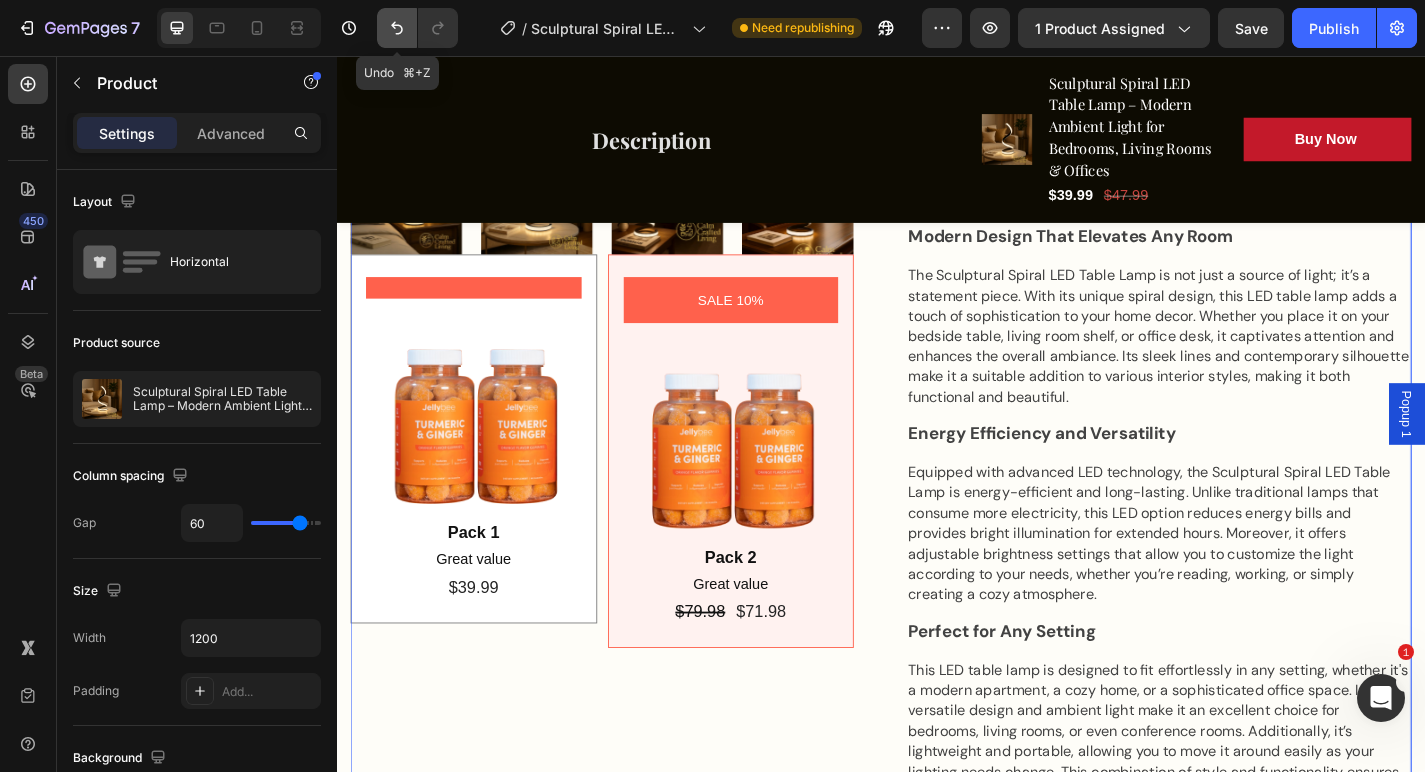 click 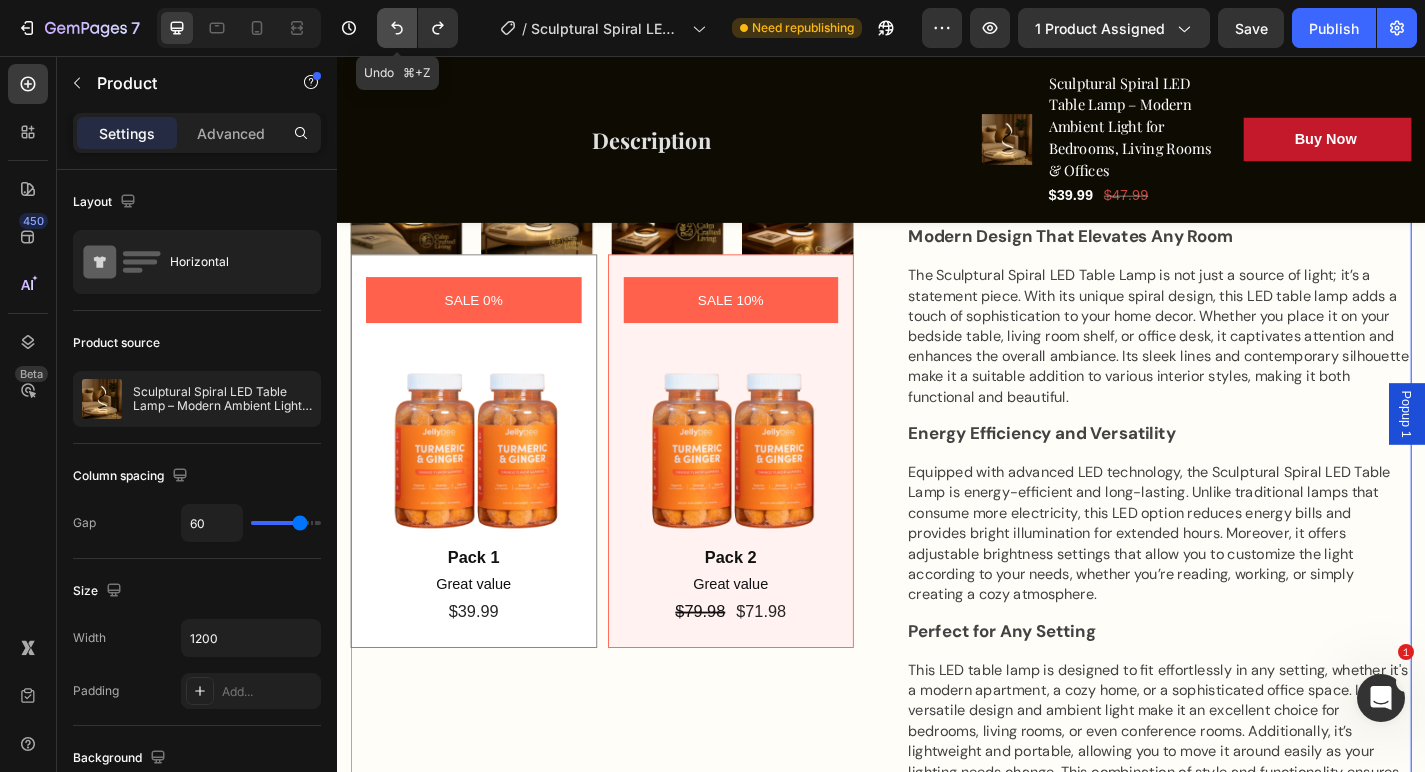 click 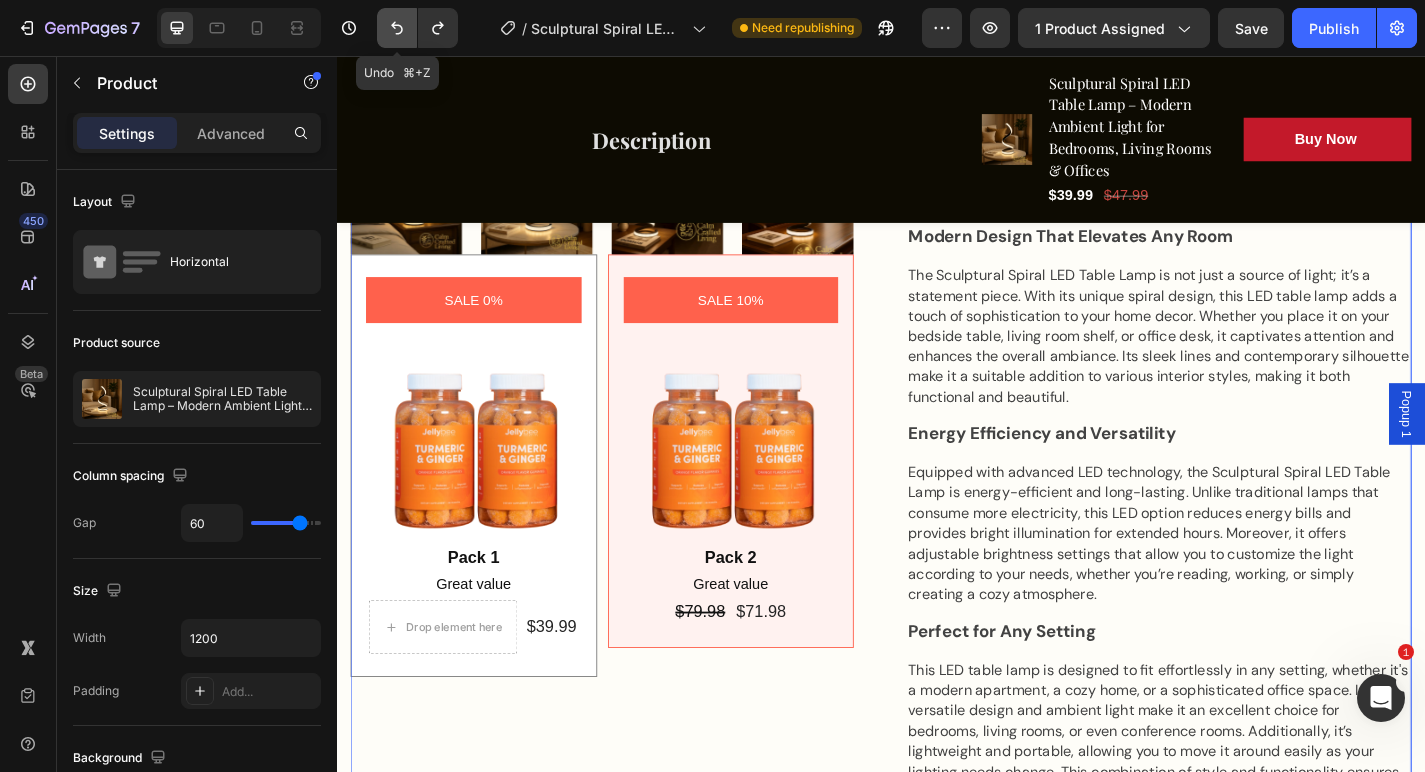 click 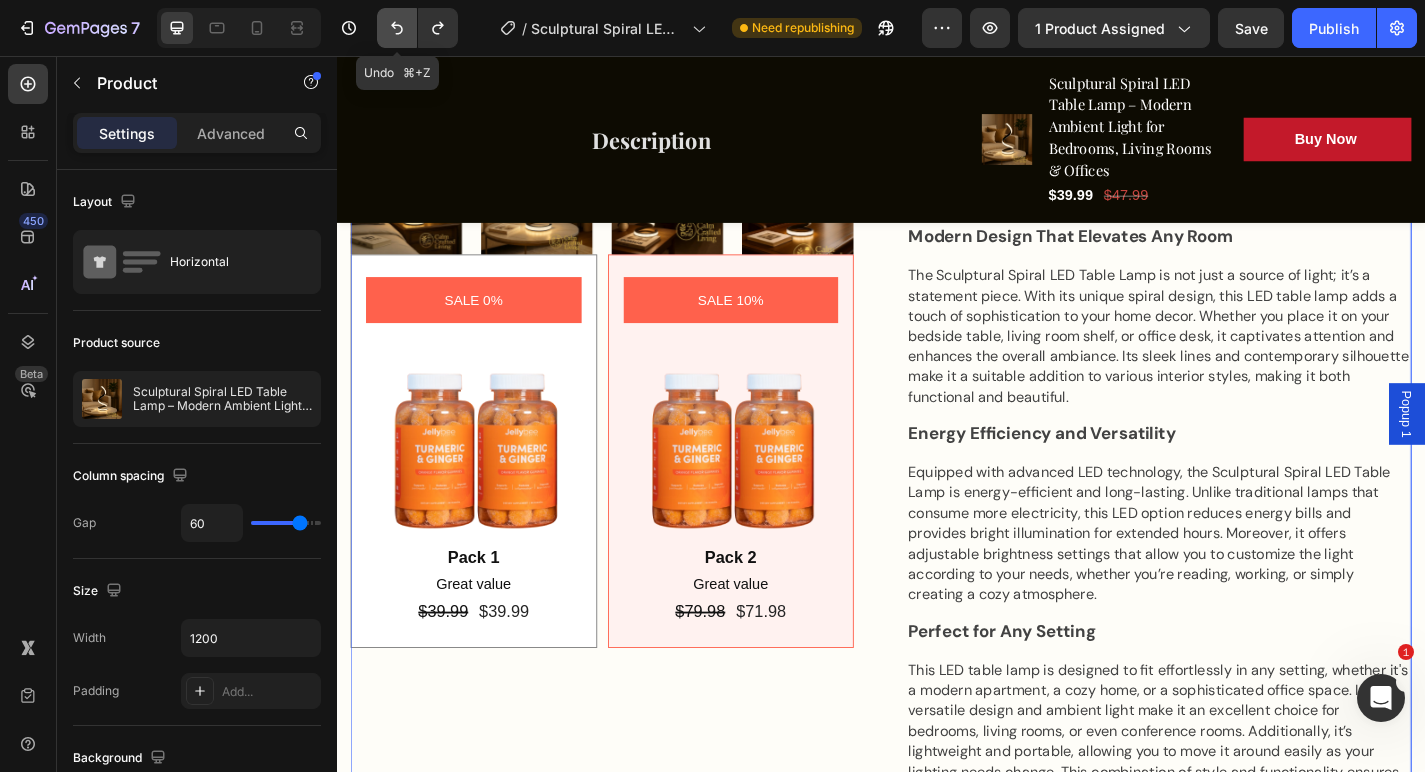 click 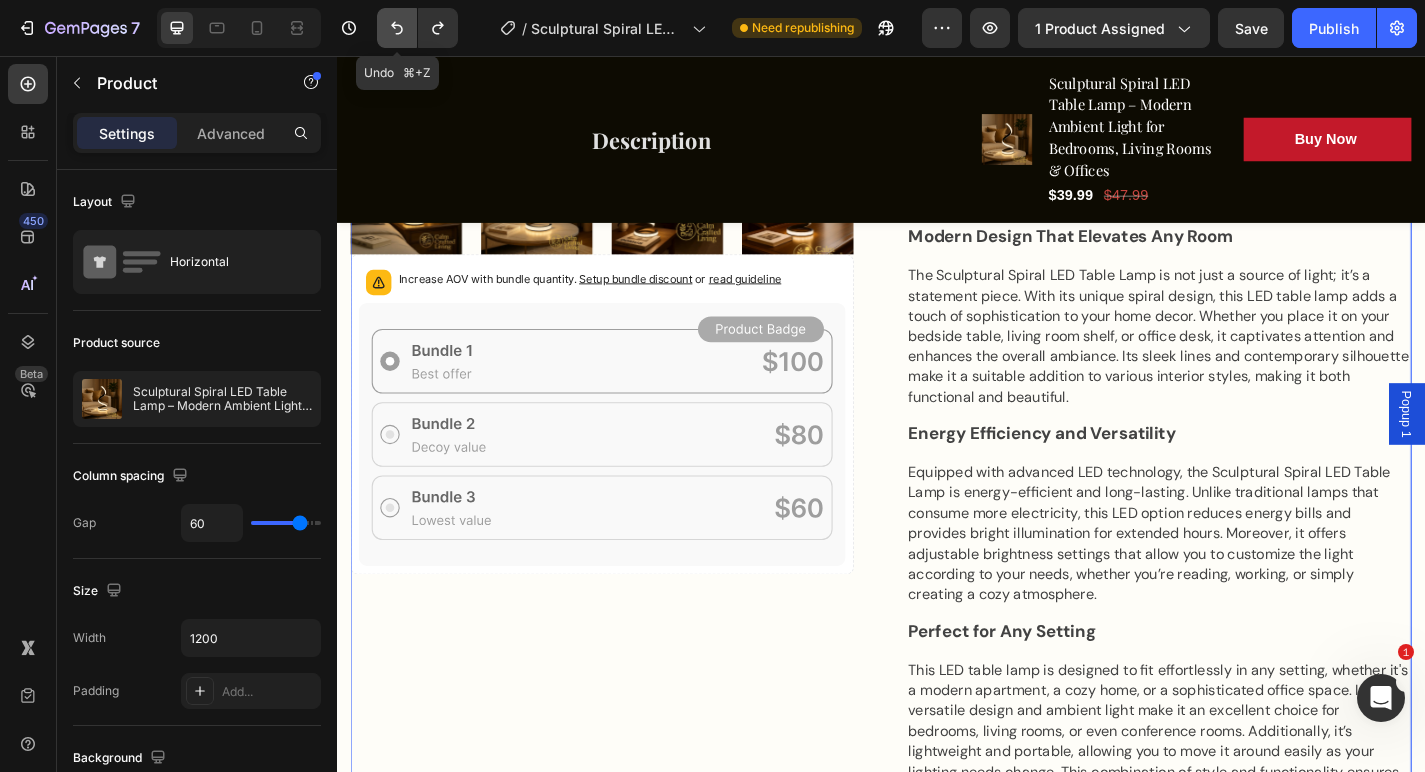 click 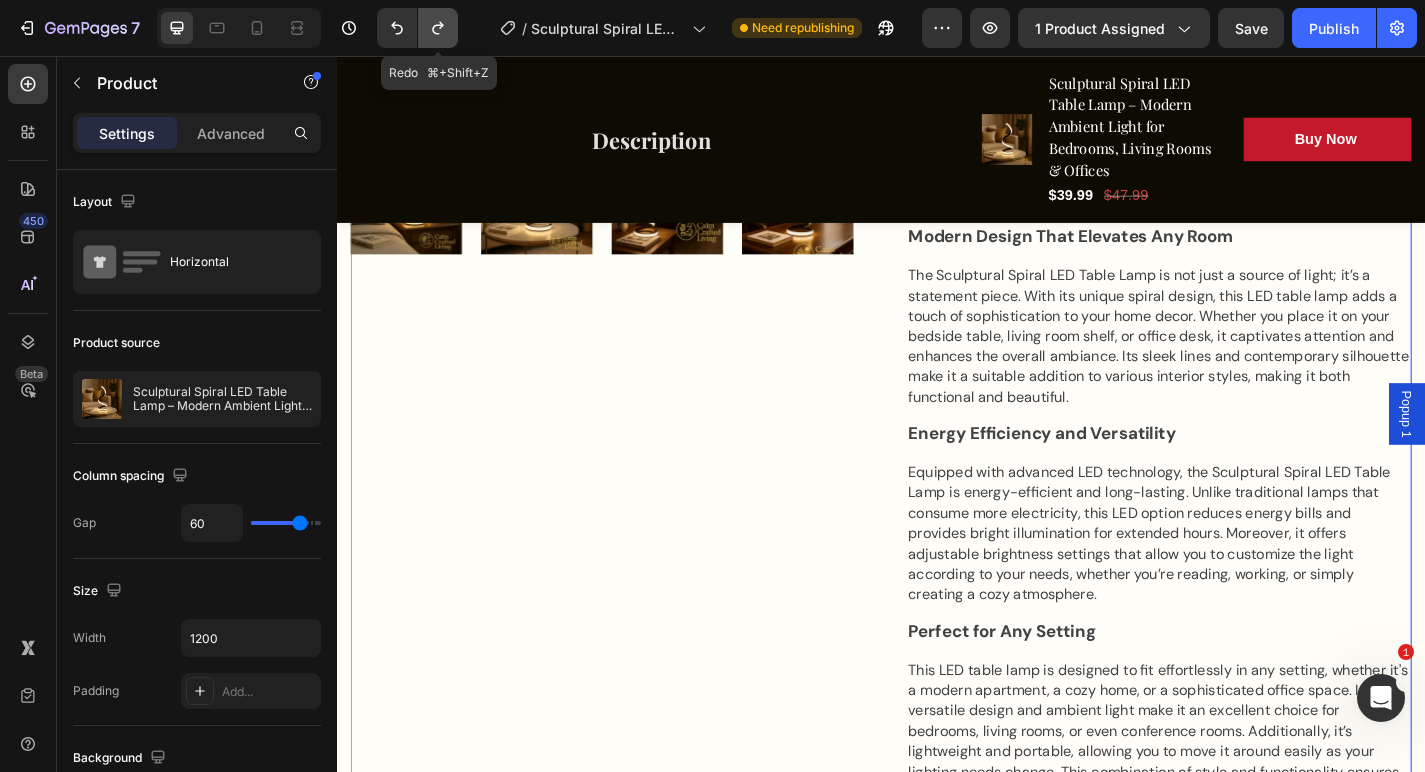 click 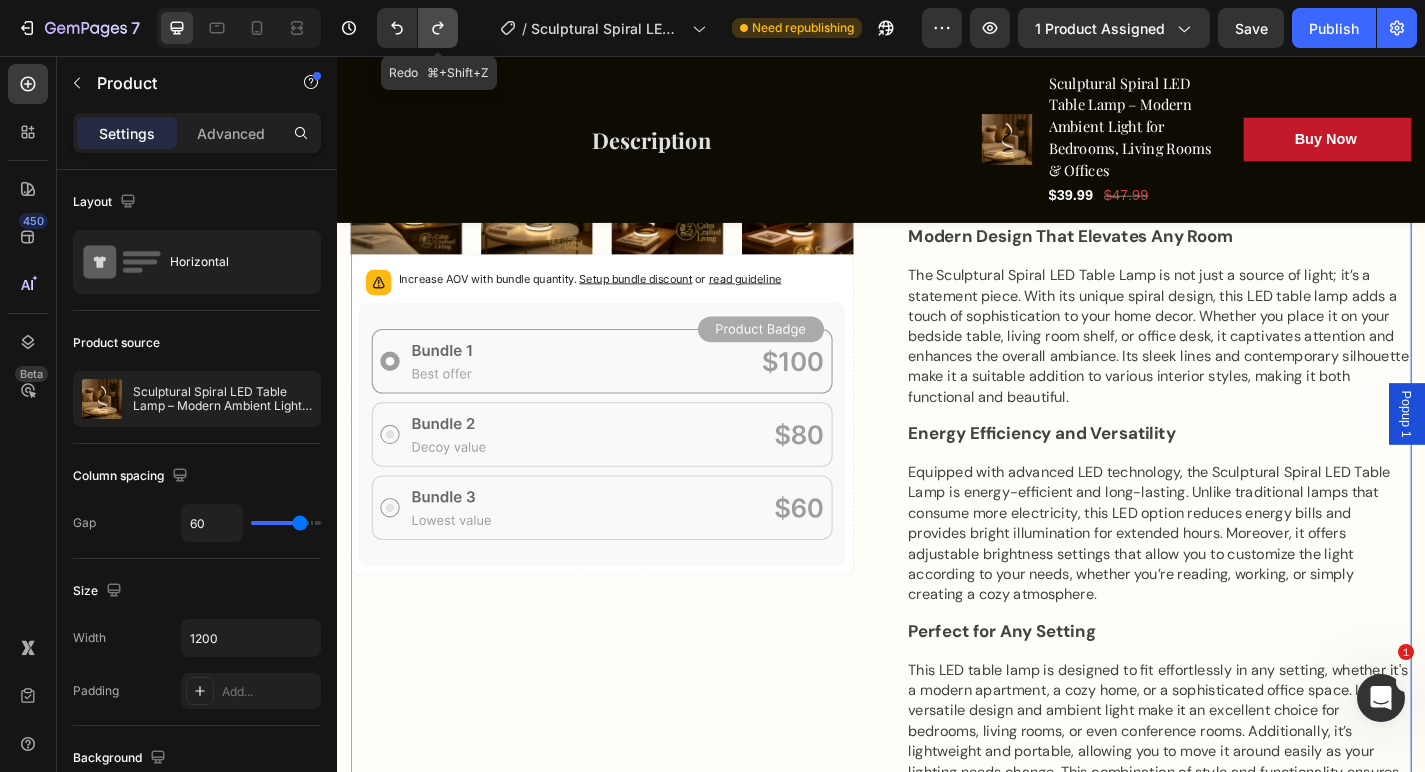 click 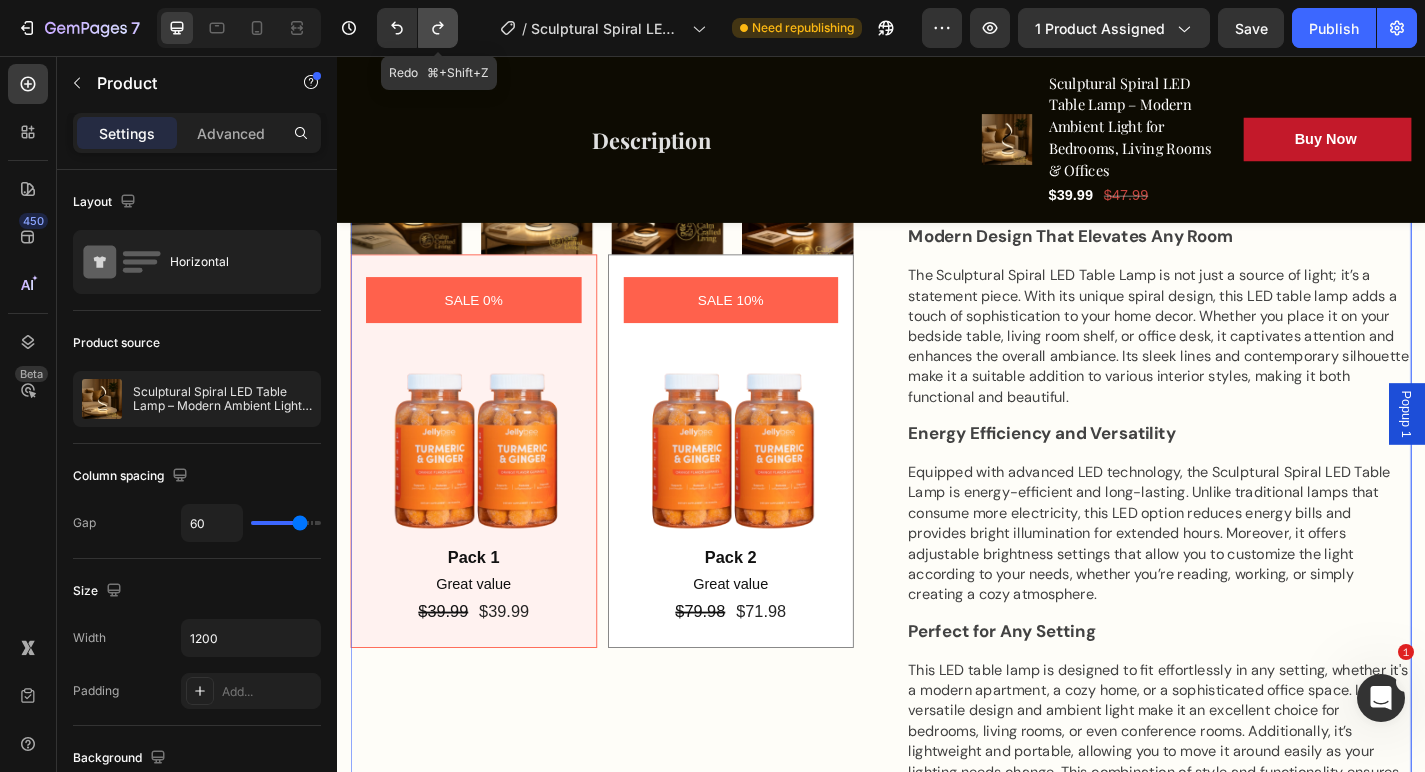 click 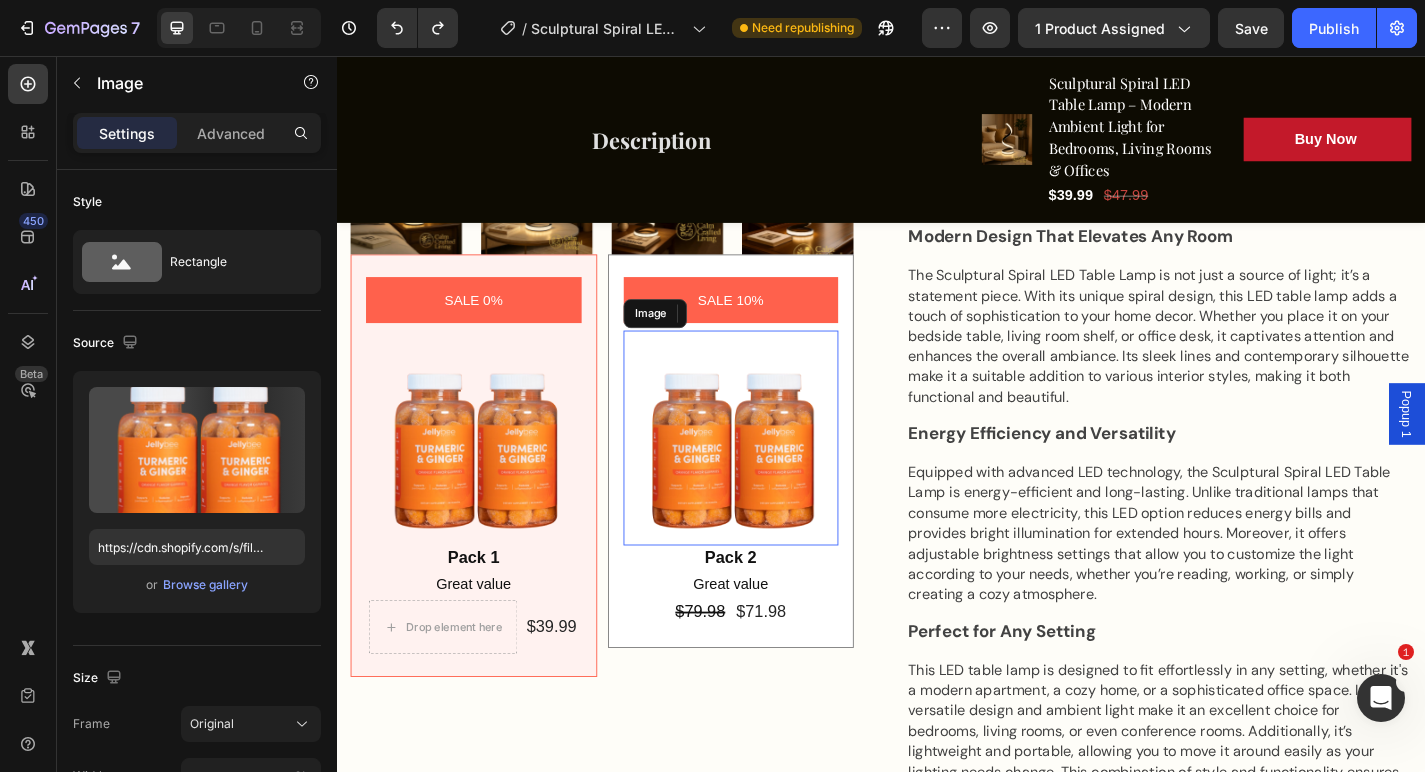 click at bounding box center [772, 477] 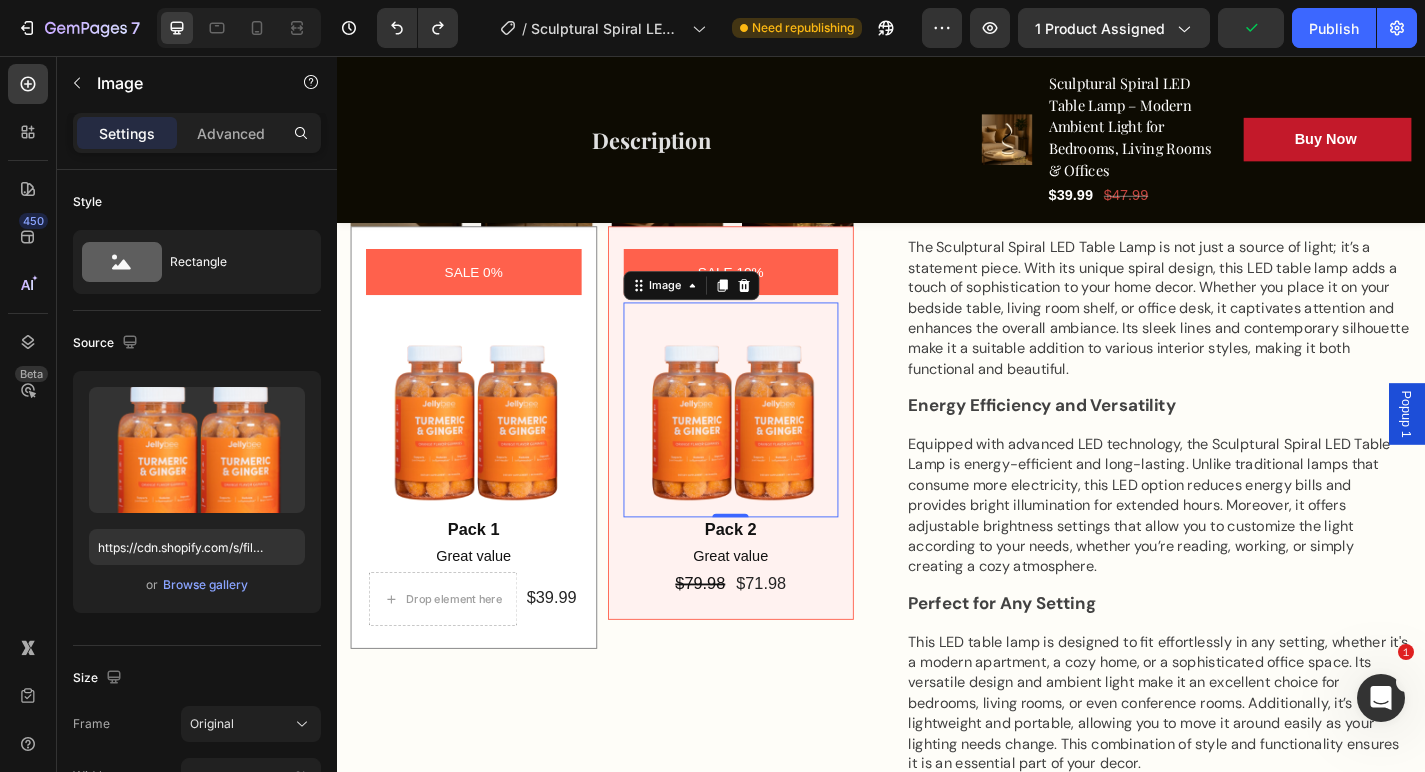 scroll, scrollTop: 1029, scrollLeft: 0, axis: vertical 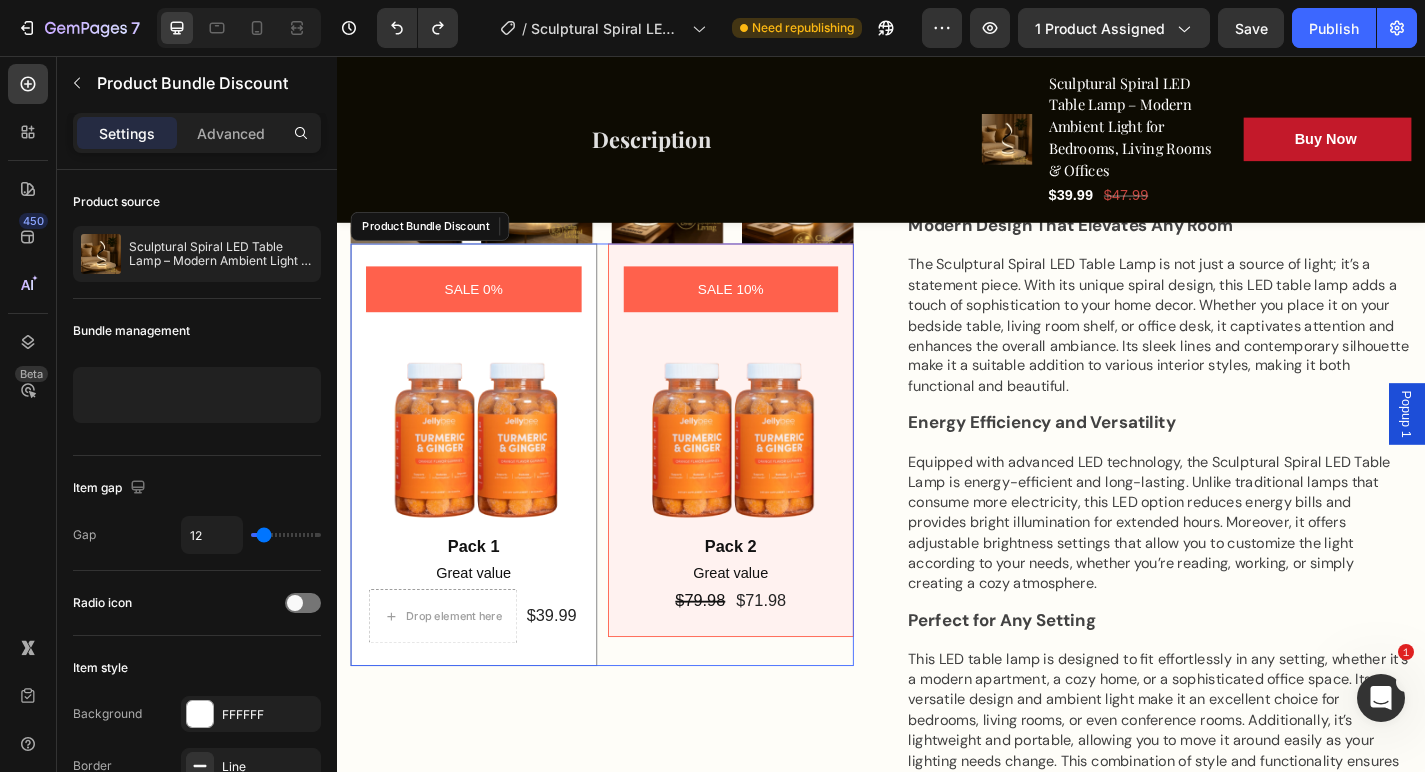 click on "SALE 0% Product Badge Image Pack 1 Text Block Great value Text Block
Drop element here $39.99 Product Price Product Price Row Row SALE 10% Product Badge Image   0 Pack 2 Text Block Great value Text Block $79.98 Product Price Product Price $71.98 Product Price Product Price Row Row" at bounding box center (629, 496) 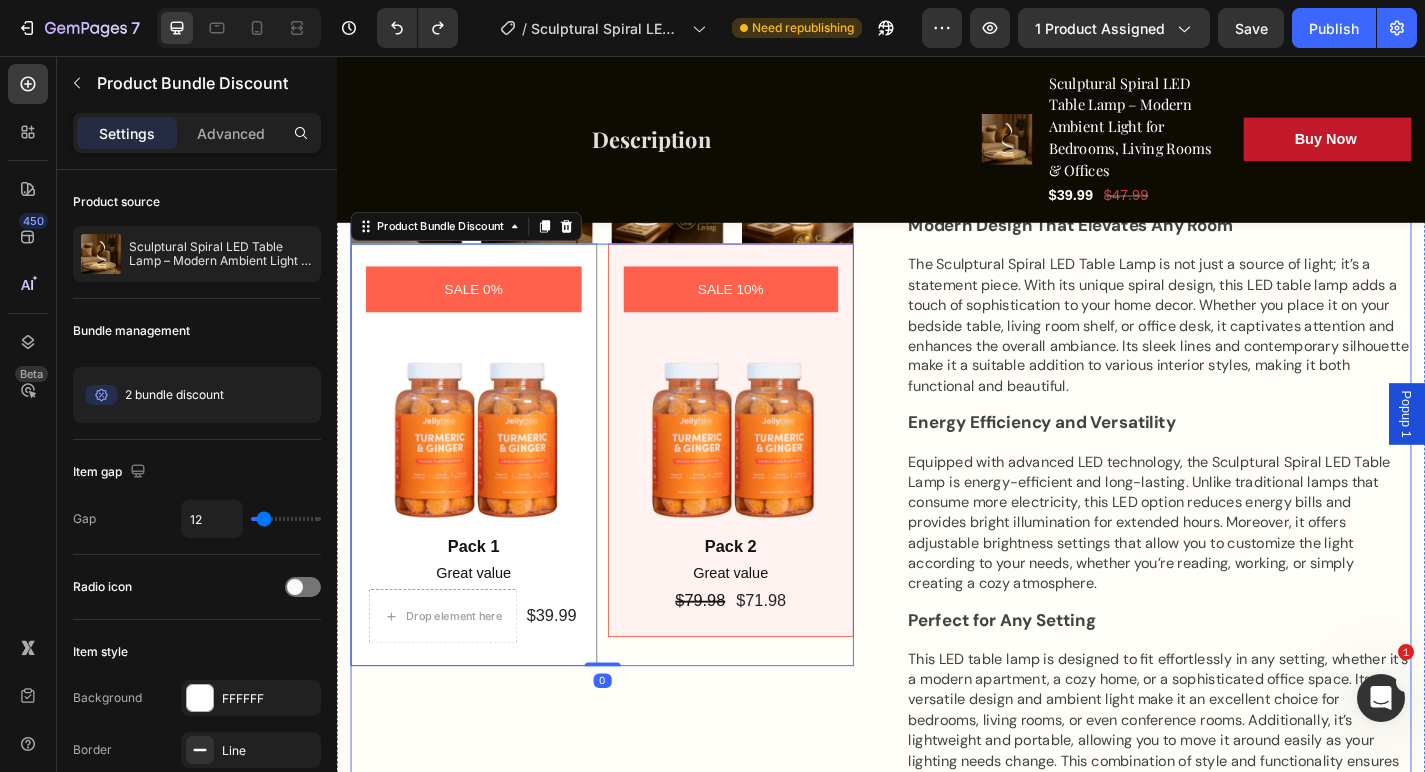 click on "Product Images SALE 0% Product Badge Image Pack 1 Text Block Great value Text Block
Drop element here $39.99 Product Price Product Price Row Row SALE 10% Product Badge Image Pack 2 Text Block Great value Text Block $79.98 Product Price Product Price $71.98 Product Price Product Price Row Row Product Bundle Discount   0" at bounding box center [629, 509] 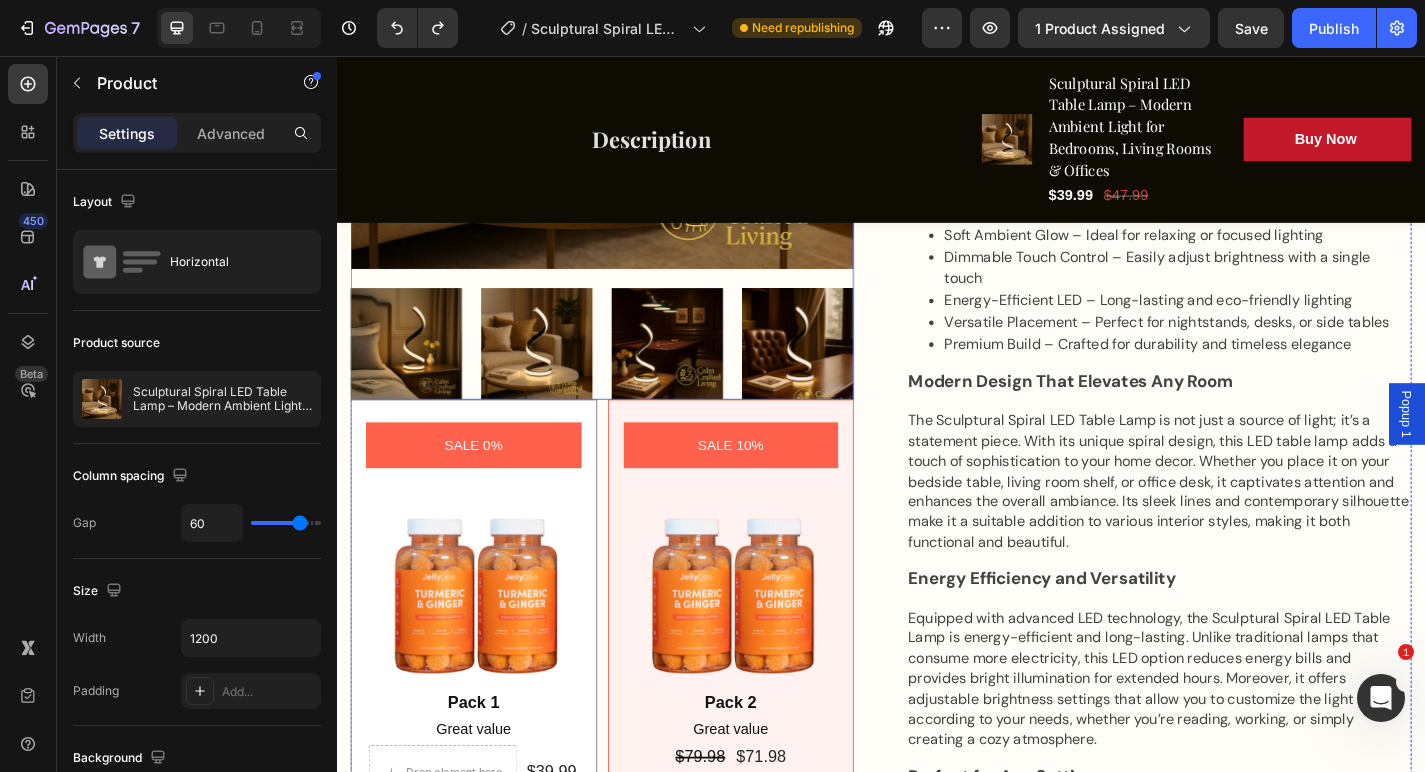 scroll, scrollTop: 875, scrollLeft: 0, axis: vertical 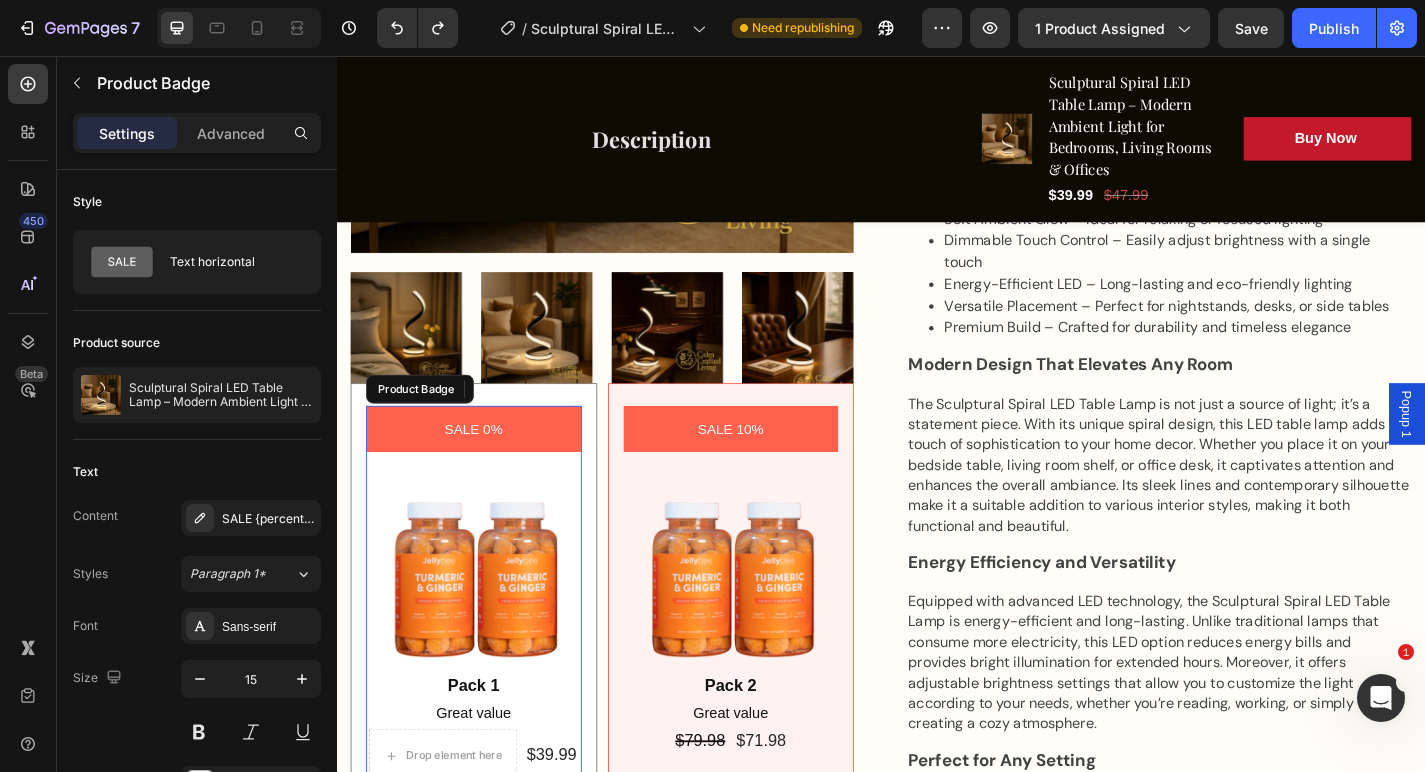 click on "SALE 0%" at bounding box center [488, 467] 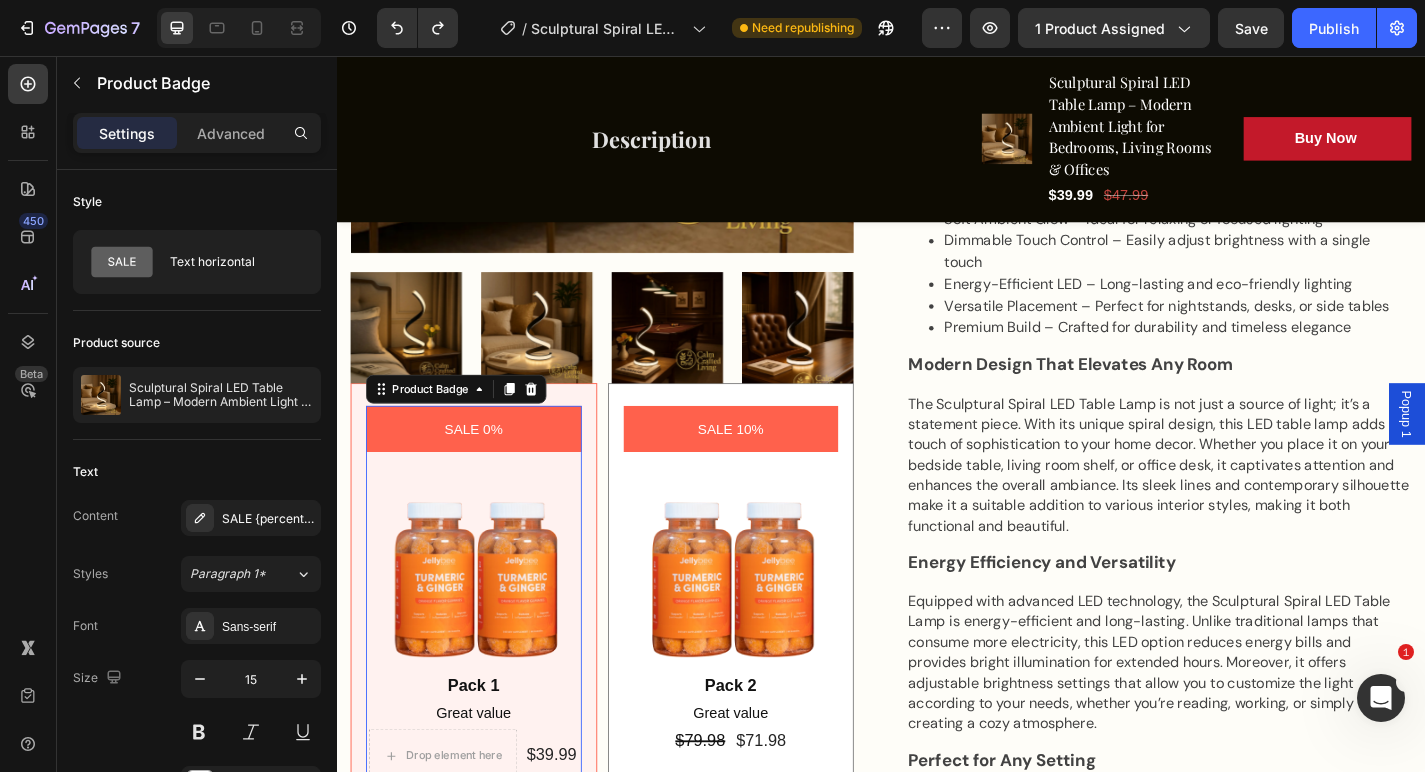 click on "SALE 0%" at bounding box center (488, 467) 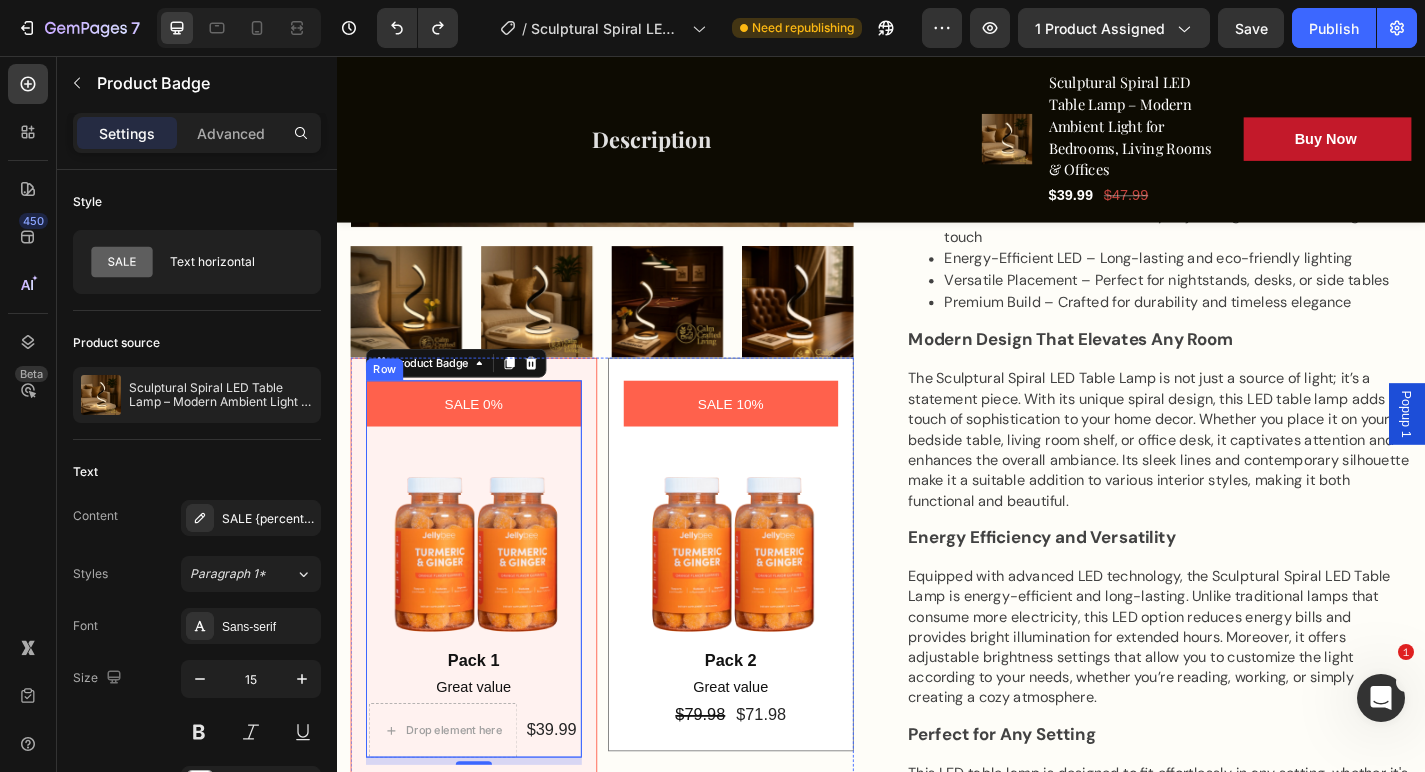 scroll, scrollTop: 920, scrollLeft: 0, axis: vertical 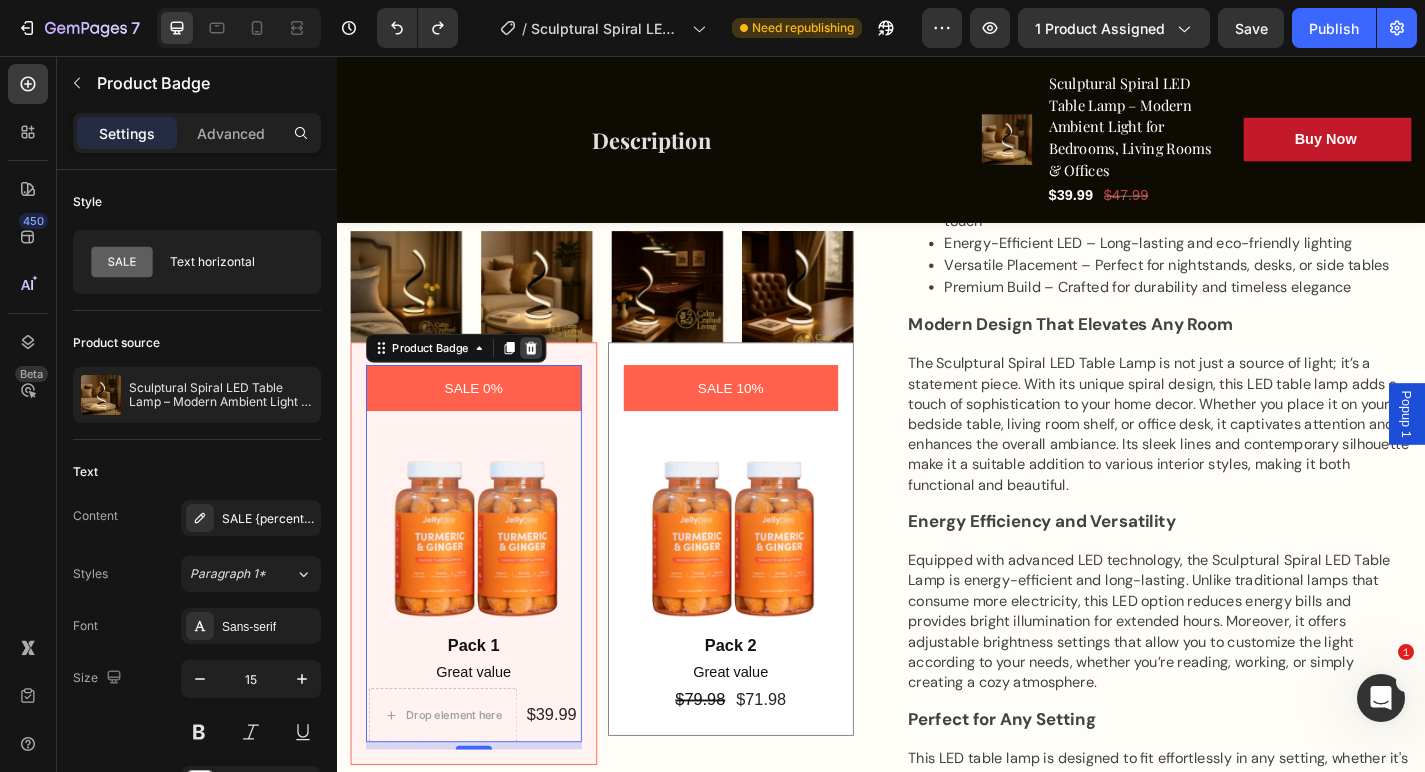click 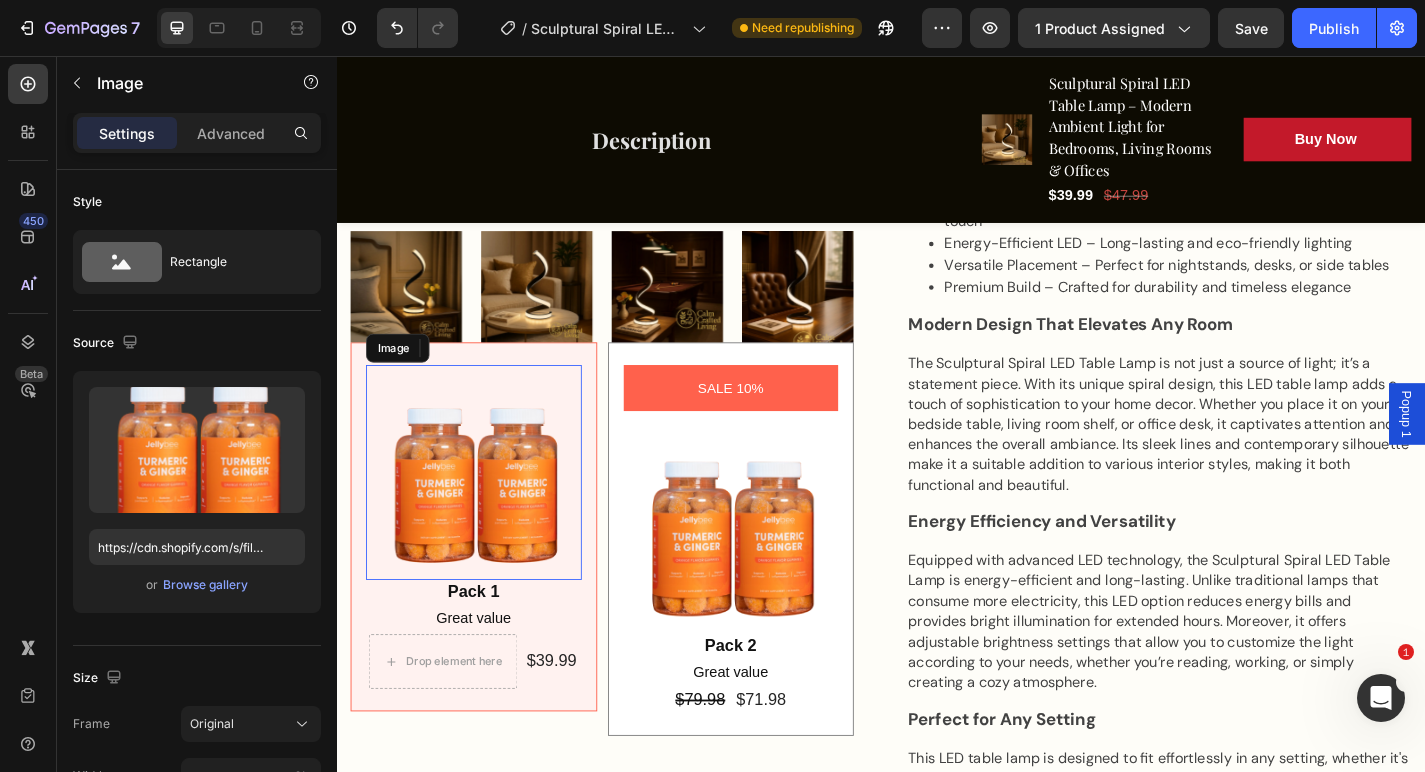 click at bounding box center [488, 515] 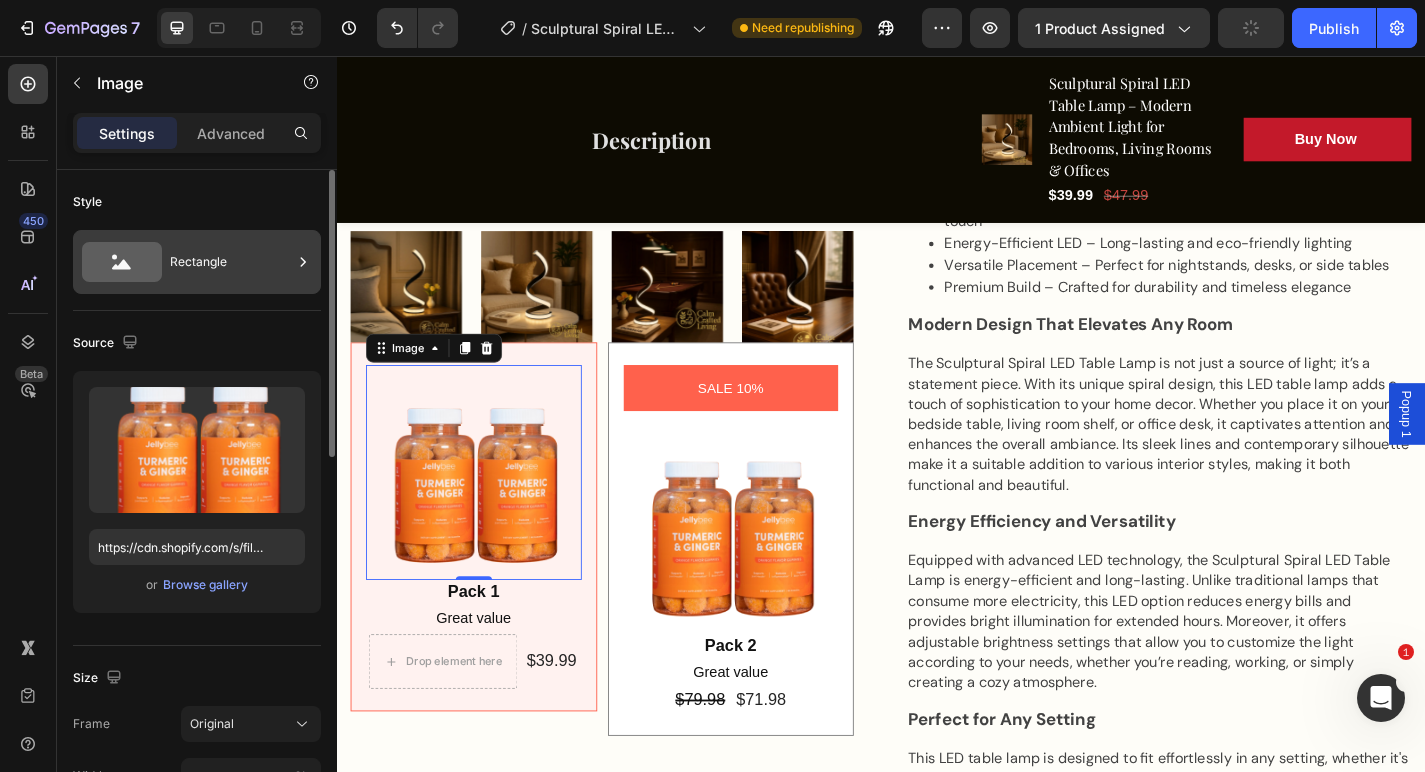 click on "Rectangle" at bounding box center [231, 262] 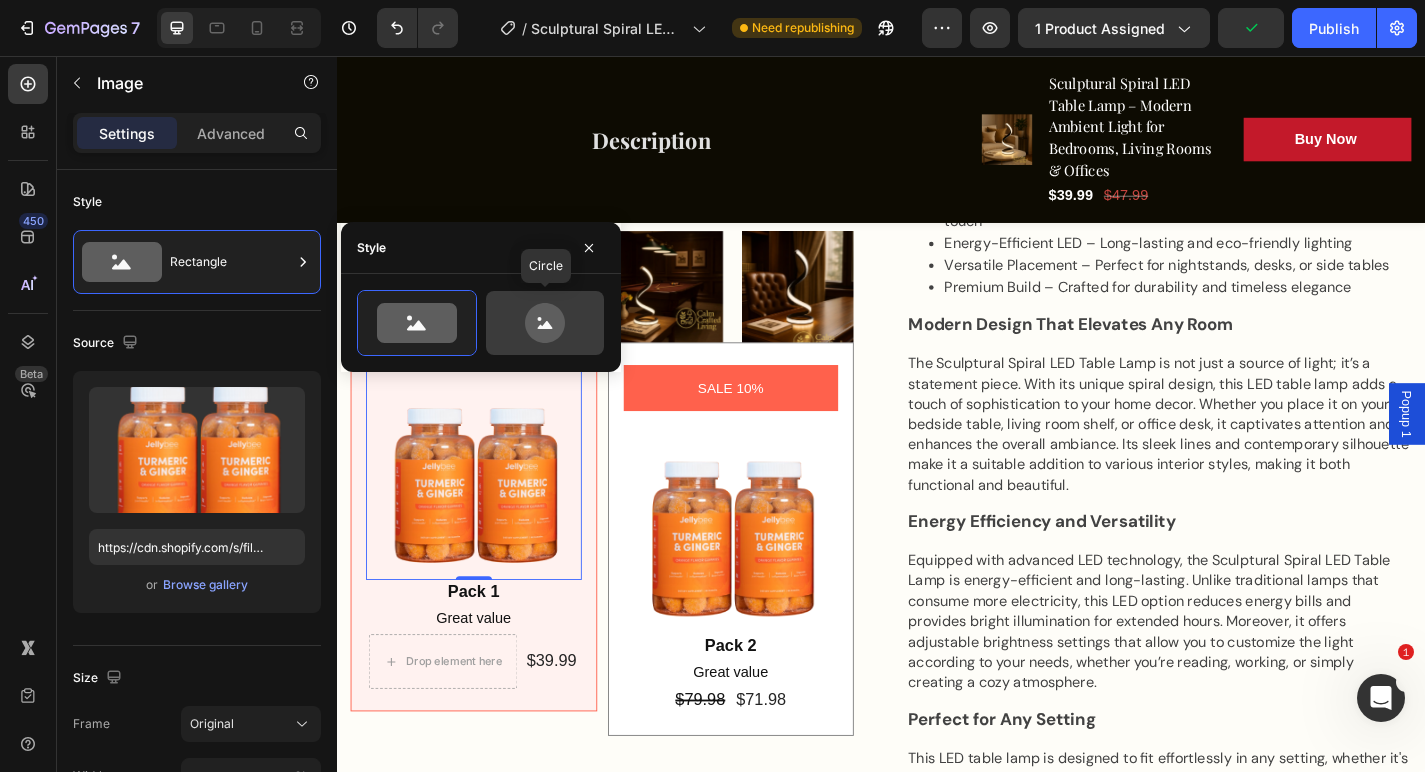 click 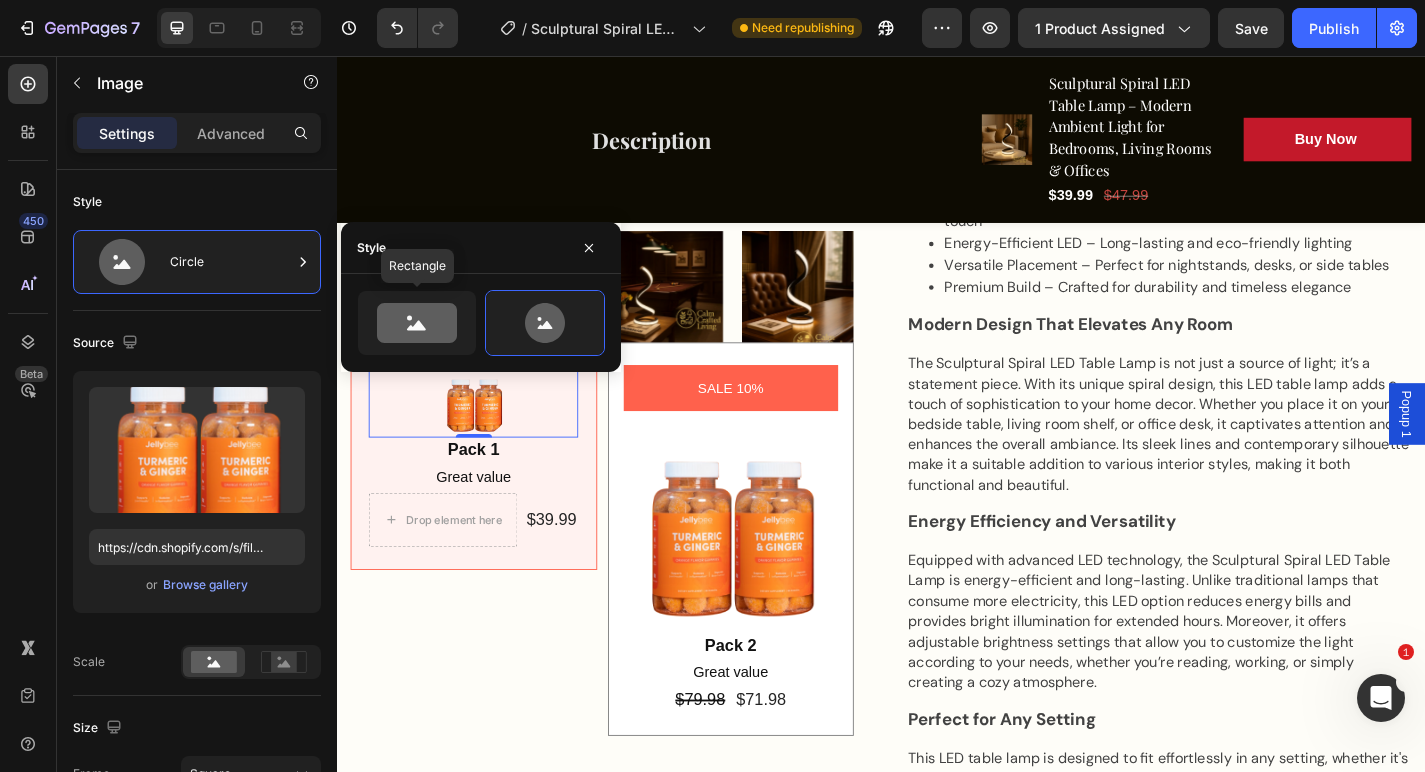 click on "Rectangle" 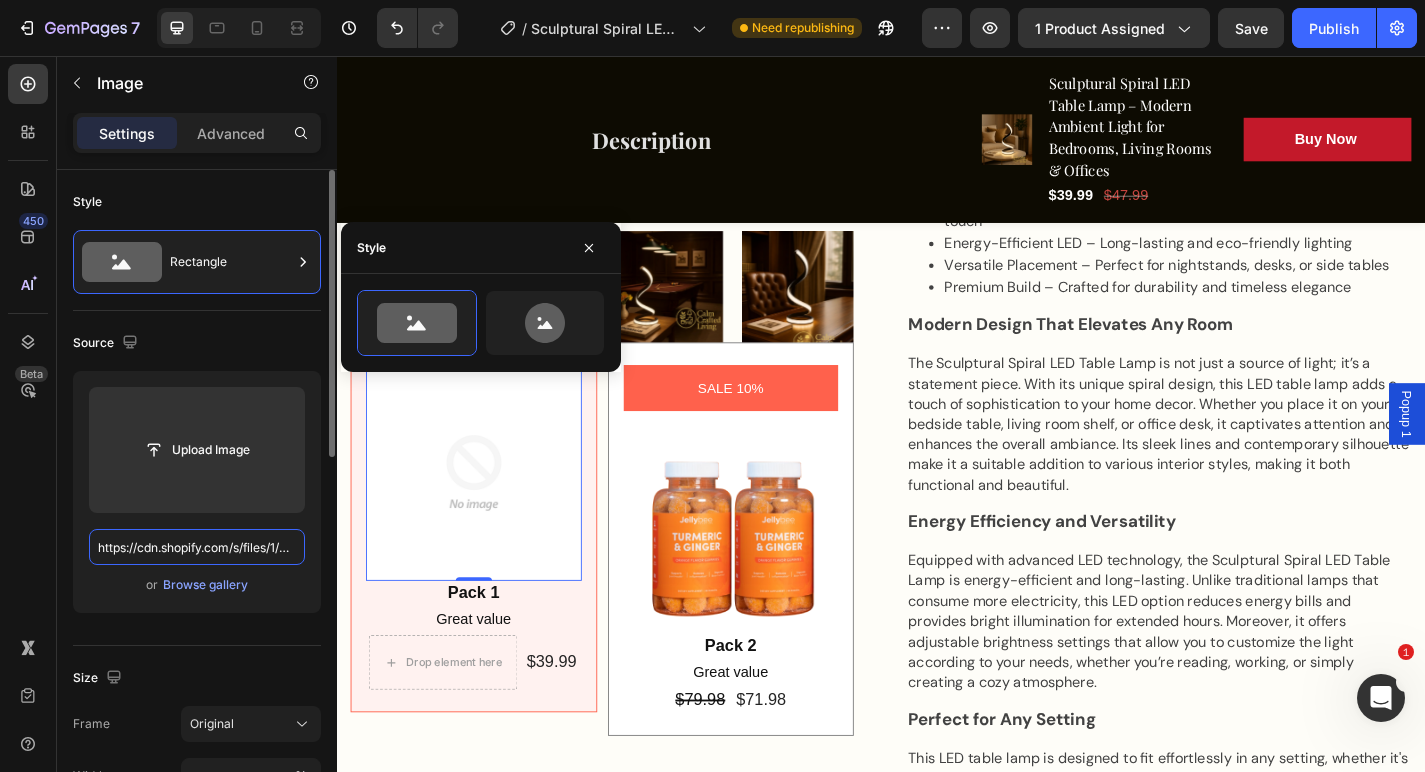type 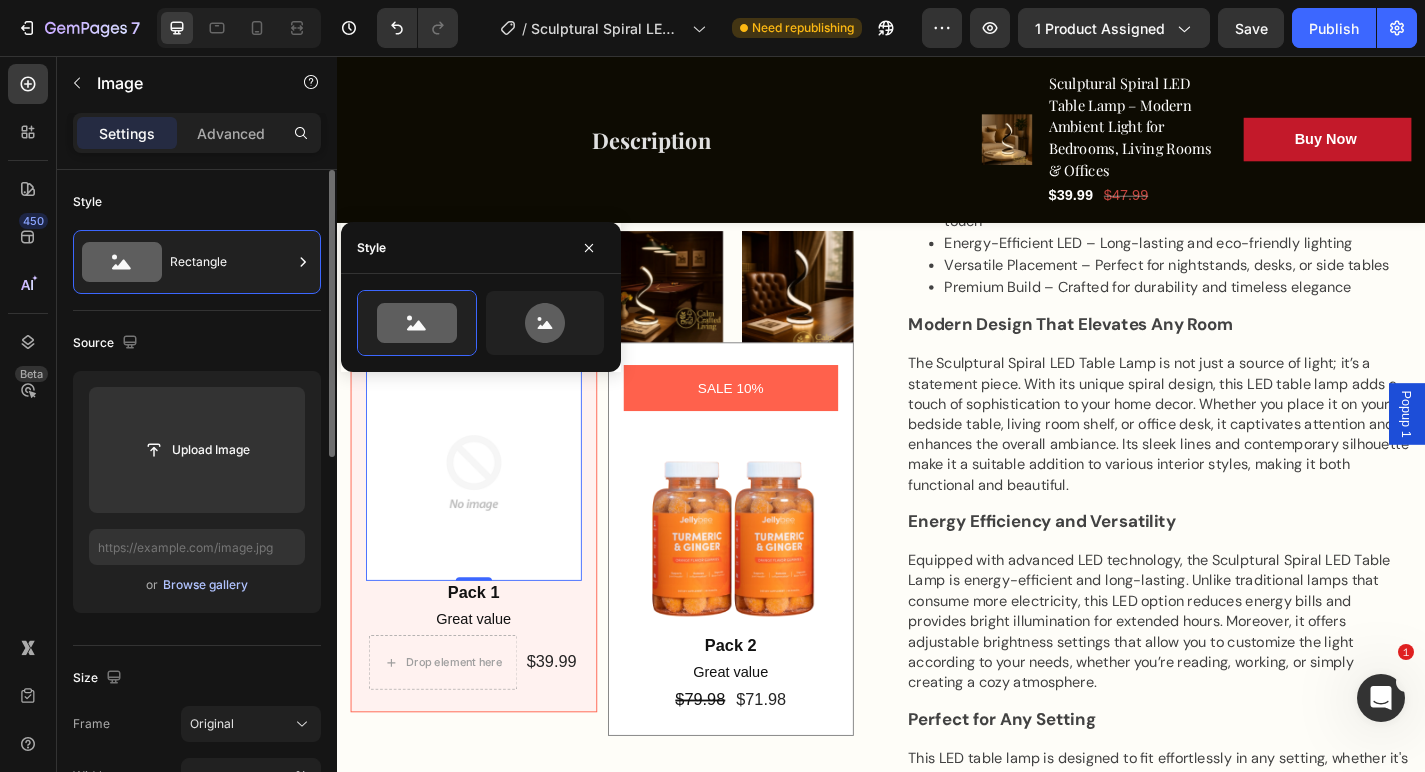 click on "Browse gallery" at bounding box center [205, 585] 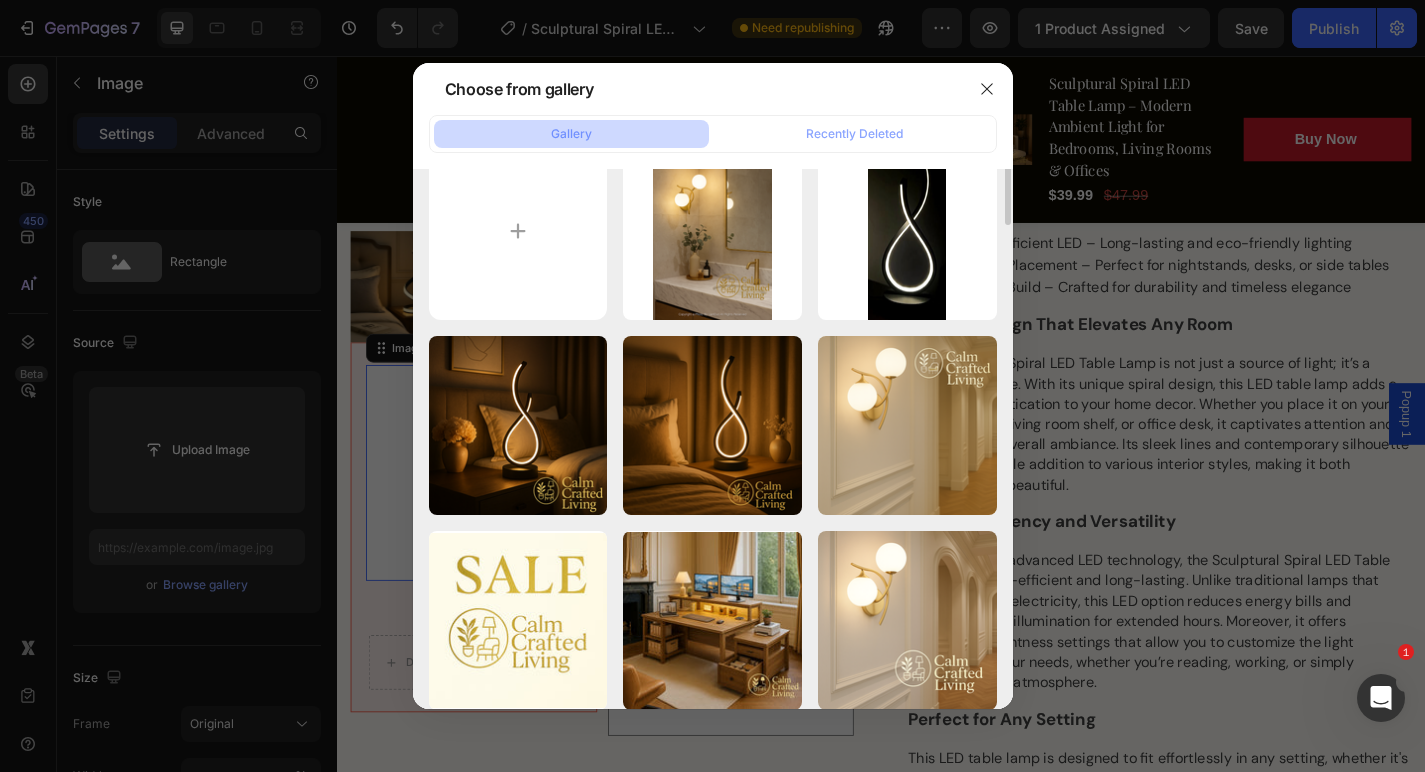 scroll, scrollTop: 0, scrollLeft: 0, axis: both 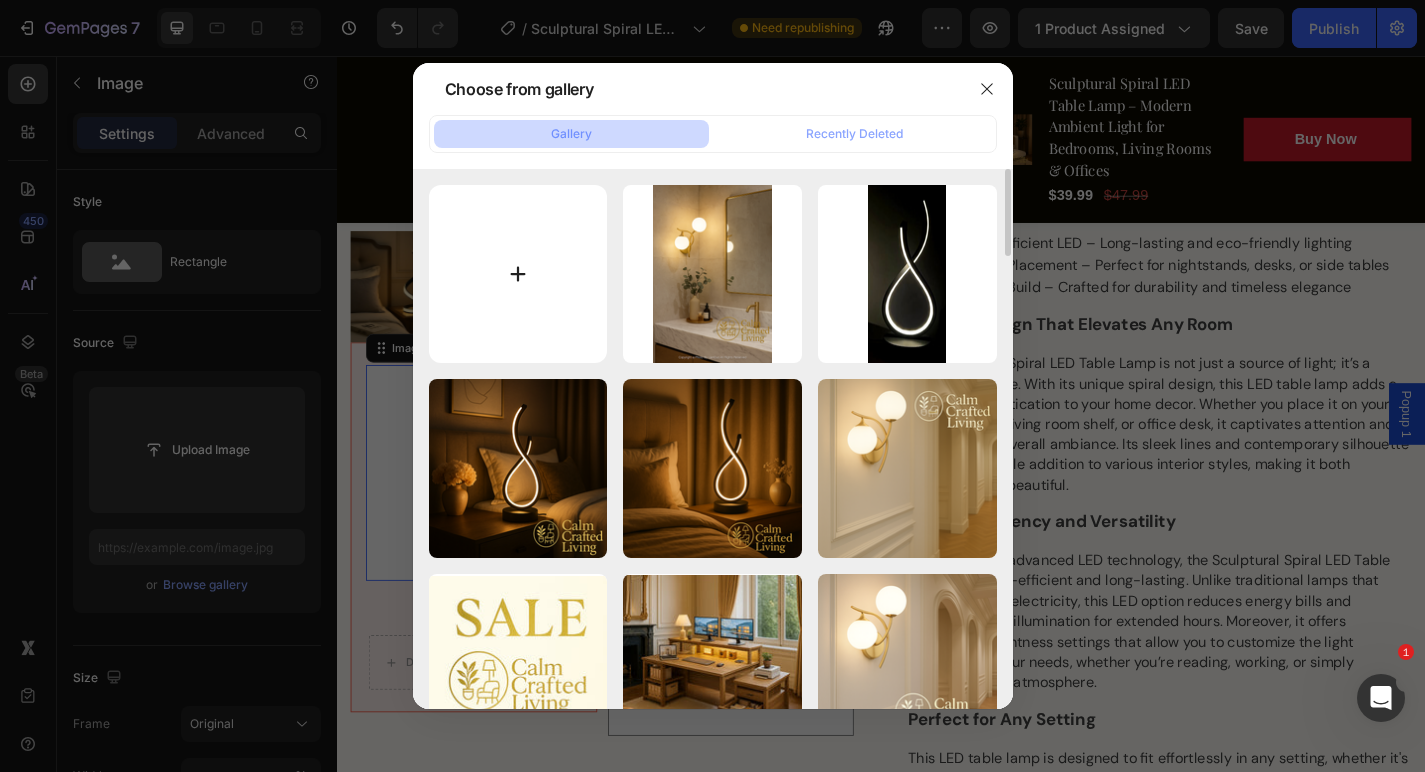 click at bounding box center [518, 274] 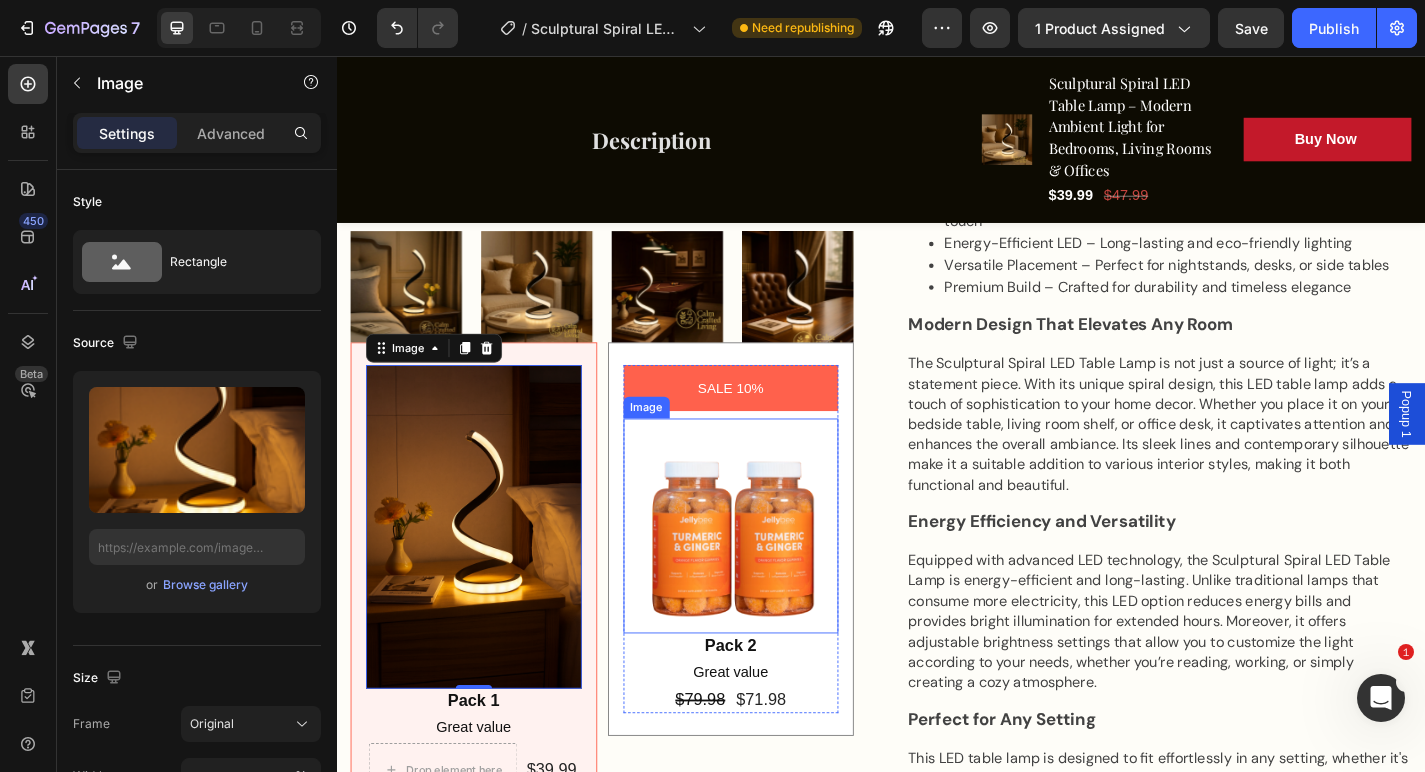 type on "https://cdn.shopify.com/s/files/1/0765/9077/6534/files/gempages_574608981599716581-baab8aac-7867-4557-bb7f-bccc1be25503.png" 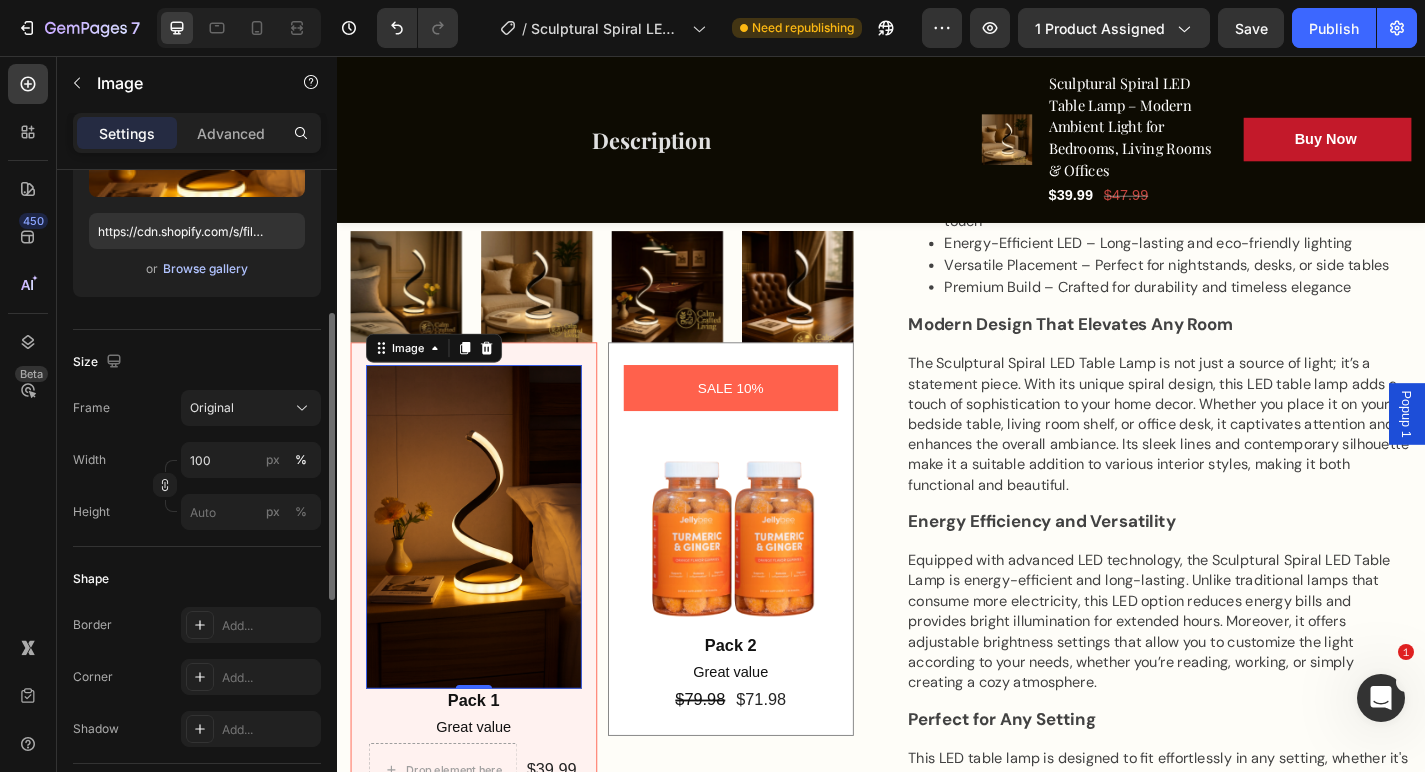 scroll, scrollTop: 324, scrollLeft: 0, axis: vertical 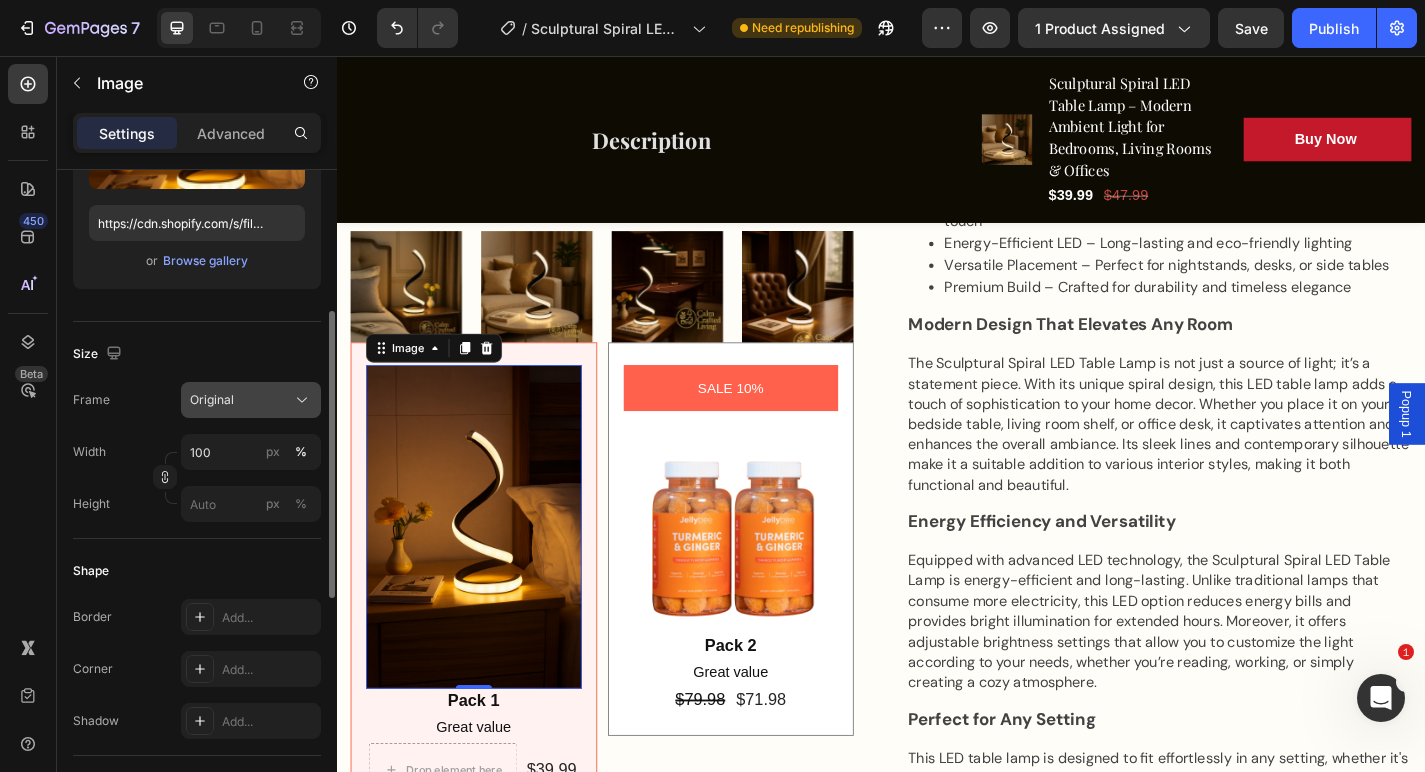 click on "Original" at bounding box center [212, 400] 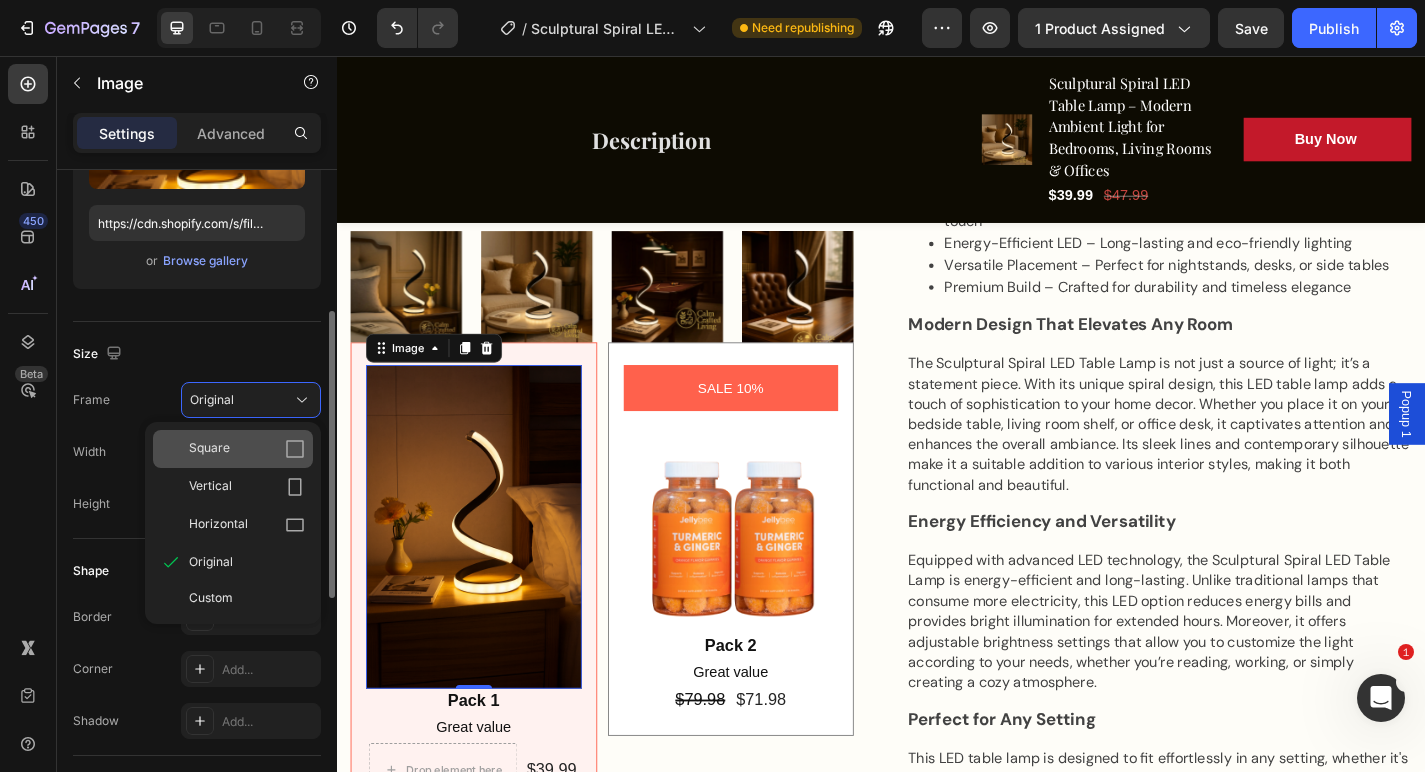 click on "Square" 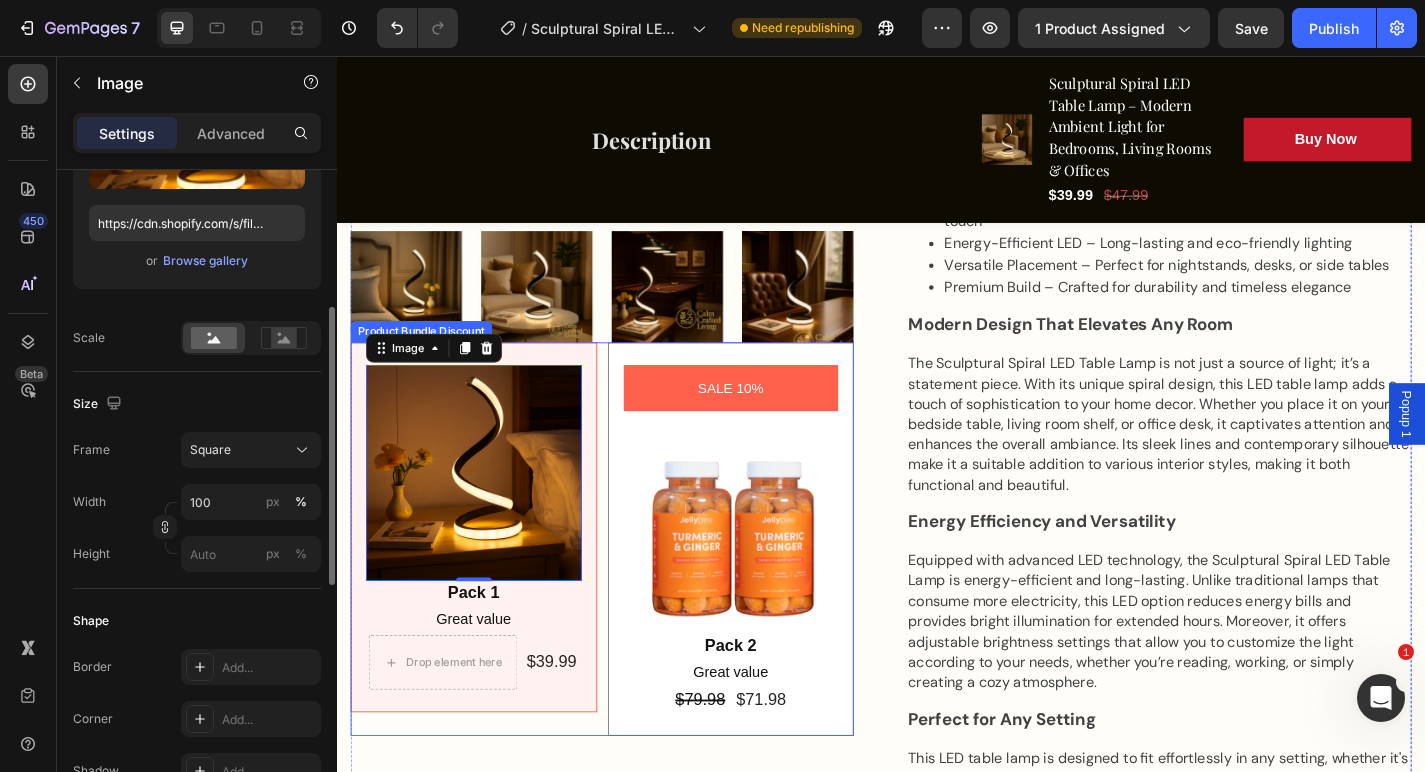 click on "Image   0 Pack 1 Text Block Great value Text Block
Drop element here $39.99 Product Price Product Price Row Row SALE 10% Product Badge Image Pack 2 Text Block Great value Text Block $79.98 Product Price Product Price $71.98 Product Price Product Price Row Row" at bounding box center (629, 588) 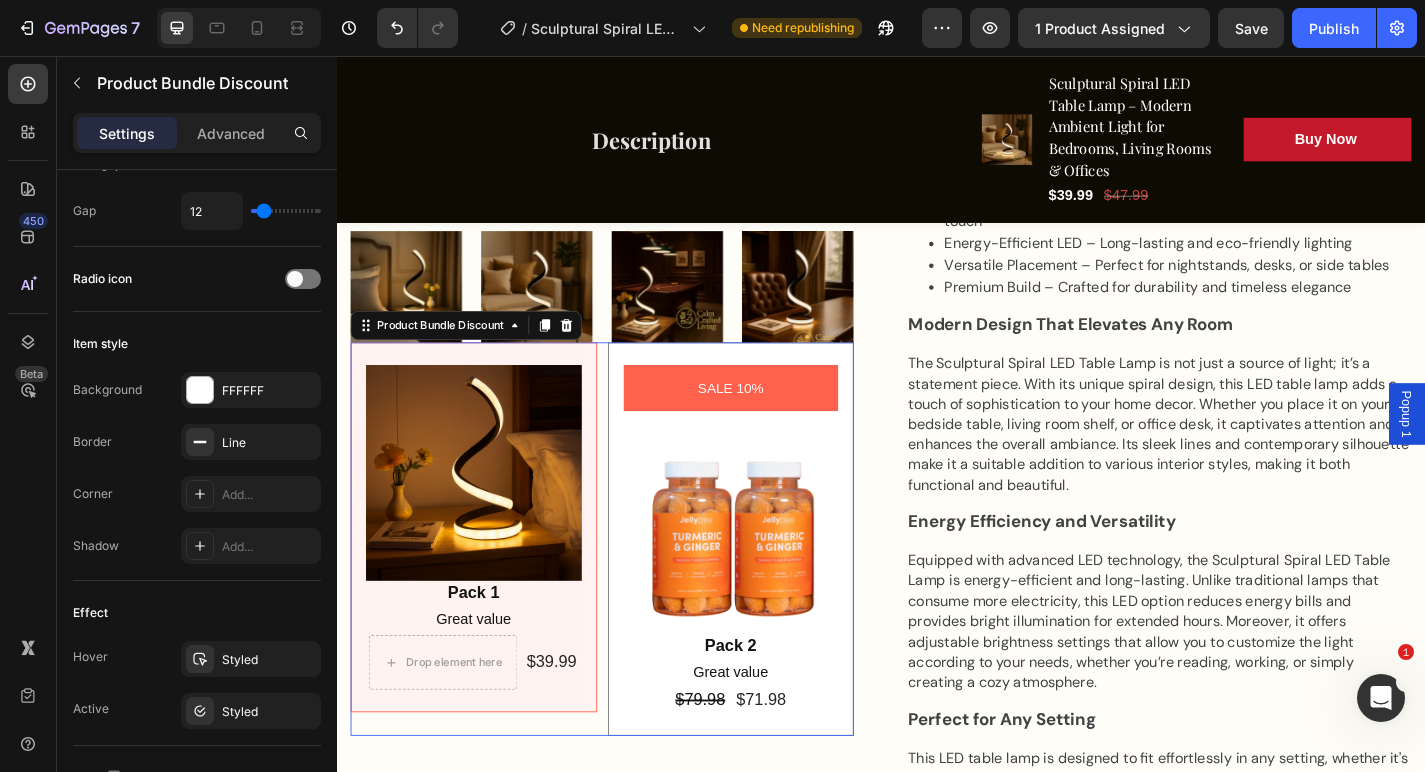 scroll, scrollTop: 0, scrollLeft: 0, axis: both 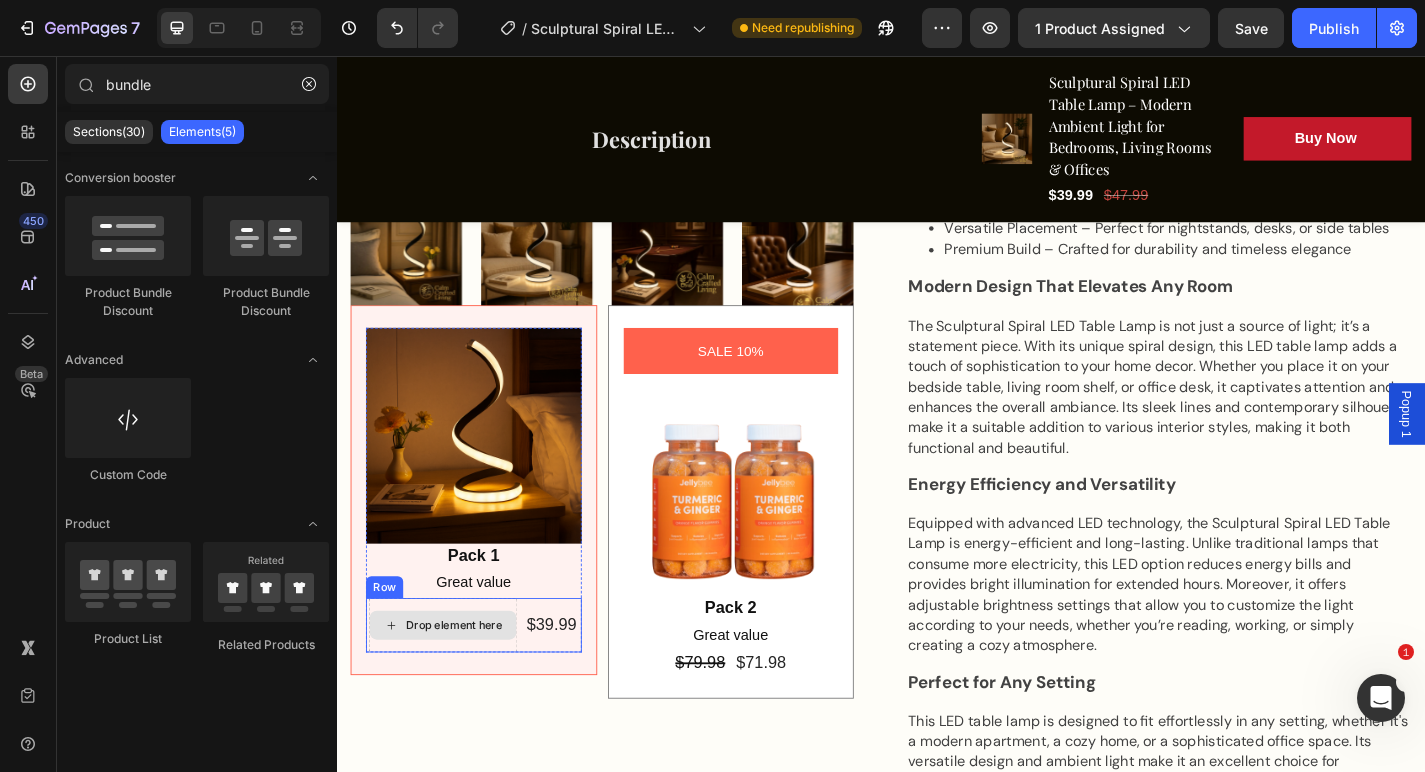 click on "Drop element here" at bounding box center [454, 684] 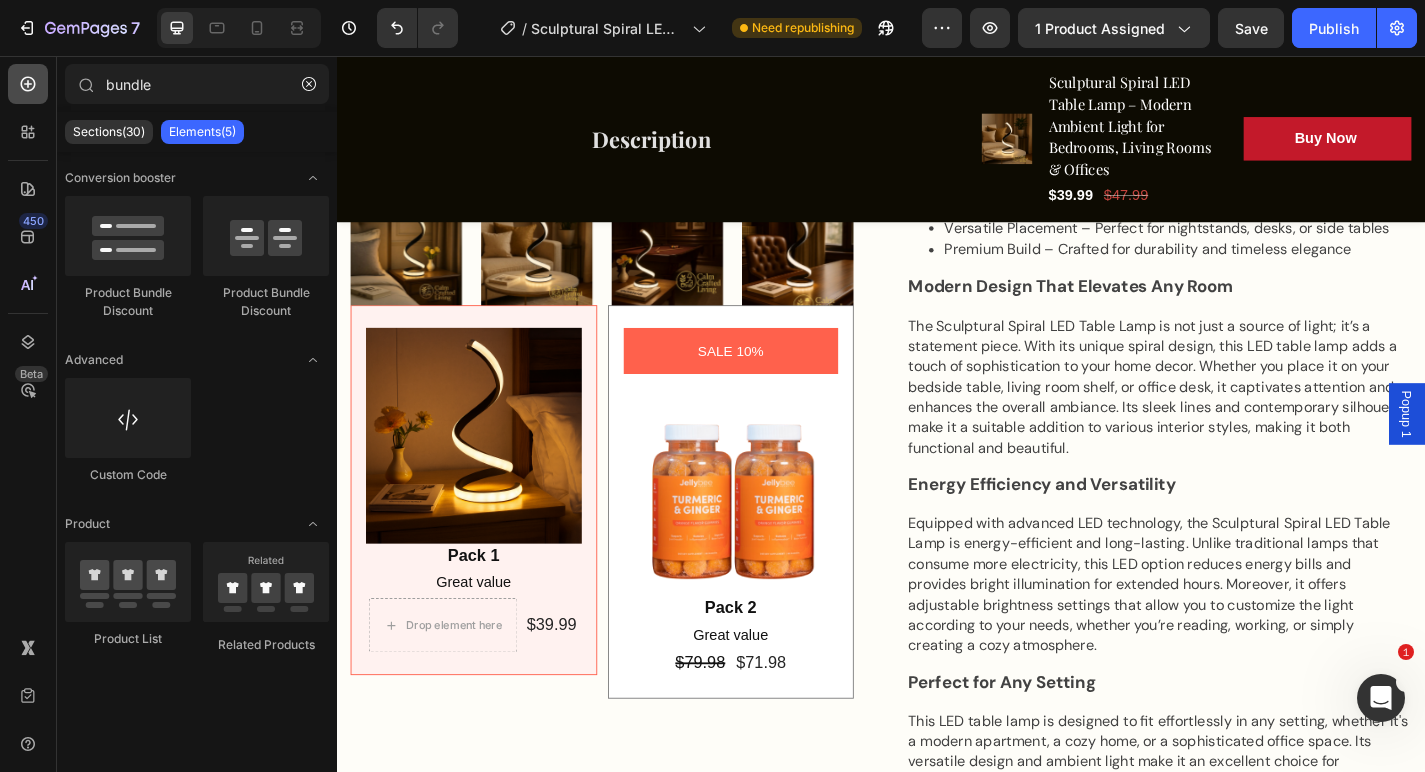 click 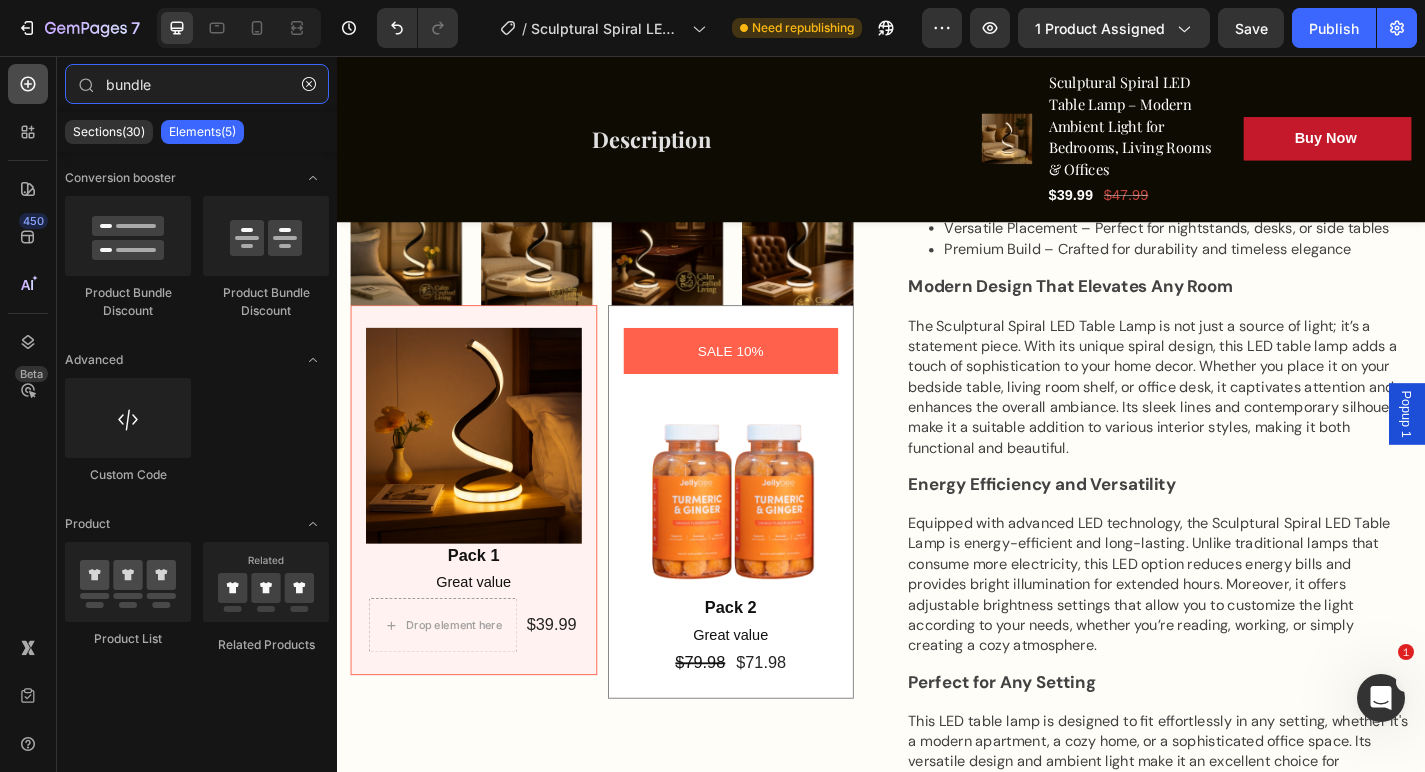 type 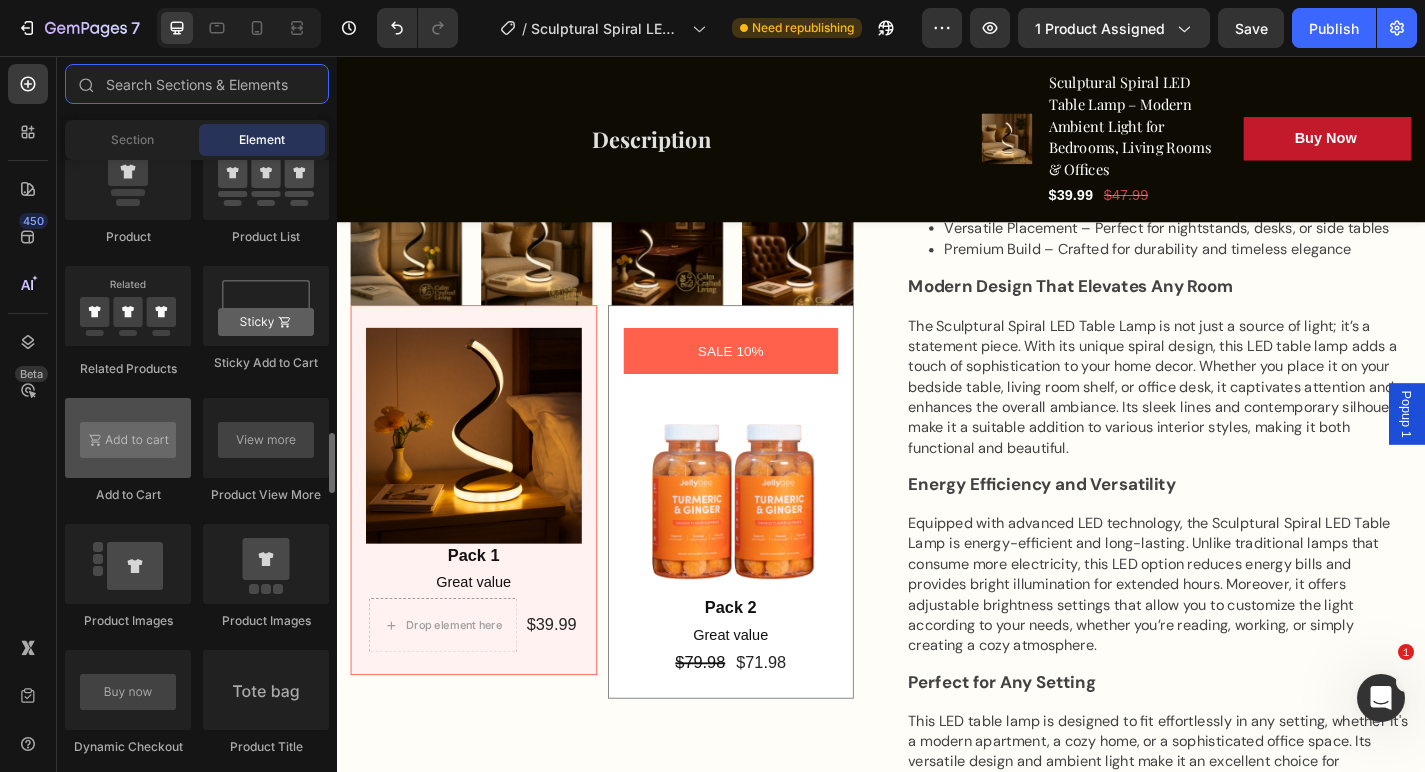 scroll, scrollTop: 2730, scrollLeft: 0, axis: vertical 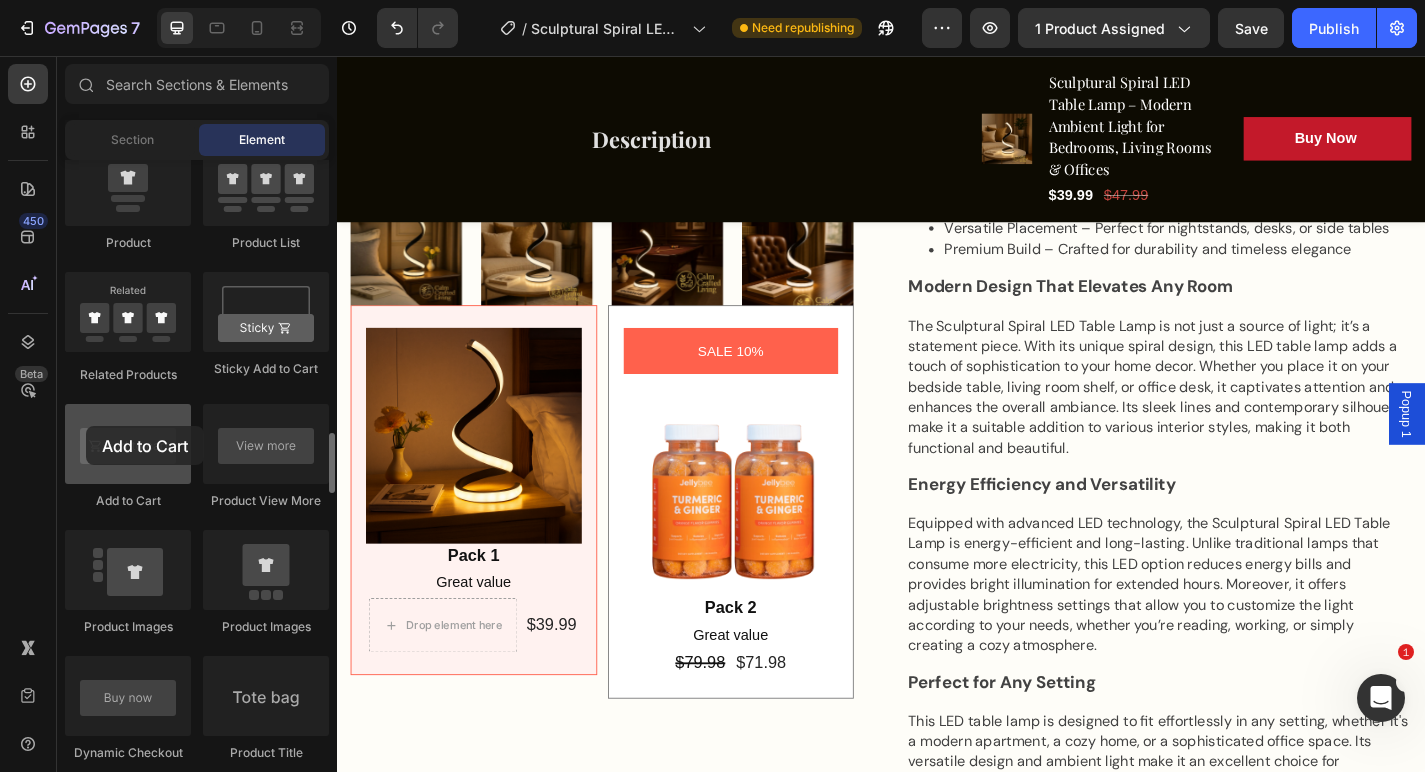 drag, startPoint x: 159, startPoint y: 443, endPoint x: 86, endPoint y: 427, distance: 74.73286 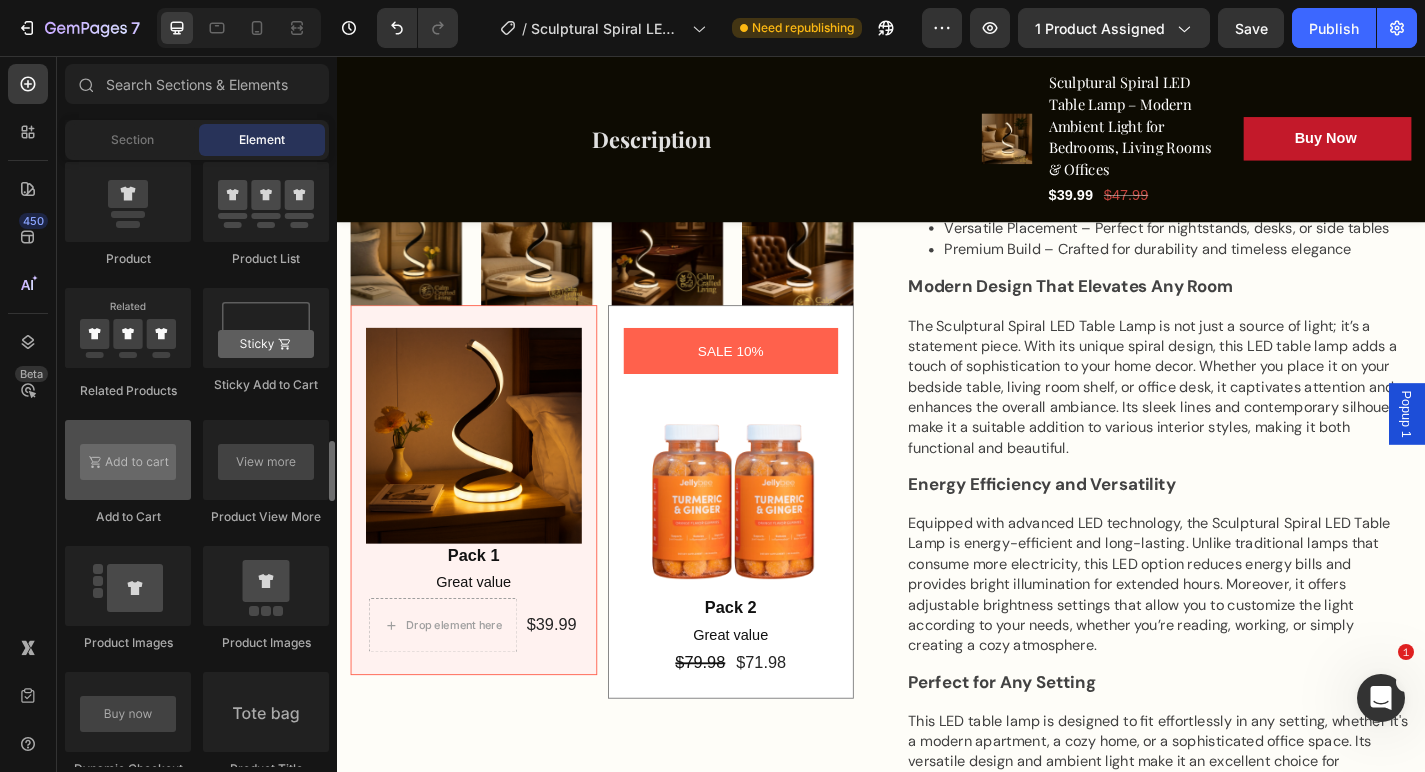 scroll, scrollTop: 2737, scrollLeft: 0, axis: vertical 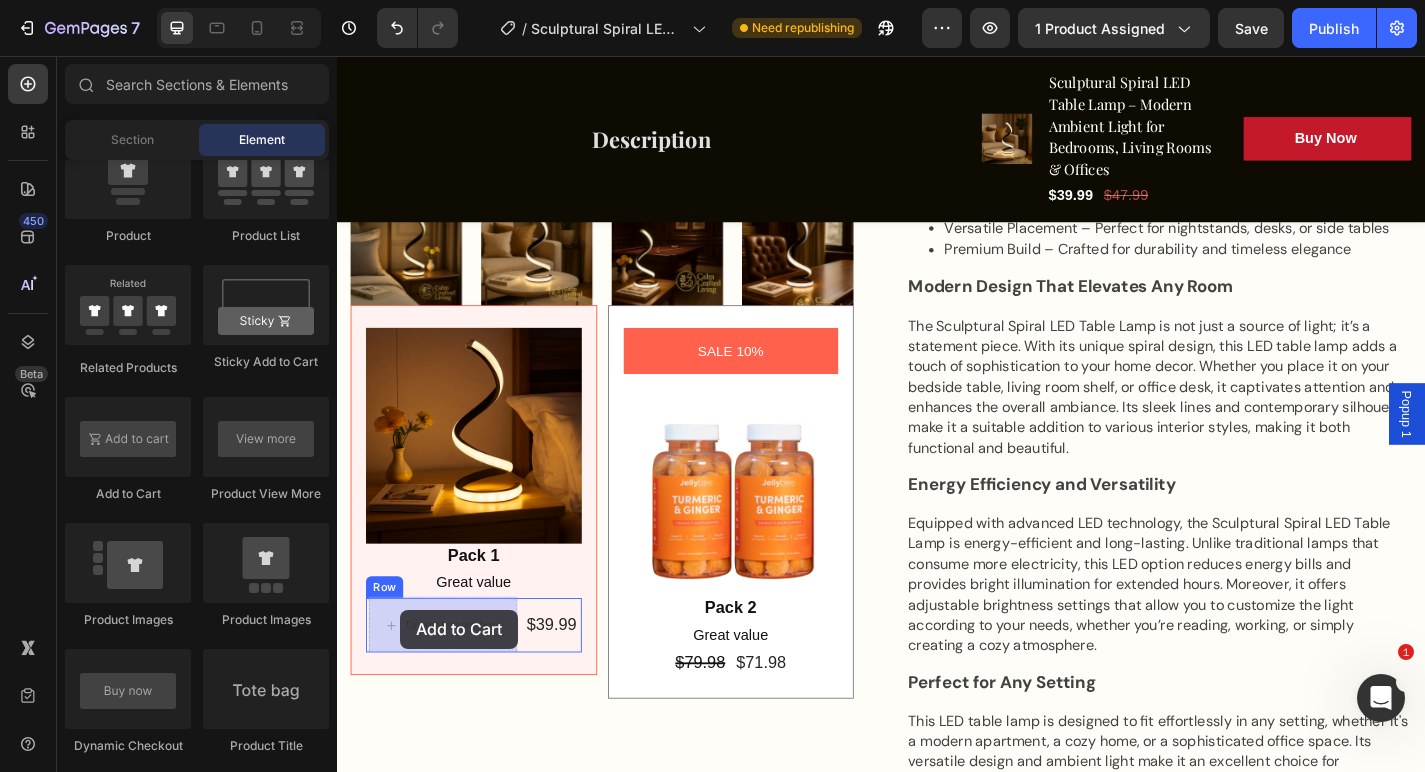 drag, startPoint x: 462, startPoint y: 512, endPoint x: 402, endPoint y: 667, distance: 166.2077 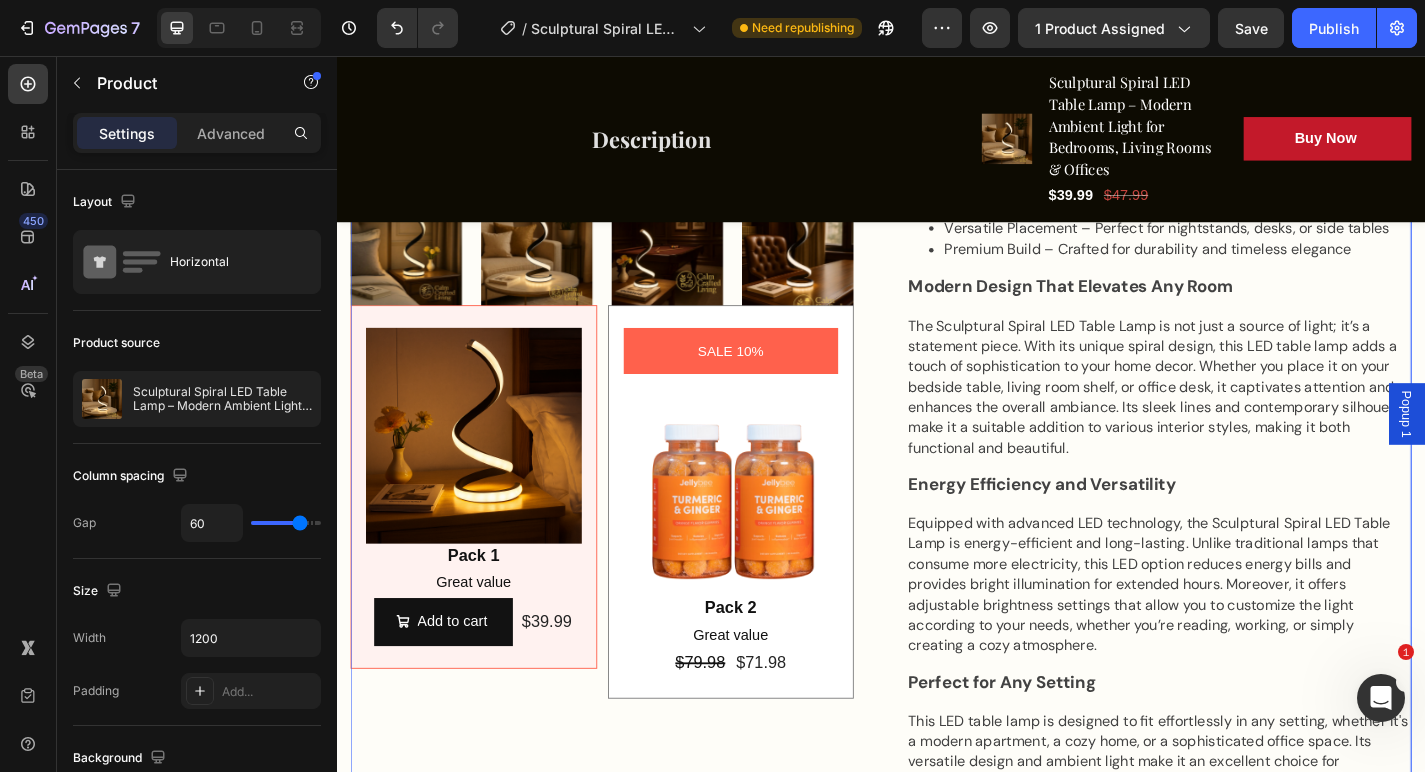 click on "Product Images Image Pack 1 Text Block Great value Text Block
Add to cart Add to Cart   0 $39.99 Product Price Product Price Row Row SALE 10% Product Badge Image Pack 2 Text Block Great value Text Block $79.98 Product Price Product Price $71.98 Product Price Product Price Row Row Product Bundle Discount" at bounding box center [629, 577] 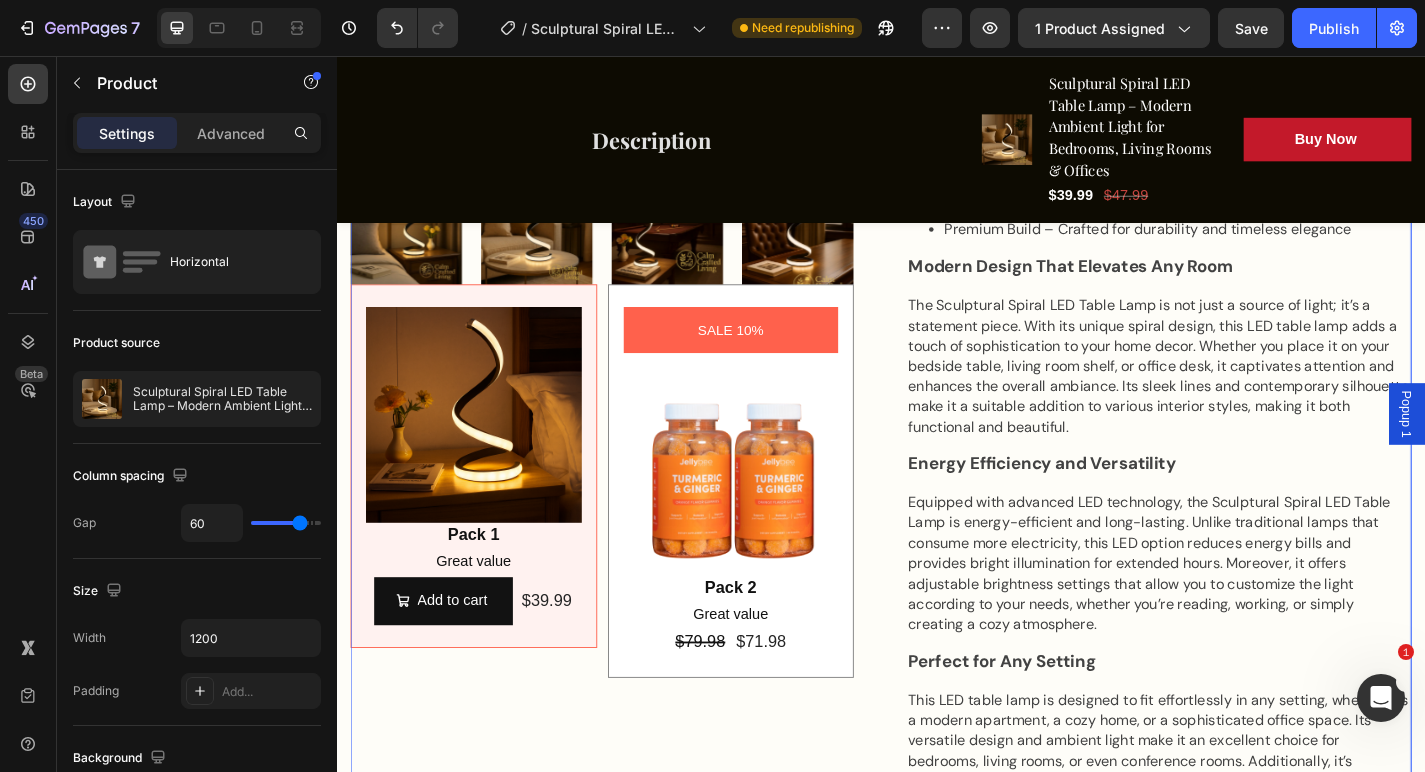 scroll, scrollTop: 987, scrollLeft: 0, axis: vertical 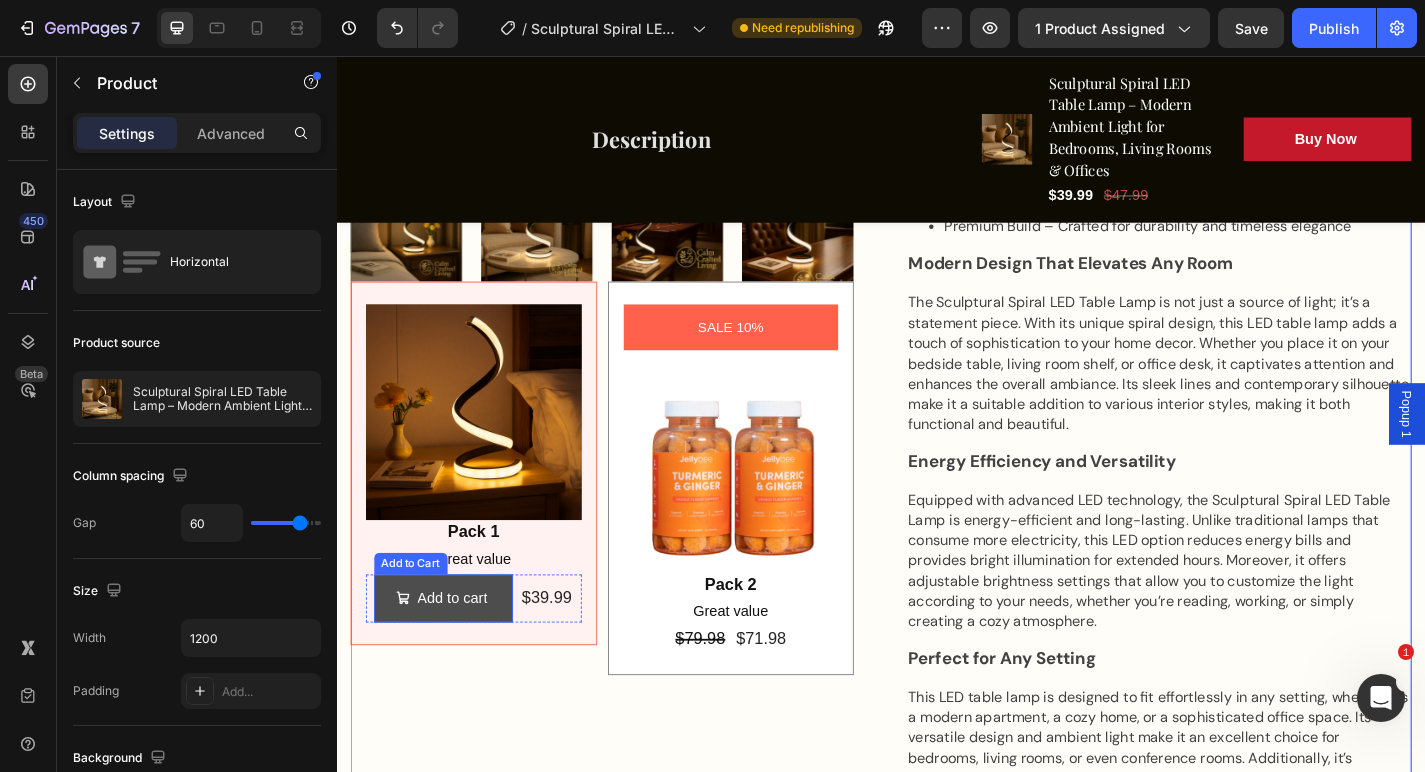 click on "Add to cart" at bounding box center (454, 654) 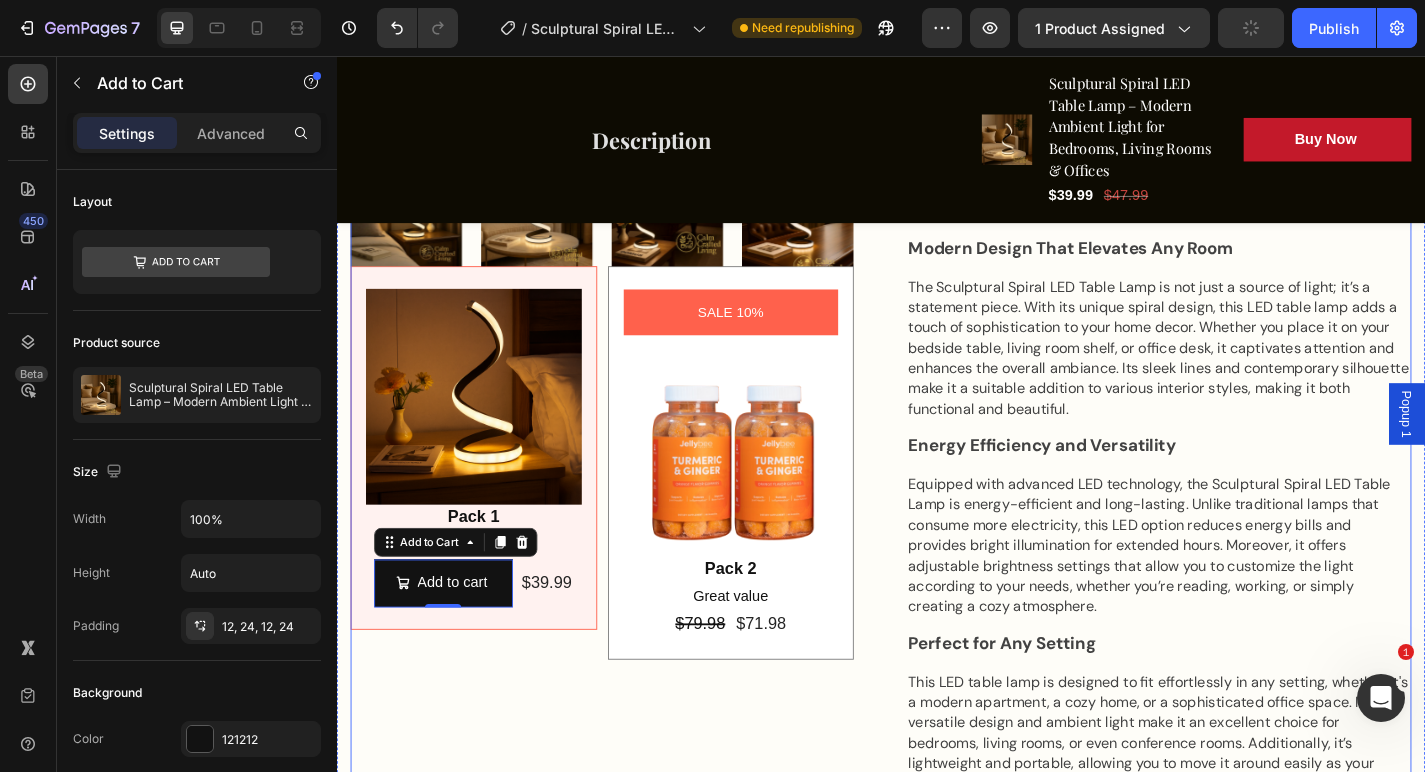 scroll, scrollTop: 1010, scrollLeft: 0, axis: vertical 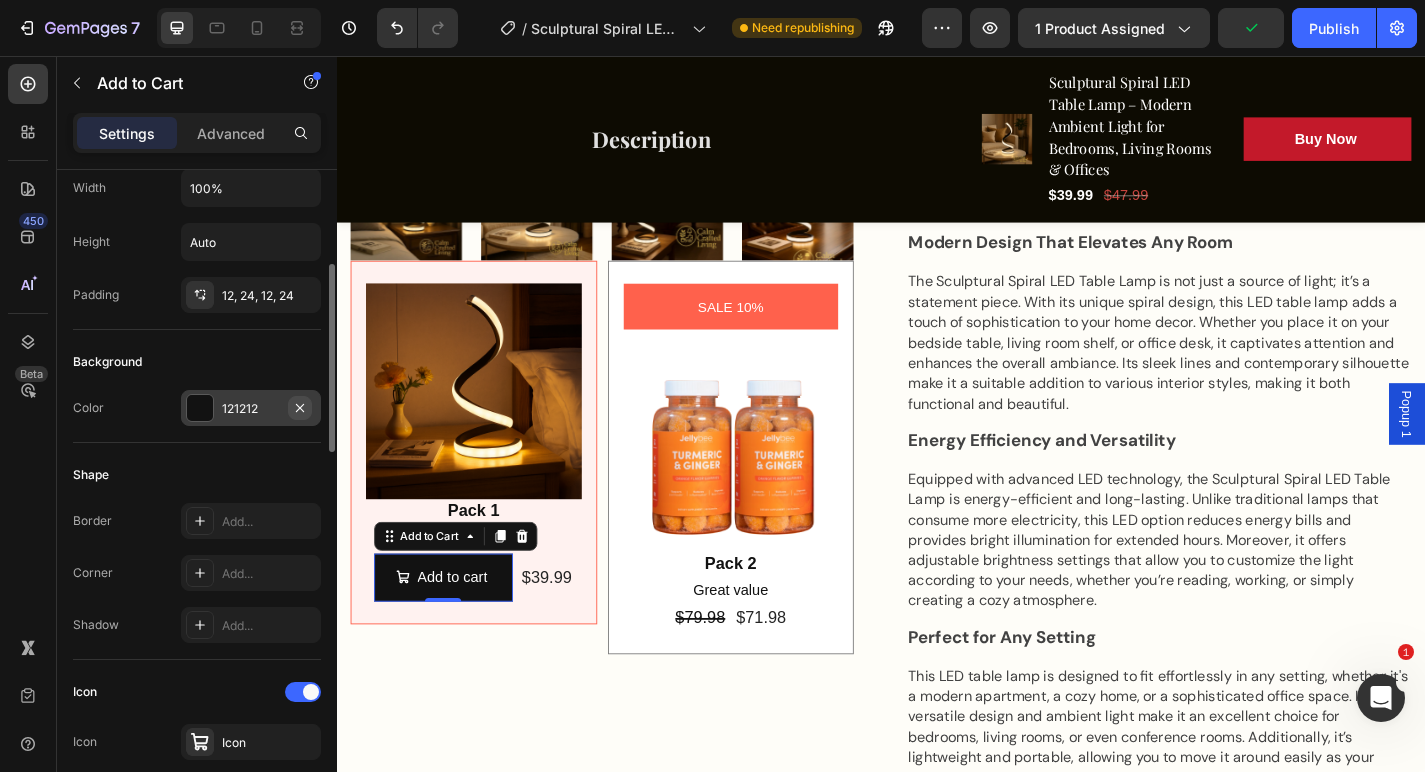 click 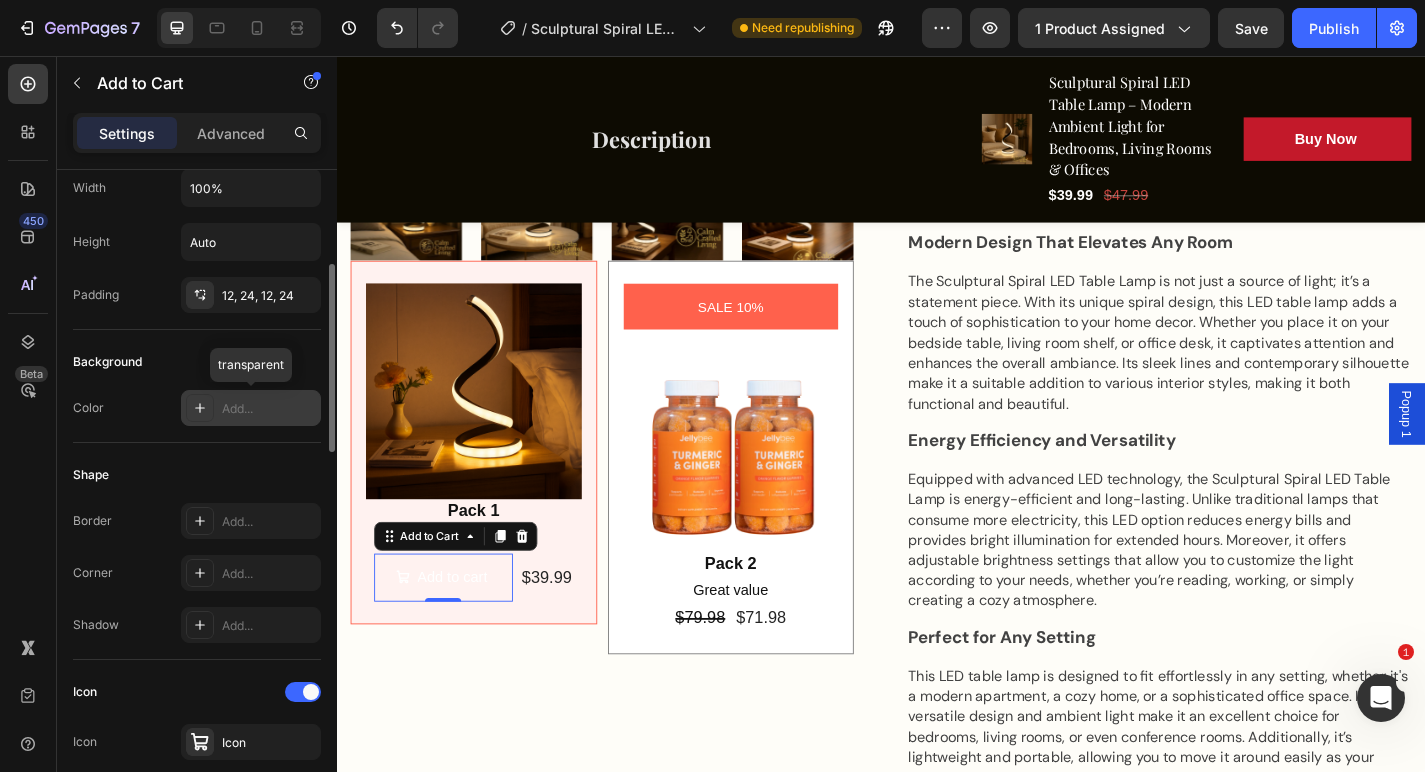click on "Add..." at bounding box center (269, 409) 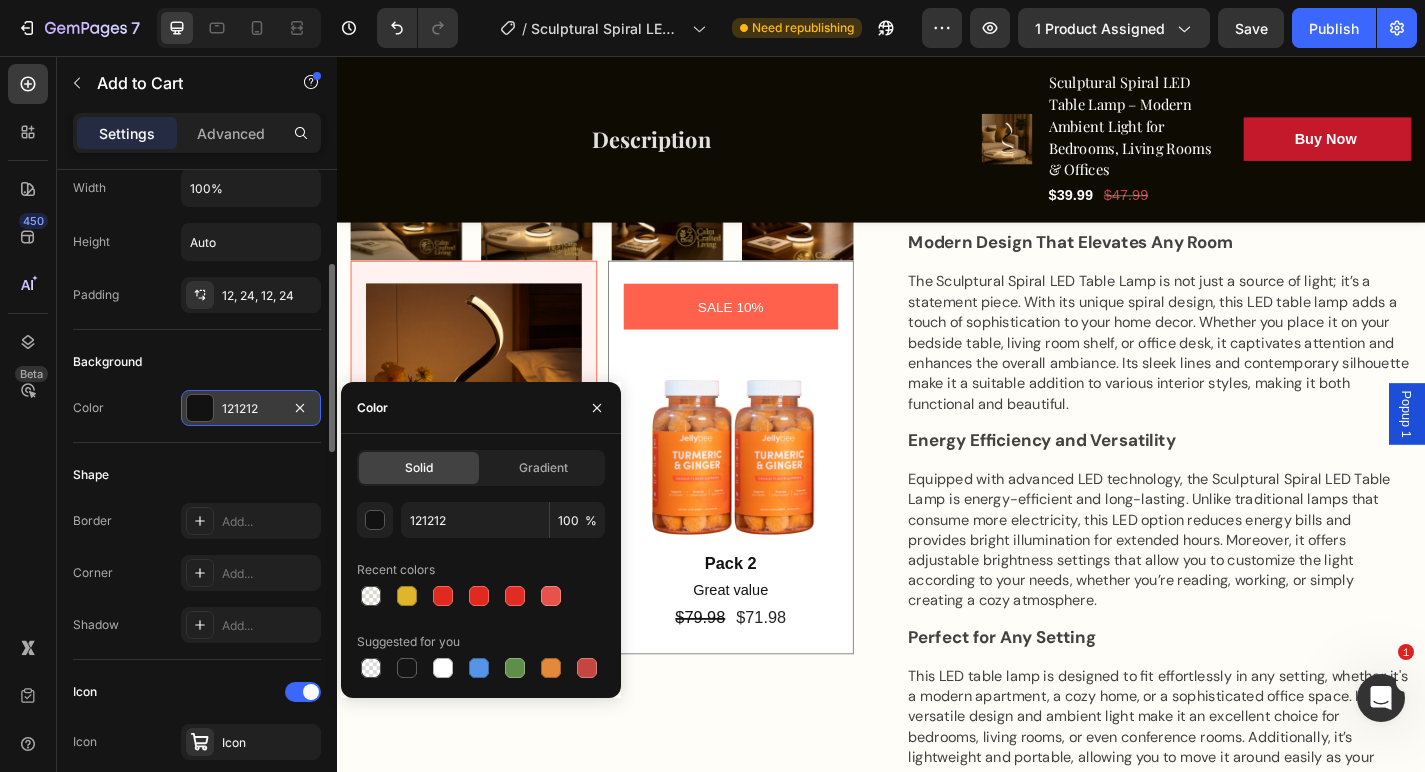 click on "Shape" at bounding box center (197, 475) 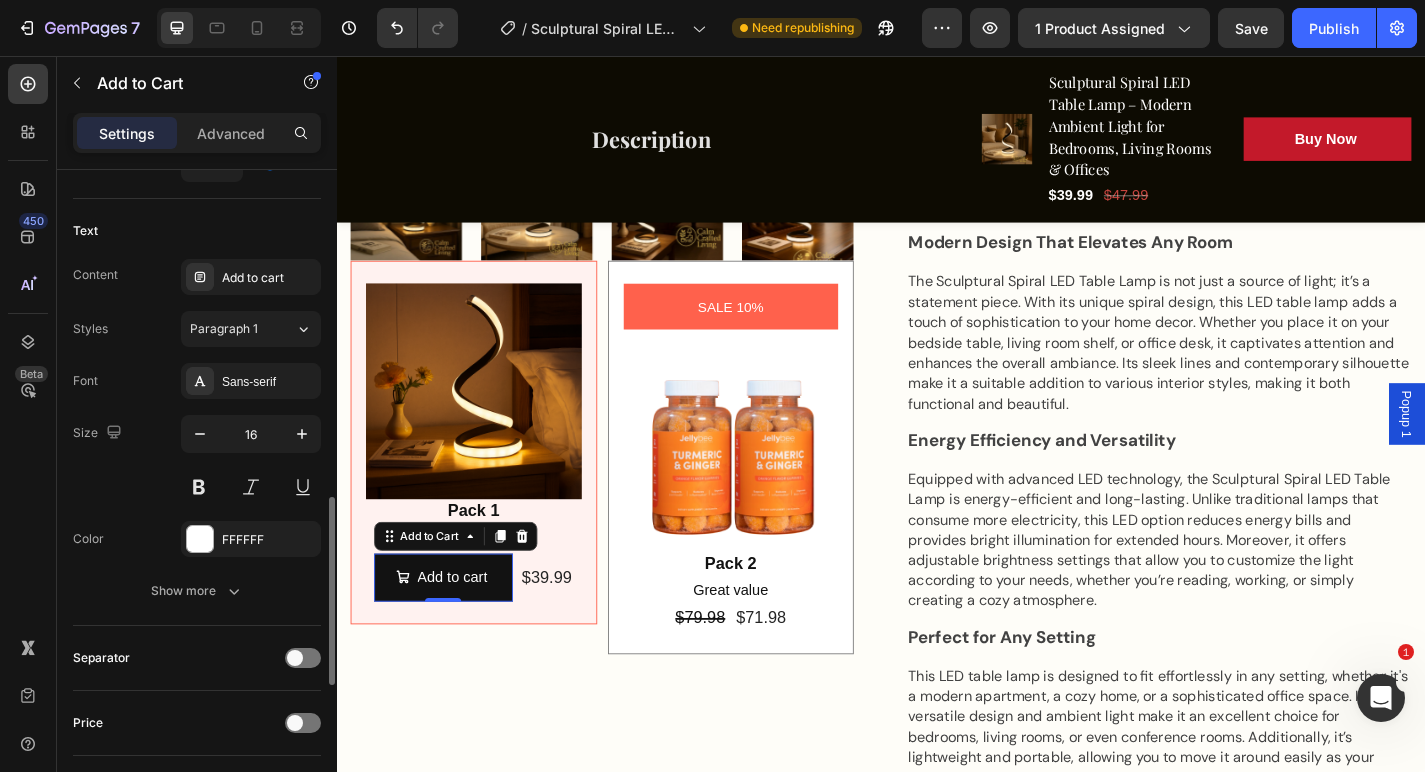 scroll, scrollTop: 1043, scrollLeft: 0, axis: vertical 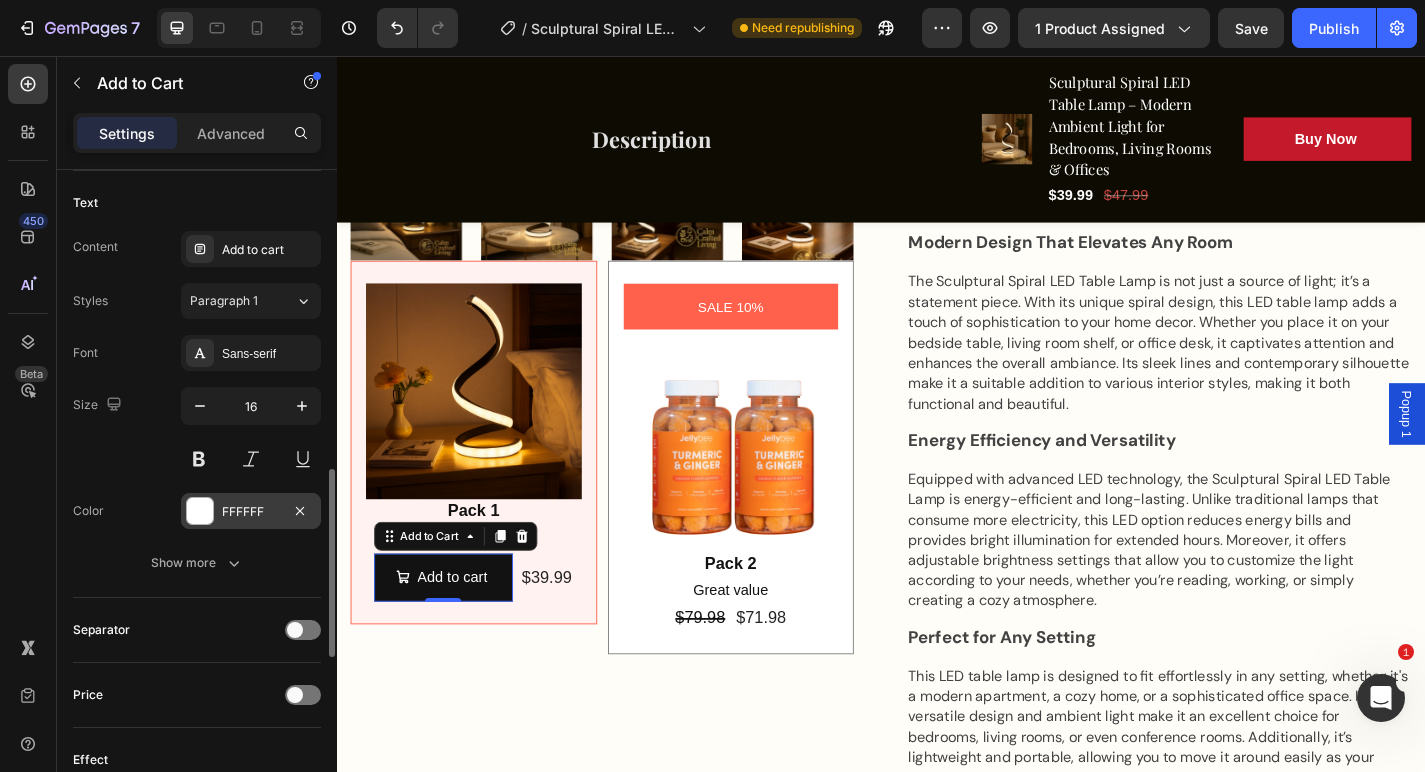 click on "FFFFFF" at bounding box center (251, 512) 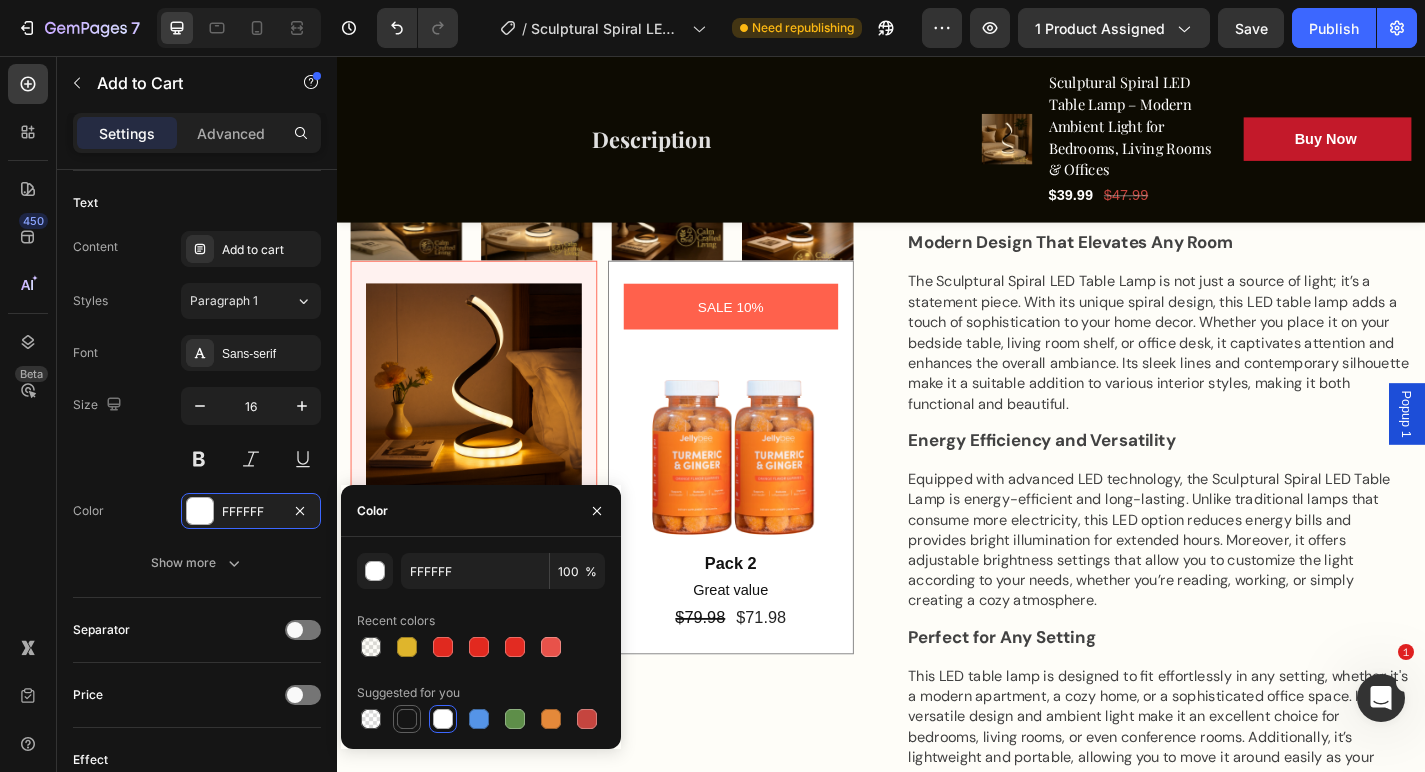 click at bounding box center [407, 719] 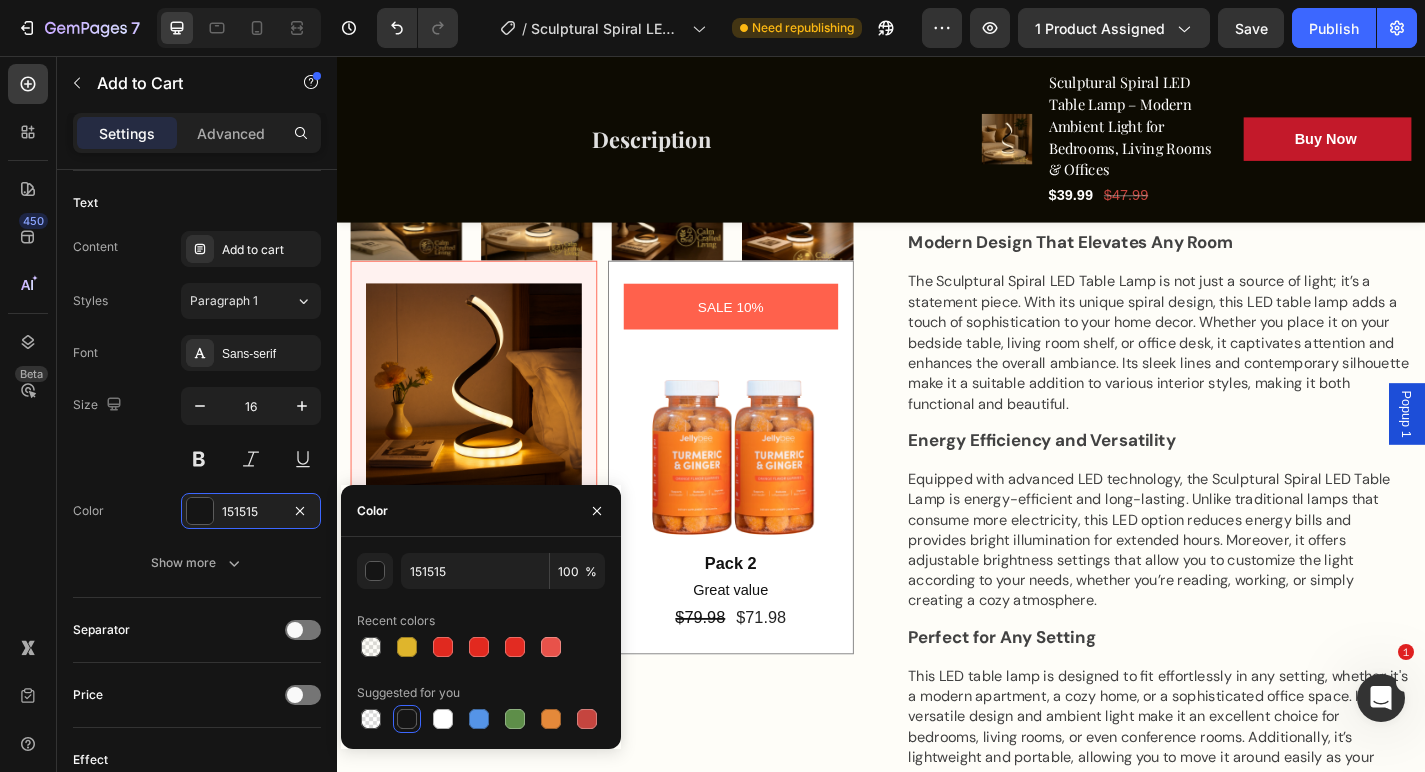 click on "151515 100 % Recent colors Suggested for you" at bounding box center [481, 643] 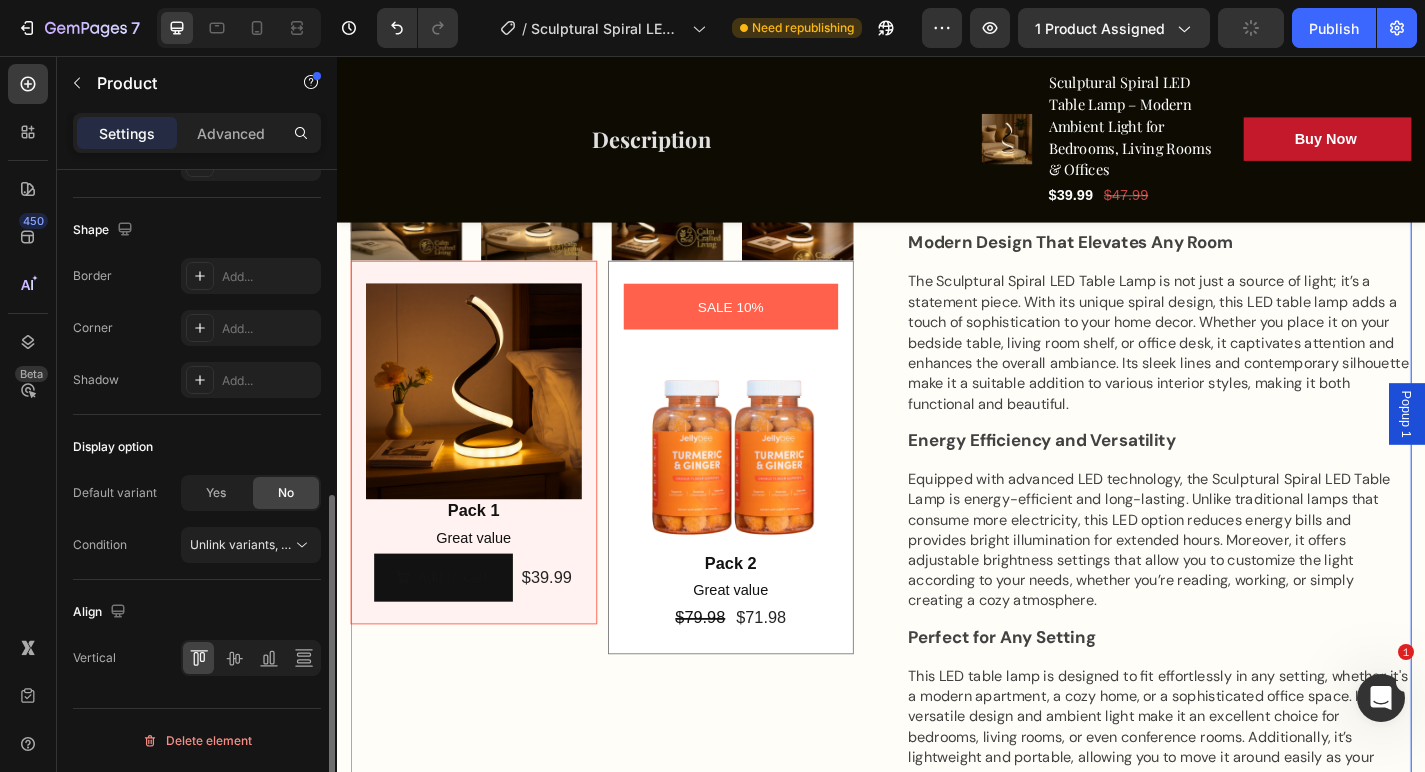 click on "Product Images Image Pack 1 Text Block Great value Text Block
Add to cart Add to Cart $39.99 Product Price Product Price Row Row SALE 10% Product Badge Image Pack 2 Text Block Great value Text Block $79.98 Product Price Product Price $71.98 Product Price Product Price Row Row Product Bundle Discount" at bounding box center (629, 528) 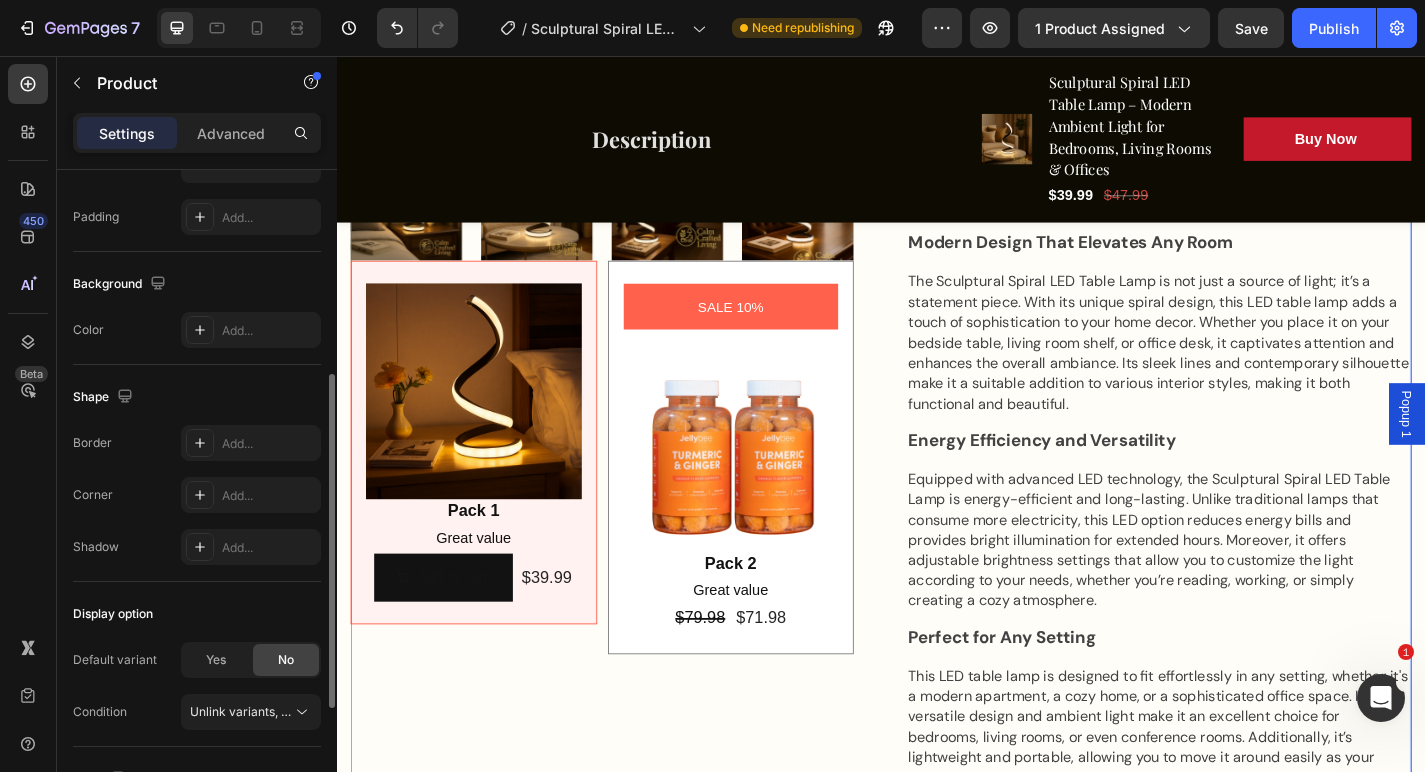 scroll, scrollTop: 490, scrollLeft: 0, axis: vertical 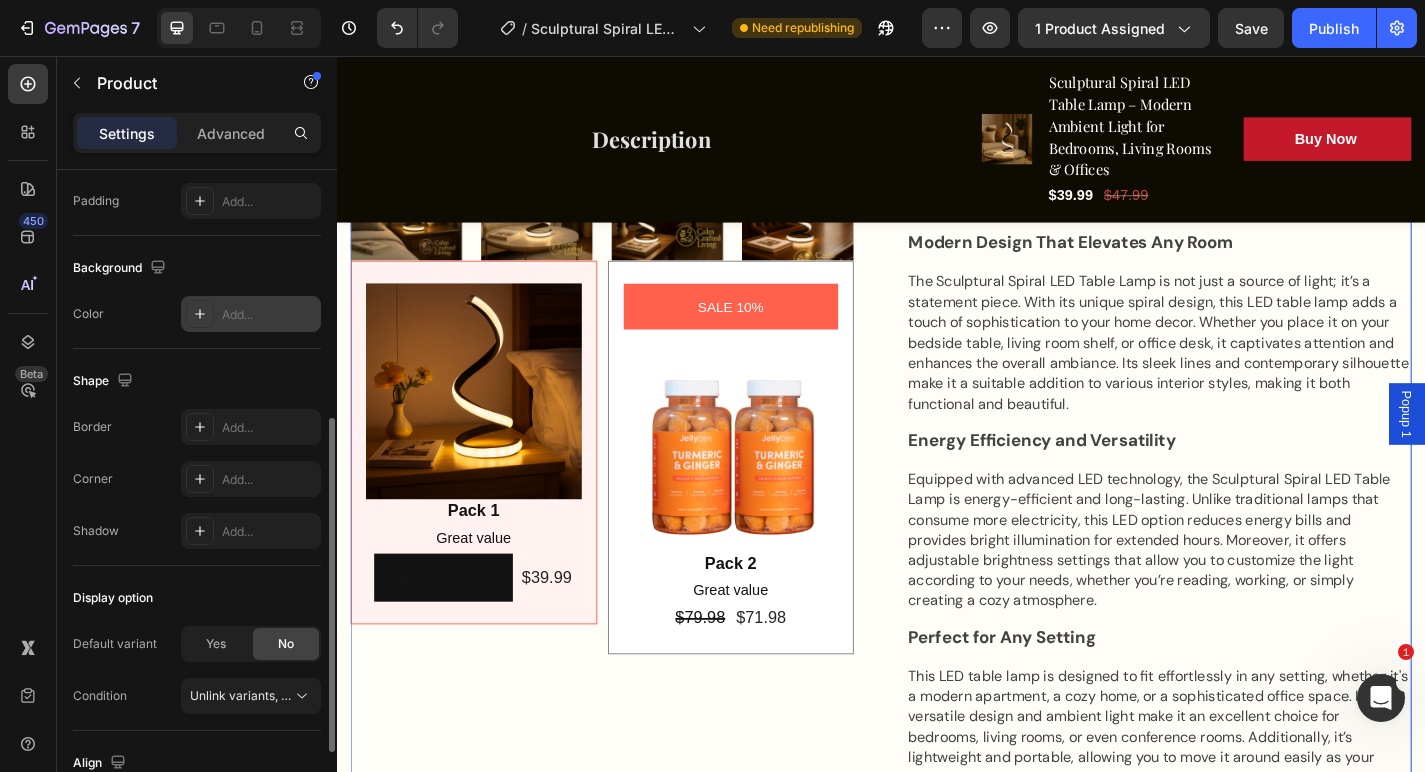 click on "Add..." at bounding box center [251, 314] 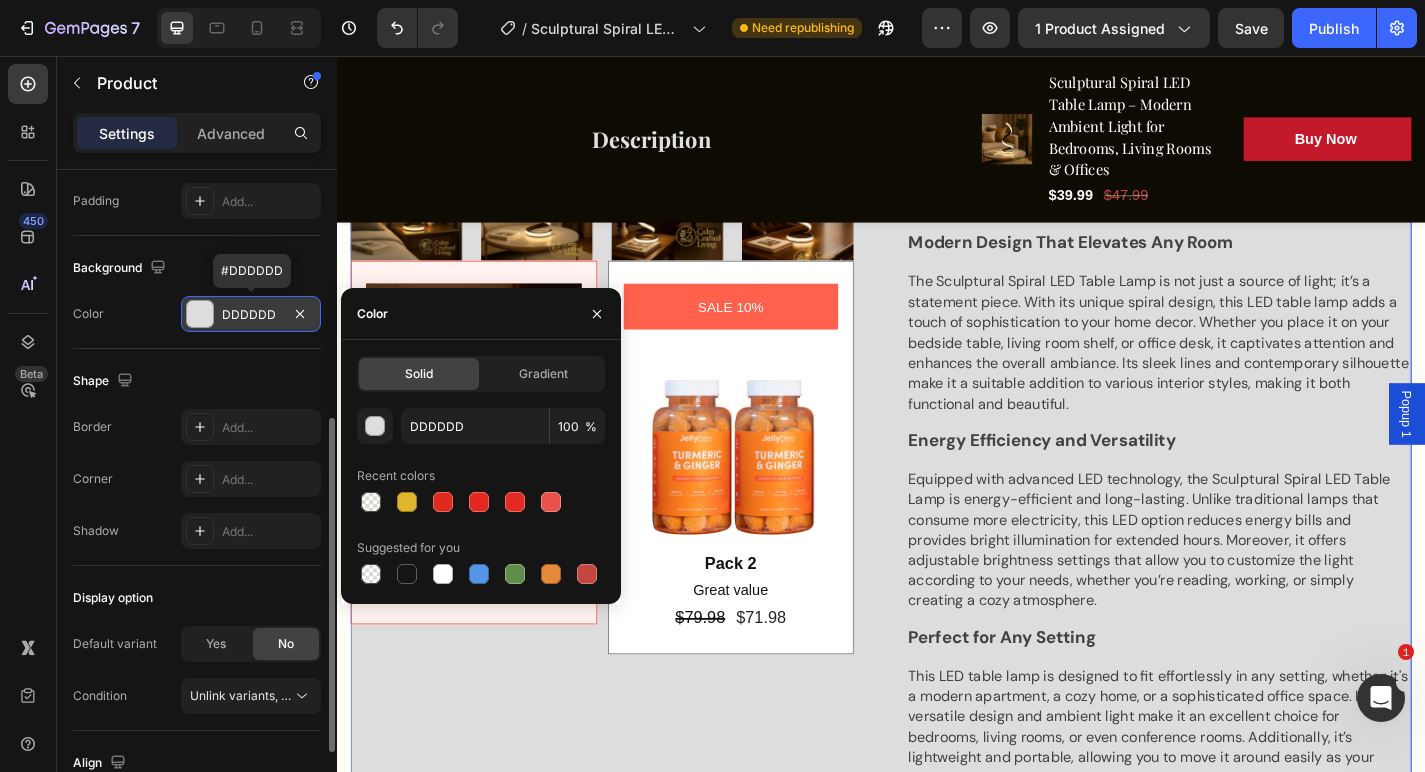 click on "DDDDDD" at bounding box center [251, 315] 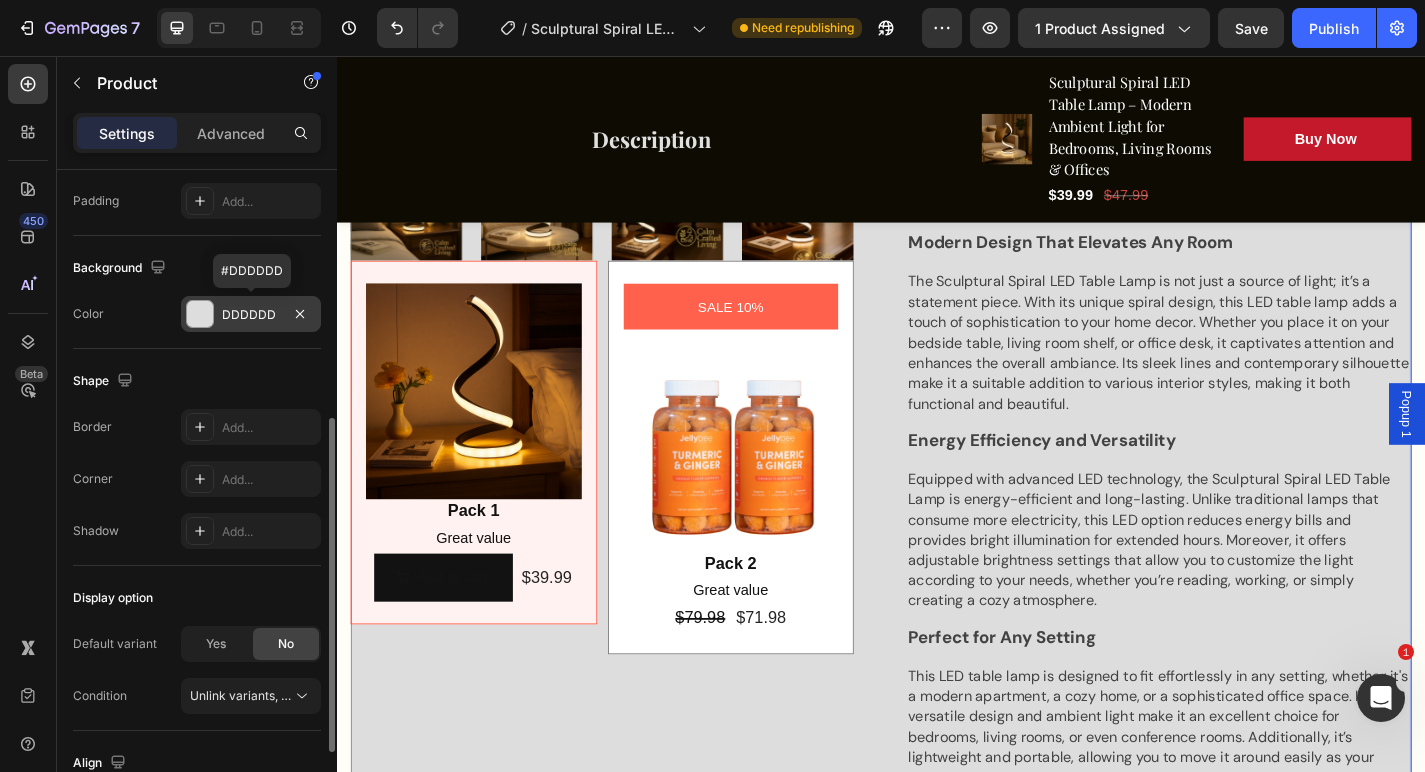 click on "DDDDDD" at bounding box center (251, 314) 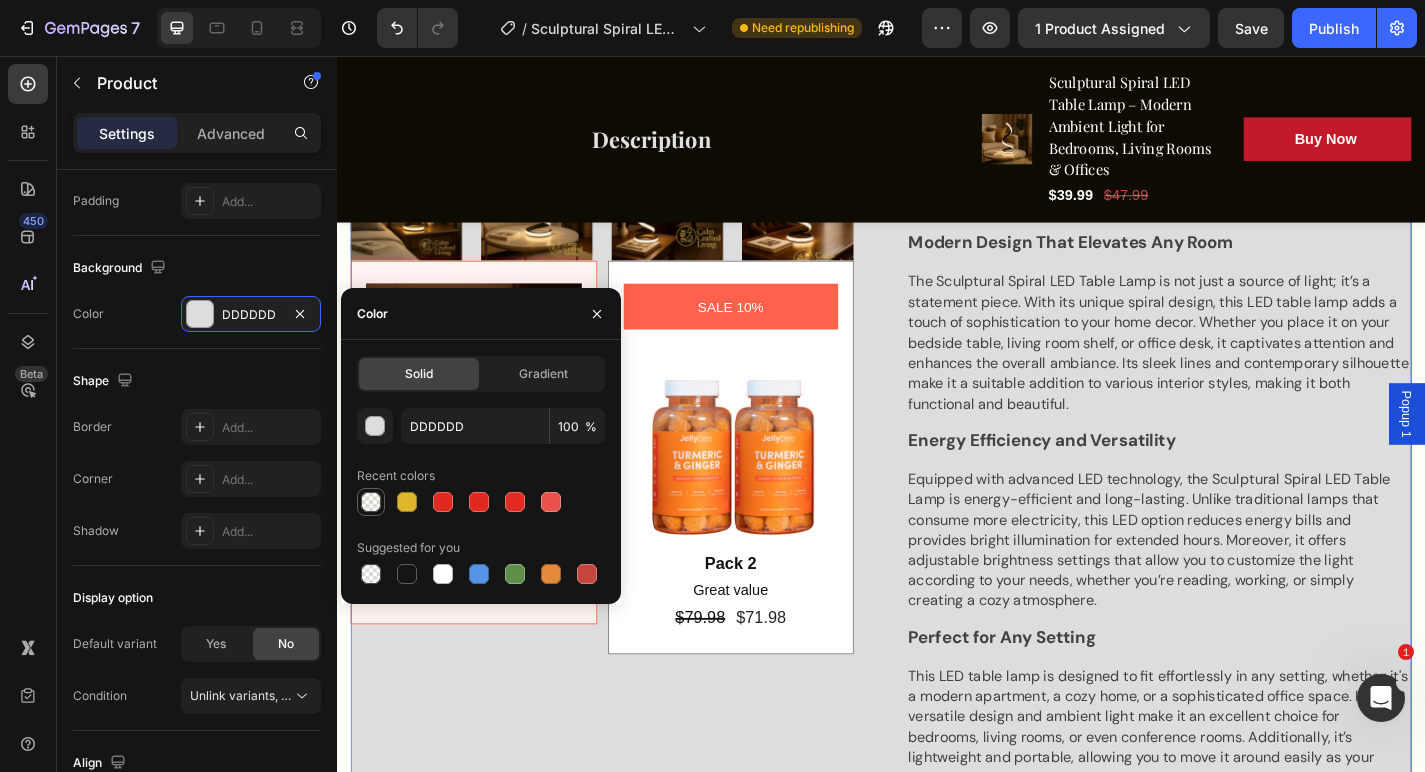 click at bounding box center [371, 502] 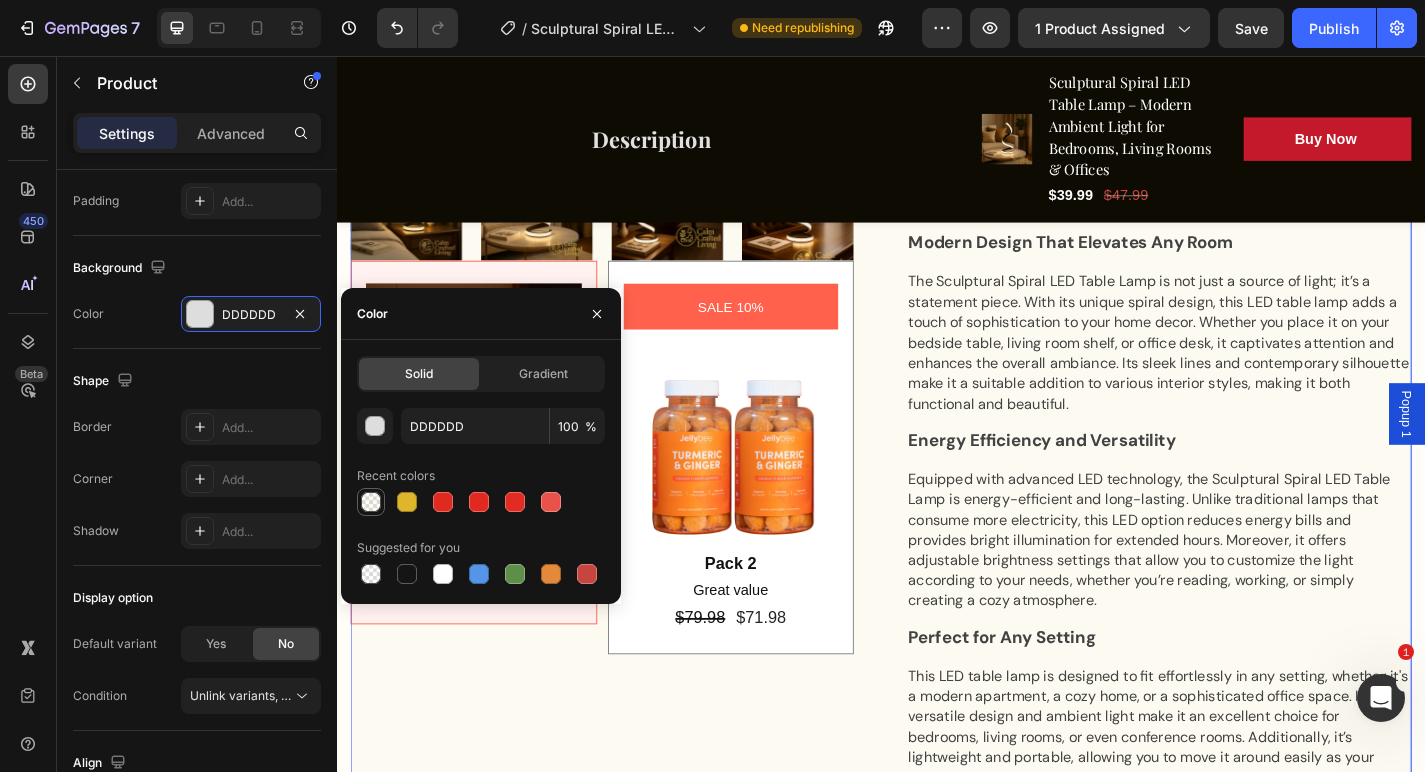type on "DFB52C" 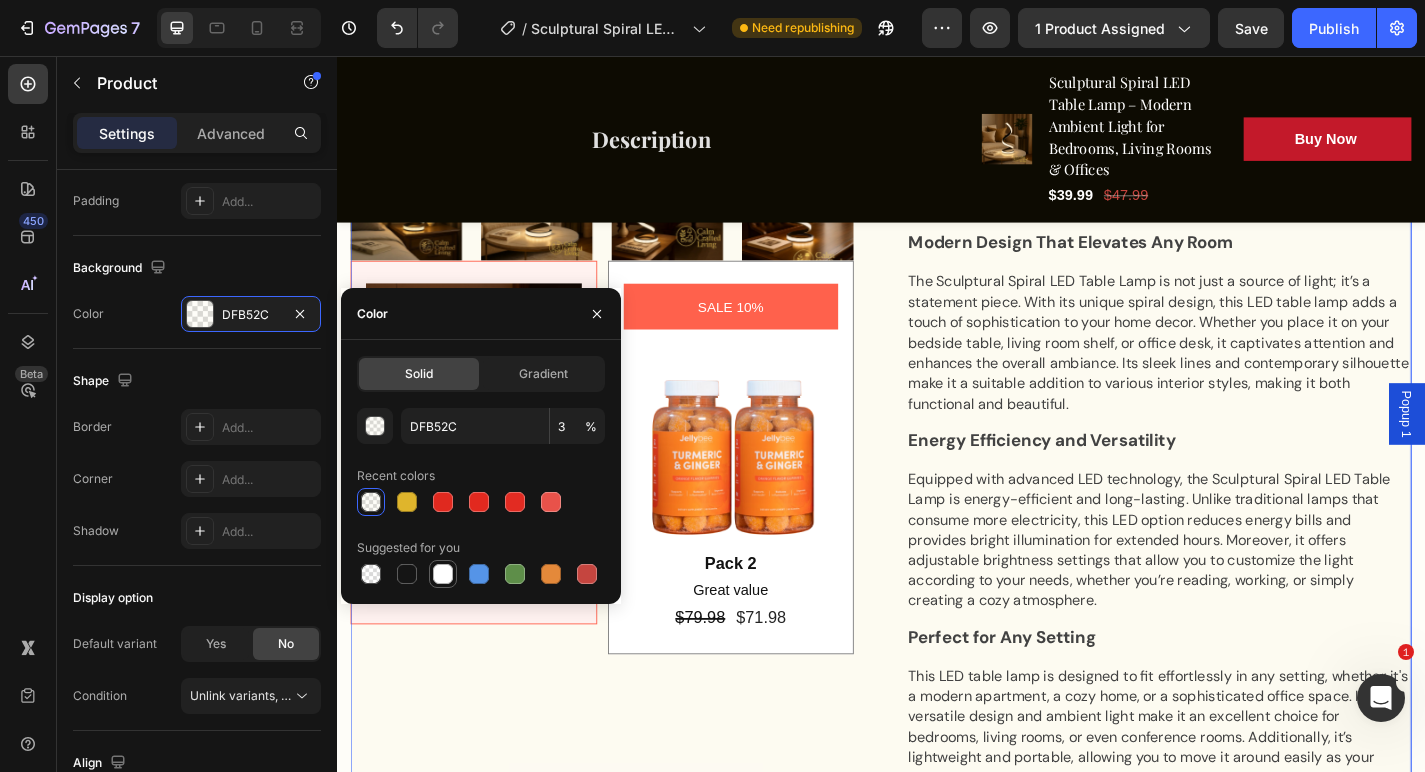 click at bounding box center [443, 574] 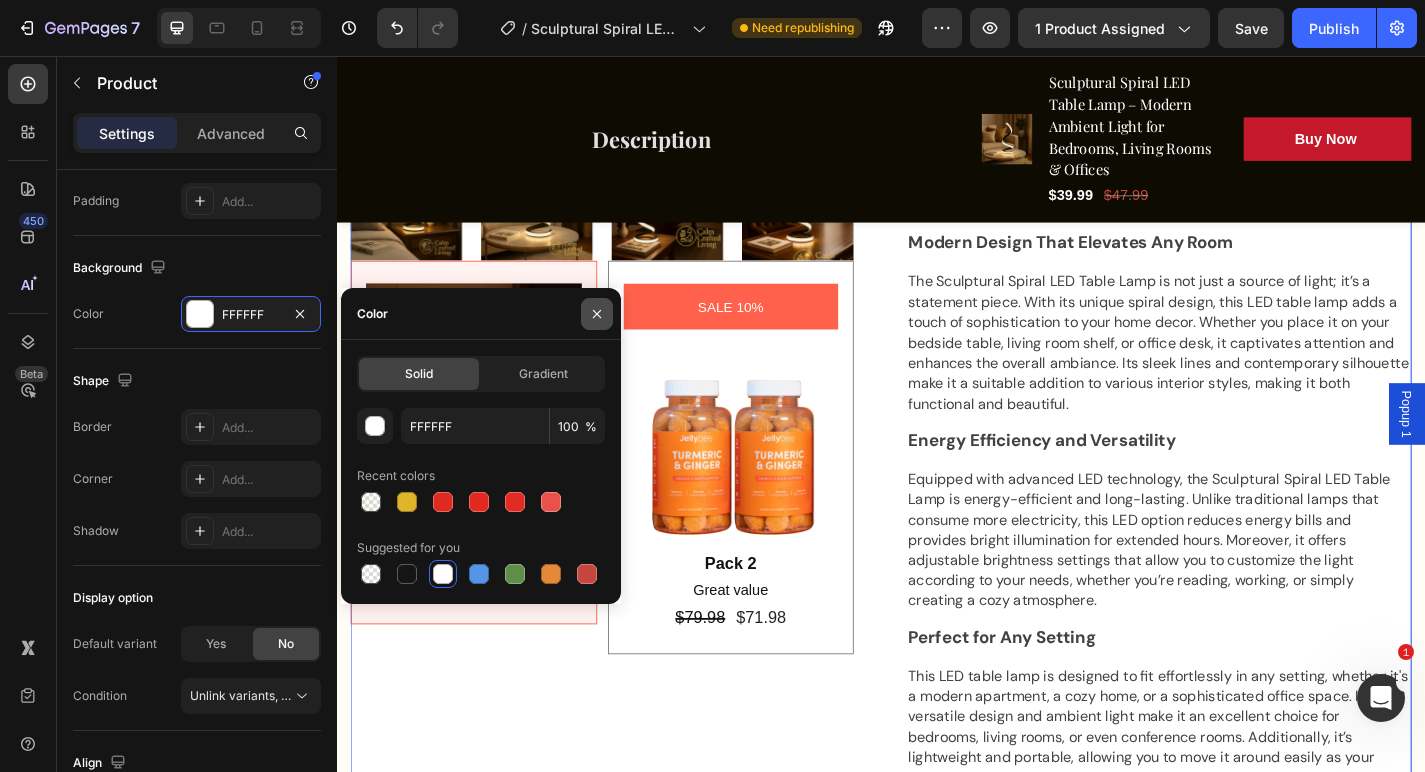 click 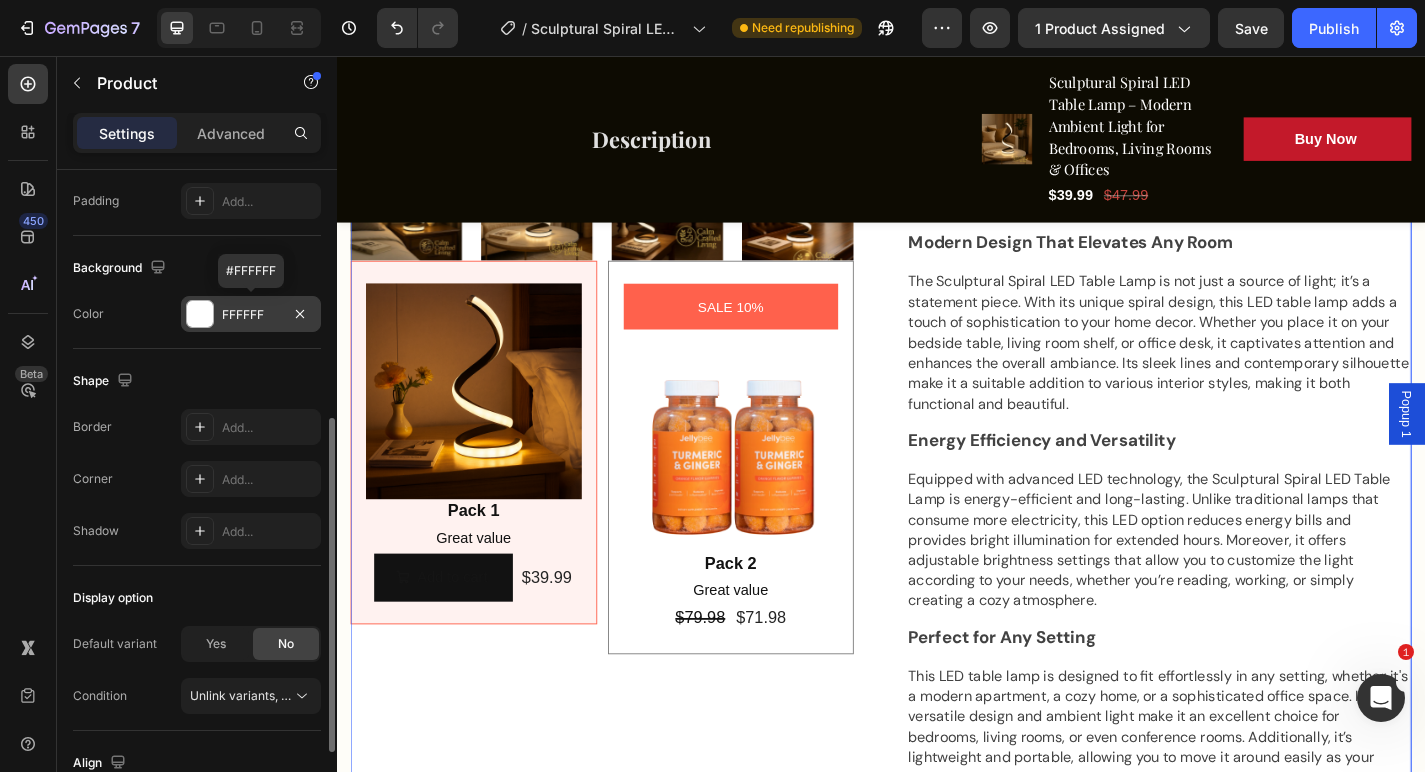 click on "FFFFFF" at bounding box center [251, 314] 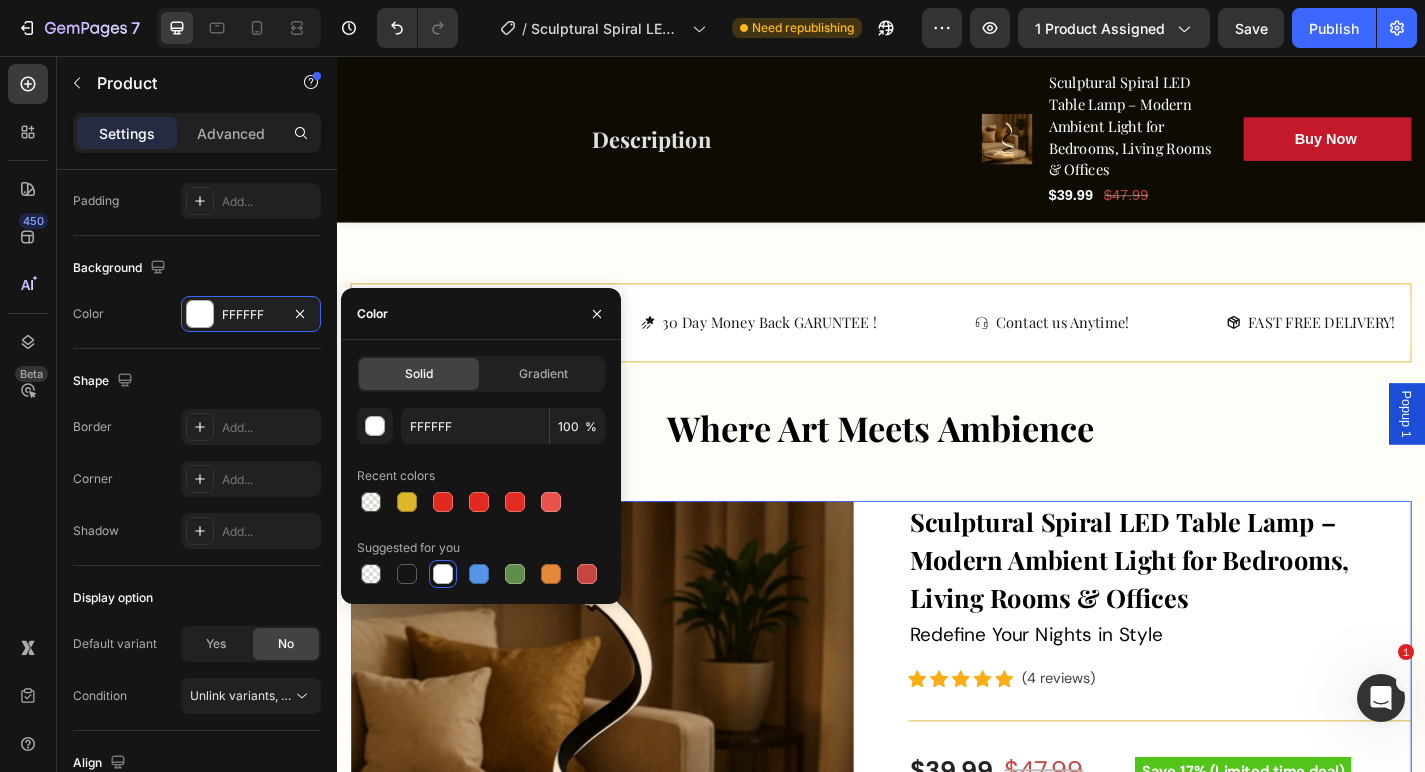 scroll, scrollTop: 35, scrollLeft: 0, axis: vertical 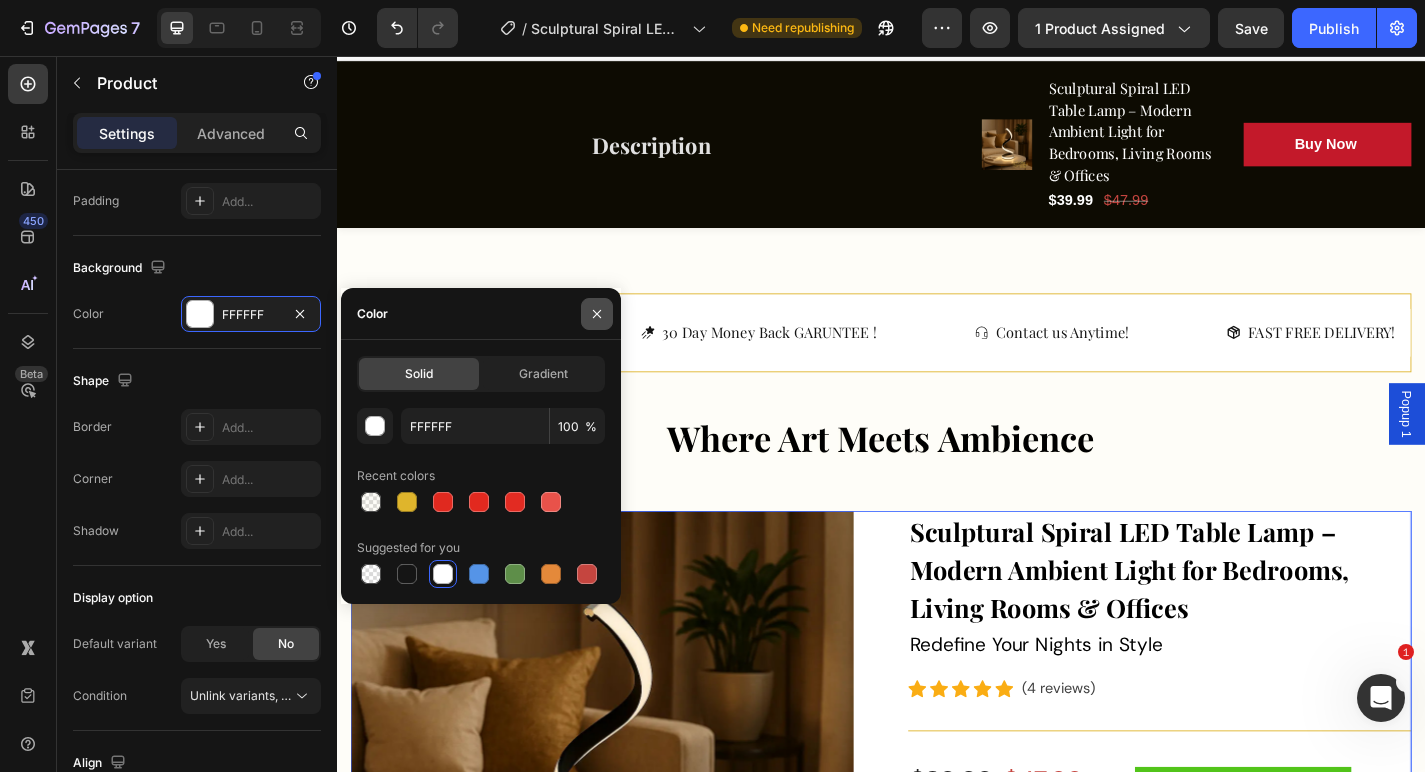 click 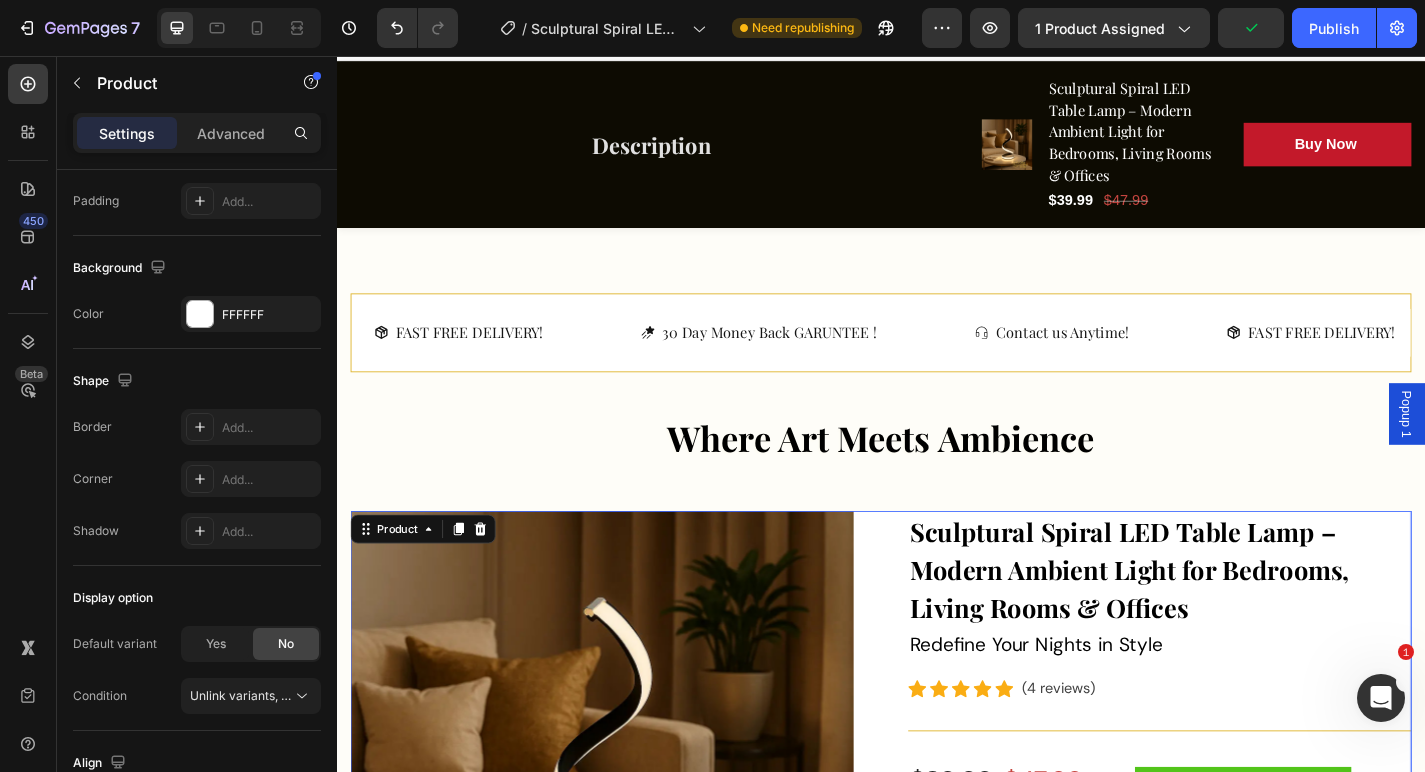 click on "Product Images Image Pack 1 Text Block Great value Text Block Add to cart Add to Cart $39.99 Product Price Product Price Row Row SALE 10% Product Badge Image Pack 2 Text Block Great value Text Block $79.98 Product Price Product Price $71.98 Product Price Product Price Row Row Product Bundle Discount Sculptural Spiral LED Table Lamp – Modern Ambient Light for Bedrooms, Living Rooms (P) Title Redefine Your Nights in Style Text block Icon Icon Icon Icon Icon Icon Icon List Hoz (4 reviews) Text block Row Title Line $39.99 (P) Price (P) Price $47.99 (P) Price (P) Price Row Save 17% (Limited time deal) Product Badge Row Illuminate Your Space with the Sculptural Spiral LED Table Lamp ✨ Key Features: Sleek Spiral Design – Adds a sculptural, modern accent to your space Soft Ambient Glow – Ideal for relaxing or focused lighting Energy-Efficient LED – Long-lasting and eco-friendly lighting" at bounding box center [937, 1503] 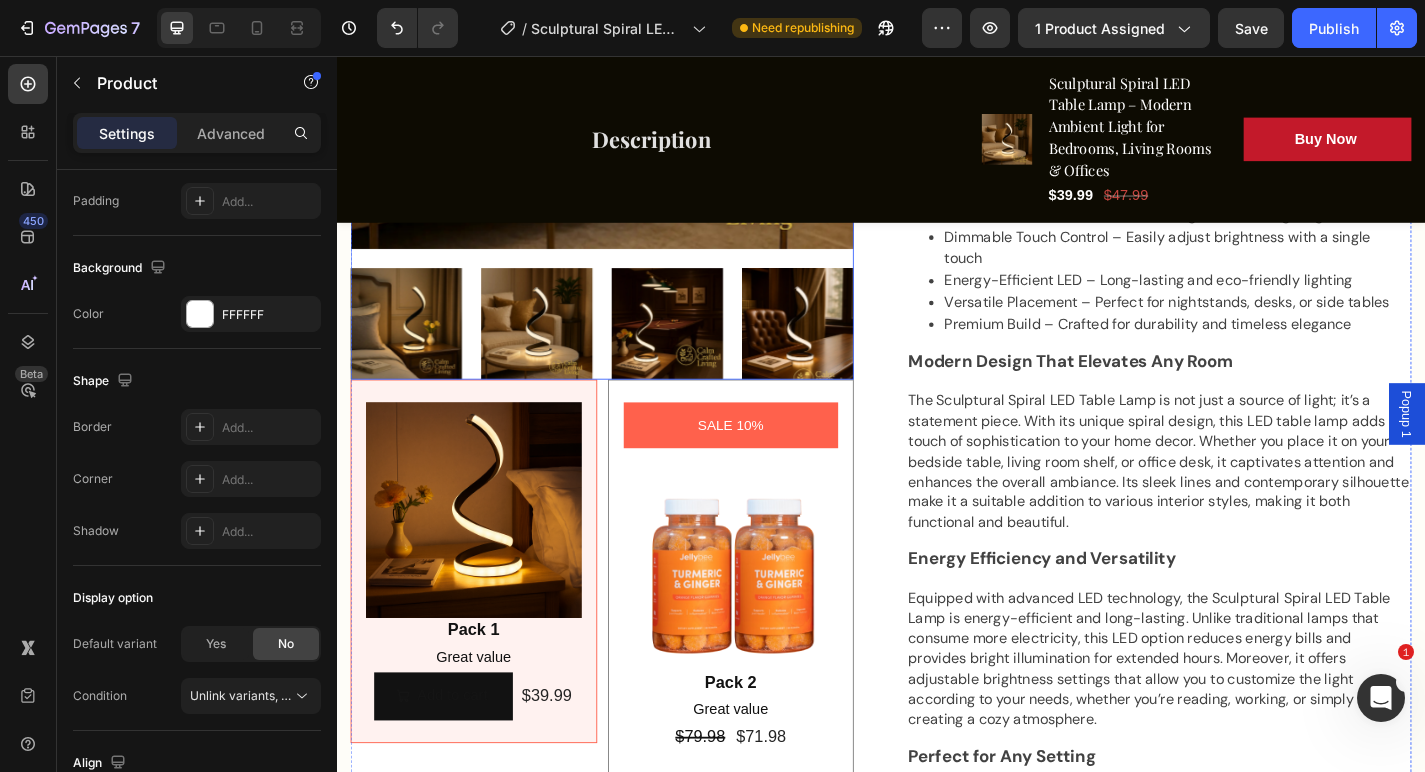 scroll, scrollTop: 1010, scrollLeft: 0, axis: vertical 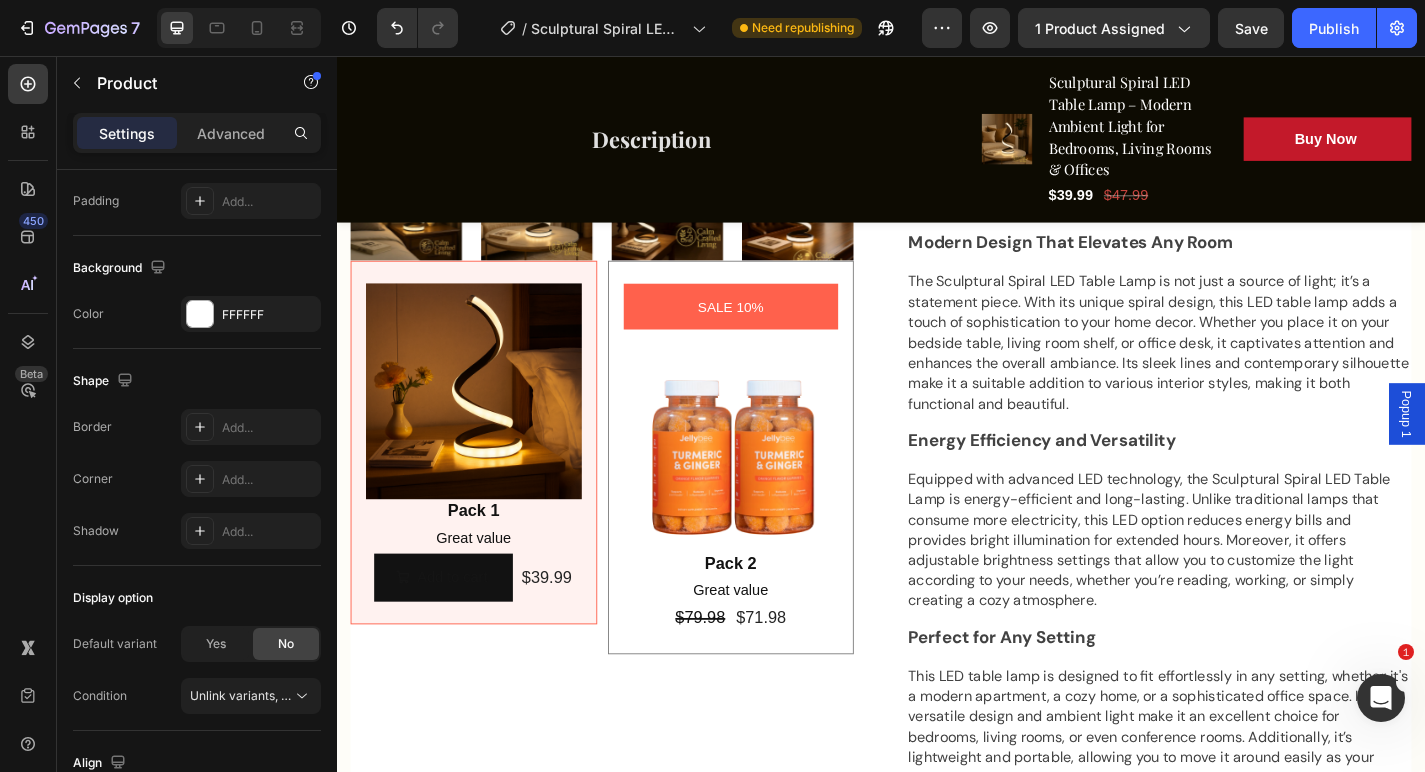 click on "Product Images Image Pack 1 Text Block Great value Text Block Add to cart Add to Cart $39.99 Product Price Product Price Row Row SALE 10% Product Badge Image Pack 2 Text Block Great value Text Block $79.98 Product Price Product Price $71.98 Product Price Product Price Row Row Product Bundle Discount Sculptural Spiral LED Table Lamp – Modern Ambient Light for Bedrooms, Living Rooms (P) Title Redefine Your Nights in Style Text block Icon Icon Icon Icon Icon Icon Icon List Hoz (4 reviews) Text block Row Title Line $39.99 (P) Price (P) Price $47.99 (P) Price (P) Price Row Save 17% (Limited time deal) Product Badge Row Illuminate Your Space with the Sculptural Spiral LED Table Lamp ✨ Key Features: Sleek Spiral Design – Adds a sculptural, modern accent to your space Soft Ambient Glow – Ideal for relaxing or focused lighting Energy-Efficient LED – Long-lasting and eco-friendly lighting" at bounding box center [937, 528] 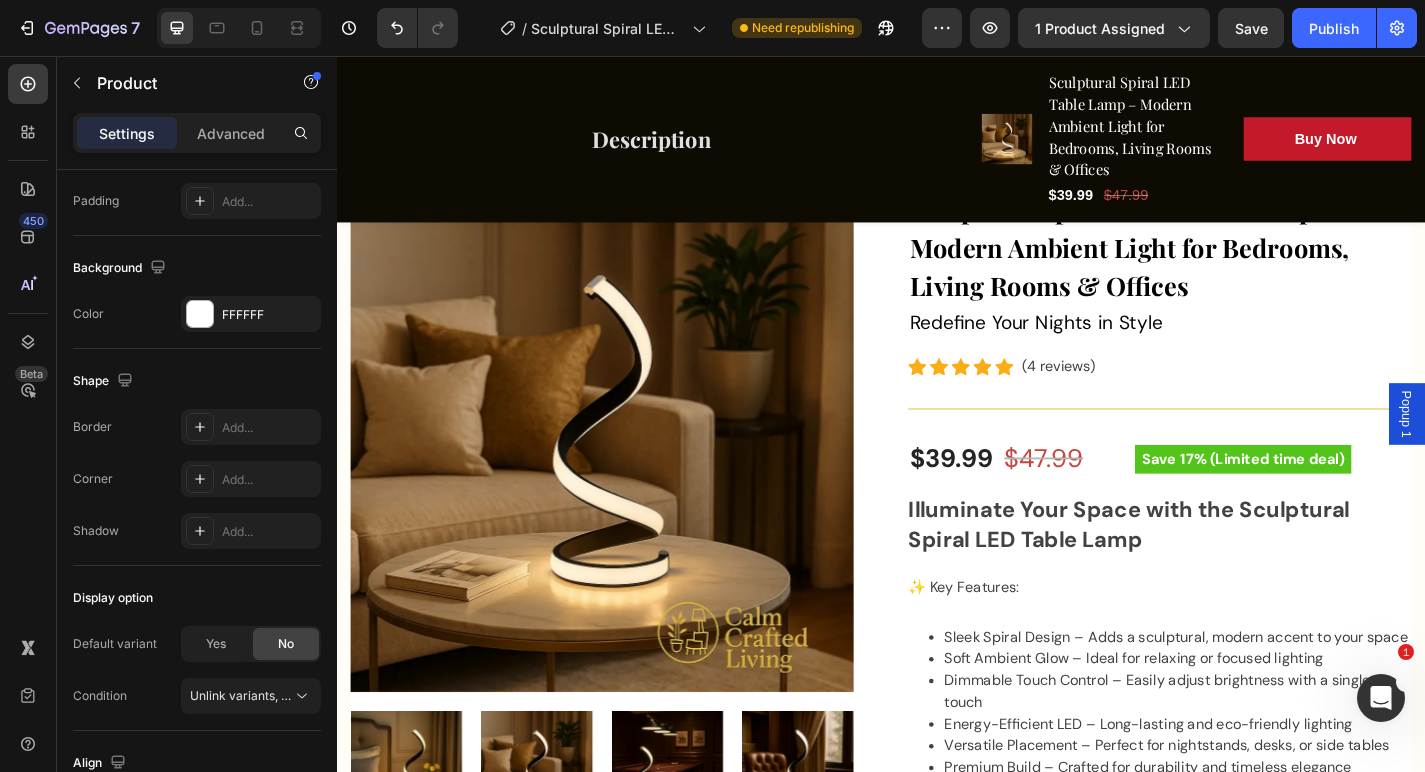scroll, scrollTop: 340, scrollLeft: 0, axis: vertical 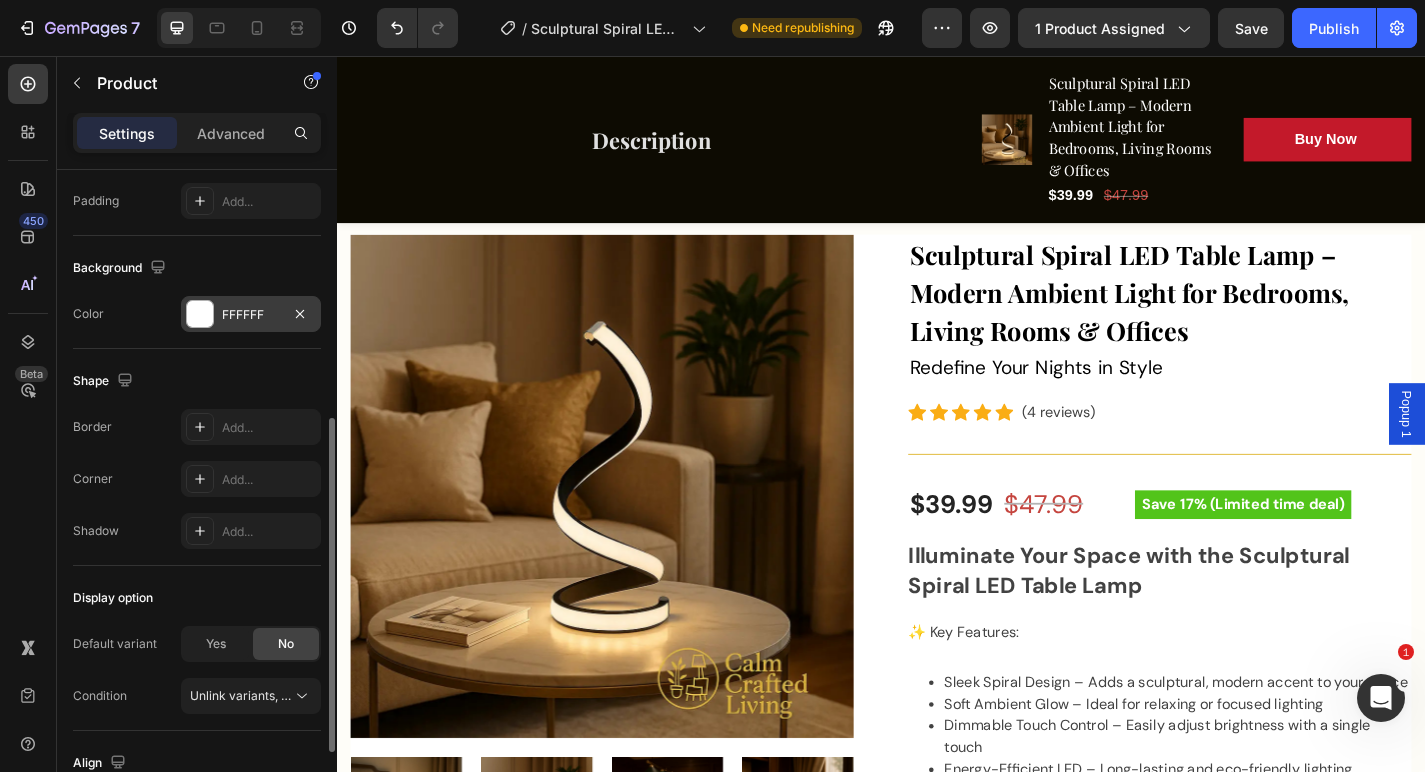 click on "FFFFFF" at bounding box center [251, 315] 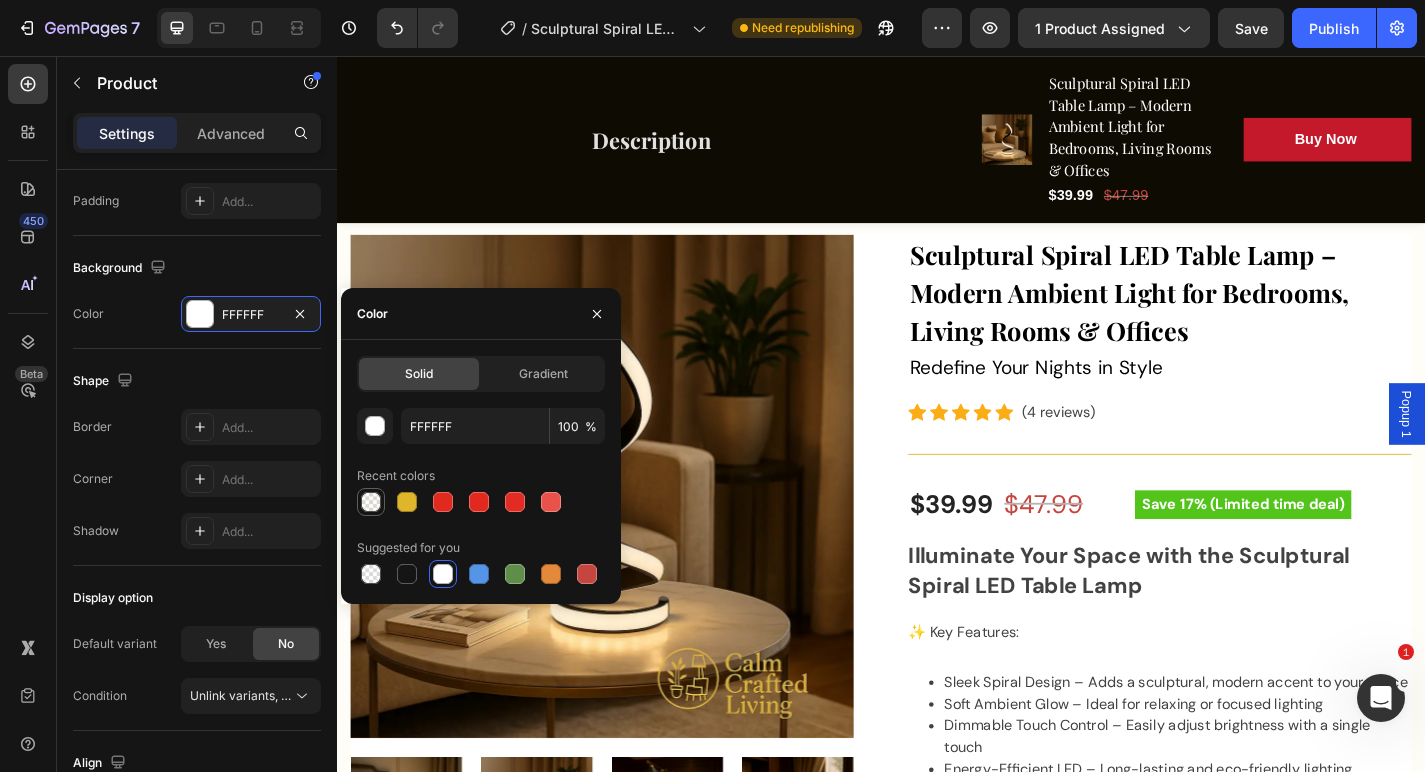 click at bounding box center (371, 502) 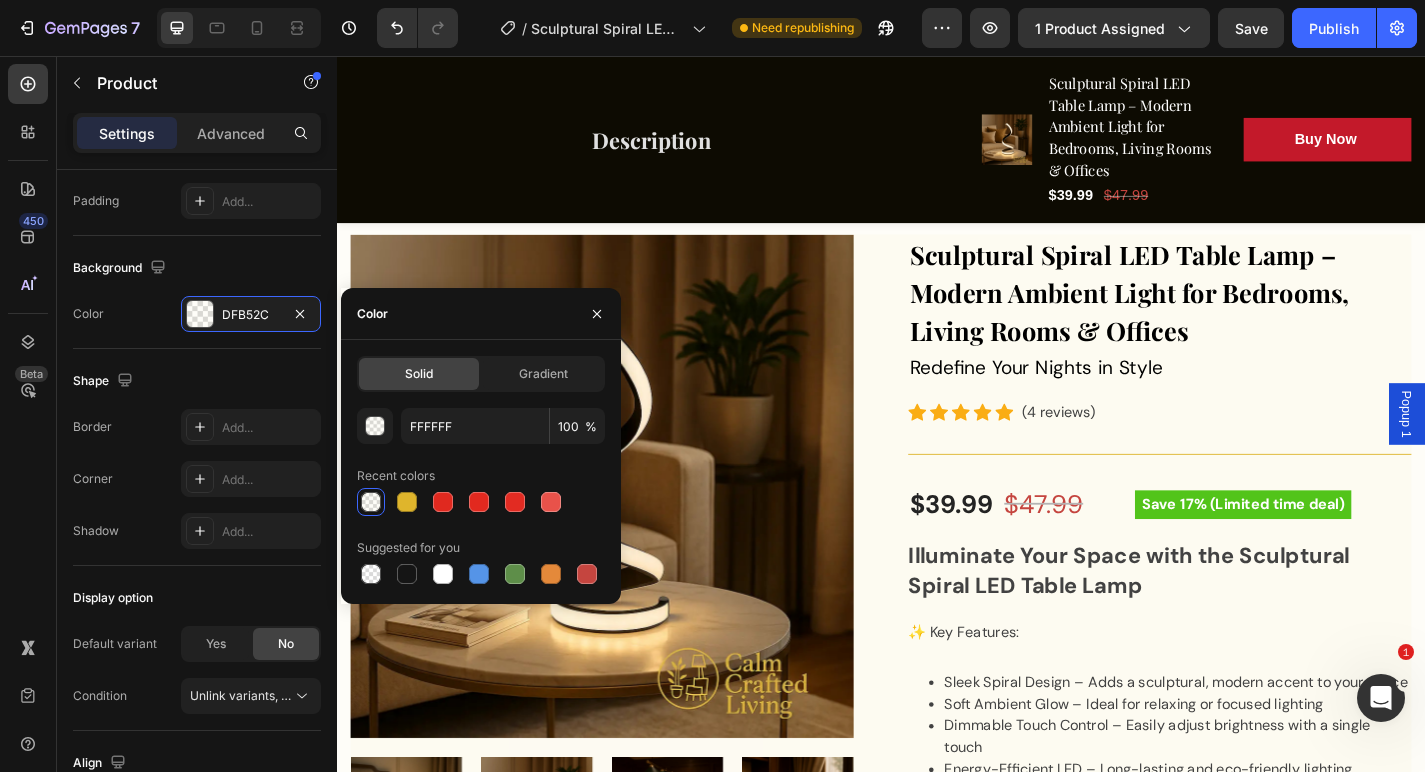 type on "DFB52C" 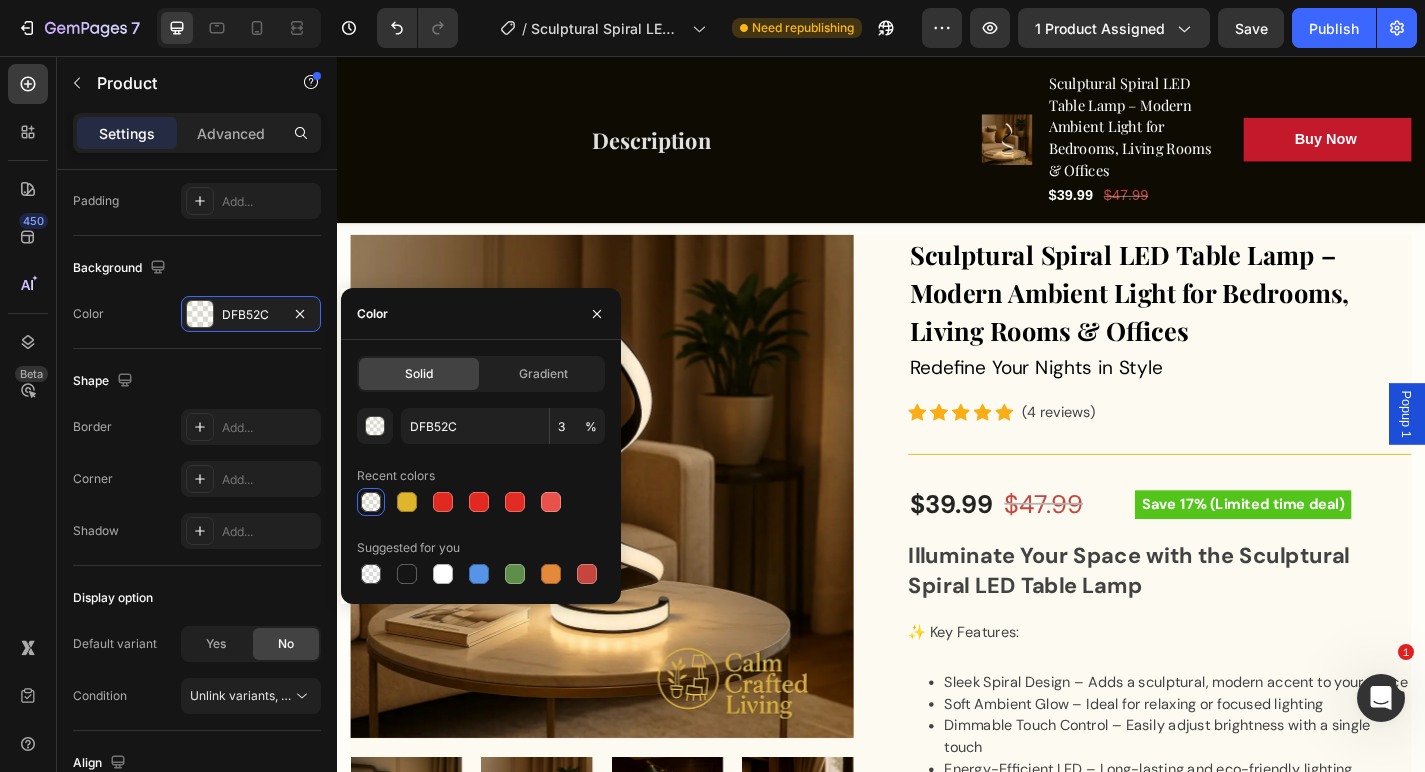 click on "Product Images Image Pack 1 Text Block Great value Text Block Add to cart Add to Cart $39.99 Product Price Product Price Row Row SALE 10% Product Badge Image Pack 2 Text Block Great value Text Block $79.98 Product Price Product Price $71.98 Product Price Product Price Row Row Product Bundle Discount Sculptural Spiral LED Table Lamp – Modern Ambient Light for Bedrooms, Living Rooms (P) Title Redefine Your Nights in Style Text block Icon Icon Icon Icon Icon Icon Icon List Hoz (4 reviews) Text block Row Title Line $39.99 (P) Price (P) Price $47.99 (P) Price (P) Price Row Save 17% (Limited time deal) Product Badge Row Illuminate Your Space with the Sculptural Spiral LED Table Lamp ✨ Key Features: Sleek Spiral Design – Adds a sculptural, modern accent to your space Soft Ambient Glow – Ideal for relaxing or focused lighting Energy-Efficient LED – Long-lasting and eco-friendly lighting" at bounding box center [937, 1198] 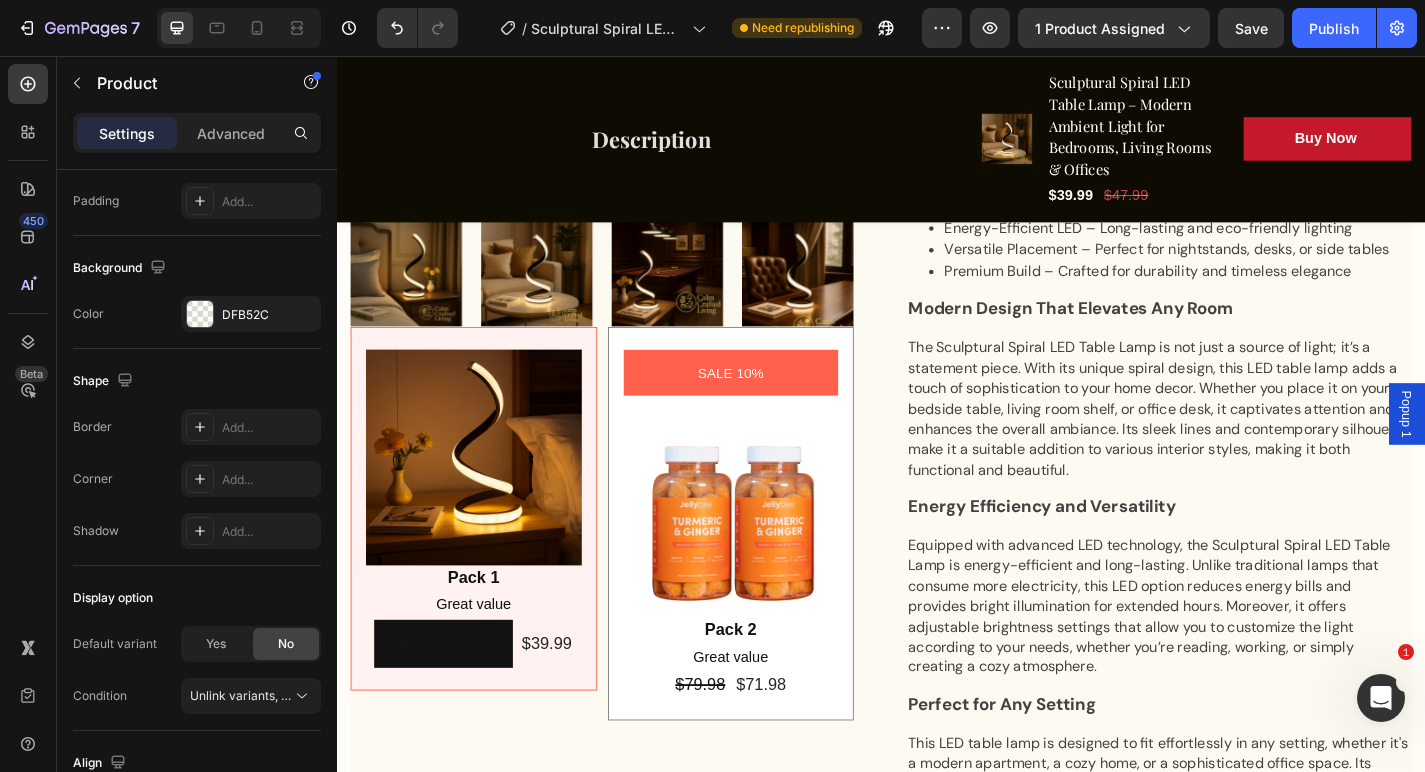 scroll, scrollTop: 1005, scrollLeft: 0, axis: vertical 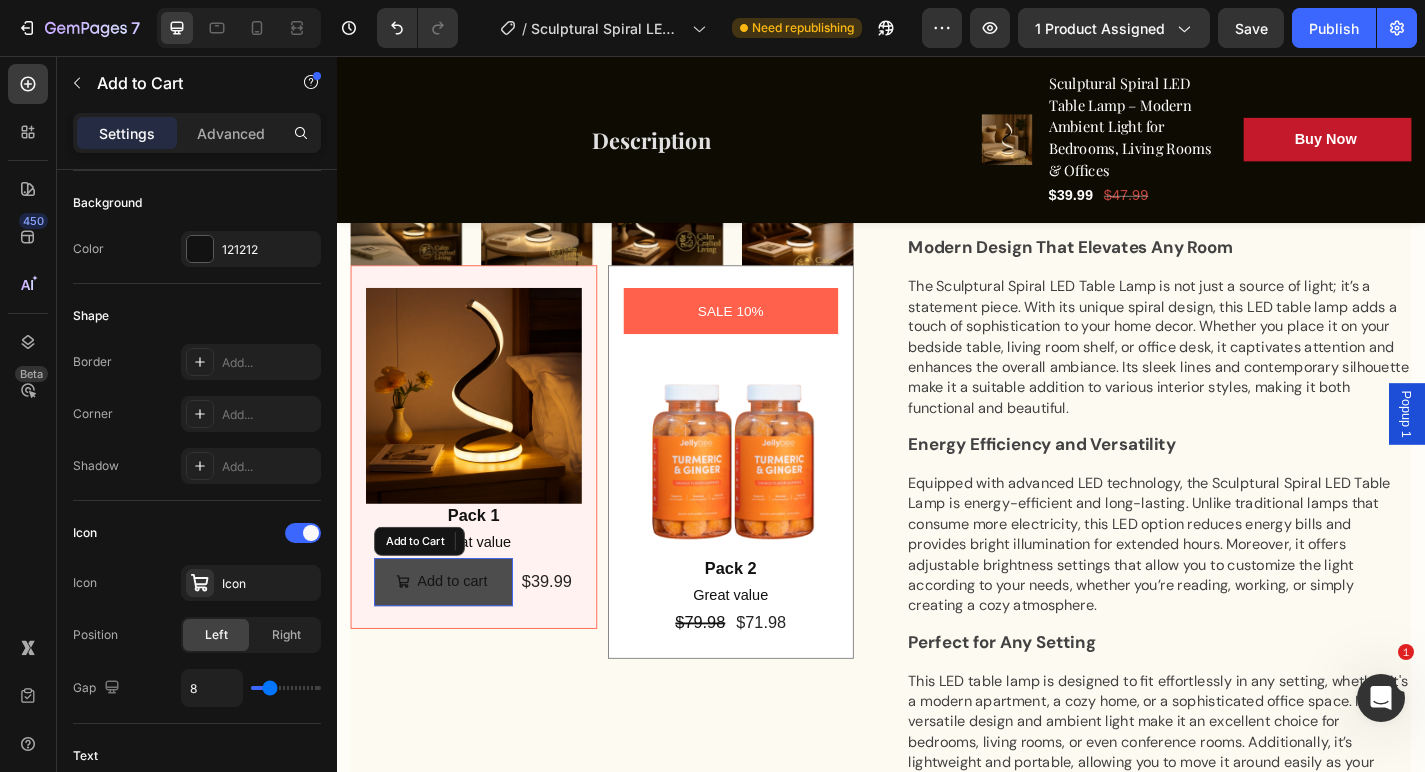 click on "Add to cart" at bounding box center (452, 636) 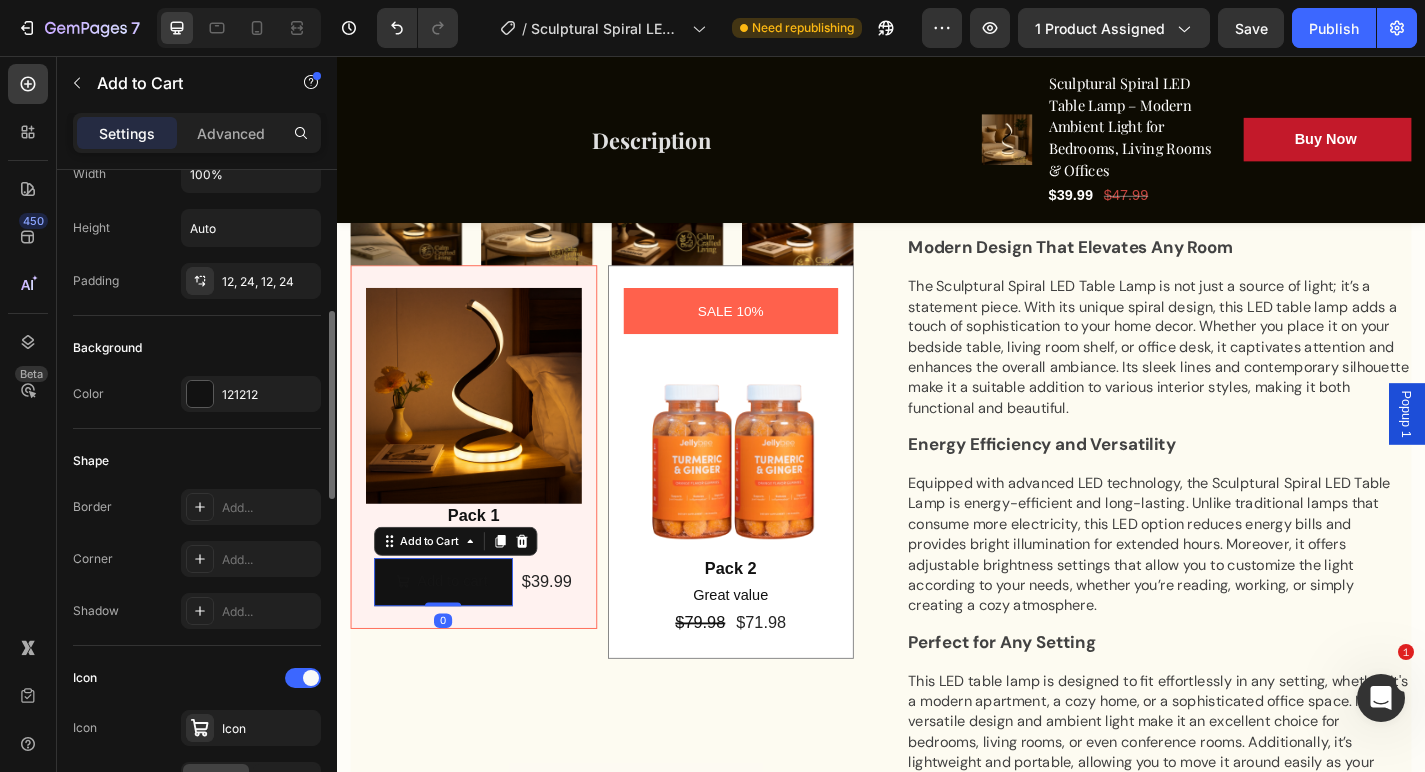 scroll, scrollTop: 378, scrollLeft: 0, axis: vertical 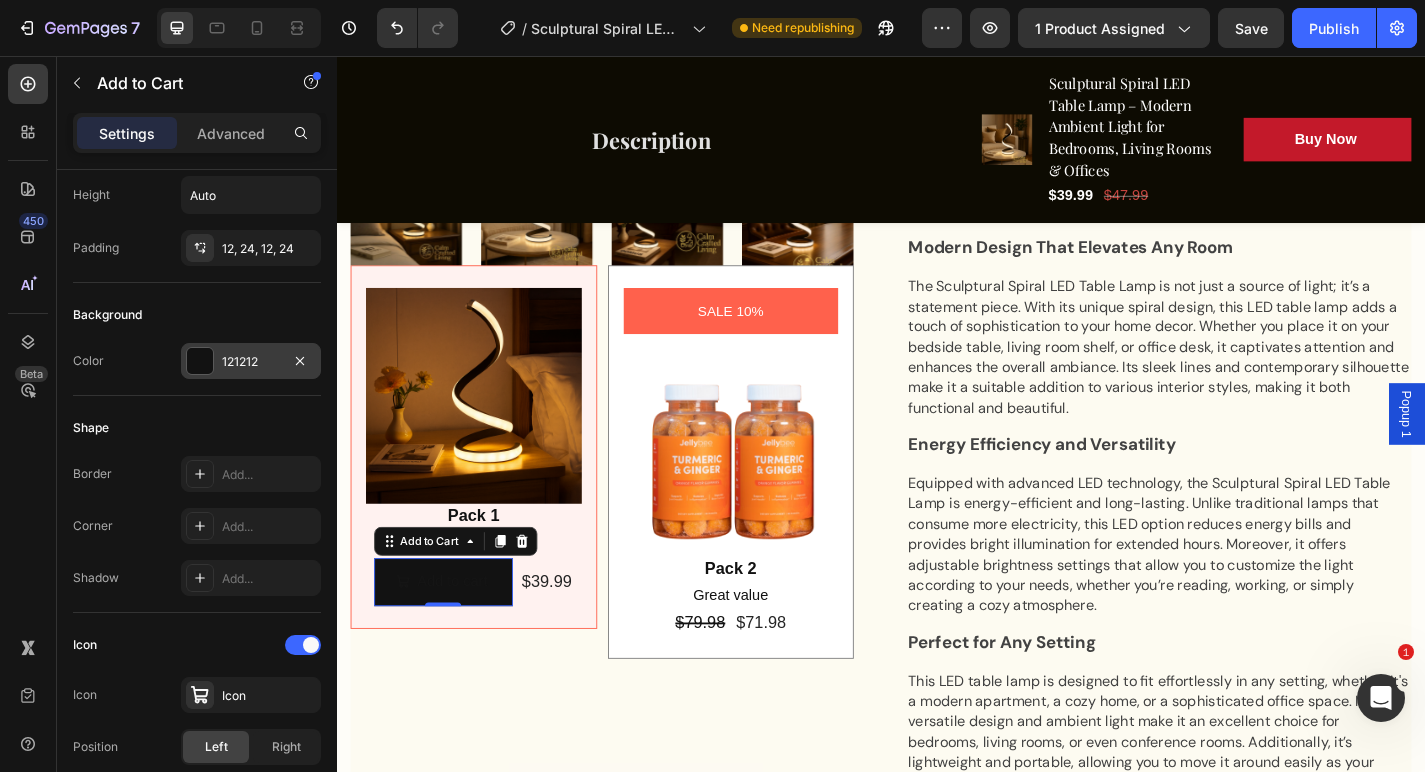 click on "121212" at bounding box center [251, 361] 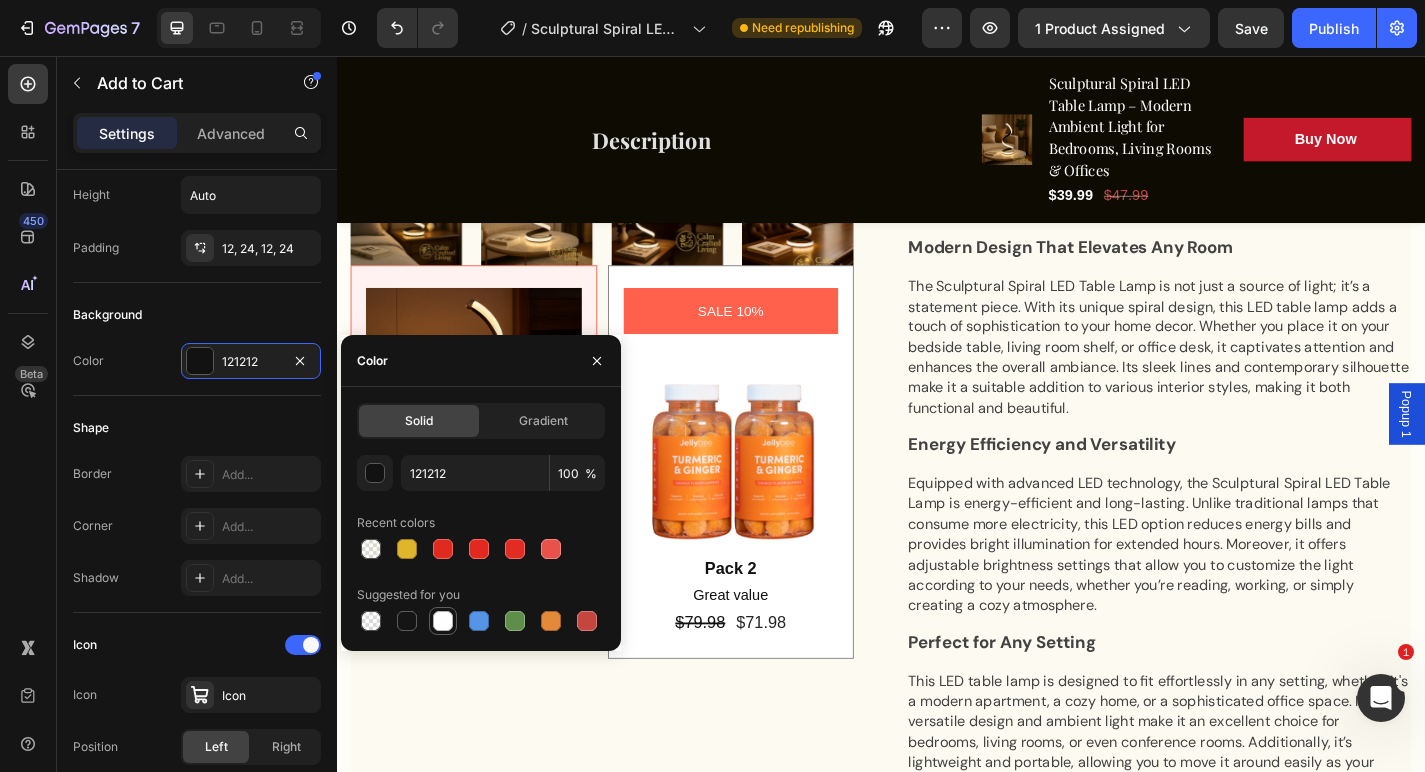 click at bounding box center (443, 621) 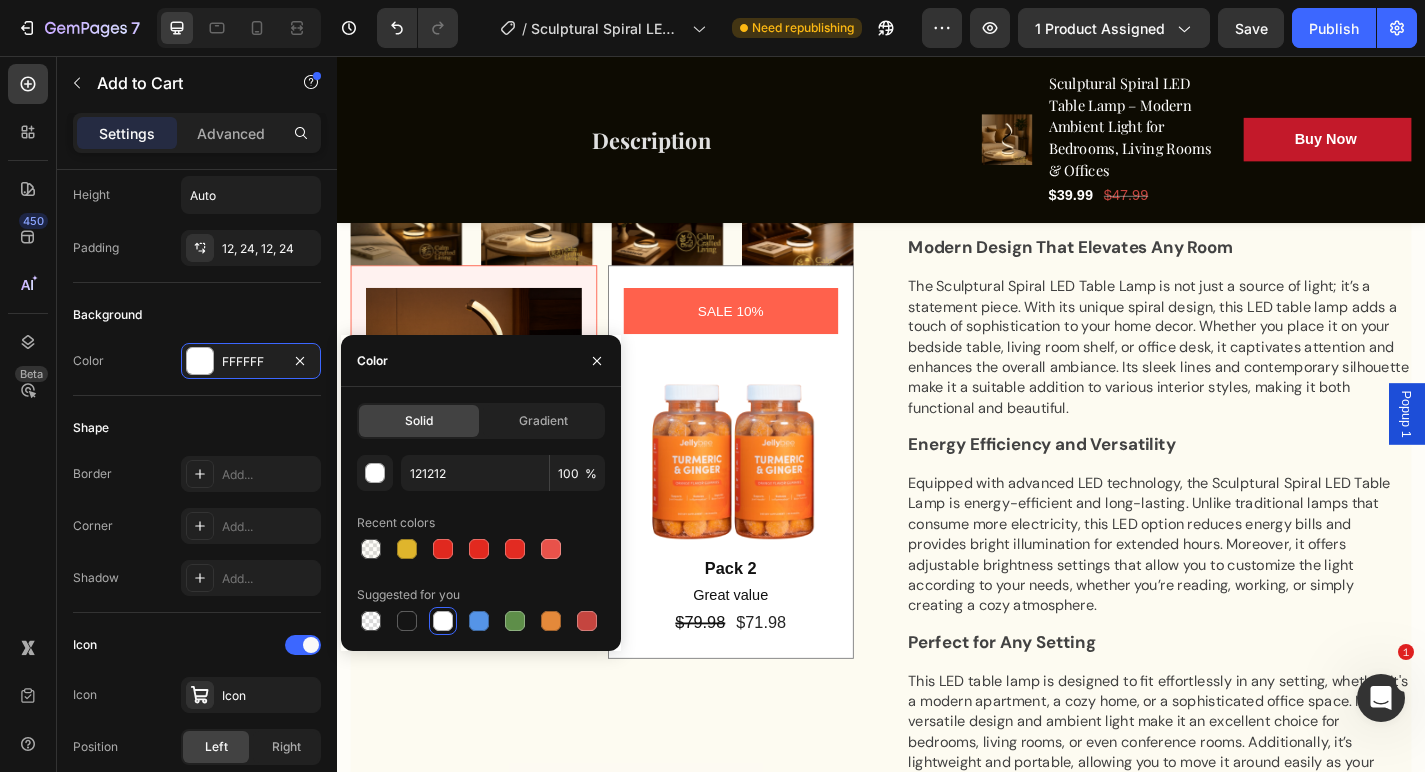 type on "FFFFFF" 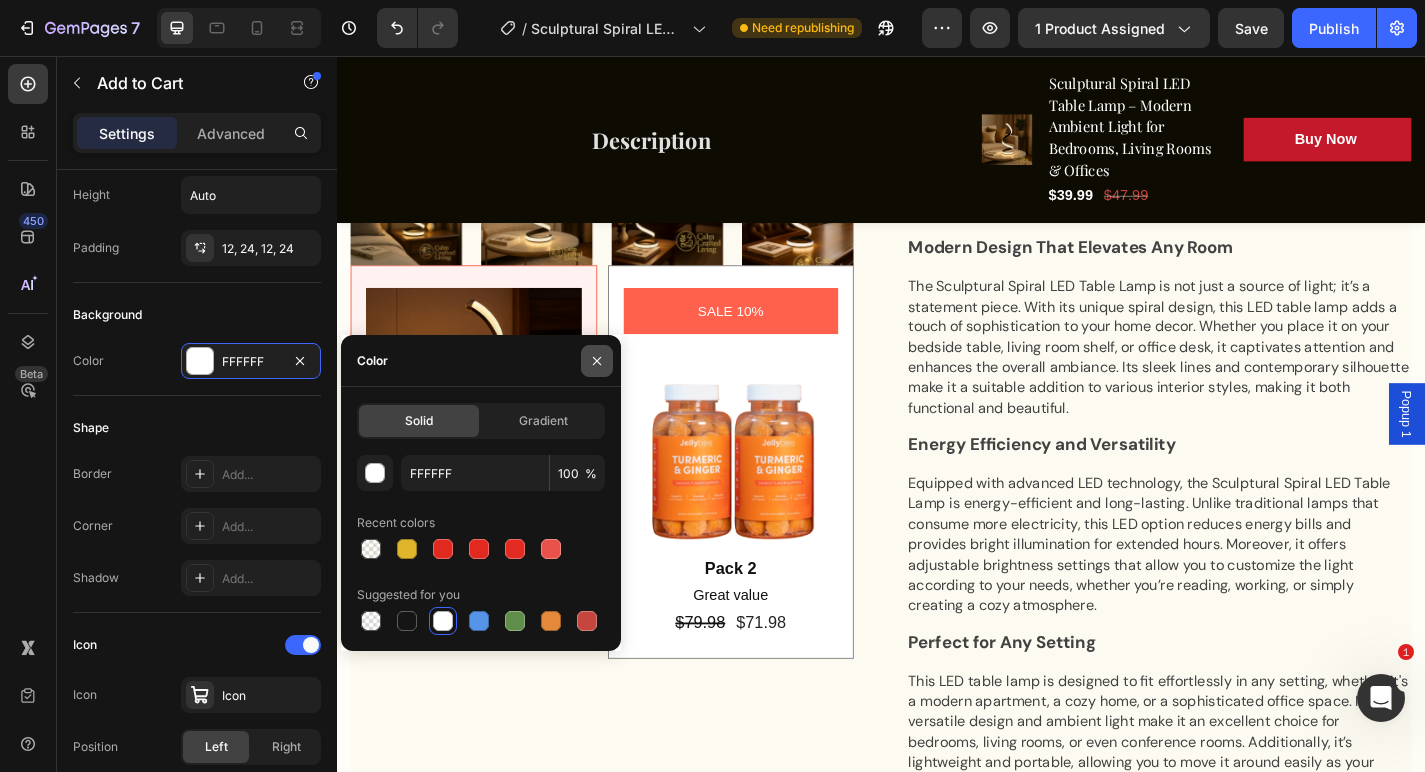 click at bounding box center (597, 361) 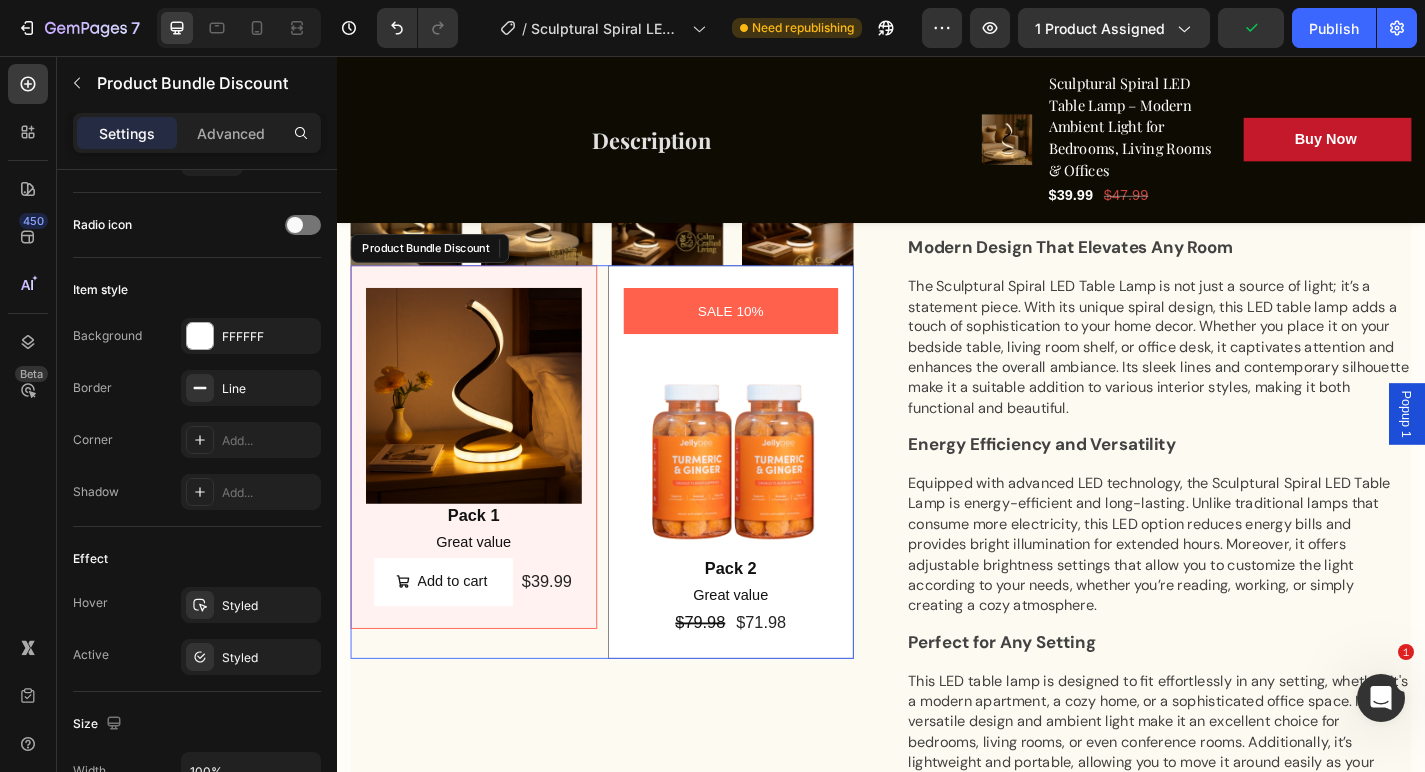 click on "Image Pack 1 Text Block Great value Text Block
Add to cart Add to Cart   0 $39.99 Product Price Product Price Row Row SALE 10% Product Badge Image Pack 2 Text Block Great value Text Block $79.98 Product Price Product Price $71.98 Product Price Product Price Row Row" at bounding box center [629, 503] 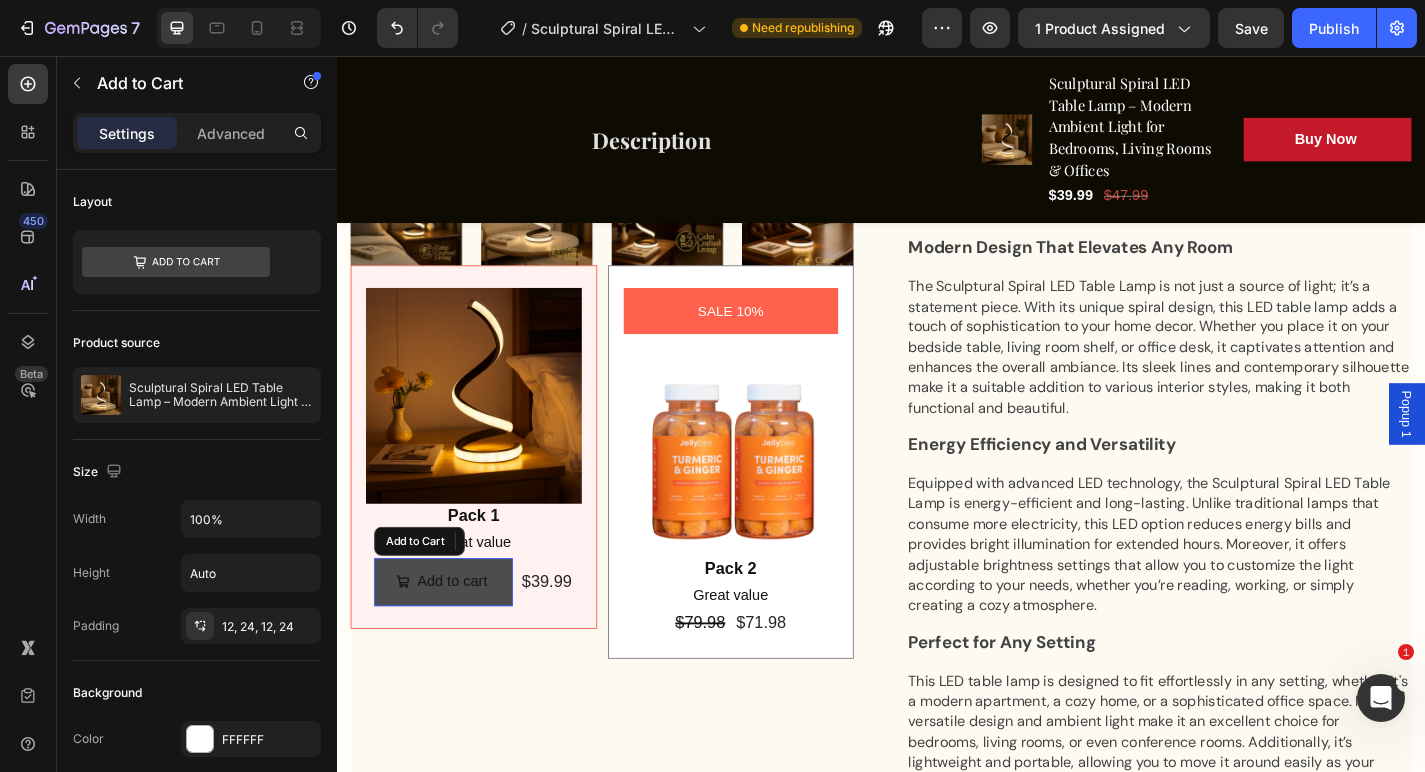 click on "Add to cart" at bounding box center [454, 636] 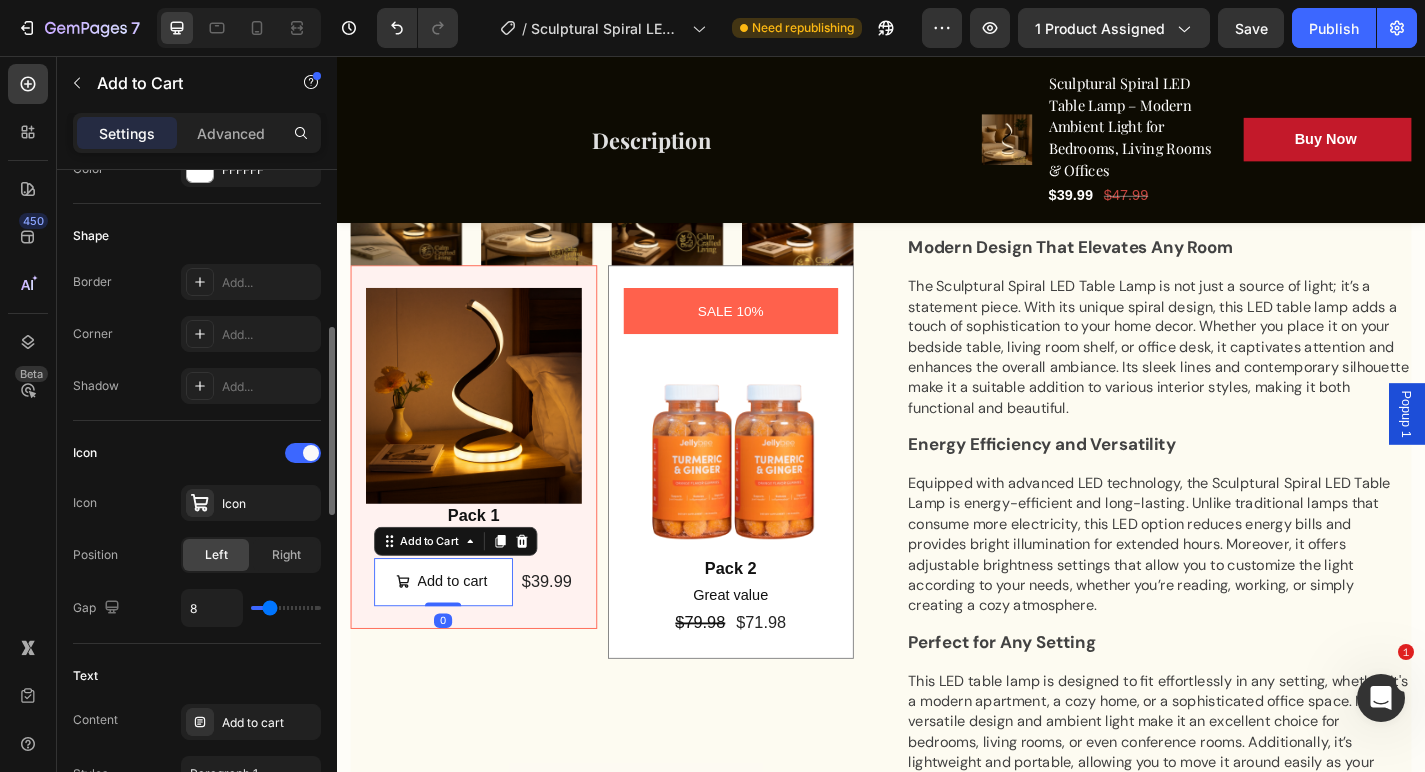 scroll, scrollTop: 563, scrollLeft: 0, axis: vertical 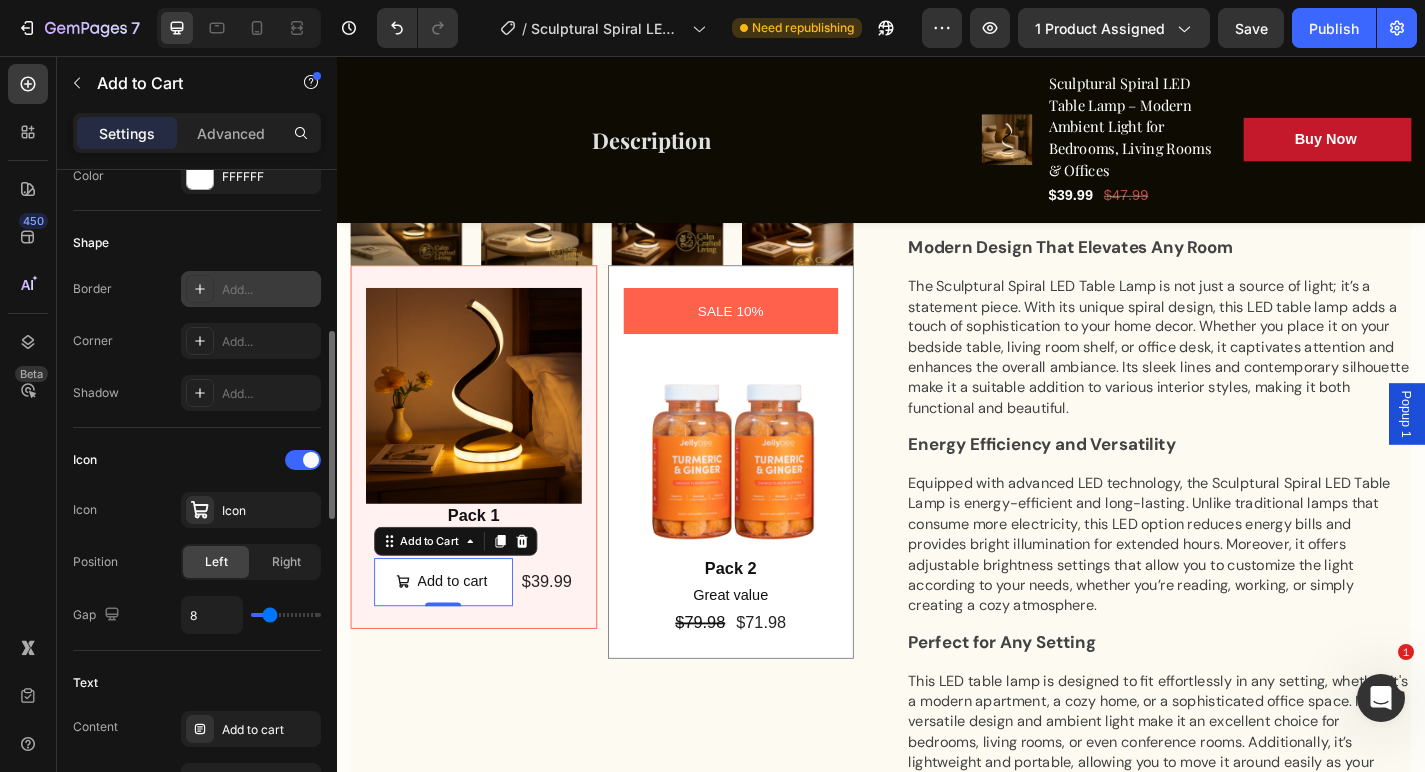 click on "Add..." at bounding box center (269, 290) 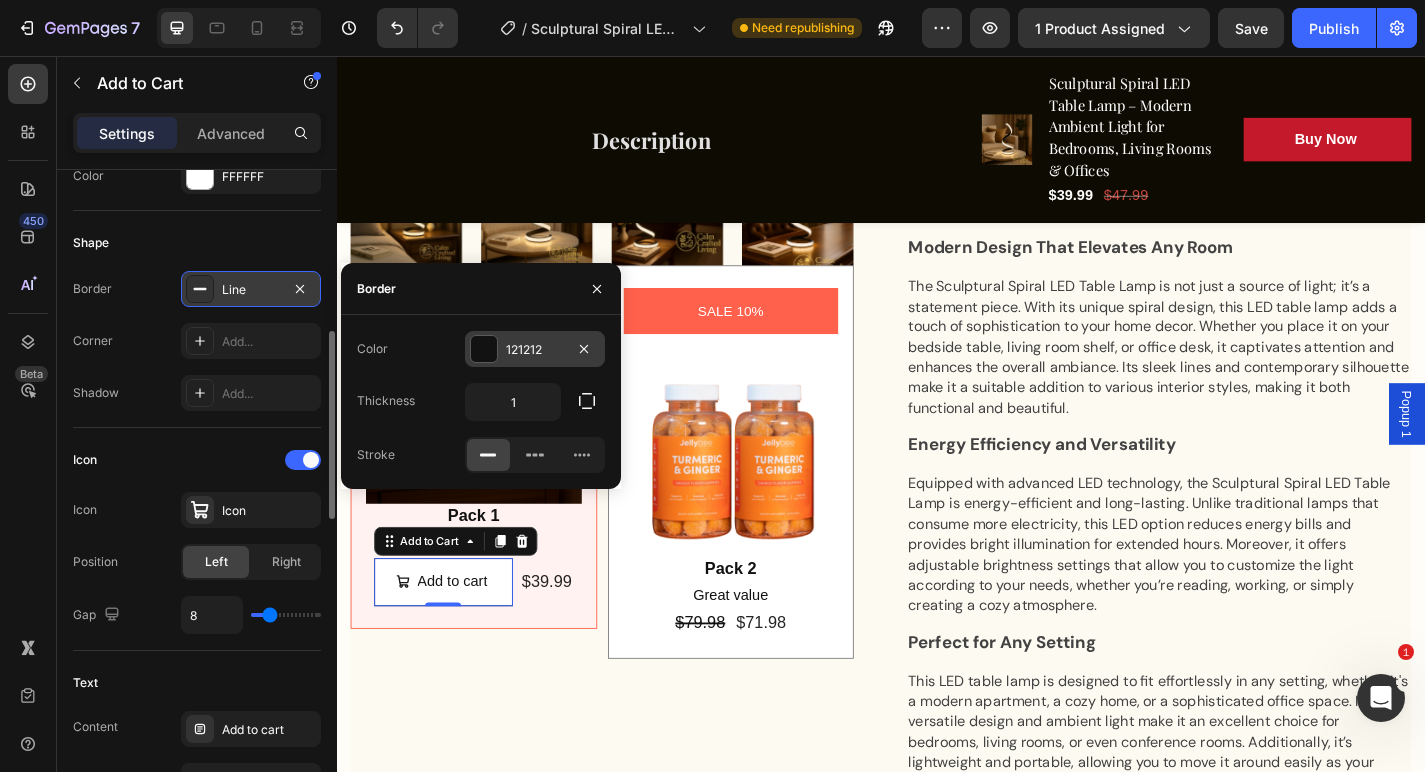 click at bounding box center [484, 349] 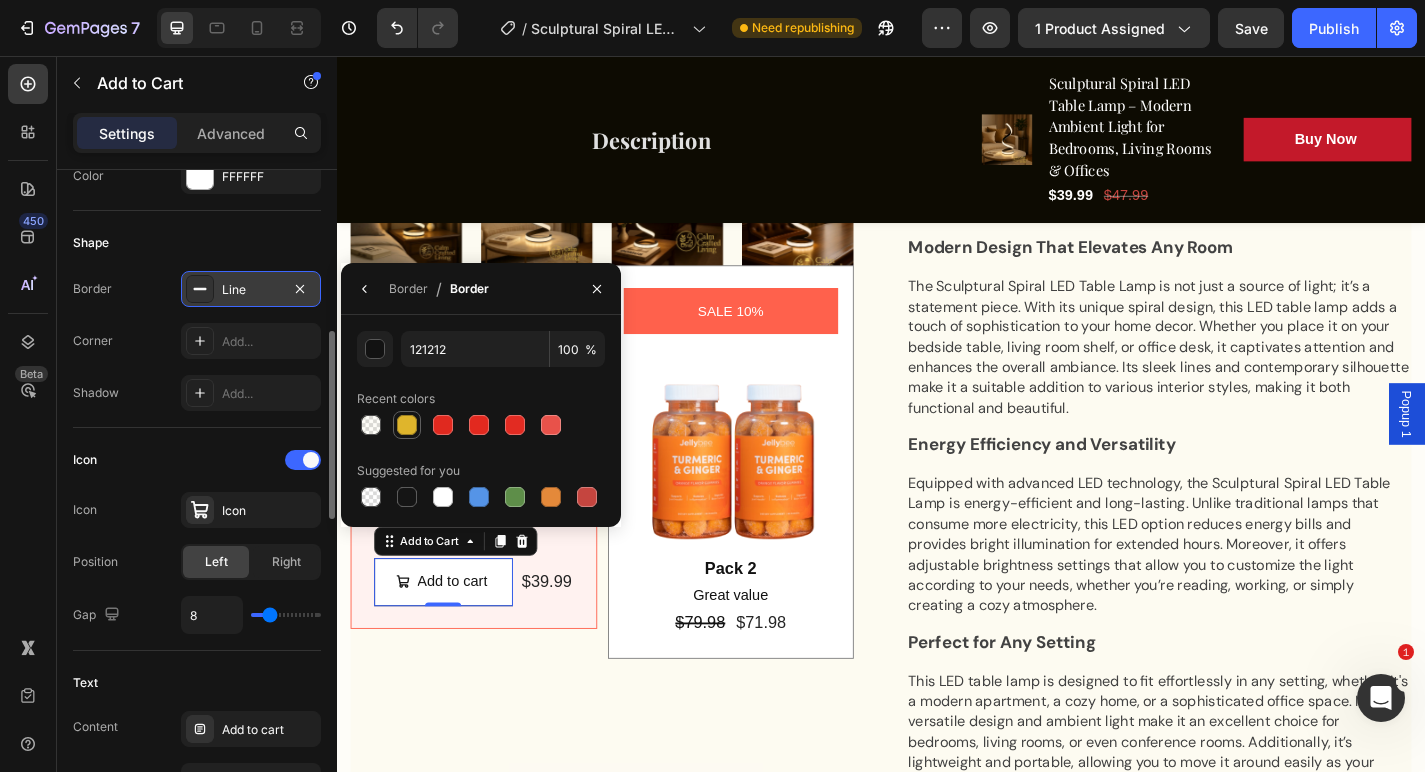 click at bounding box center (407, 425) 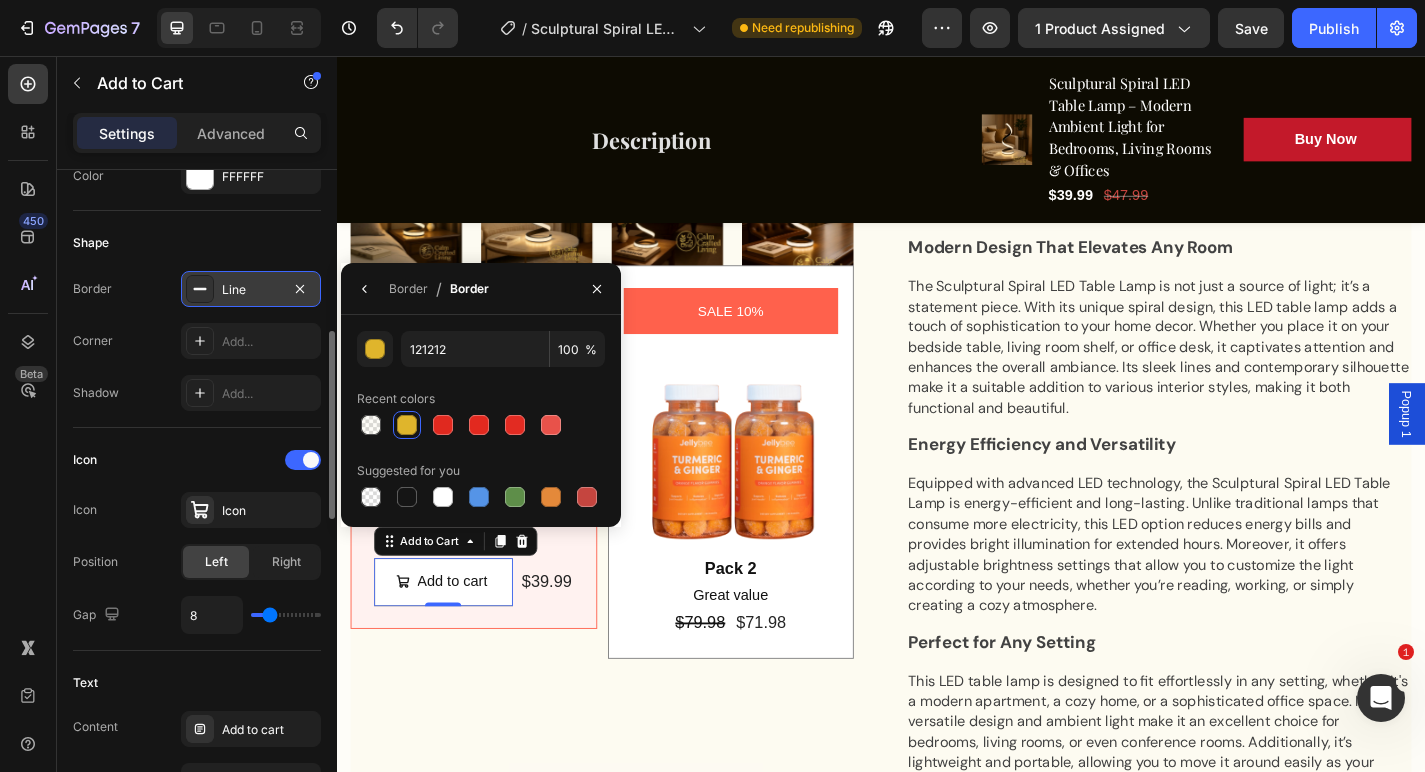 type on "DFB52C" 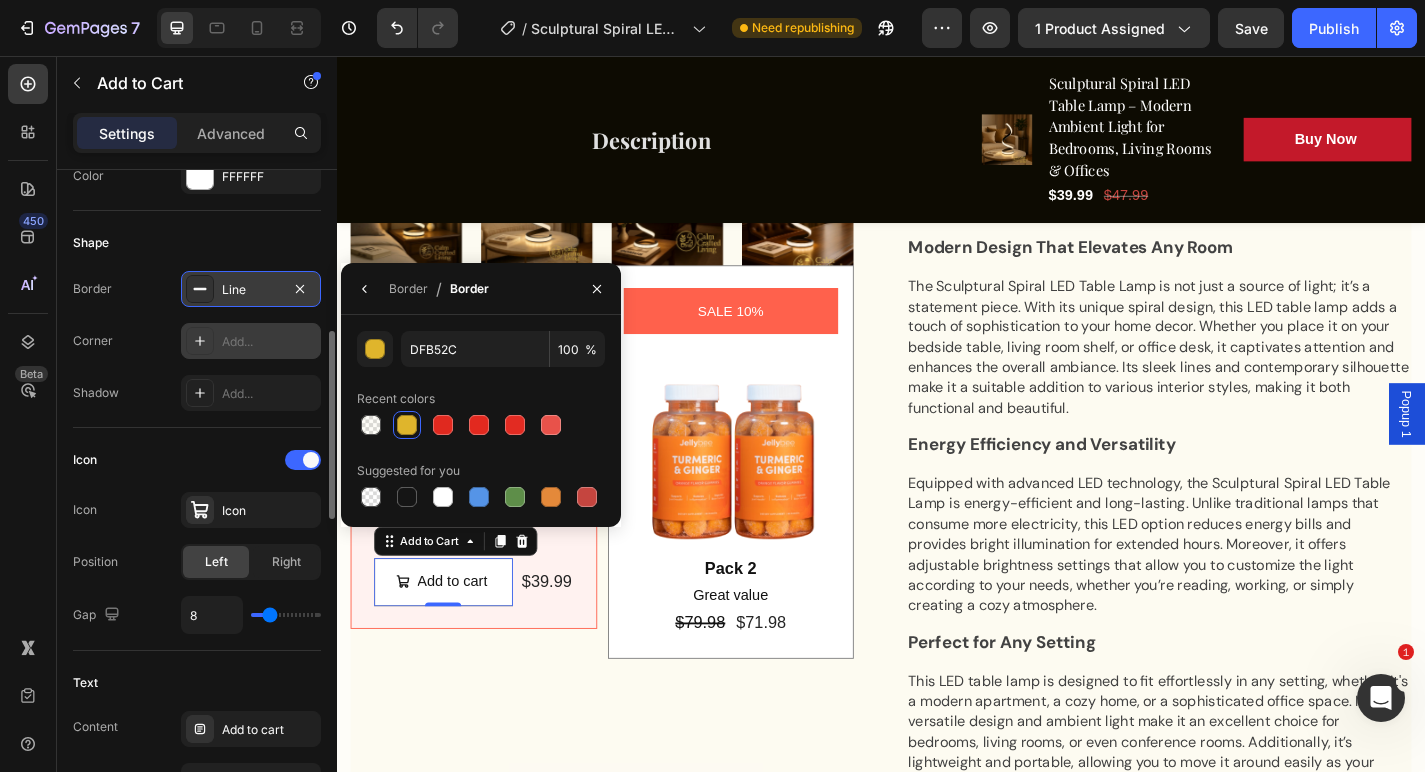click on "Add..." at bounding box center [269, 342] 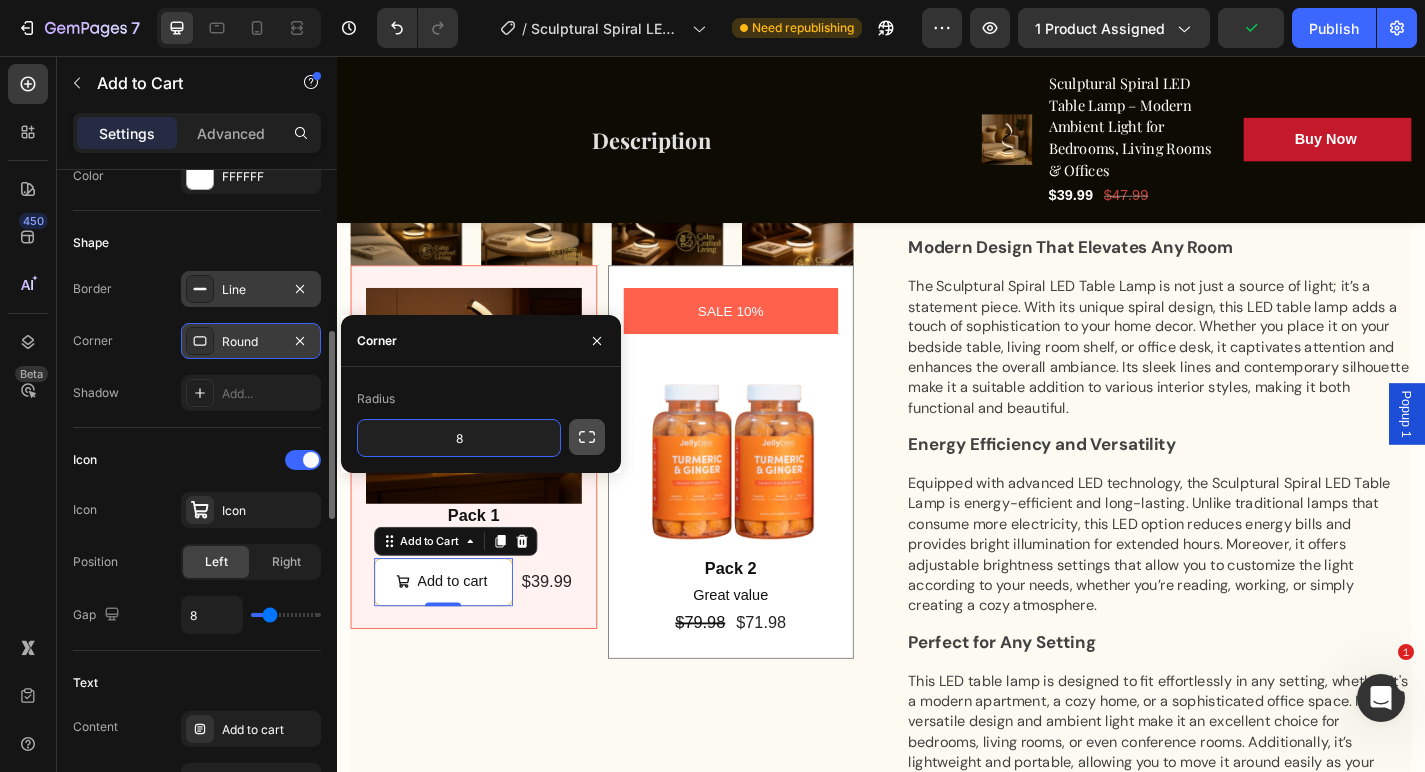 click 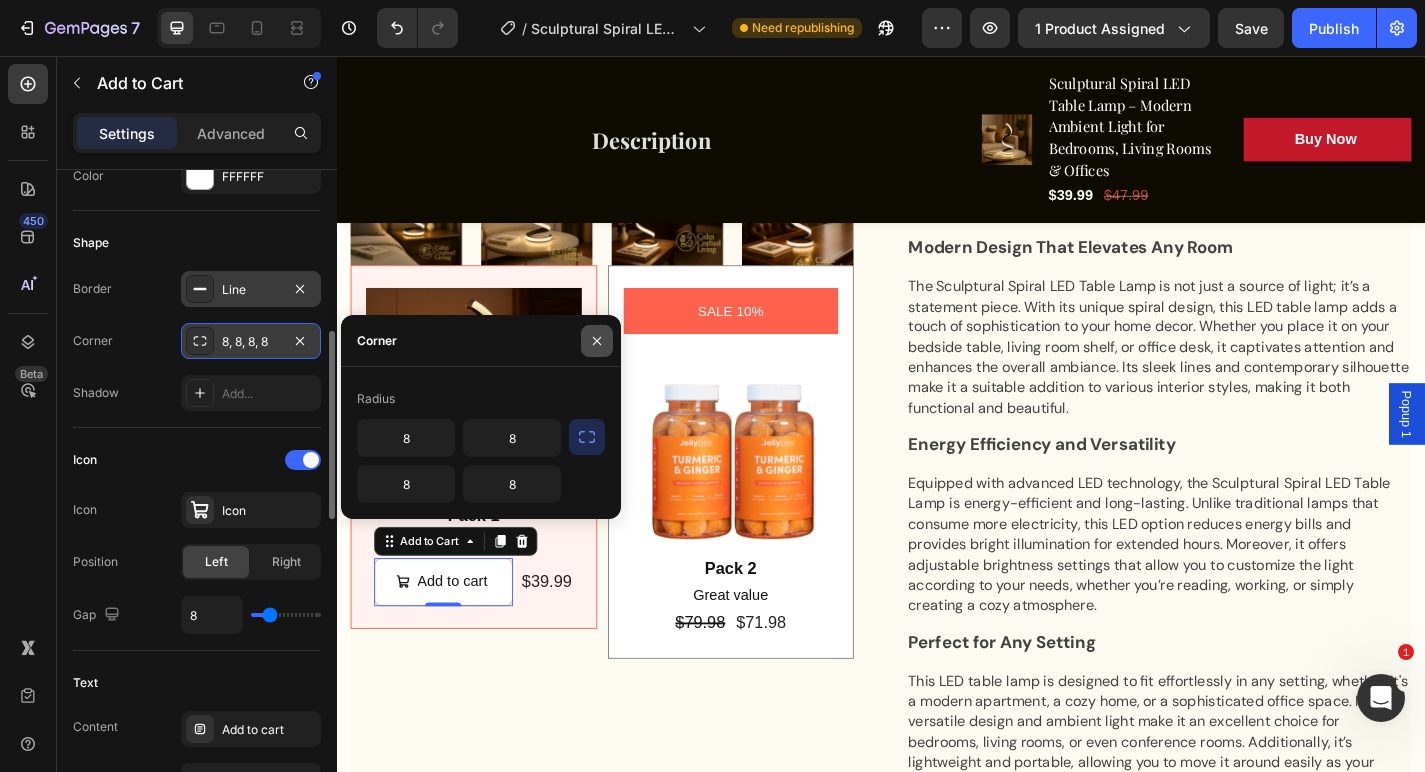 click at bounding box center [597, 341] 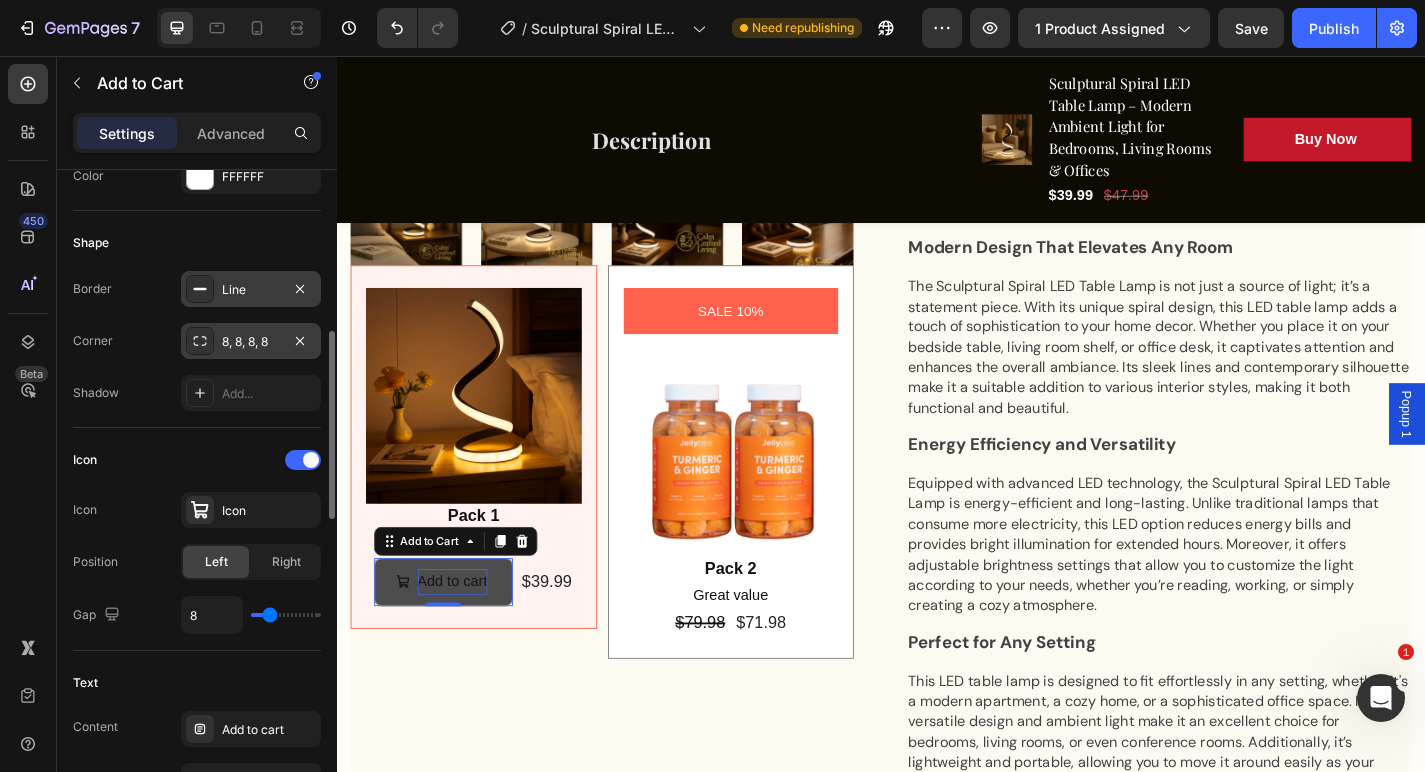 click on "Add to cart" at bounding box center [464, 636] 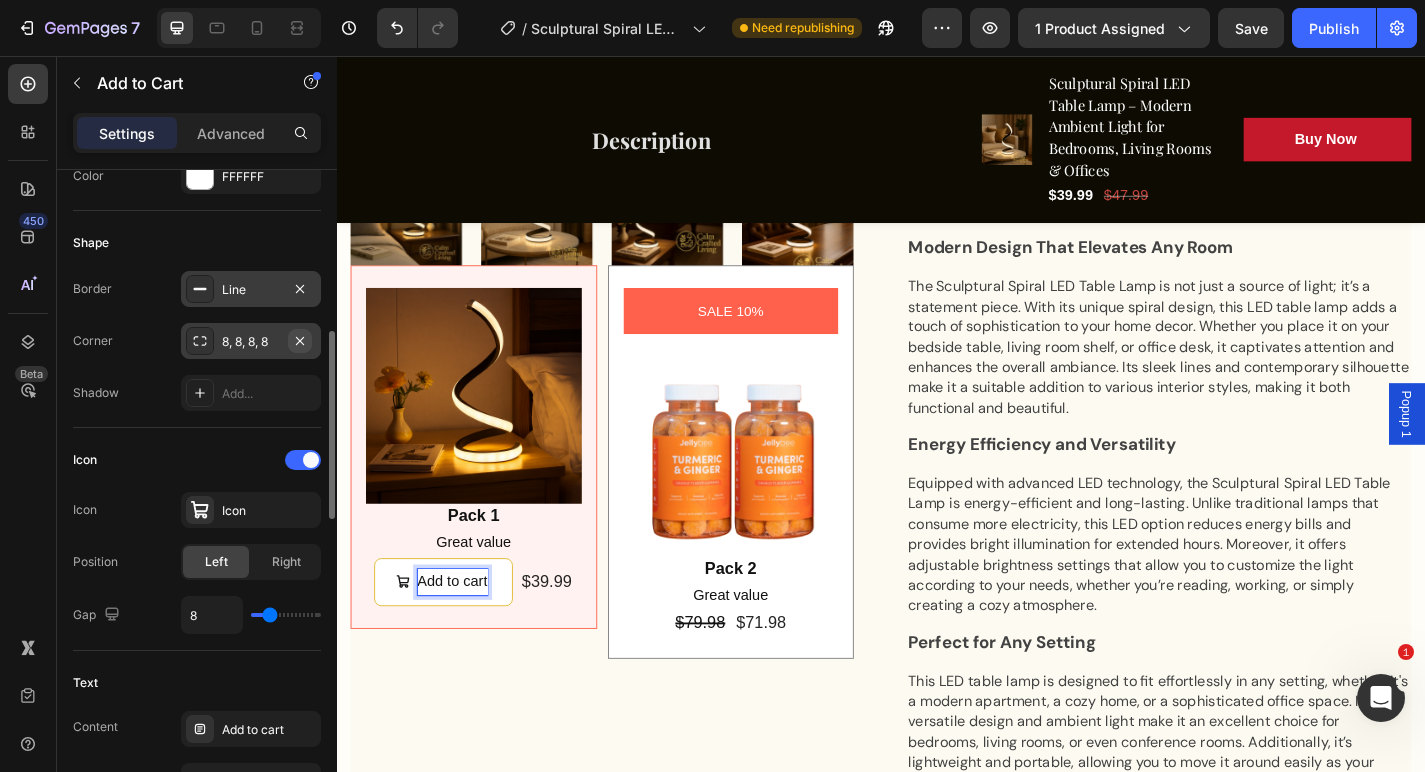 click 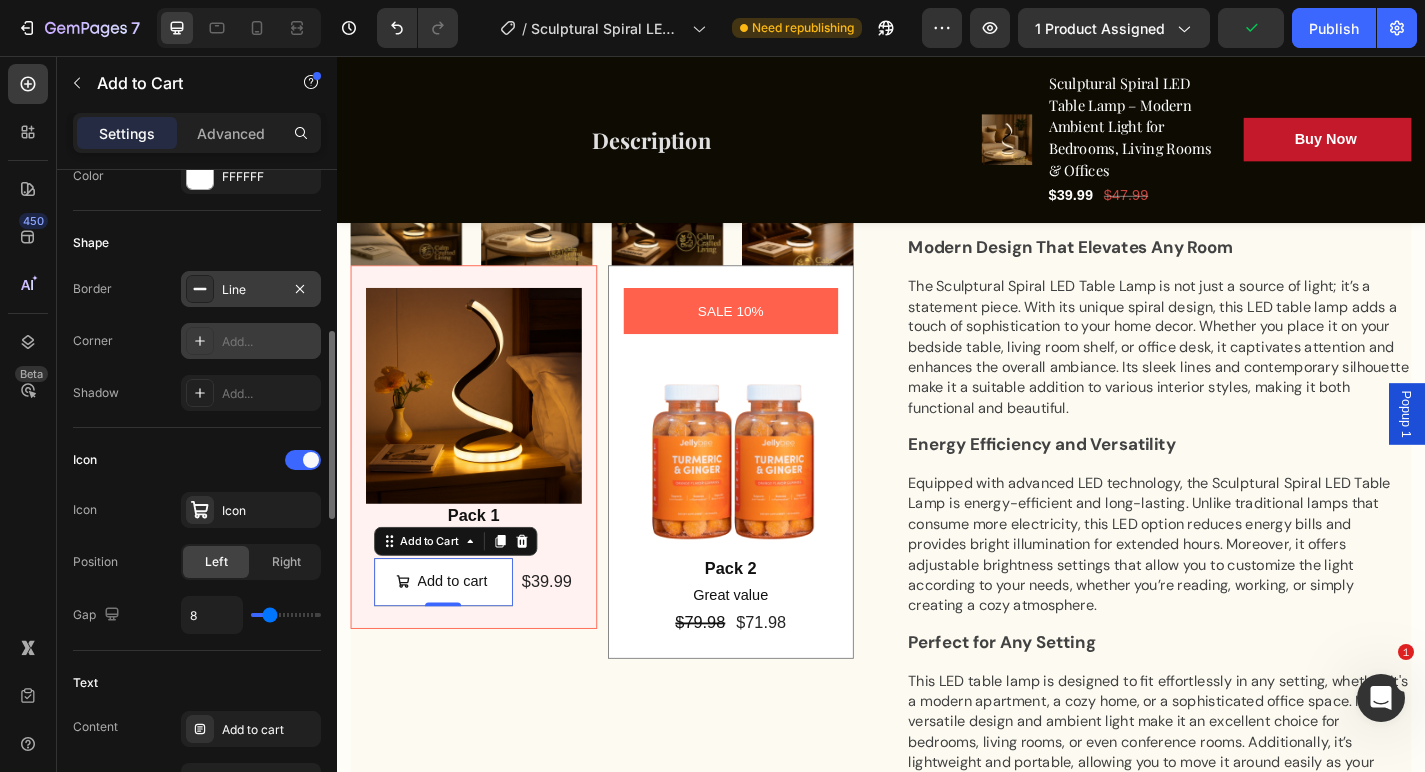 click on "Add..." at bounding box center (269, 342) 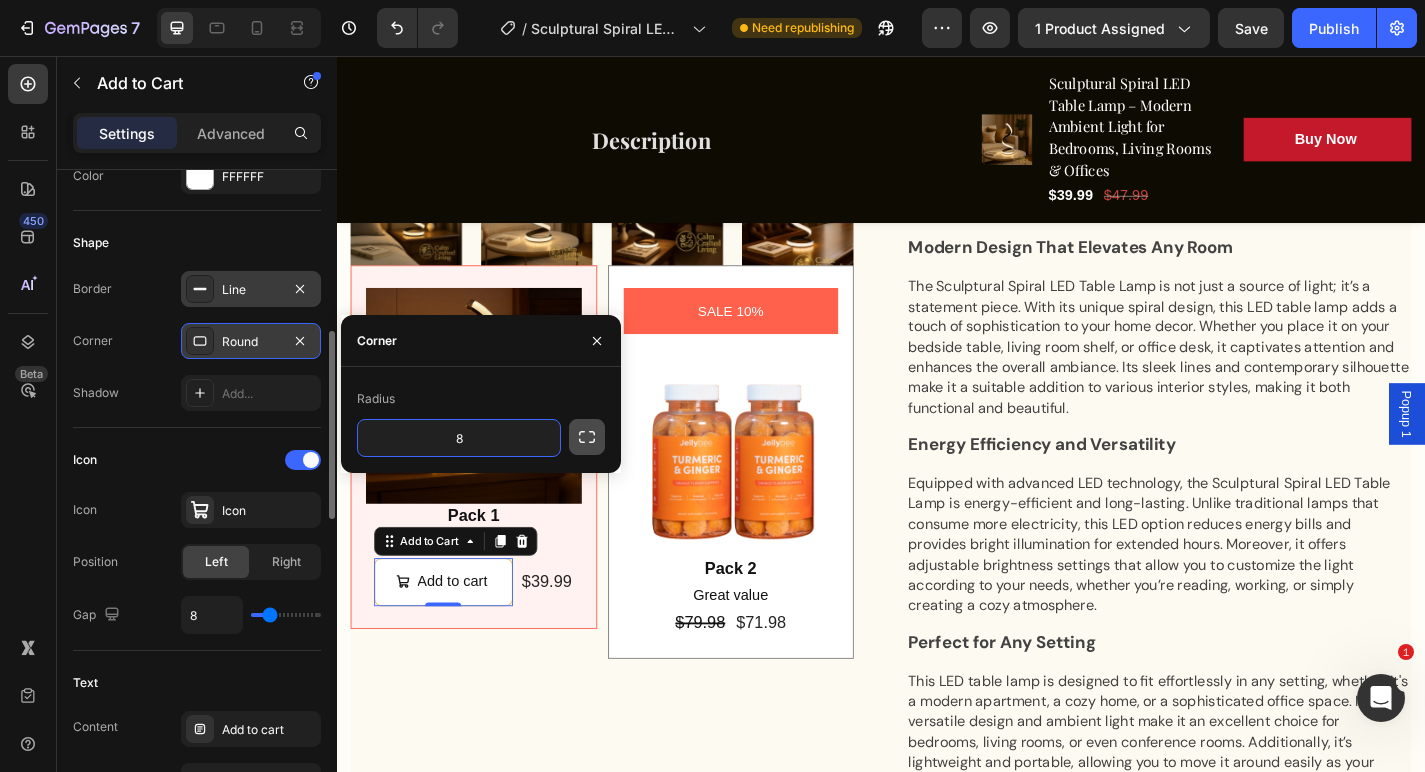 click 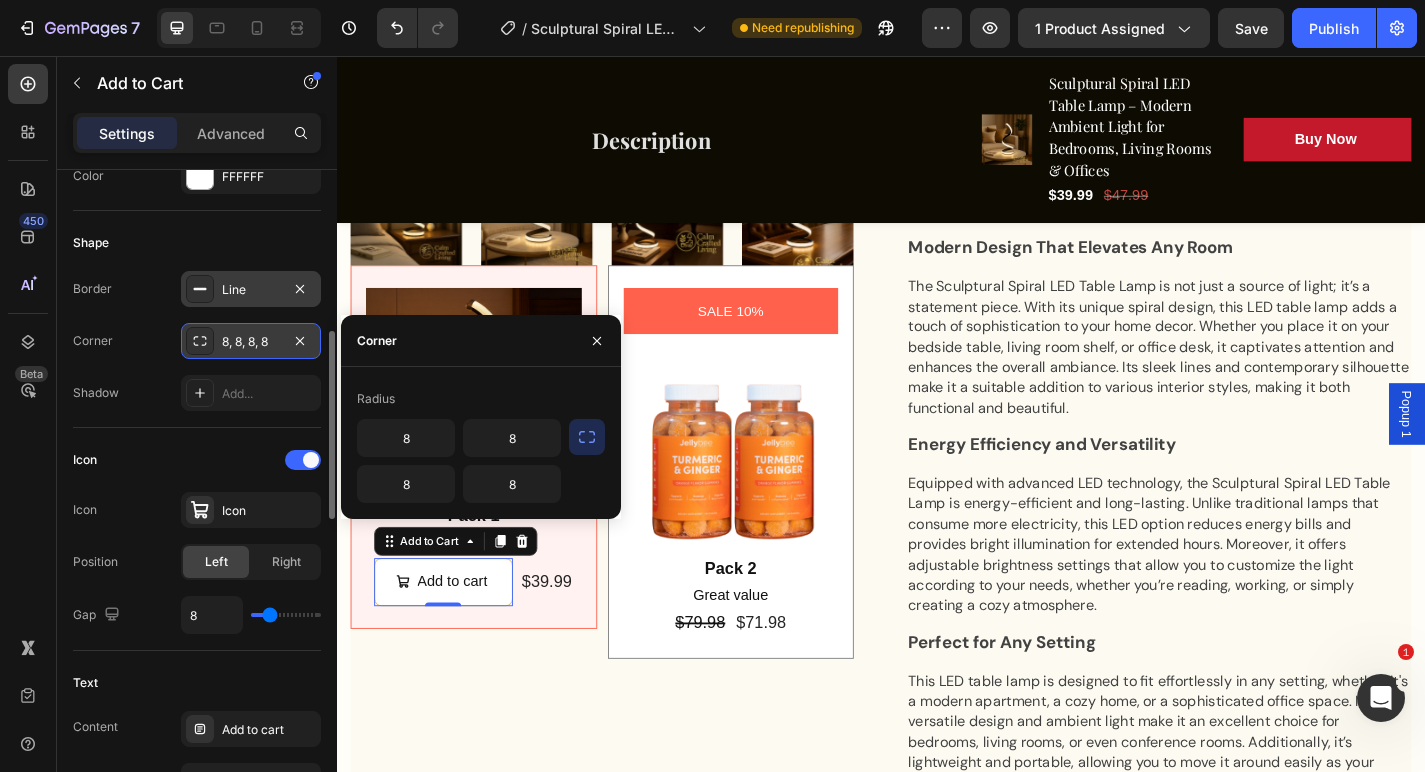 click 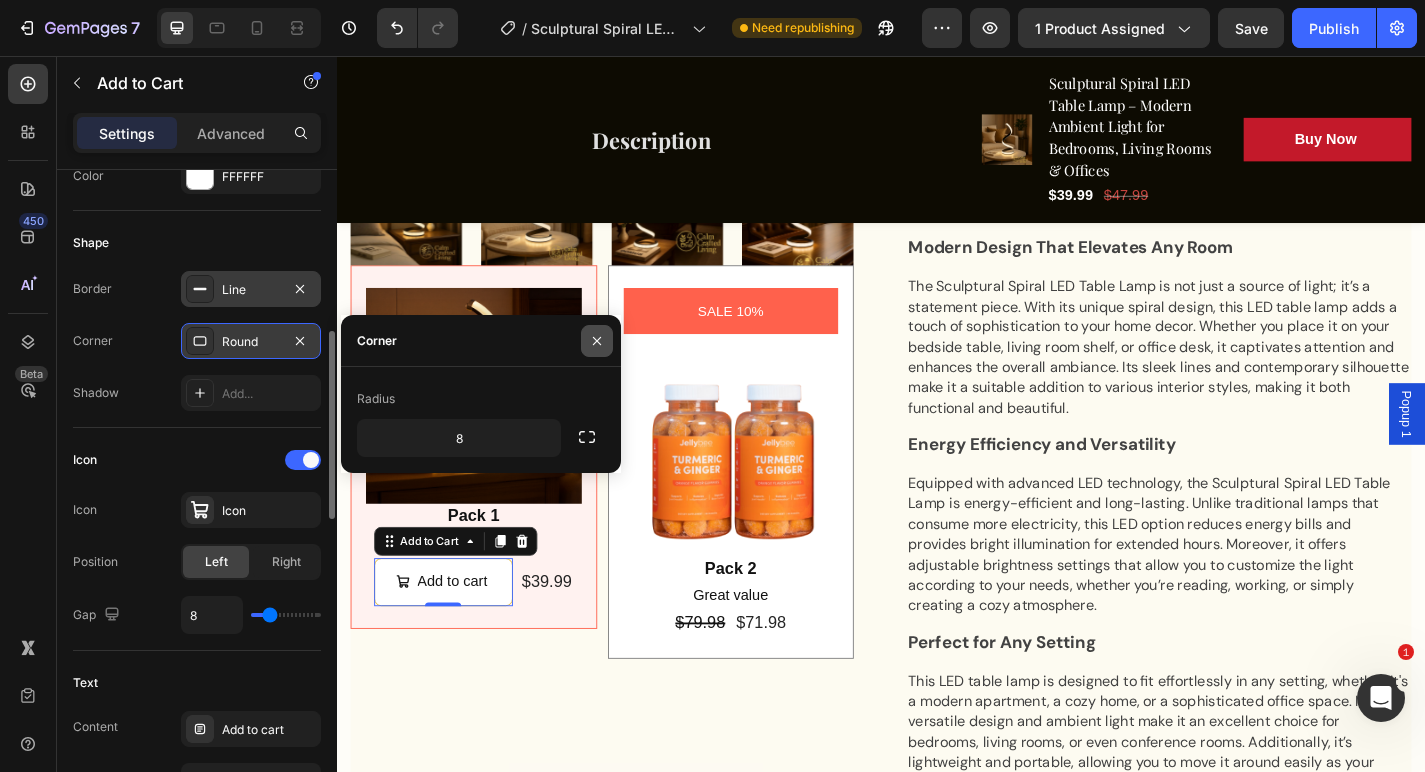 click 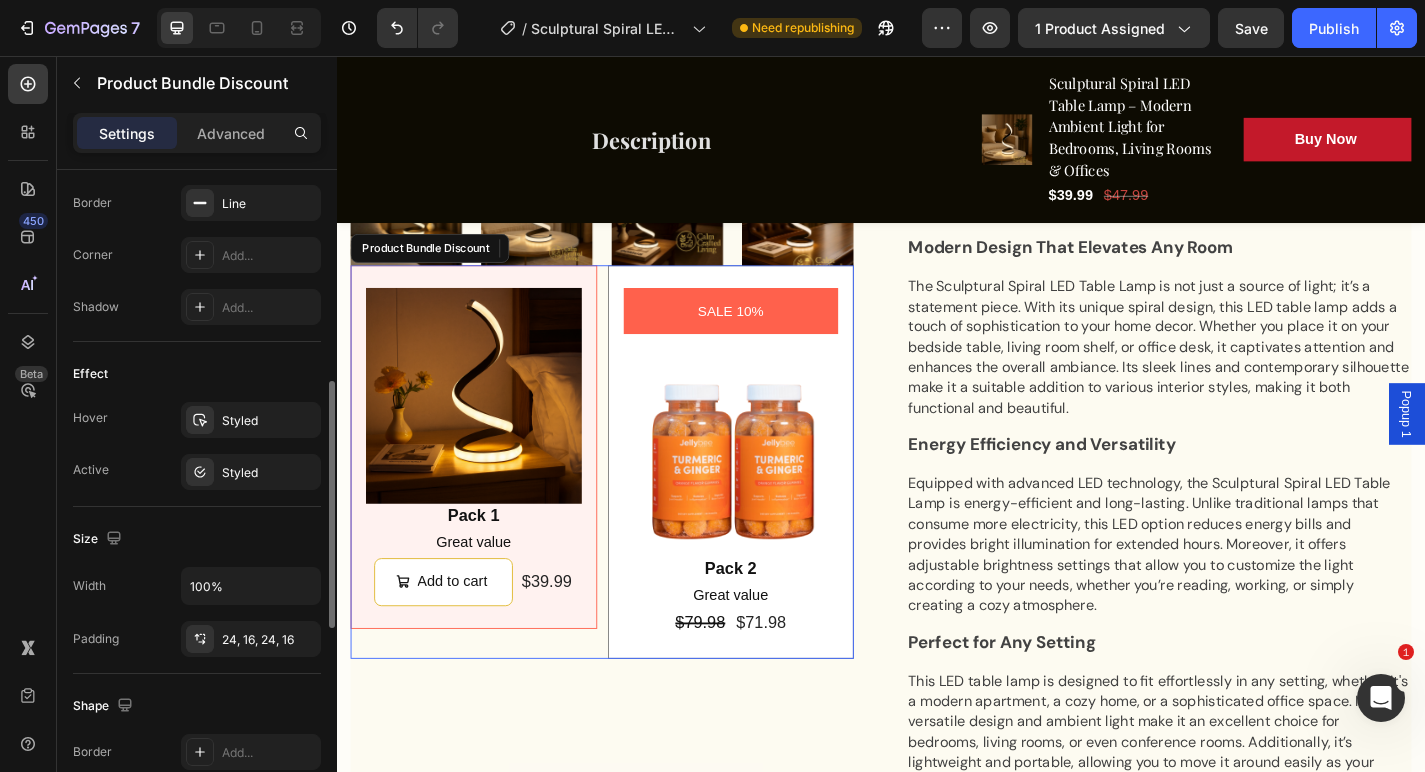 click on "Image Pack 1 Text Block Great value Text Block
Add to cart Add to Cart   0 $39.99 Product Price Product Price Row Row SALE 10% Product Badge Image Pack 2 Text Block Great value Text Block $79.98 Product Price Product Price $71.98 Product Price Product Price Row Row" at bounding box center (629, 503) 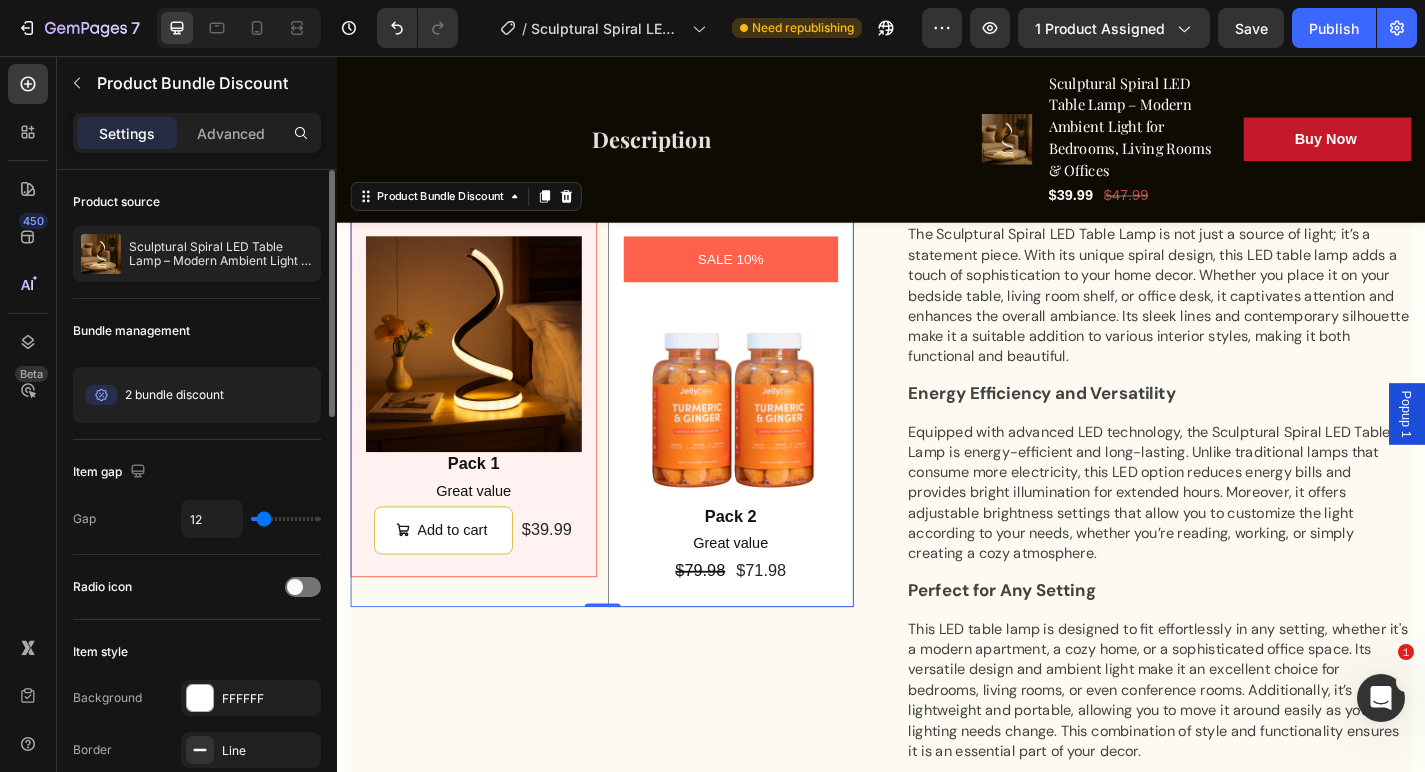 scroll, scrollTop: 1067, scrollLeft: 0, axis: vertical 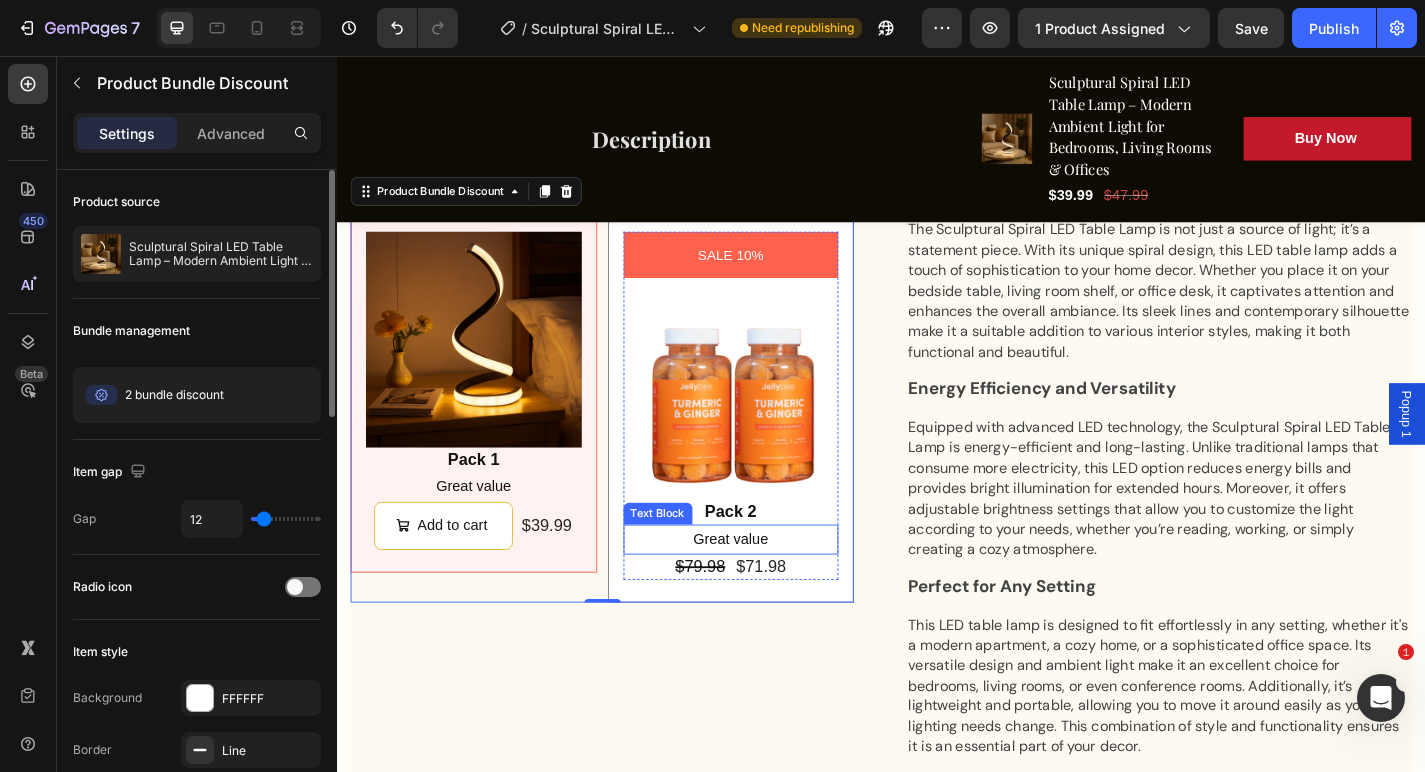 click on "Great value" at bounding box center [772, 589] 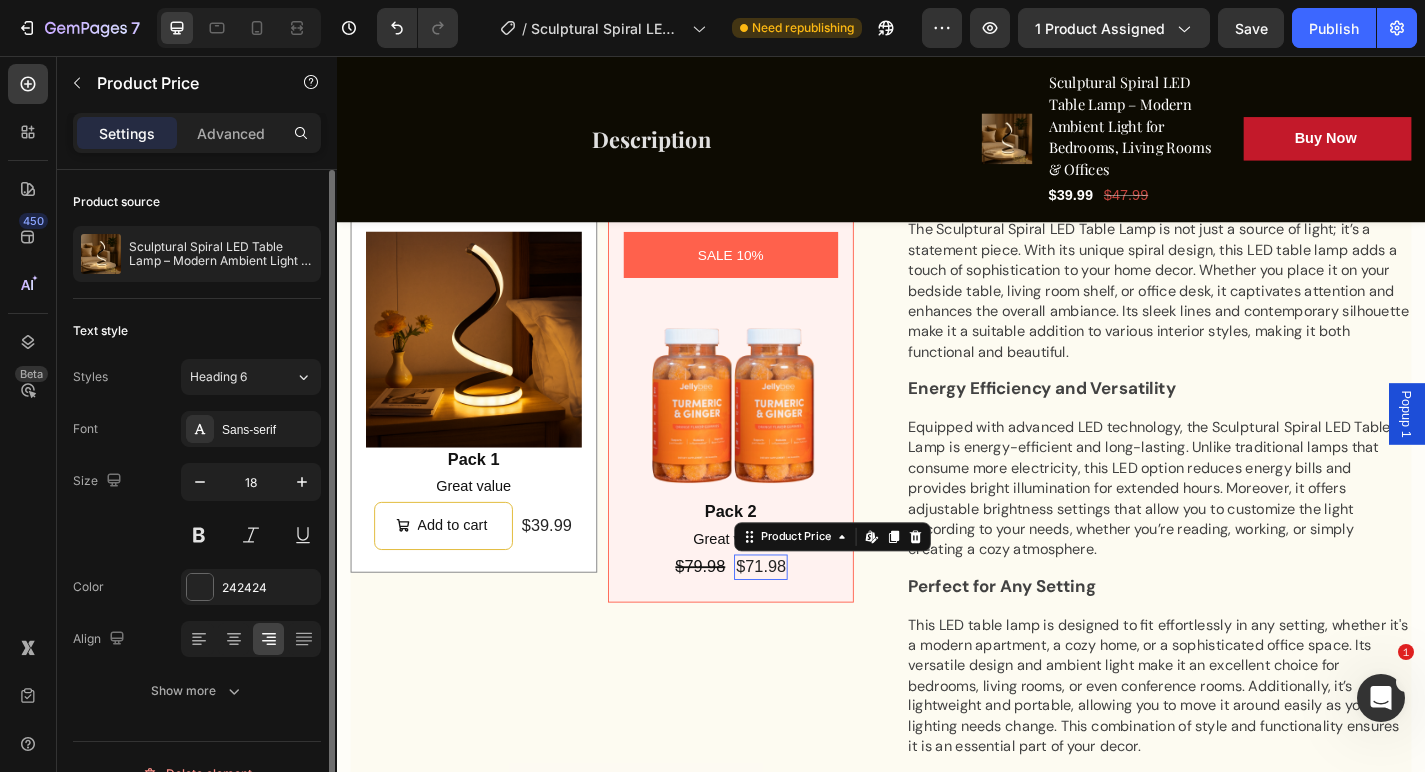click on "$71.98" at bounding box center [804, 619] 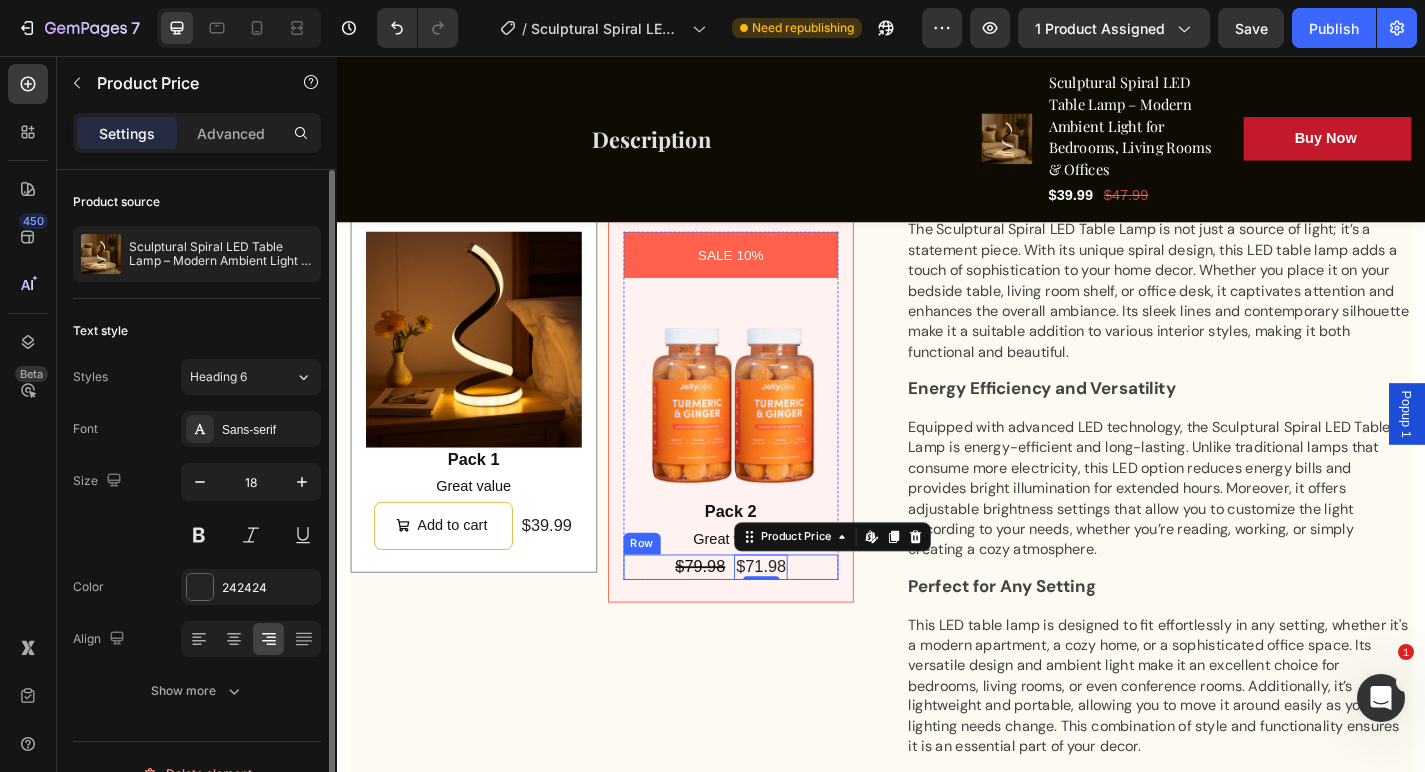 click on "$79.98 Product Price Product Price $71.98 Product Price   Edit content in Shopify 0 Product Price   Edit content in Shopify 0 Row" at bounding box center (772, 619) 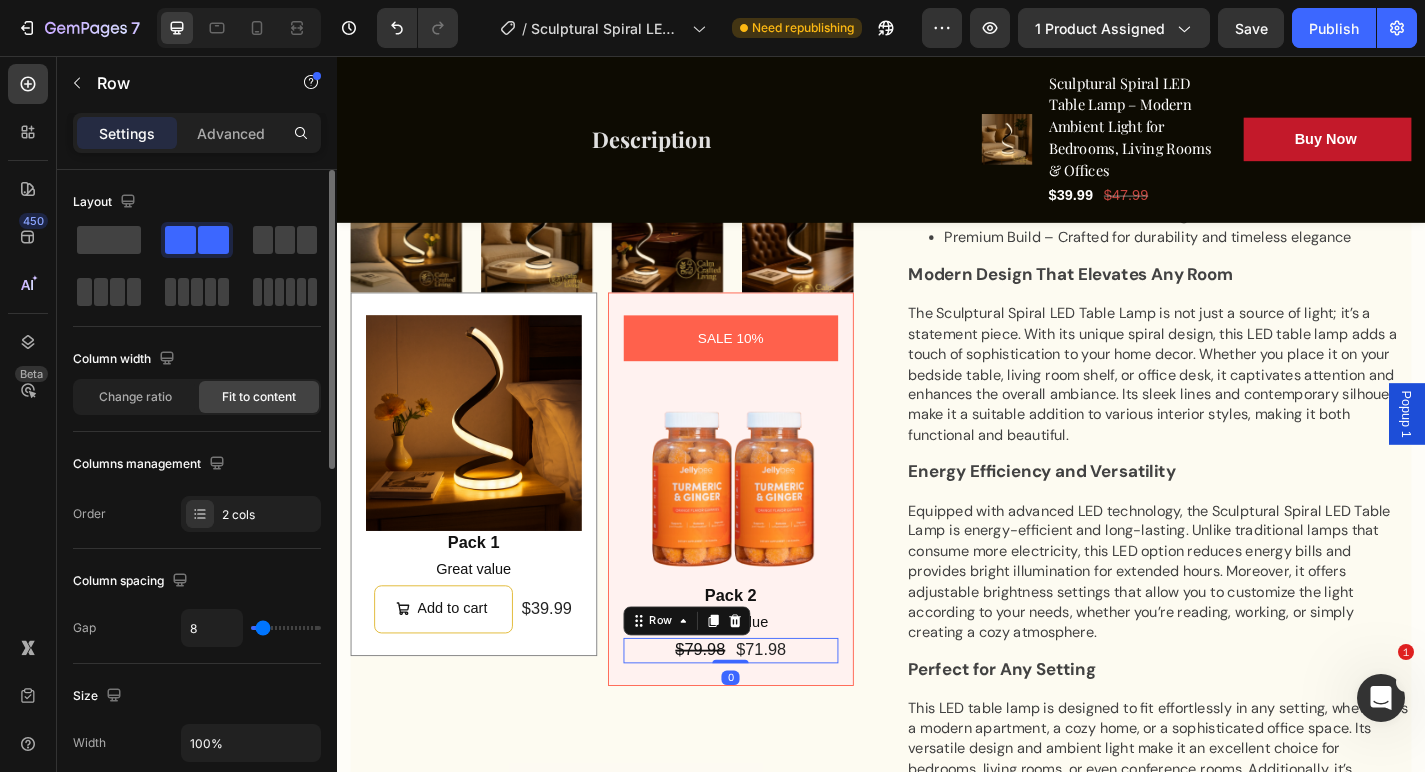 scroll, scrollTop: 931, scrollLeft: 0, axis: vertical 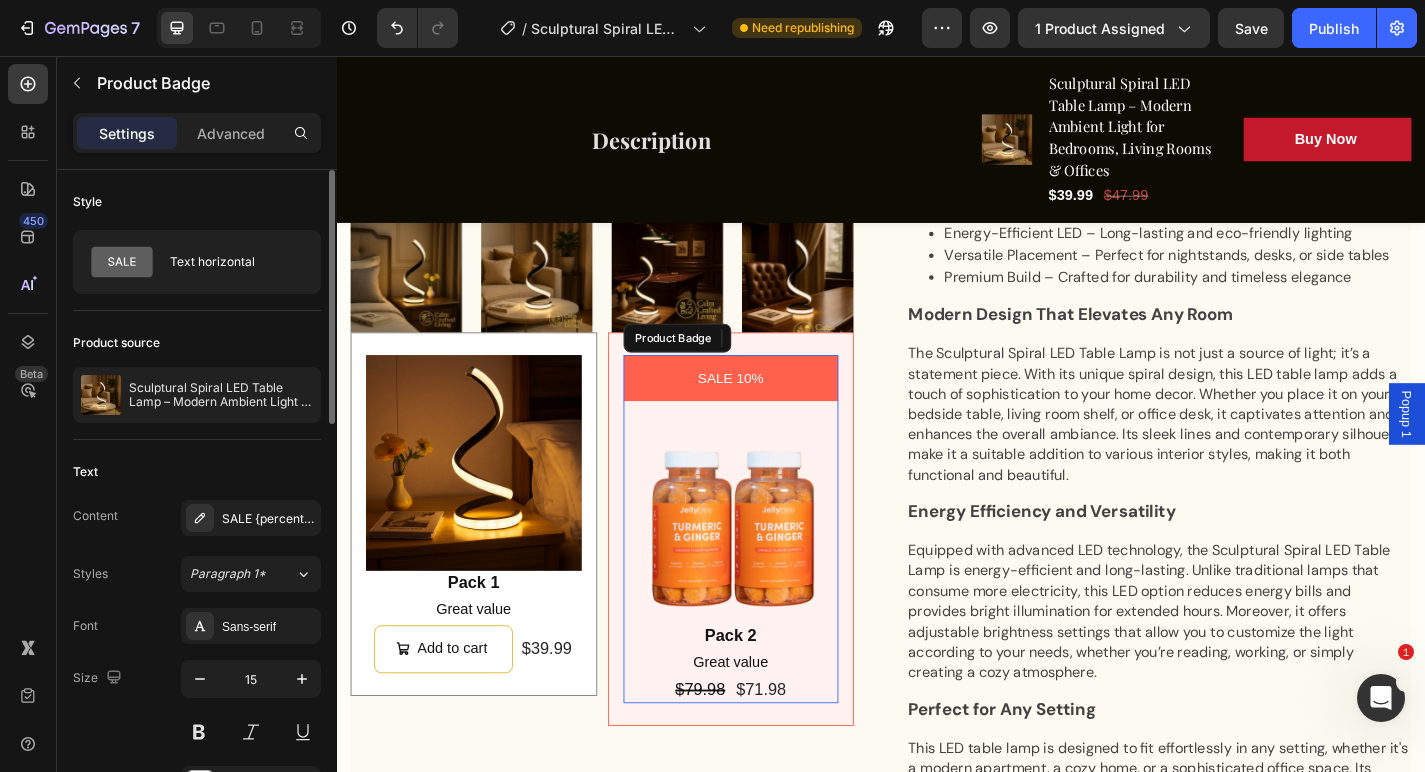 click on "SALE 10%" at bounding box center [771, 411] 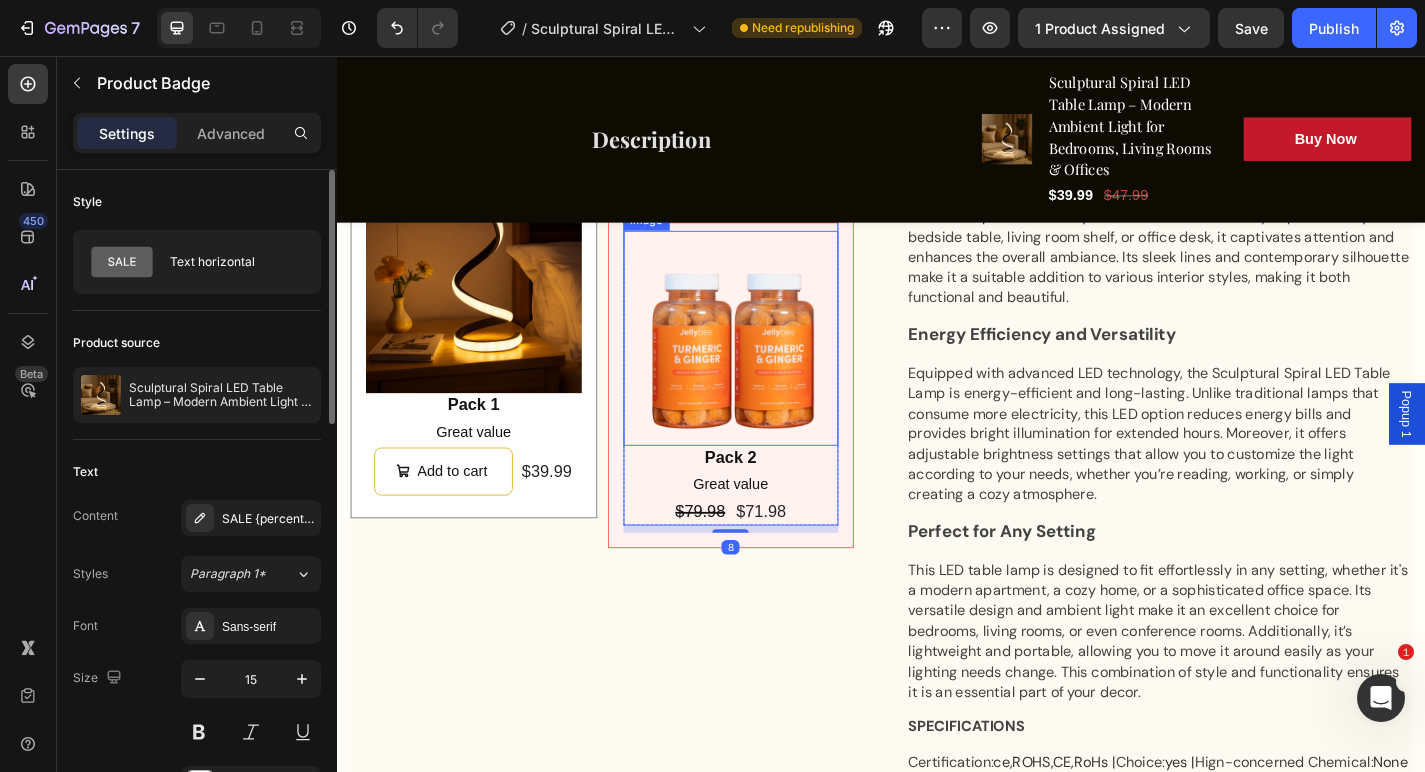 scroll, scrollTop: 1137, scrollLeft: 0, axis: vertical 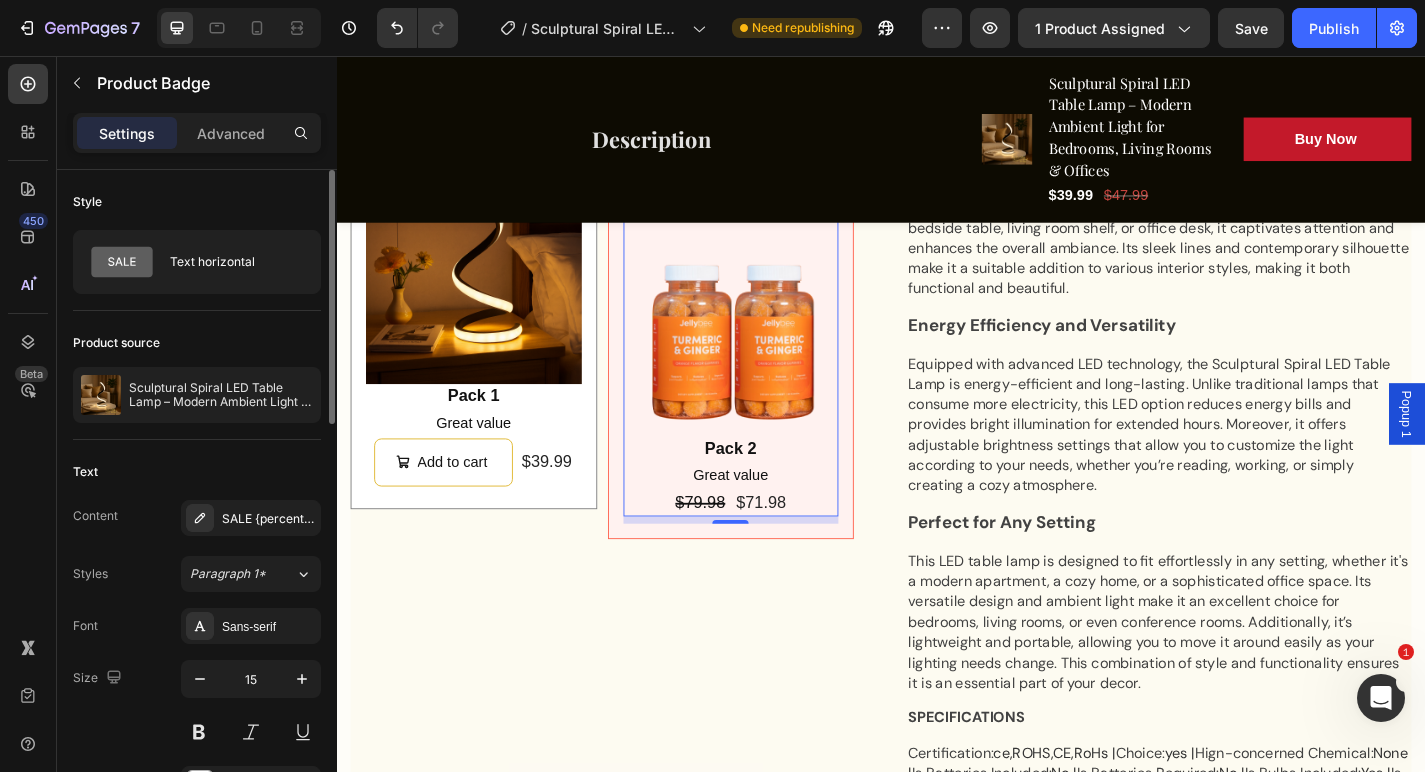 click on "8" at bounding box center [772, 568] 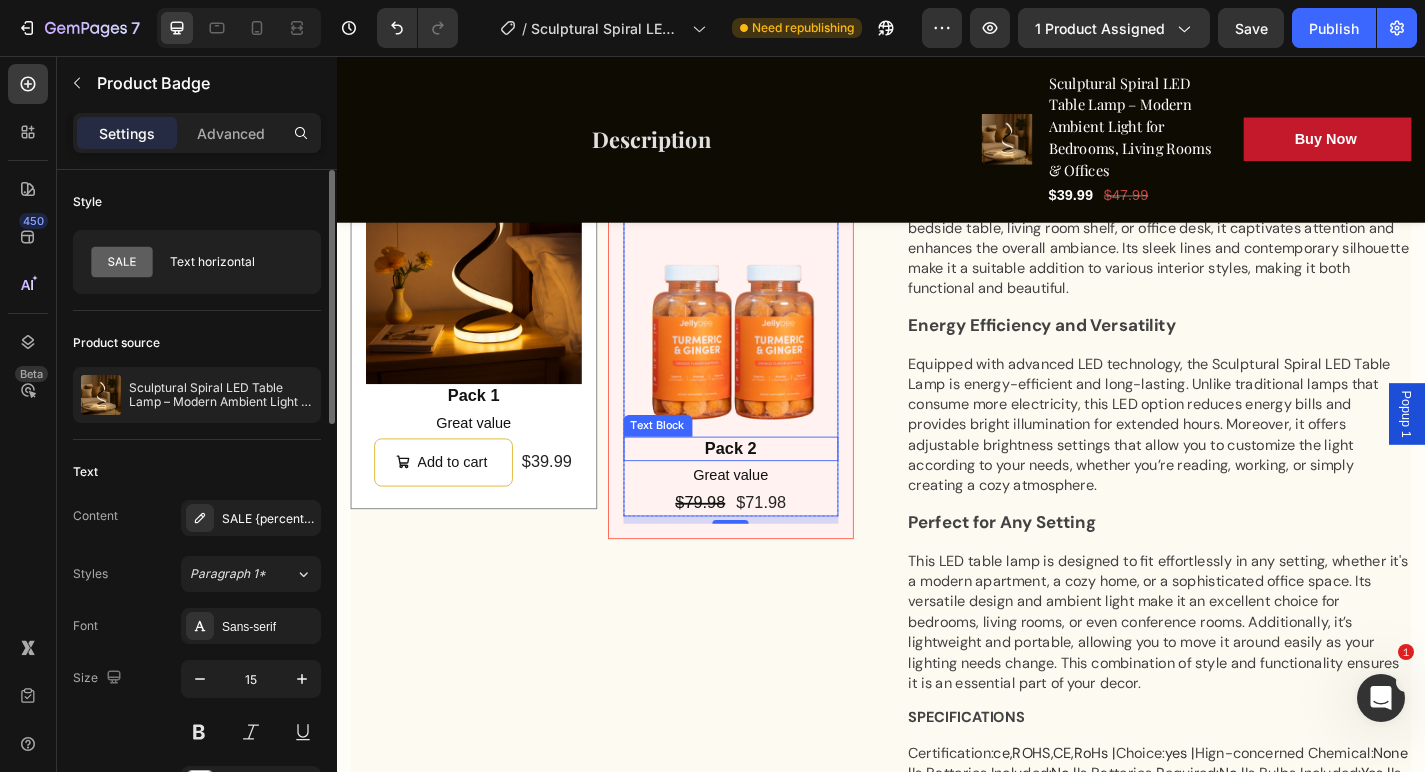 click on "Pack 2" at bounding box center [772, 489] 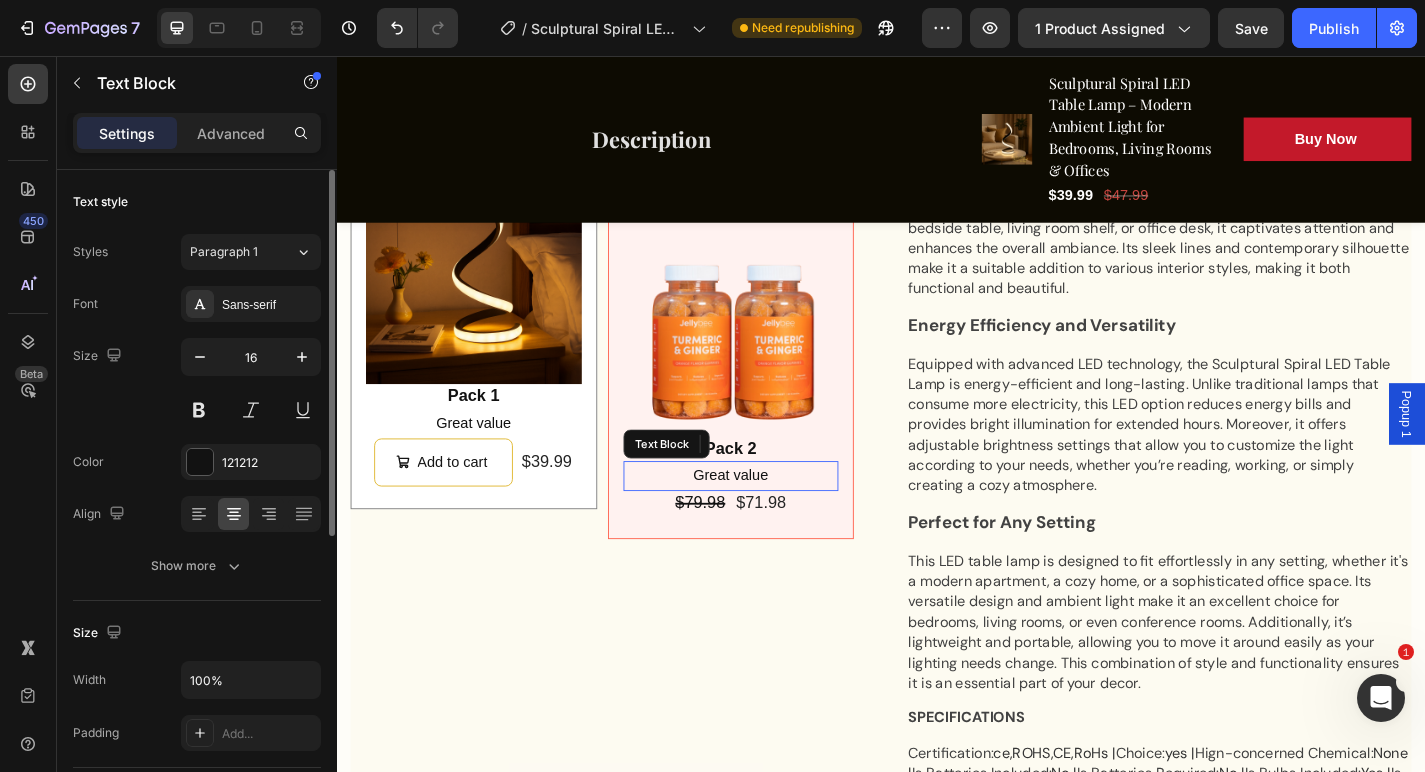 click on "Great value" at bounding box center (772, 519) 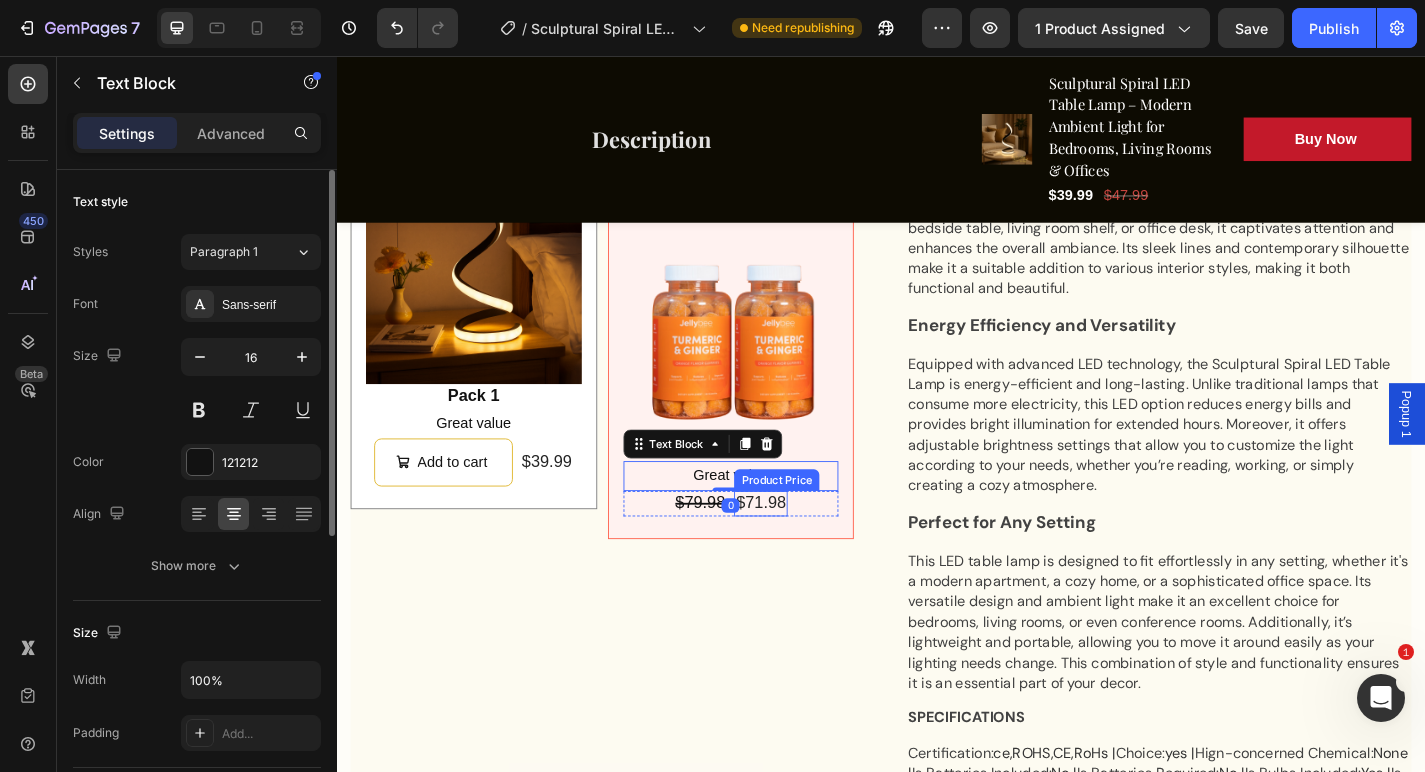 click on "$71.98" at bounding box center [804, 549] 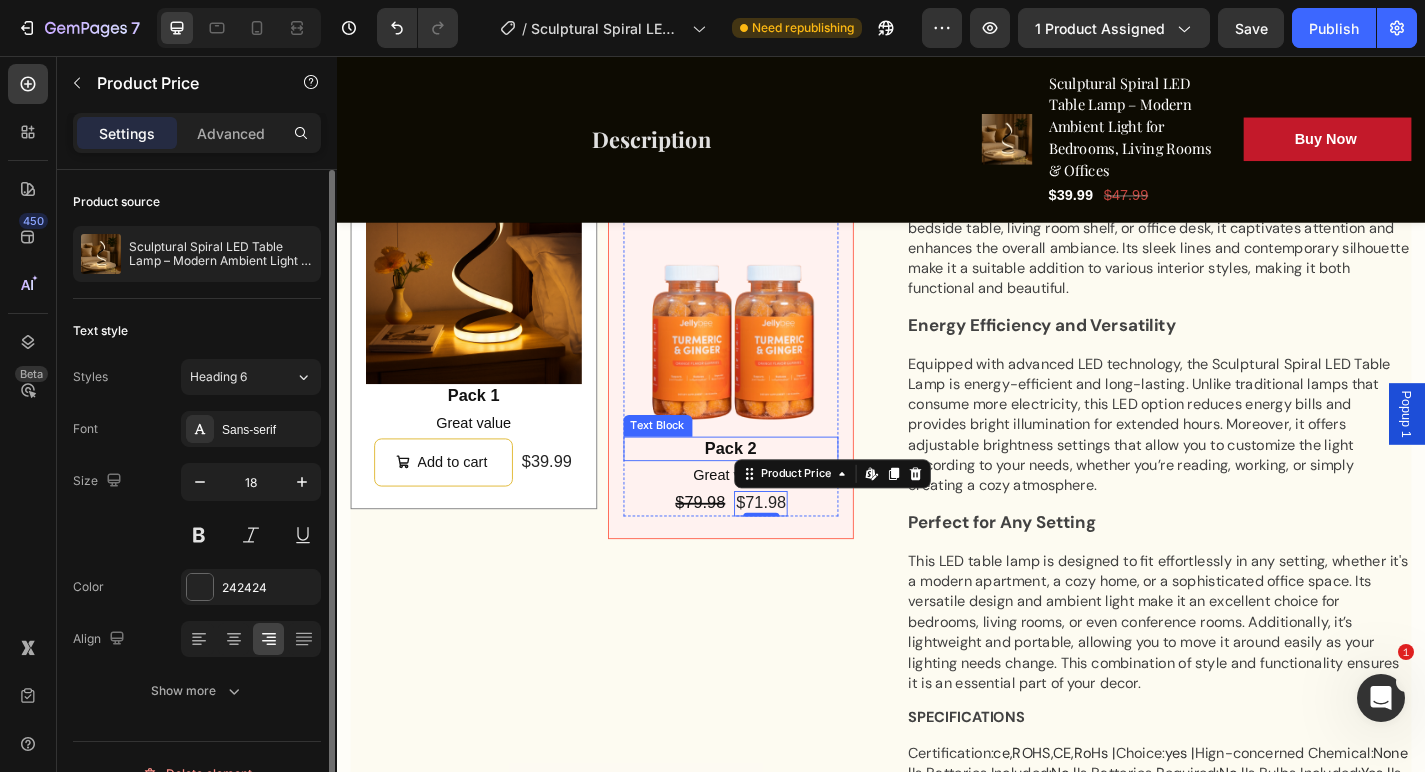 click on "Pack 2" at bounding box center [772, 489] 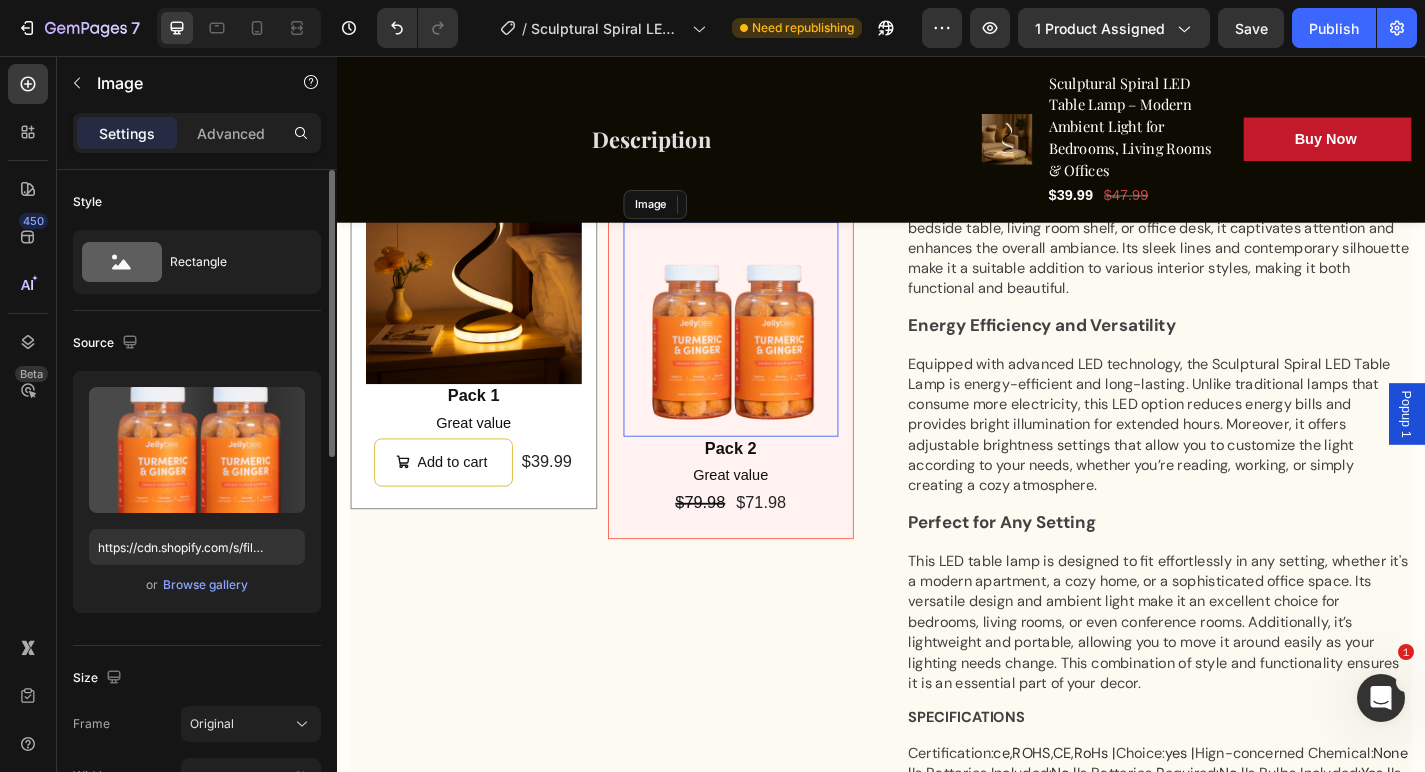 click at bounding box center [772, 357] 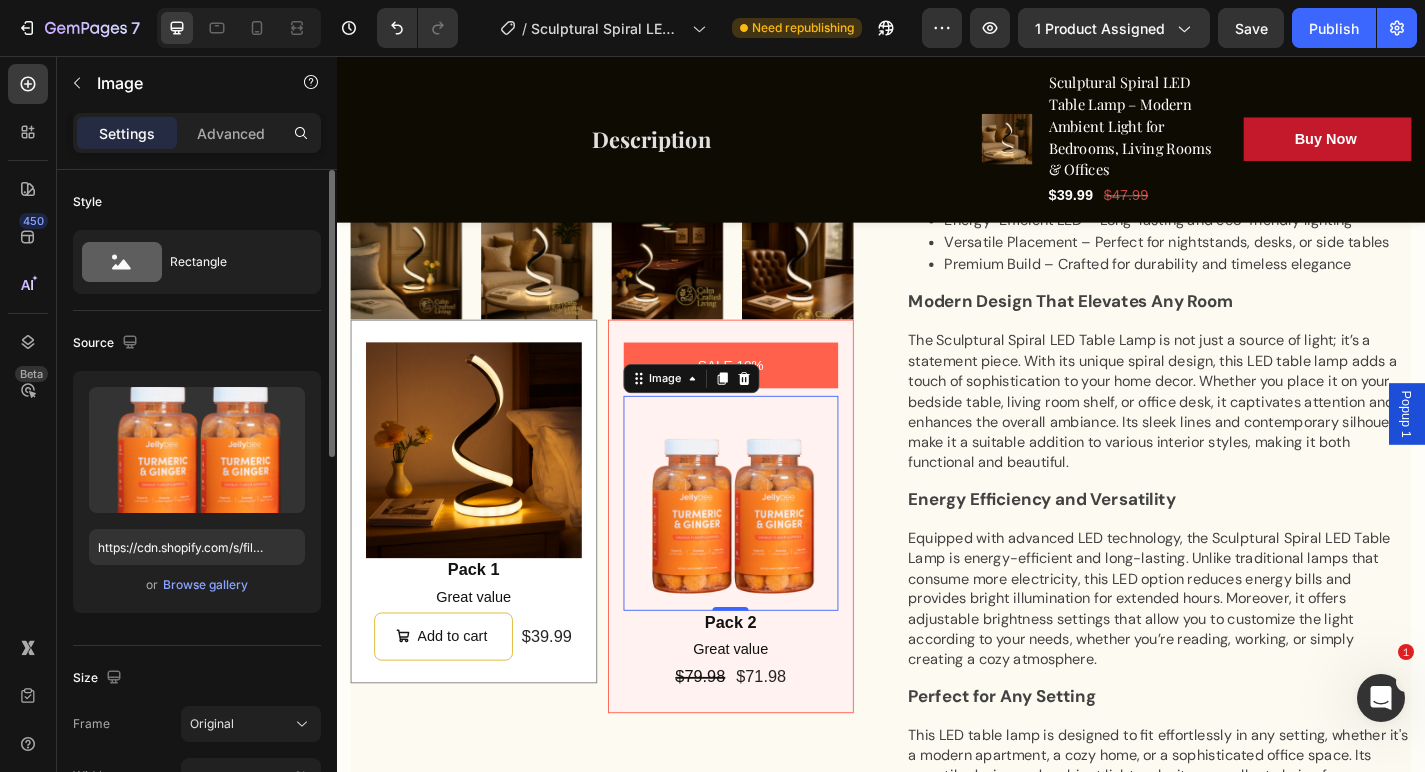 scroll, scrollTop: 939, scrollLeft: 0, axis: vertical 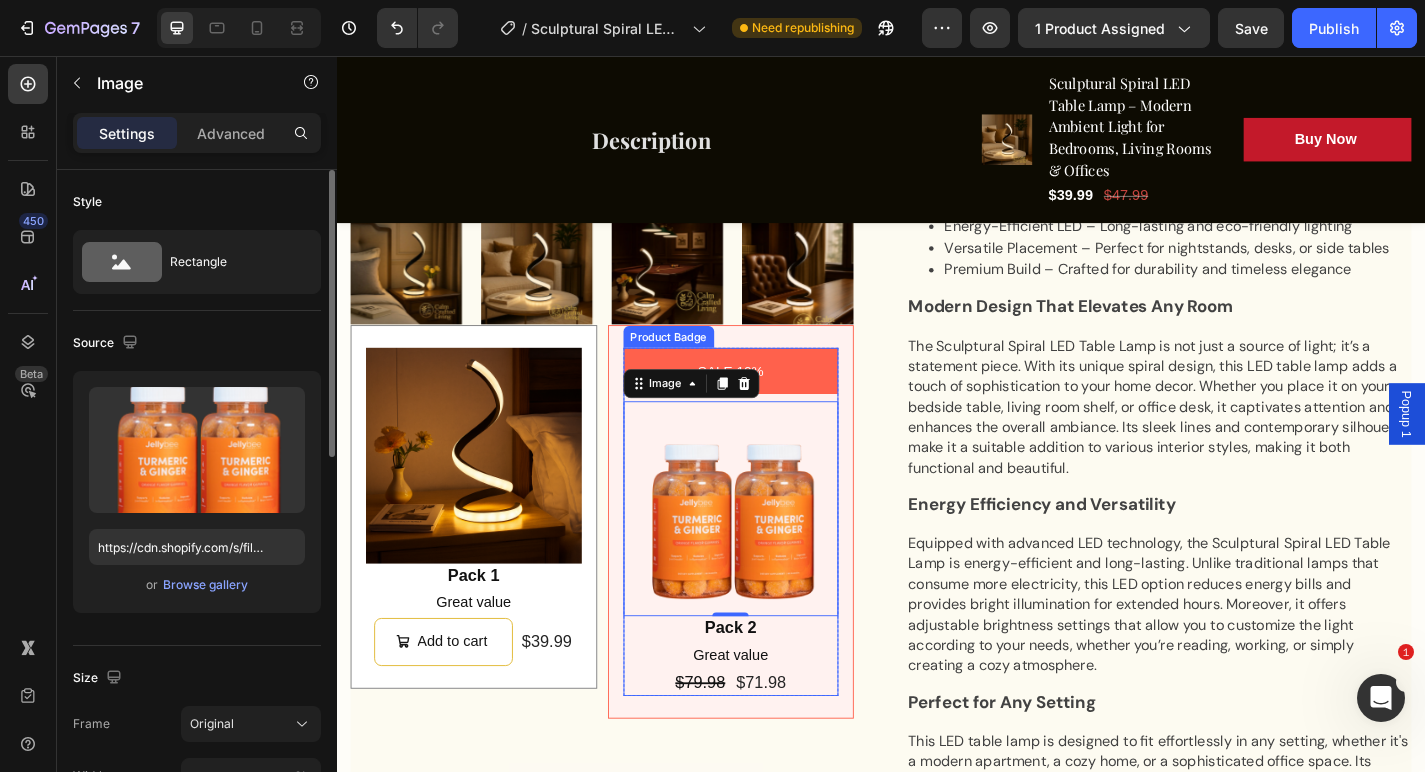 click on "SALE 10%" at bounding box center (771, 403) 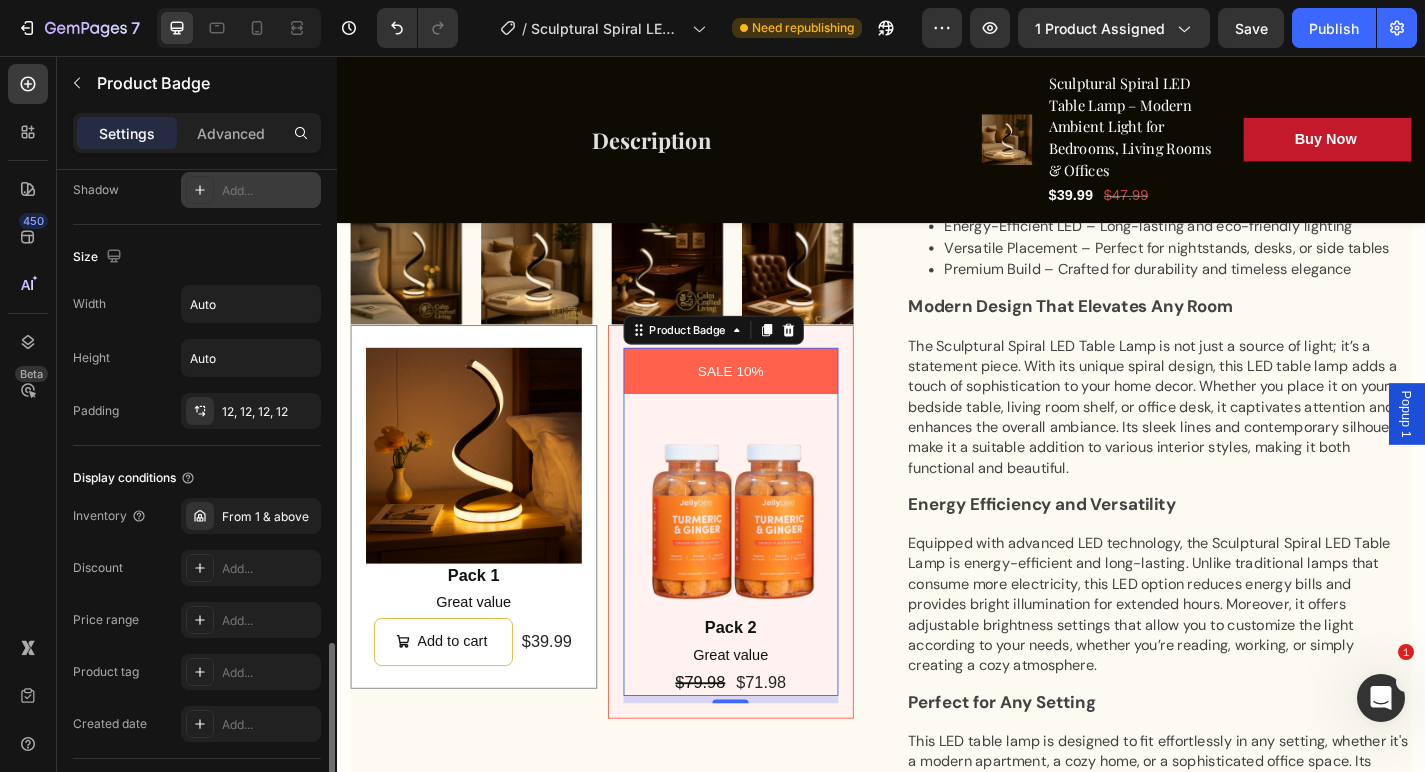 scroll, scrollTop: 1050, scrollLeft: 0, axis: vertical 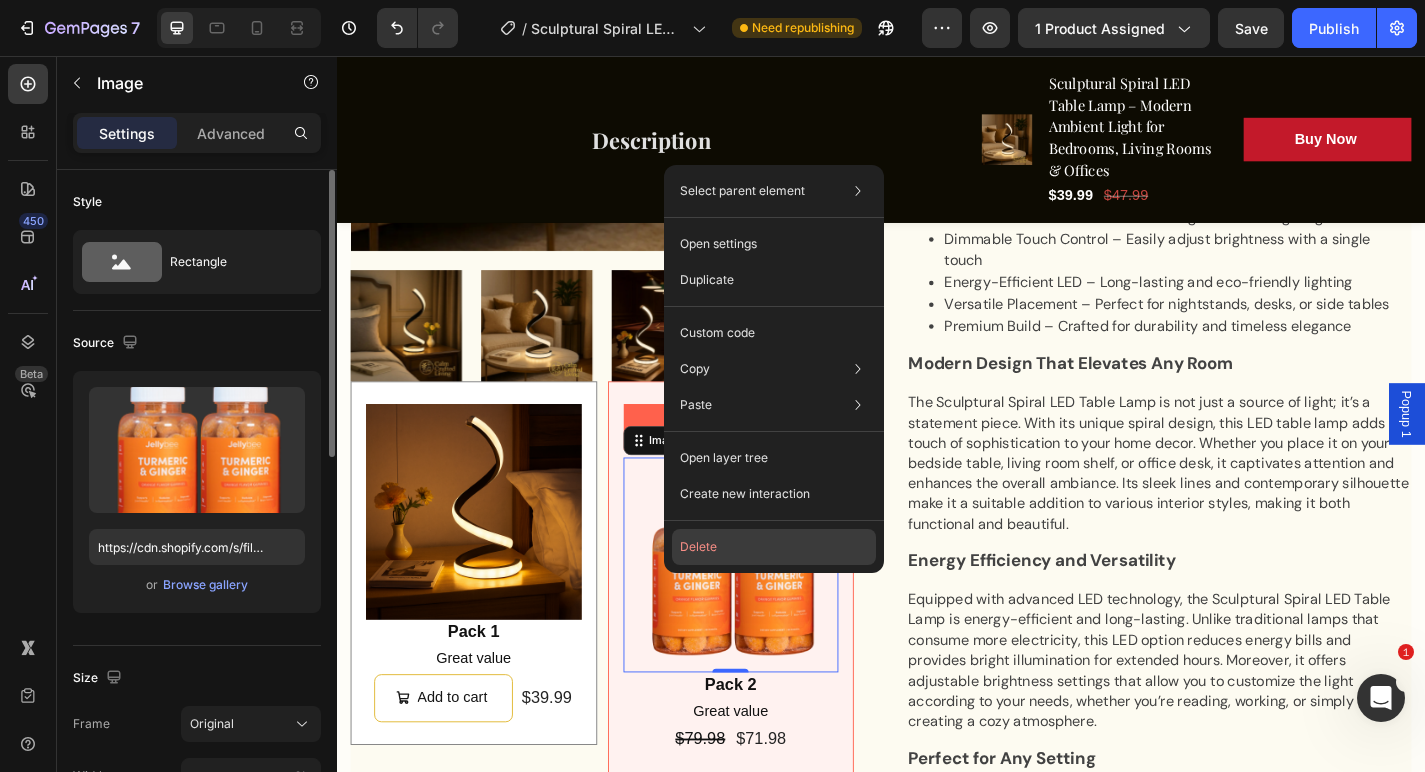 click on "Delete" 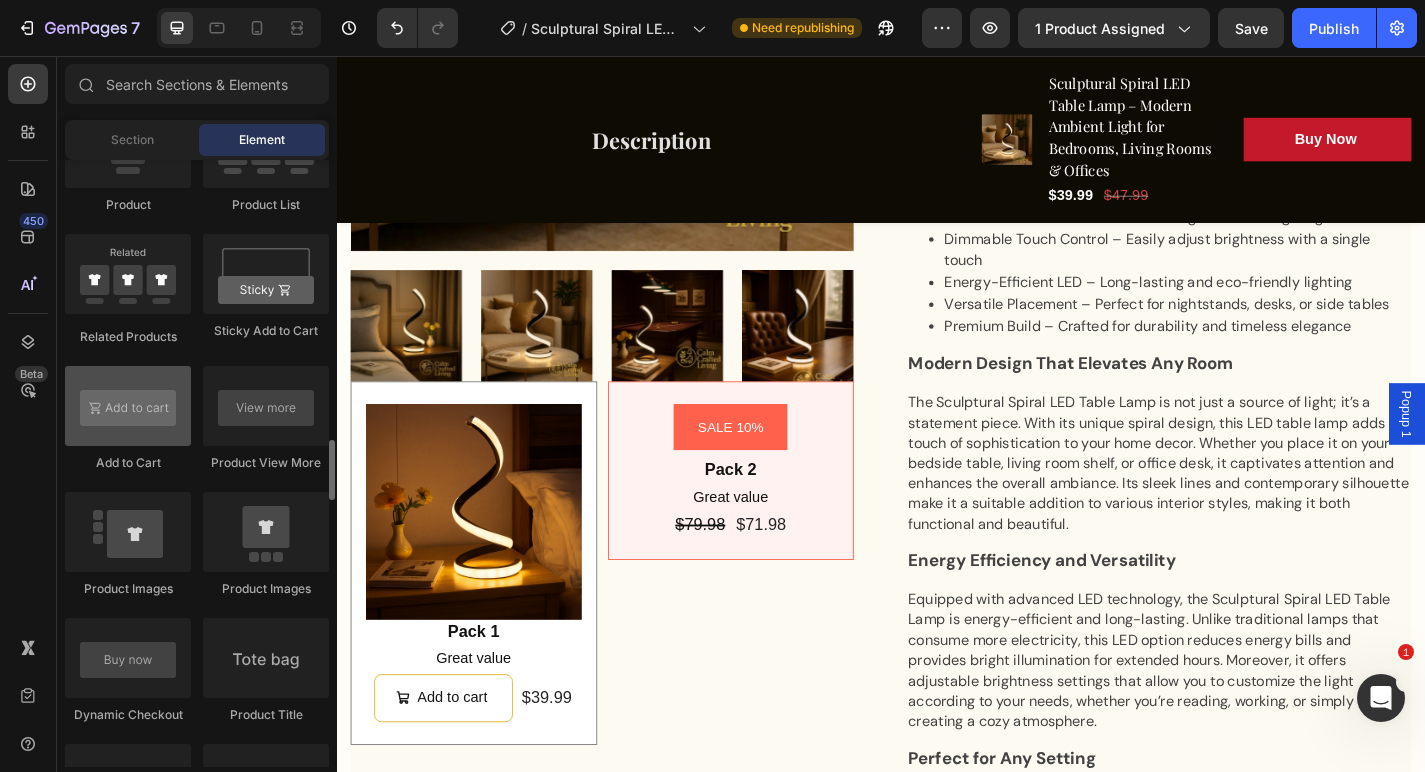 scroll, scrollTop: 2773, scrollLeft: 0, axis: vertical 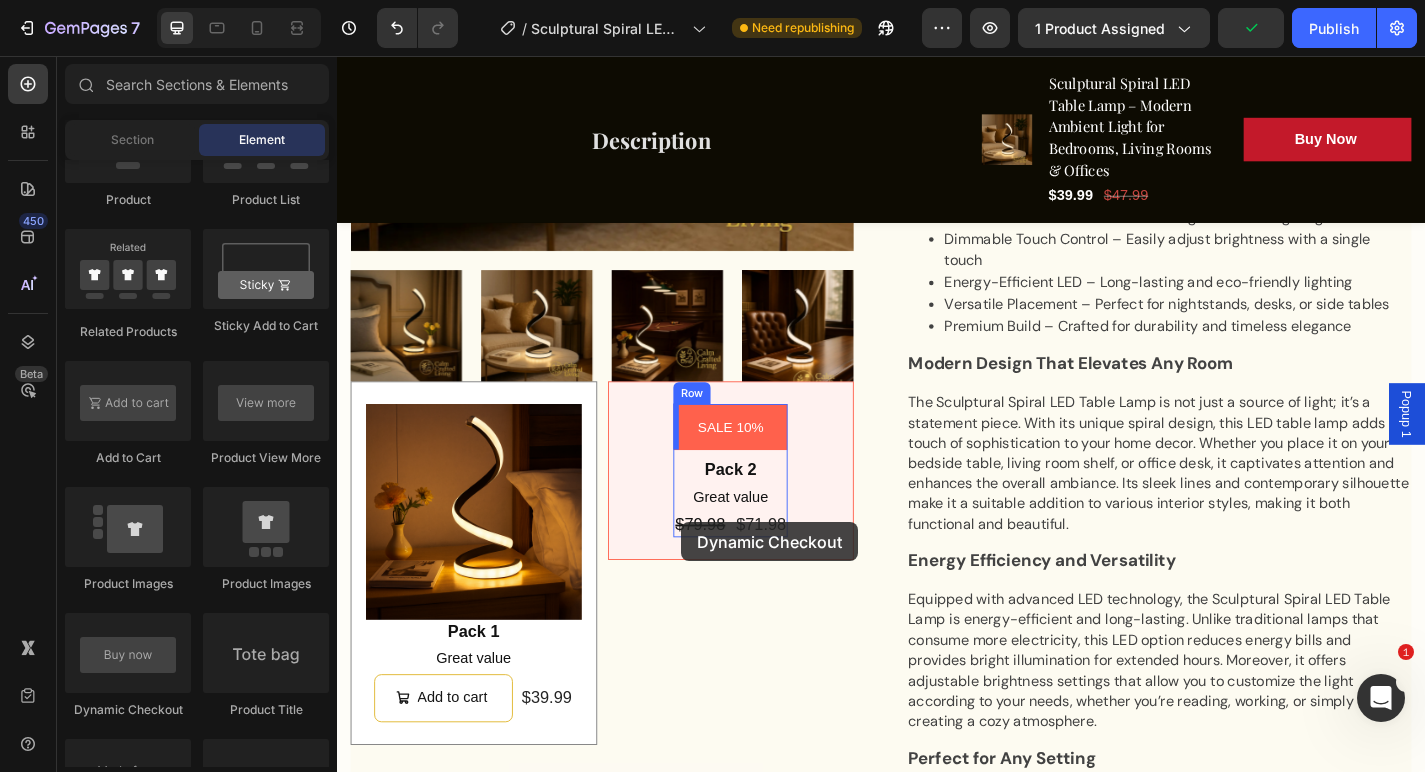 drag, startPoint x: 499, startPoint y: 707, endPoint x: 716, endPoint y: 570, distance: 256.62814 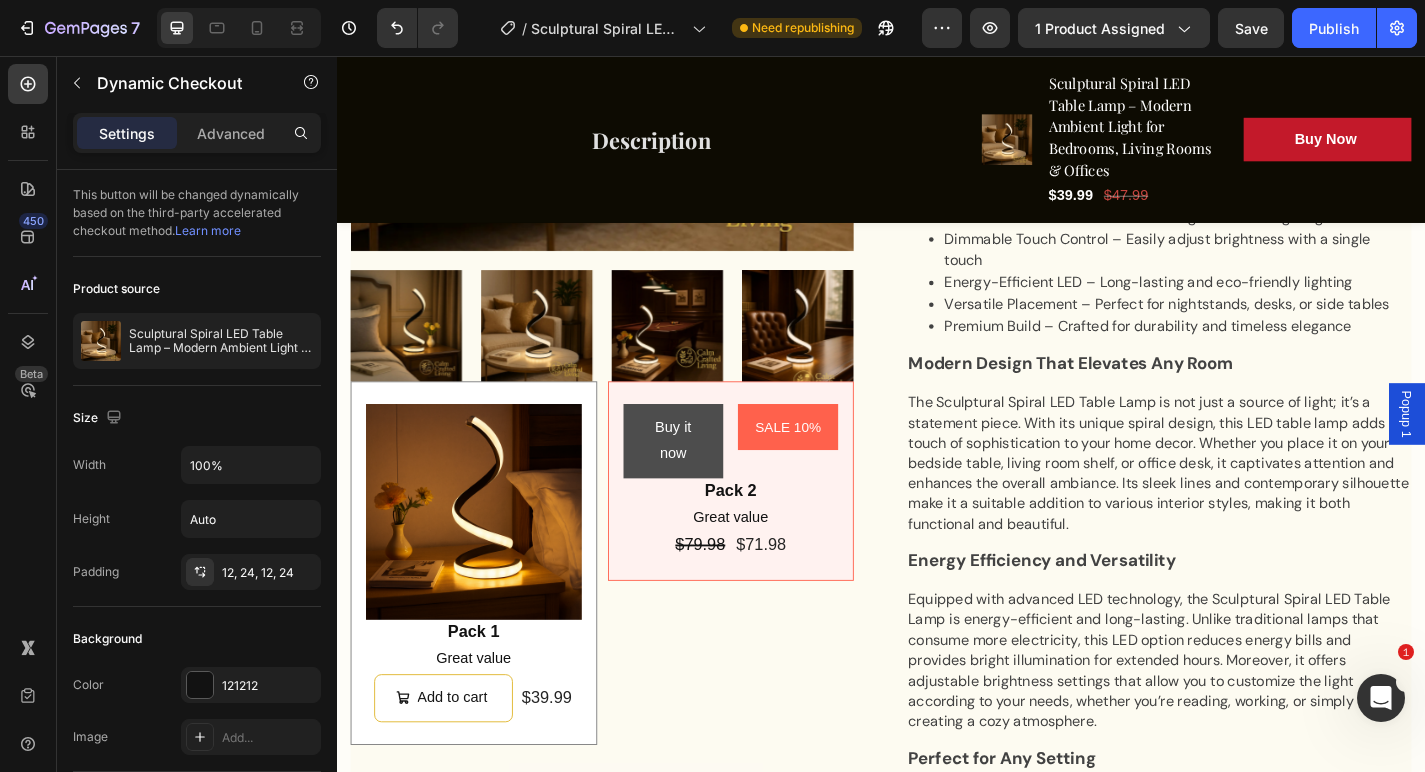 click on "Buy it now" at bounding box center (708, 481) 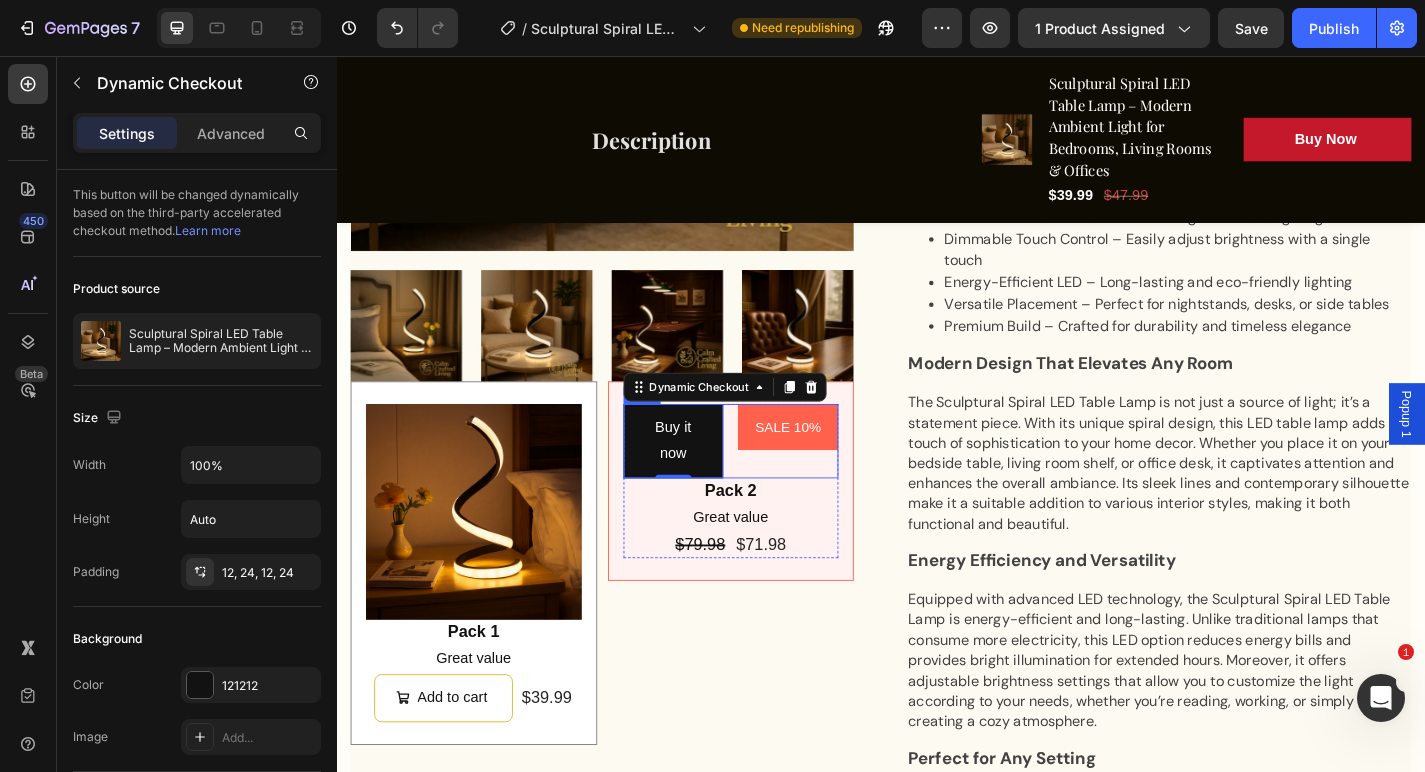 click on "SALE 10% Product Badge" at bounding box center [834, 481] 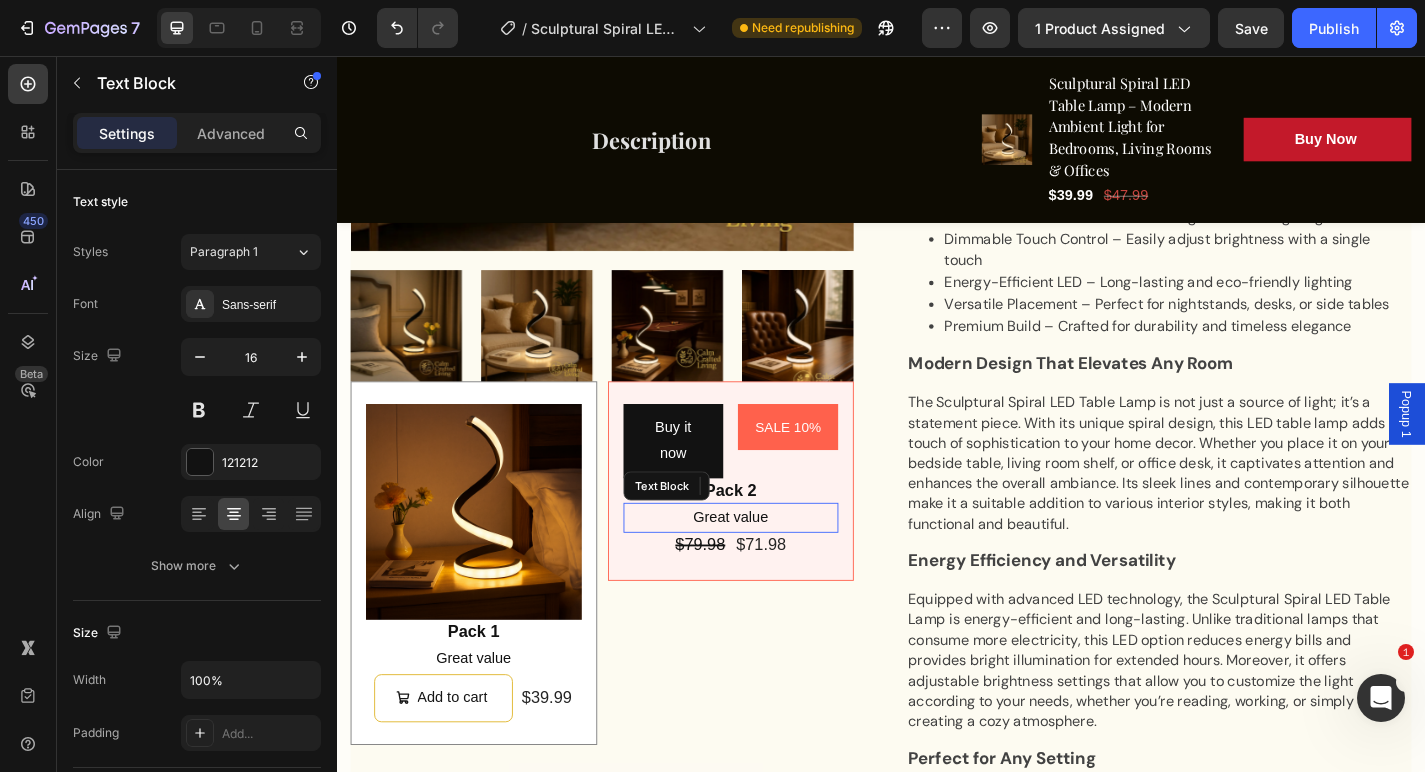click on "Great value" at bounding box center (772, 565) 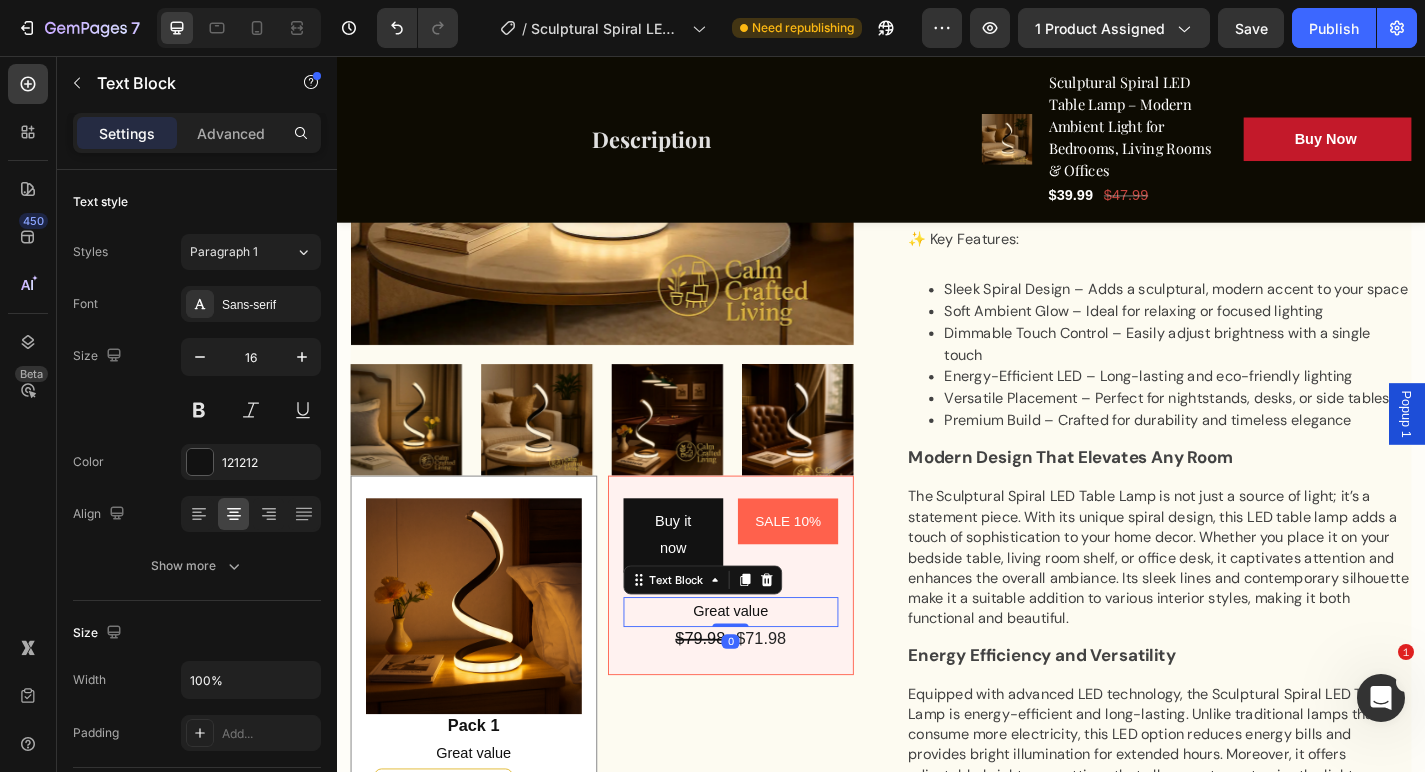 scroll, scrollTop: 772, scrollLeft: 0, axis: vertical 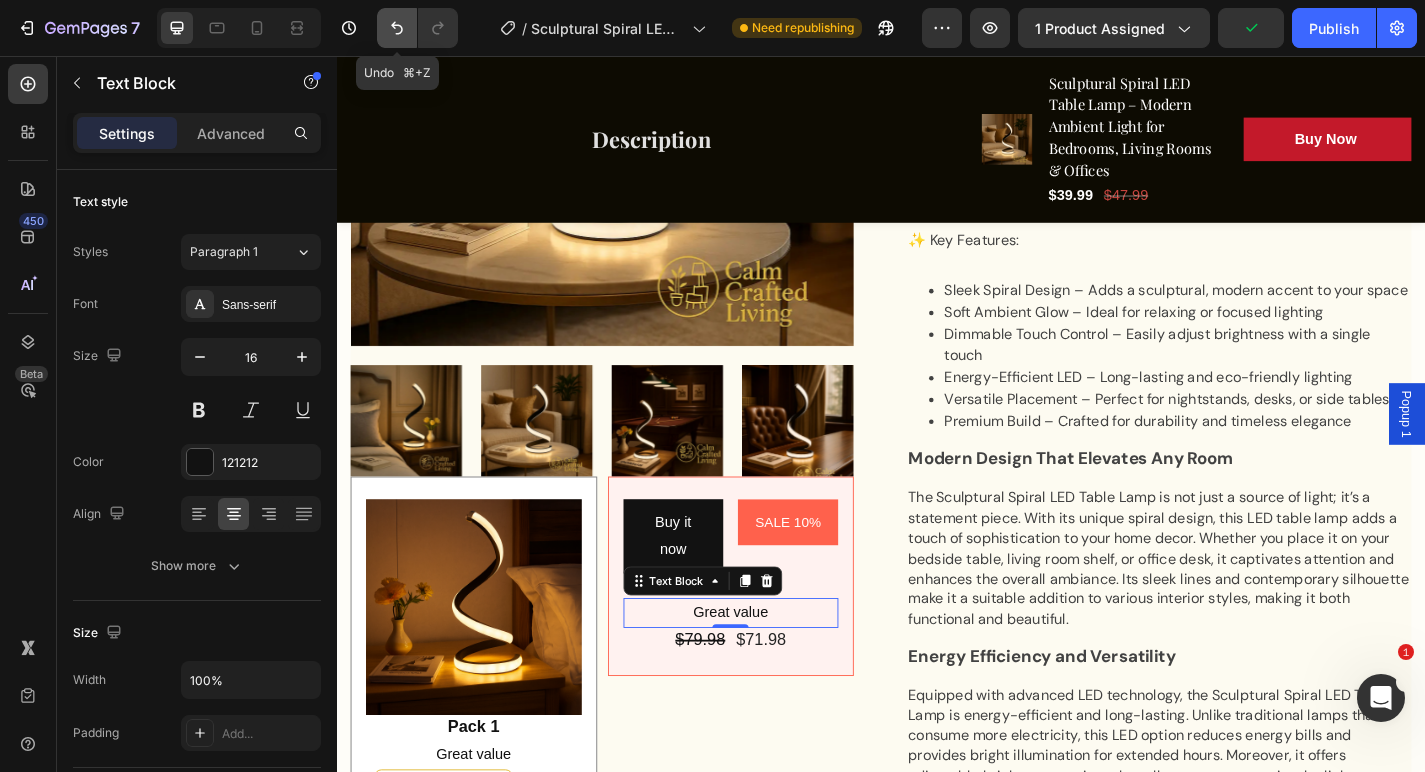 click 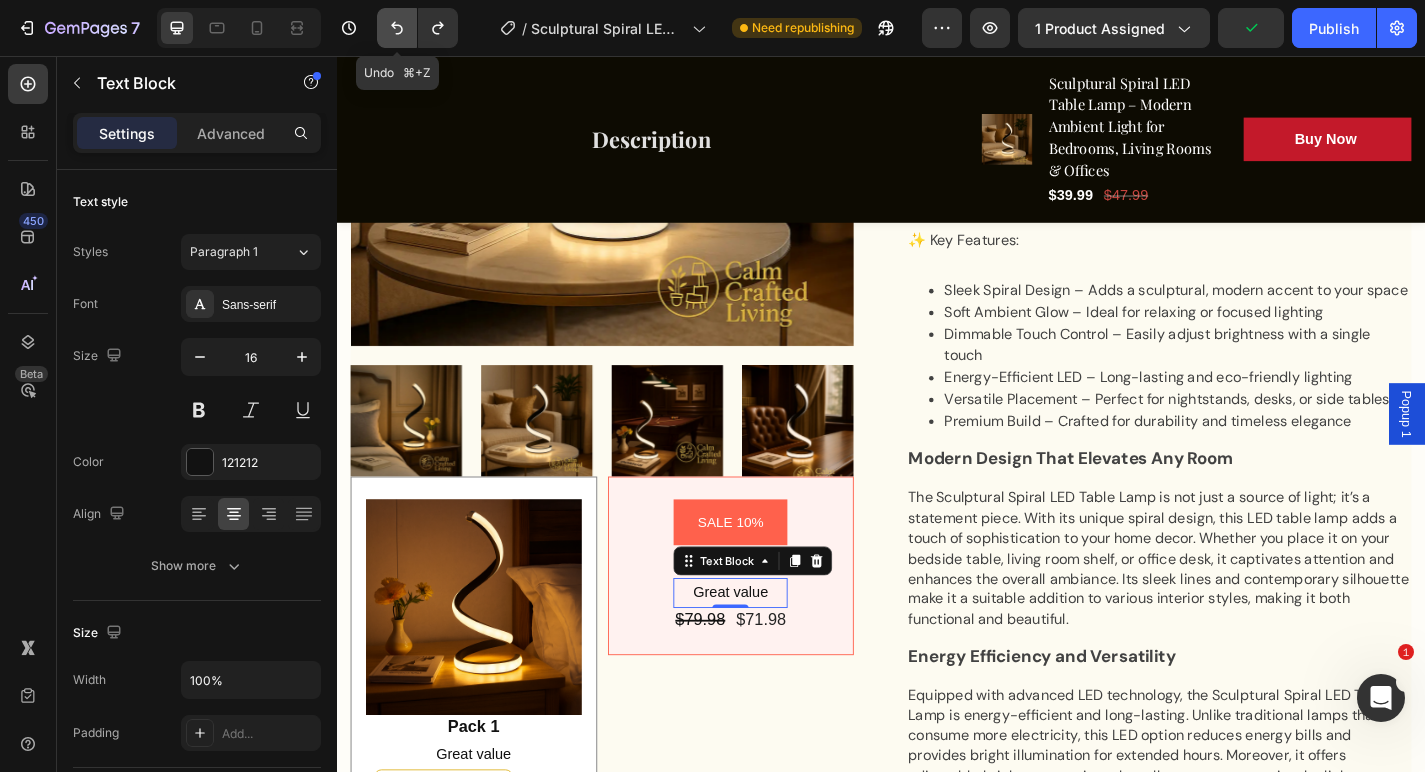 click 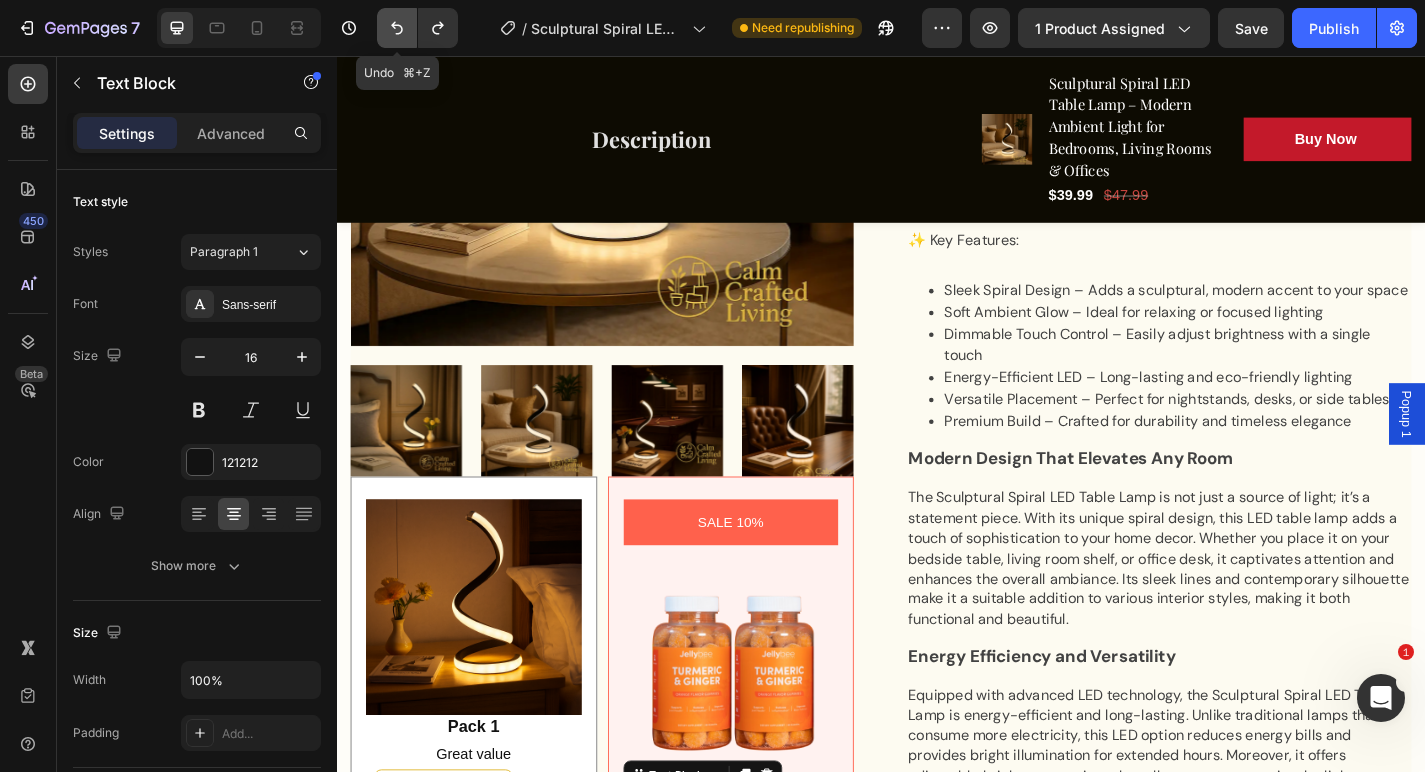 click 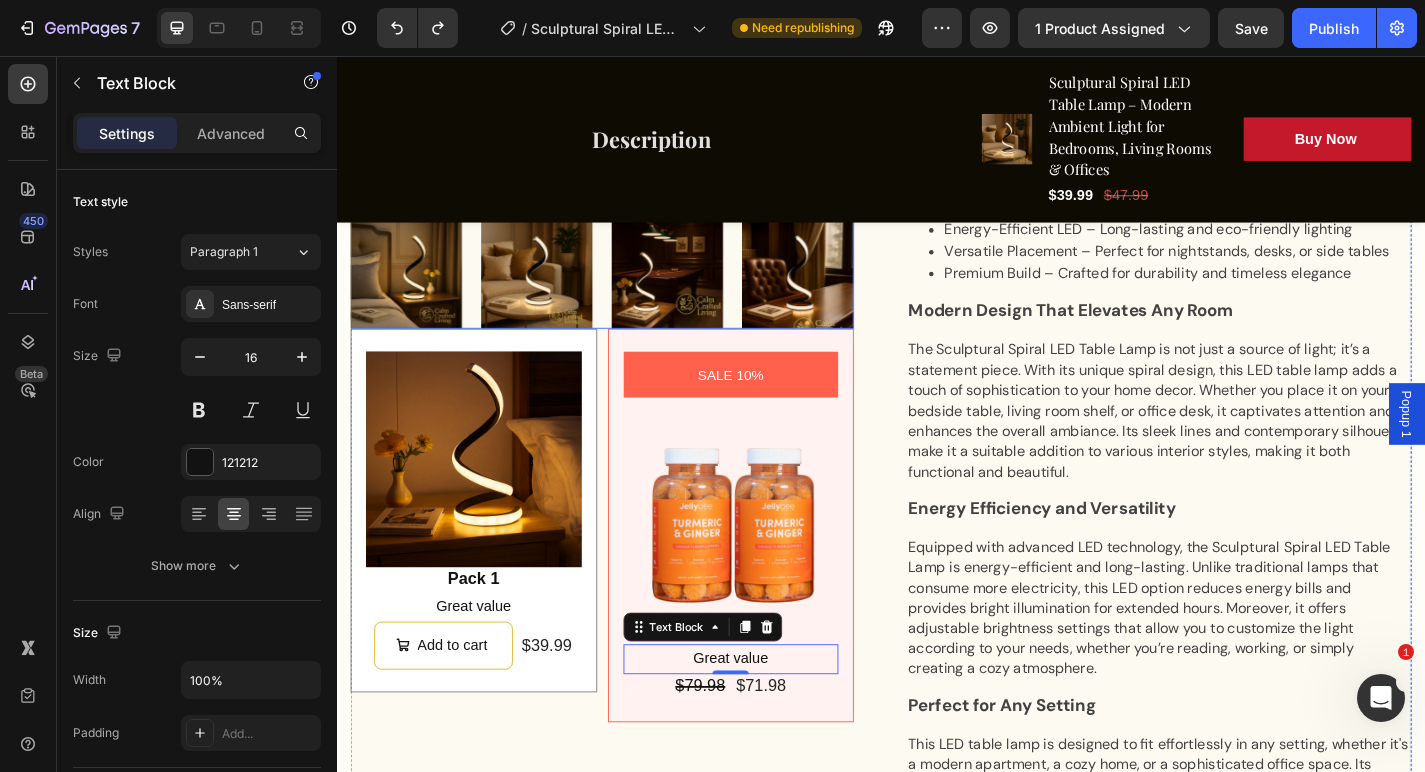 scroll, scrollTop: 955, scrollLeft: 0, axis: vertical 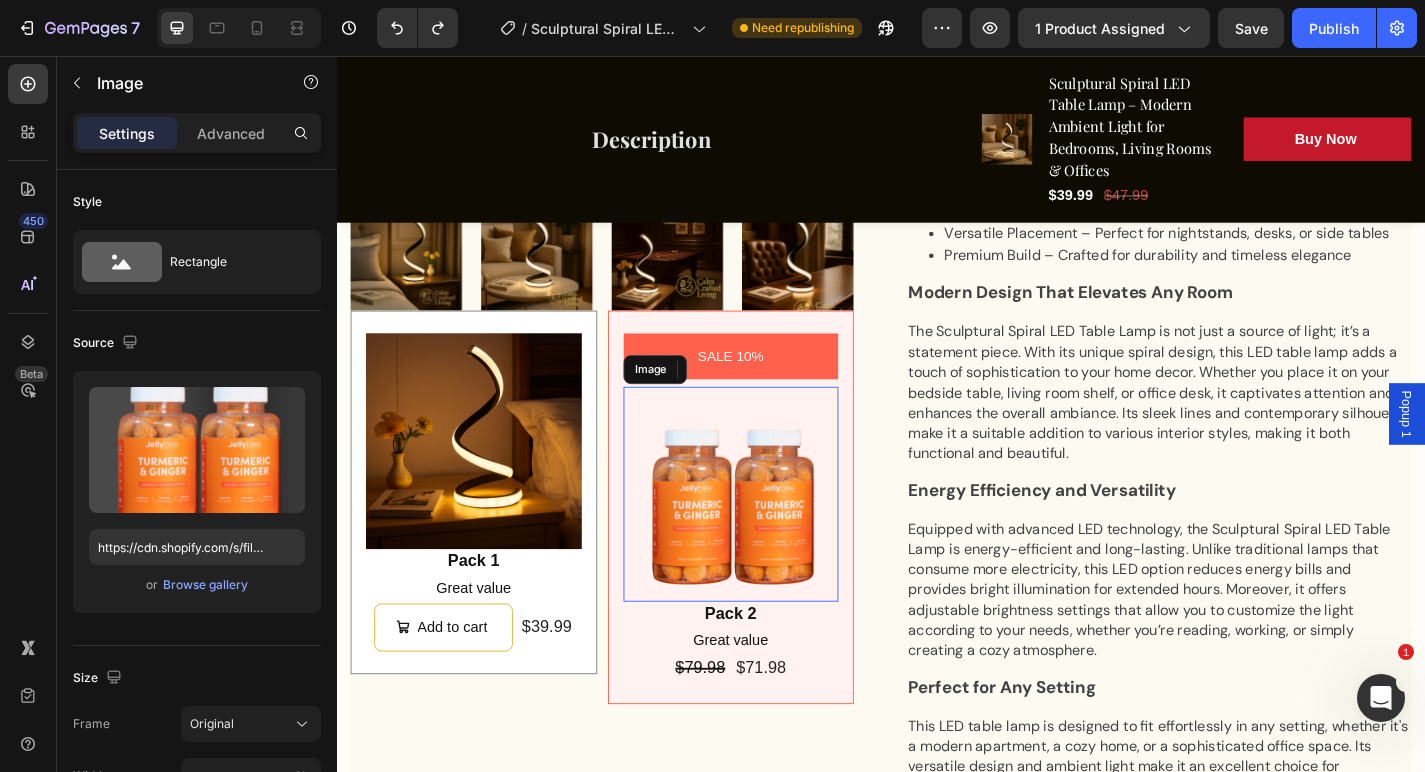 click at bounding box center [772, 539] 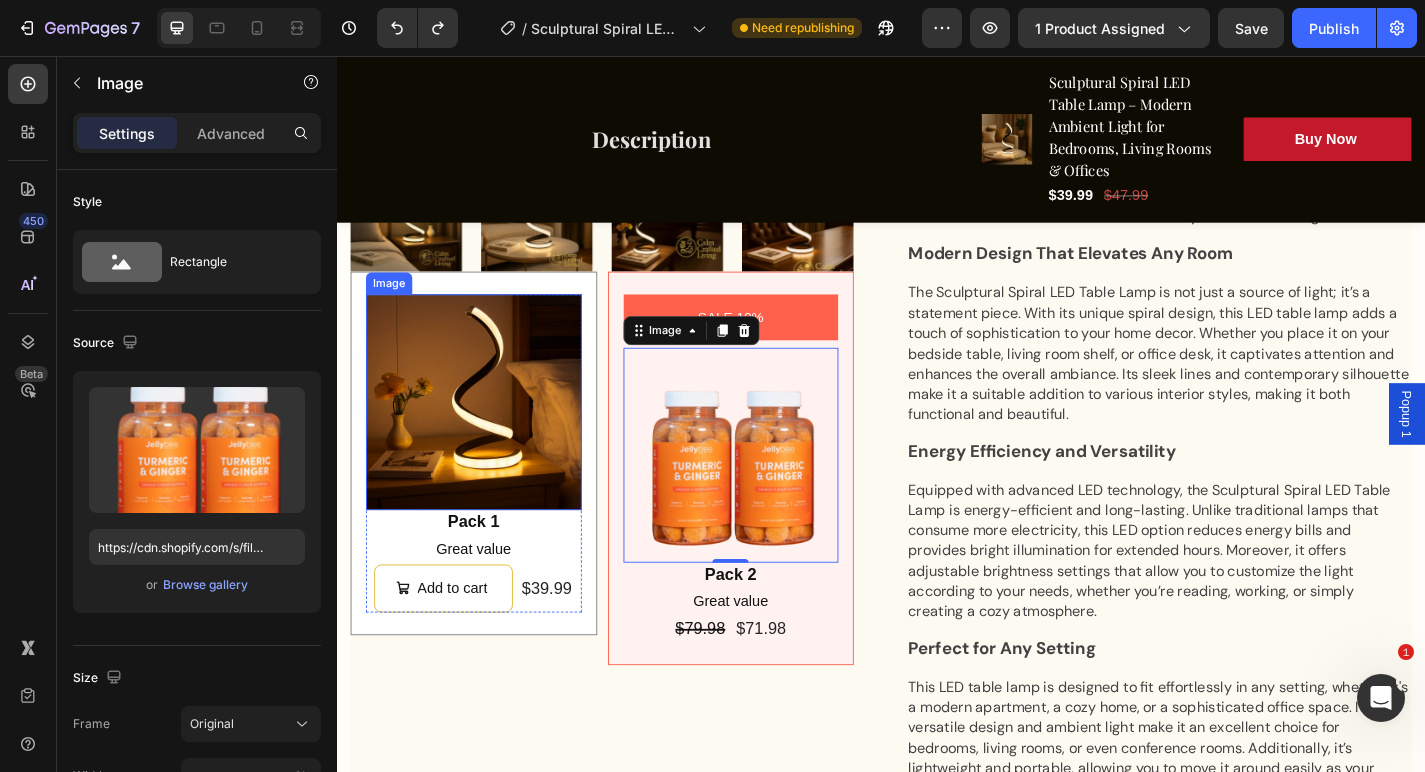 scroll, scrollTop: 996, scrollLeft: 0, axis: vertical 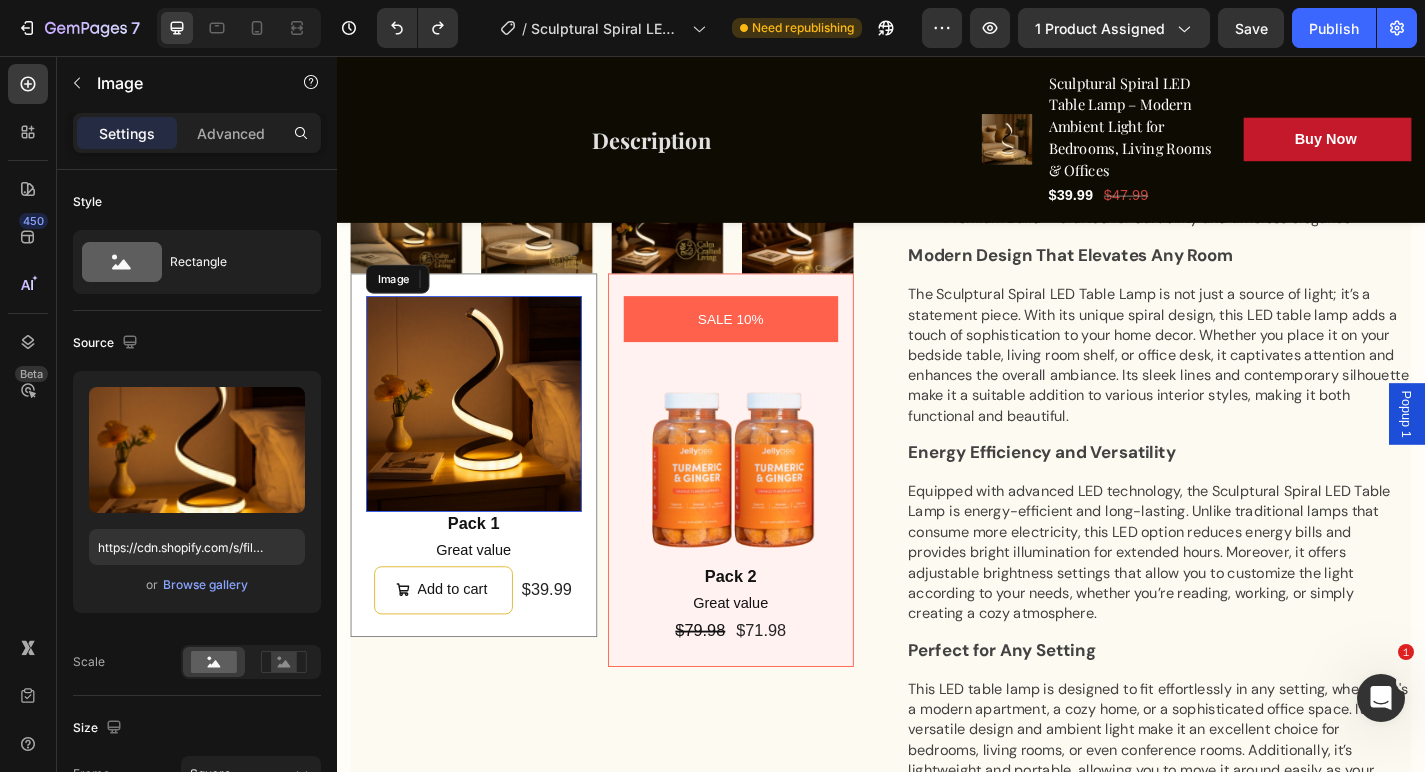 click at bounding box center [488, 440] 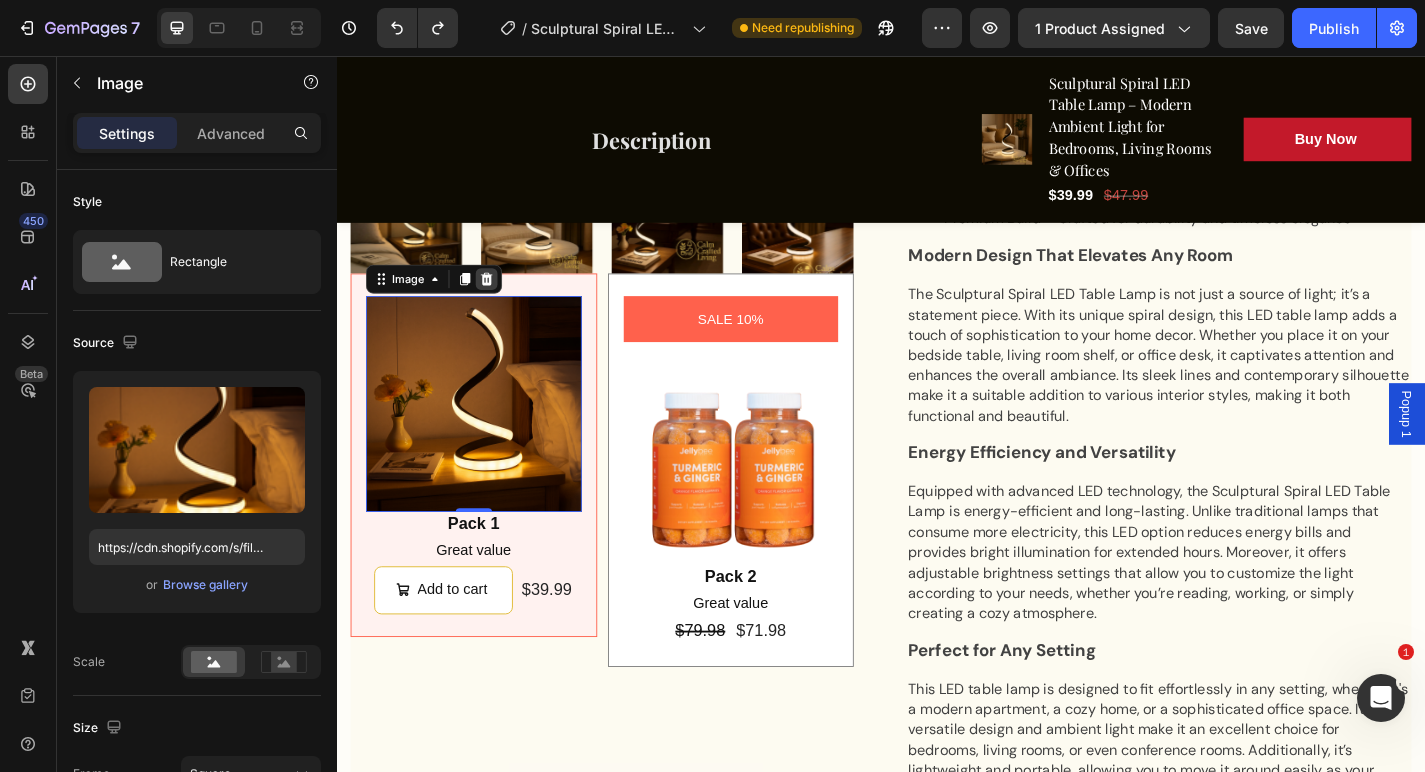 click 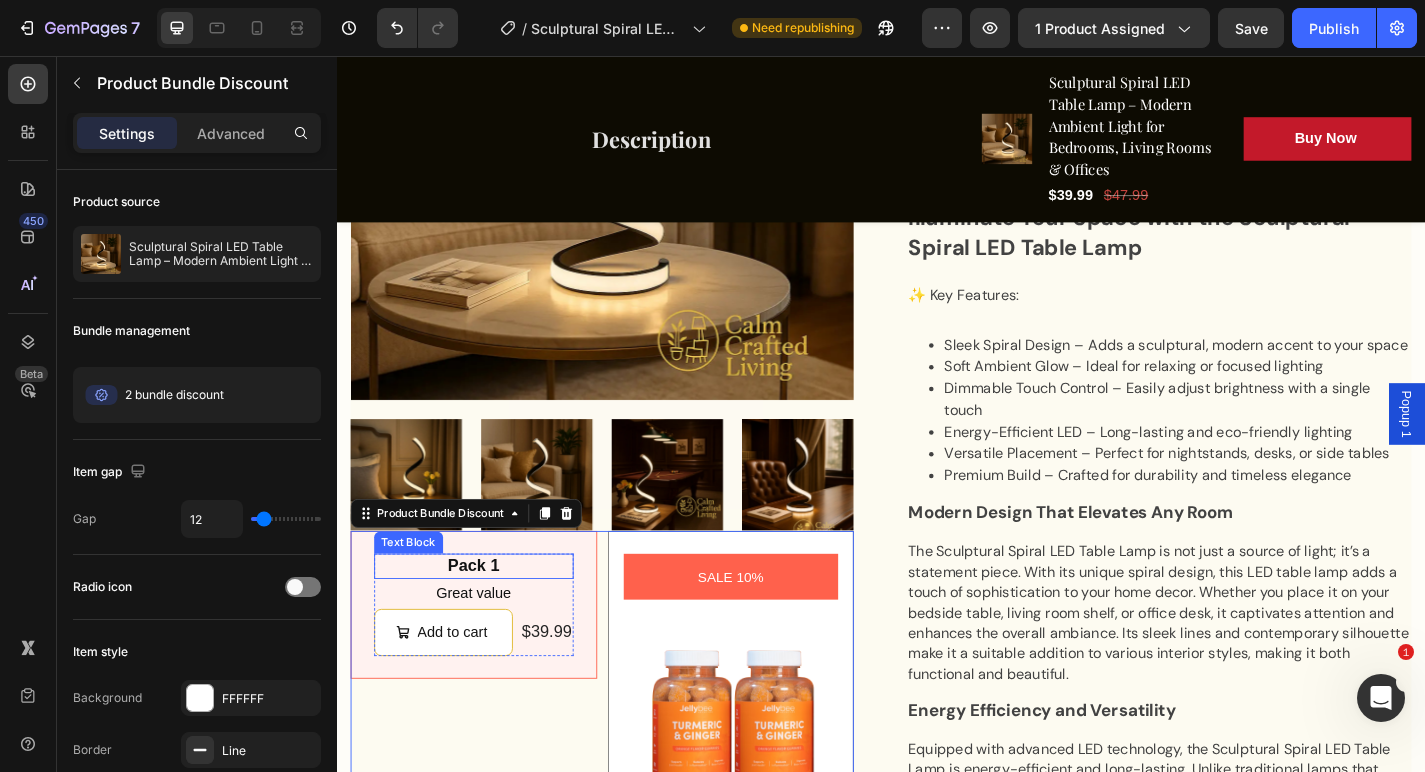 scroll, scrollTop: 706, scrollLeft: 0, axis: vertical 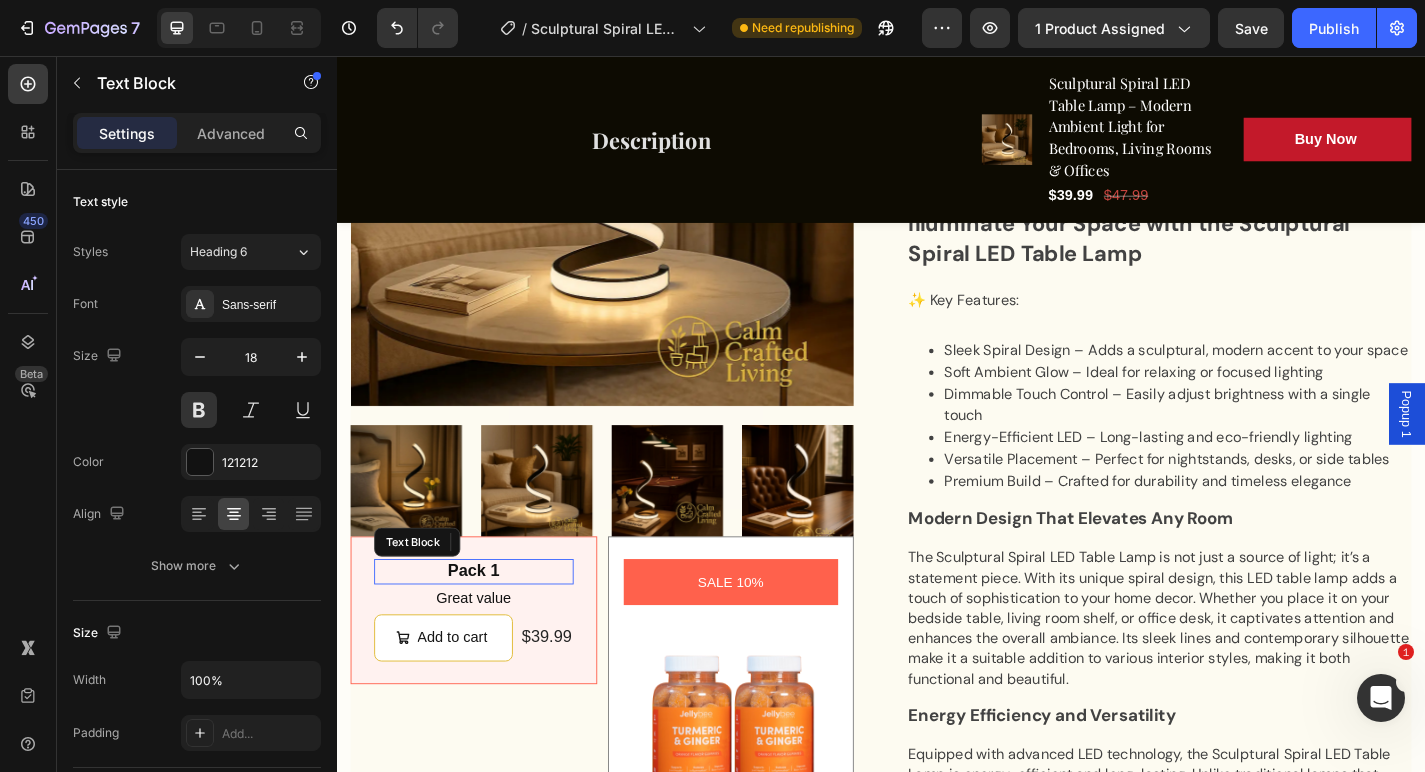 click on "Pack 1" at bounding box center (488, 624) 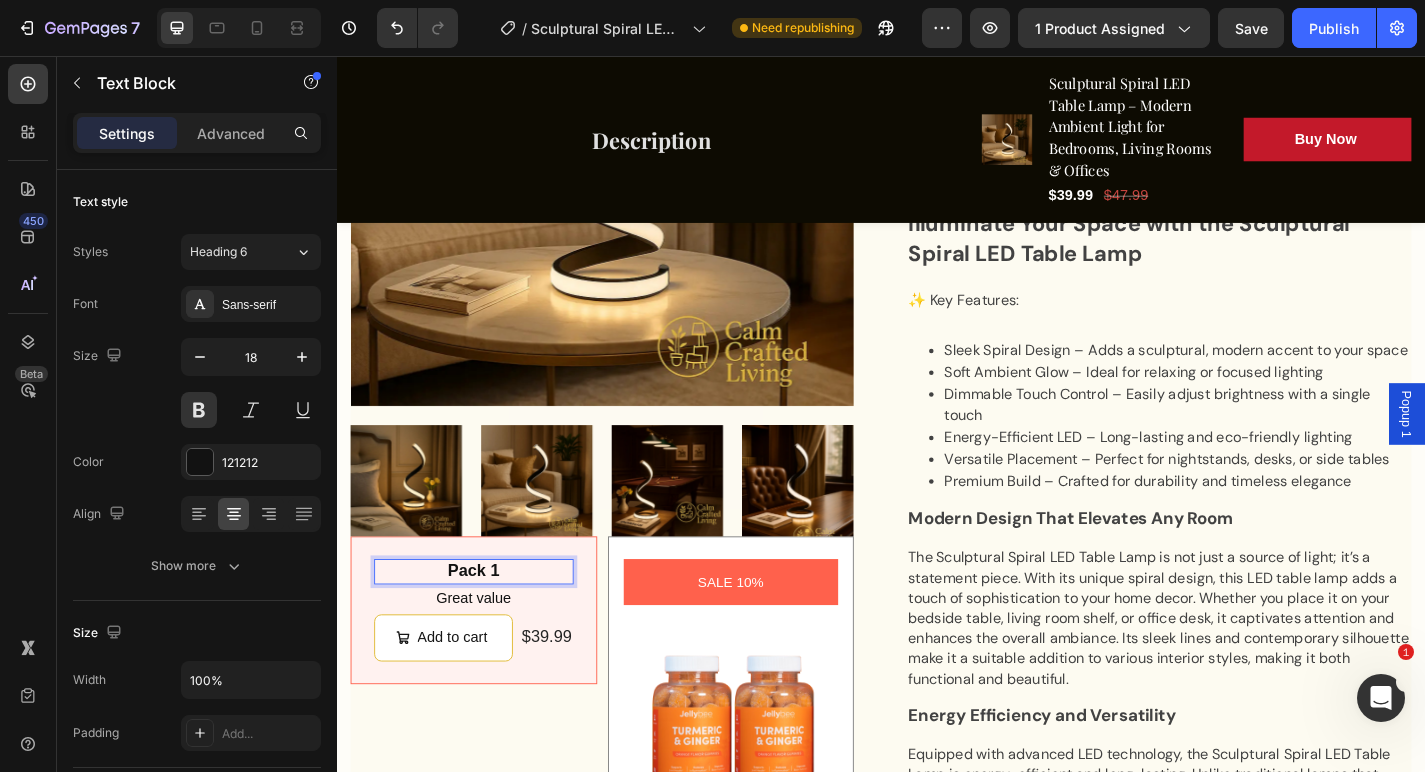 click on "Pack 1" at bounding box center [488, 624] 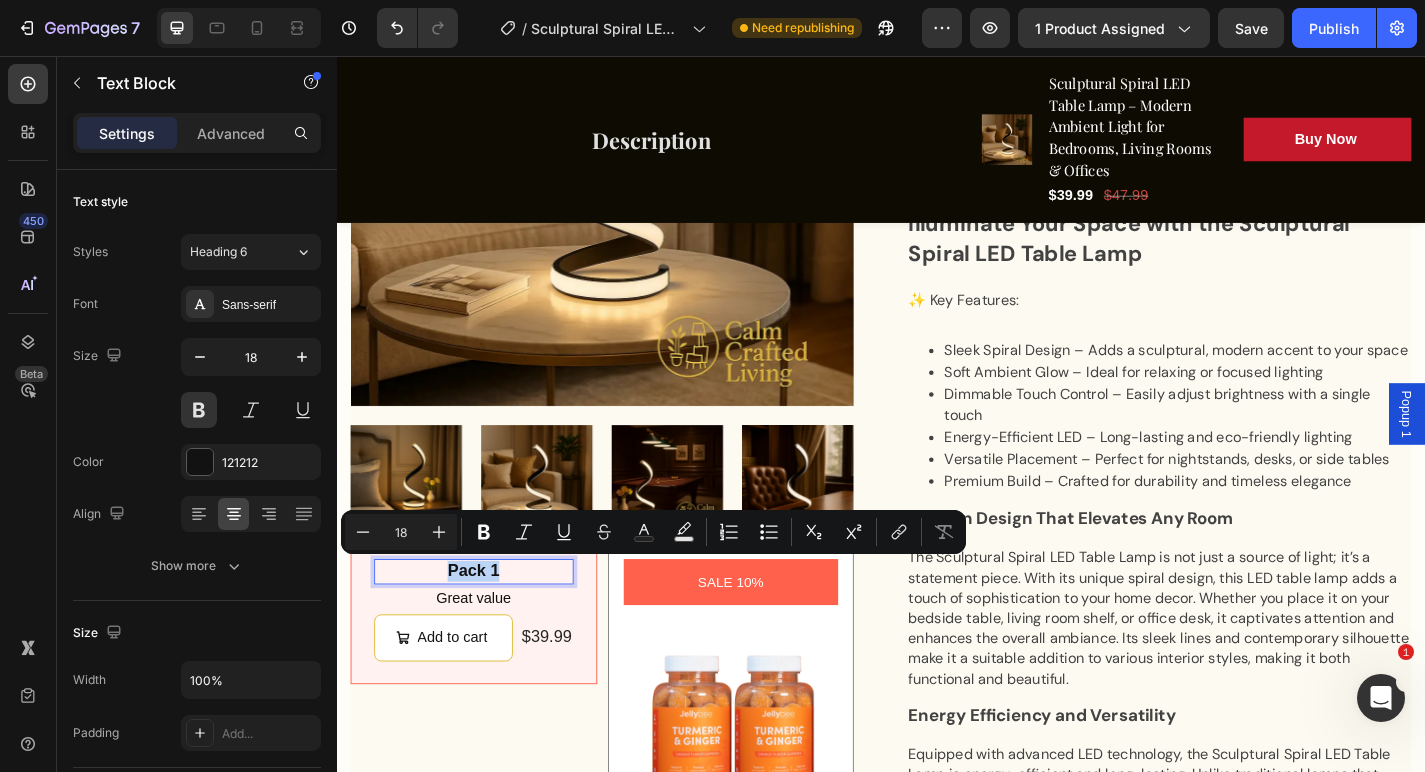 drag, startPoint x: 519, startPoint y: 619, endPoint x: 447, endPoint y: 614, distance: 72.1734 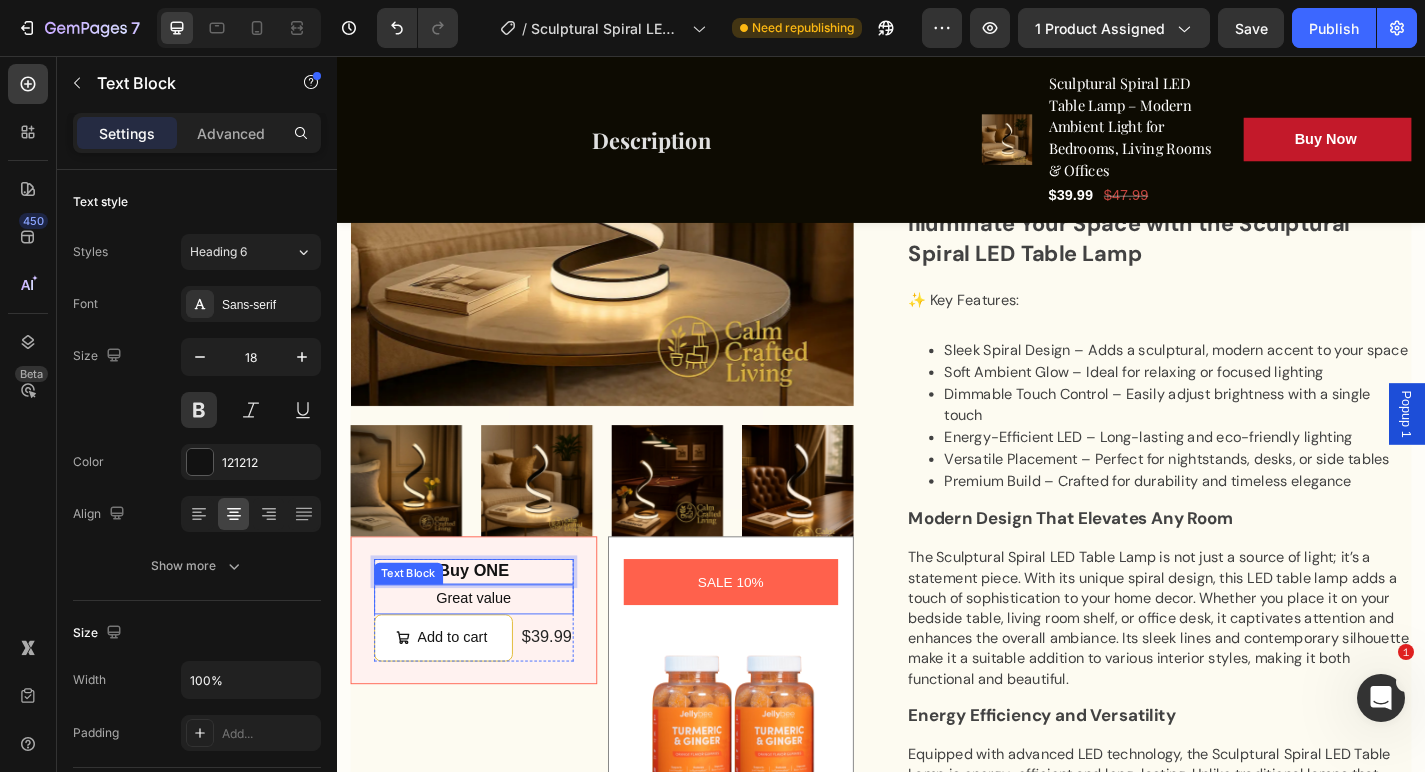 click on "Great value" at bounding box center [488, 655] 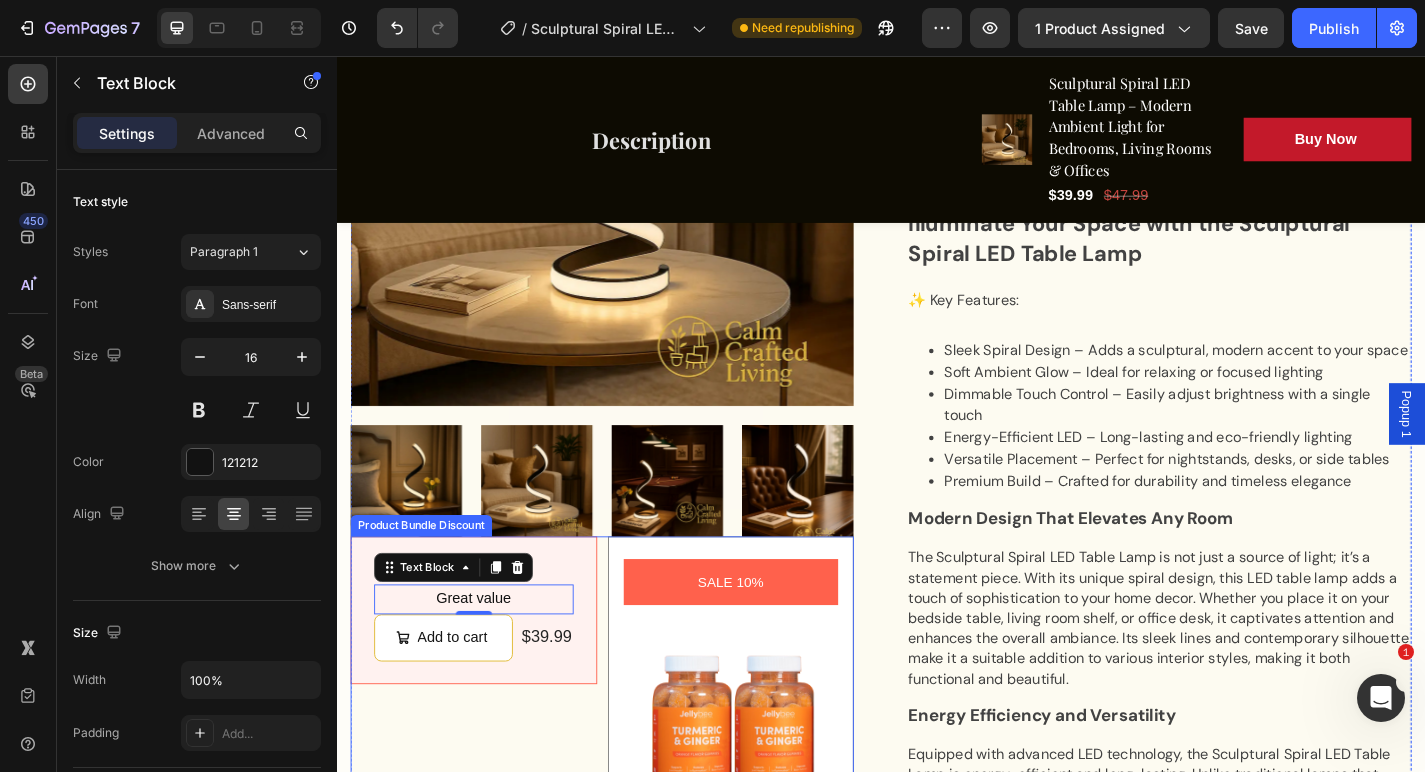 click on "Buy ONE Text Block Great value Text Block   0
Add to cart Add to Cart $39.99 Product Price Product Price Row Row" at bounding box center (488, 667) 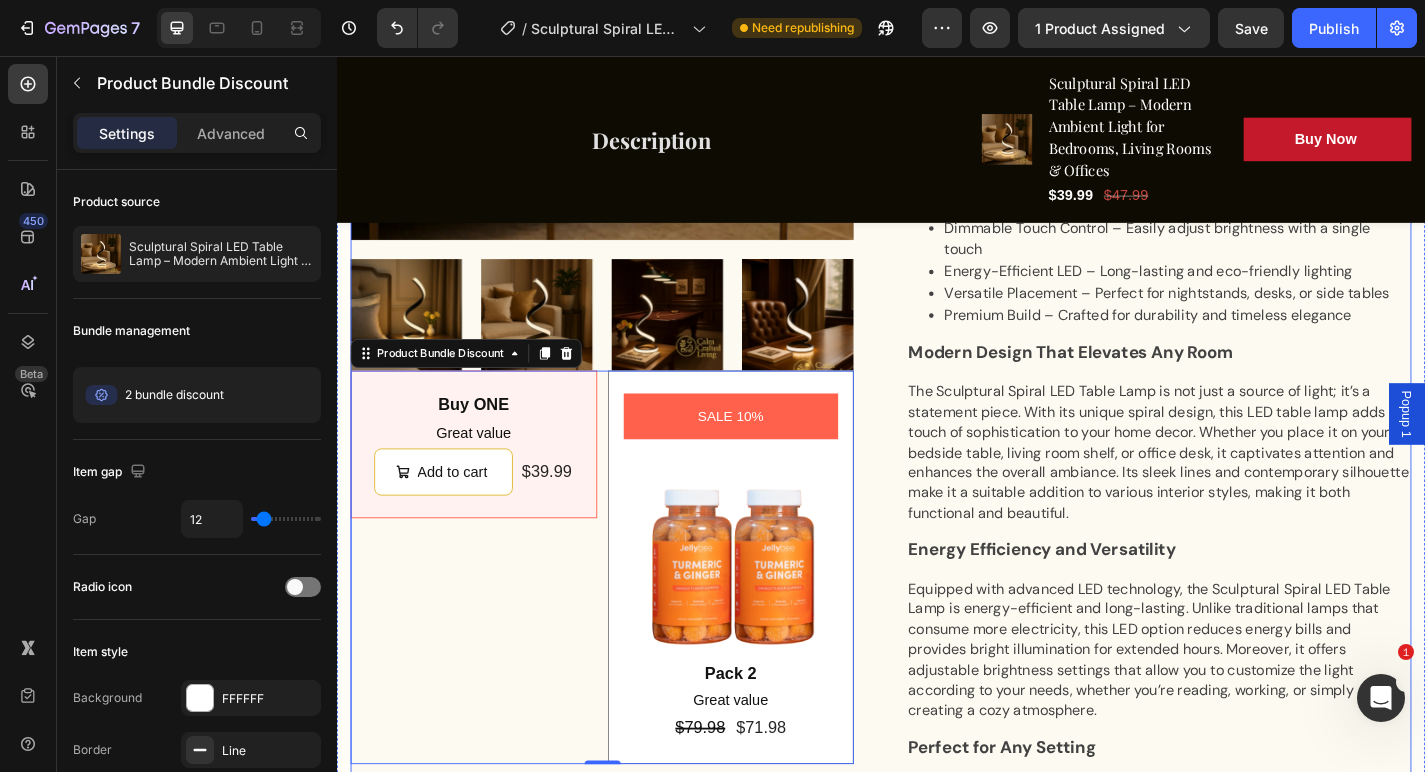 scroll, scrollTop: 850, scrollLeft: 0, axis: vertical 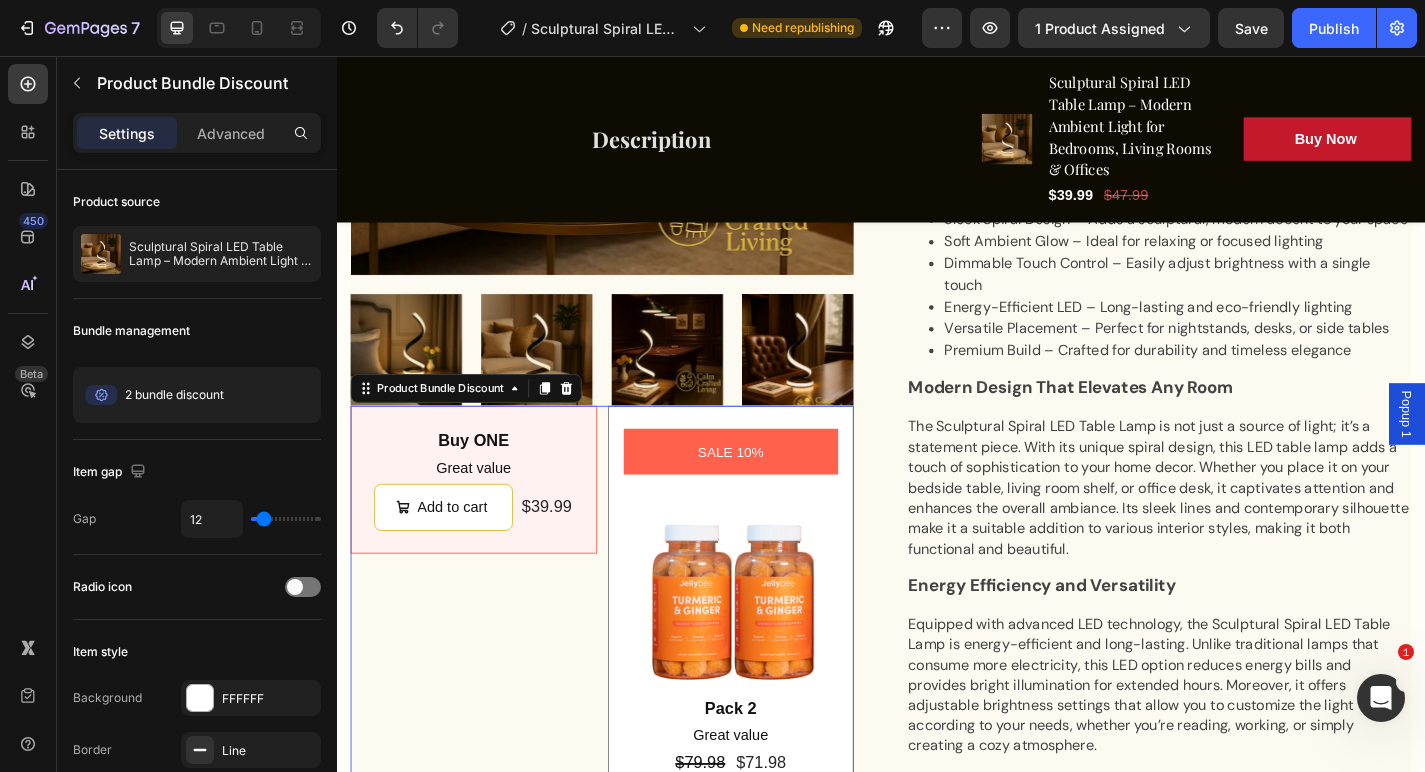click on "SALE 10% Product Badge Image Pack 2 Text Block Great value Text Block $79.98 Product Price Product Price $71.98 Product Price Product Price Row Row" at bounding box center (772, 658) 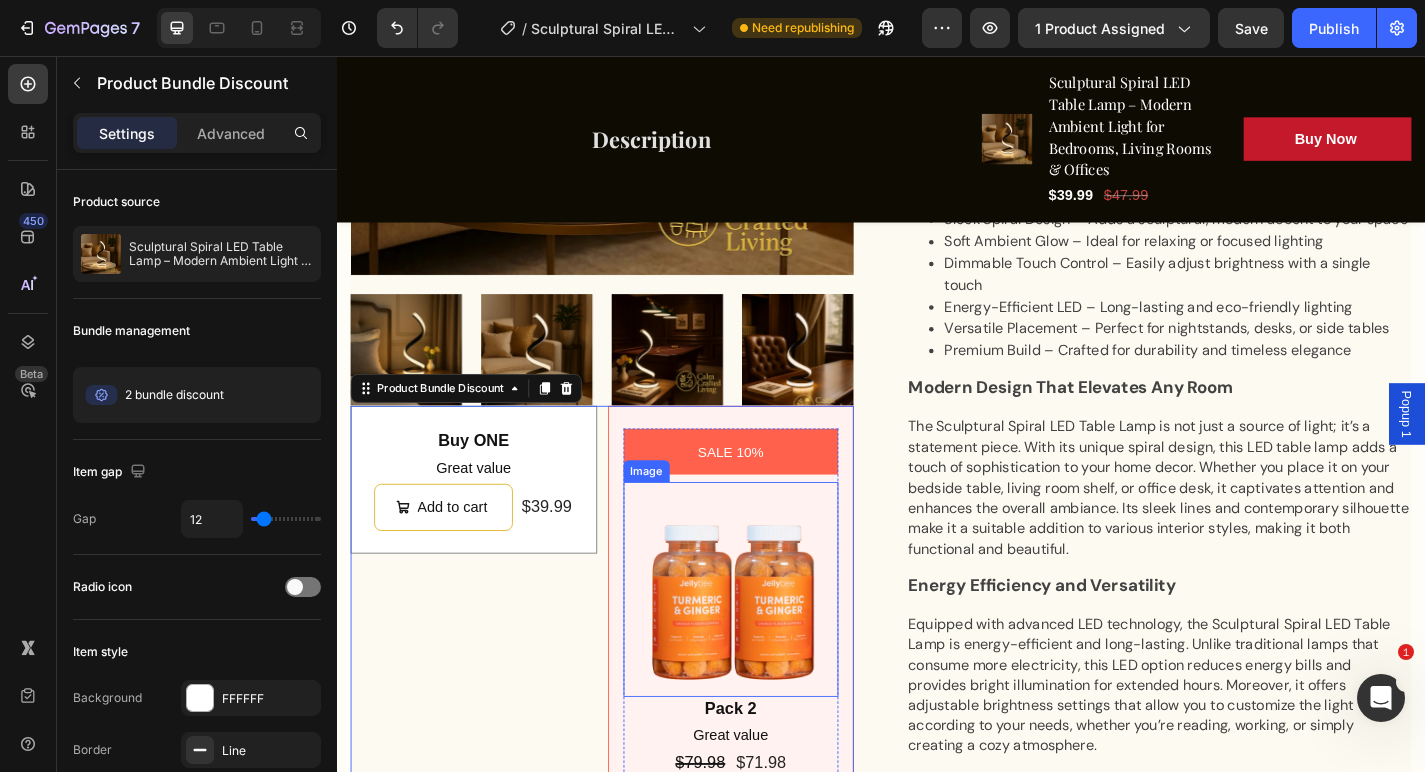 scroll, scrollTop: 960, scrollLeft: 0, axis: vertical 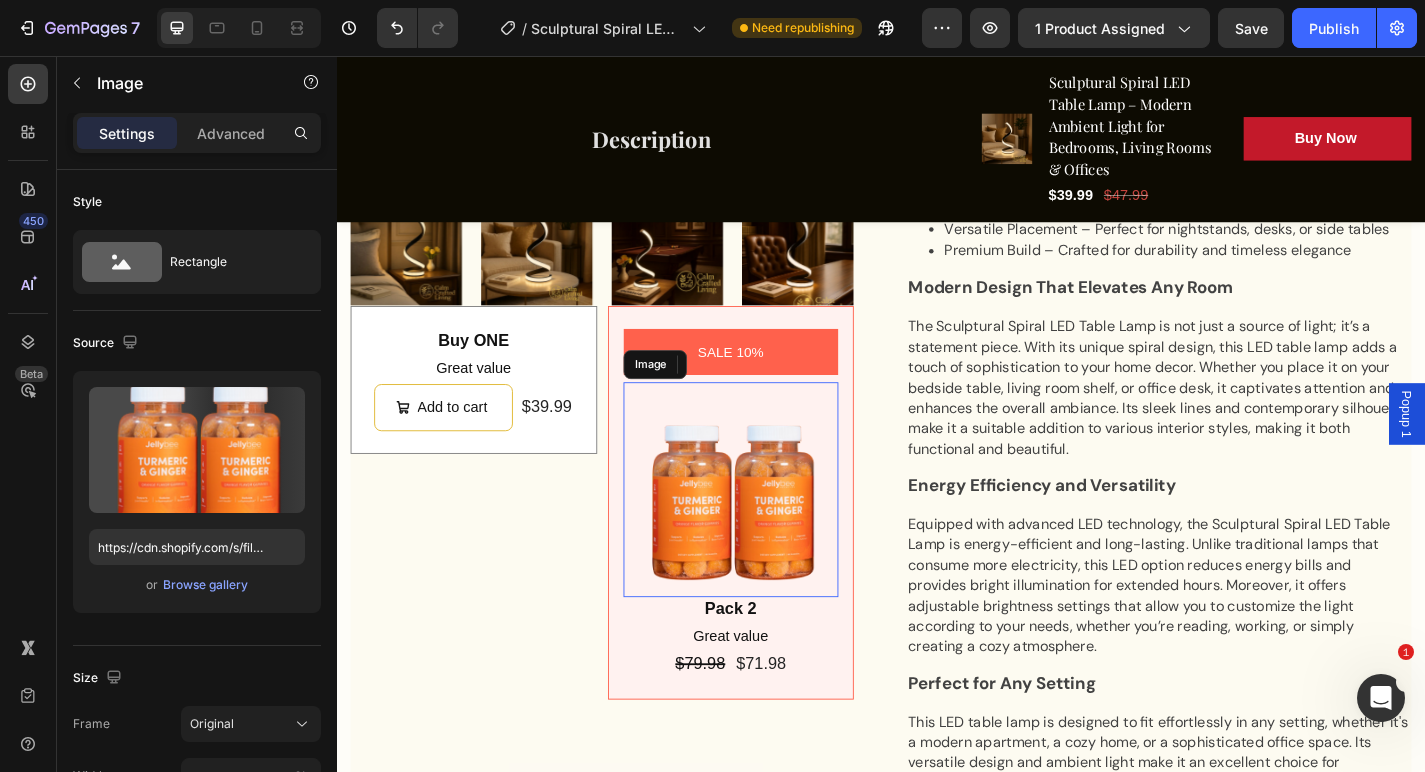 click at bounding box center (772, 534) 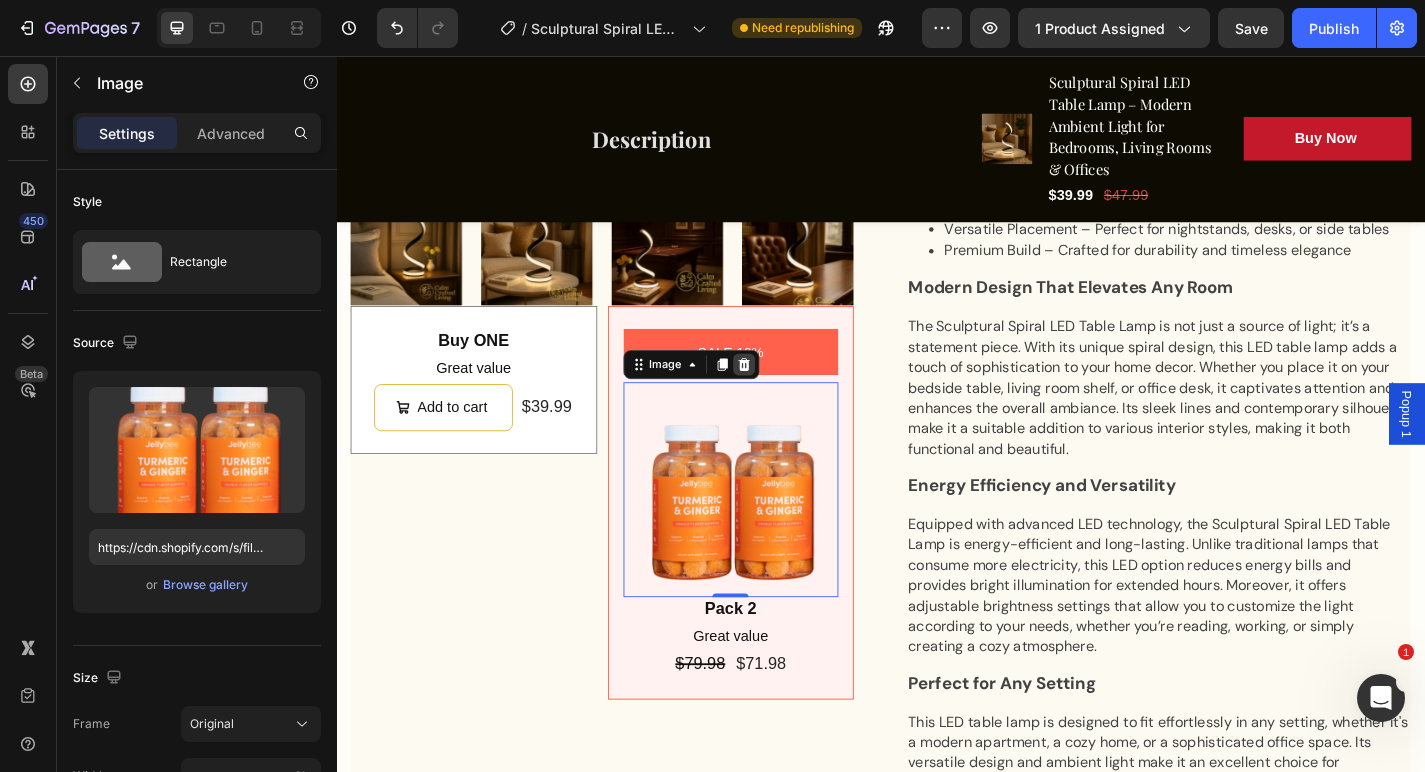 click 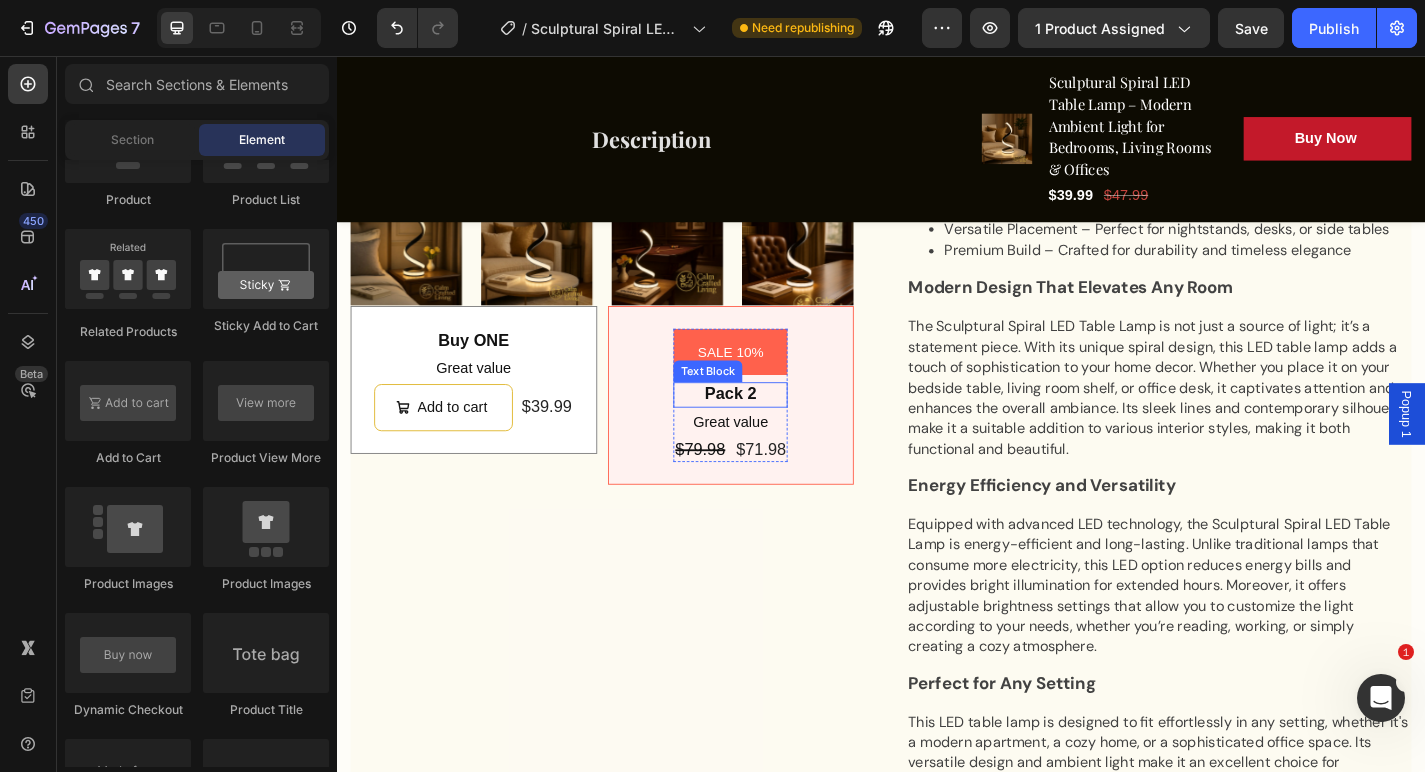 click on "Pack 2" at bounding box center (771, 429) 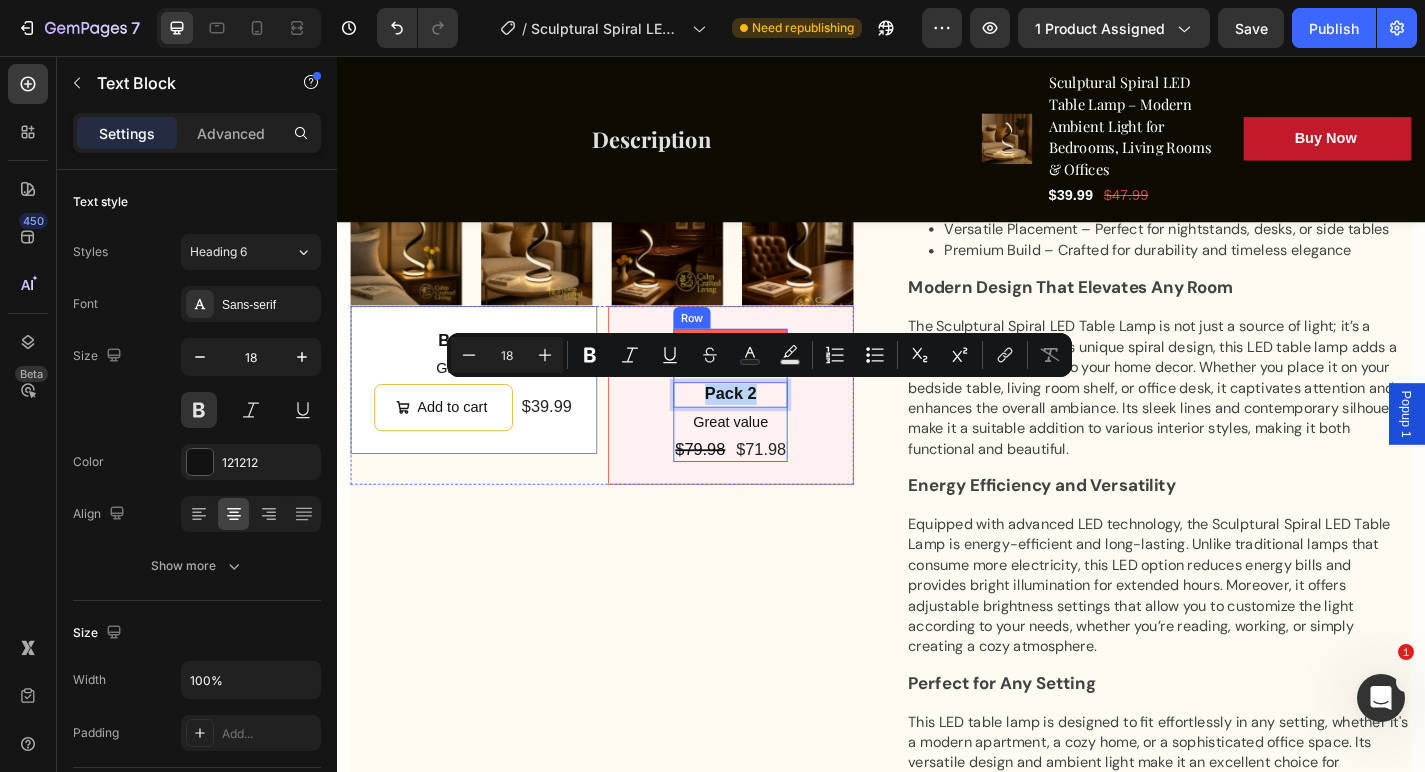drag, startPoint x: 806, startPoint y: 423, endPoint x: 715, endPoint y: 409, distance: 92.070625 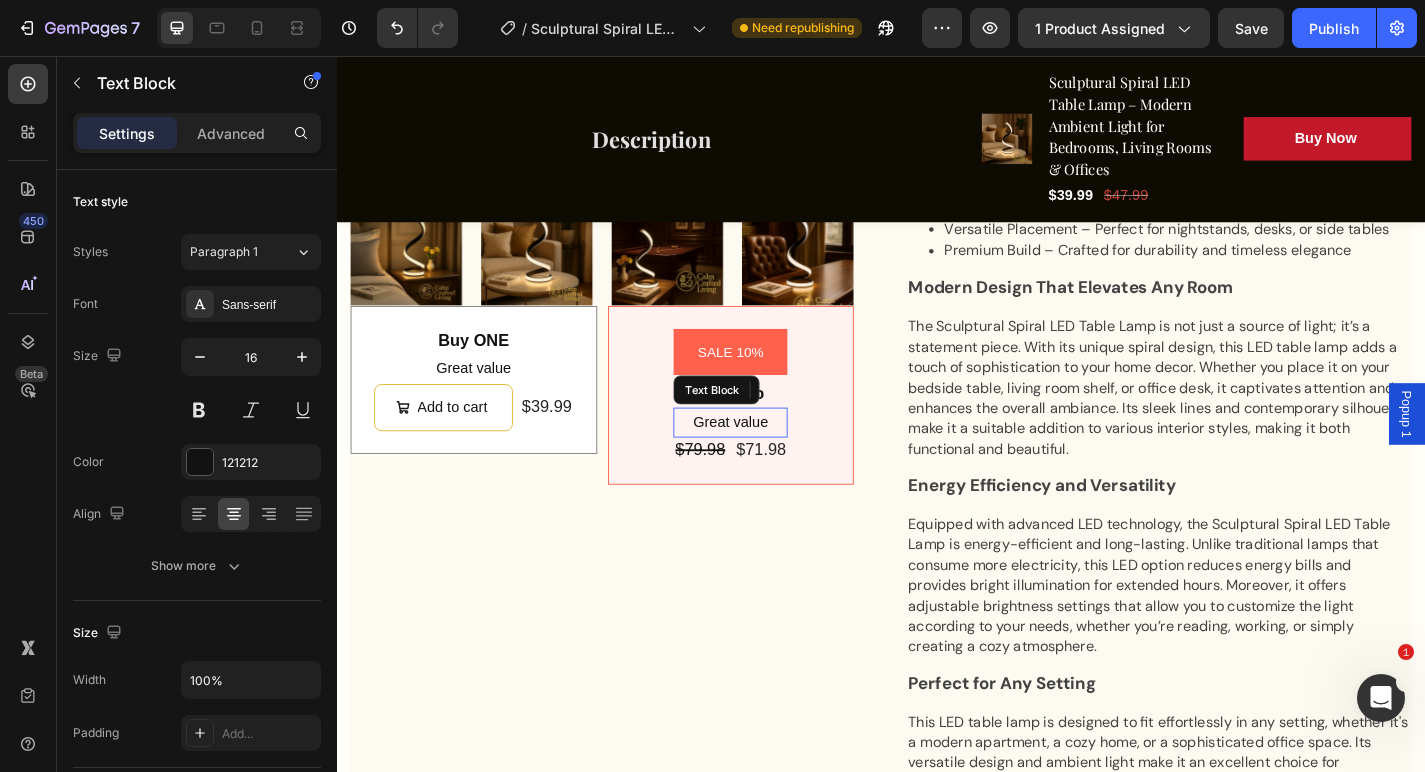 click on "Great value" at bounding box center [771, 460] 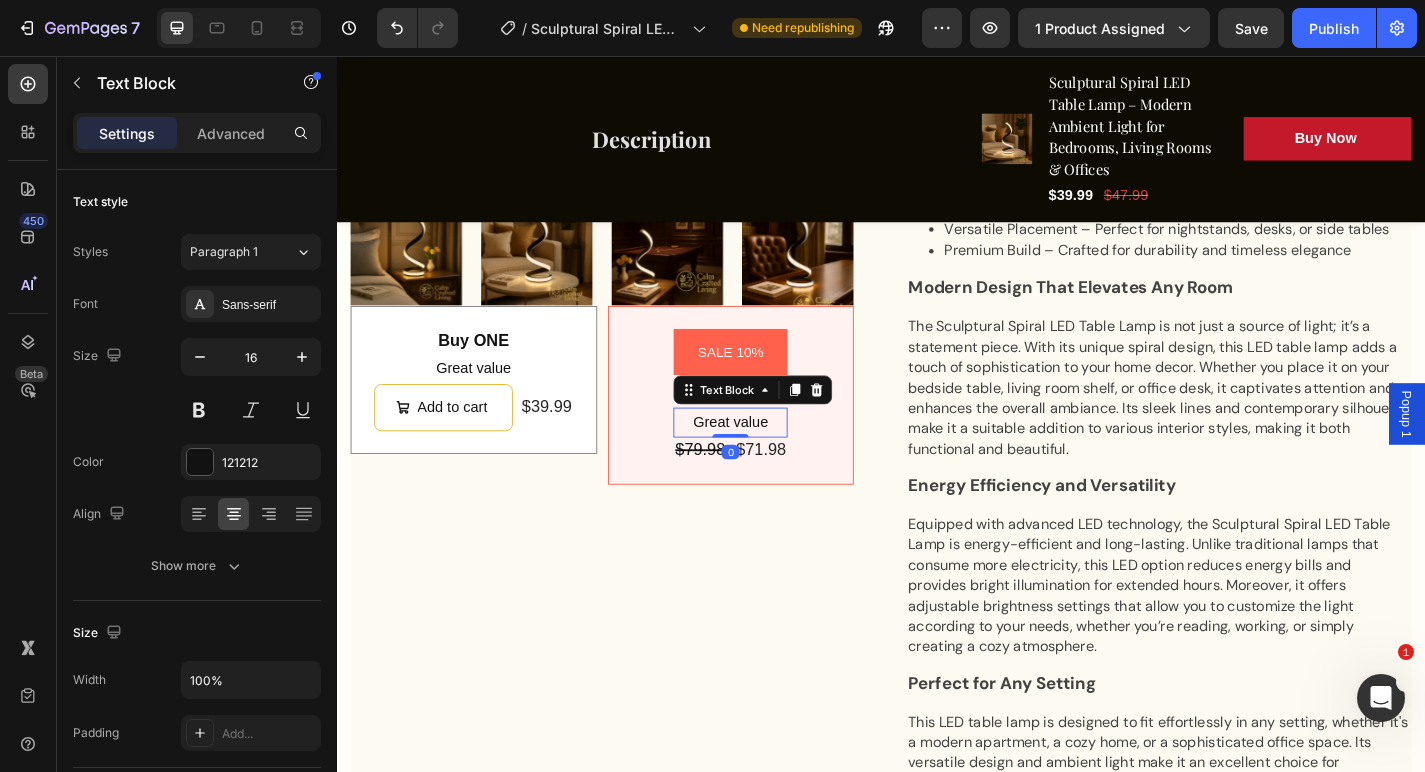 click on "Great value" at bounding box center [771, 460] 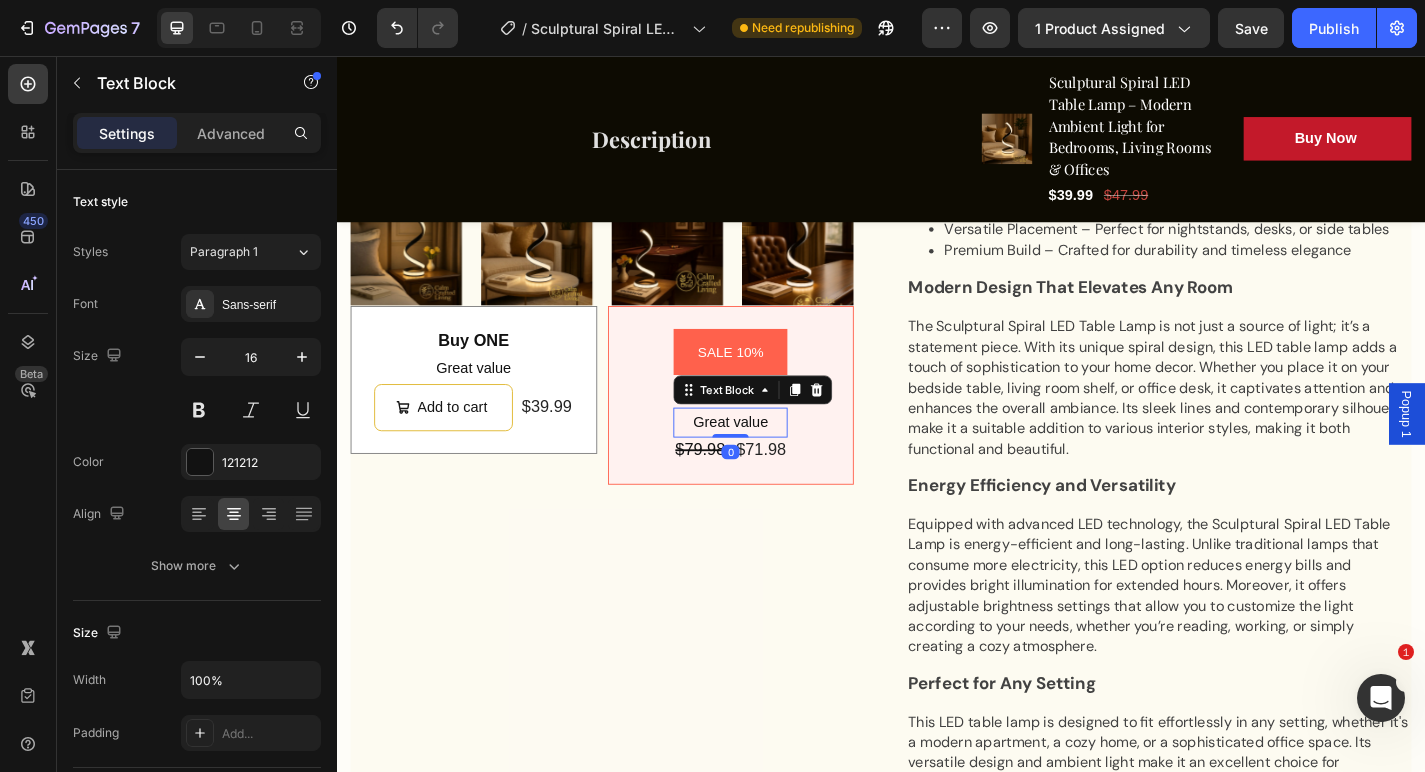 click on "Great value" at bounding box center [771, 460] 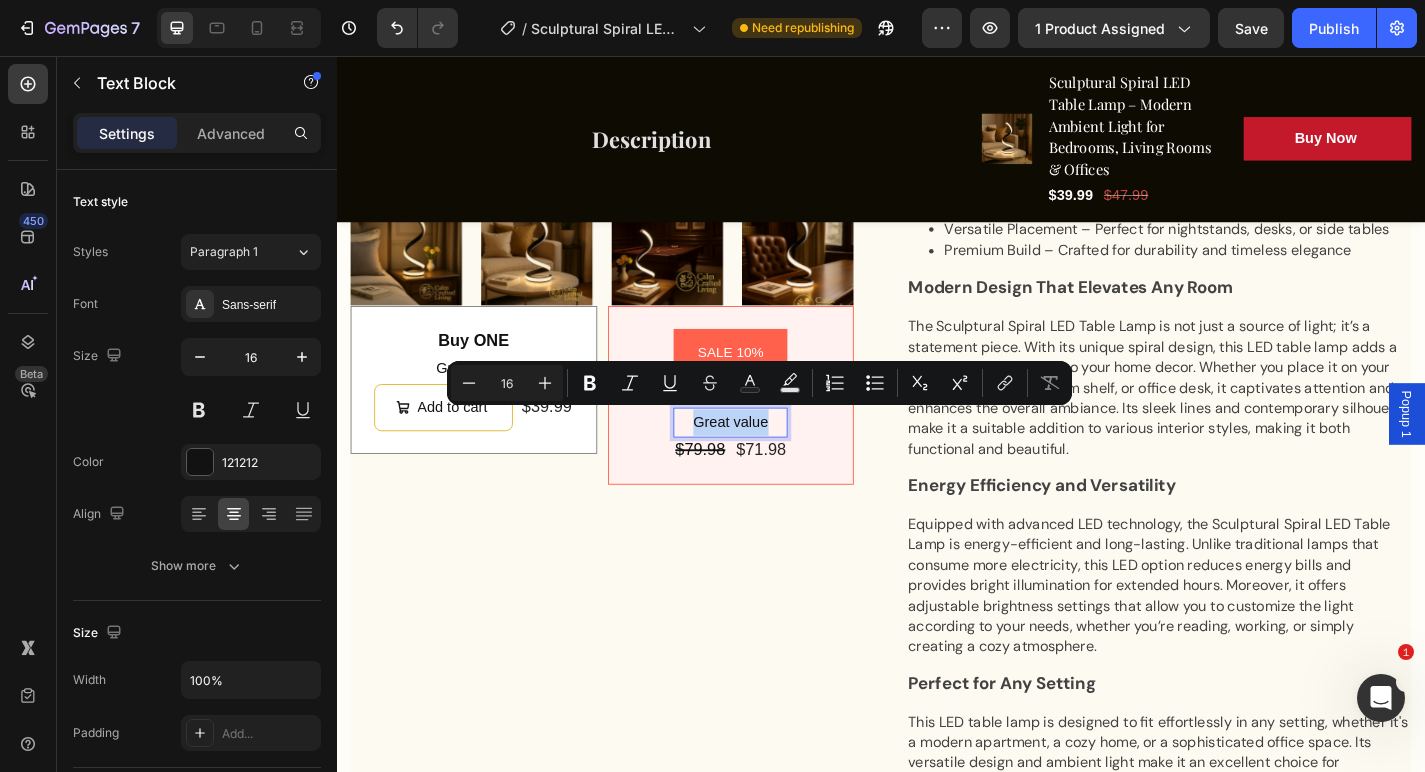 drag, startPoint x: 812, startPoint y: 453, endPoint x: 723, endPoint y: 451, distance: 89.02247 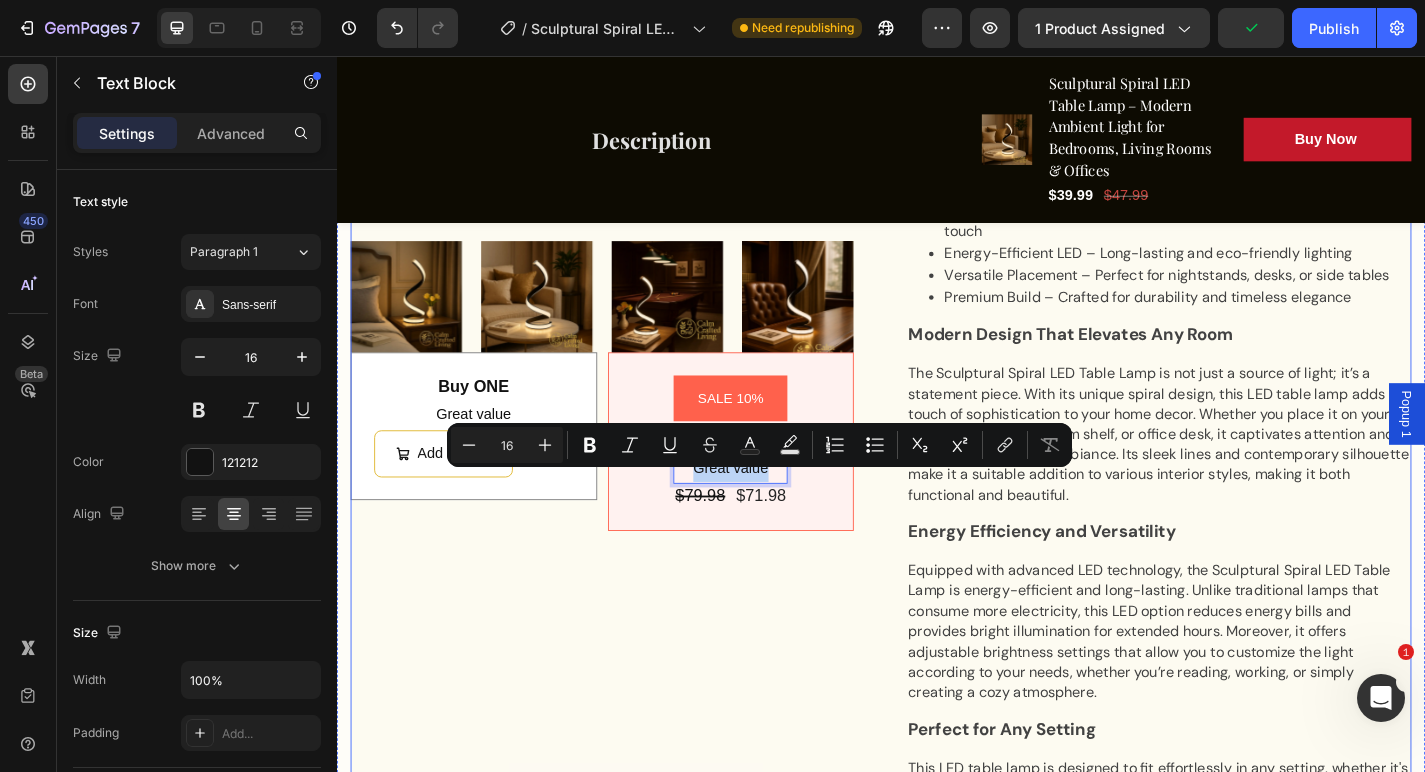 scroll, scrollTop: 865, scrollLeft: 0, axis: vertical 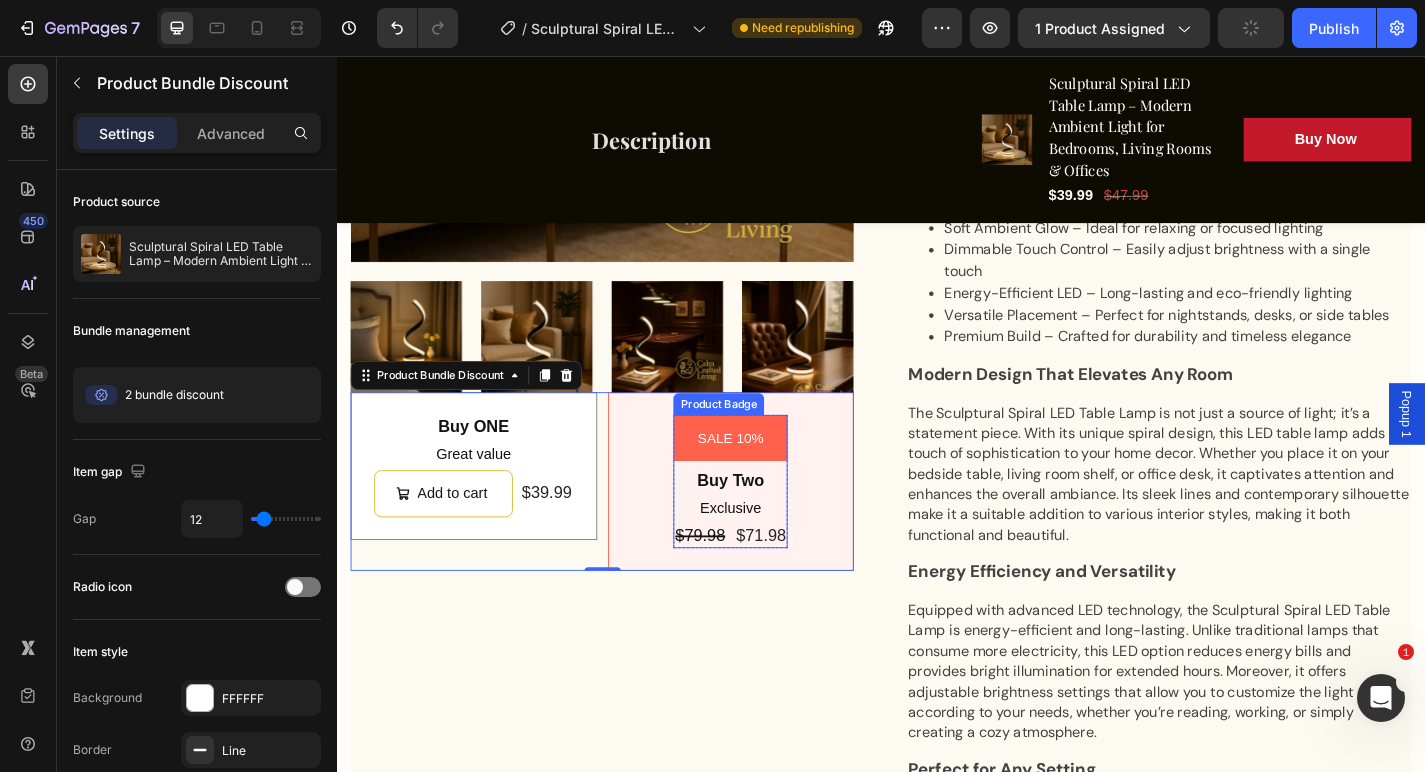 click on "SALE 10%" at bounding box center (771, 477) 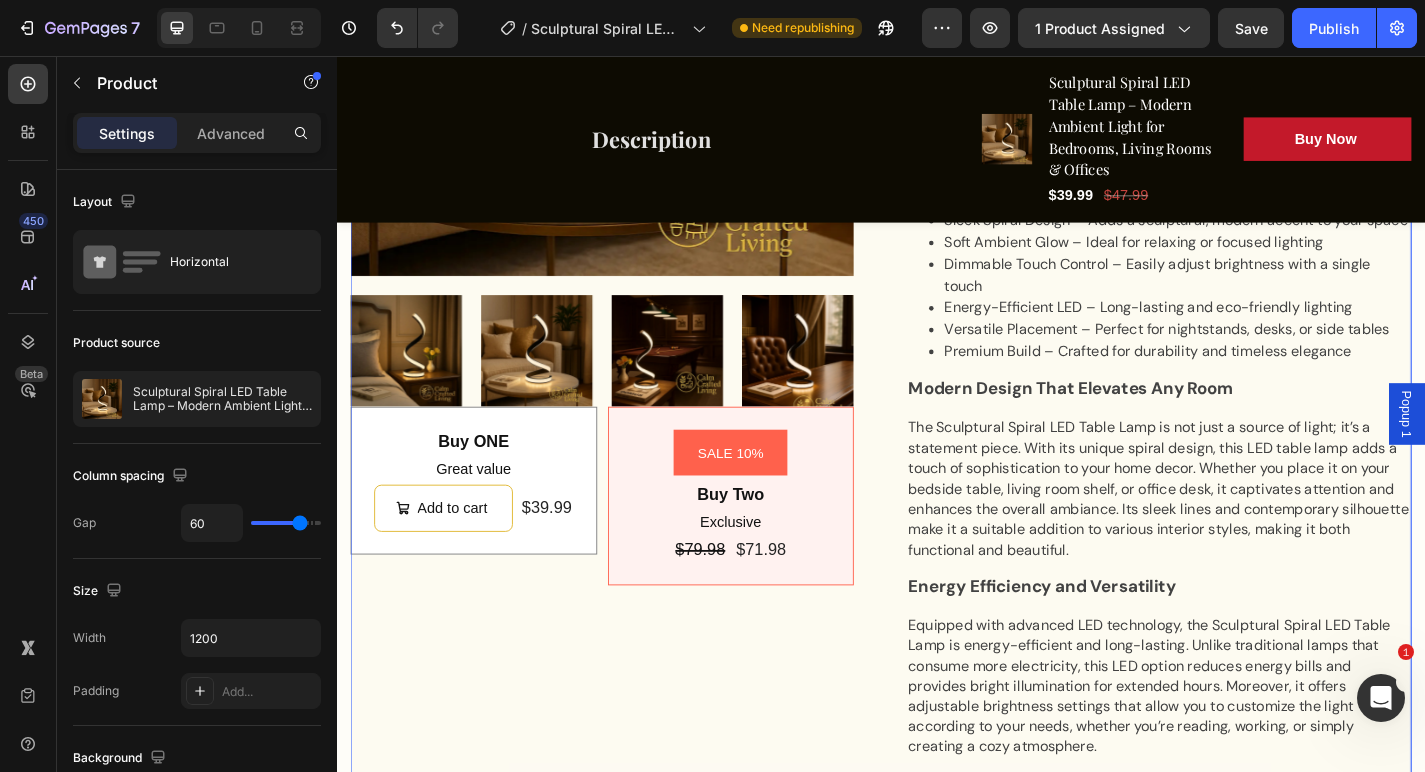 scroll, scrollTop: 848, scrollLeft: 0, axis: vertical 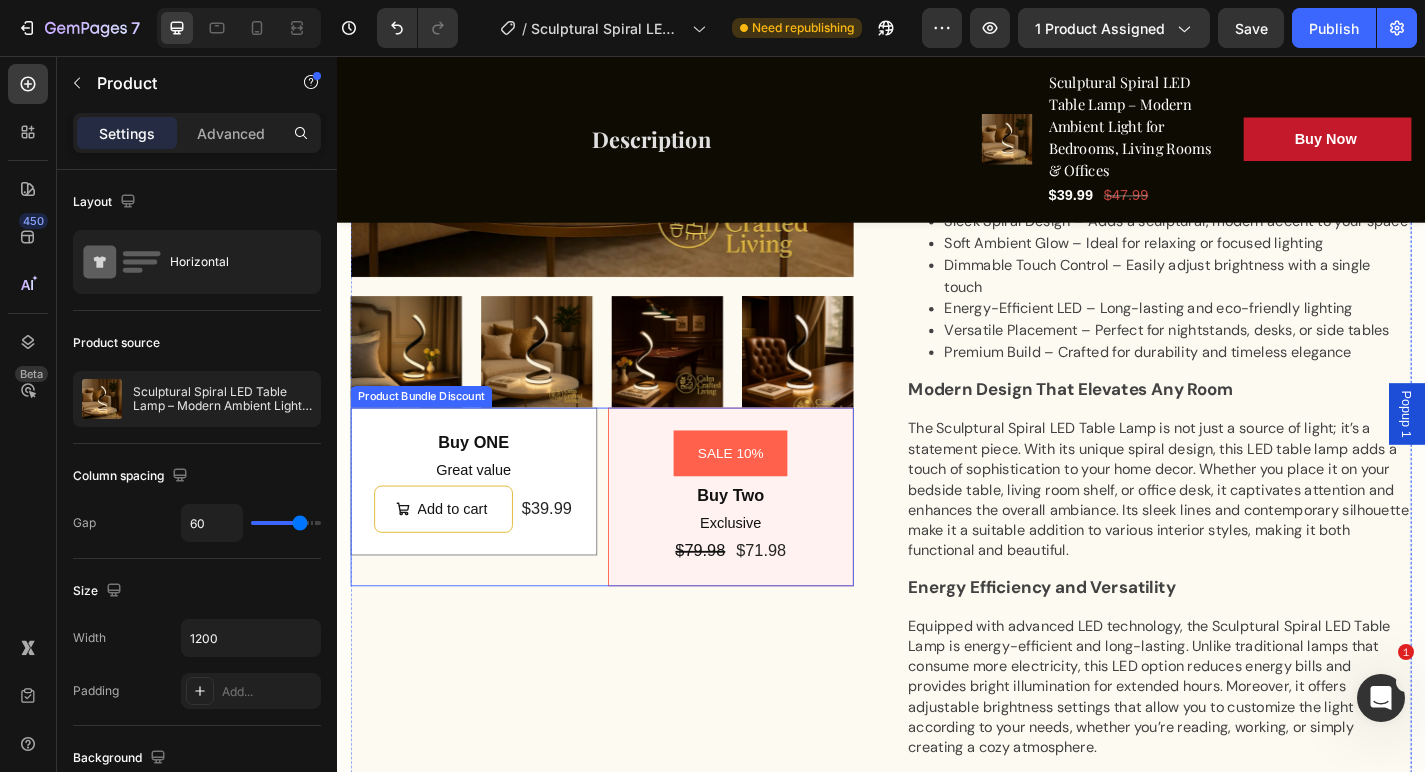 click on "Buy ONE Text Block Great value Text Block
Add to cart Add to Cart $39.99 Product Price Product Price Row Row" at bounding box center (488, 525) 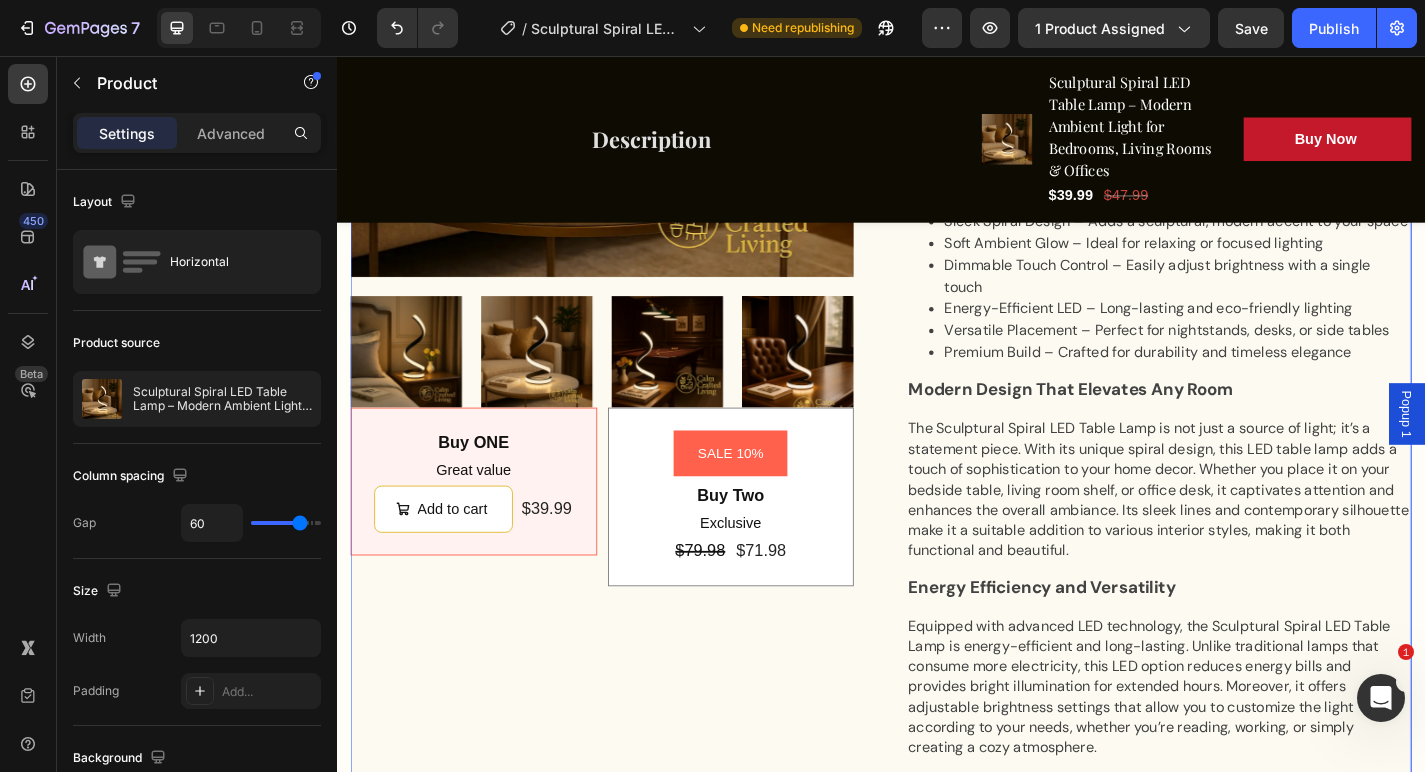 click on "Product Images Buy ONE Text Block Great value Text Block
Add to cart Add to Cart $39.99 Product Price Product Price Row Row SALE 10% Product Badge Buy Two Text Block Exclusive Text Block $79.98 Product Price Product Price $71.98 Product Price Product Price Row Row Product Bundle Discount   0" at bounding box center (629, 690) 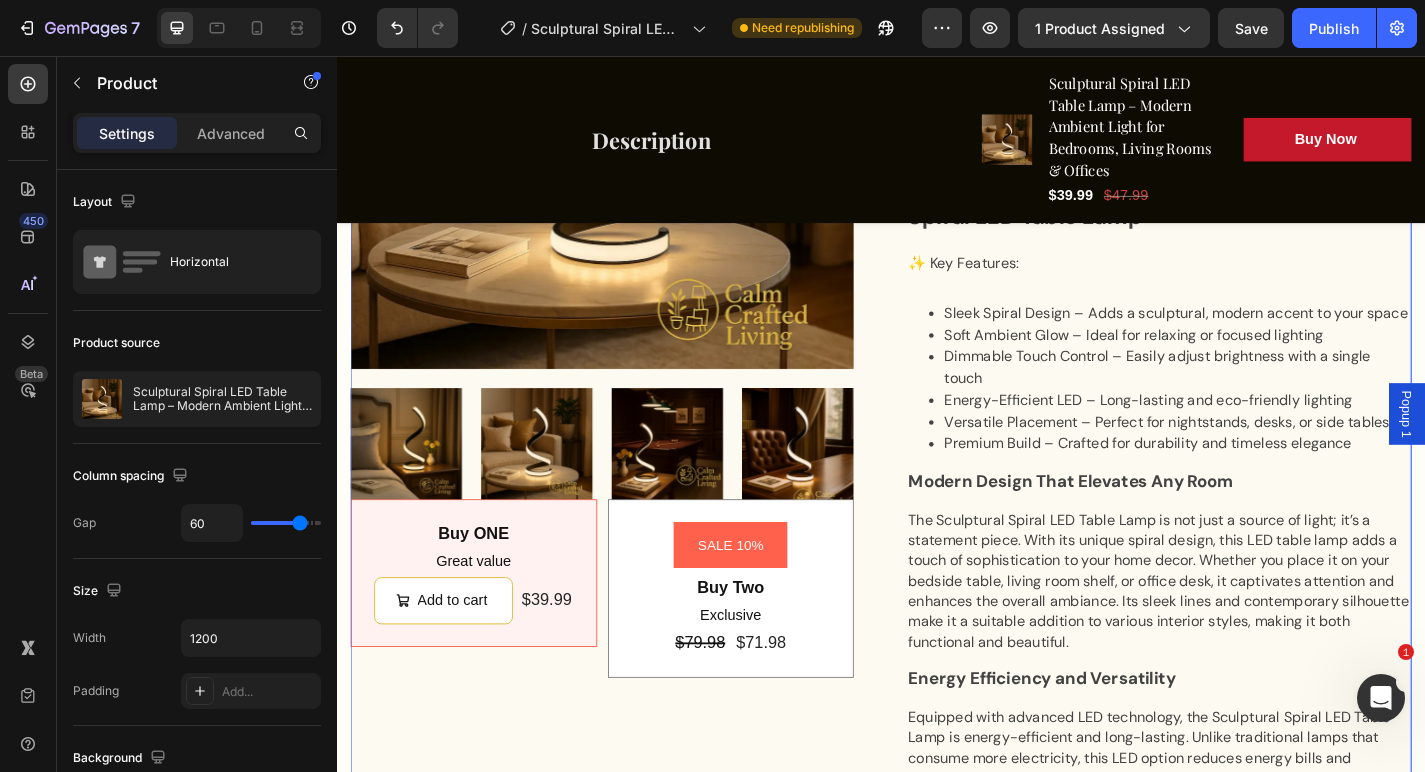 scroll, scrollTop: 733, scrollLeft: 0, axis: vertical 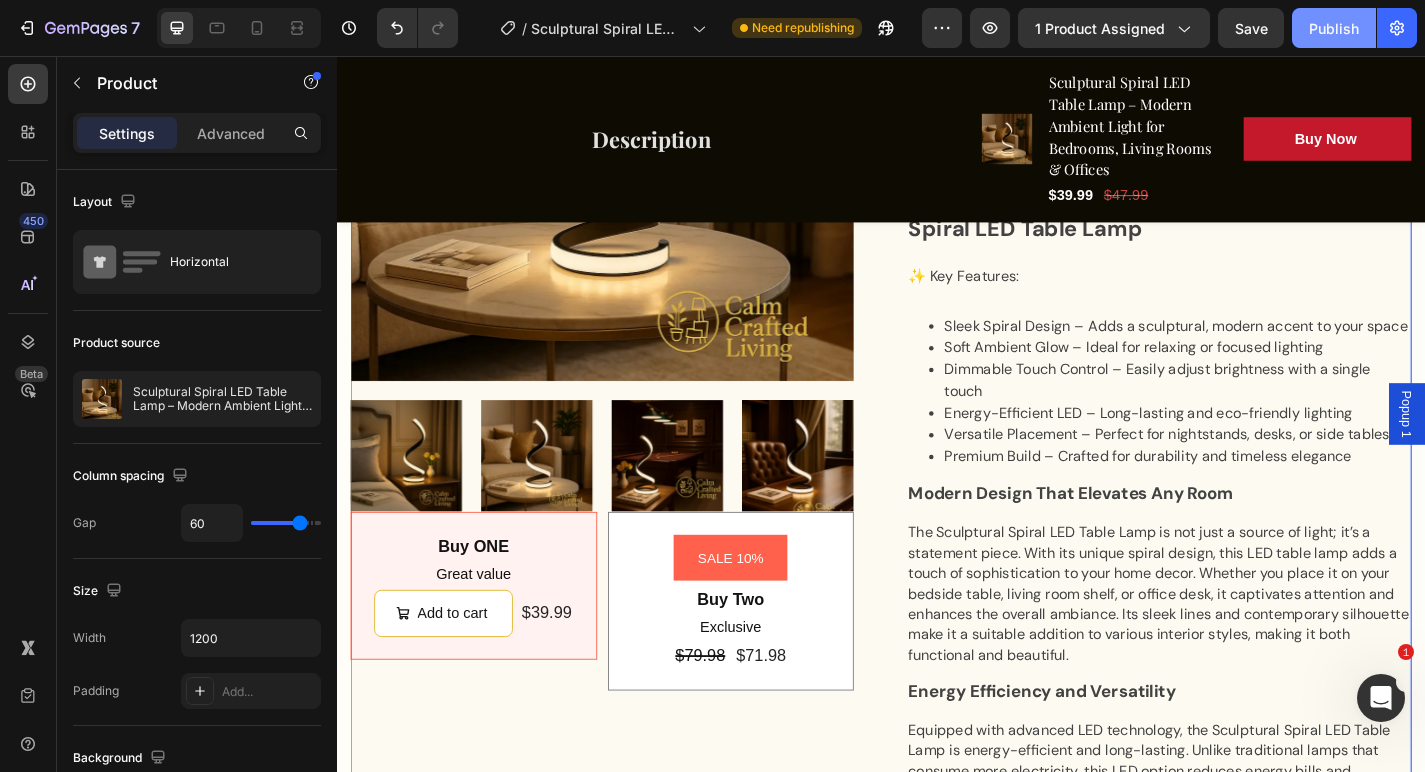 click on "Publish" at bounding box center [1334, 28] 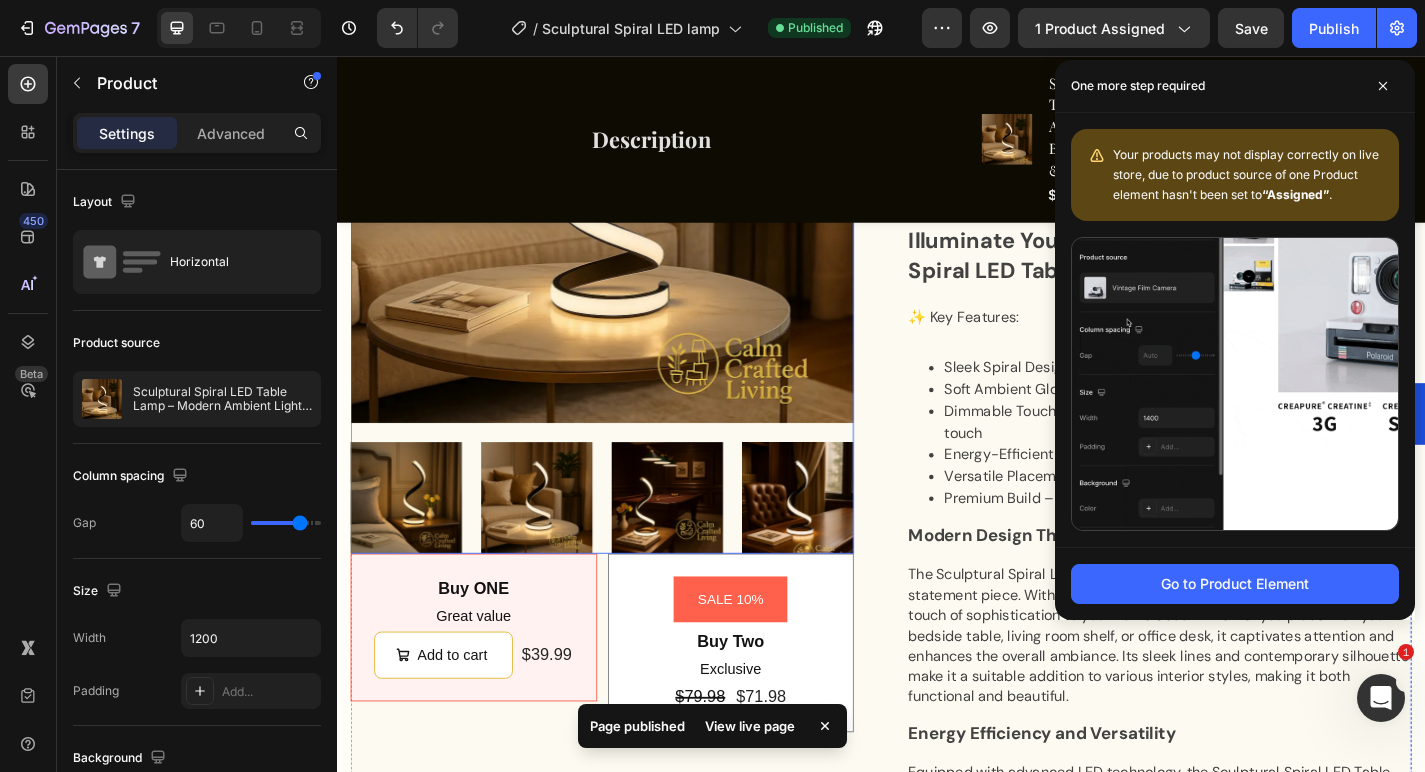 scroll, scrollTop: 680, scrollLeft: 0, axis: vertical 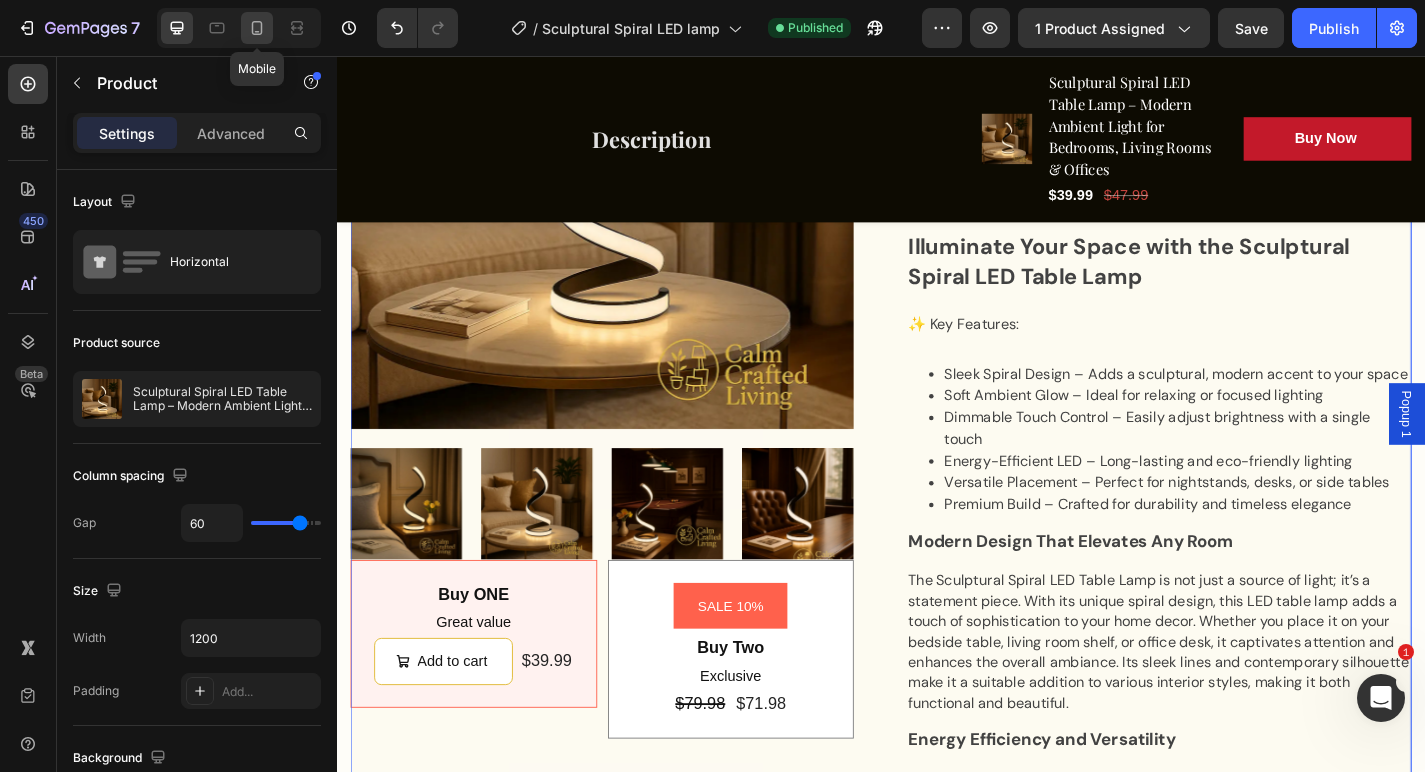 click 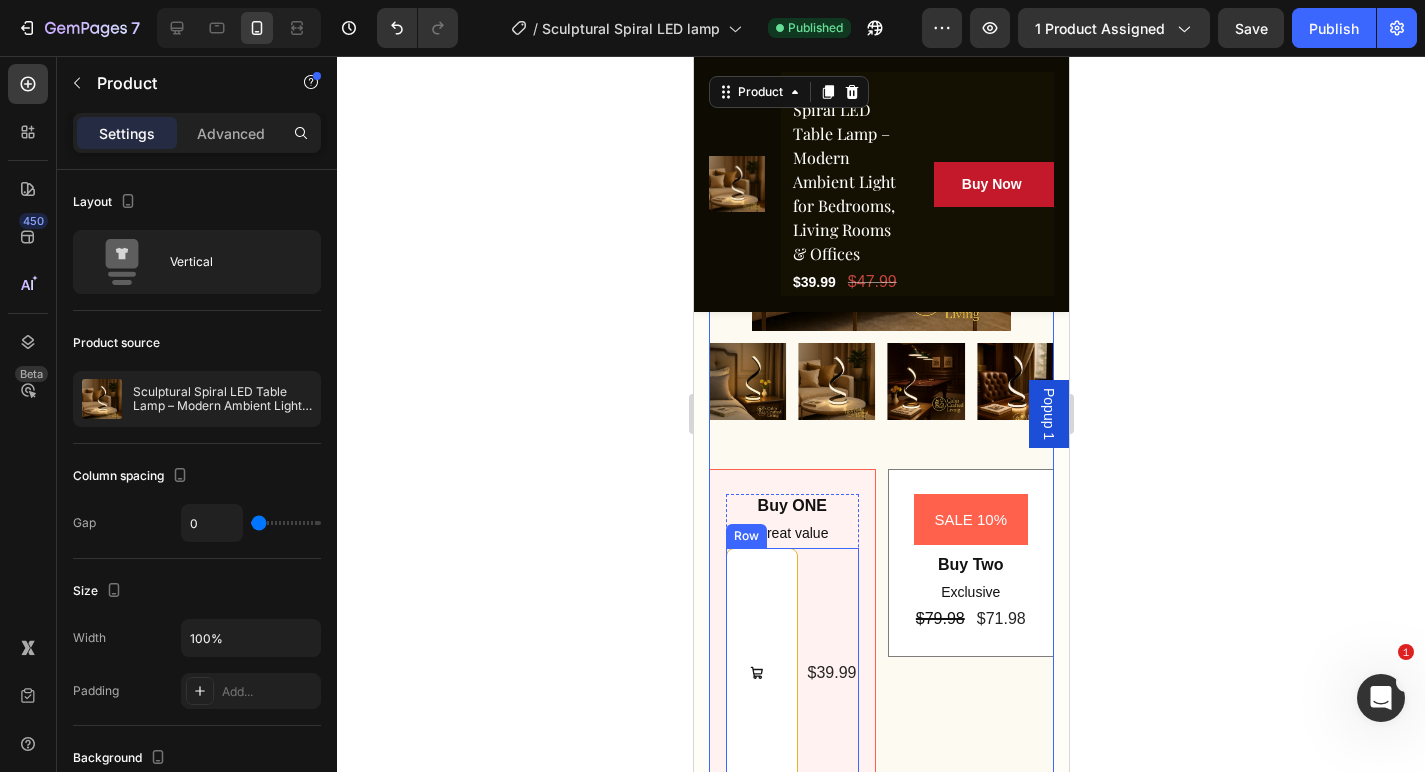 scroll, scrollTop: 606, scrollLeft: 0, axis: vertical 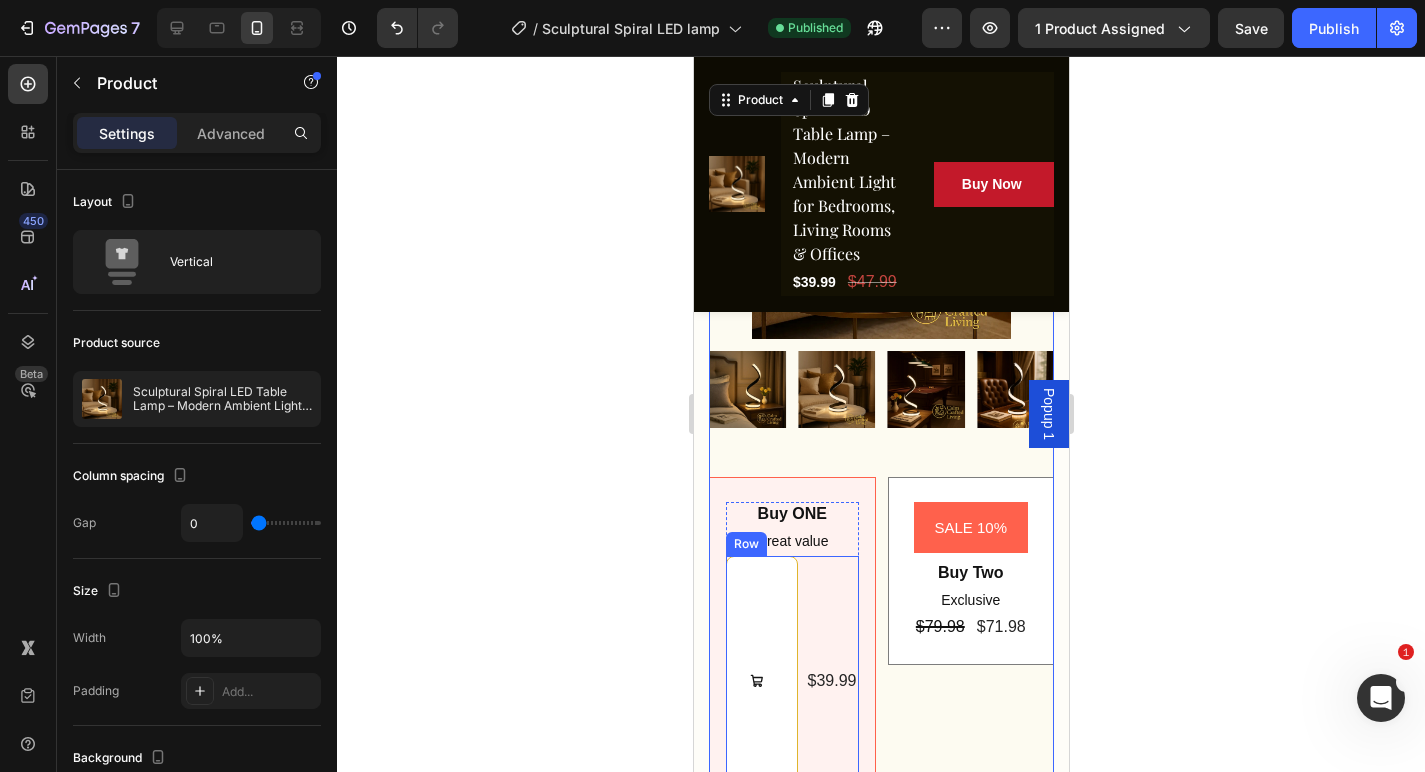 click on "$39.99 Product Price Product Price" at bounding box center (831, 681) 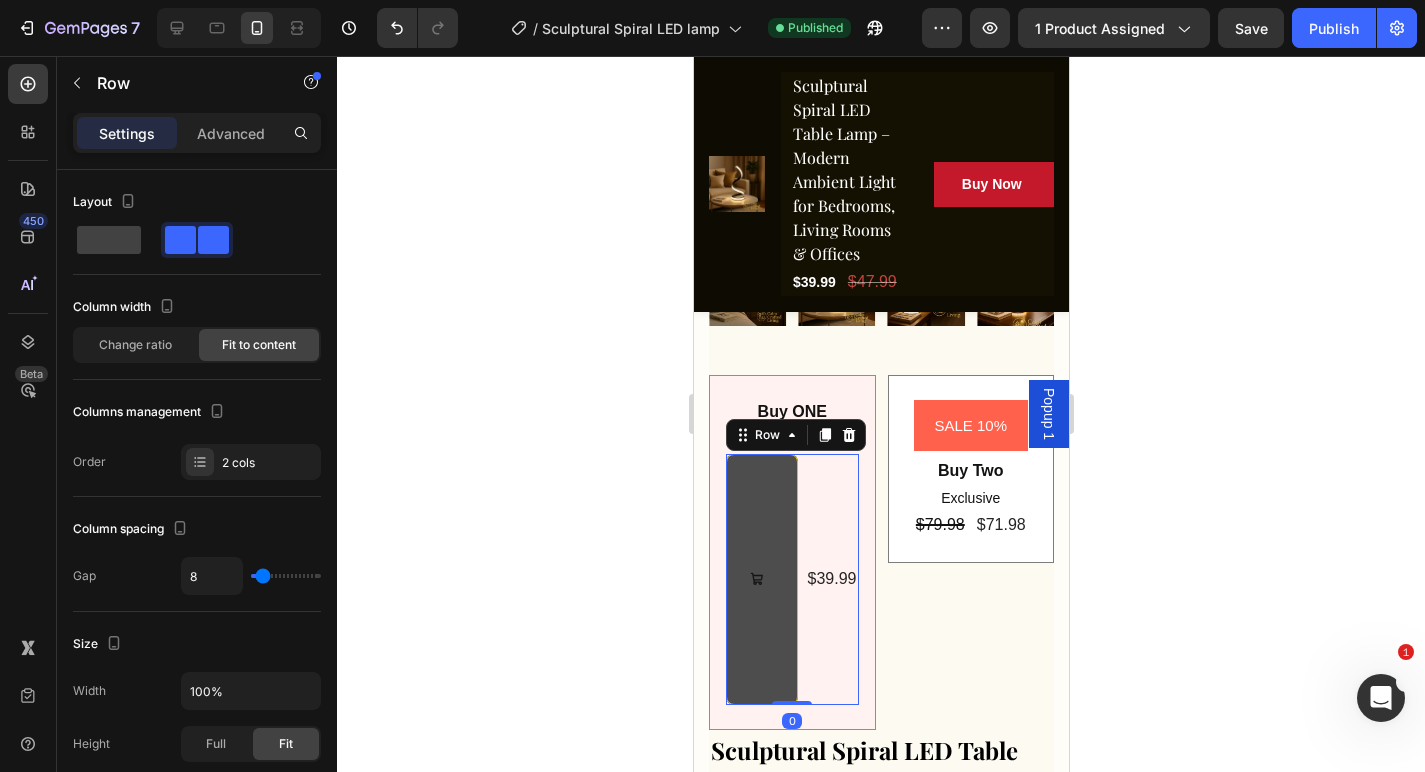 scroll, scrollTop: 695, scrollLeft: 0, axis: vertical 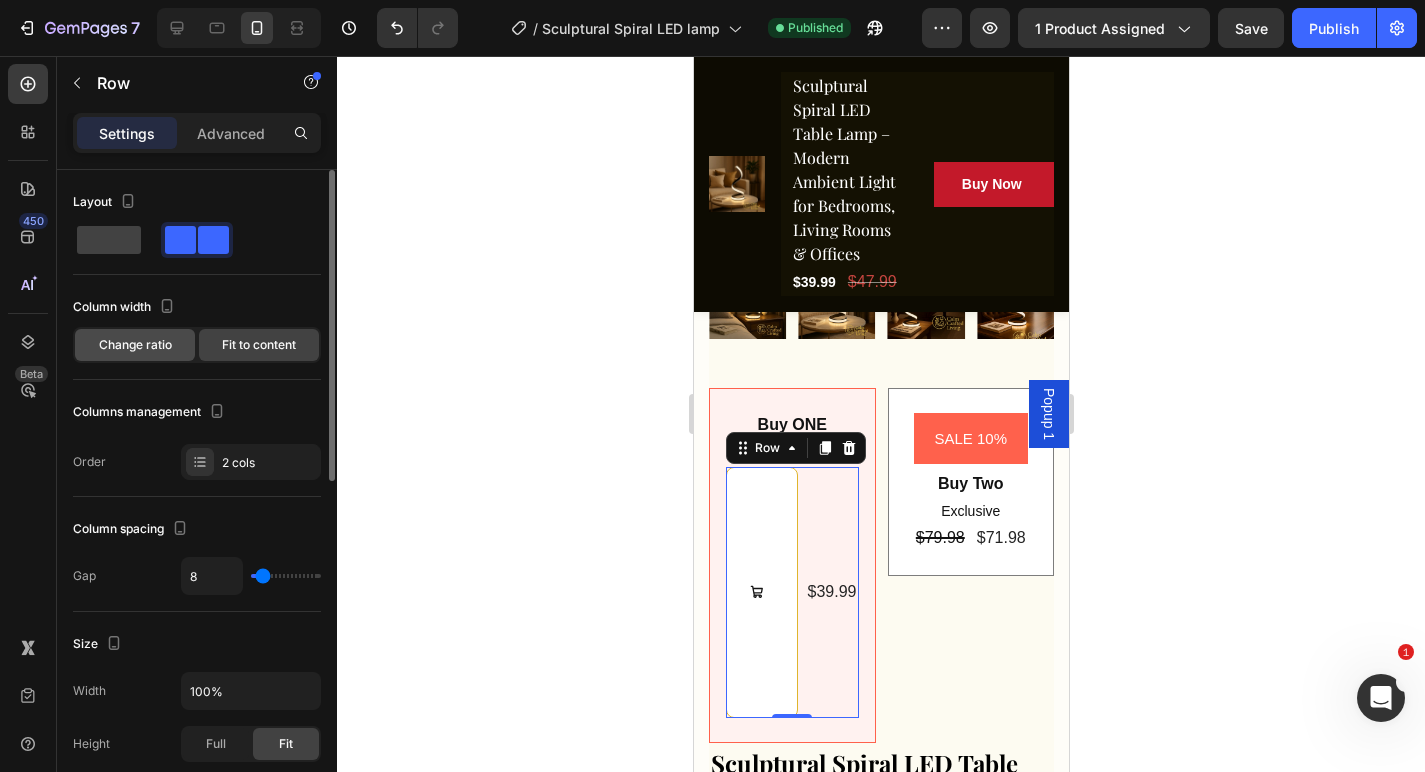 click on "Change ratio" 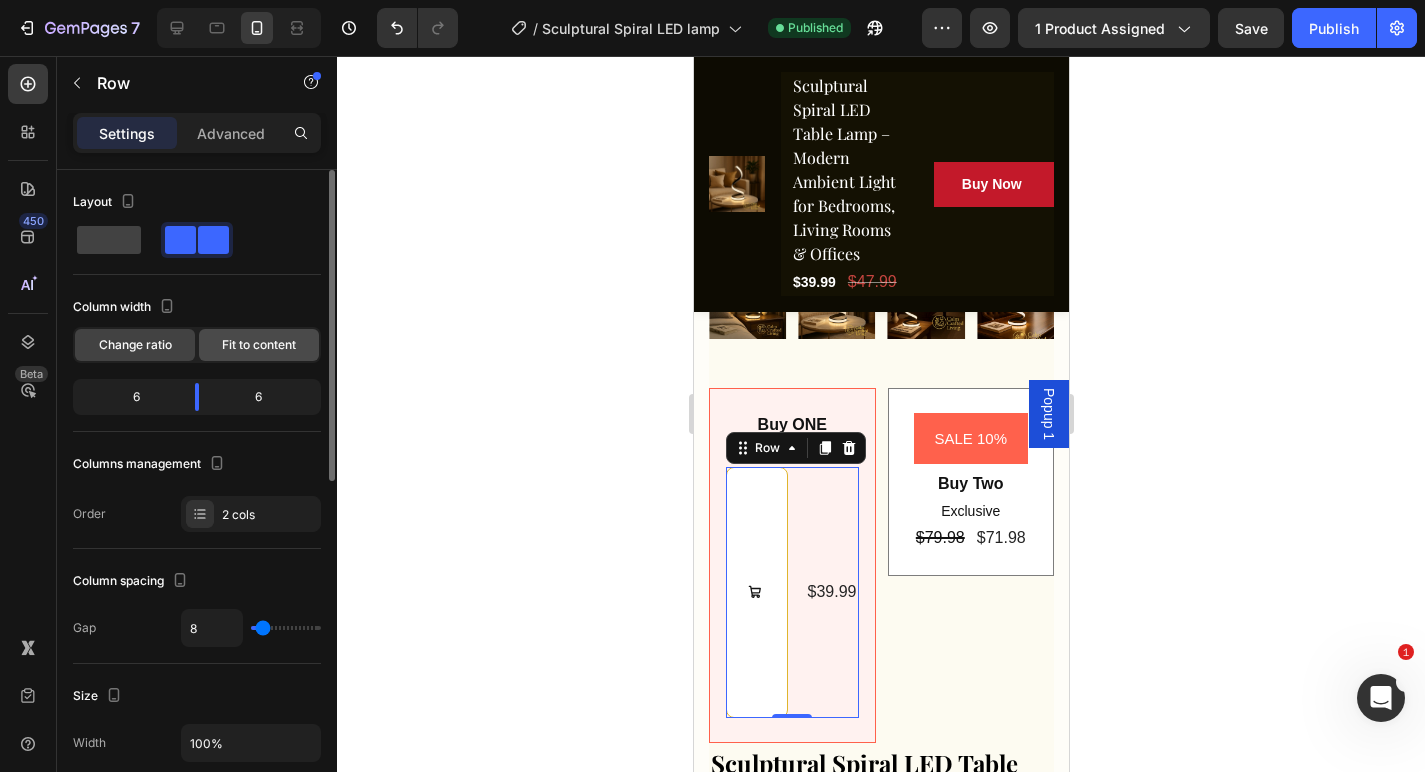 click on "Fit to content" 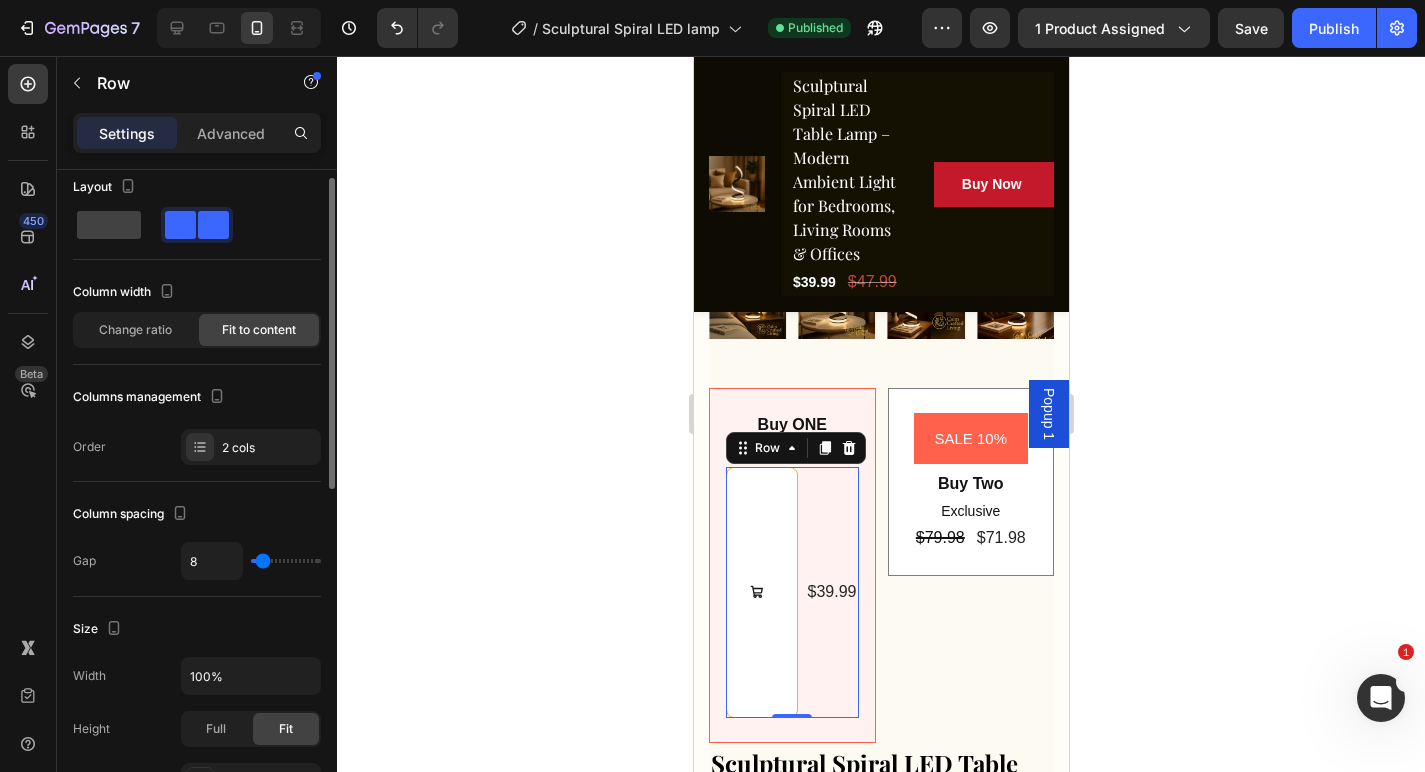 scroll, scrollTop: 18, scrollLeft: 0, axis: vertical 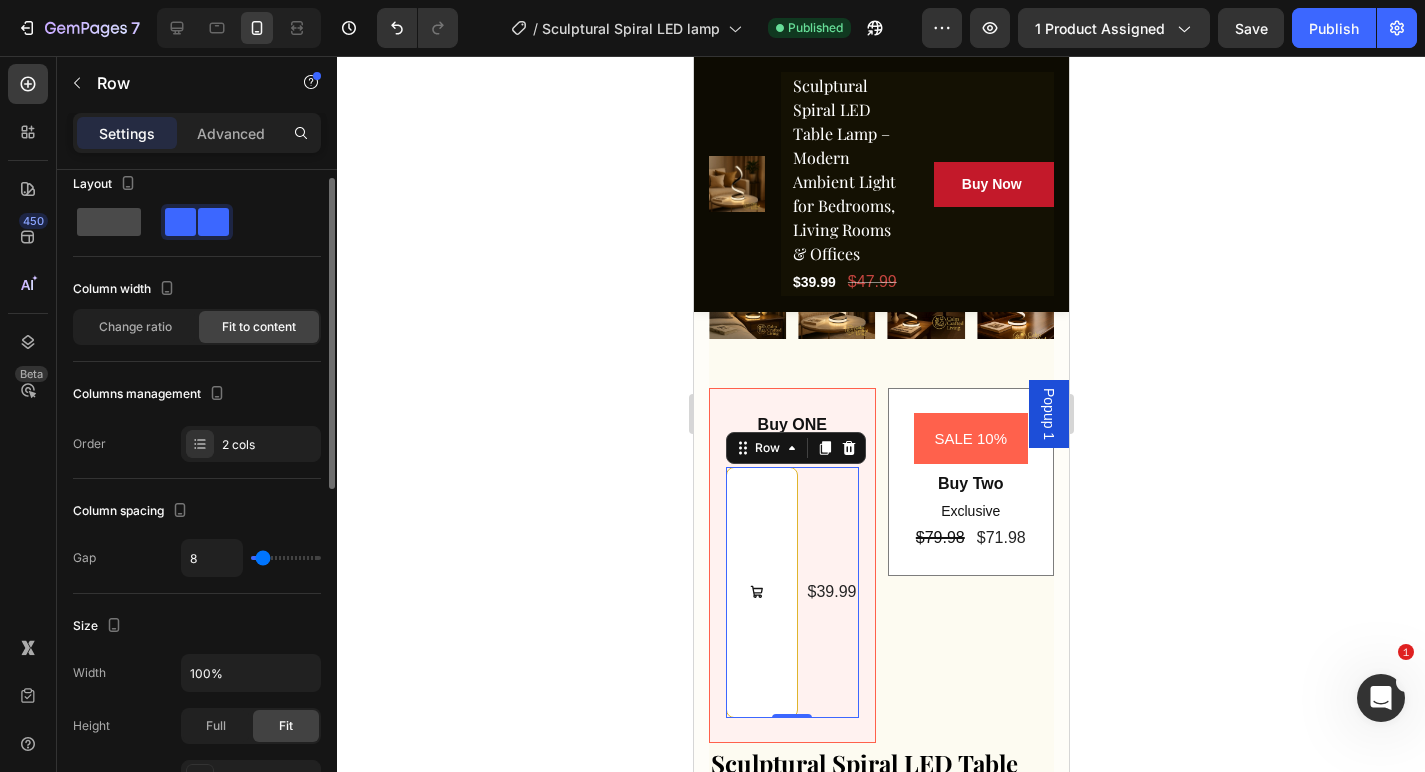 click 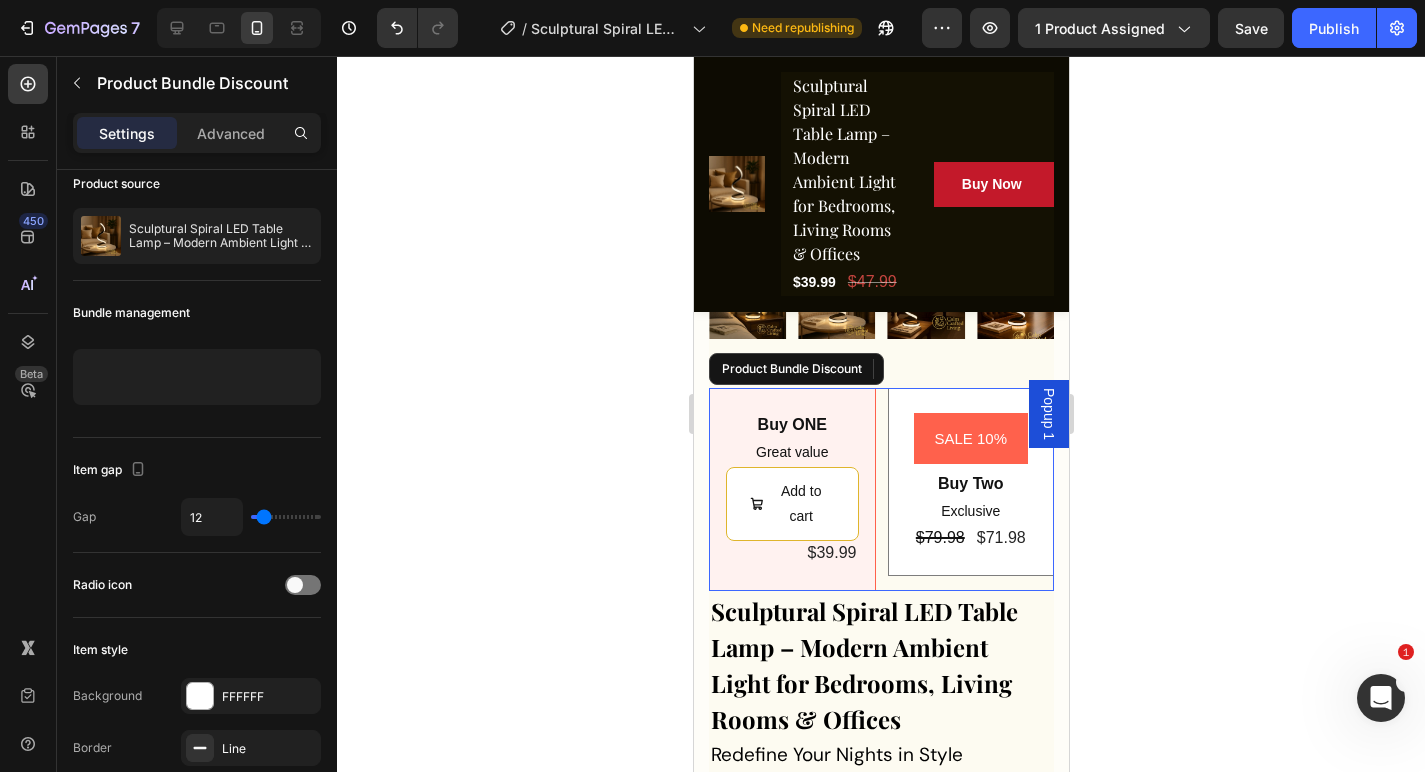 click on "SALE 10% Product Badge Buy Two Text Block Exclusive Text Block $79.98 Product Price Product Price $71.98 Product Price Product Price Row Row" at bounding box center [970, 482] 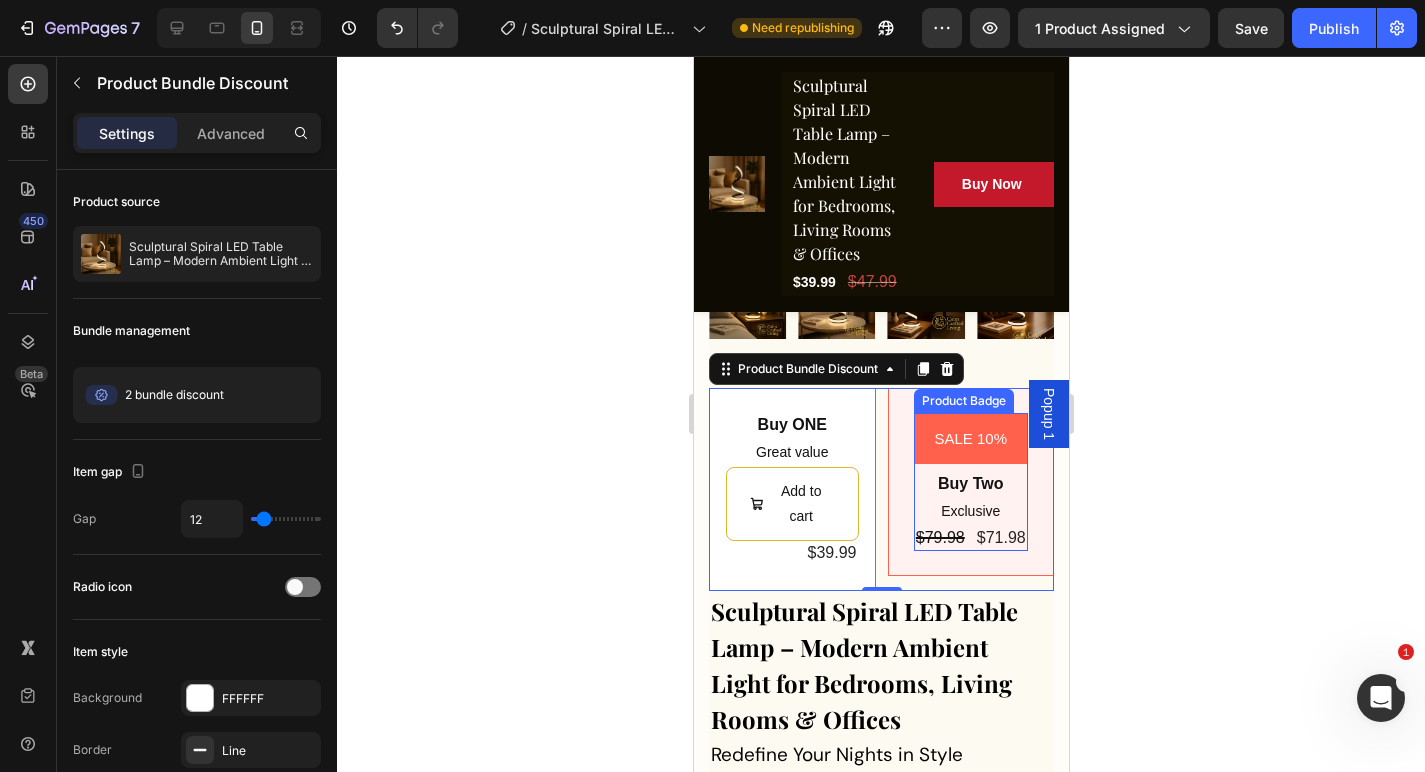 click on "SALE 10%" at bounding box center [969, 438] 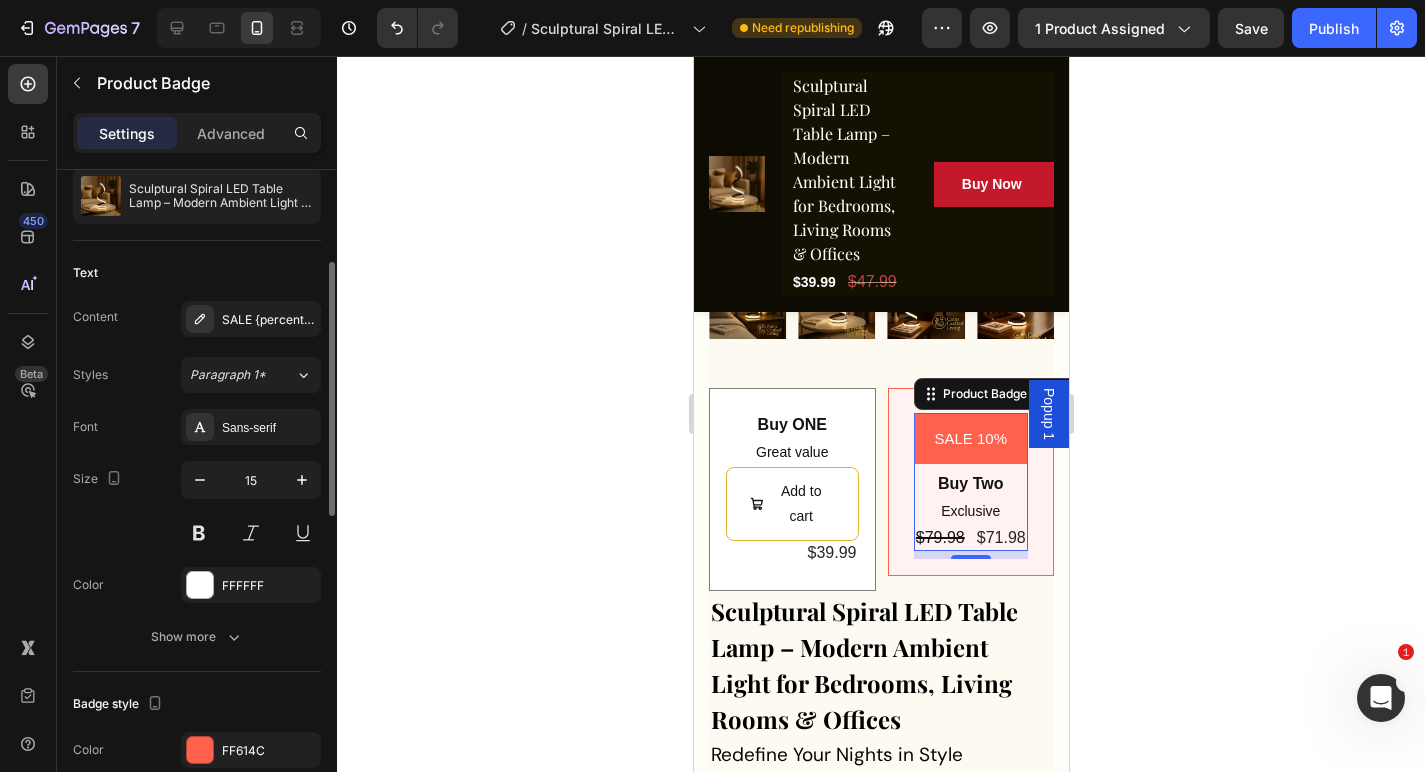 scroll, scrollTop: 210, scrollLeft: 0, axis: vertical 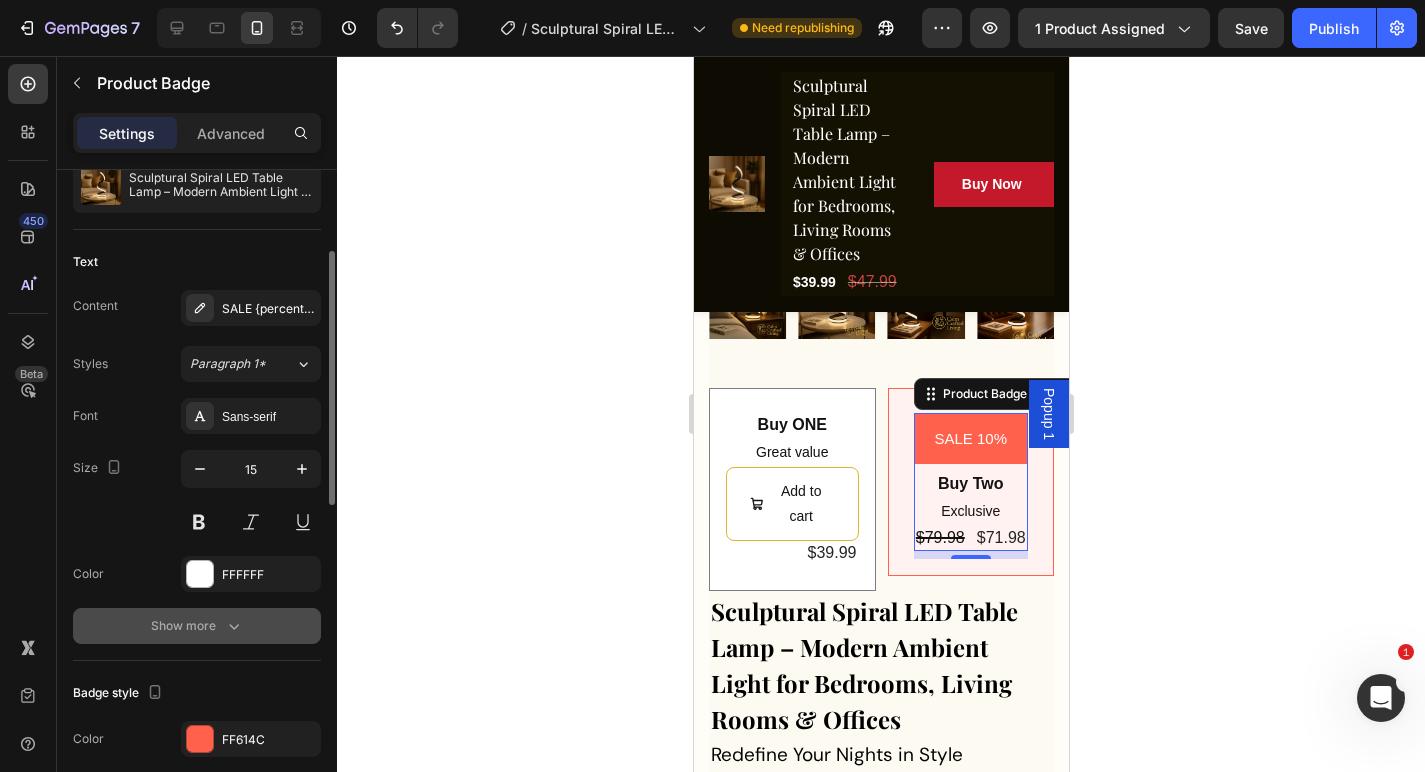 click on "Show more" at bounding box center [197, 626] 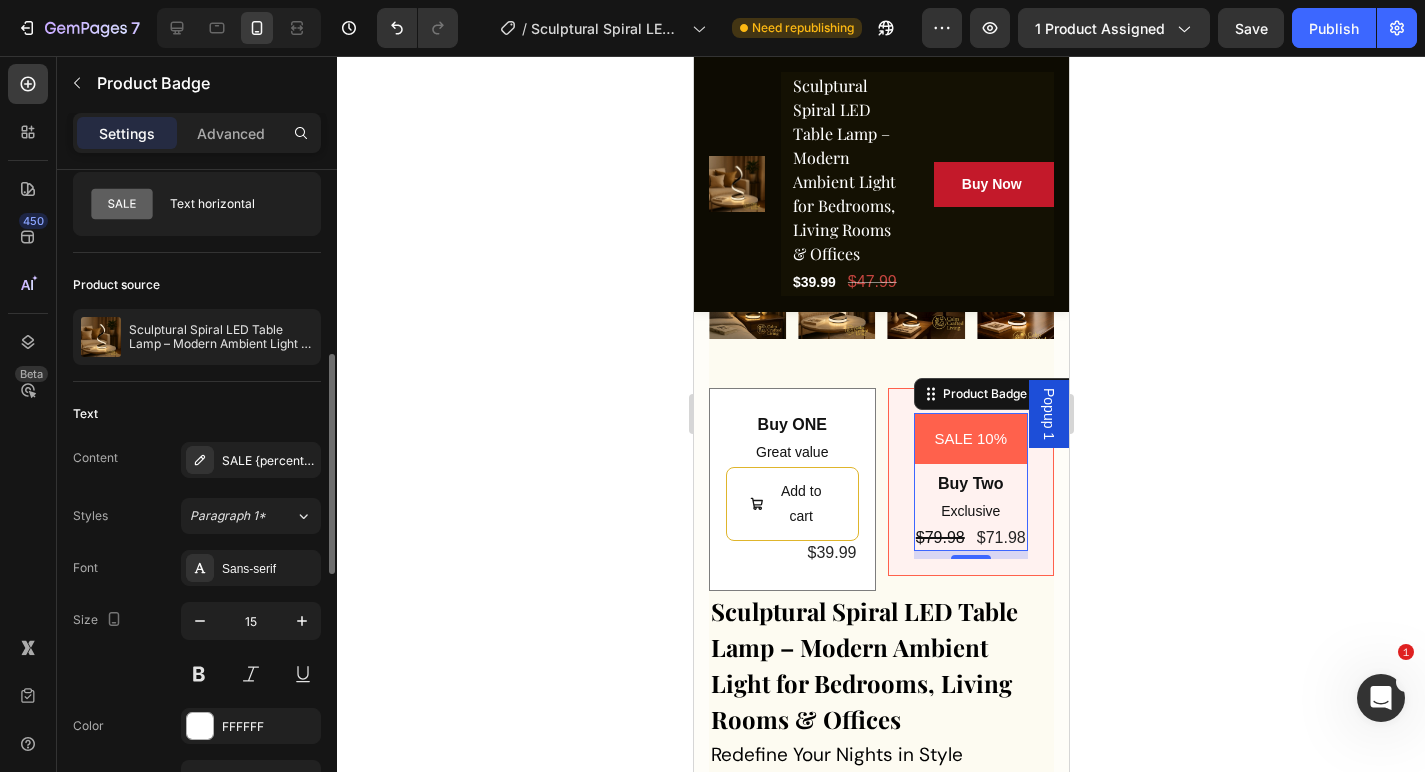 scroll, scrollTop: 0, scrollLeft: 0, axis: both 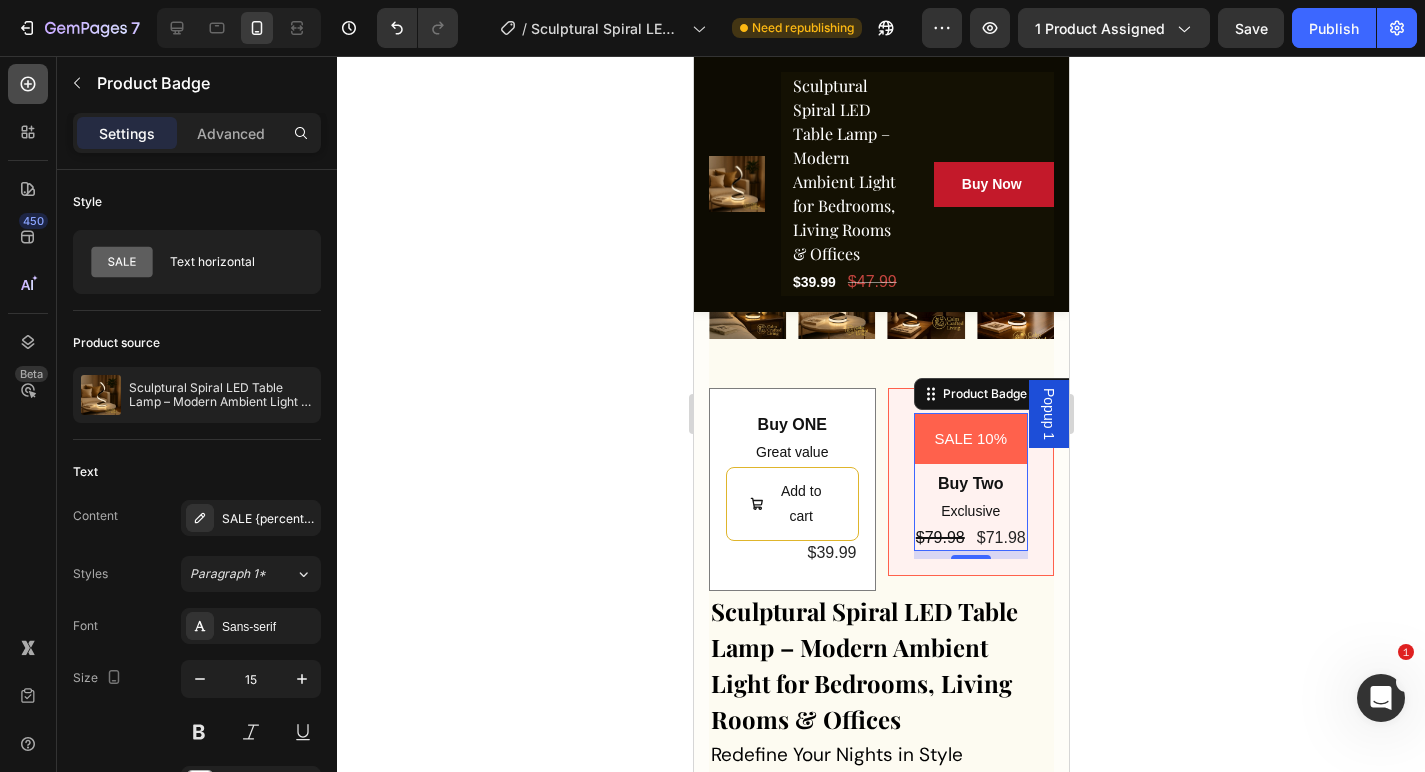 click 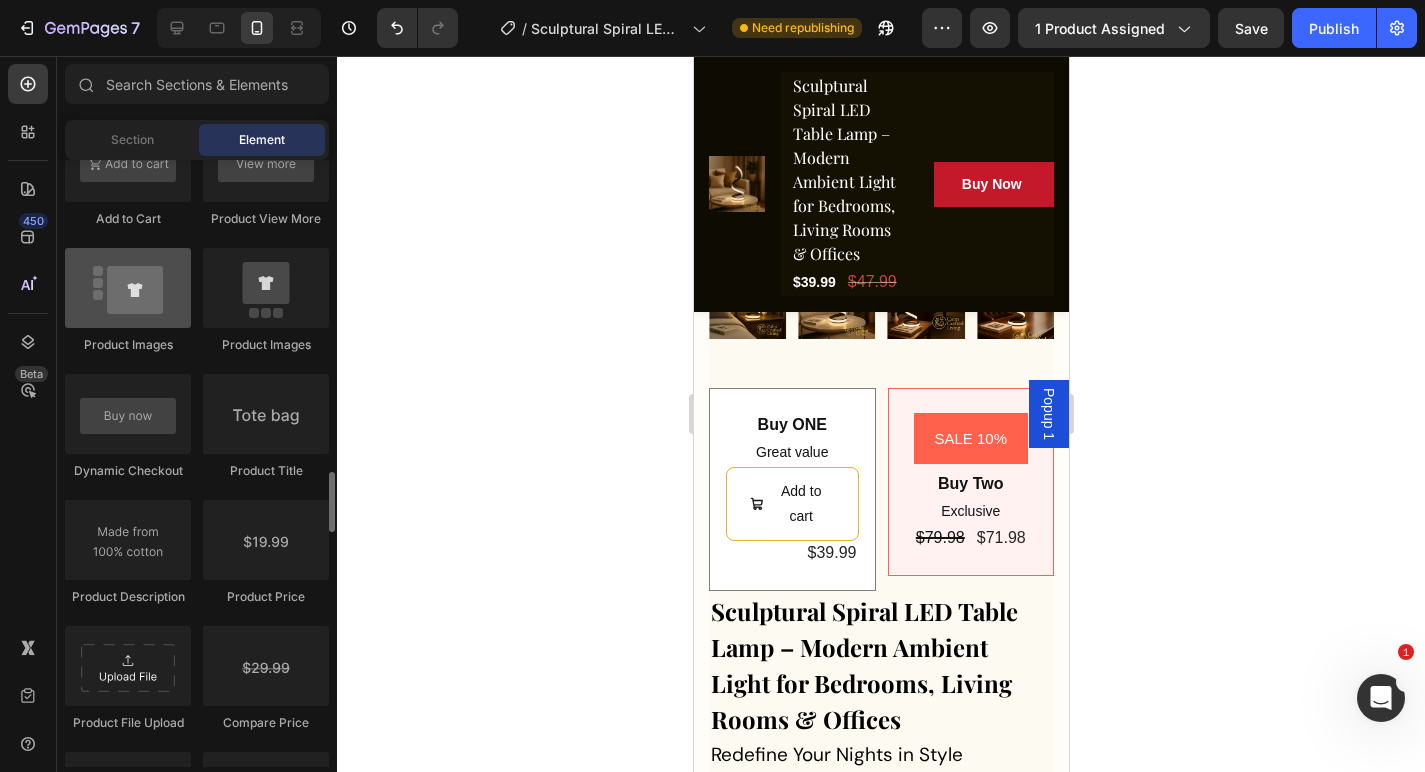 scroll, scrollTop: 3022, scrollLeft: 0, axis: vertical 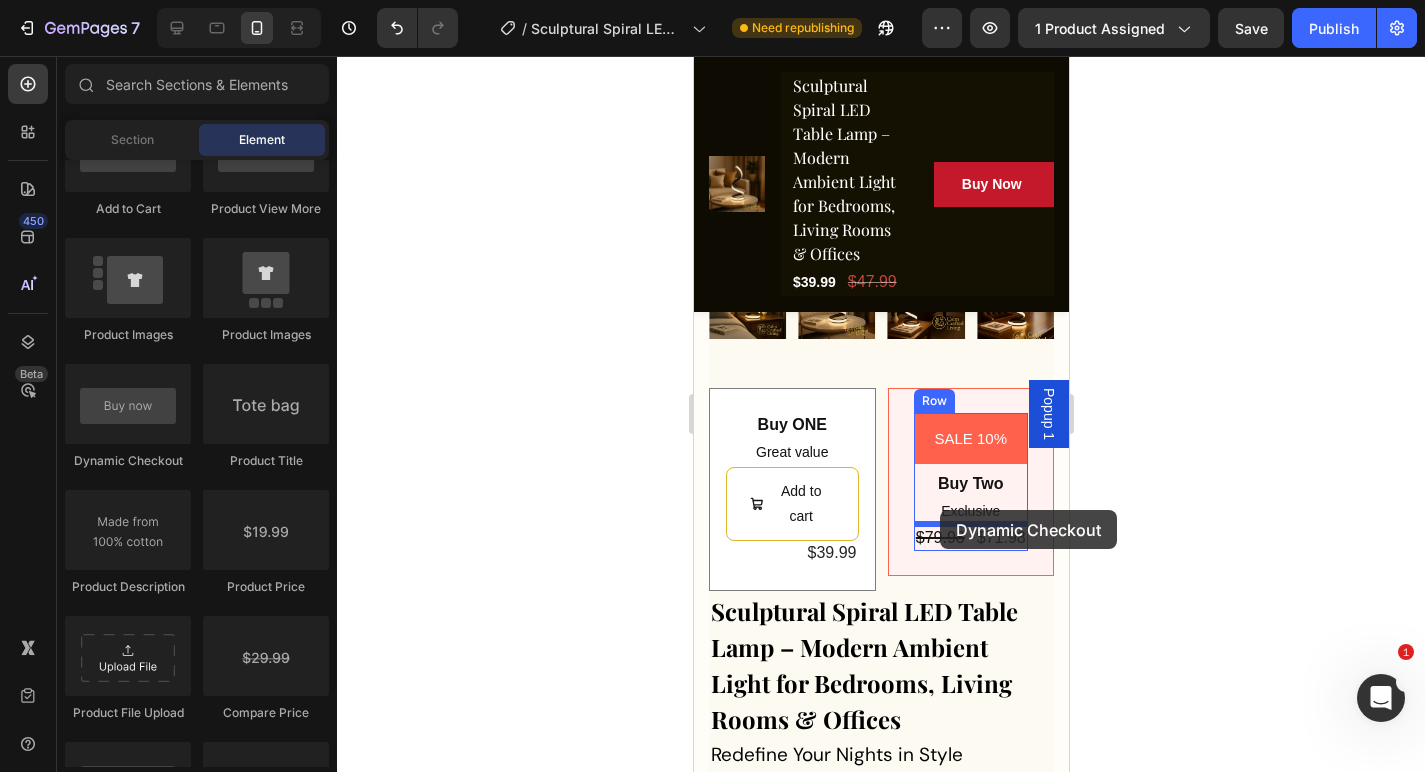 drag, startPoint x: 837, startPoint y: 483, endPoint x: 939, endPoint y: 510, distance: 105.51303 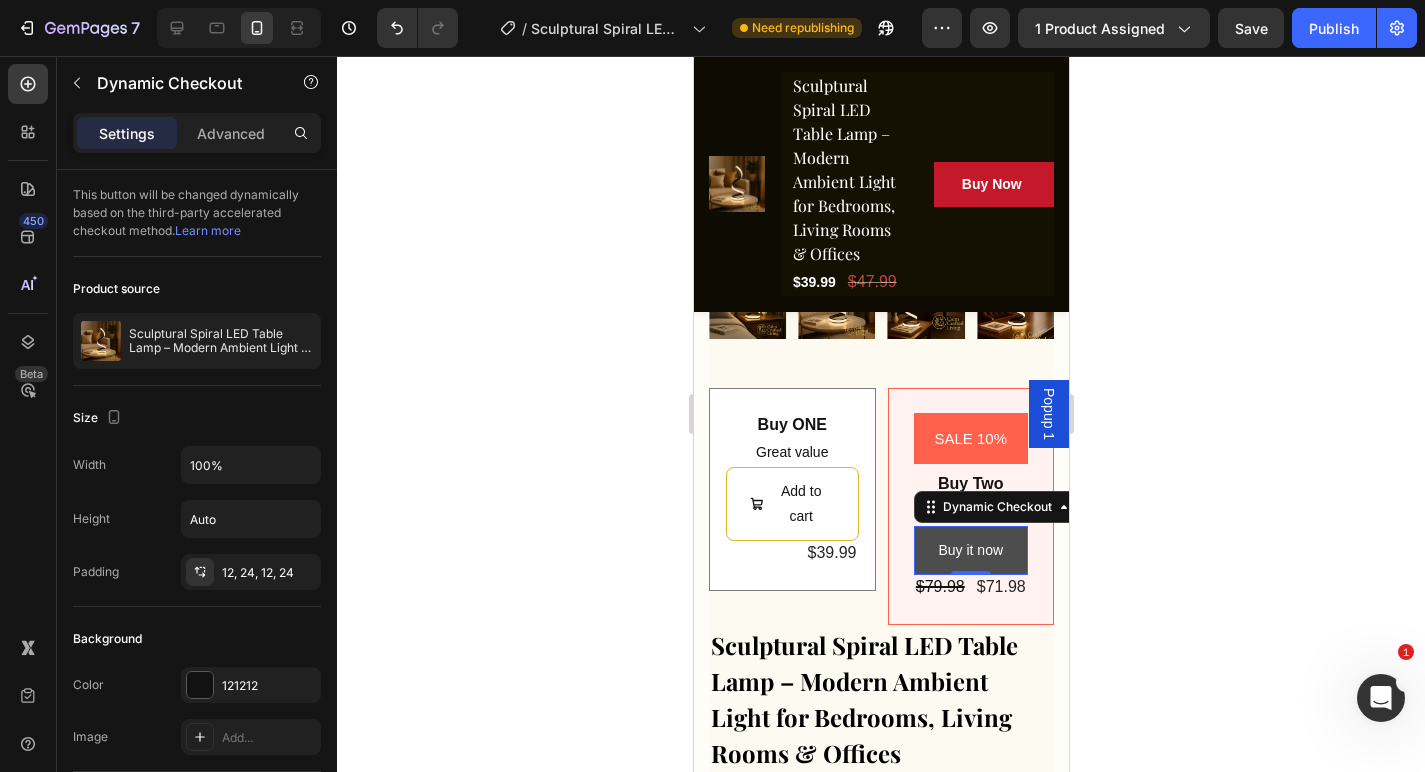 click on "Buy it now" at bounding box center [970, 550] 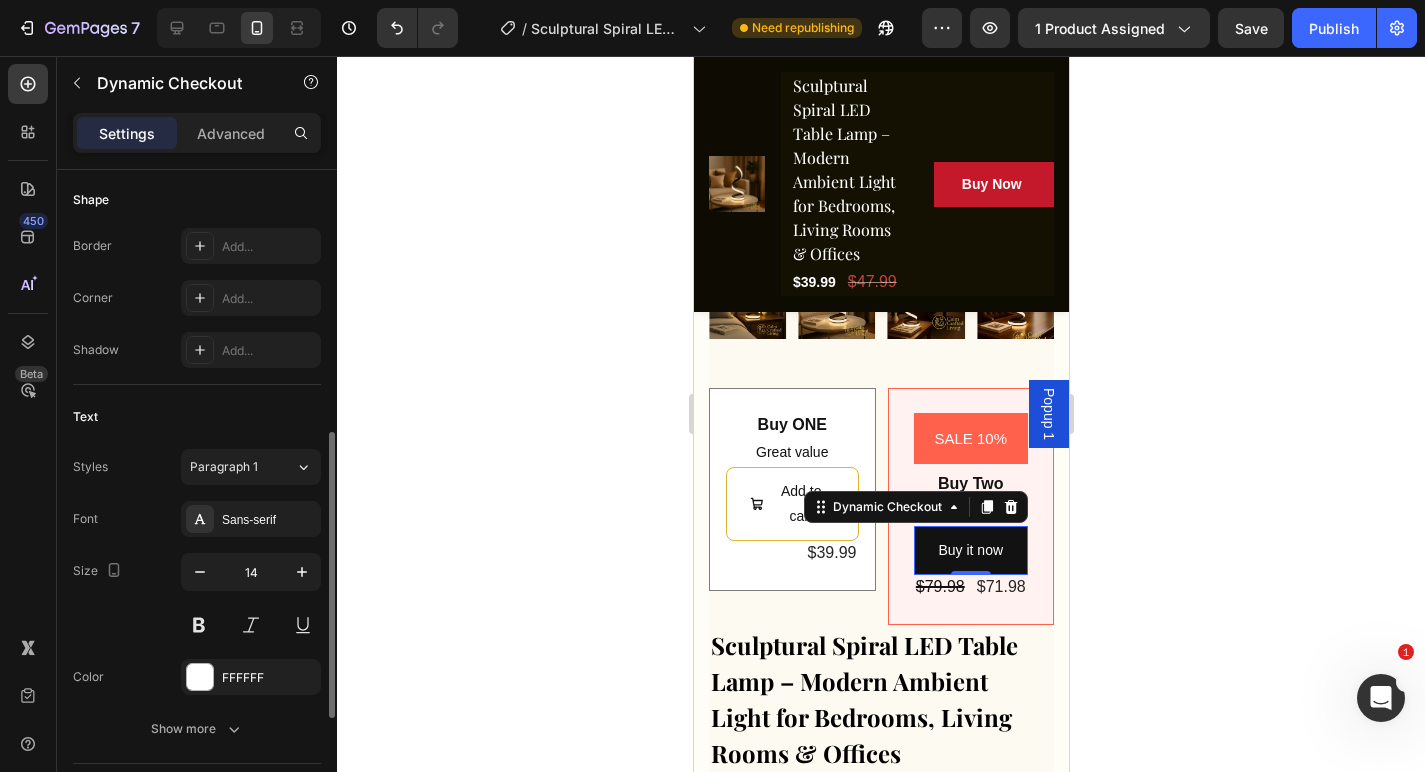 scroll, scrollTop: 857, scrollLeft: 0, axis: vertical 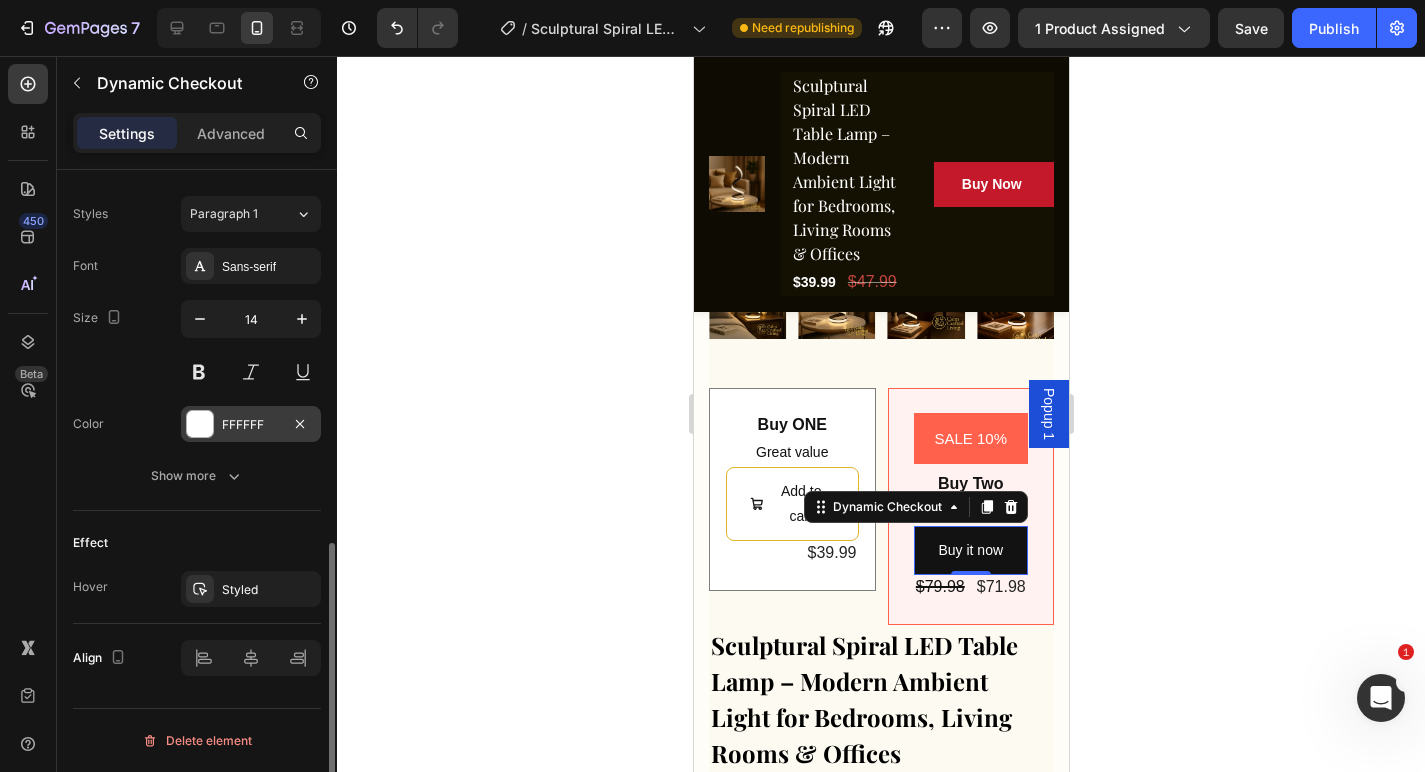 click on "FFFFFF" at bounding box center [251, 425] 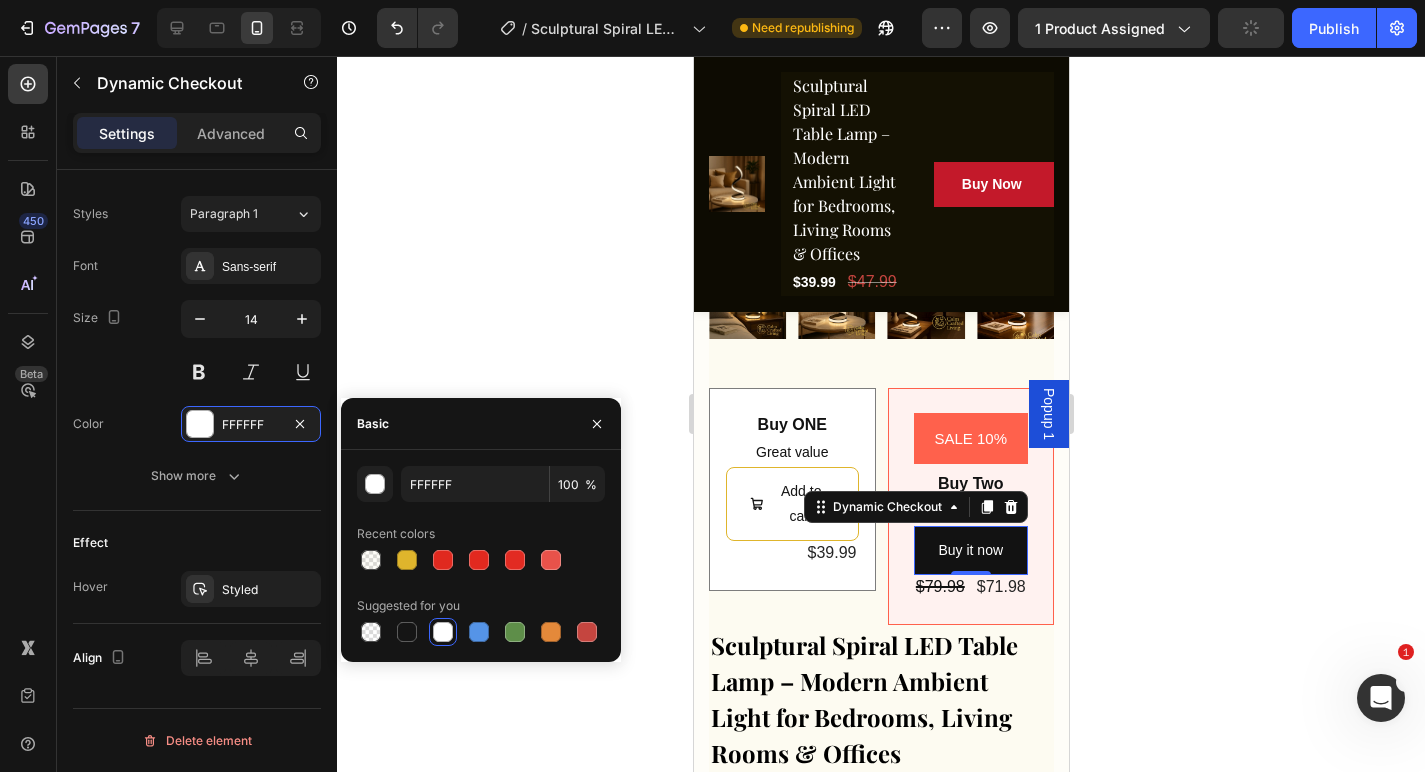 click at bounding box center (443, 632) 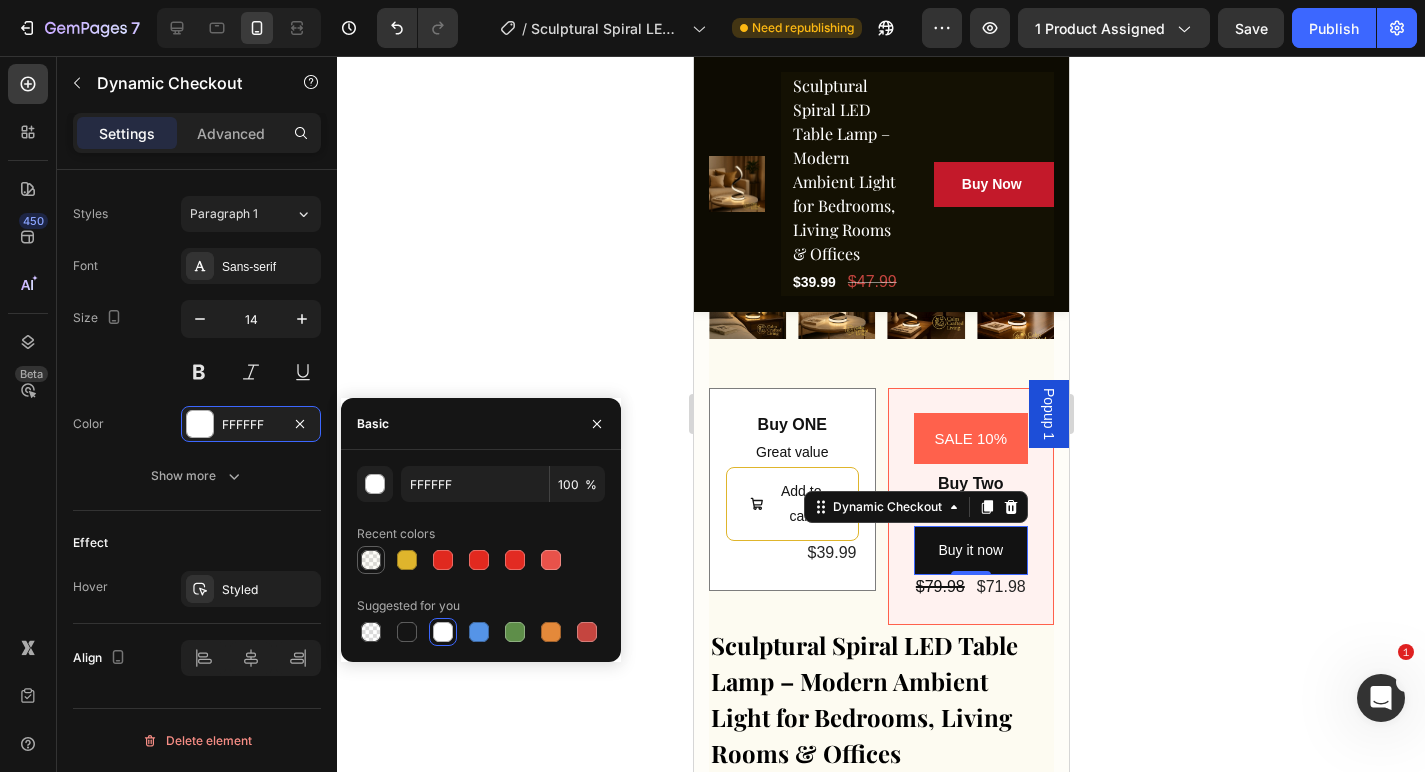 click at bounding box center [371, 560] 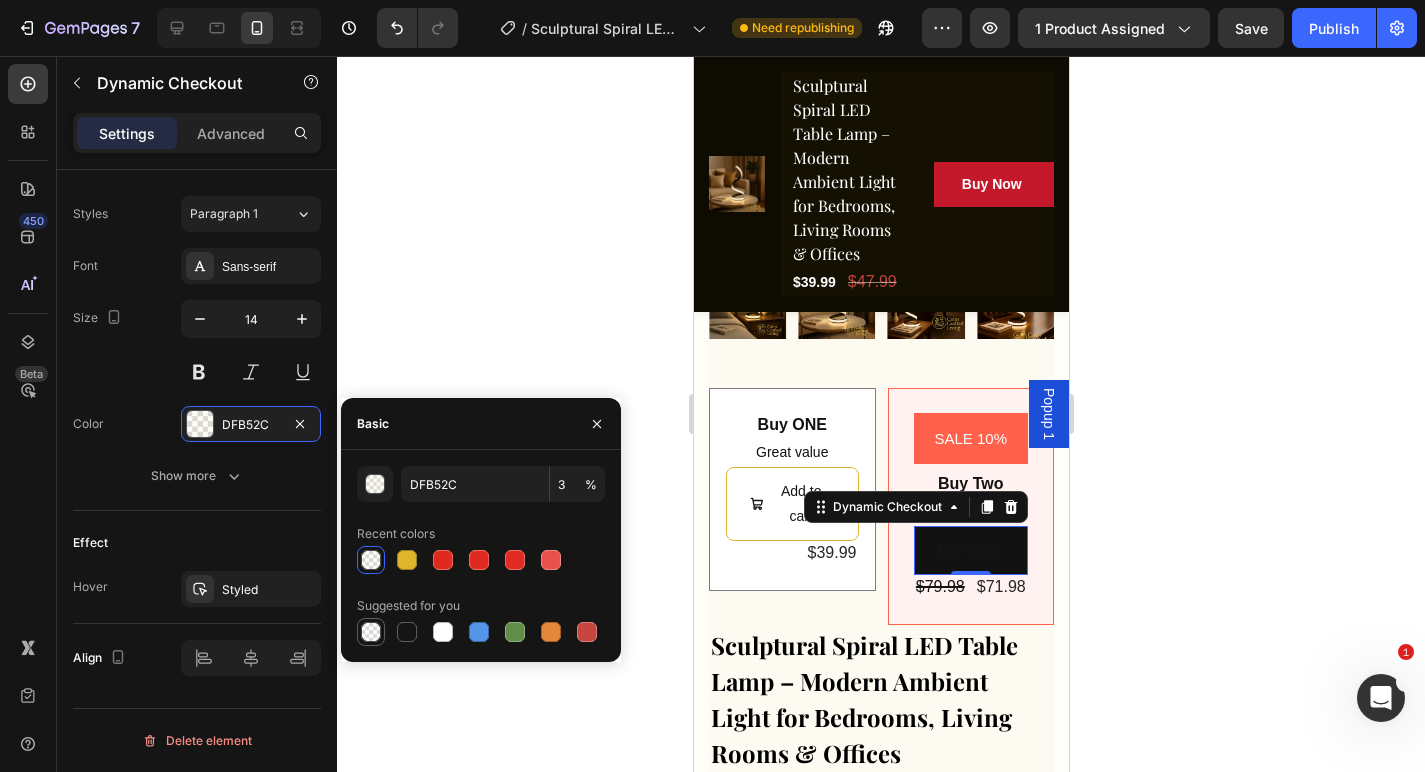 click at bounding box center [371, 632] 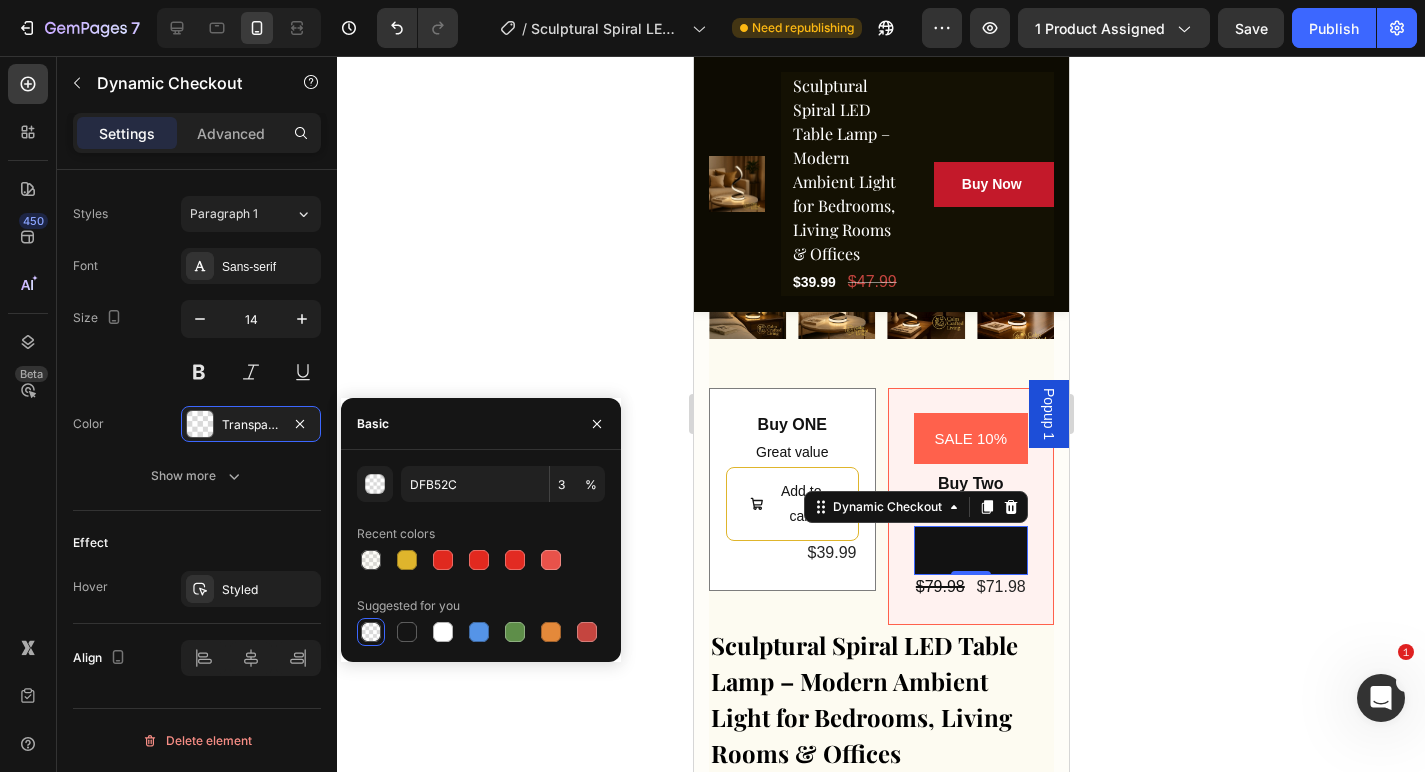 type on "000000" 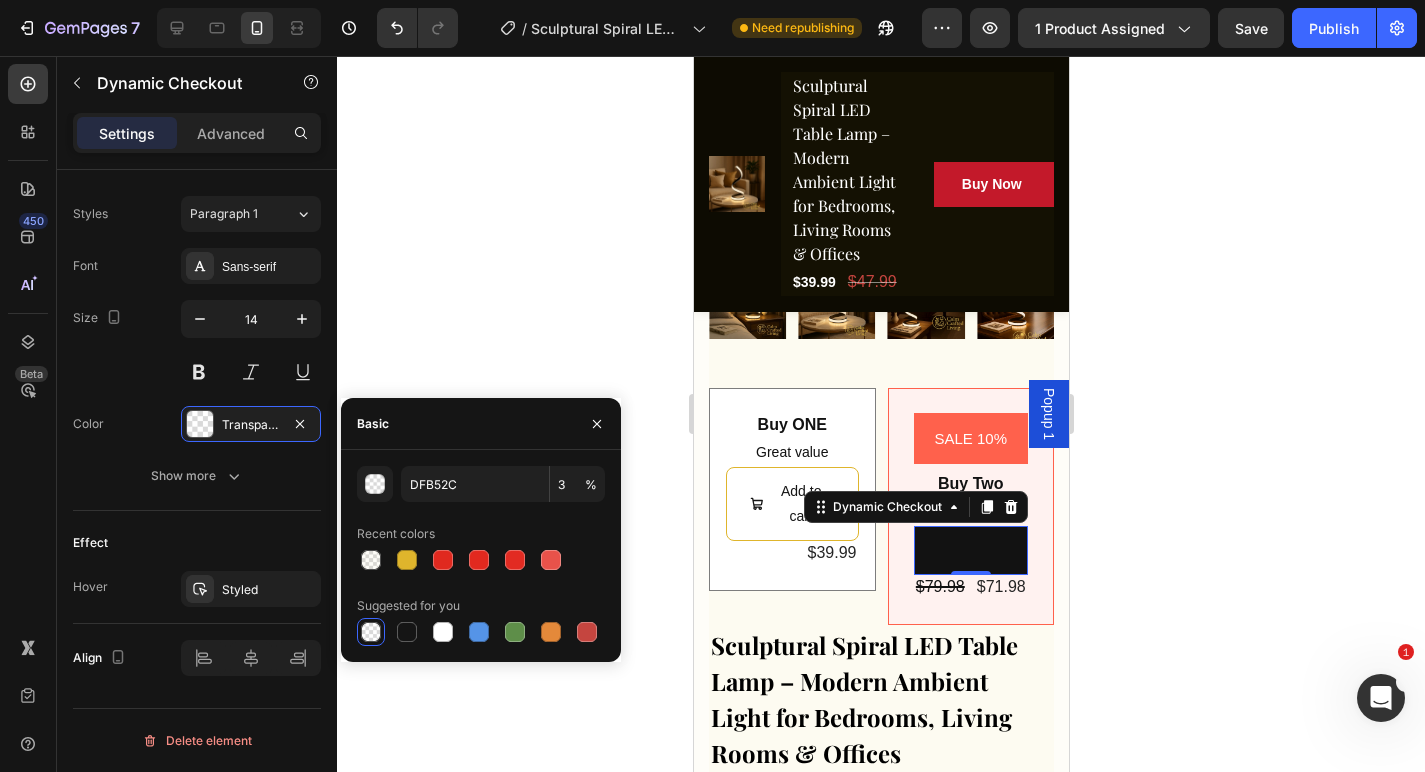 type on "0" 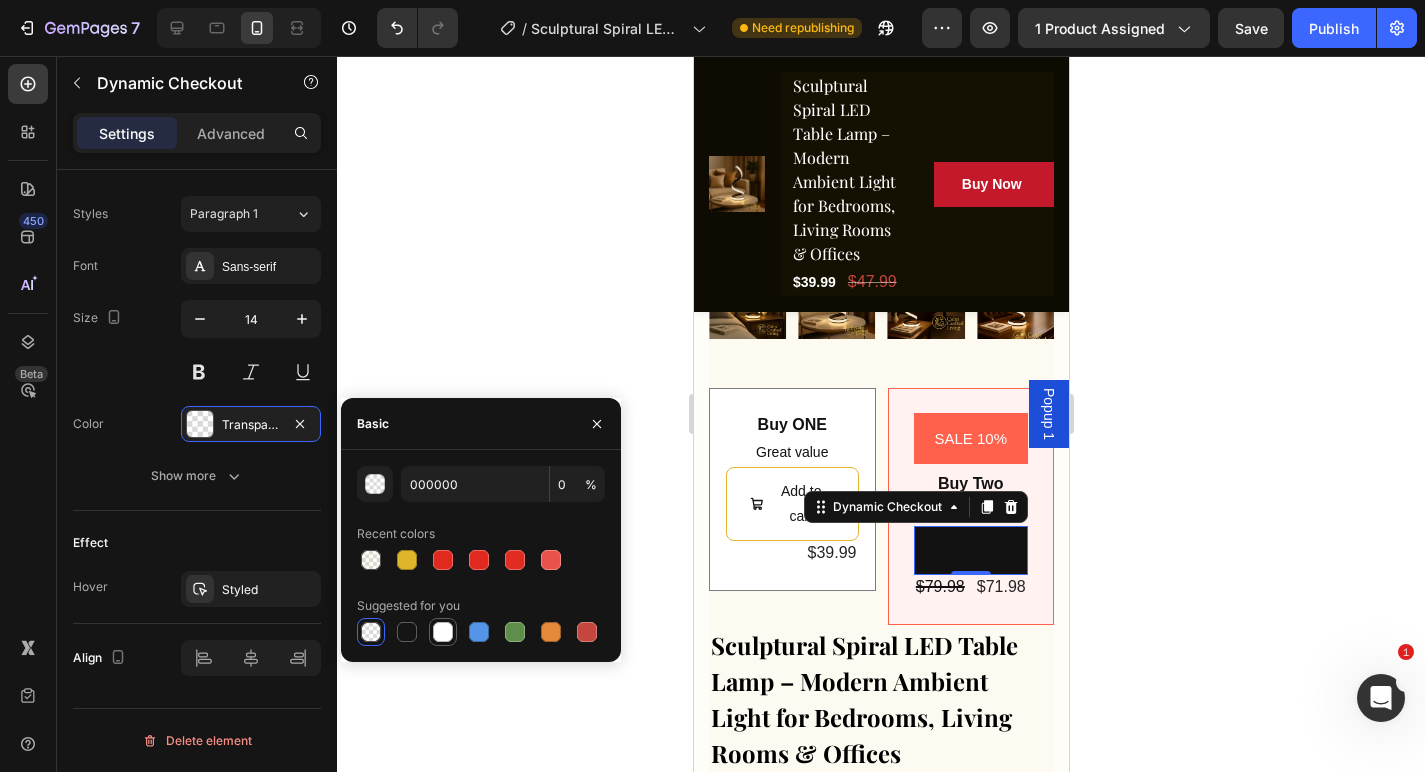 click at bounding box center (443, 632) 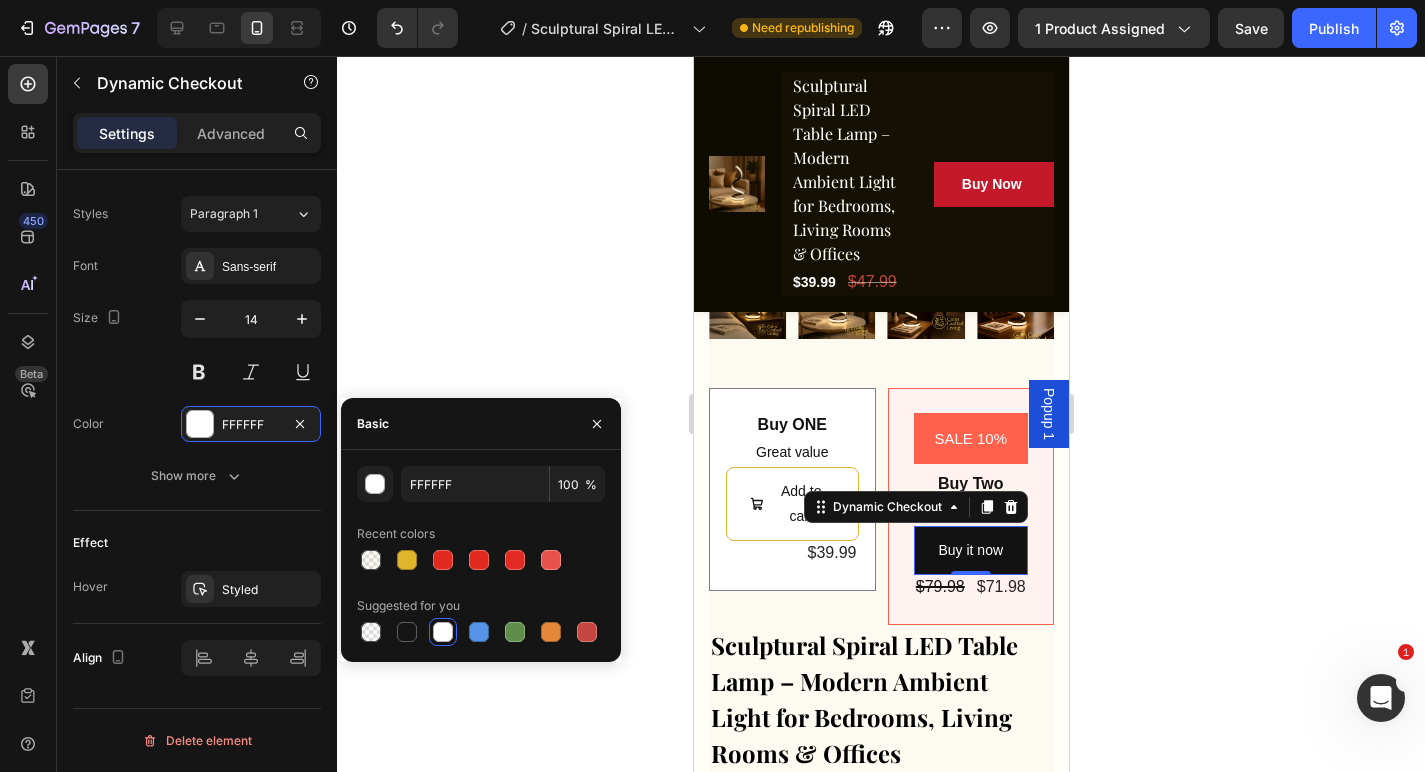 click 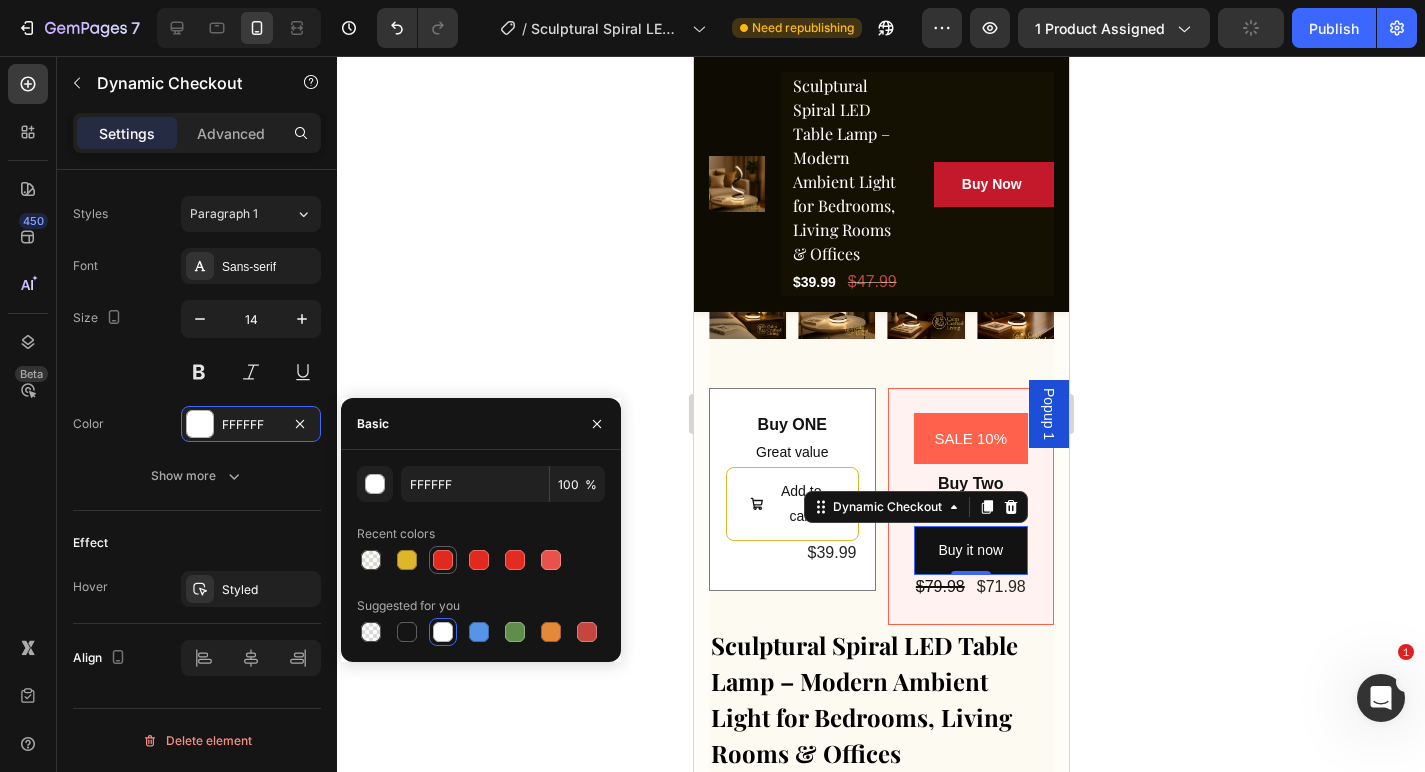 click at bounding box center (443, 560) 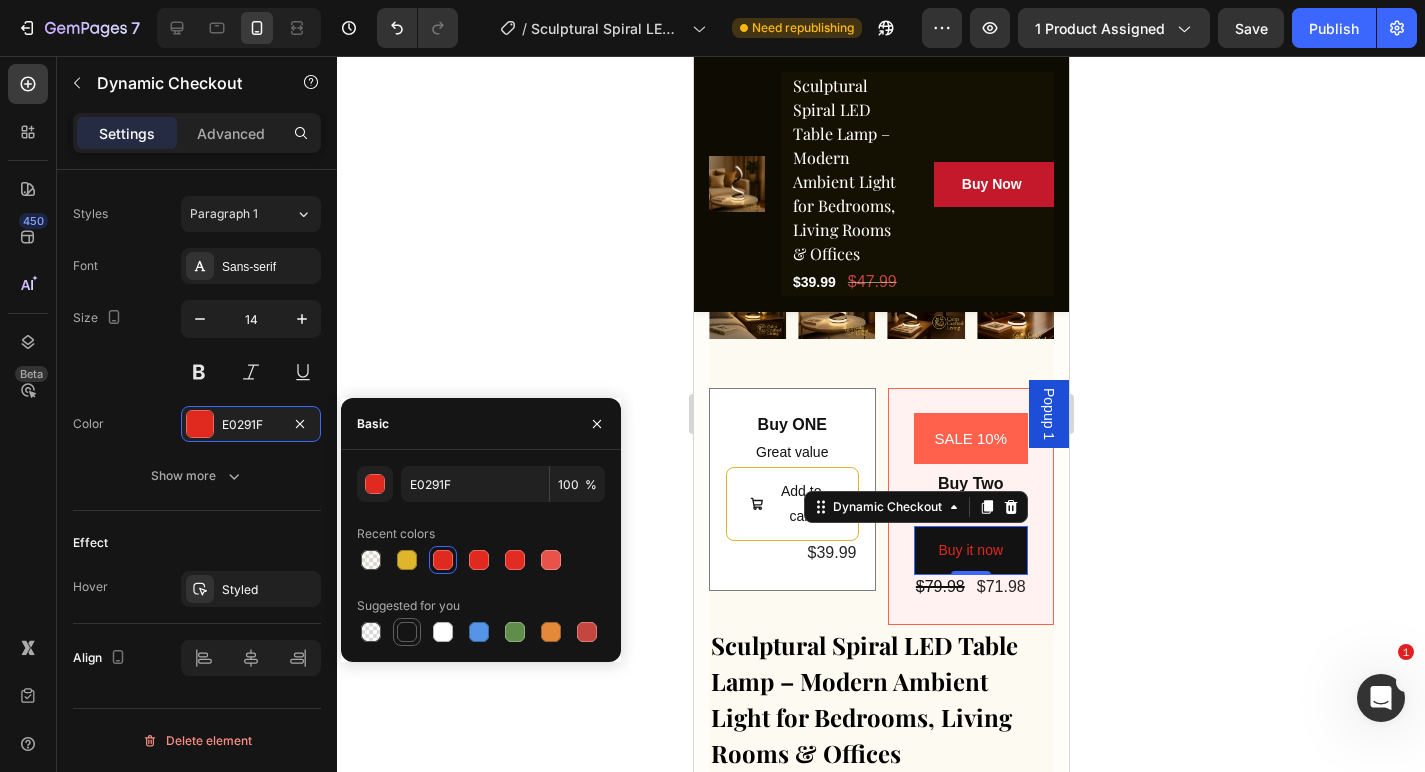 click at bounding box center [407, 632] 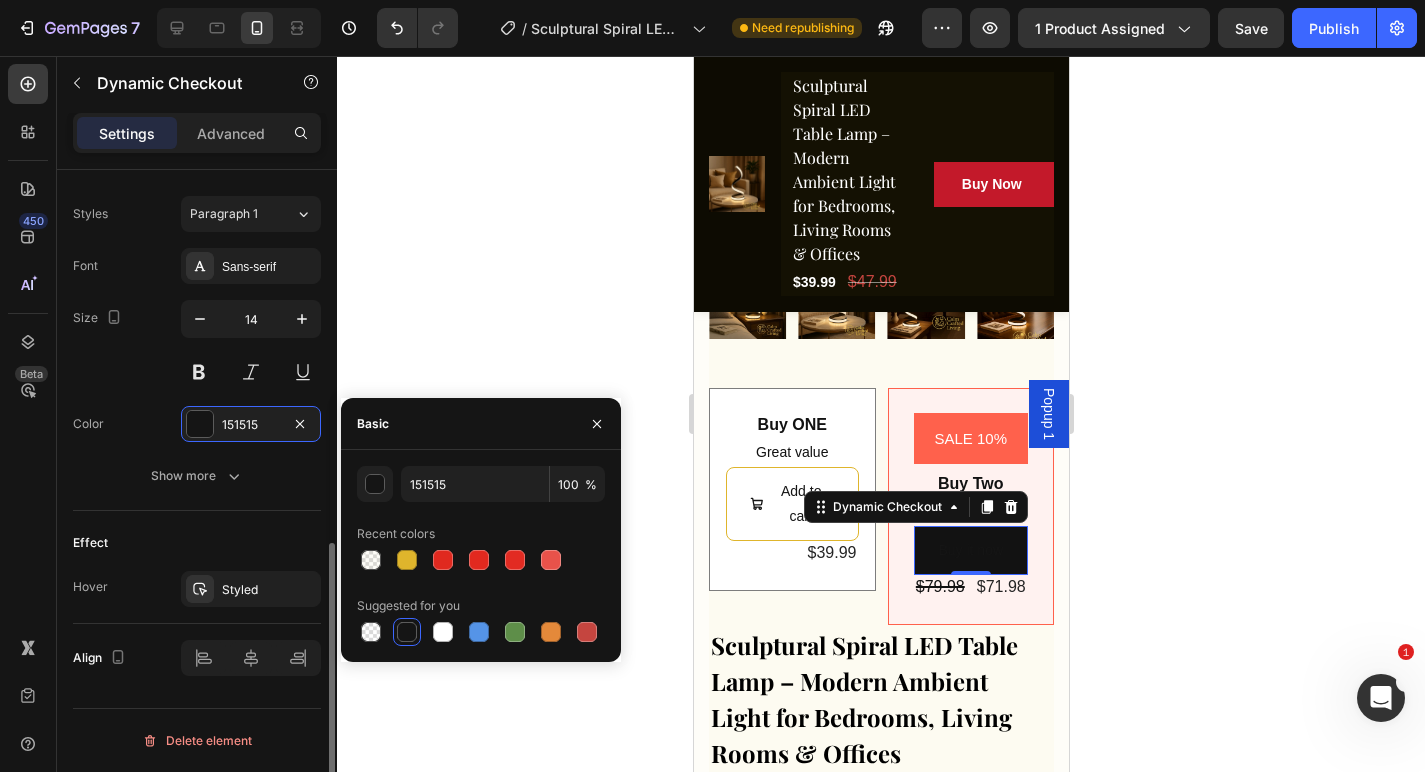 click on "Effect Hover Styled" 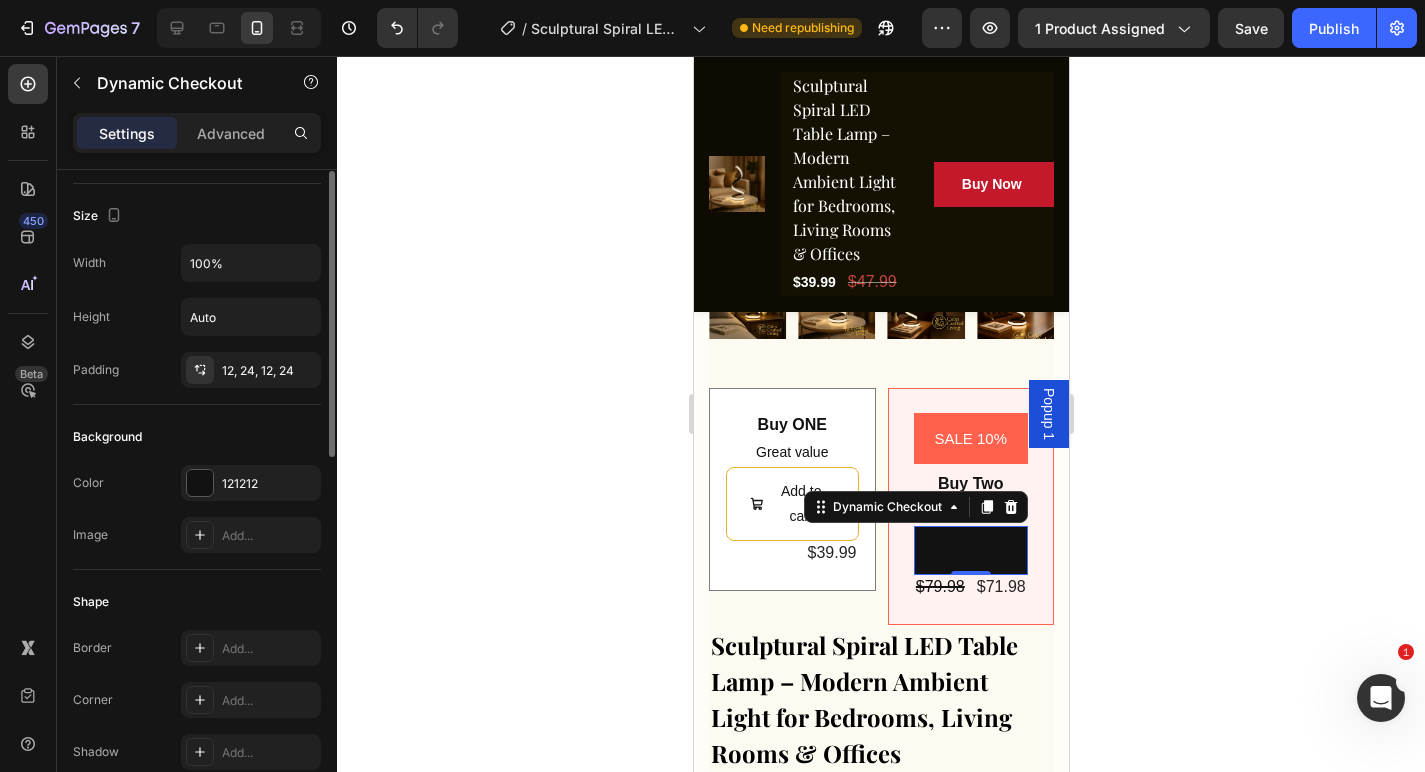 scroll, scrollTop: 142, scrollLeft: 0, axis: vertical 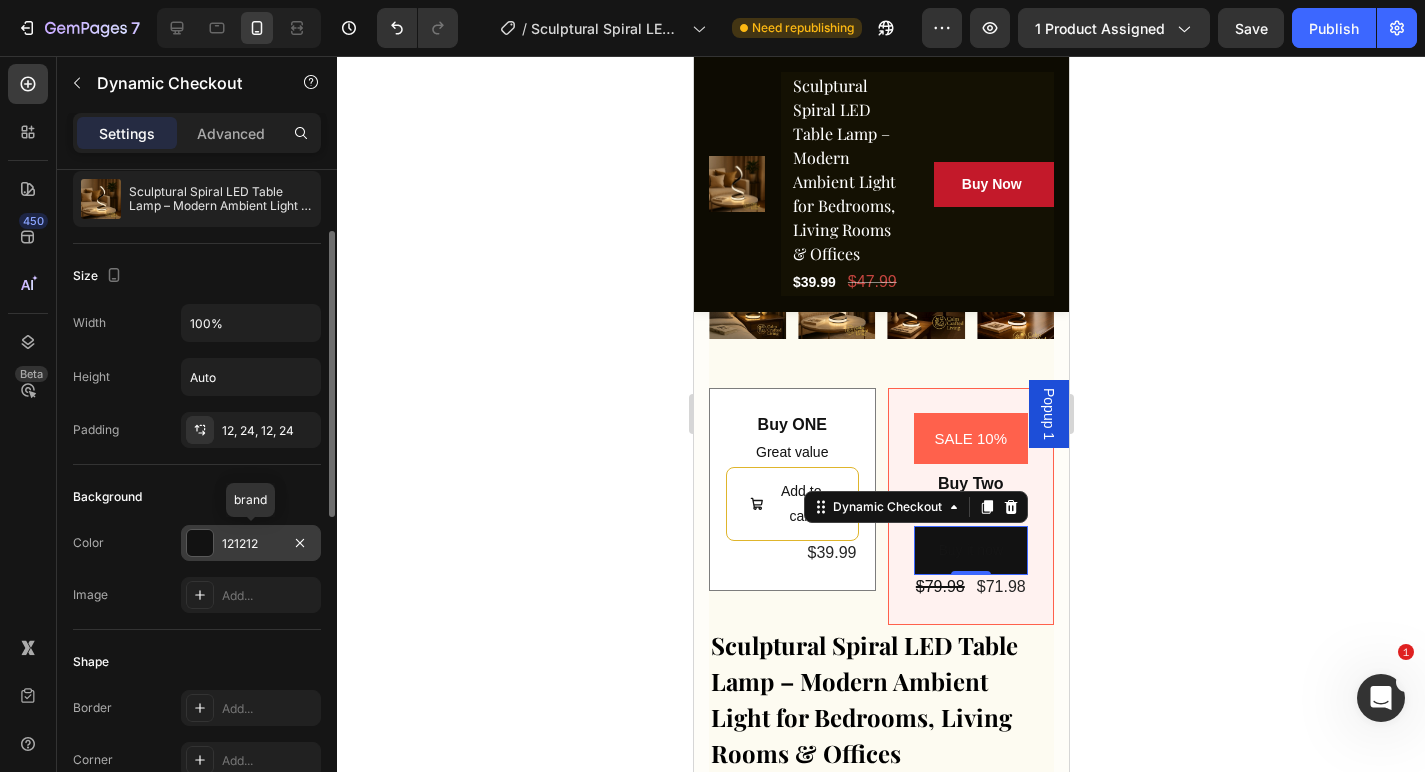 click on "121212" at bounding box center (251, 544) 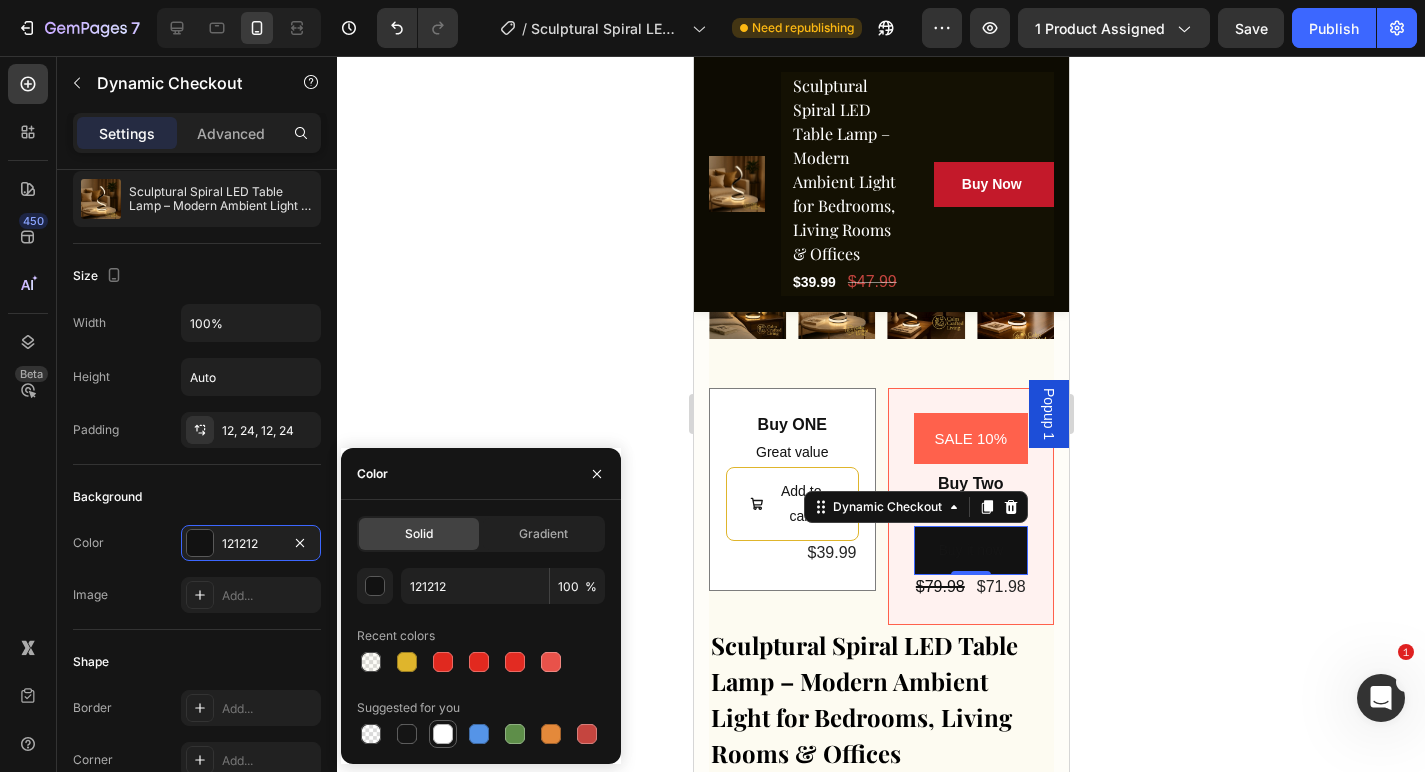click at bounding box center (443, 734) 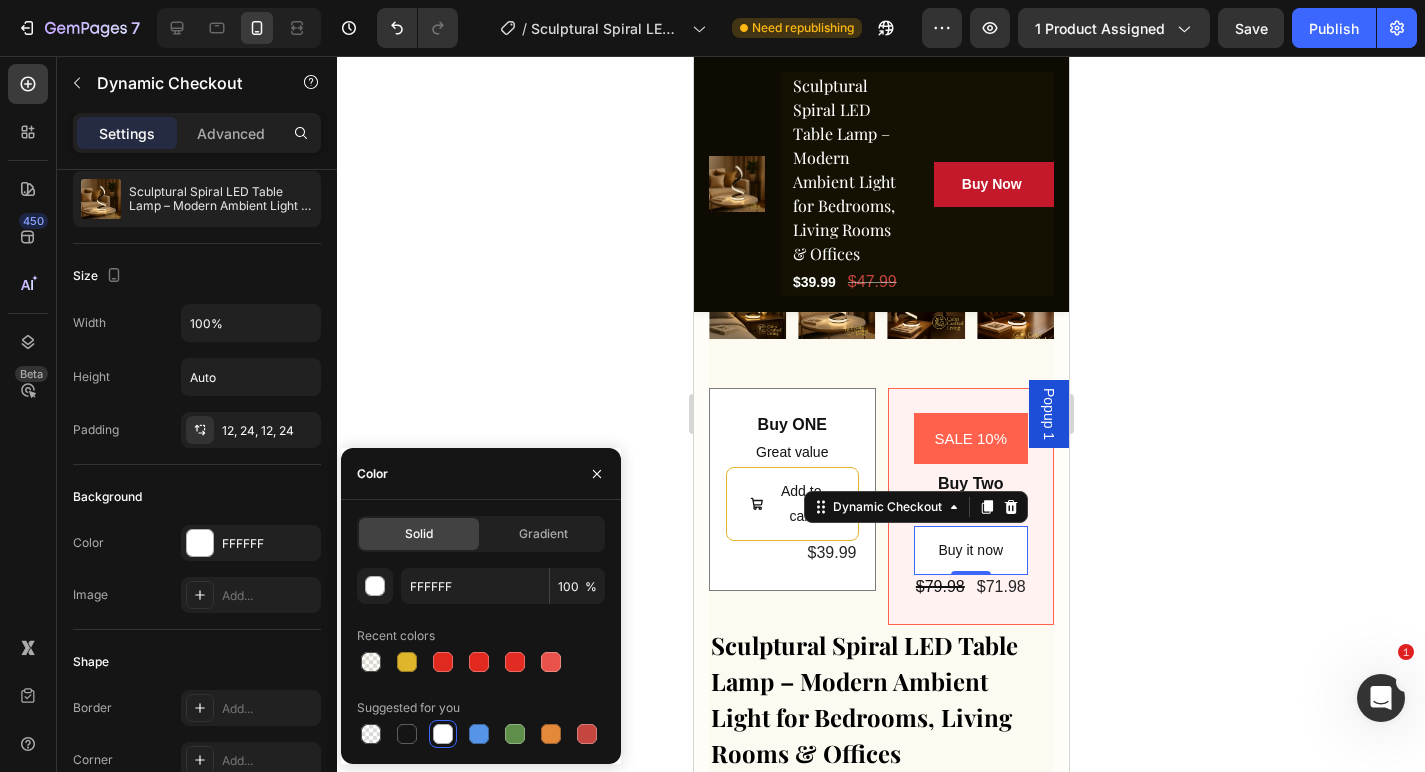 click 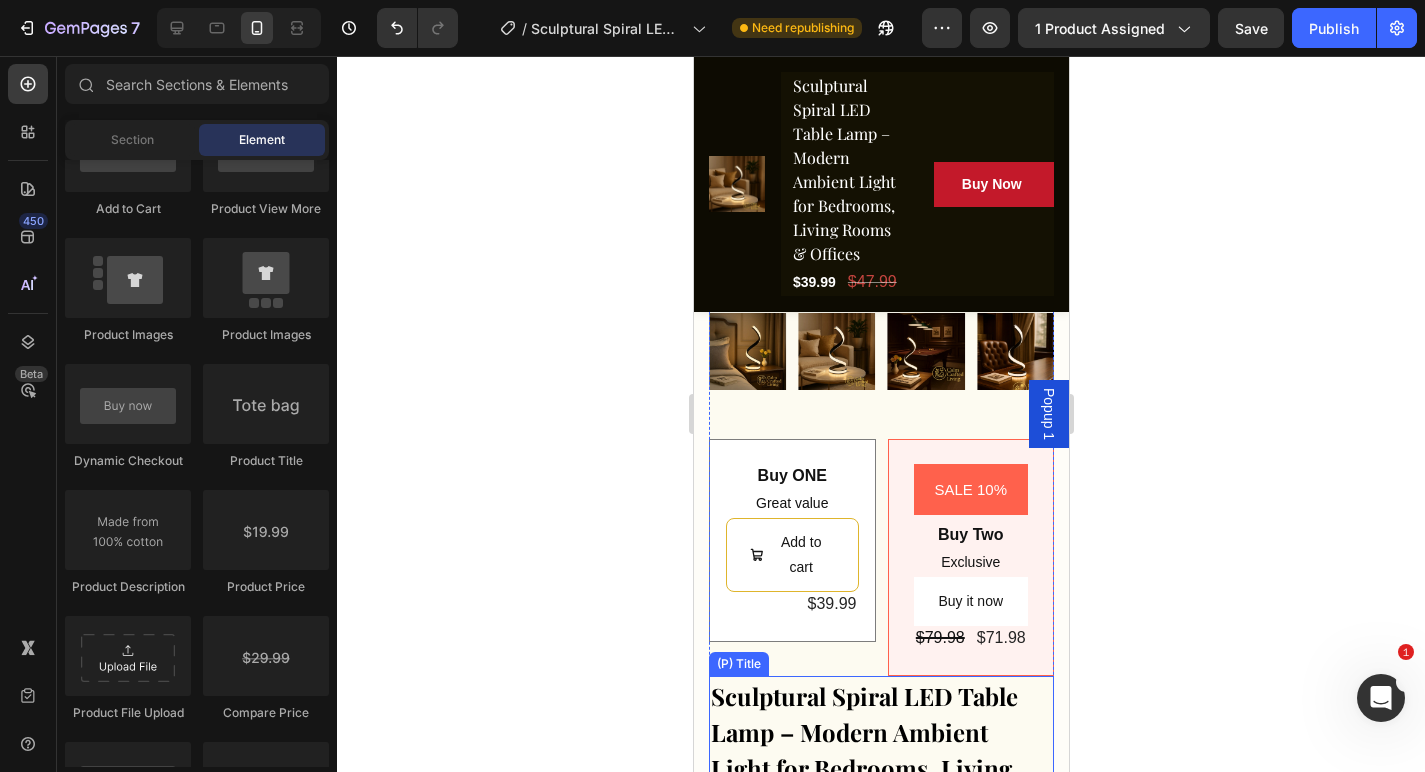scroll, scrollTop: 642, scrollLeft: 0, axis: vertical 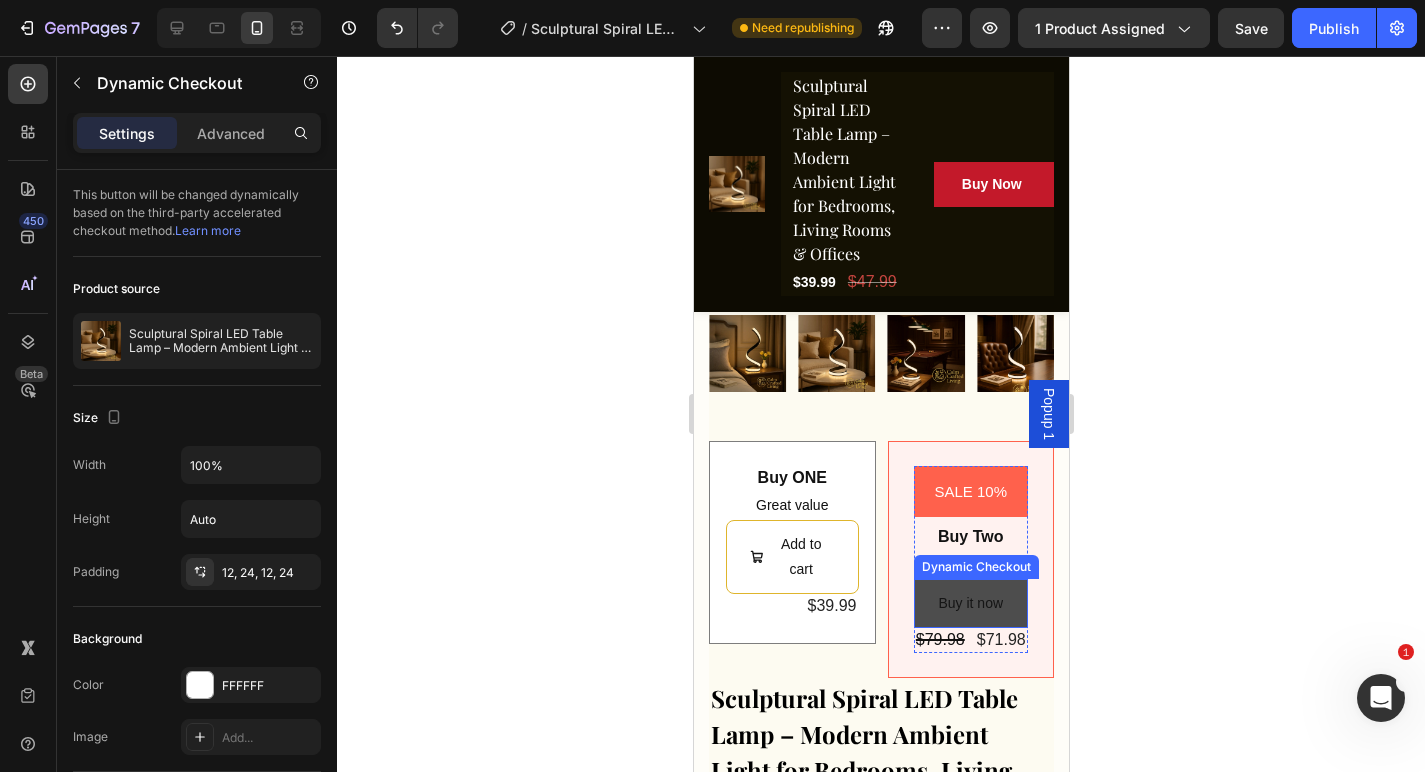 click on "Buy it now" at bounding box center [970, 603] 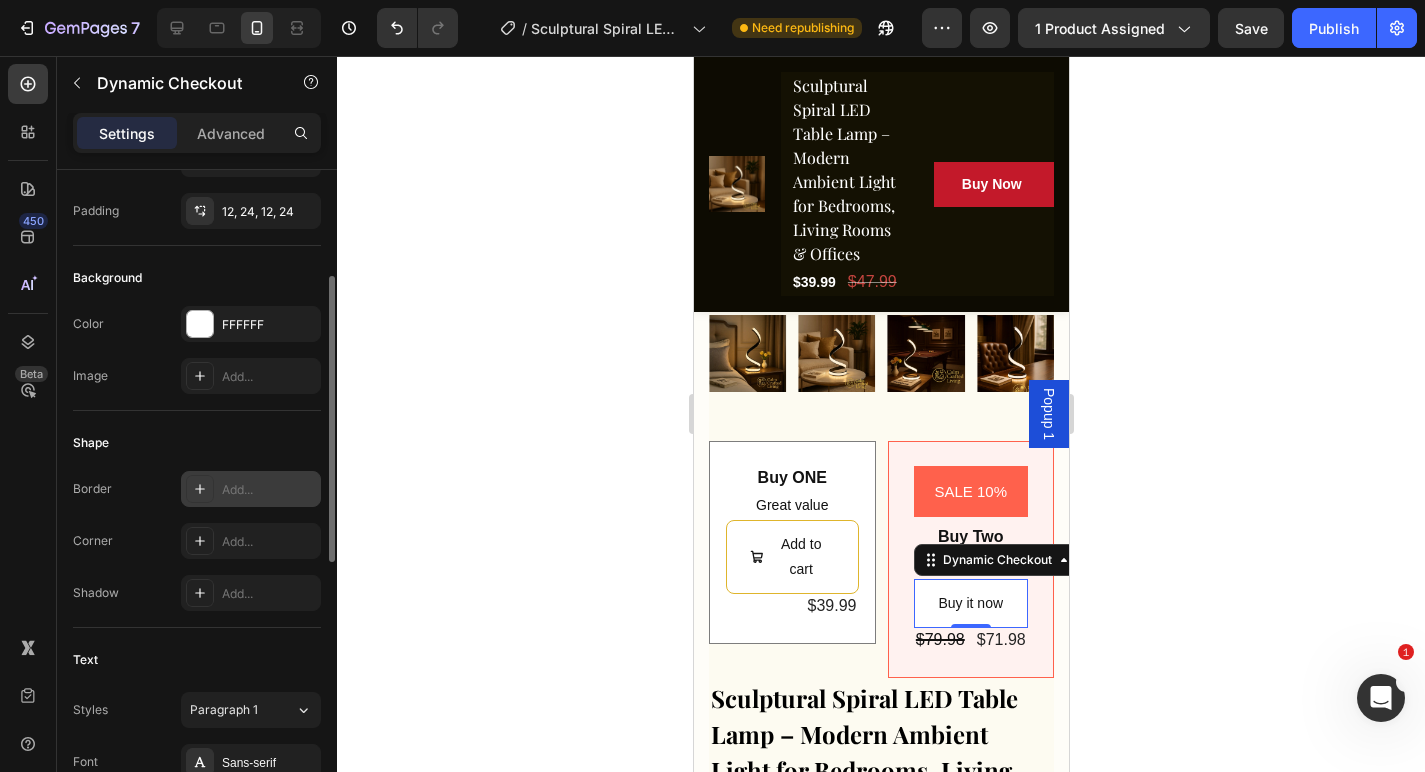 scroll, scrollTop: 364, scrollLeft: 0, axis: vertical 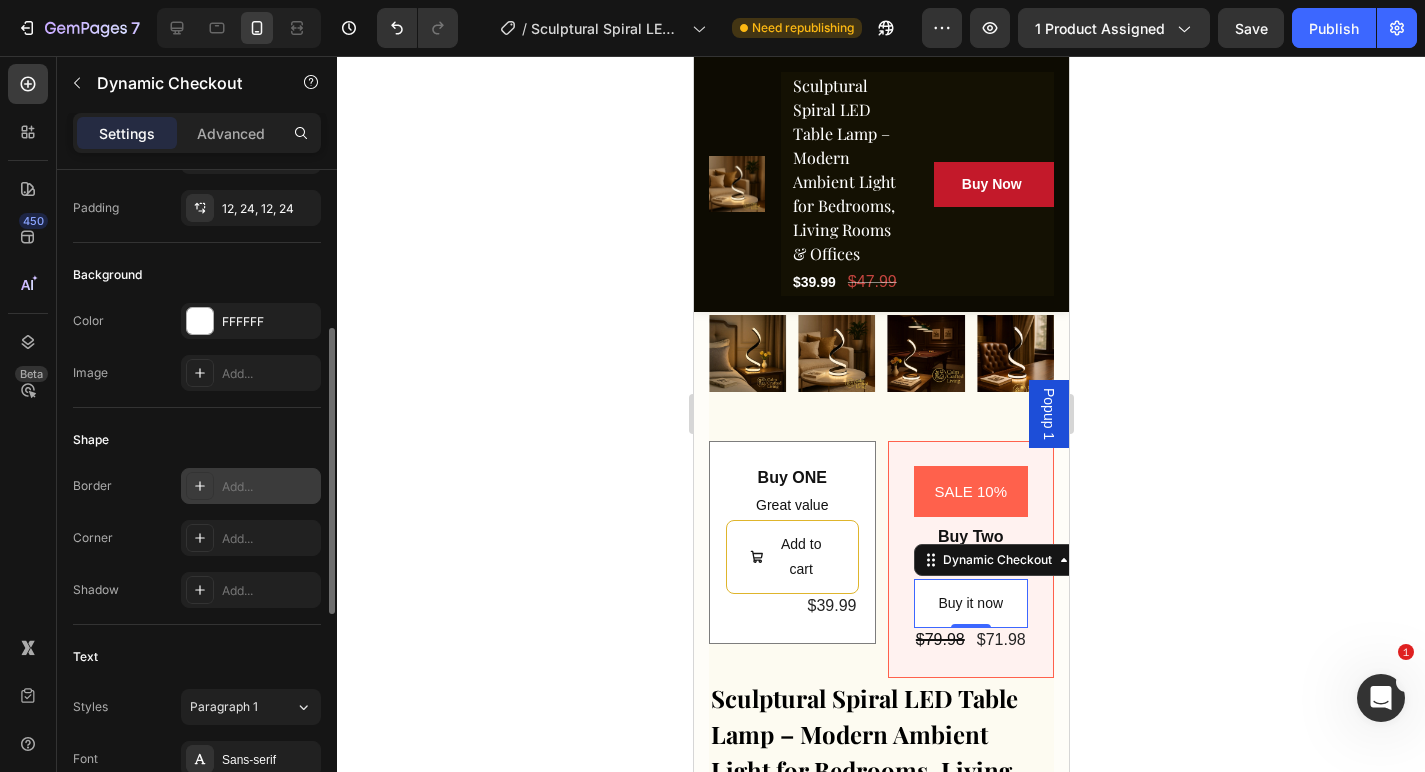 click on "Add..." at bounding box center [269, 487] 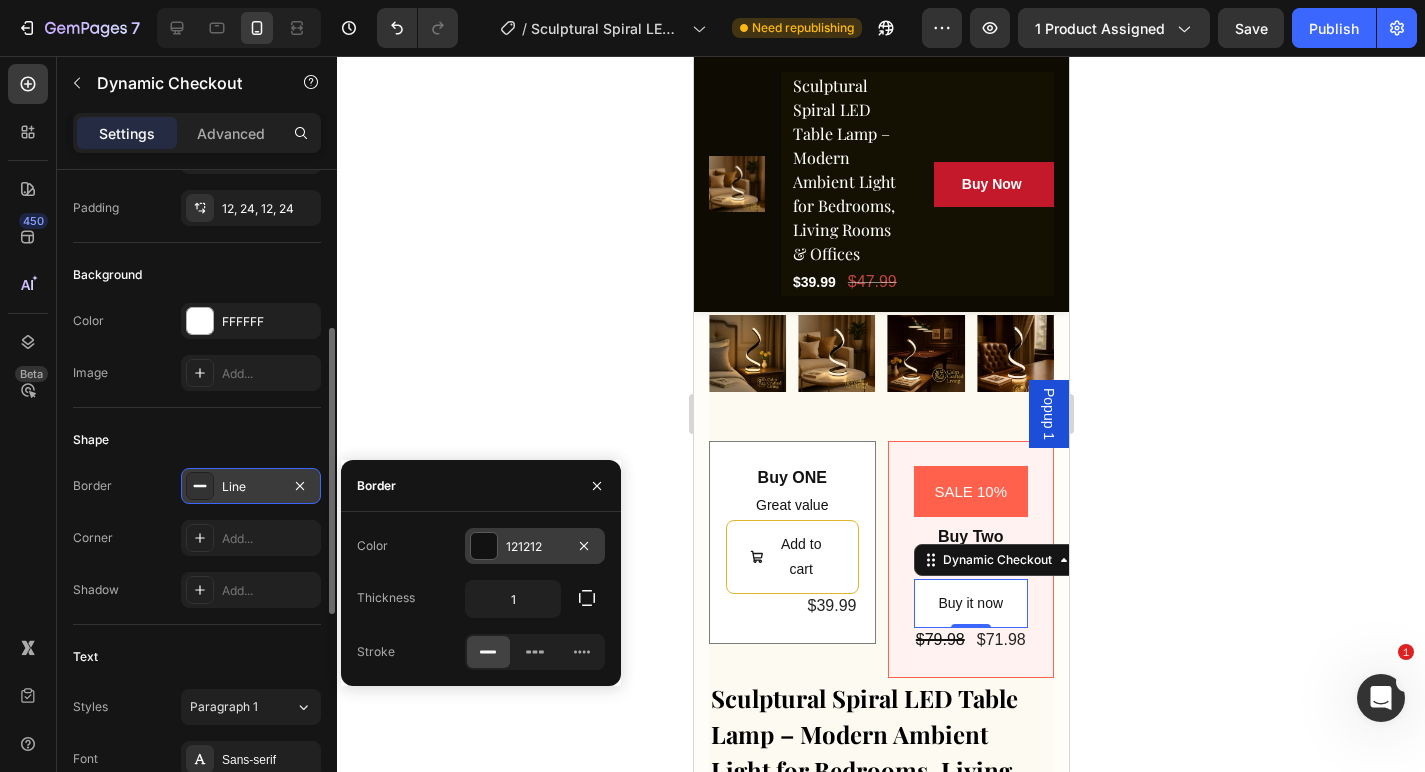 click at bounding box center [484, 546] 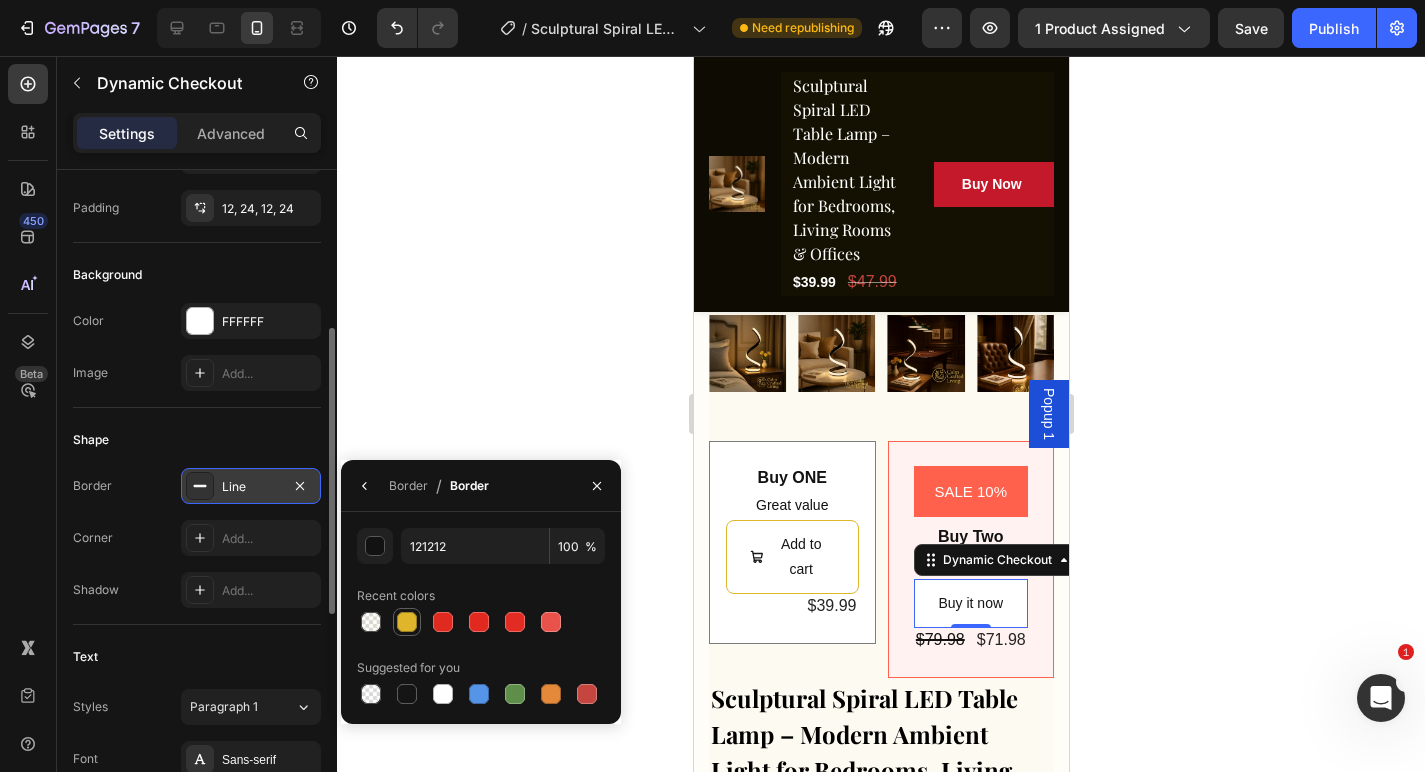 click at bounding box center [407, 622] 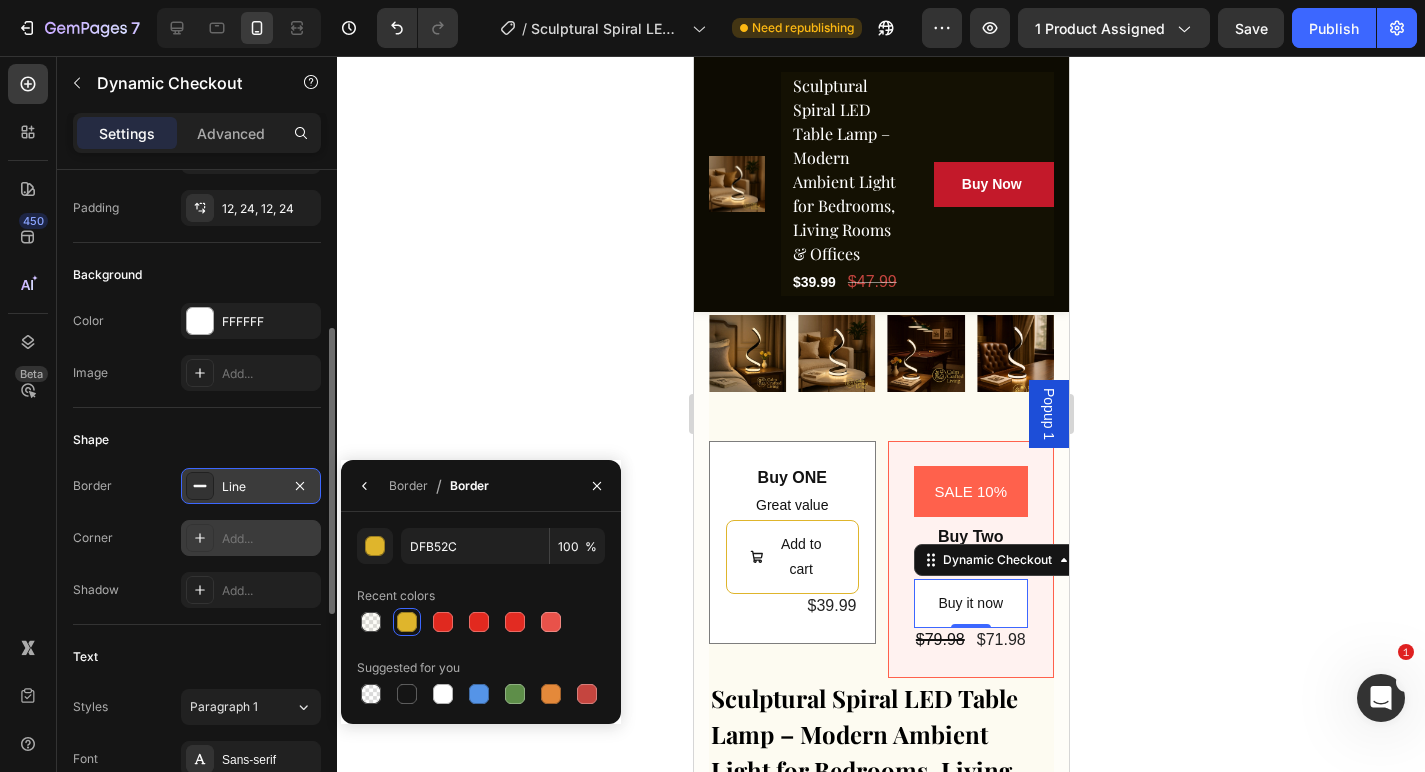 click on "Add..." at bounding box center [269, 539] 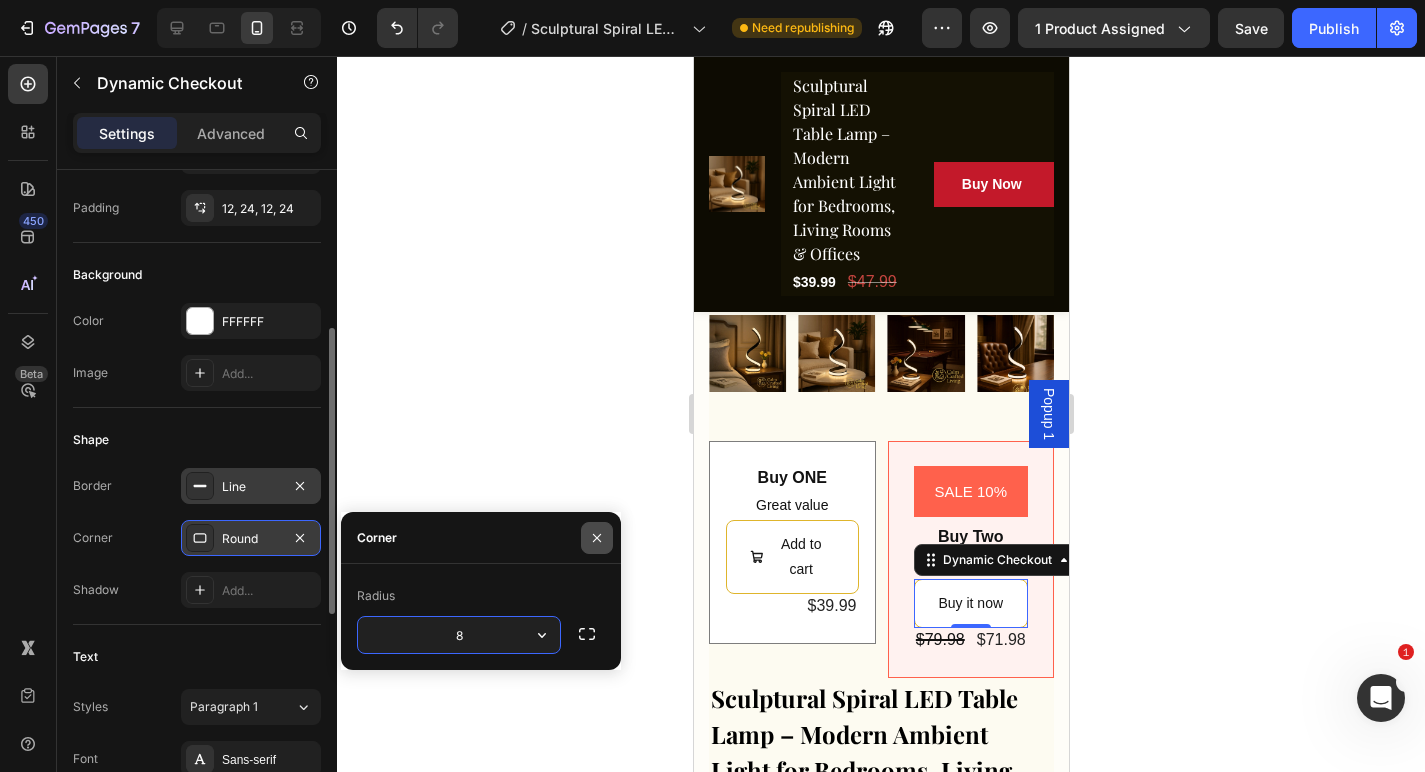 click 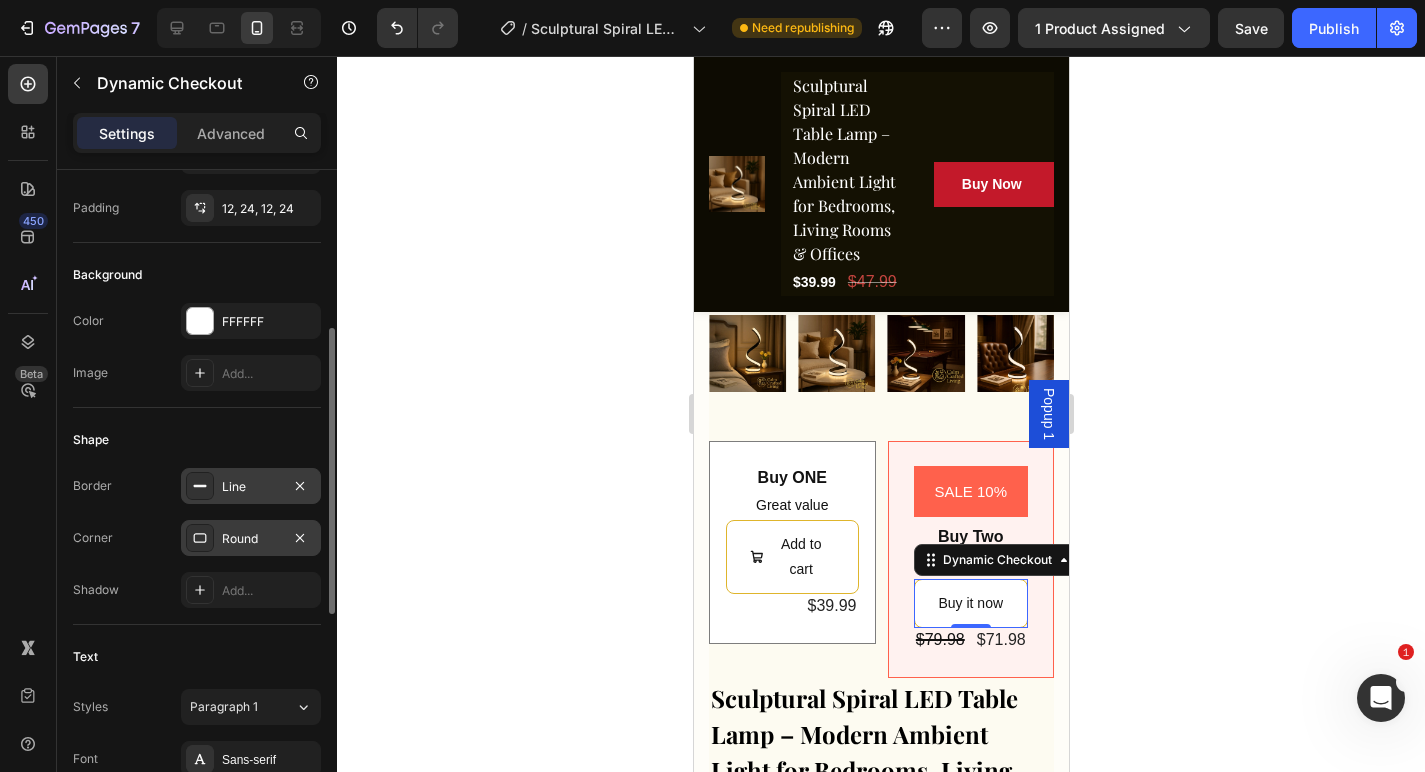 click 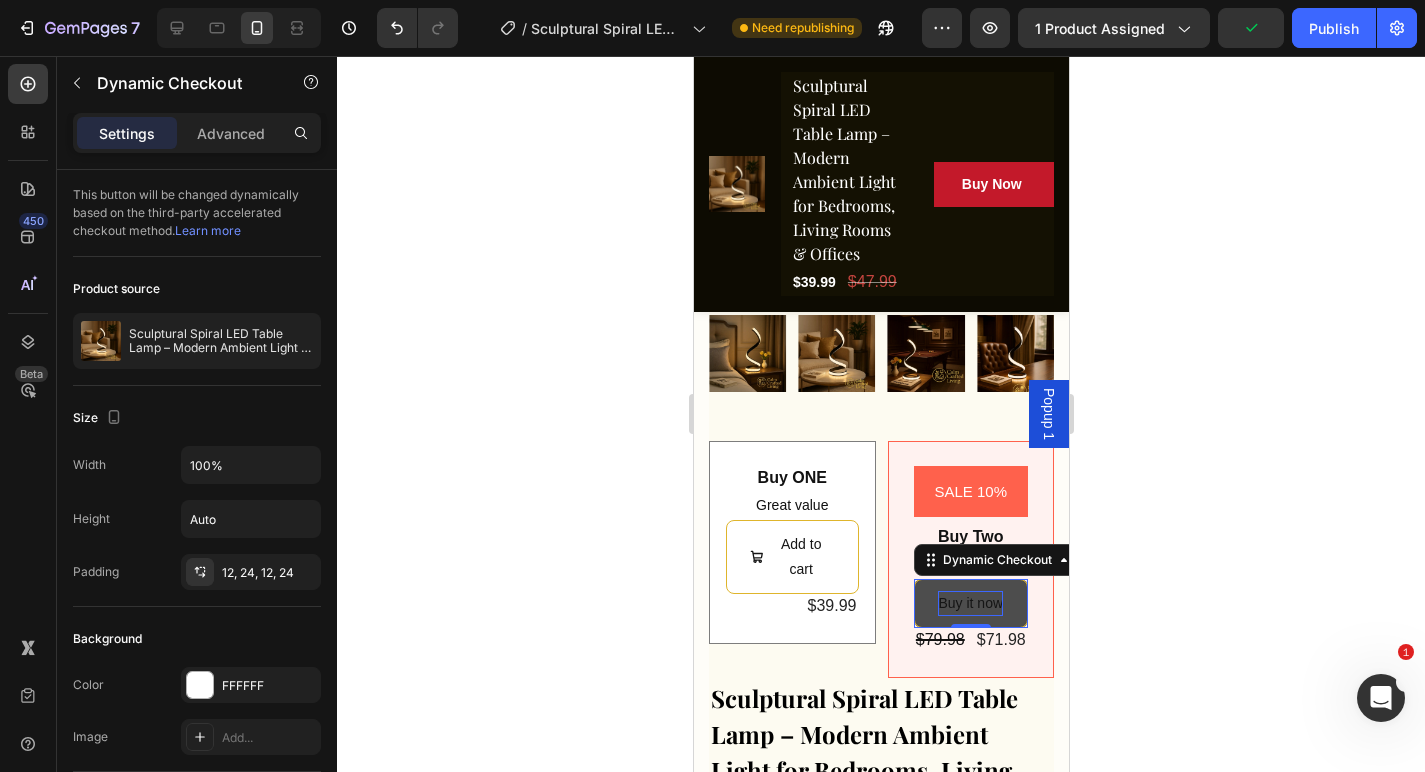 click on "Buy it now" at bounding box center (969, 603) 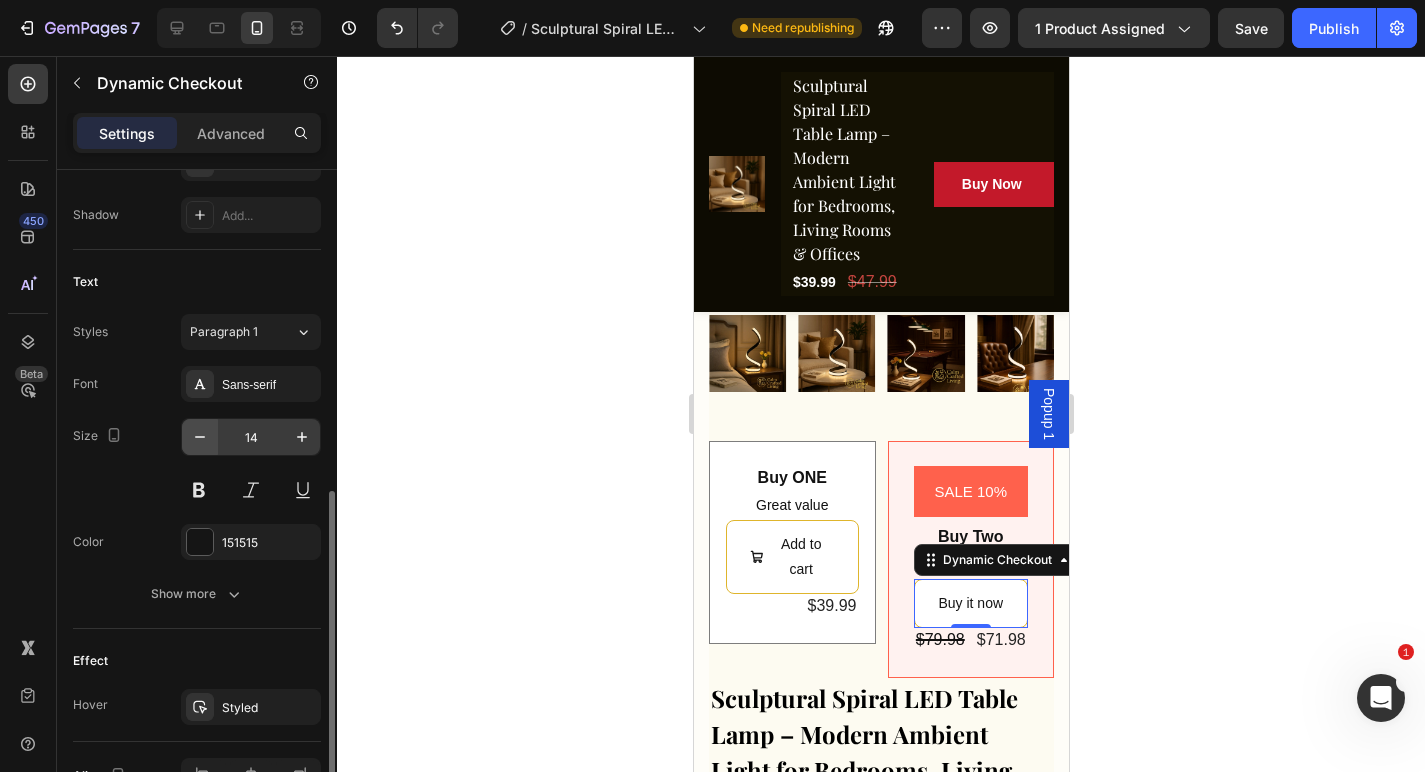 scroll, scrollTop: 745, scrollLeft: 0, axis: vertical 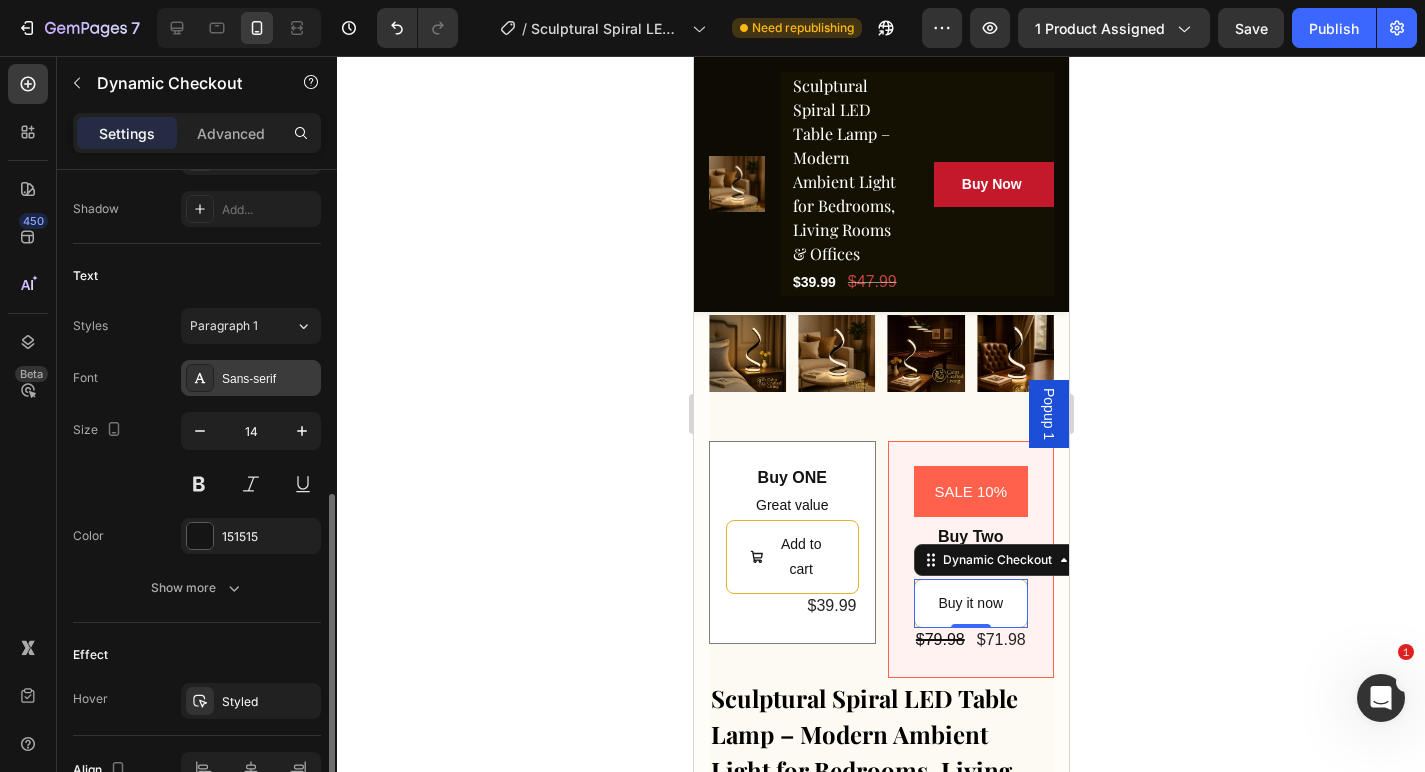 click on "Sans-serif" at bounding box center (269, 379) 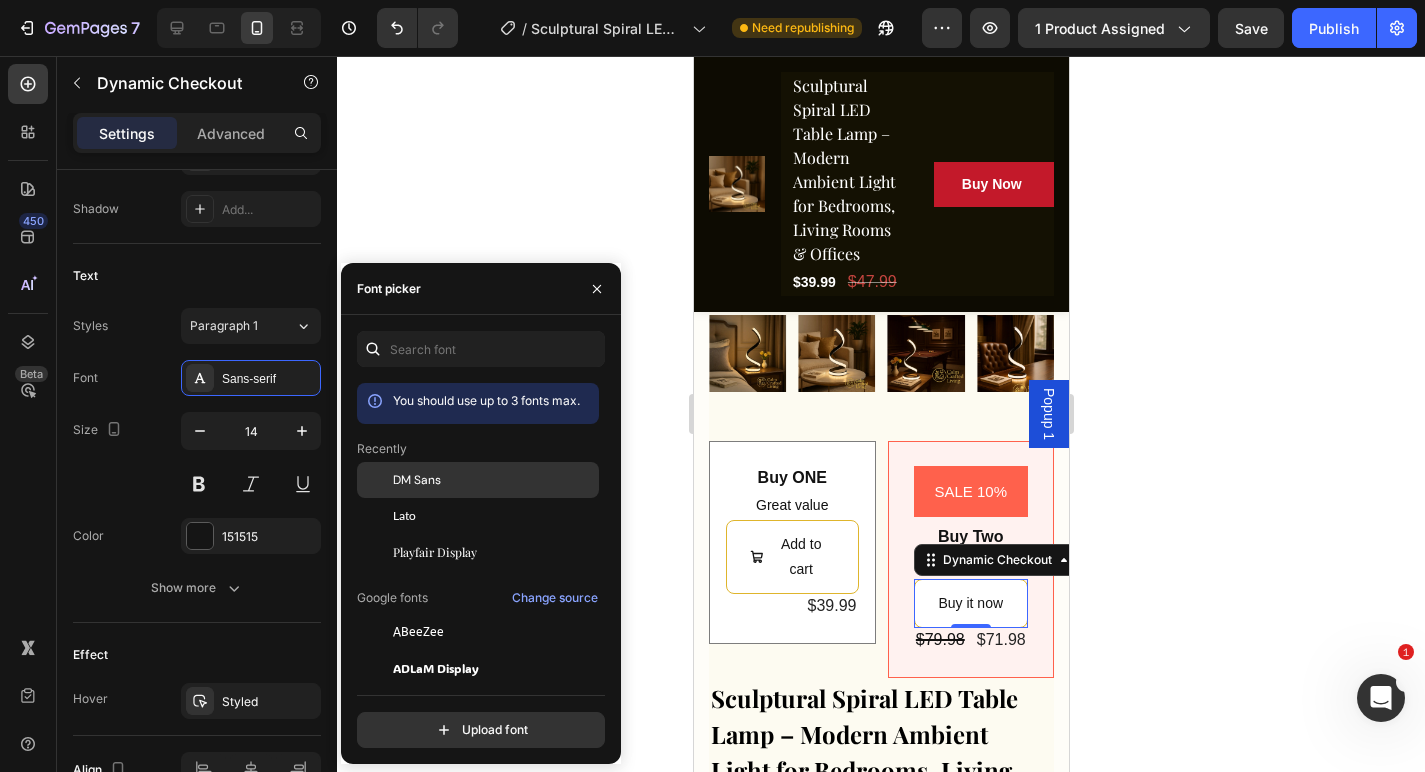 click on "DM Sans" at bounding box center [494, 480] 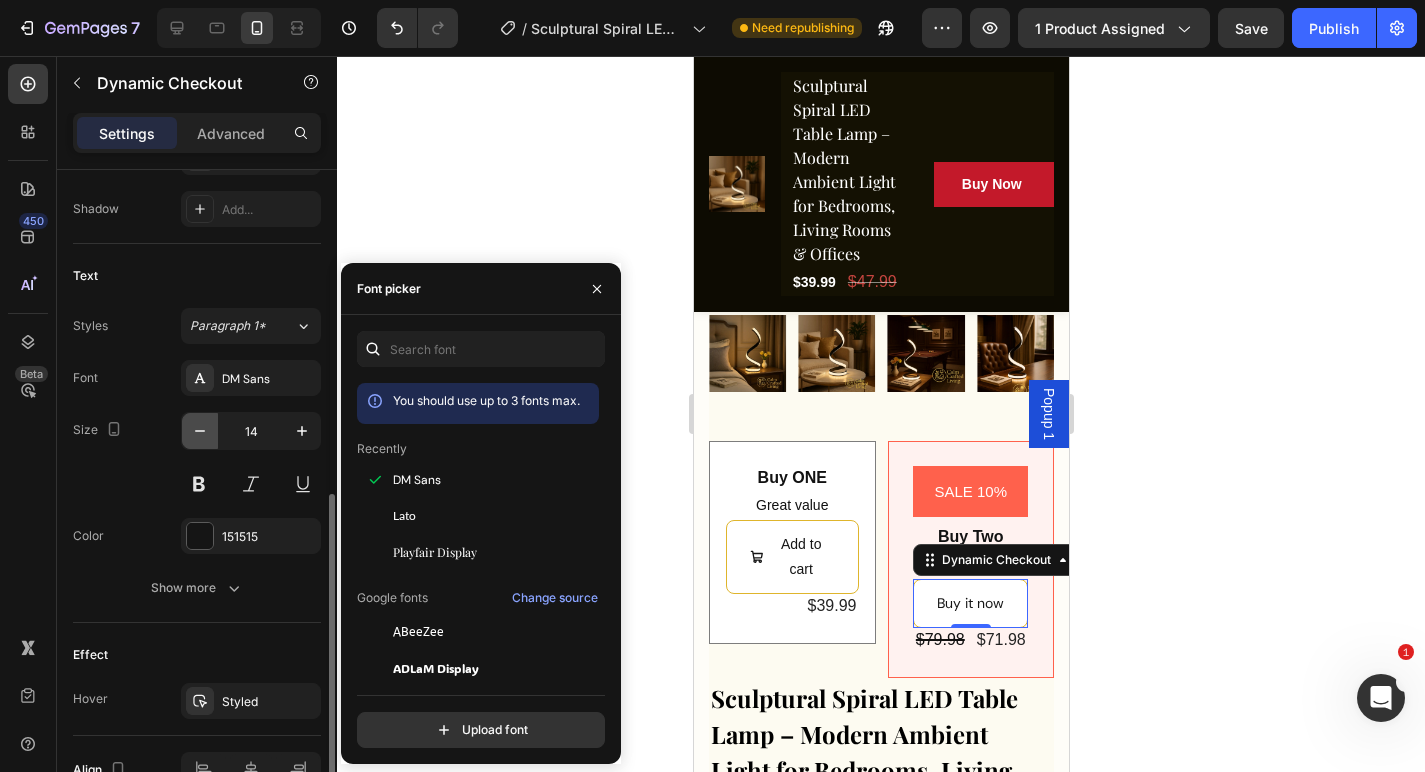 click 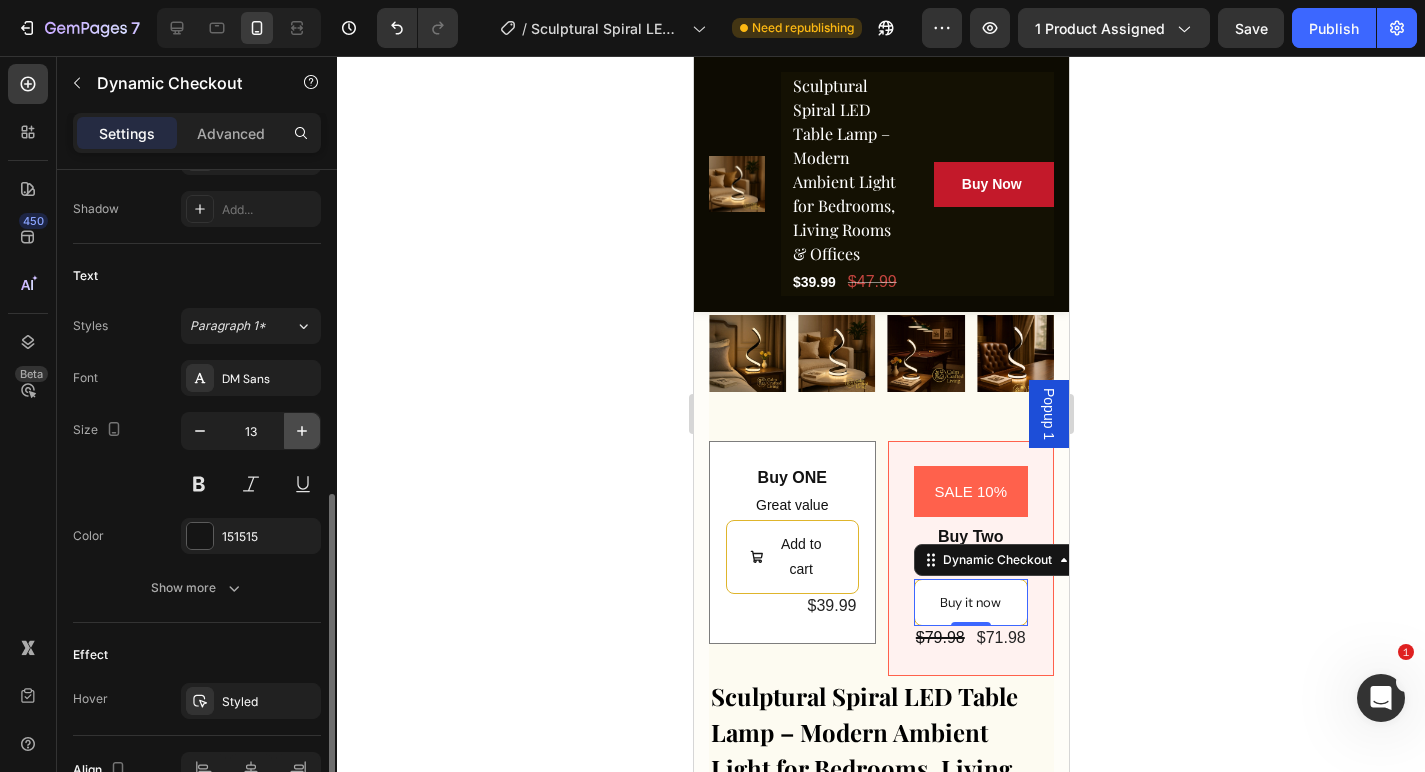 click 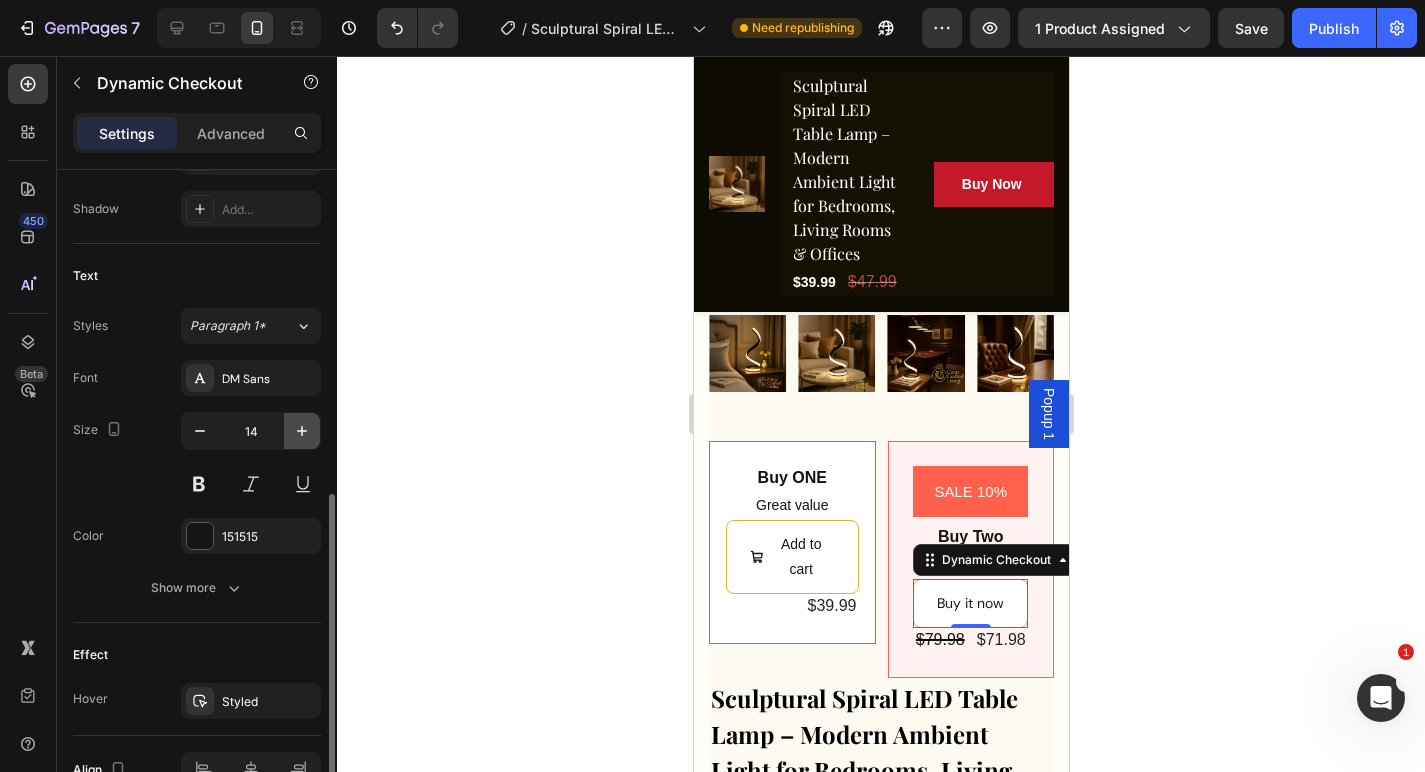click 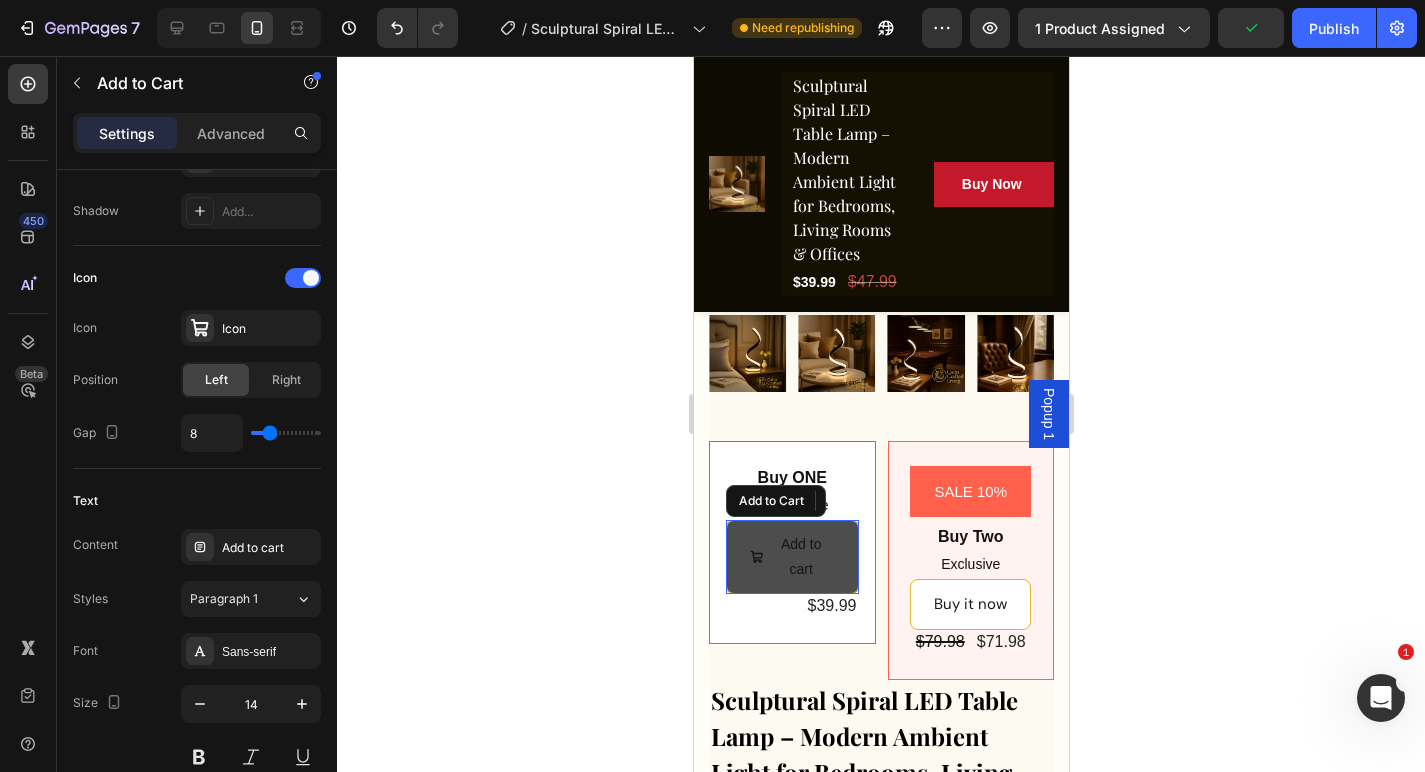 click on "Add to cart" at bounding box center (791, 557) 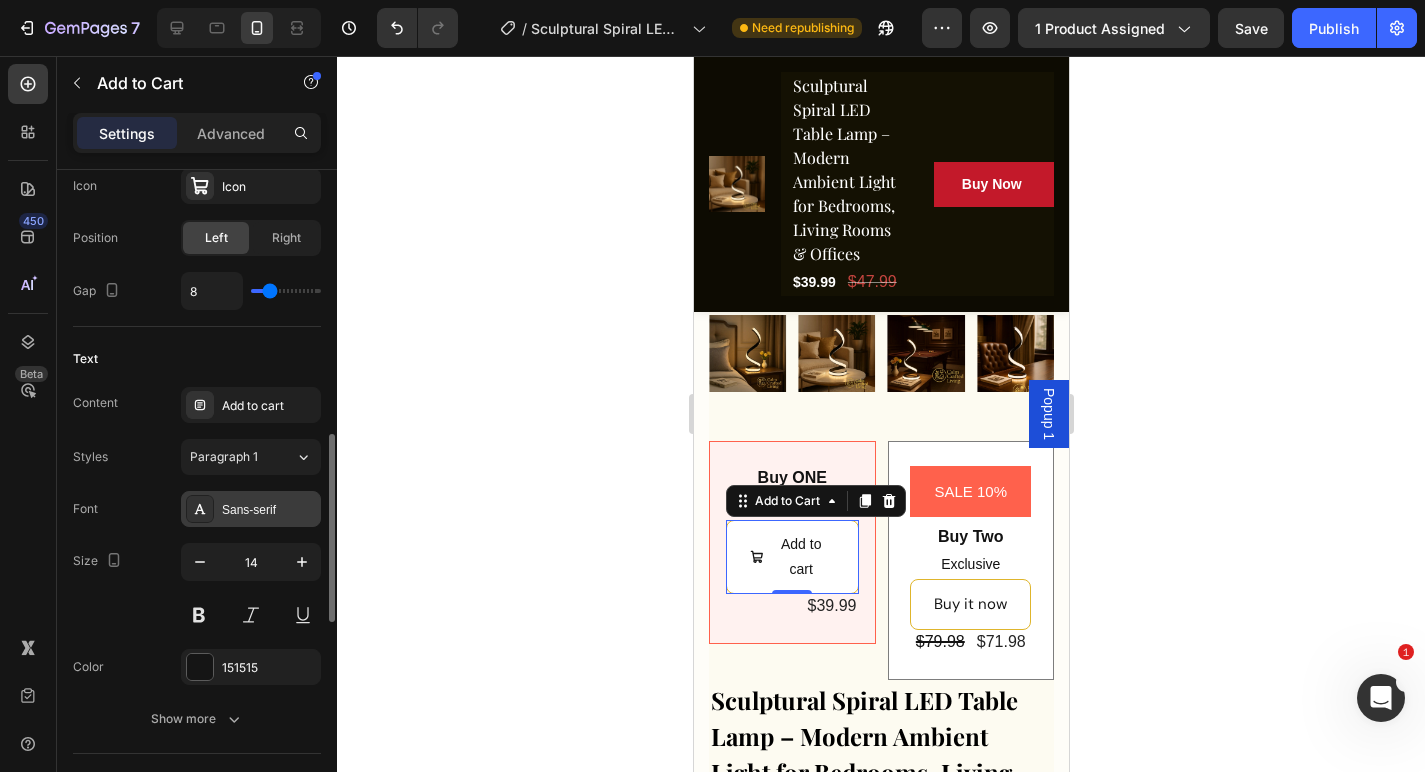 scroll, scrollTop: 908, scrollLeft: 0, axis: vertical 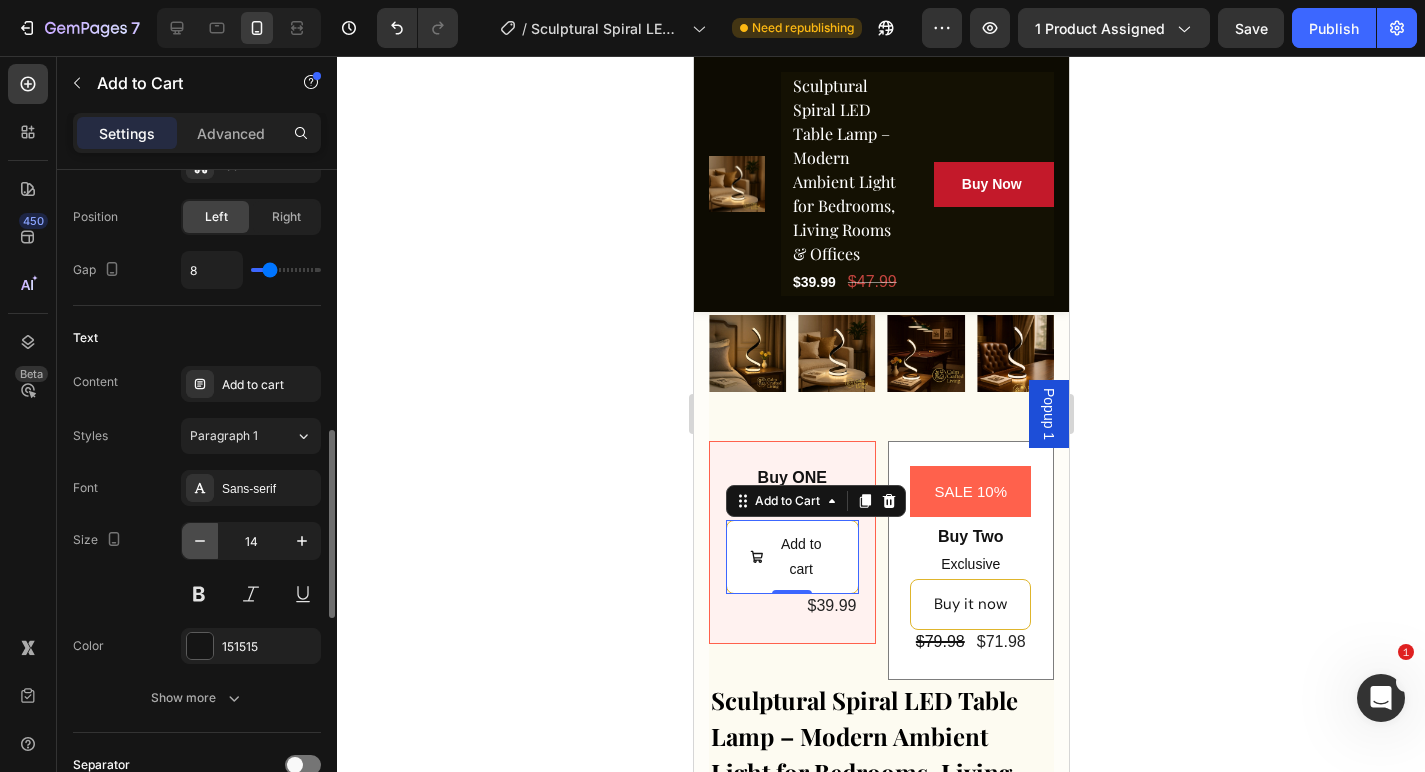 click 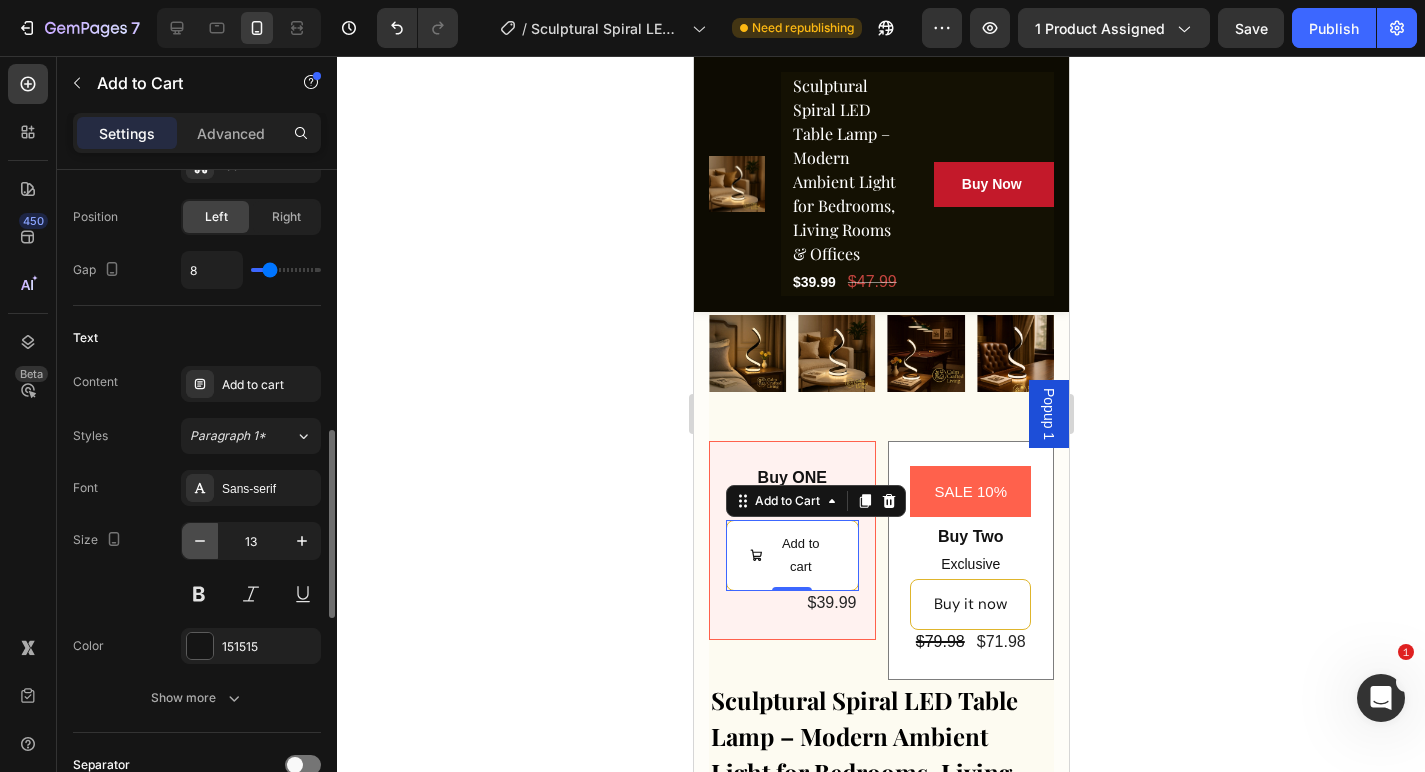 click 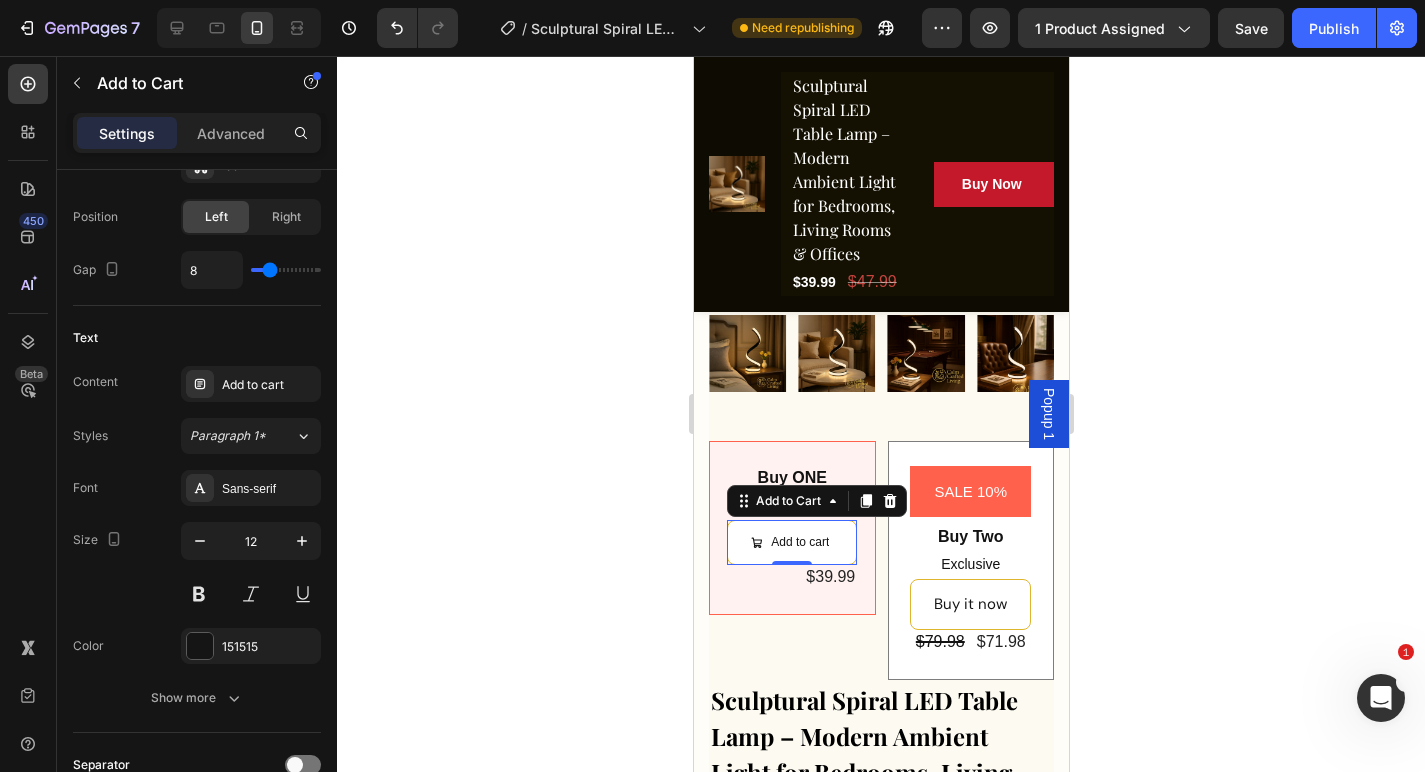 click 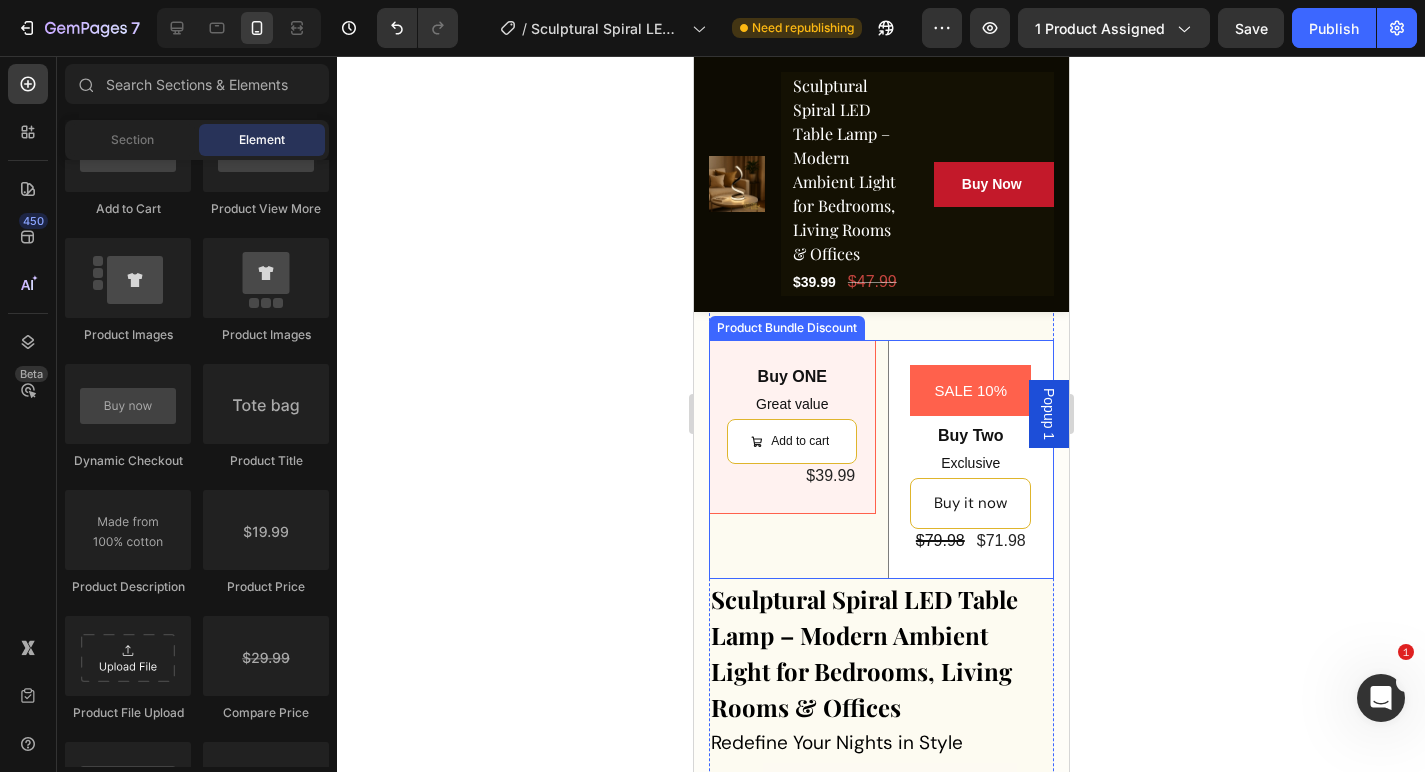 scroll, scrollTop: 753, scrollLeft: 0, axis: vertical 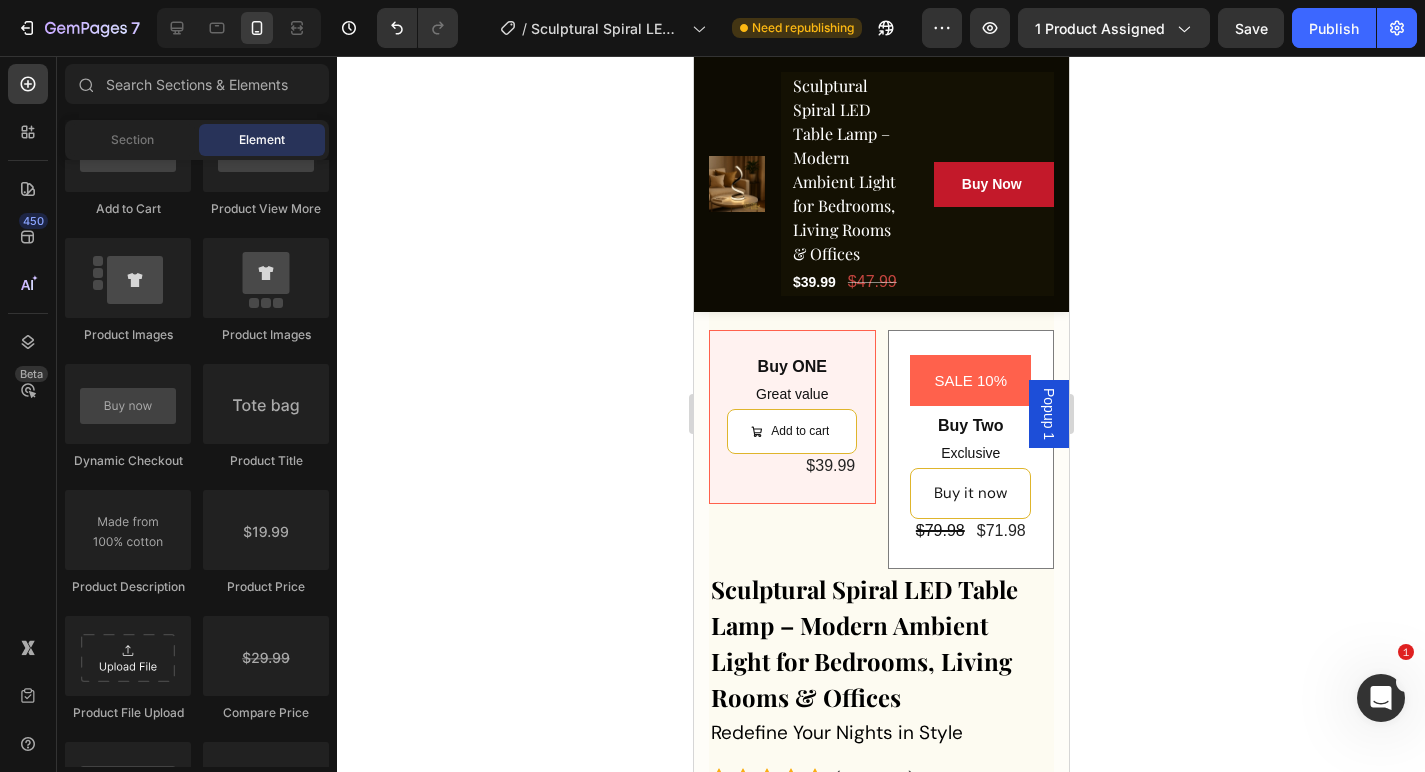 click 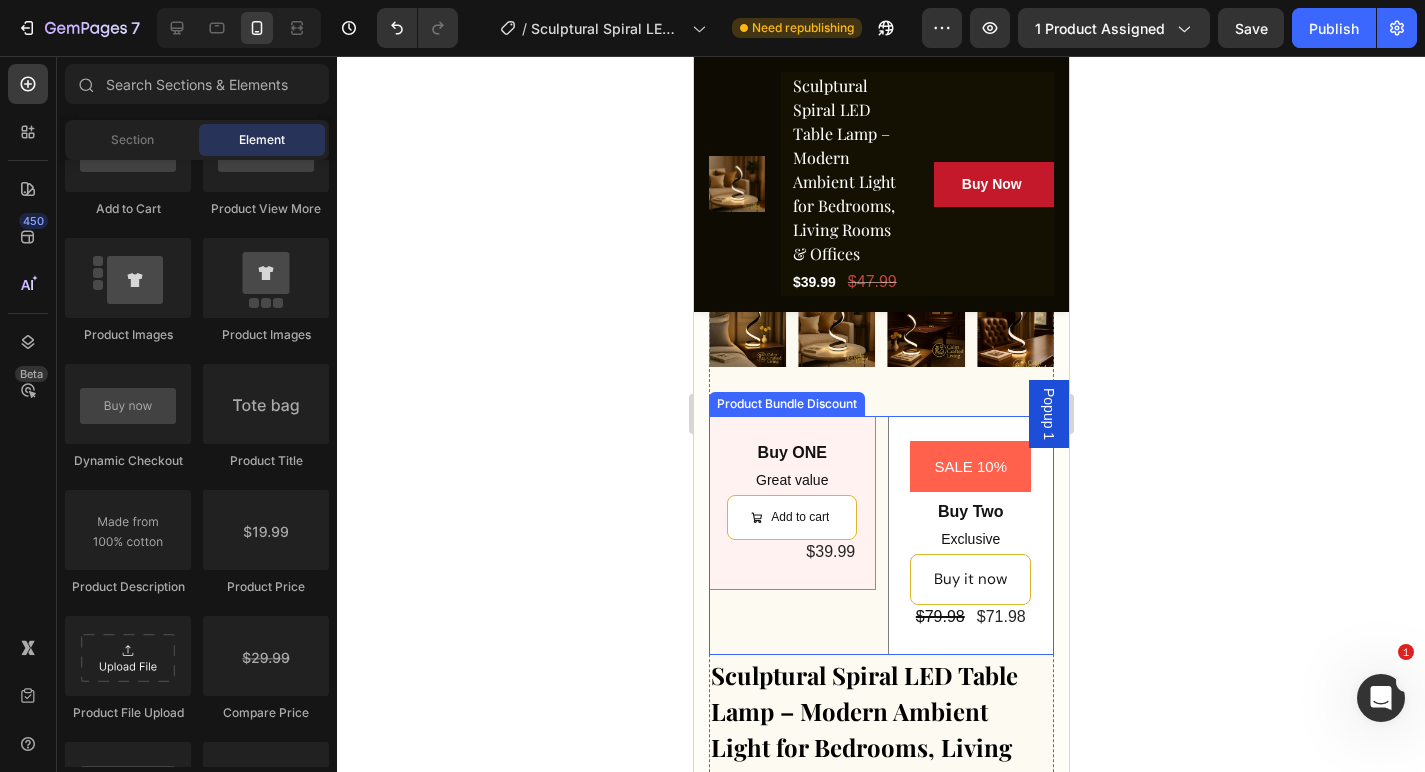 scroll, scrollTop: 671, scrollLeft: 0, axis: vertical 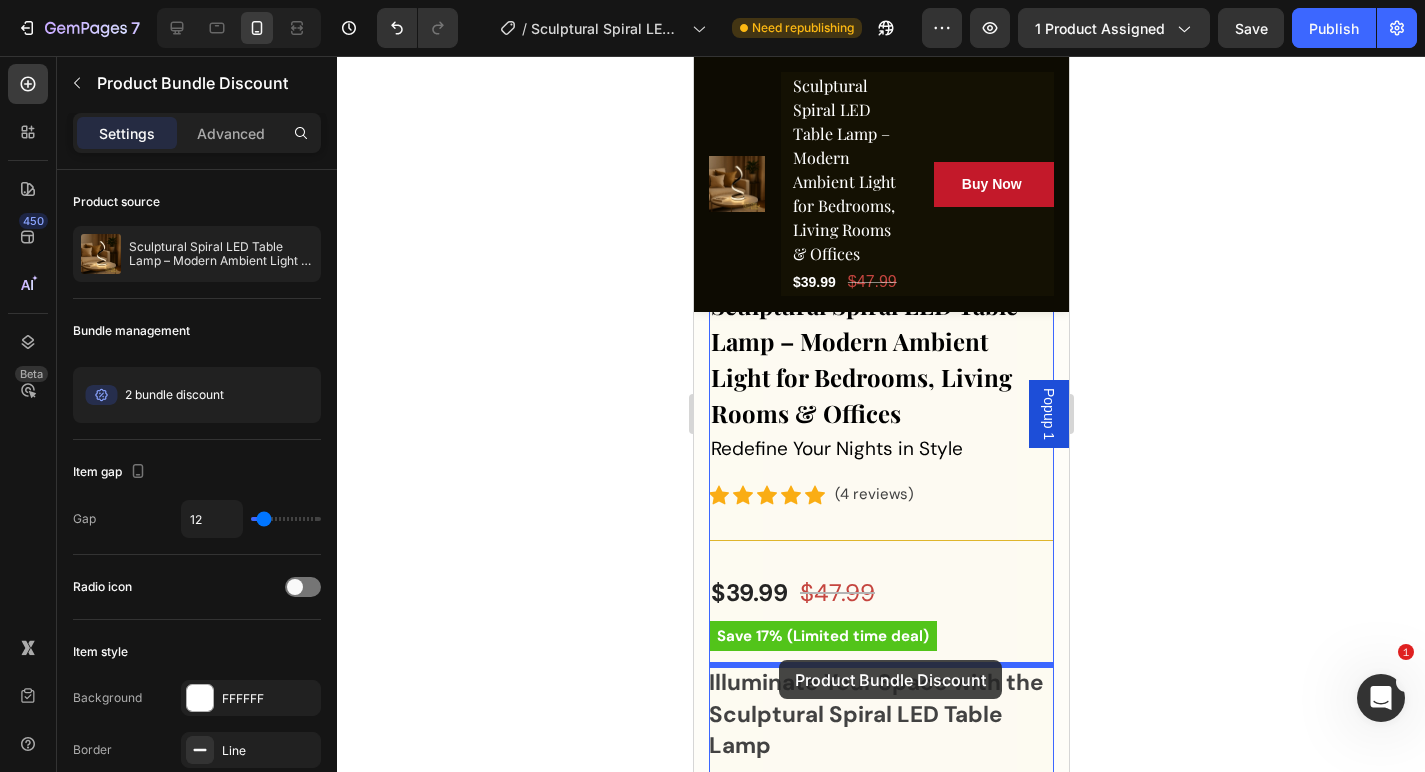 drag, startPoint x: 743, startPoint y: 401, endPoint x: 779, endPoint y: 659, distance: 260.4995 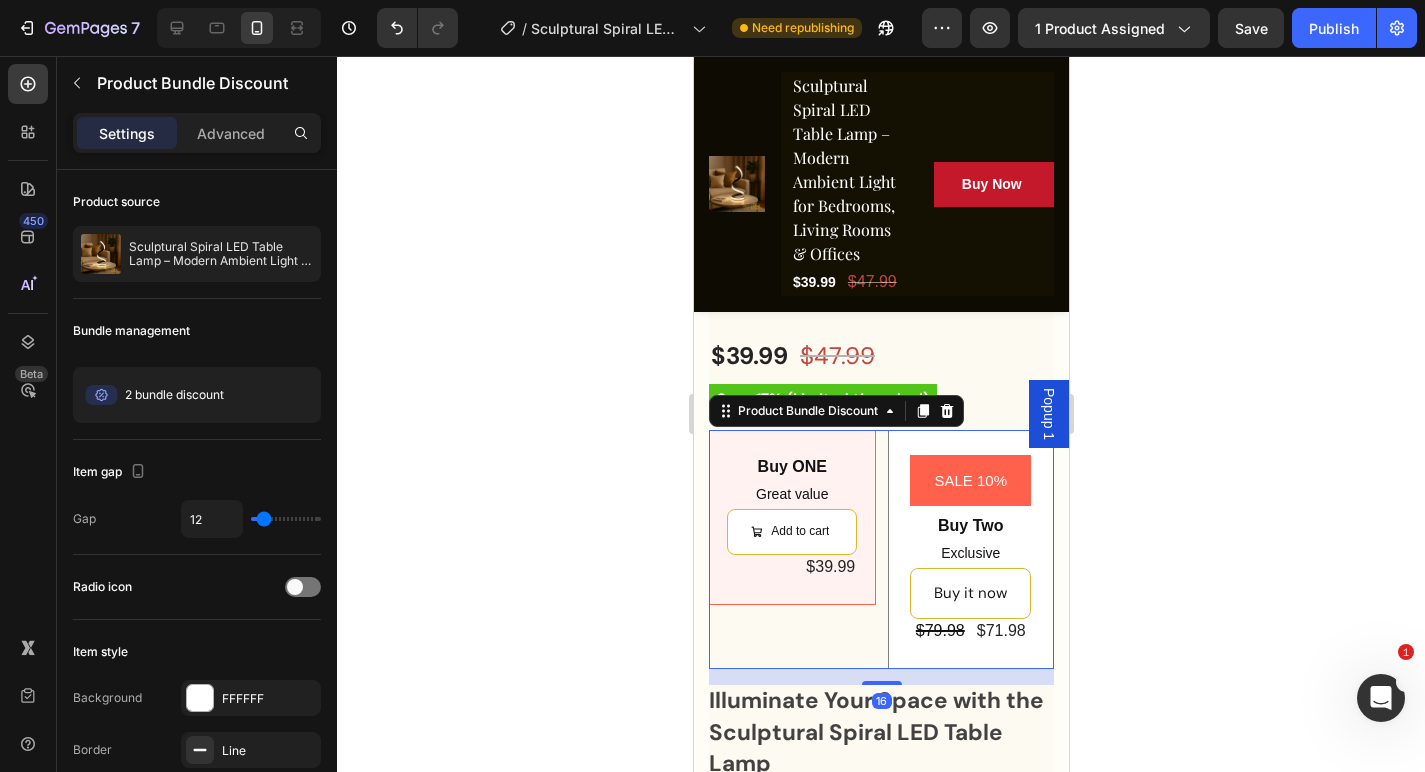 click on "Buy ONE Text Block Great value Text Block
Add to cart Add to Cart $39.99 Product Price Product Price Row Row SALE 10% Product Badge Buy Two Text Block Exclusive Text Block Buy it now Dynamic Checkout $79.98 Product Price Product Price $71.98 Product Price Product Price Row Row" at bounding box center [880, 549] 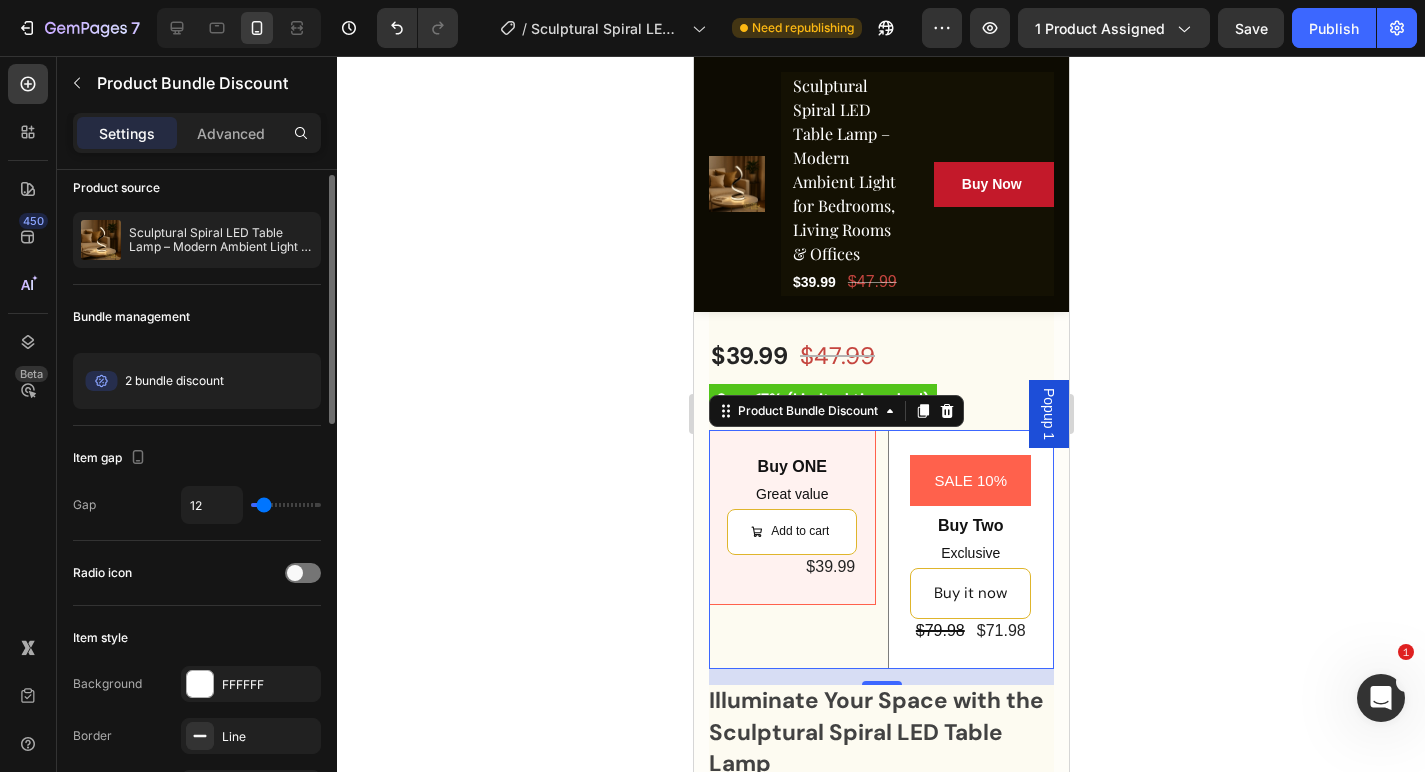 scroll, scrollTop: 0, scrollLeft: 0, axis: both 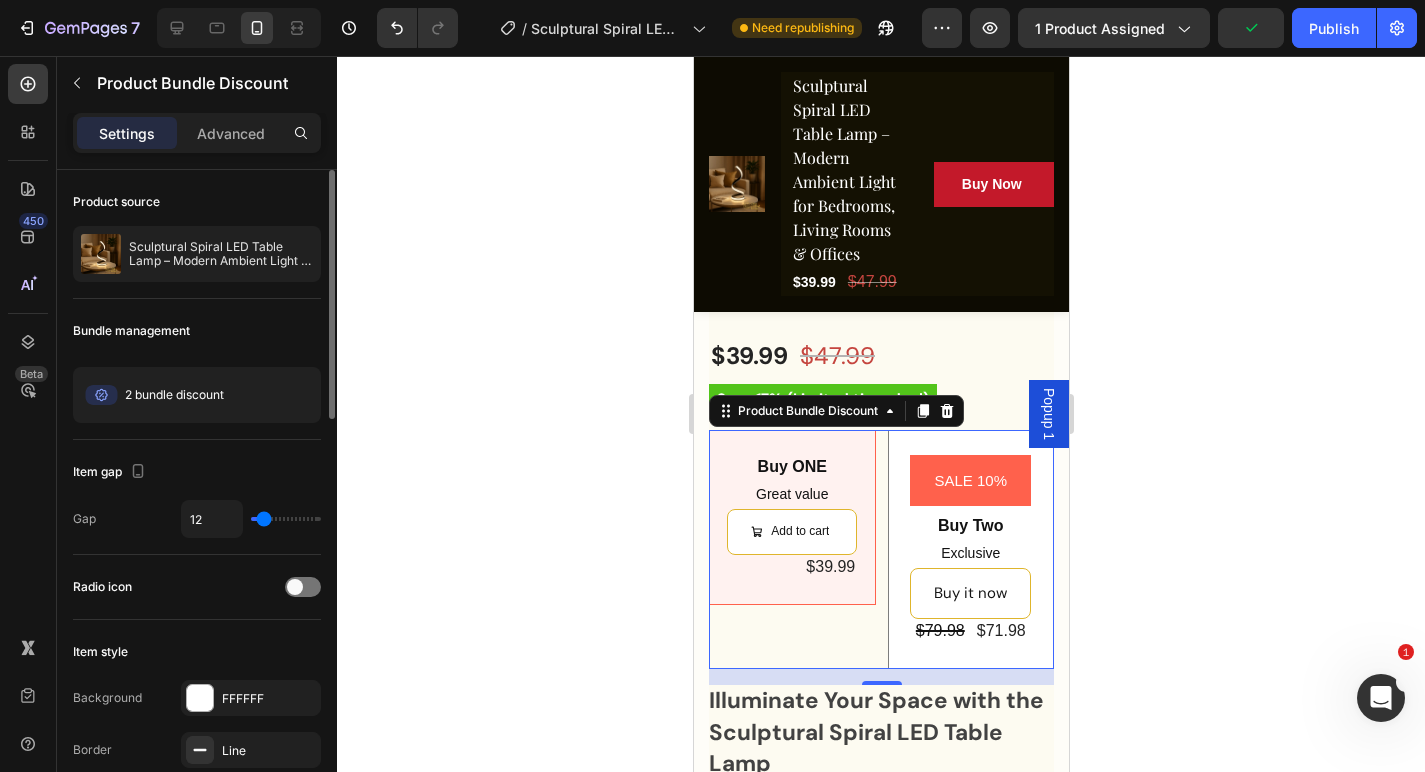 type on "5" 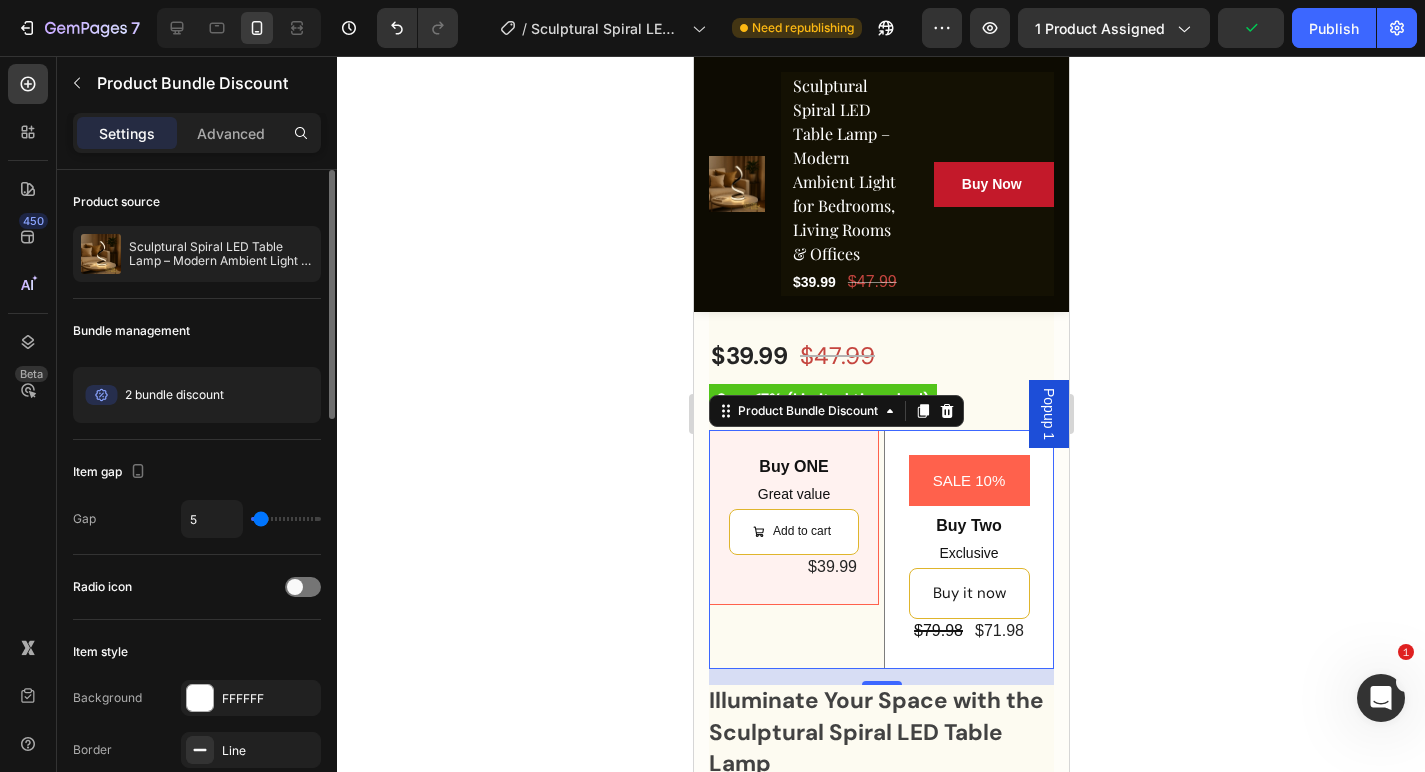 type on "3" 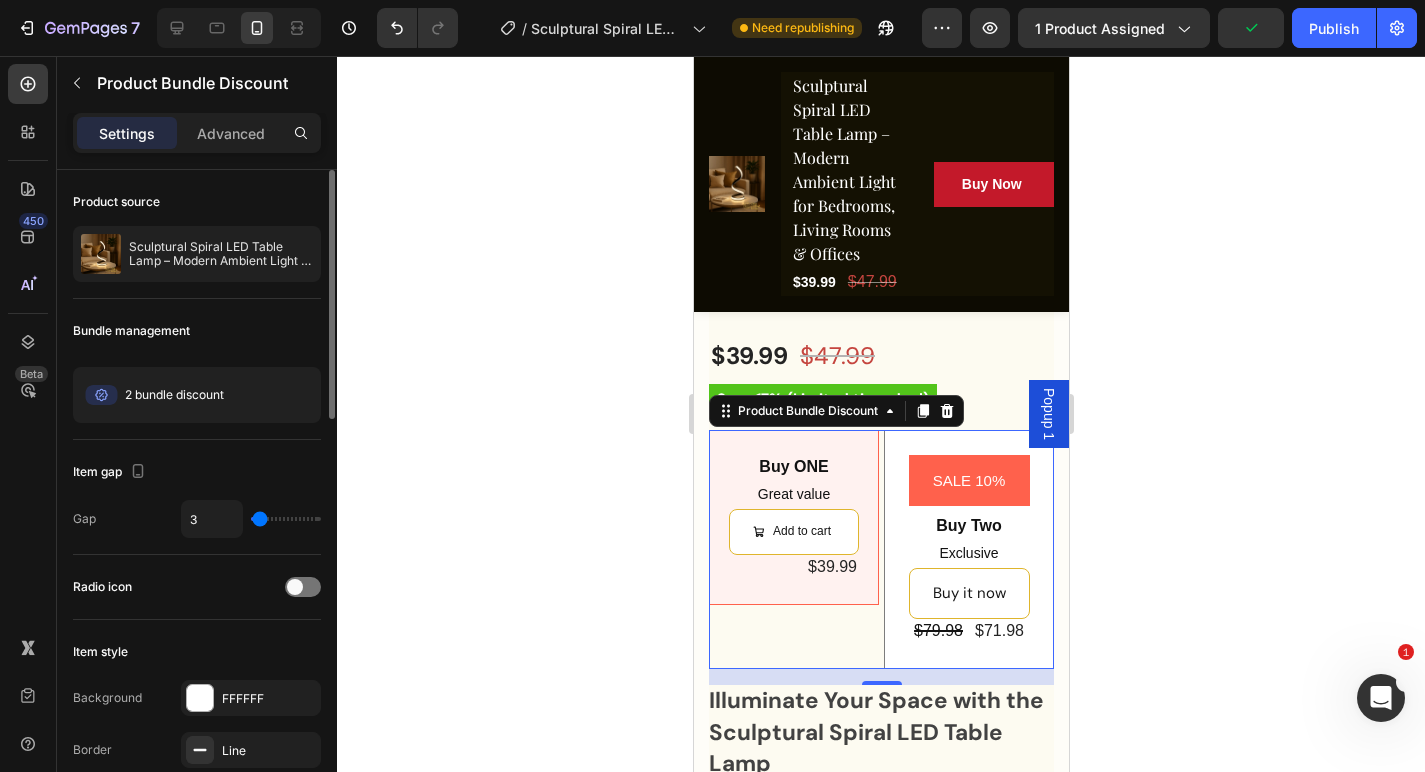 type on "1" 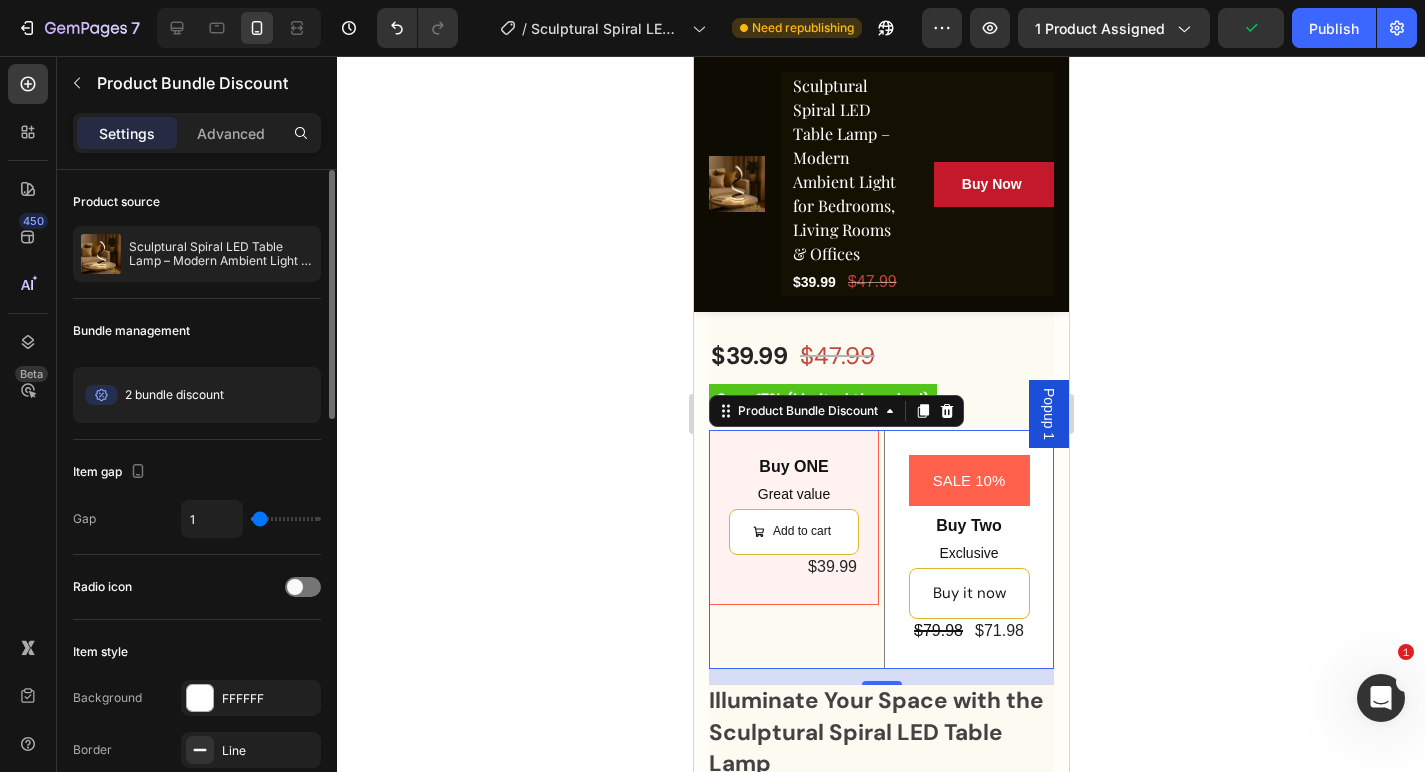 type on "1" 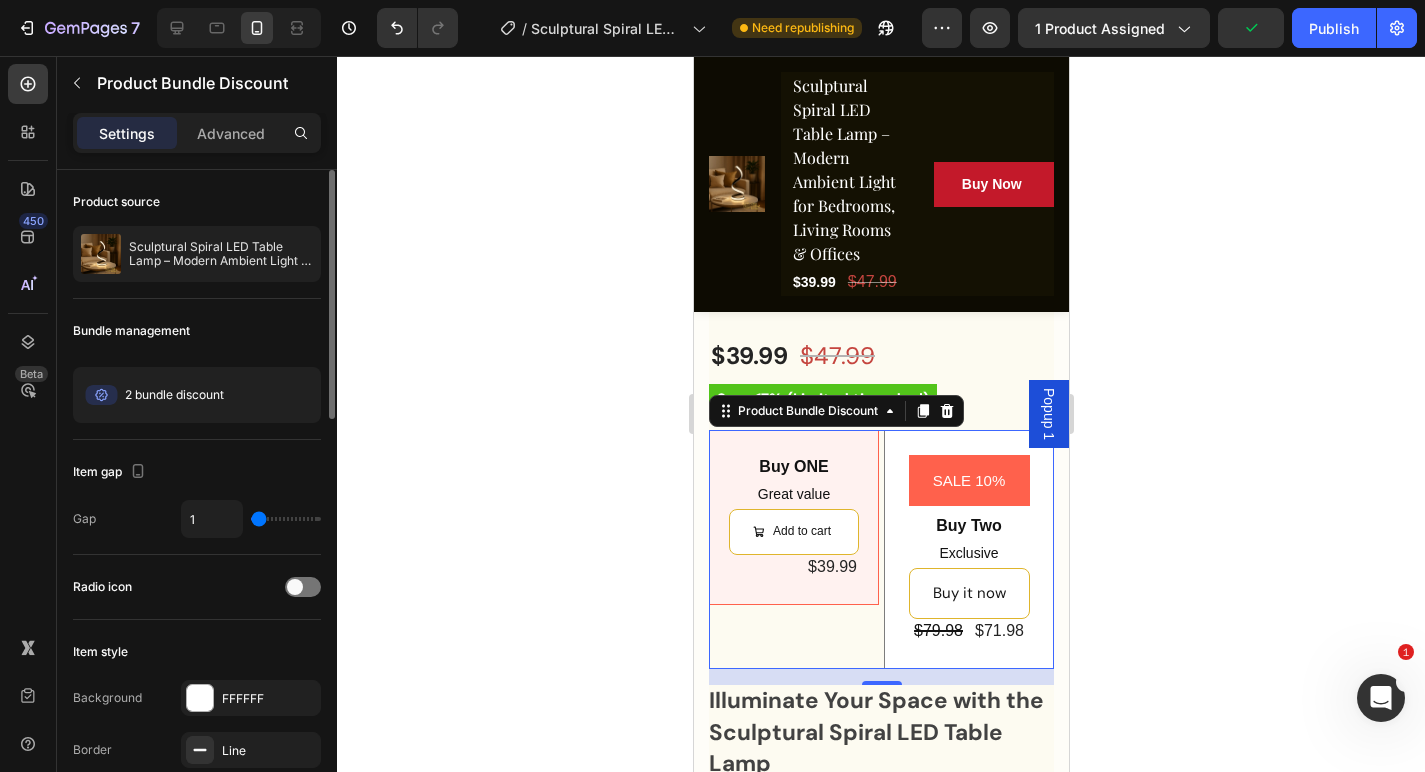 type on "0" 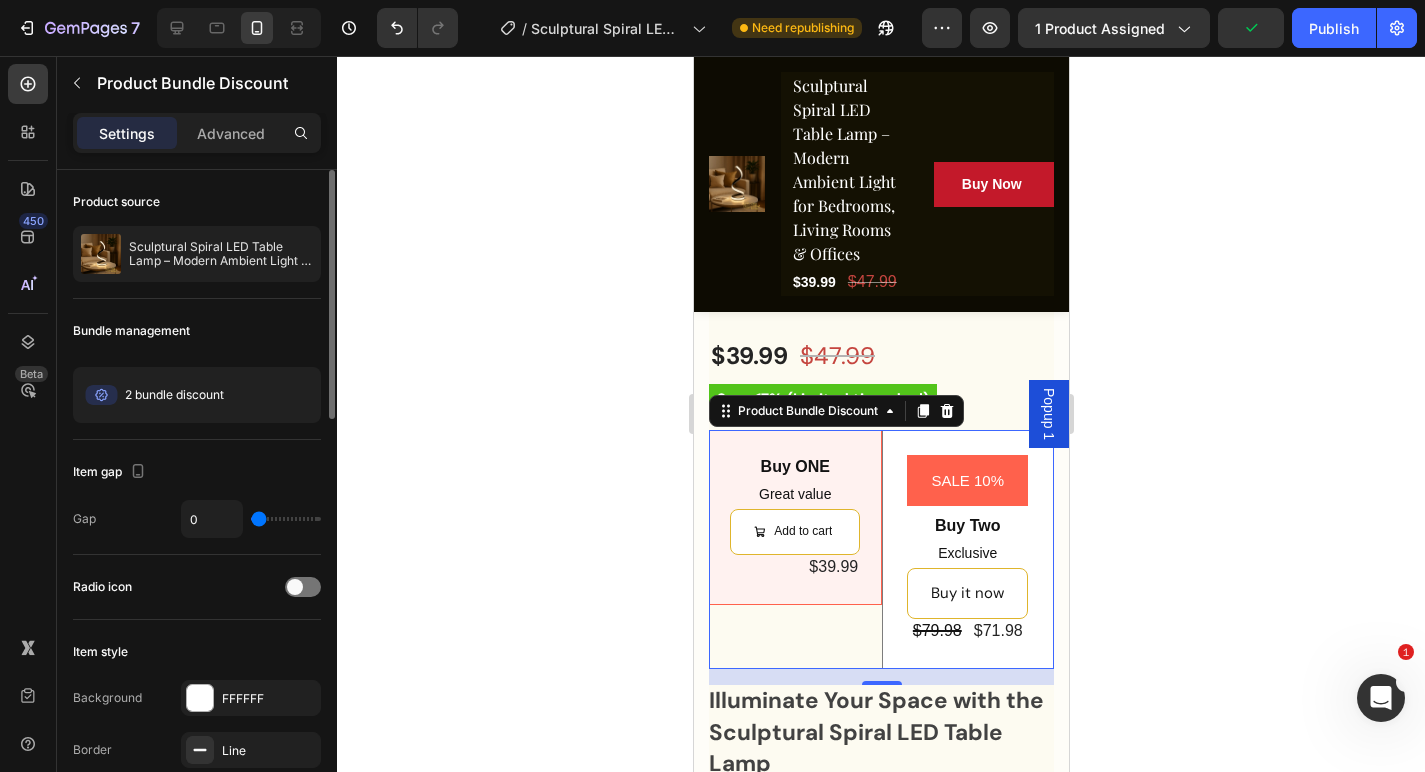 type on "1" 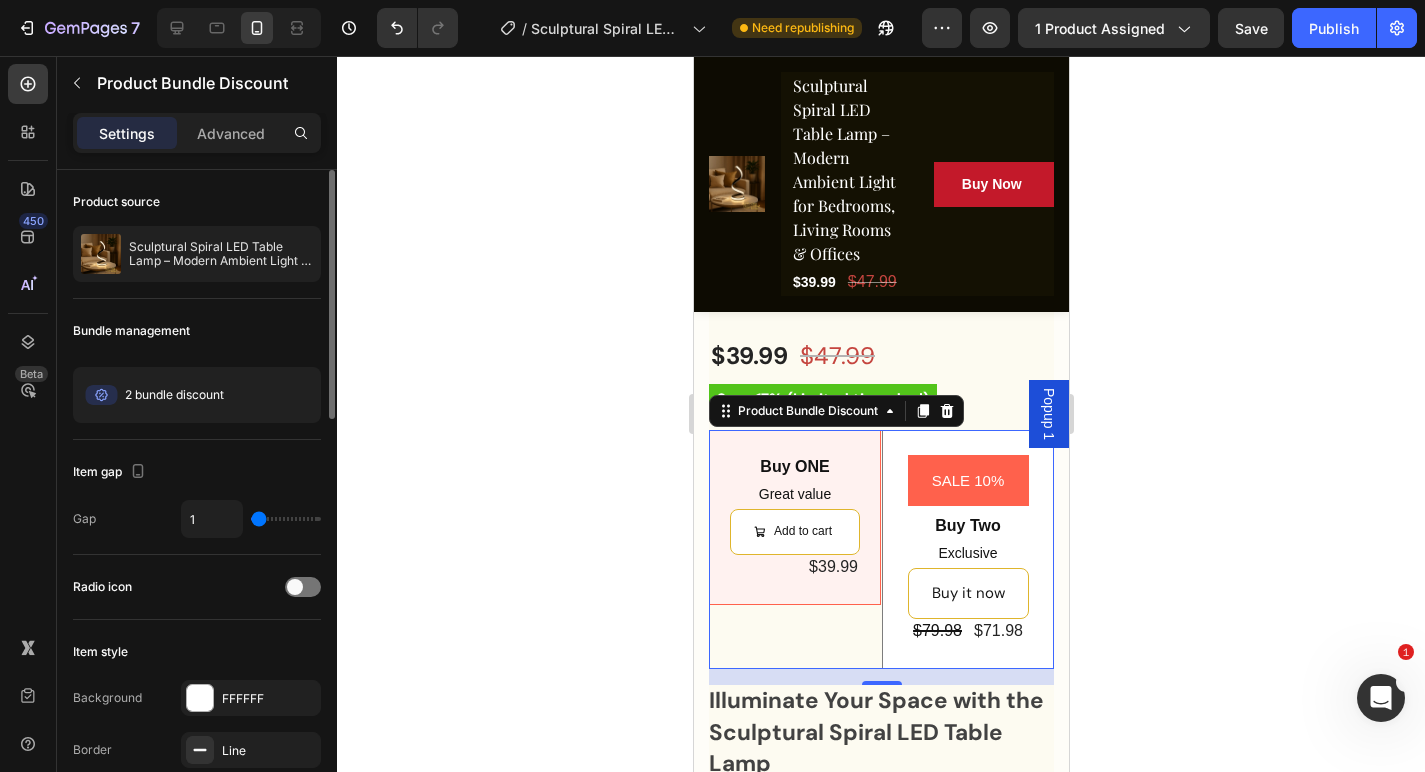 type on "3" 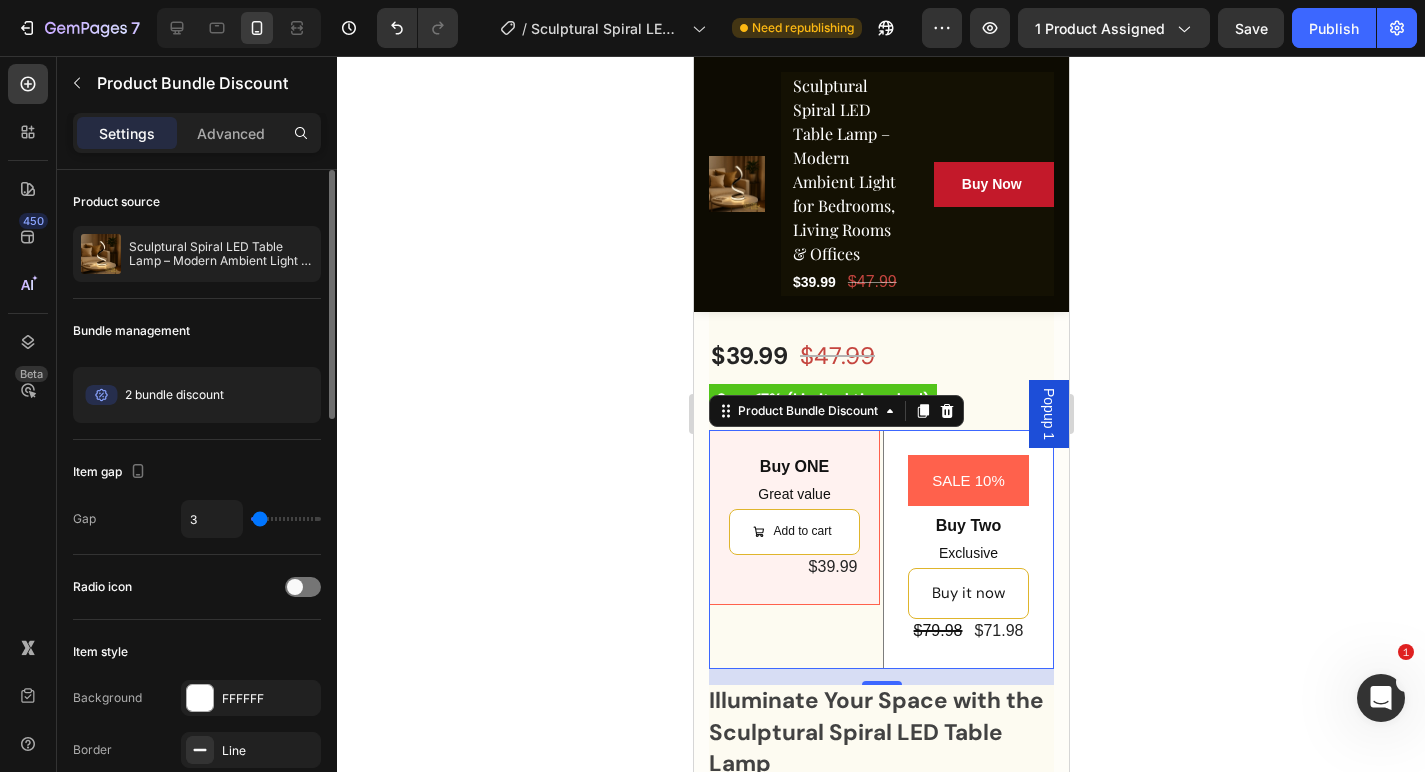 type on "1" 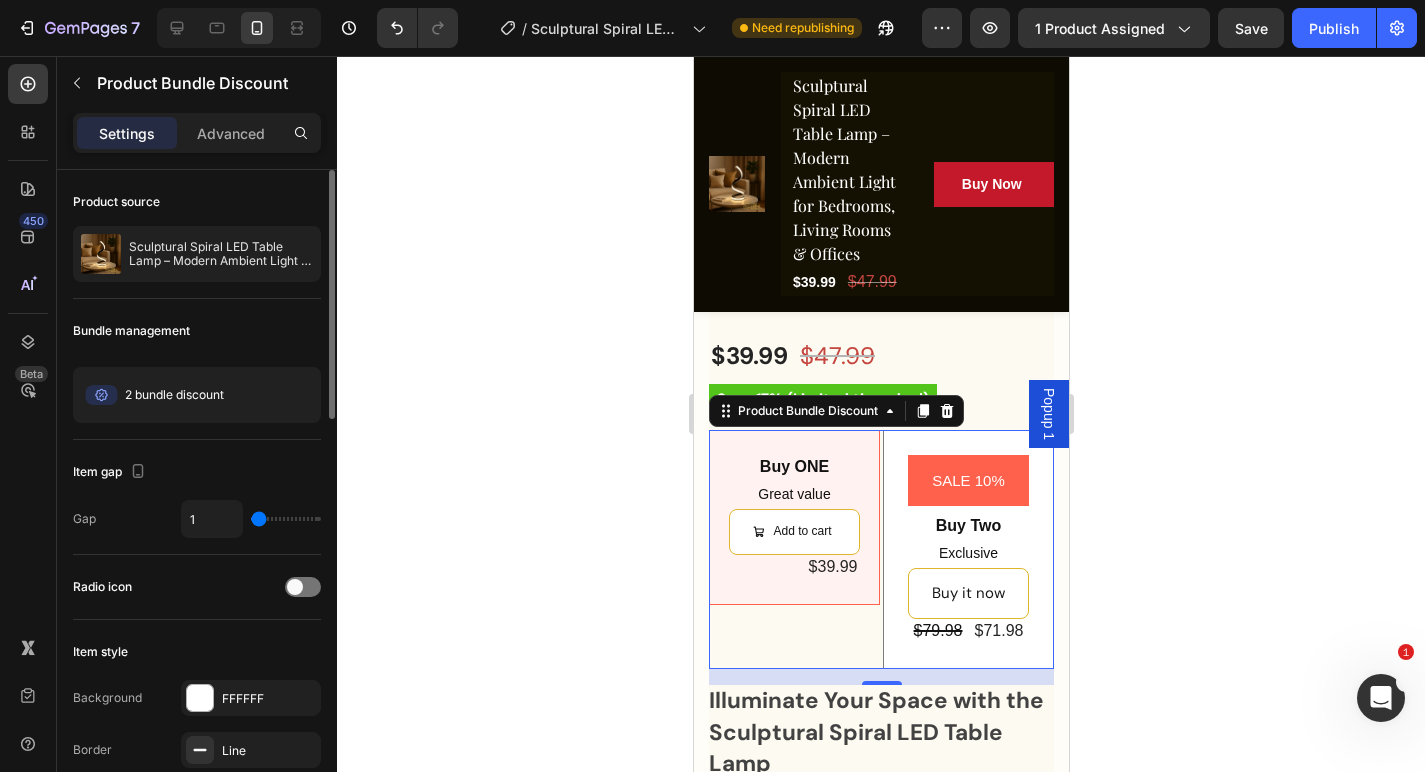 type on "0" 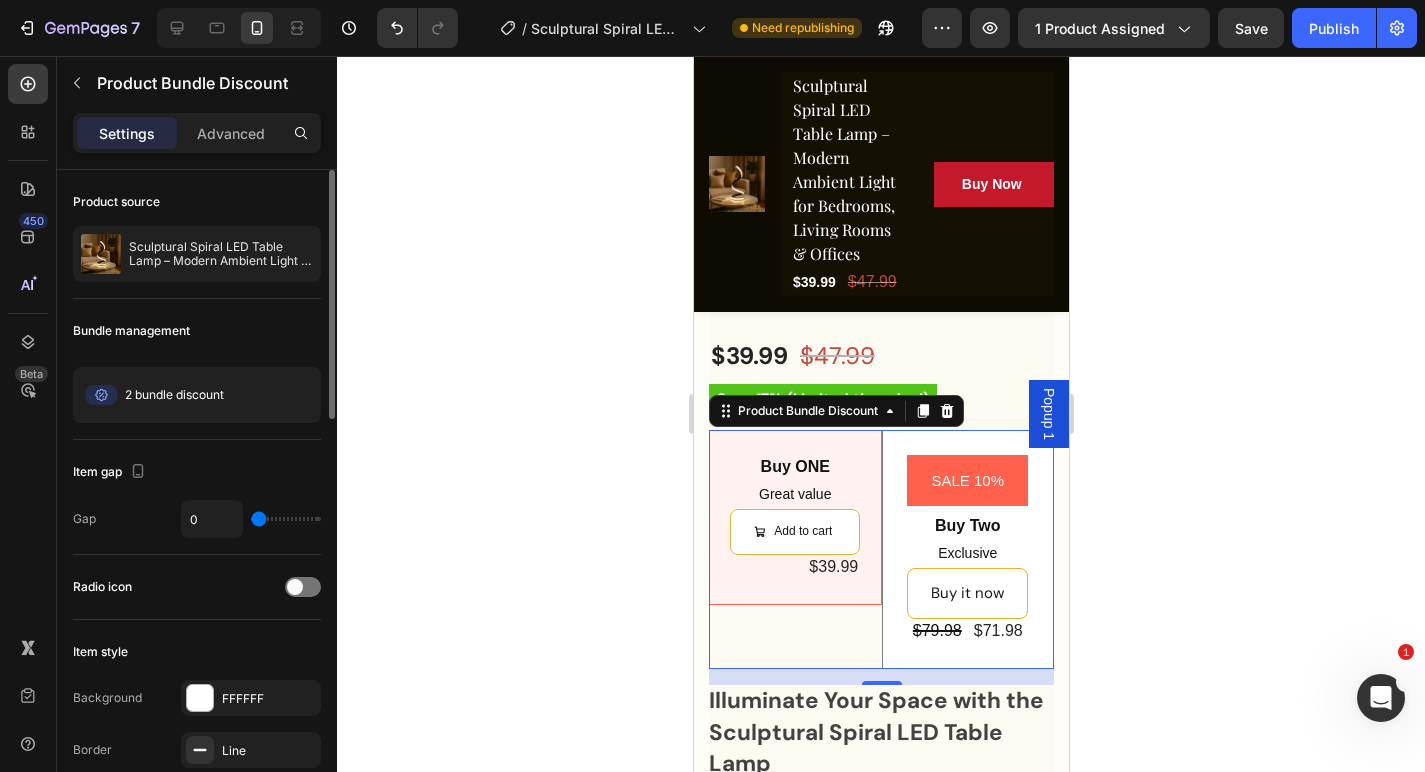 type on "1" 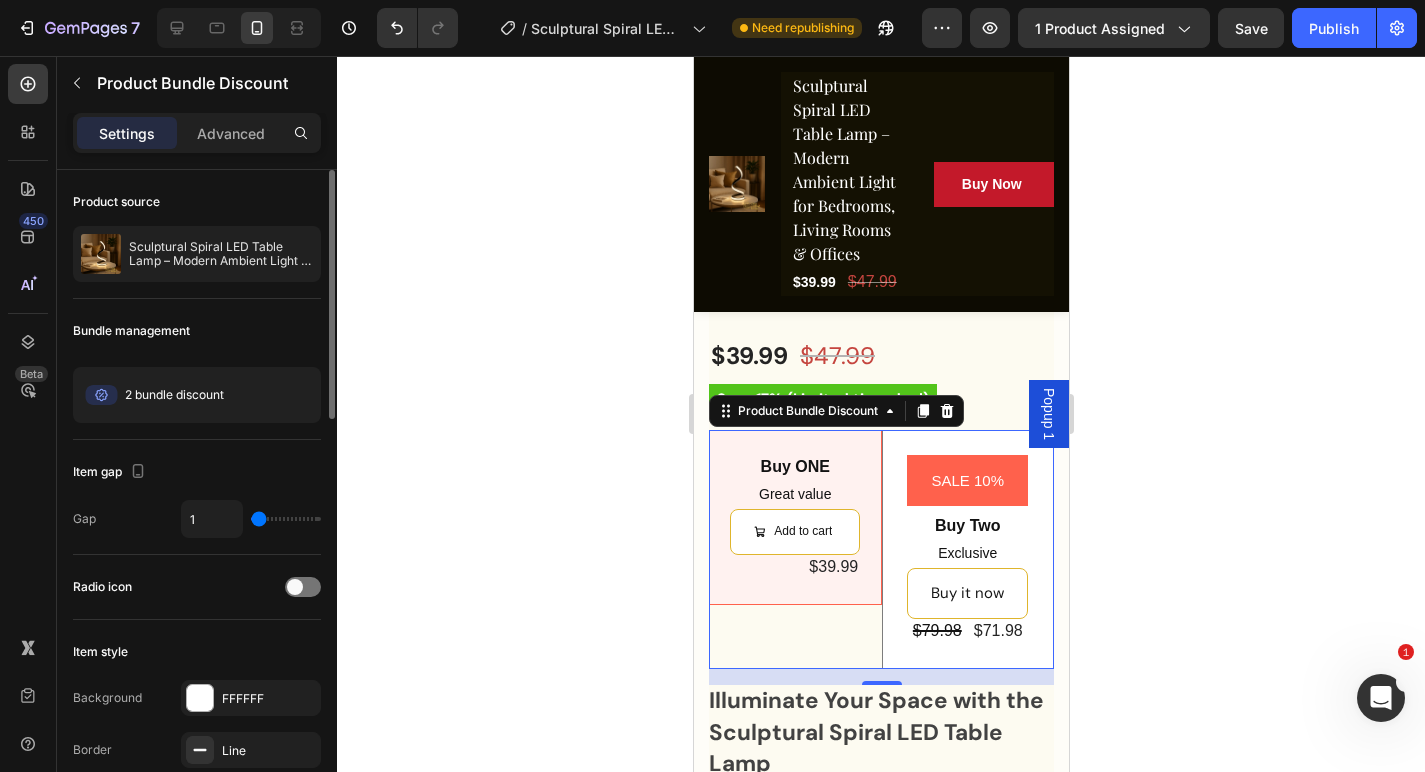 type on "3" 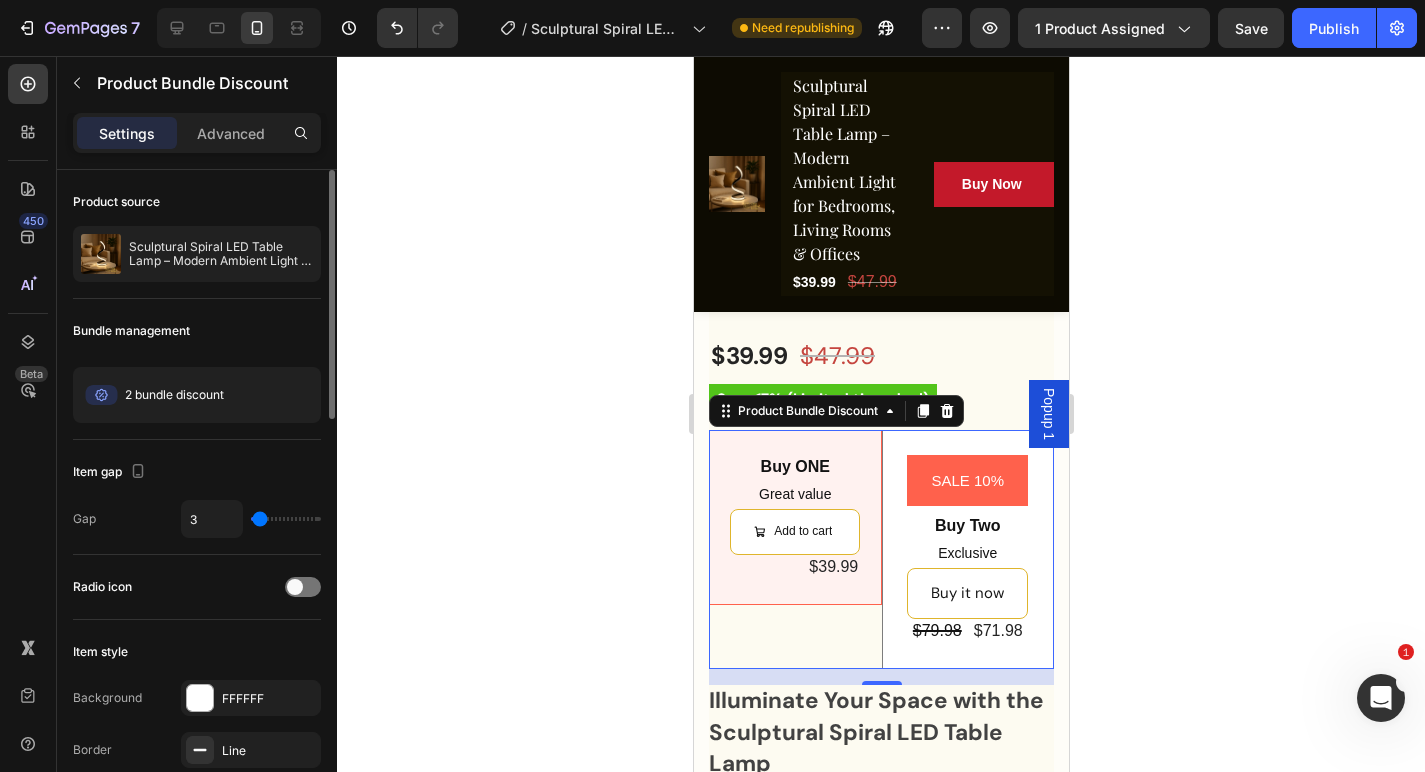 type on "5" 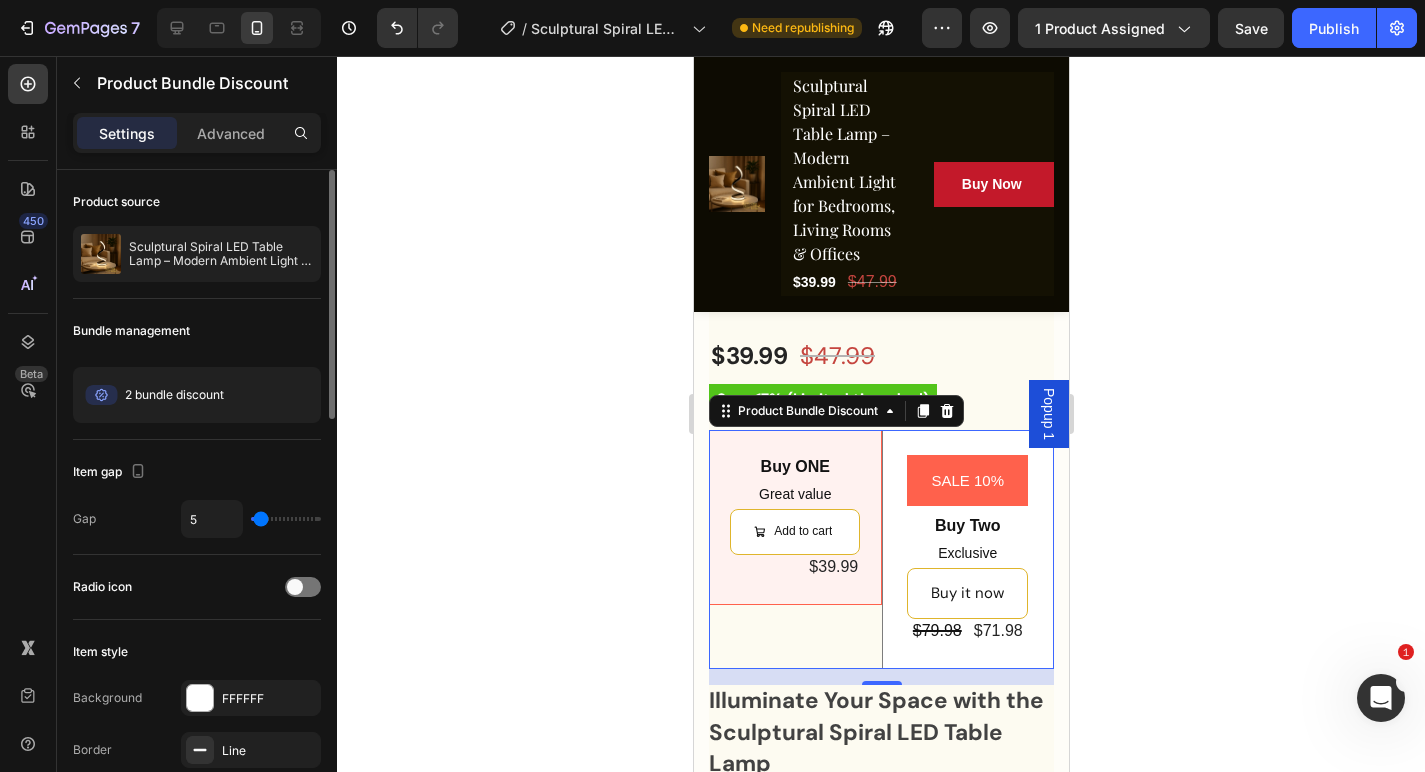 type on "7" 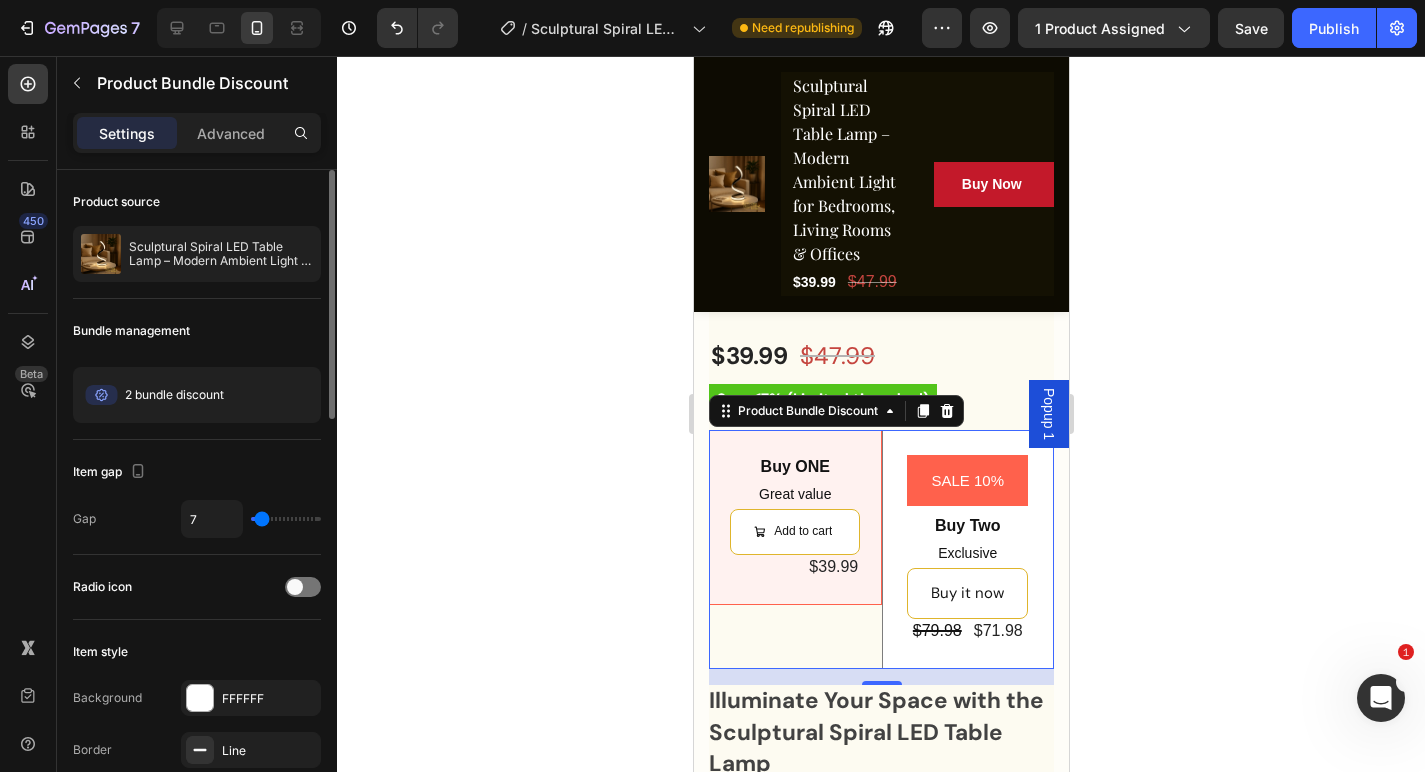type on "9" 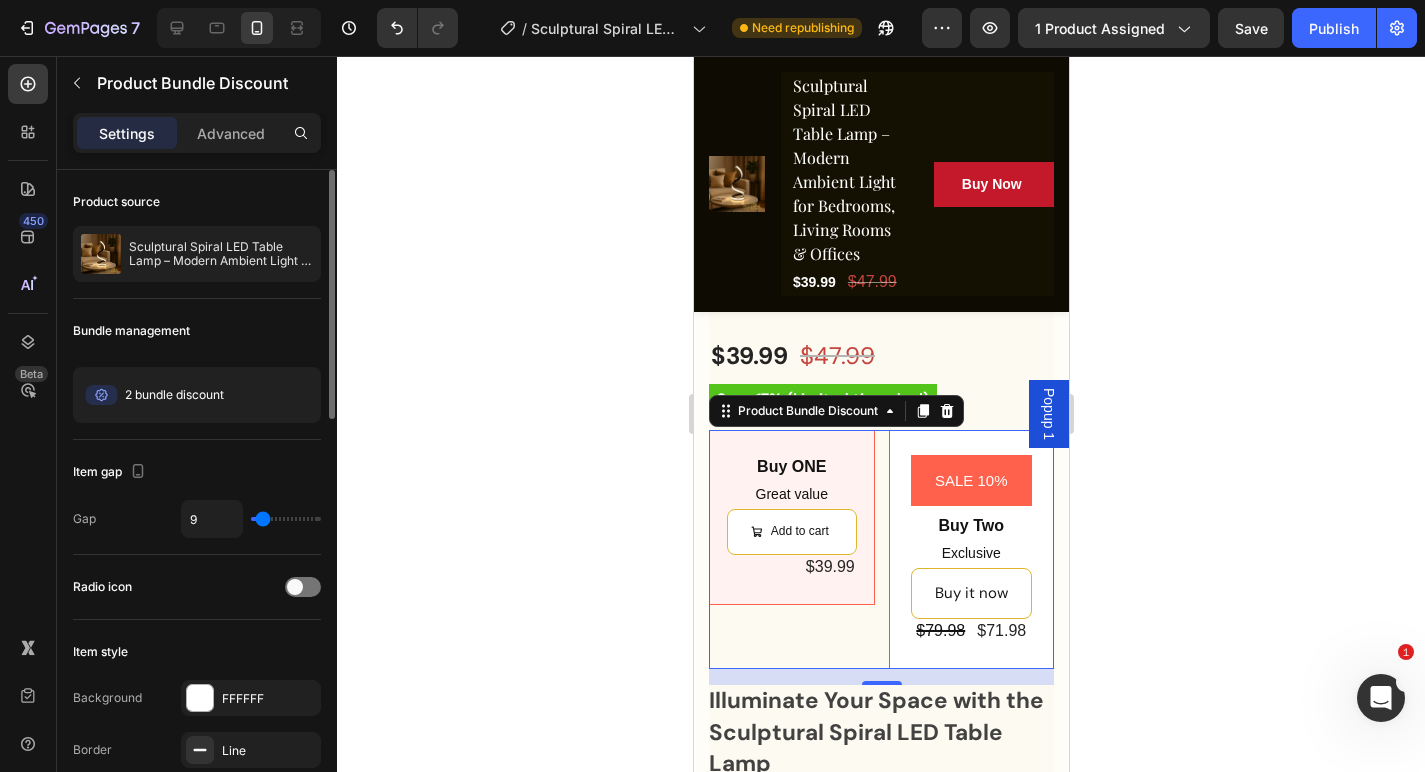 type on "14" 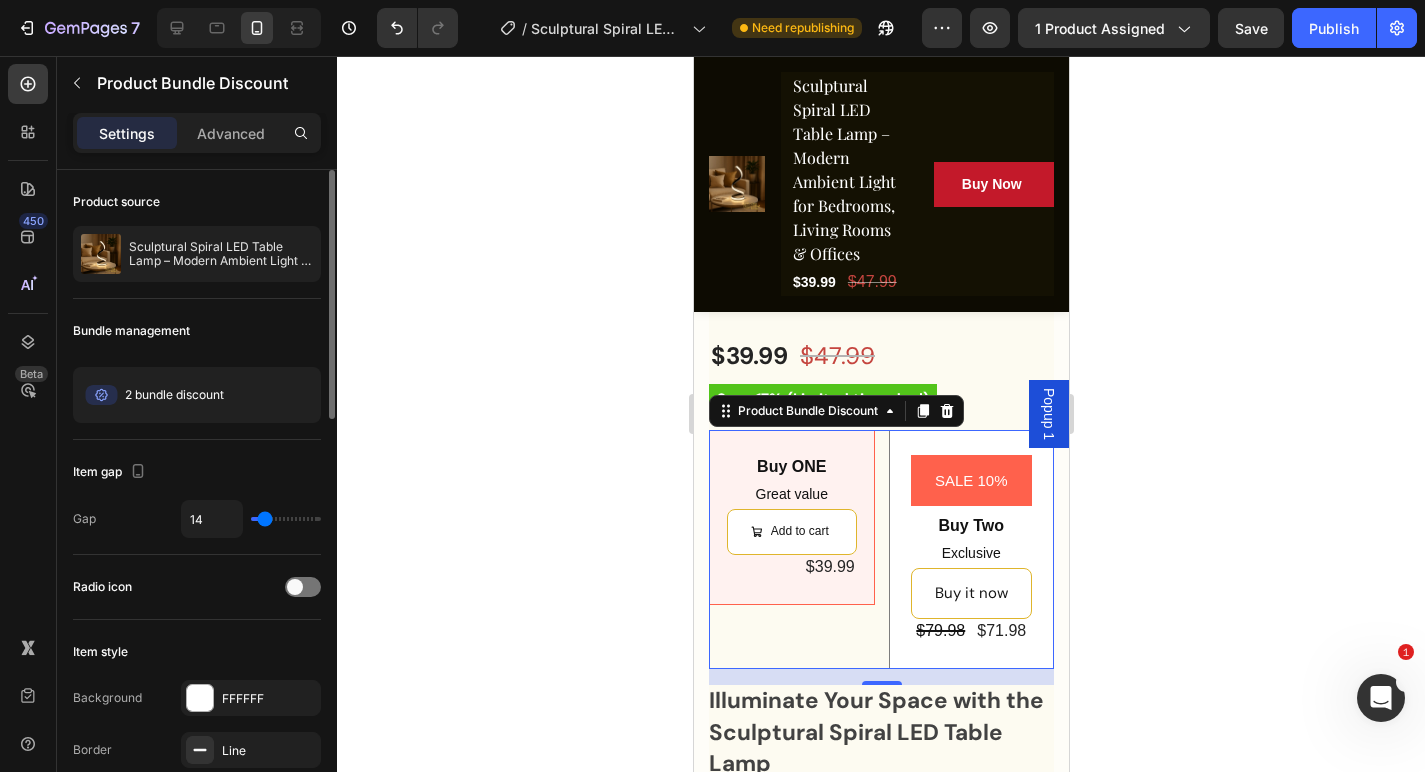 type on "16" 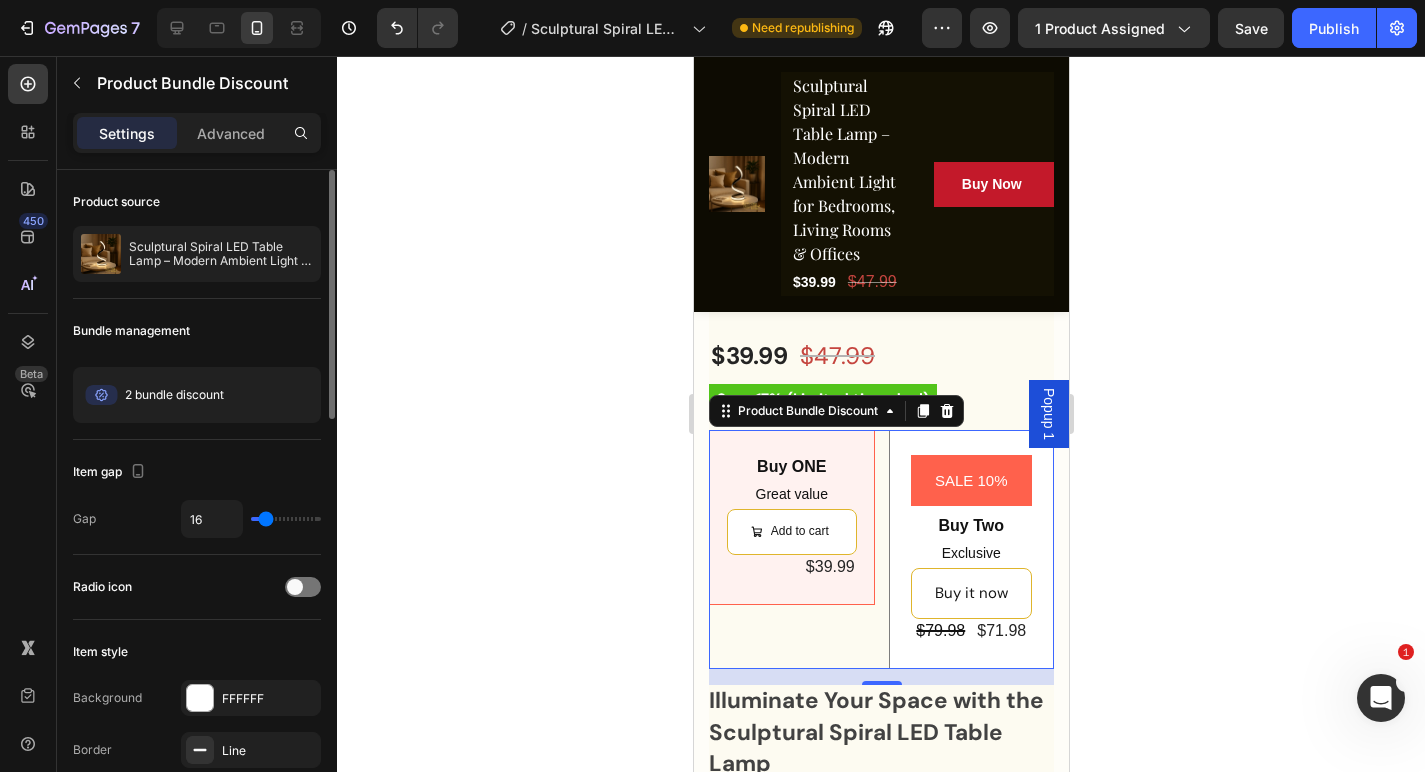 type on "18" 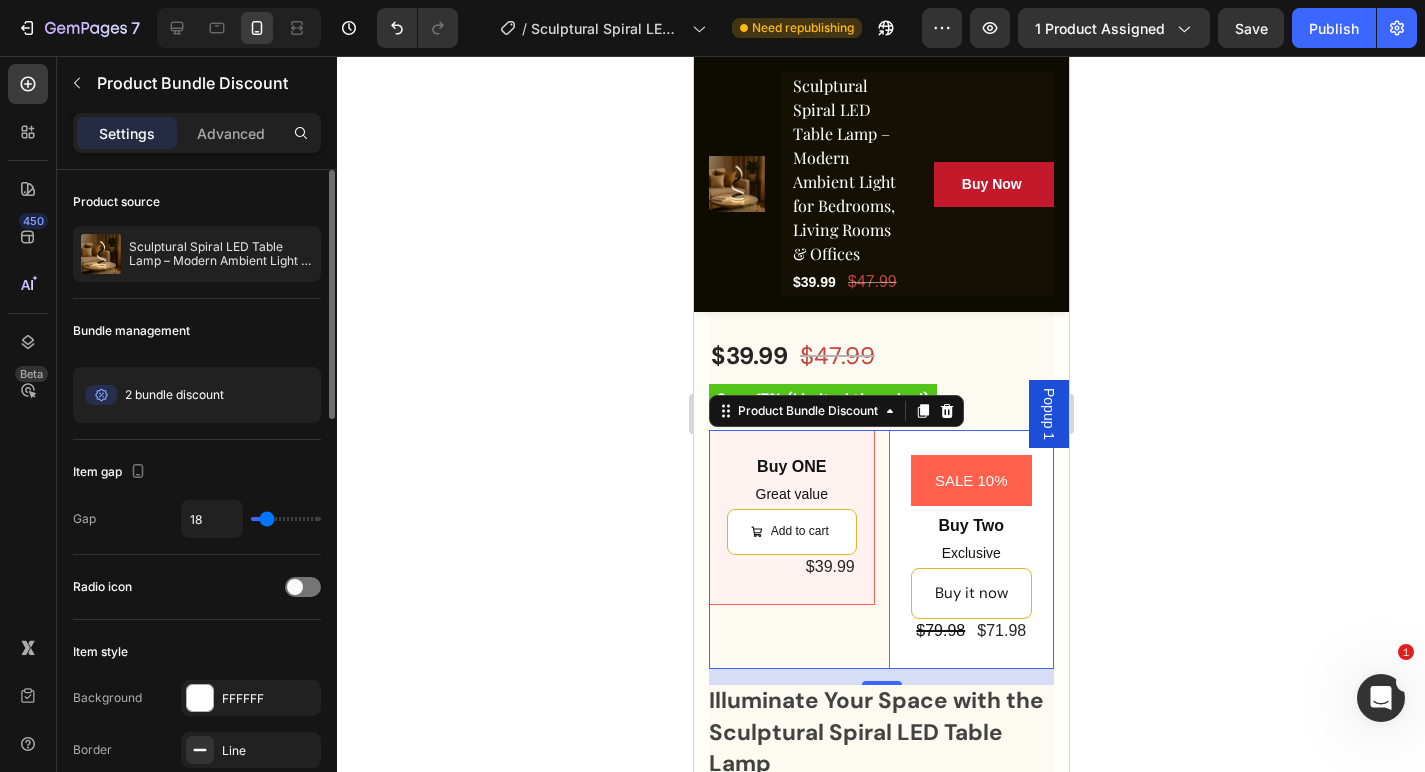 type on "20" 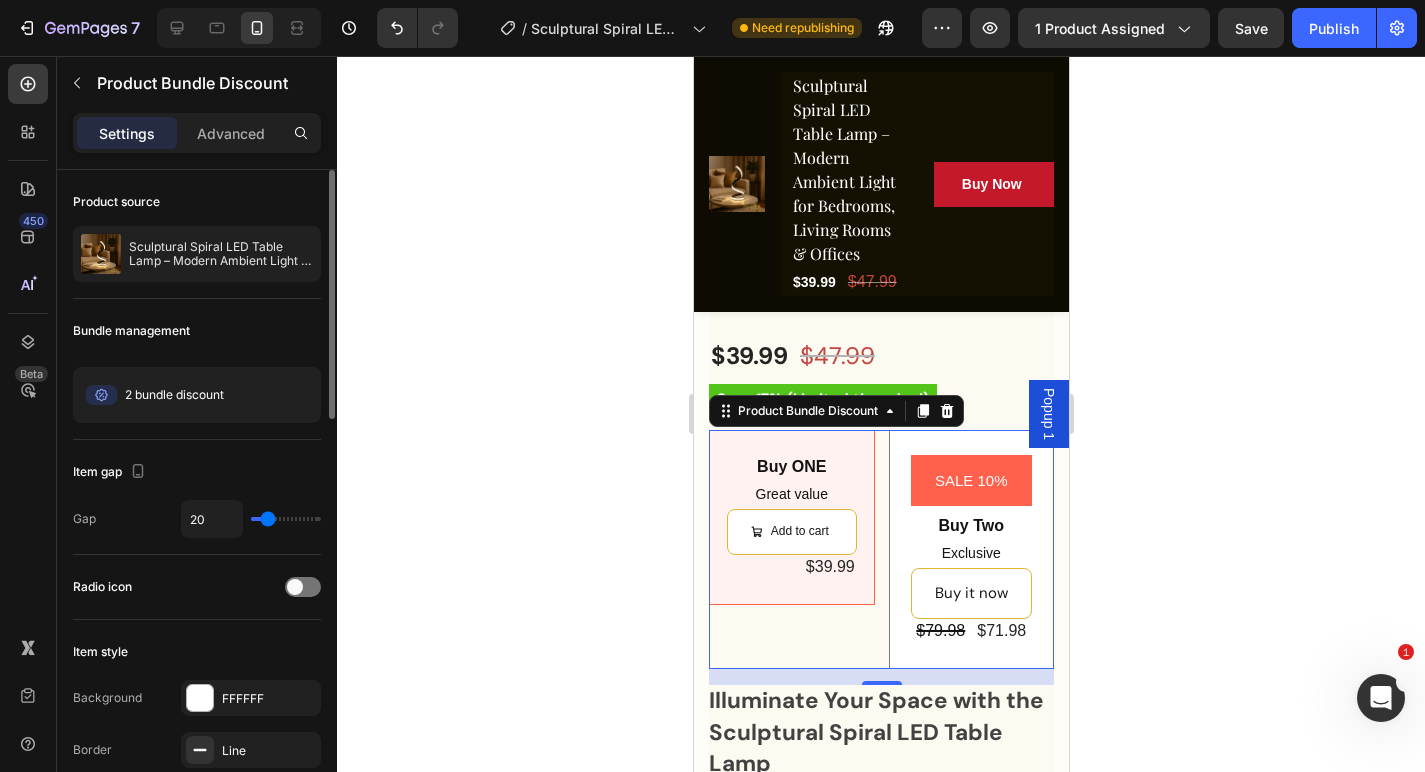 type on "24" 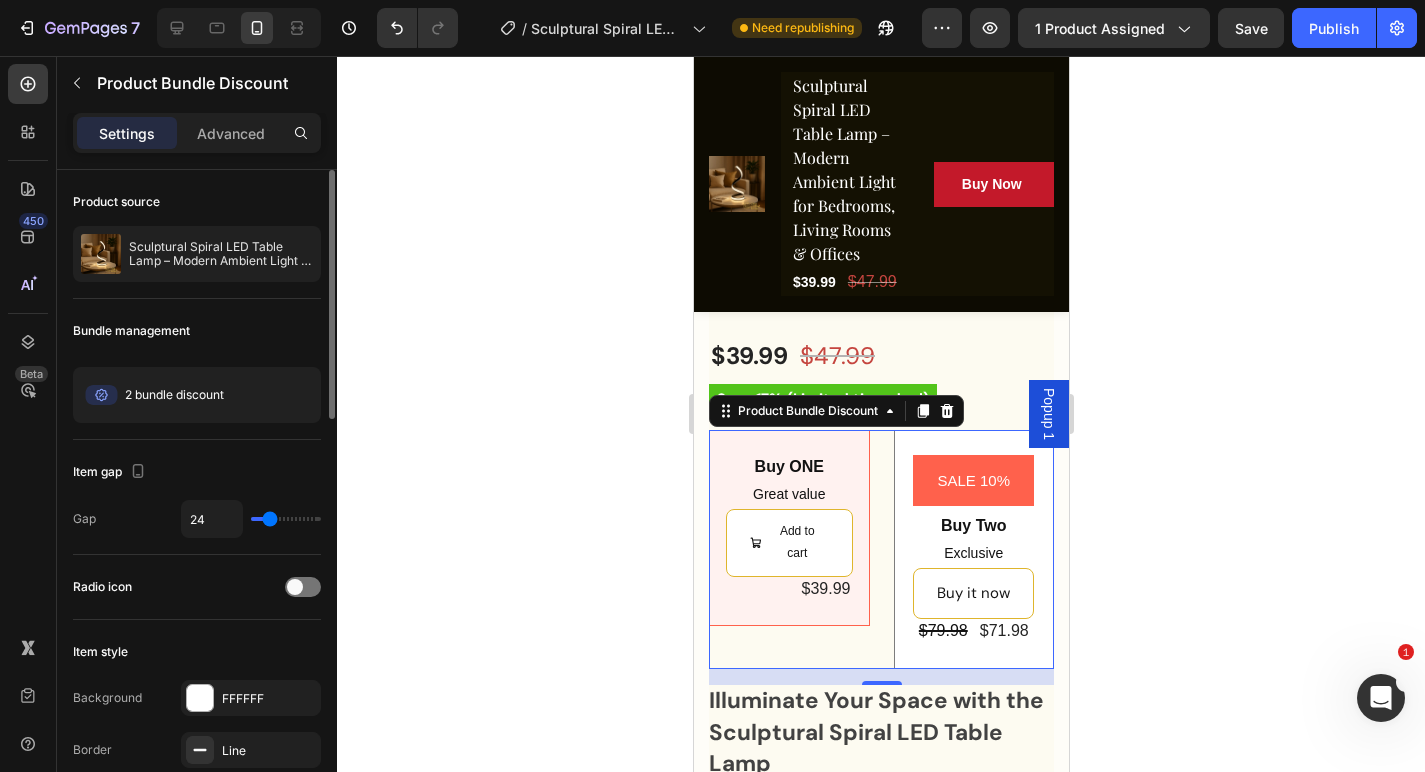 type on "22" 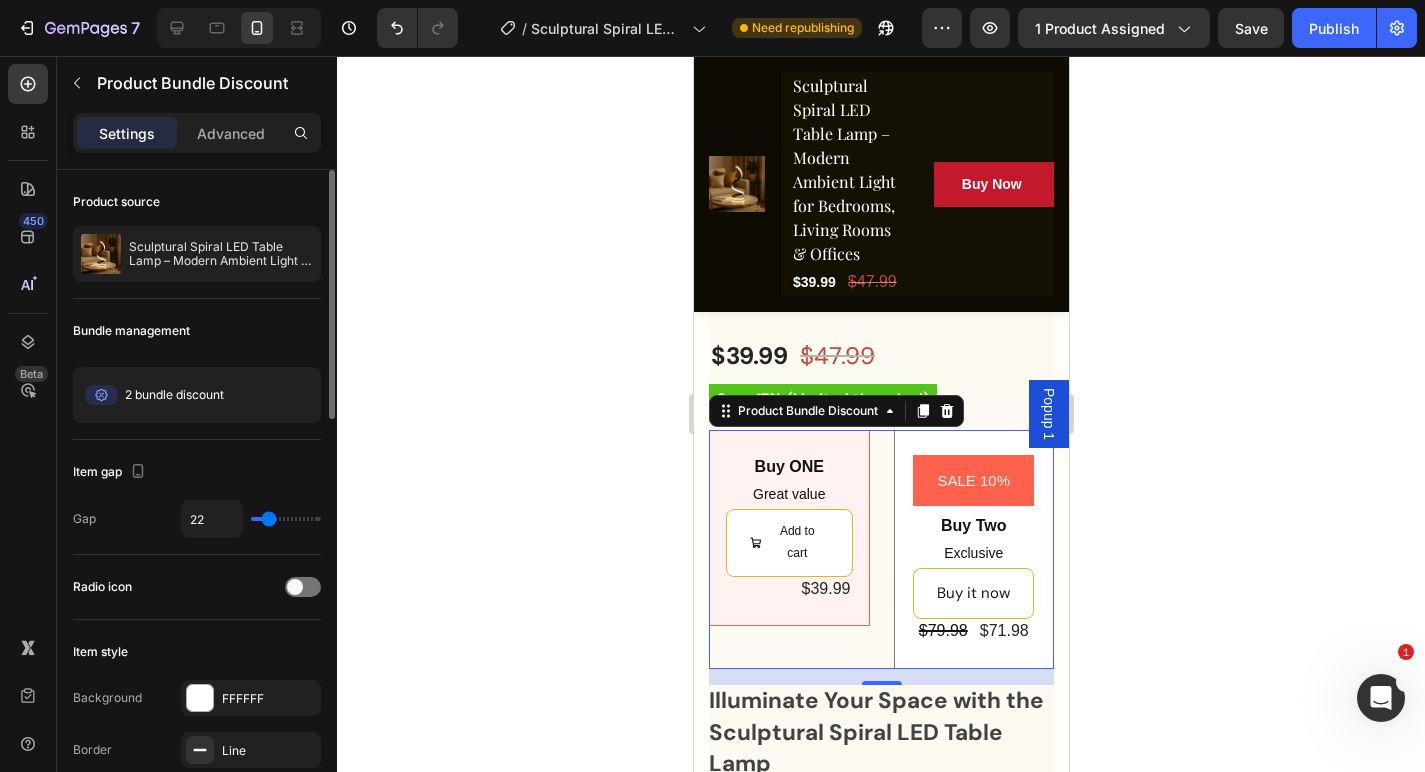 type on "24" 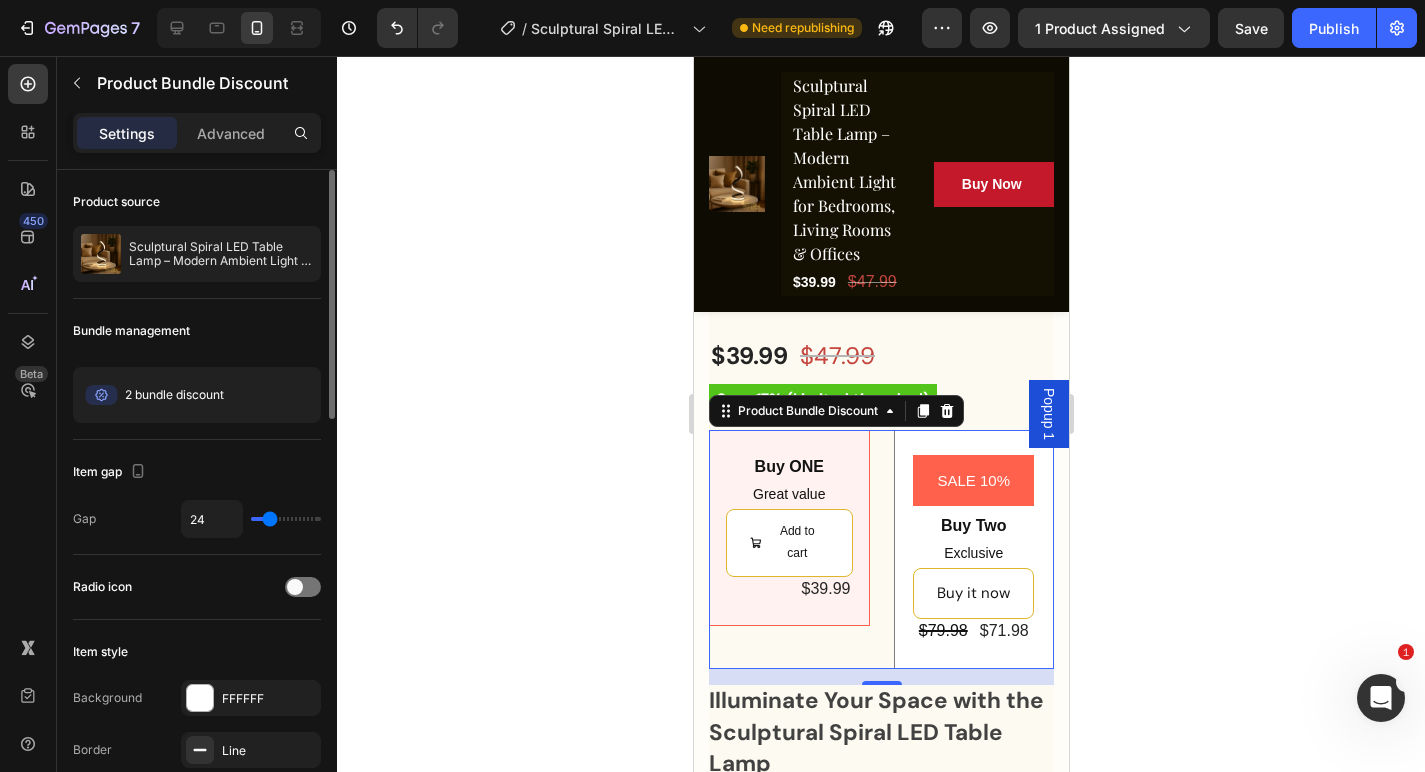type on "26" 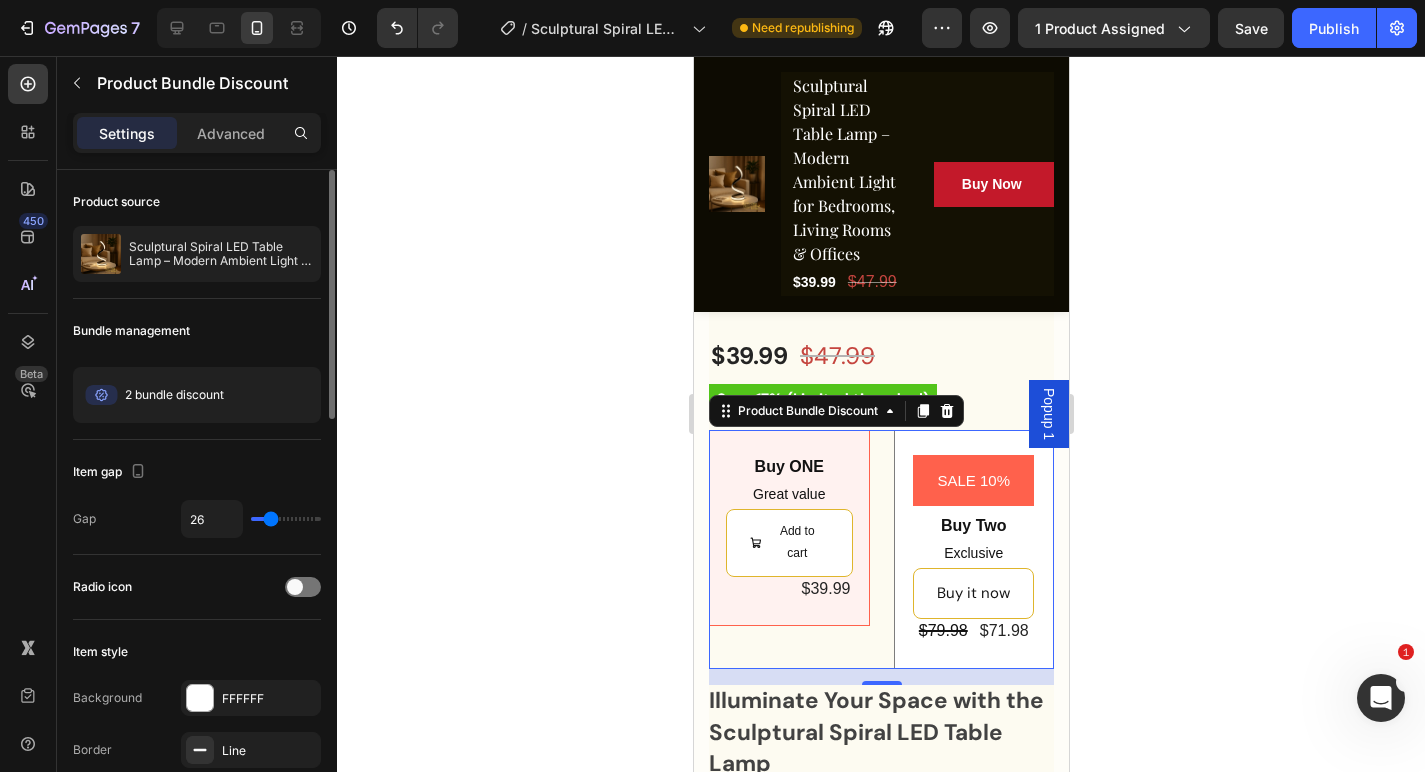 type on "31" 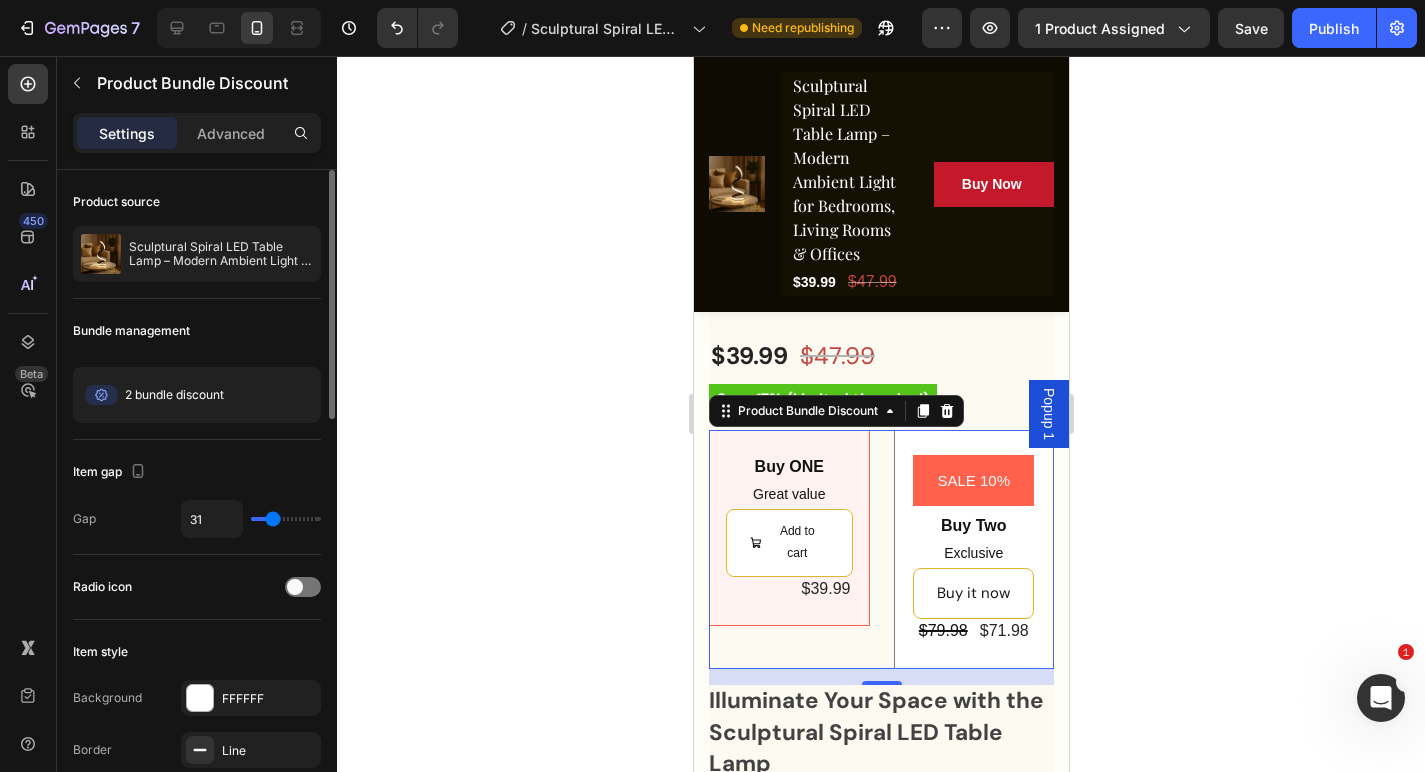 type on "33" 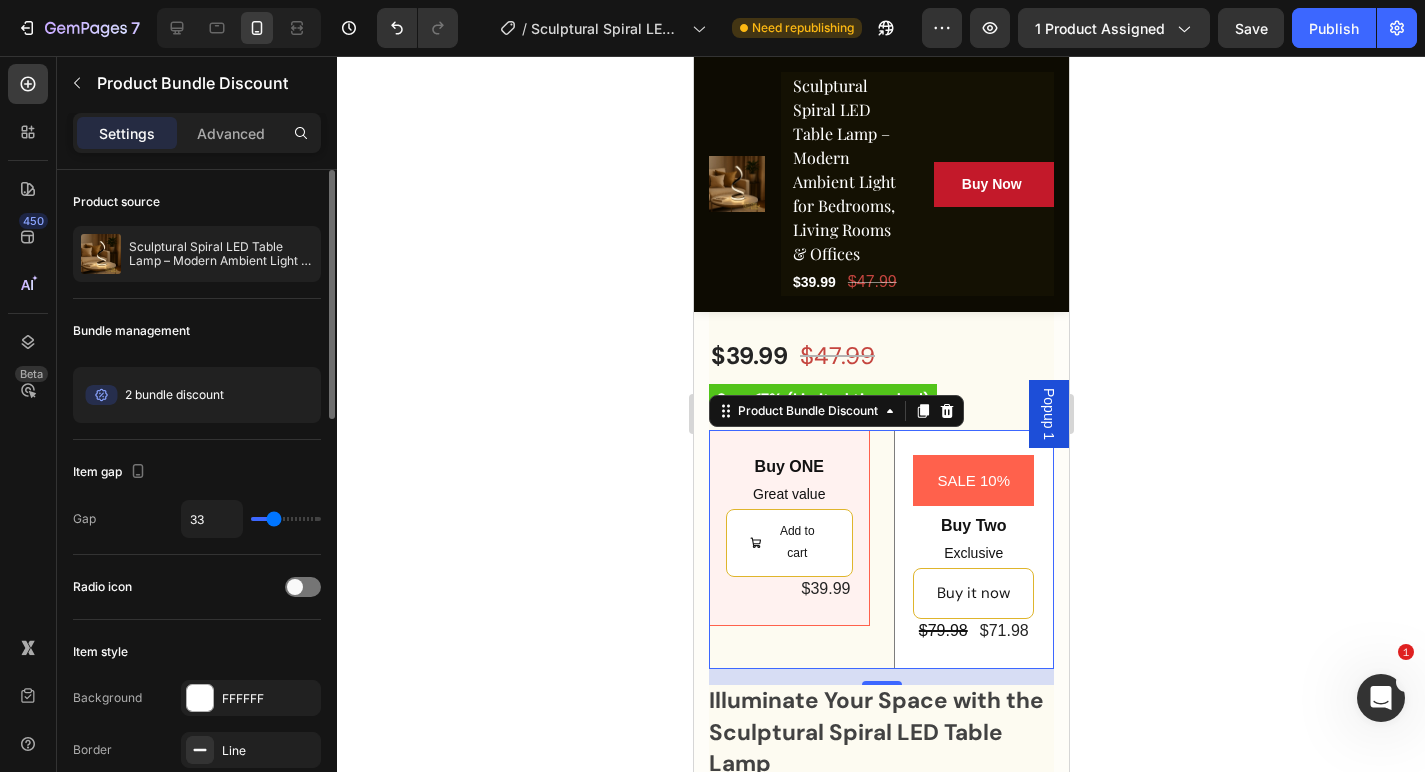 type on "37" 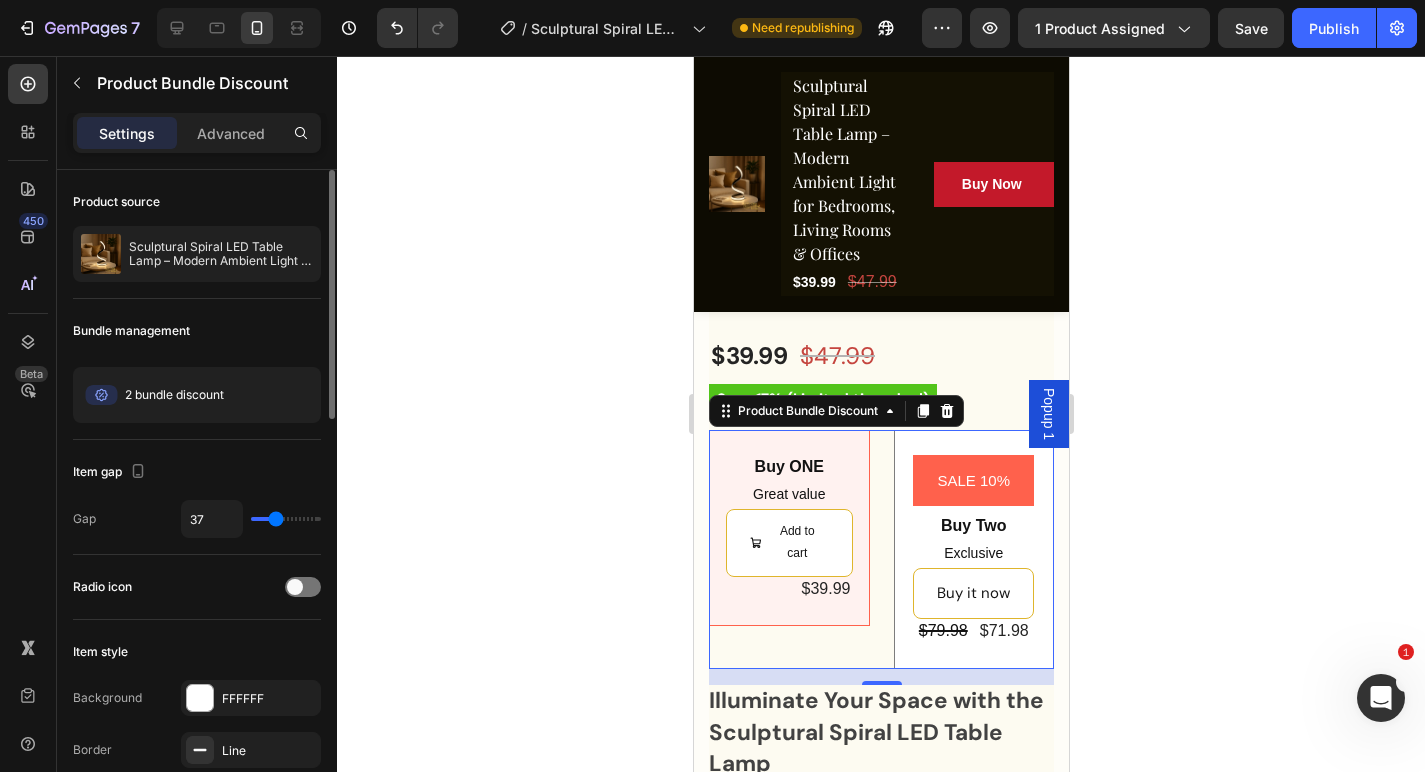 type on "39" 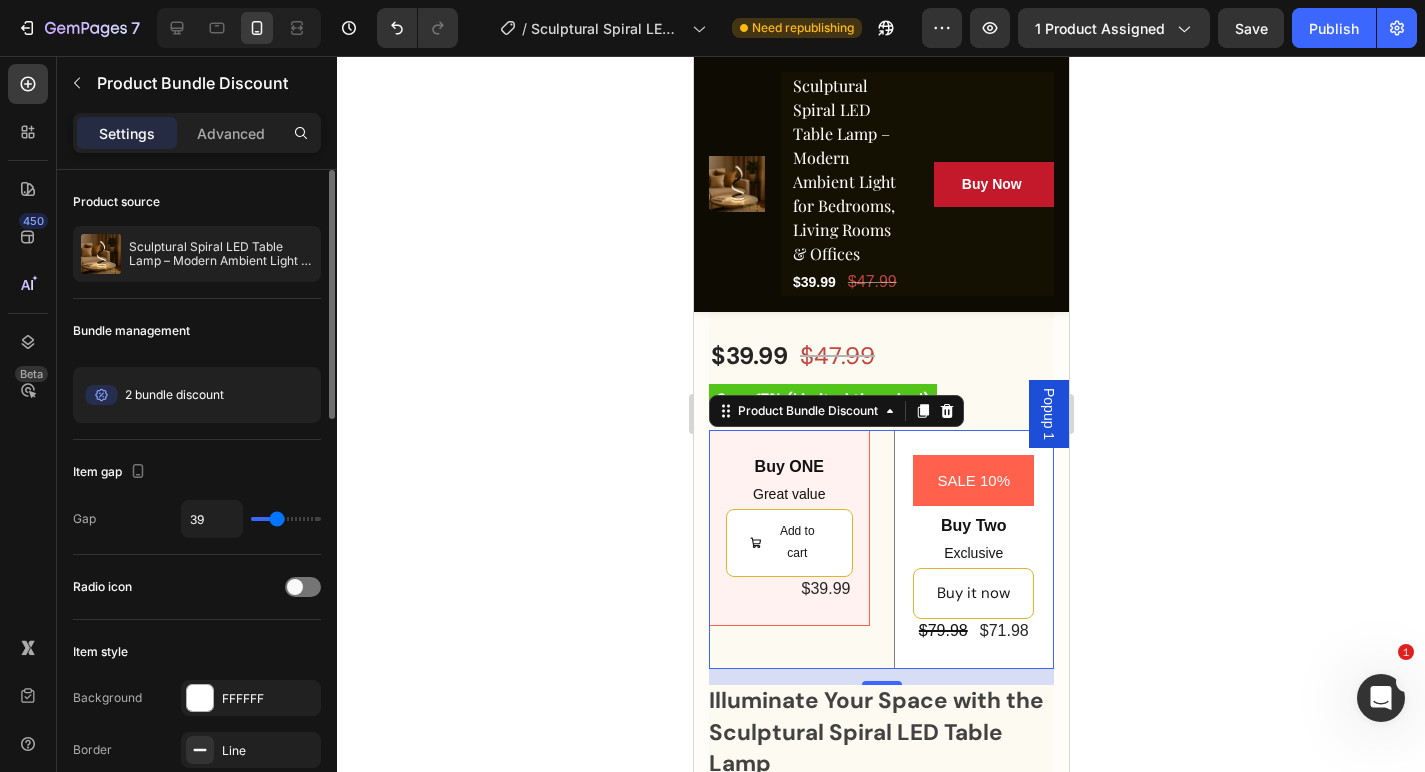 type on "43" 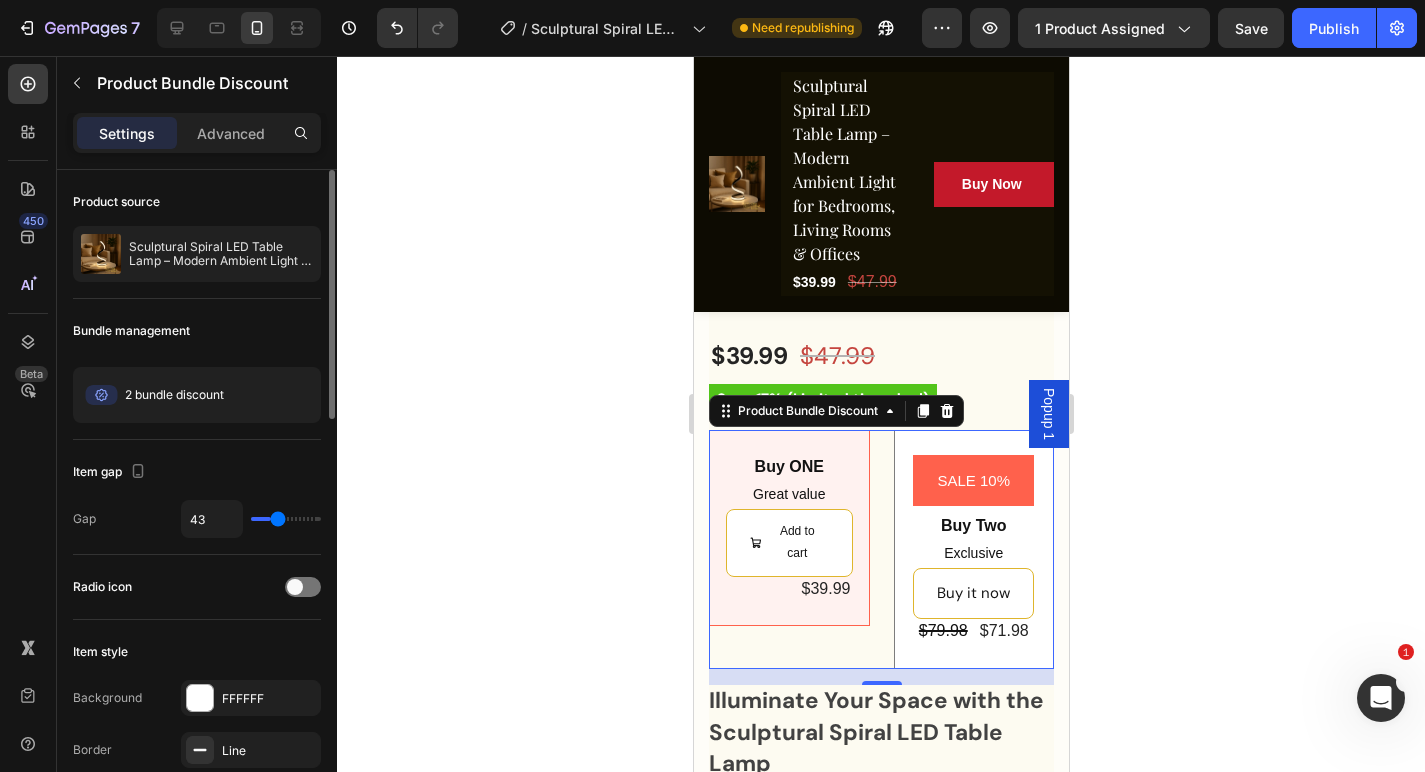 type on "47" 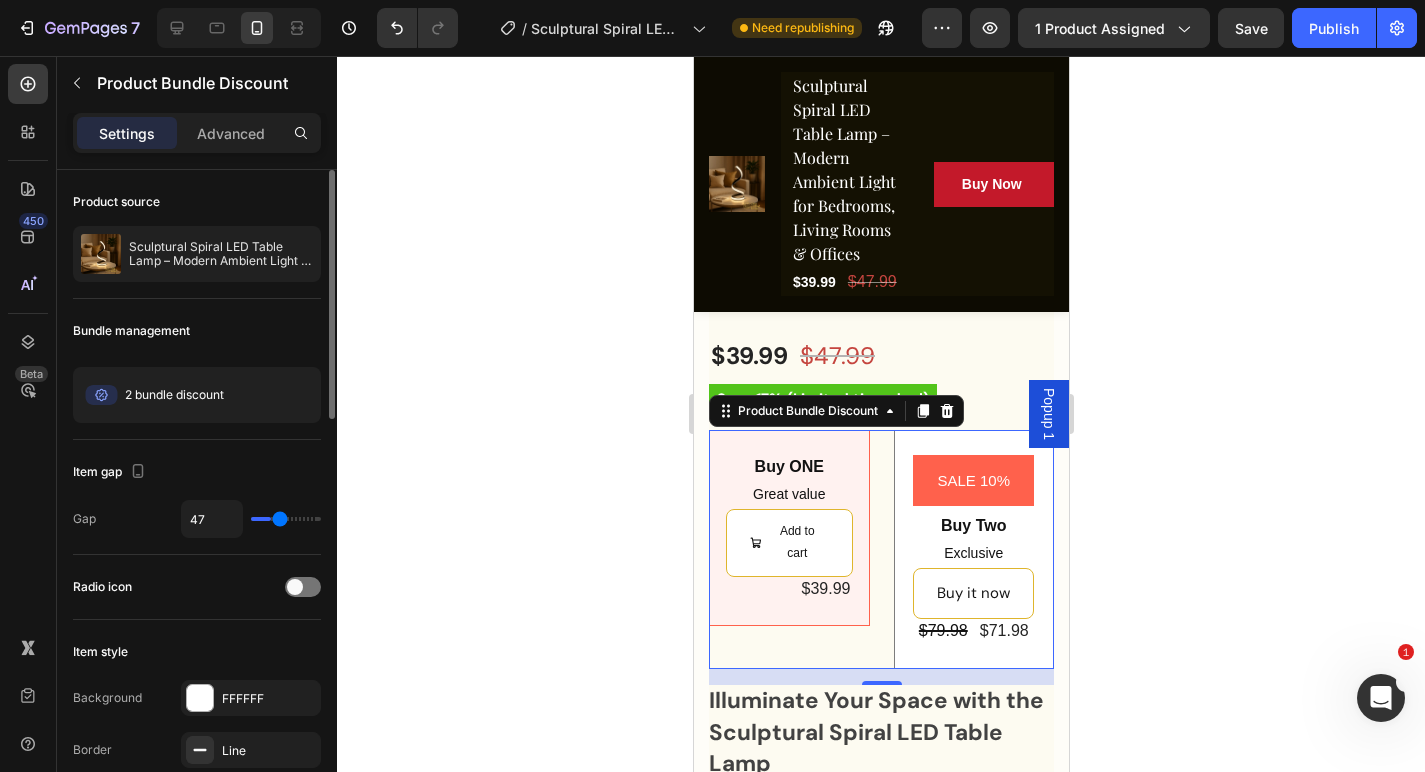 type on "49" 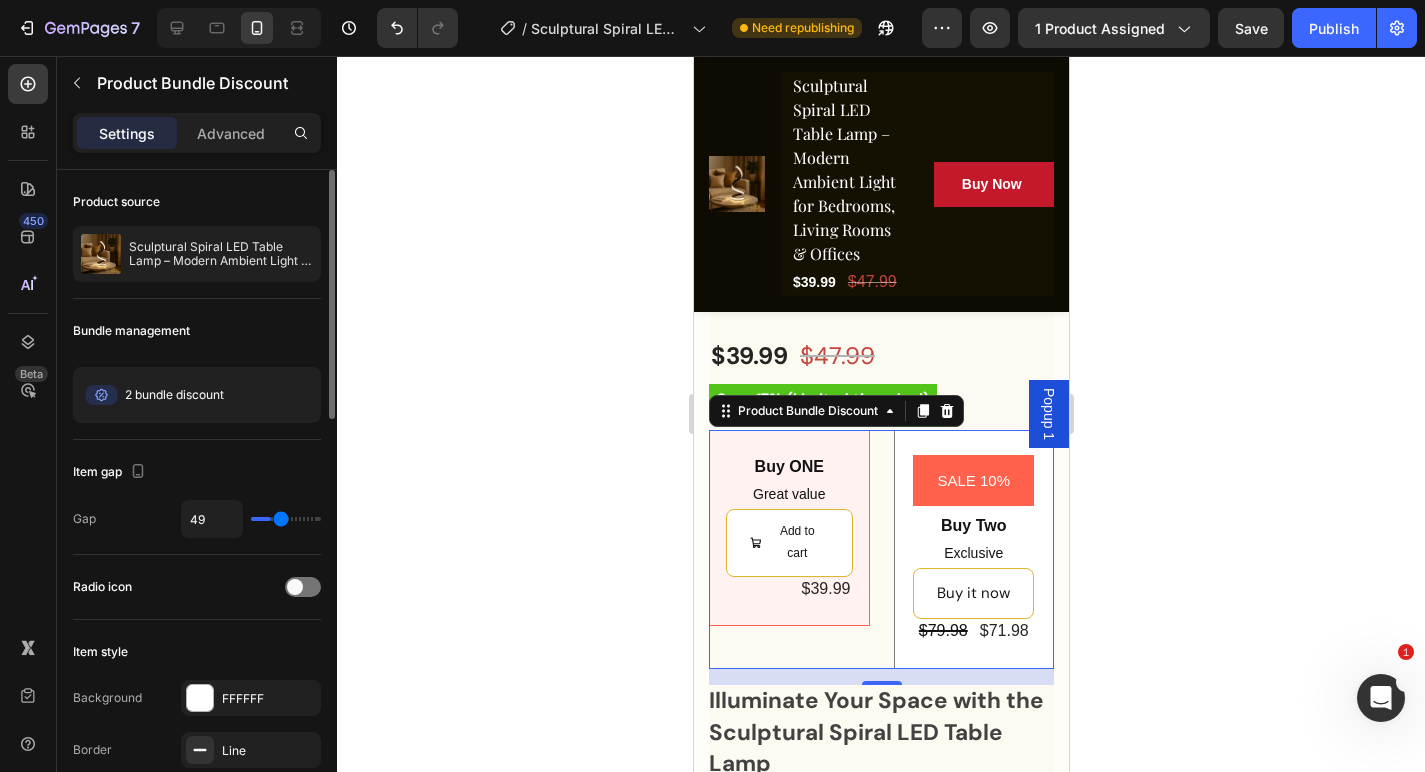 type on "52" 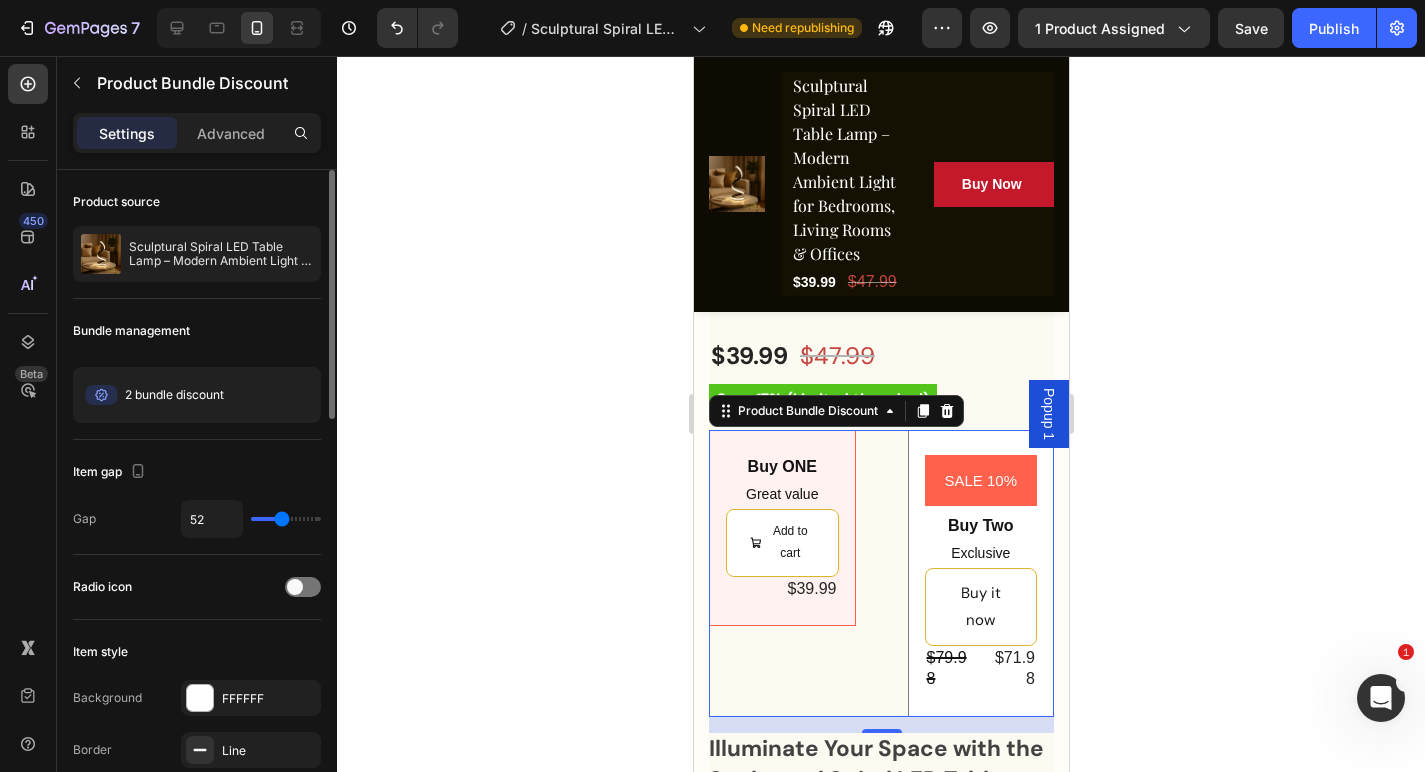 type on "54" 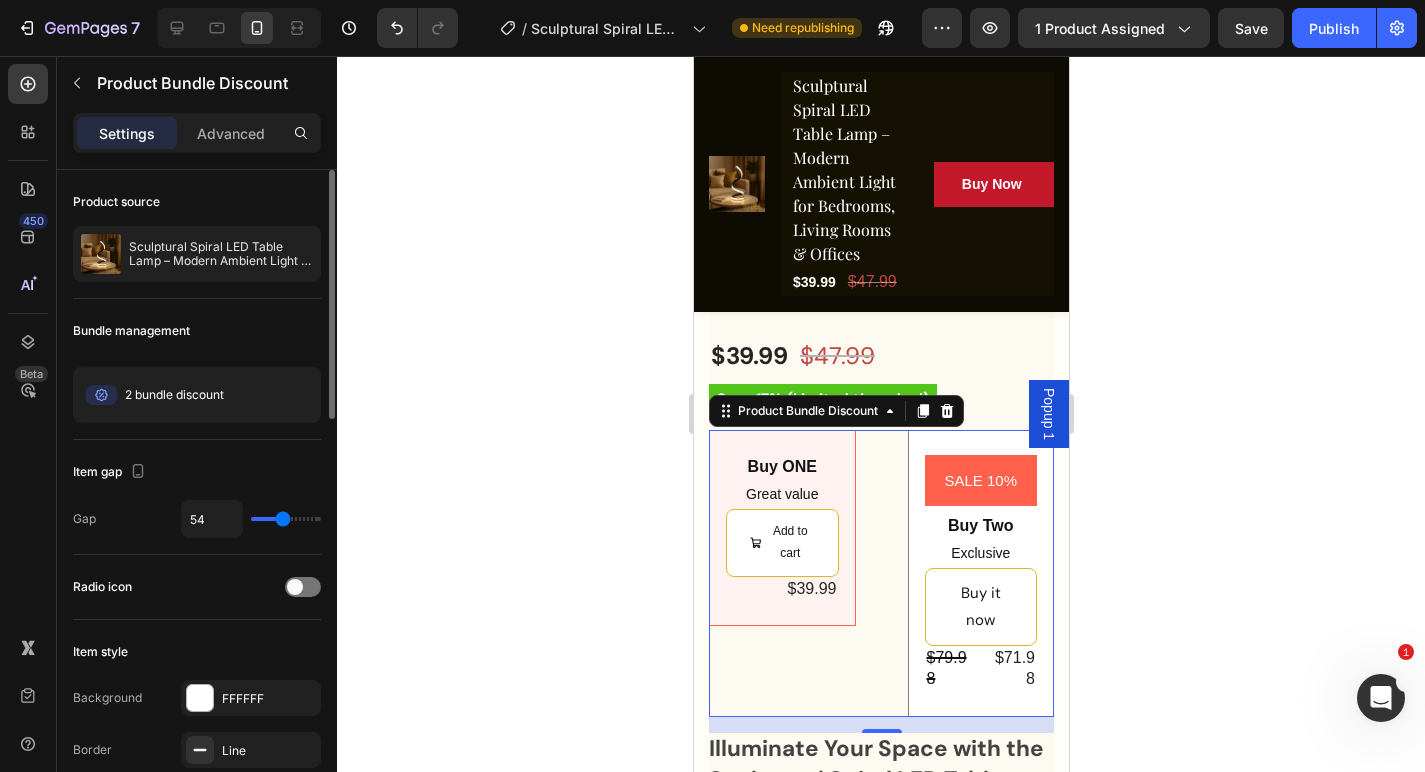 type on "56" 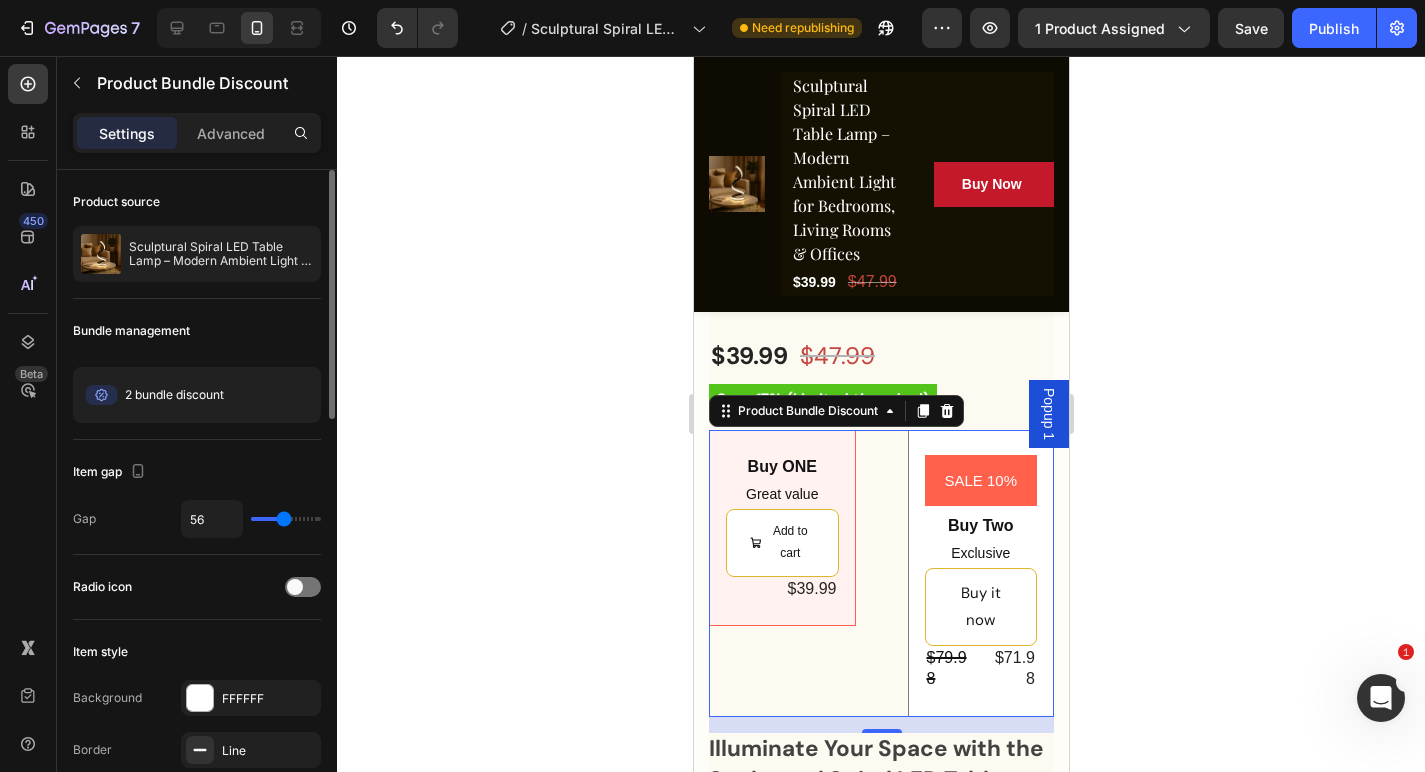 type on "58" 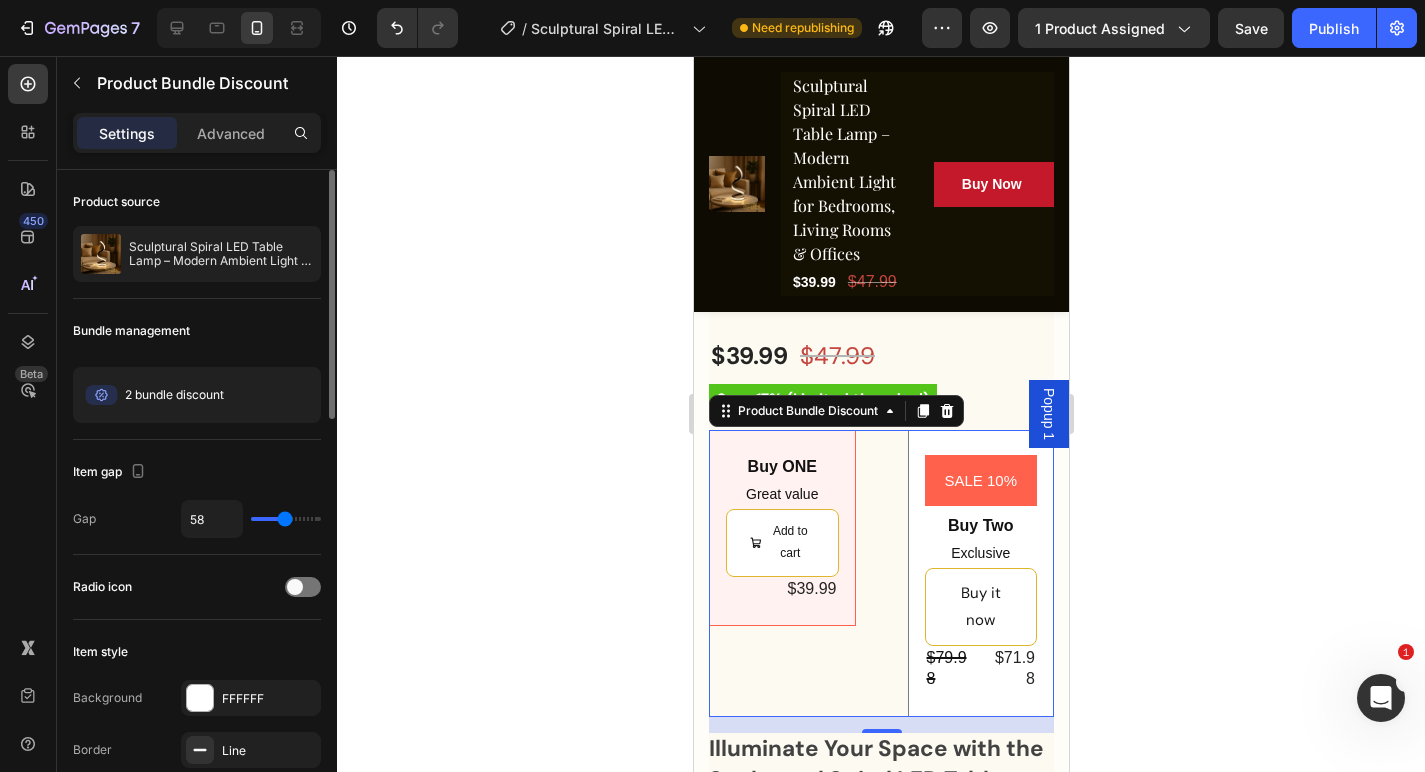 type on "60" 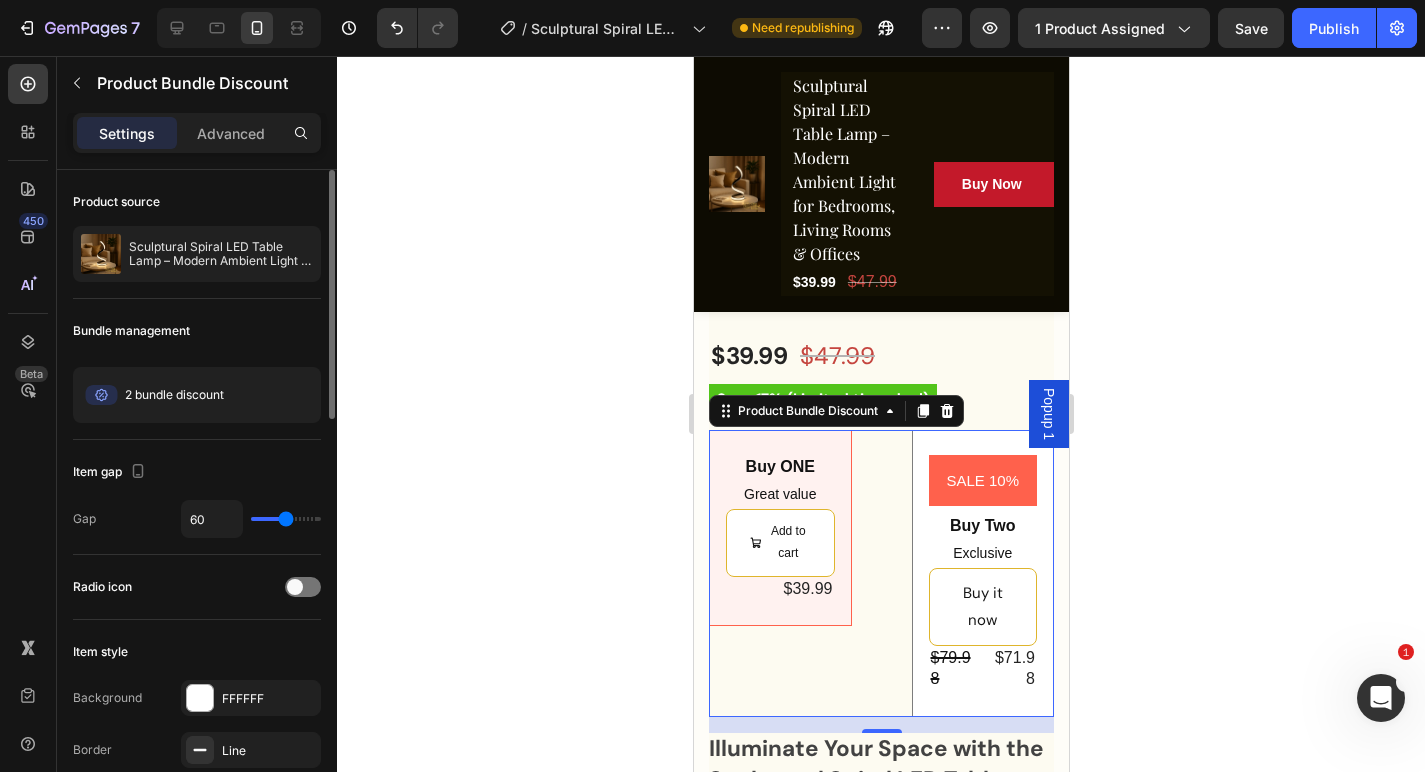 type on "58" 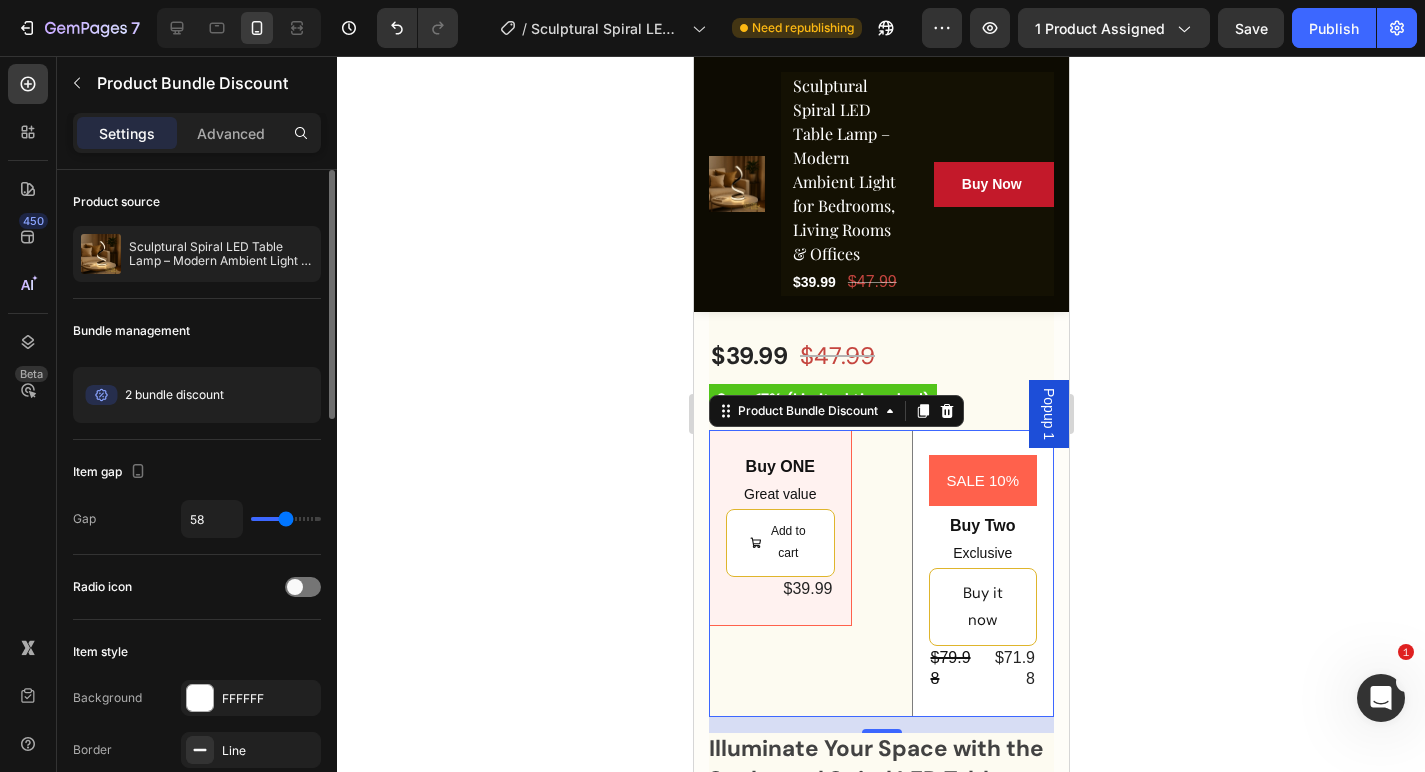 type on "58" 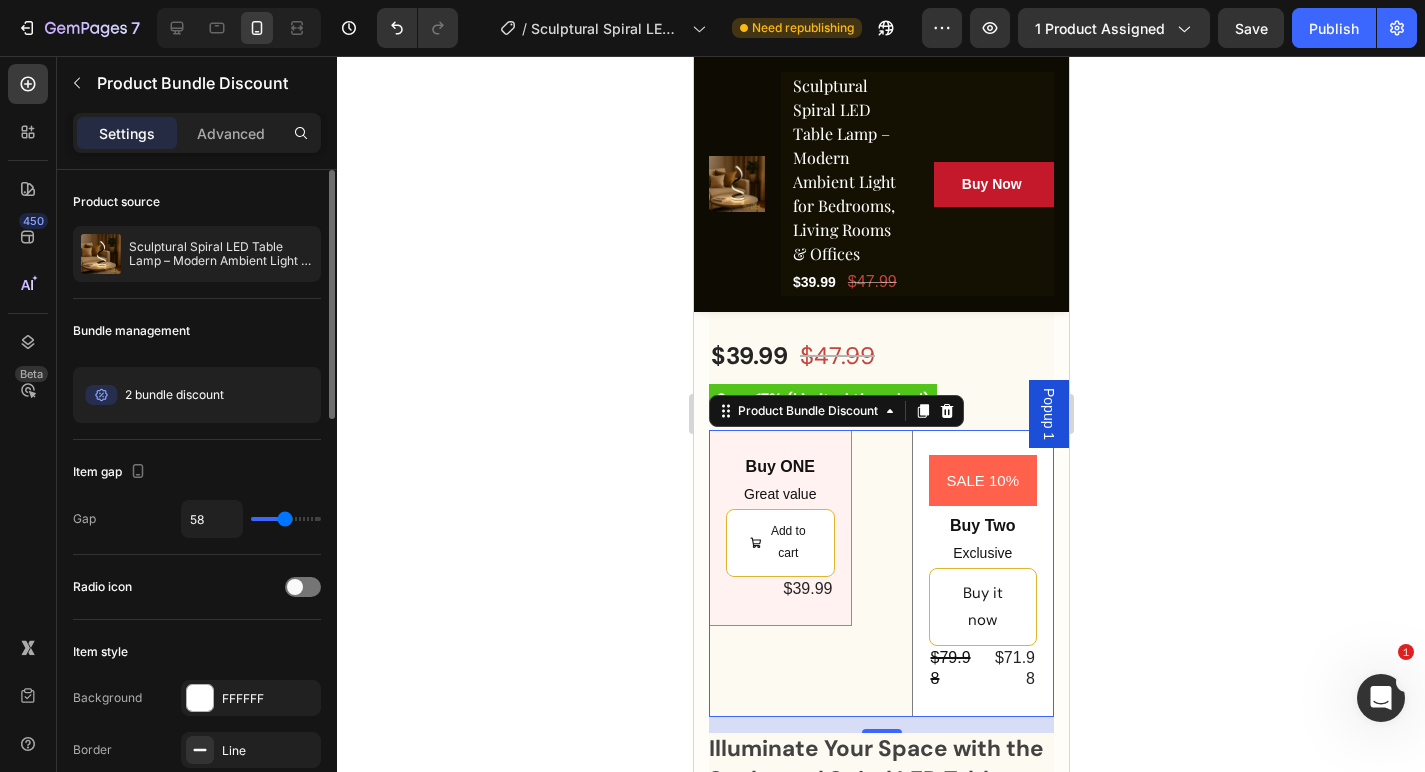 type on "54" 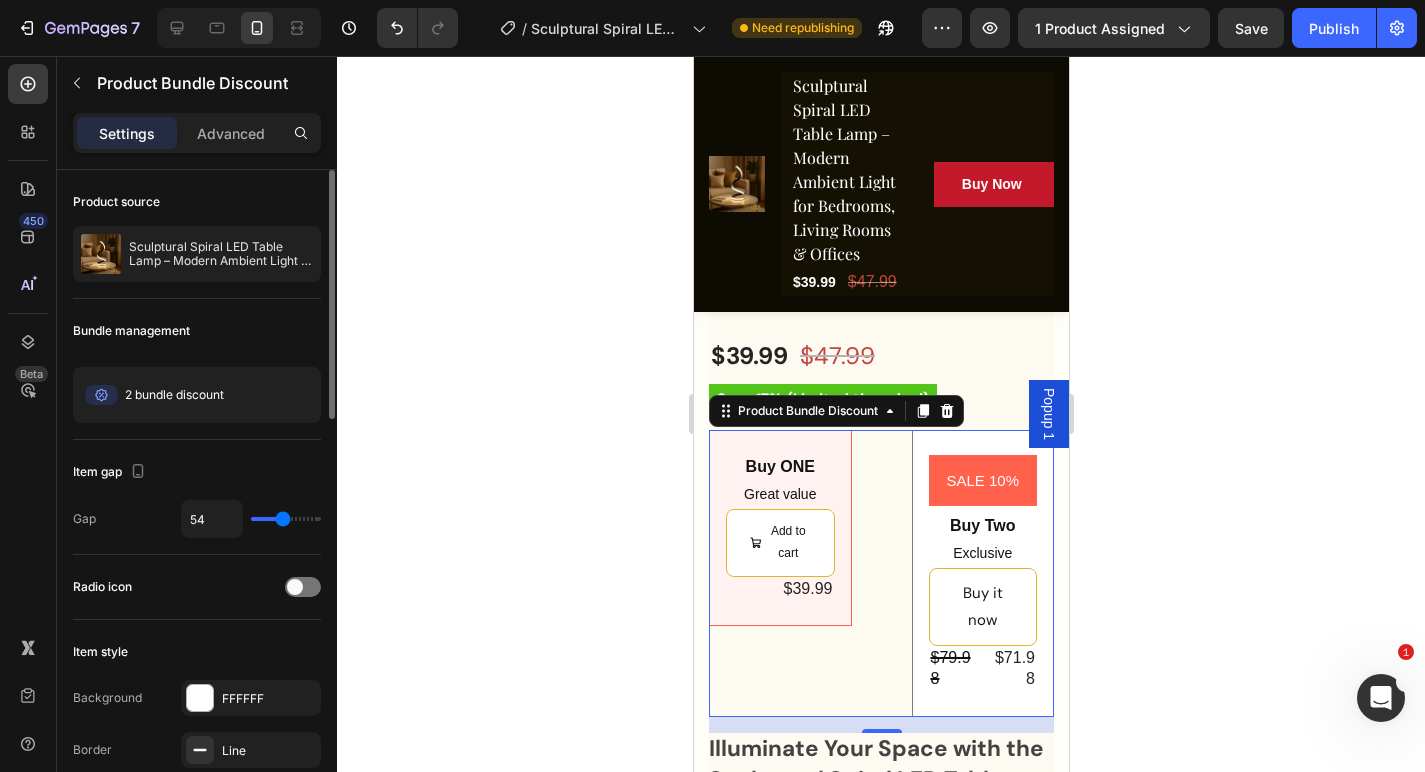 type on "49" 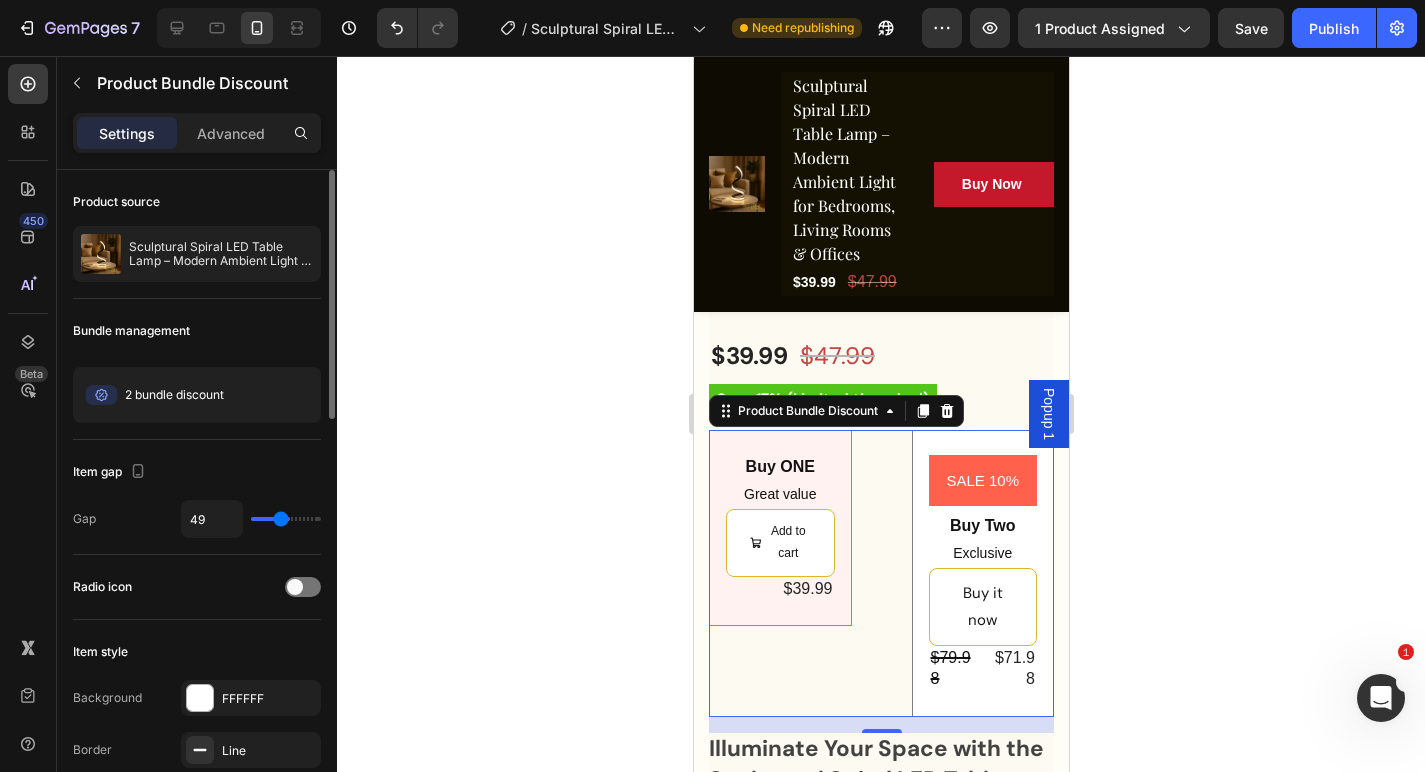 type on "47" 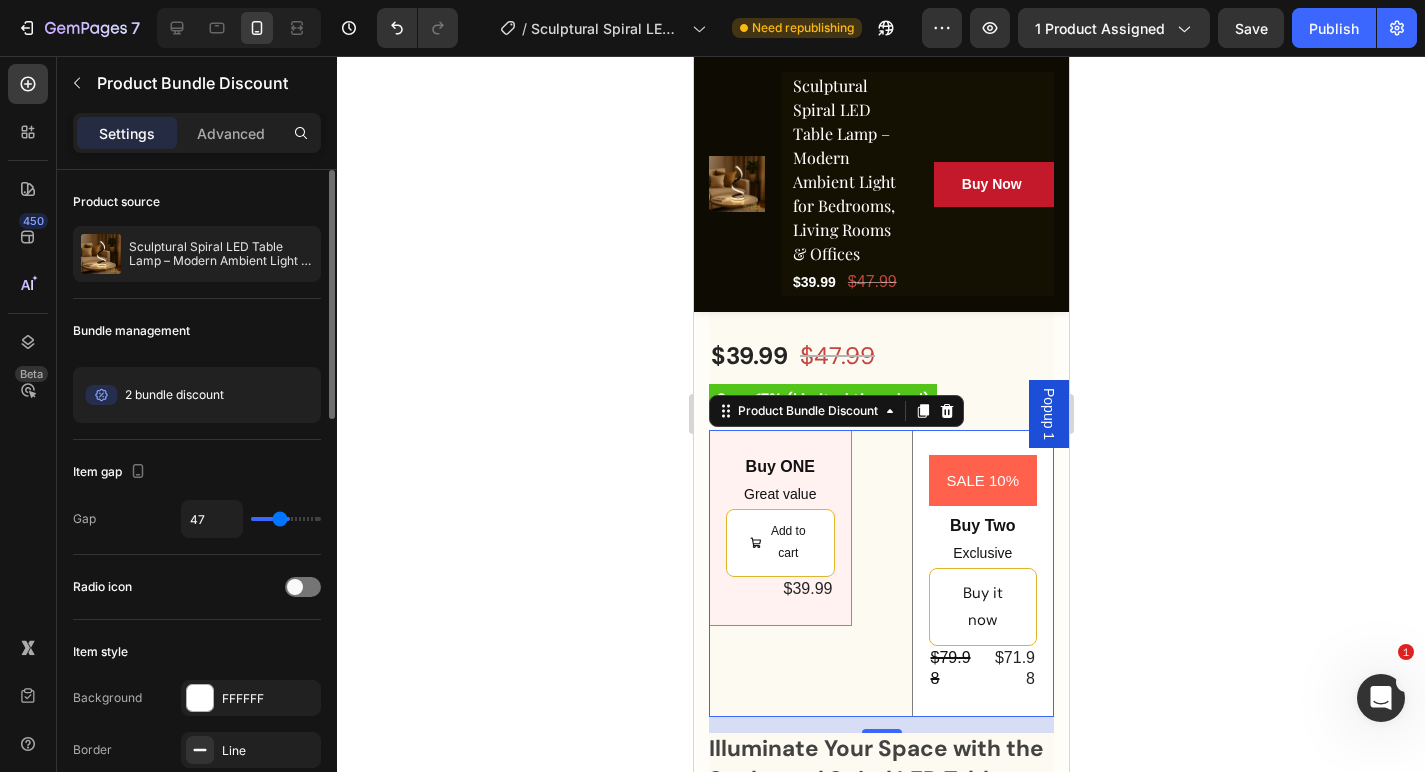 type on "43" 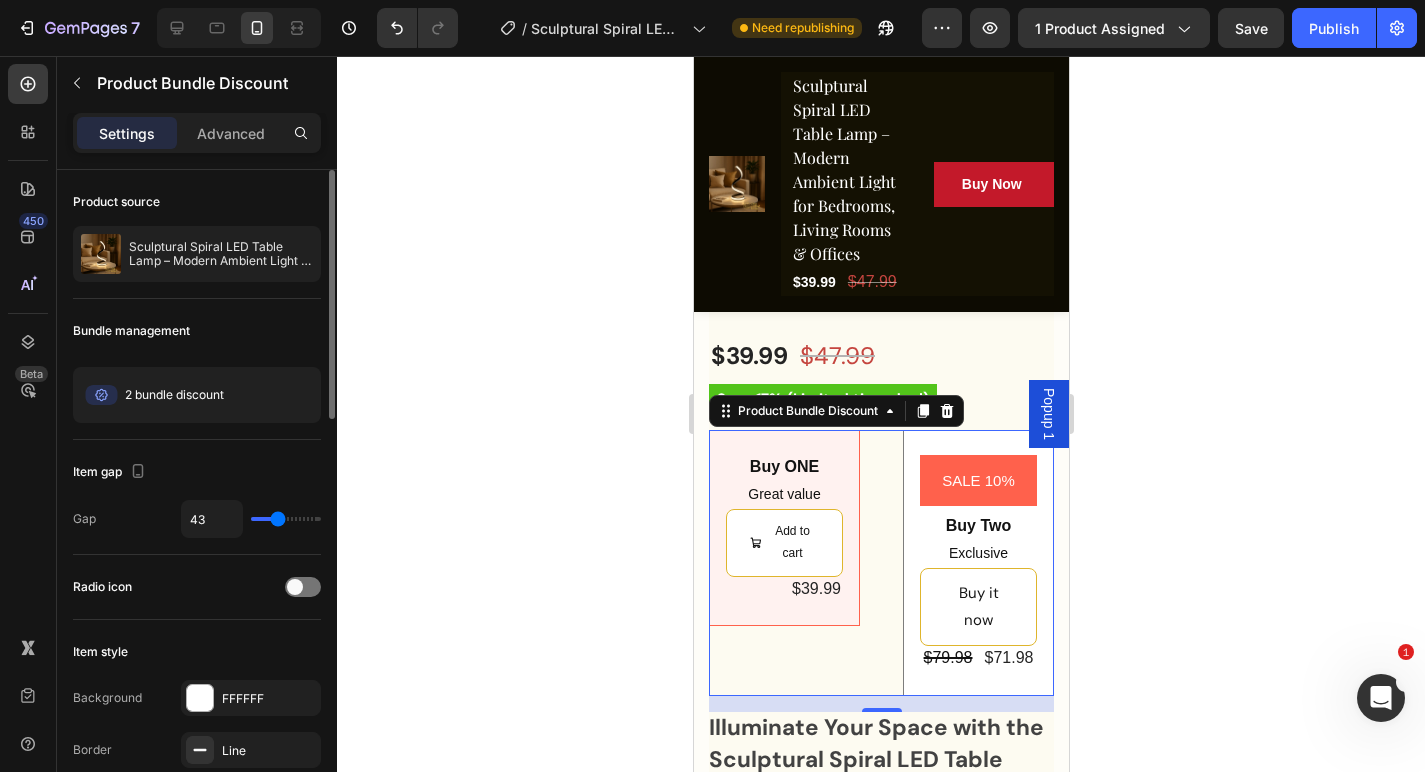 type on "41" 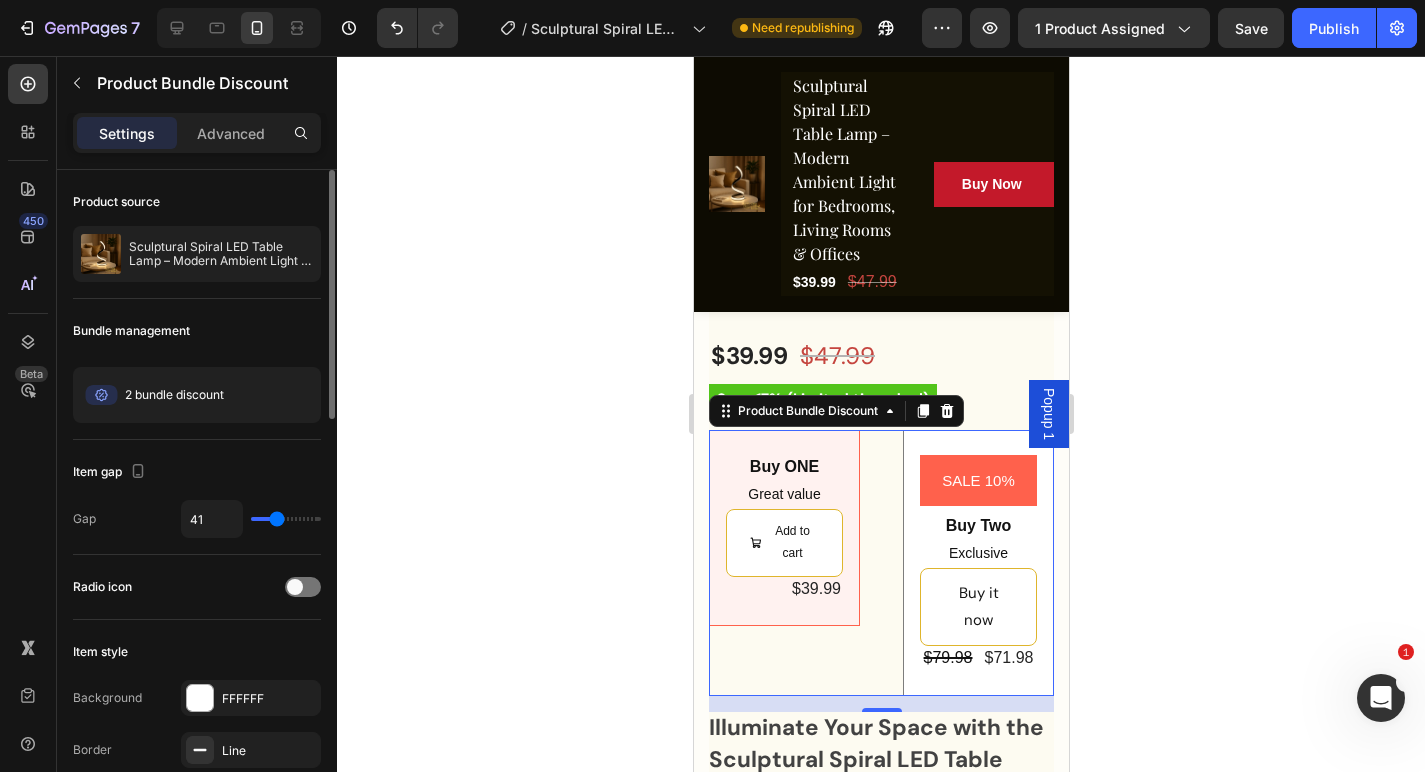 type on "37" 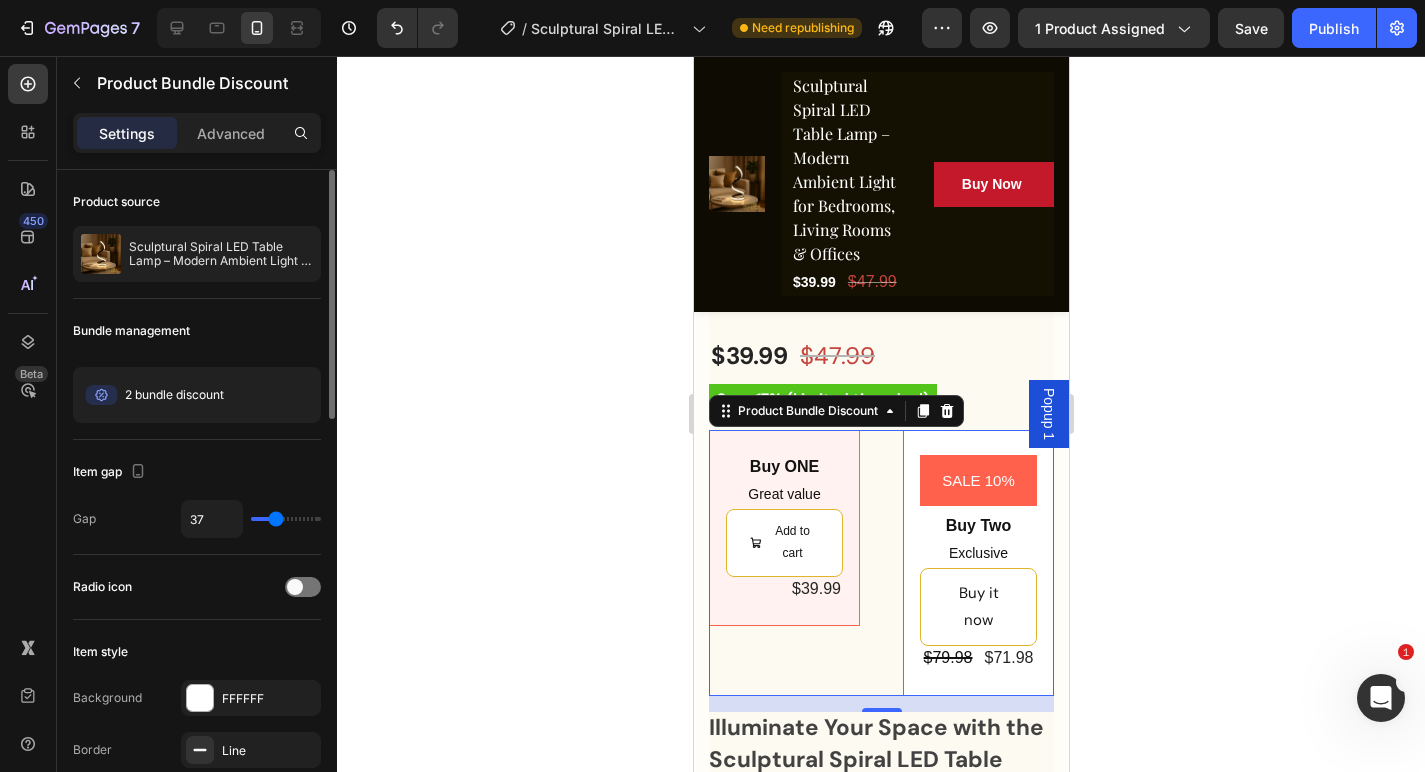 type on "35" 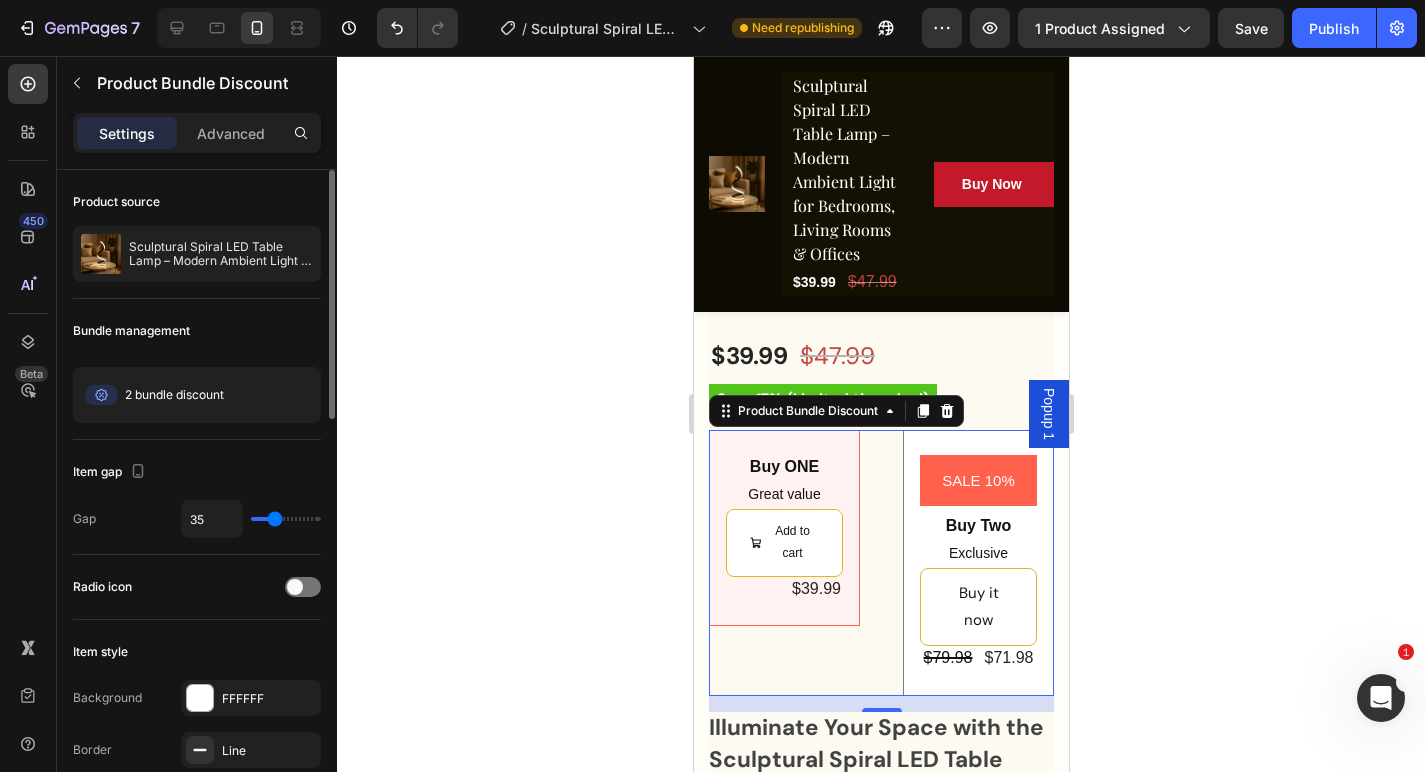type on "33" 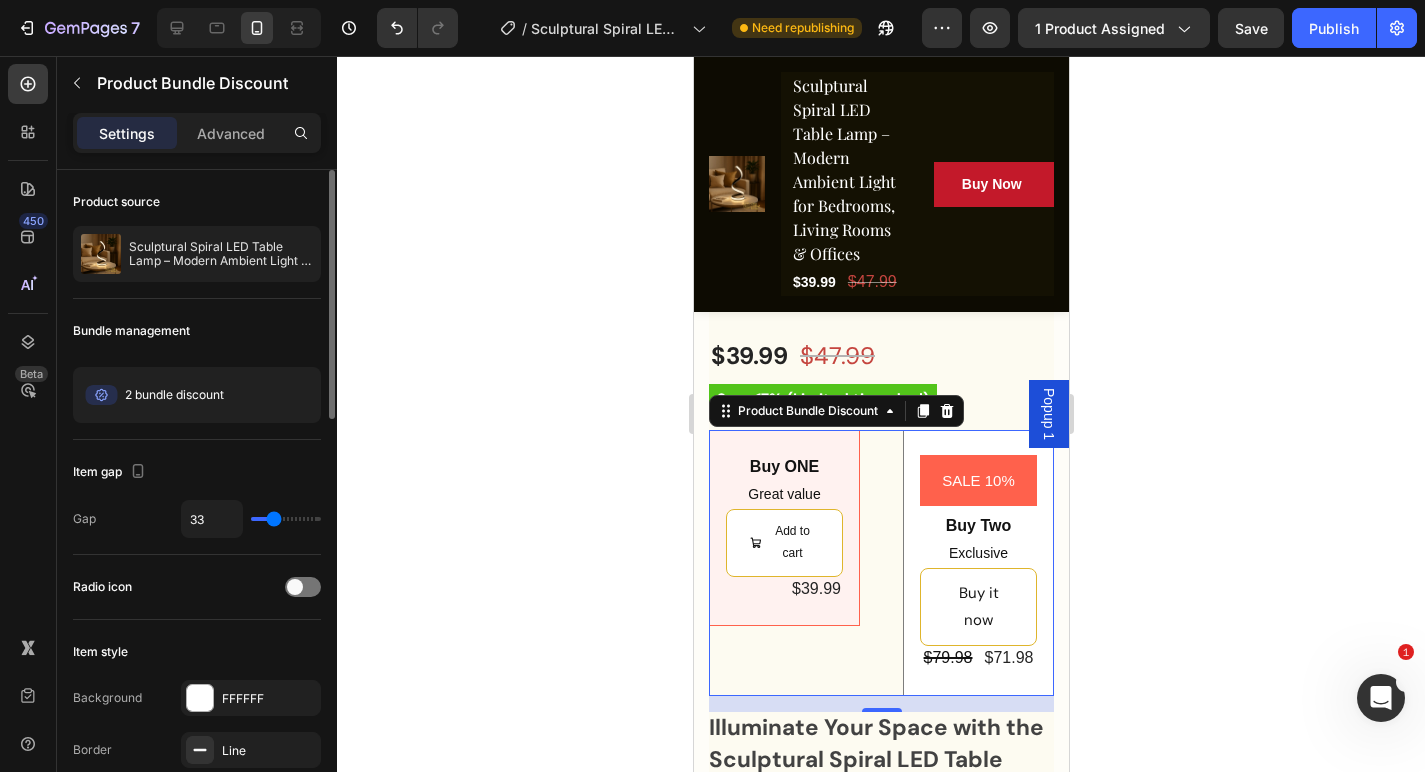 type on "31" 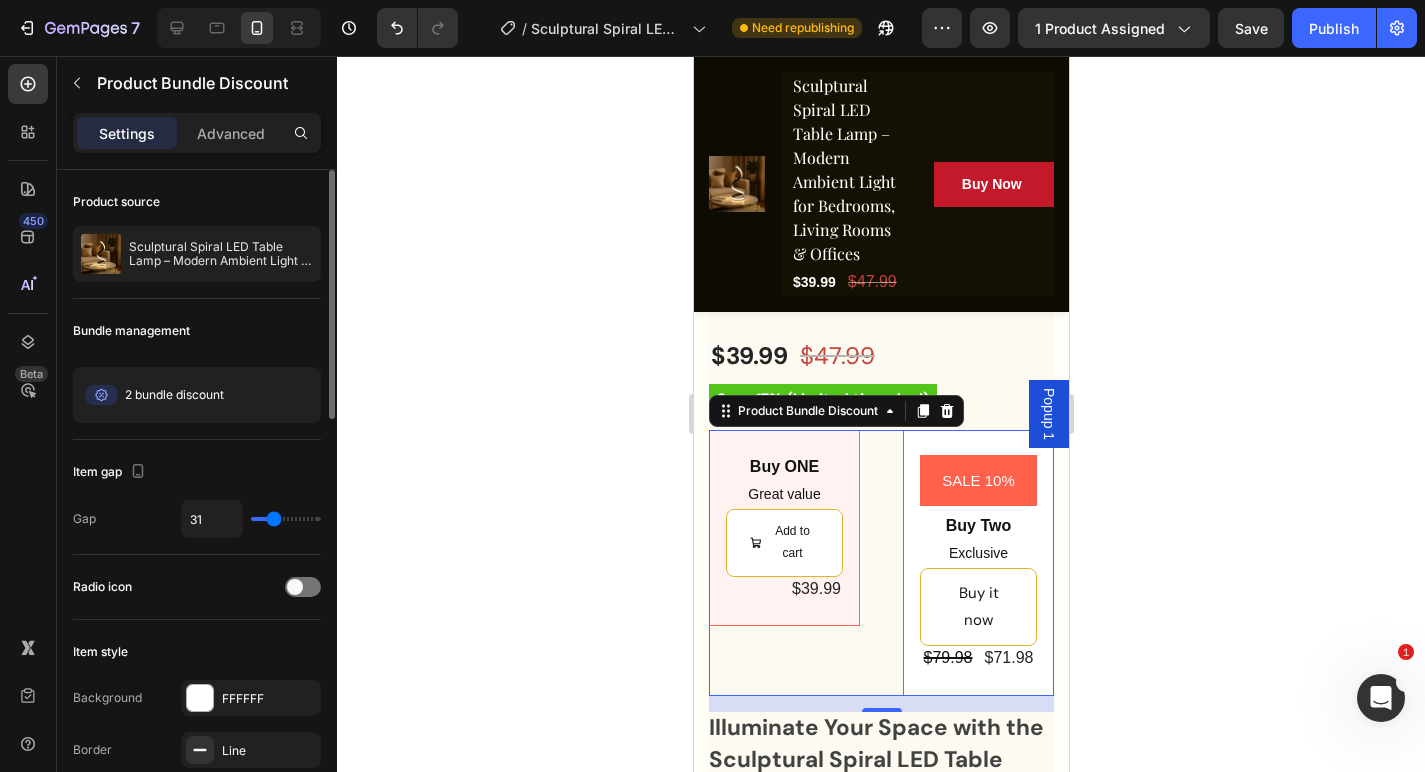 type on "31" 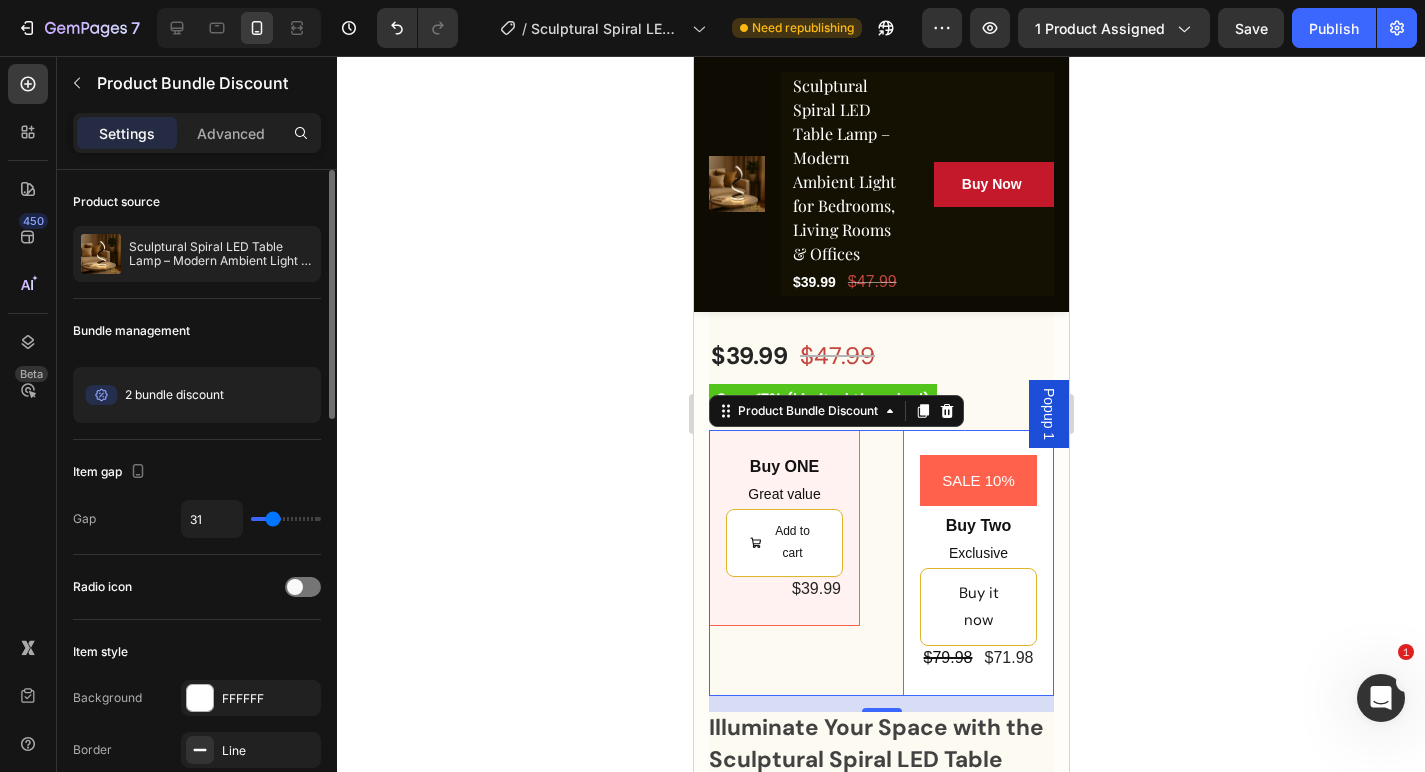 type on "26" 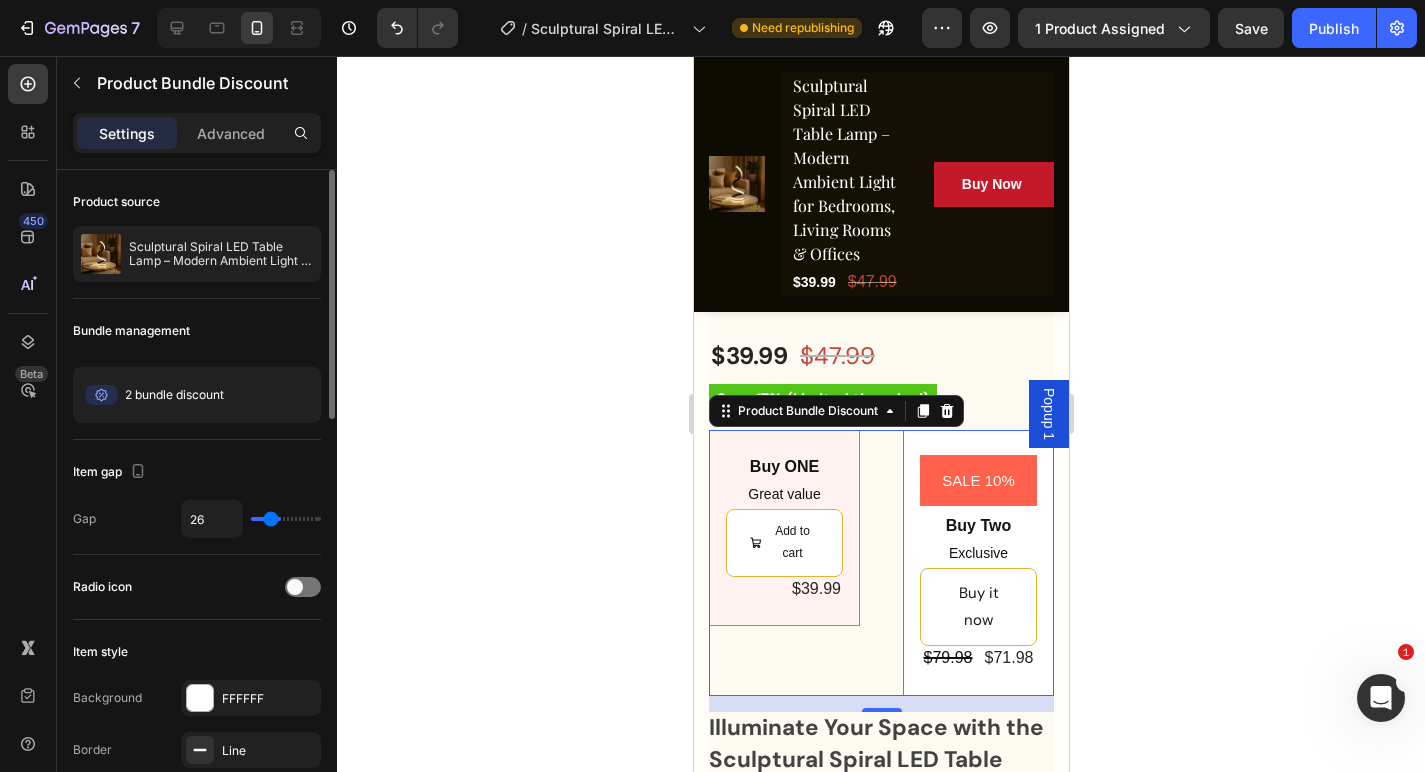 type on "22" 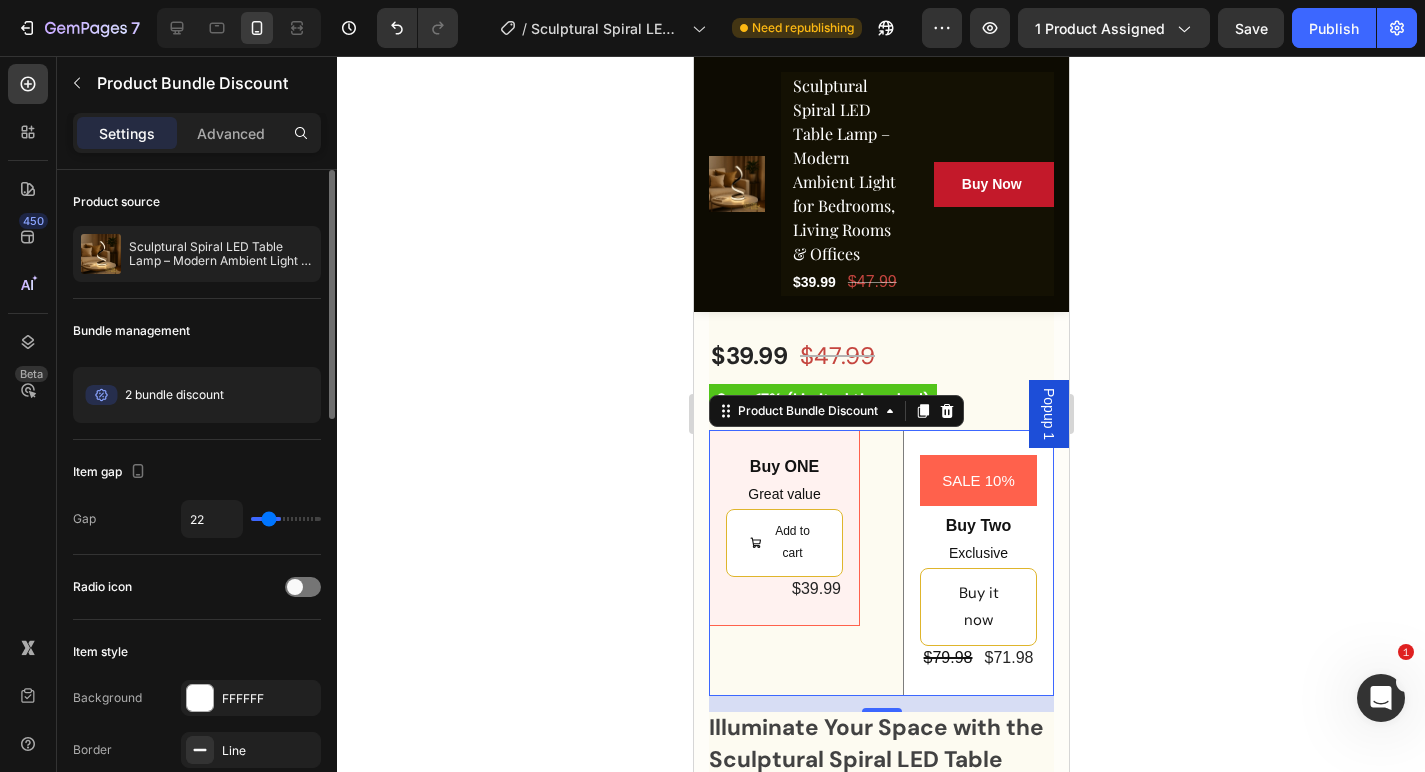 type on "16" 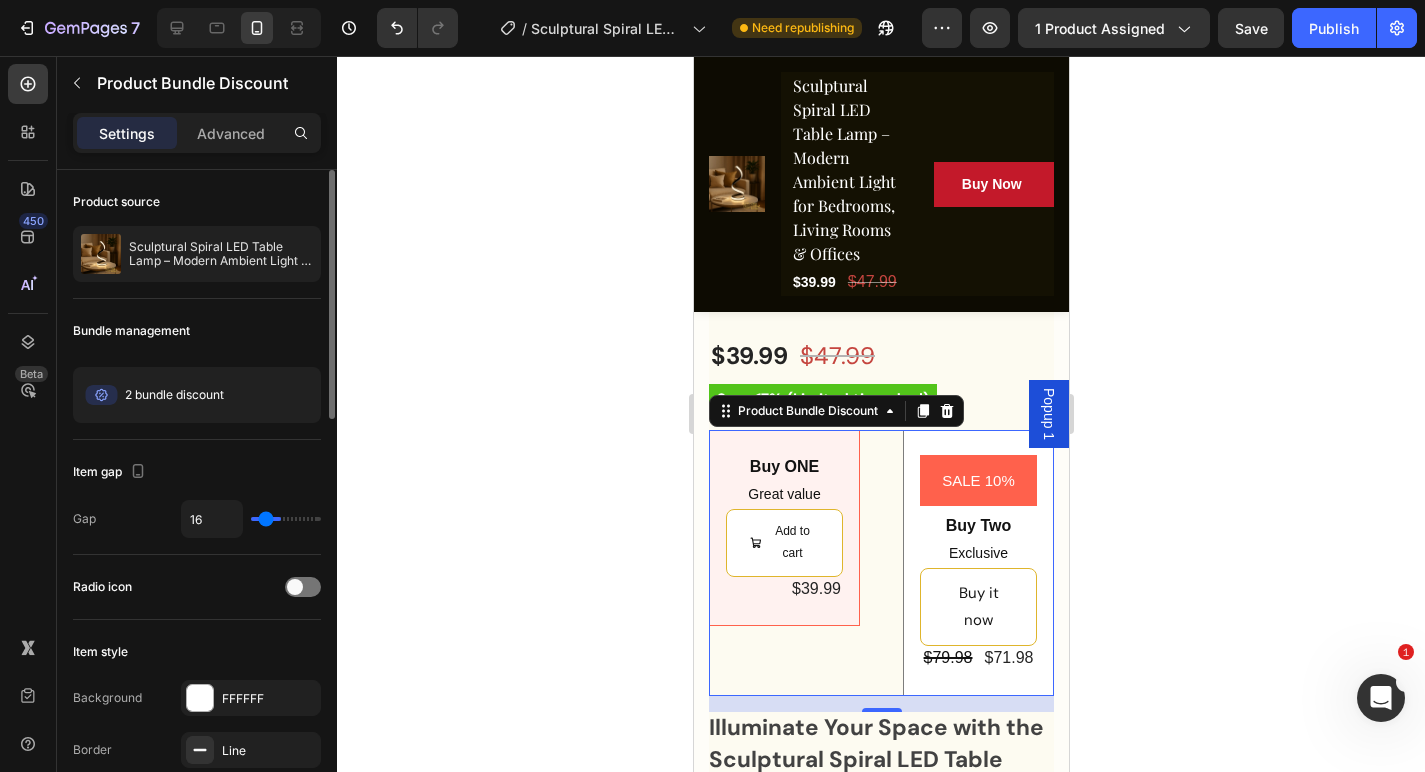 type on "12" 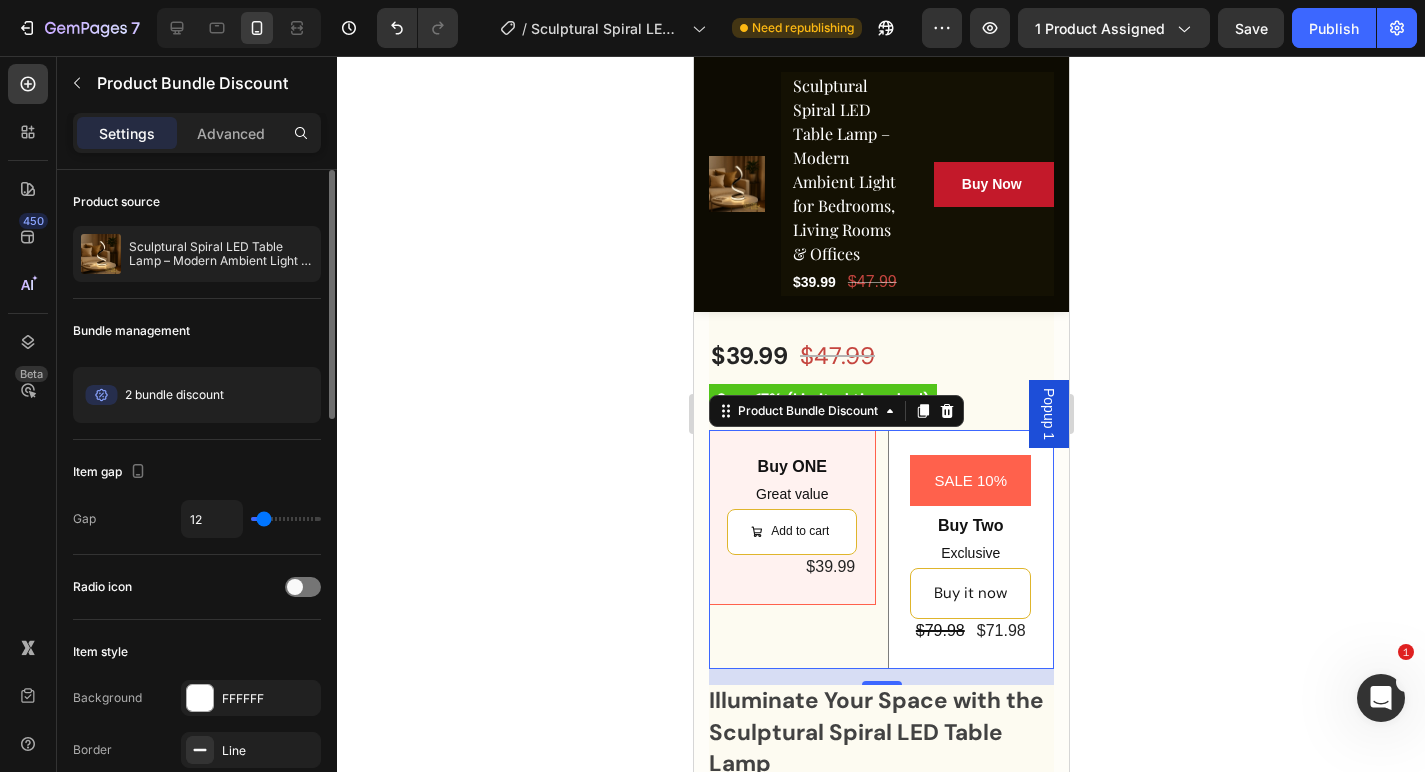 type on "9" 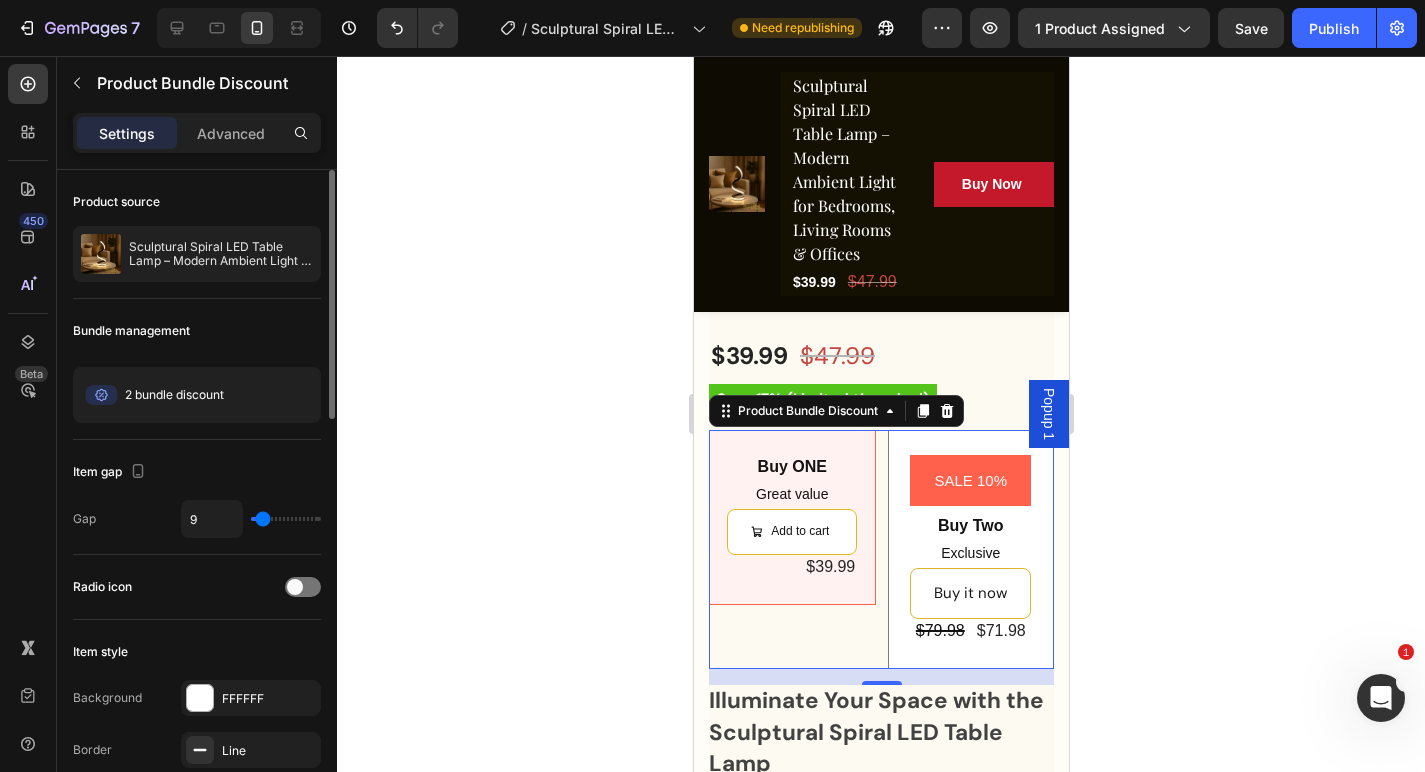 type on "7" 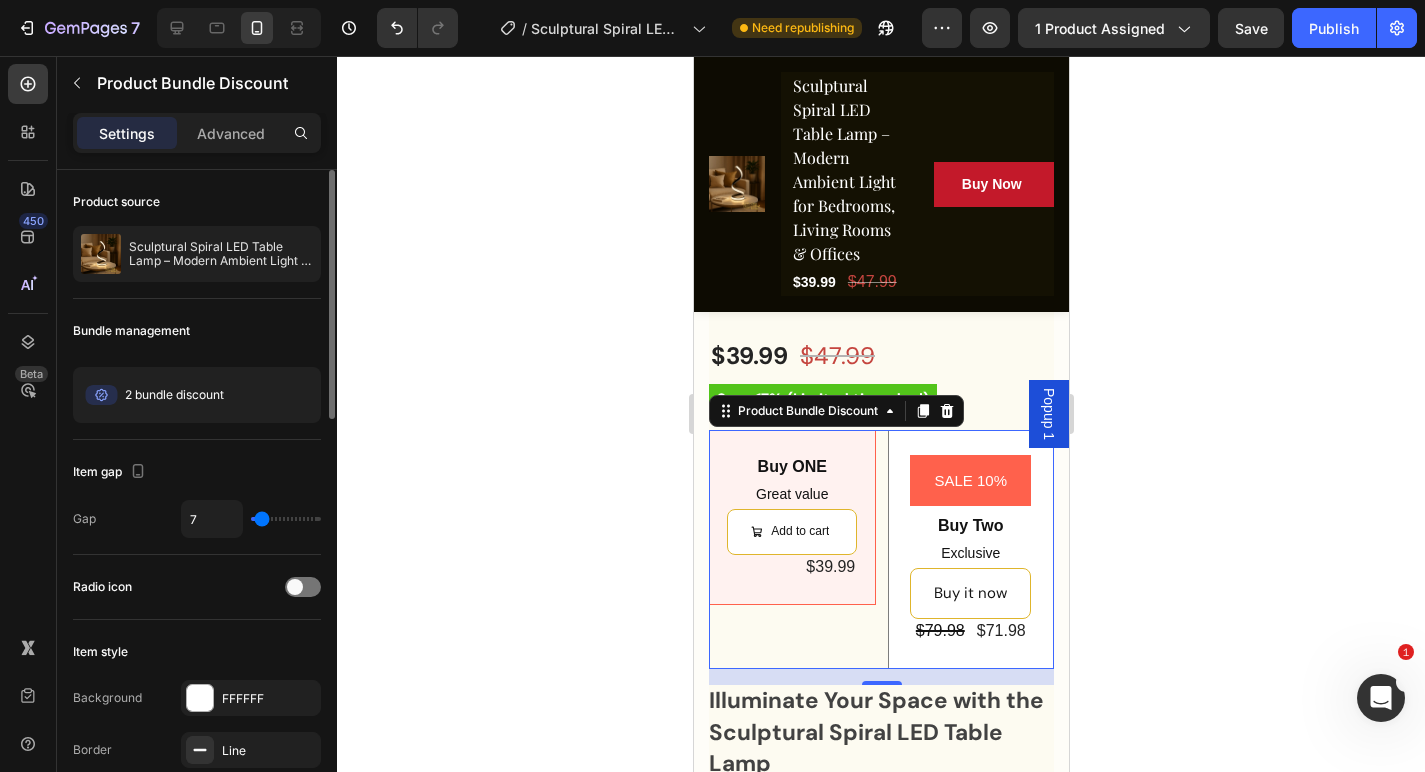 type on "5" 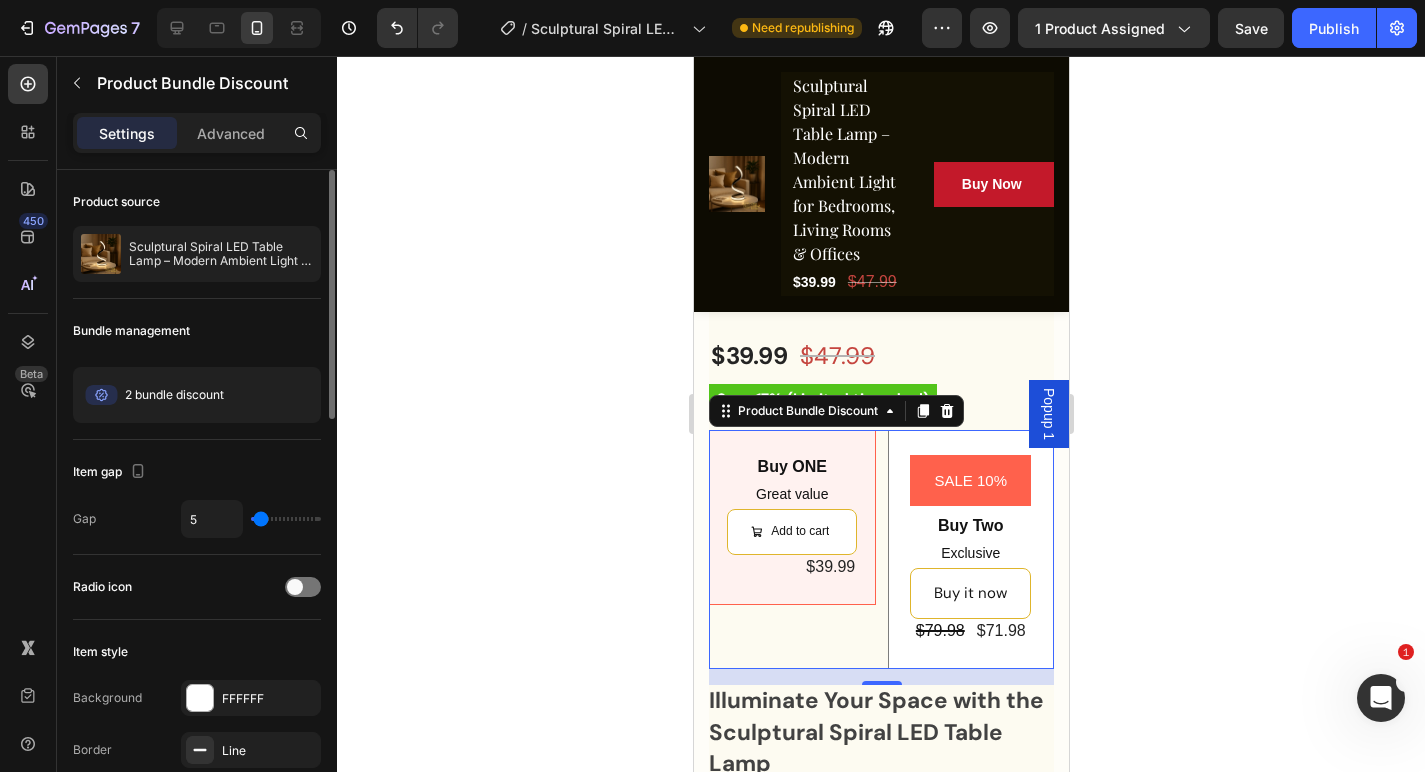 type on "3" 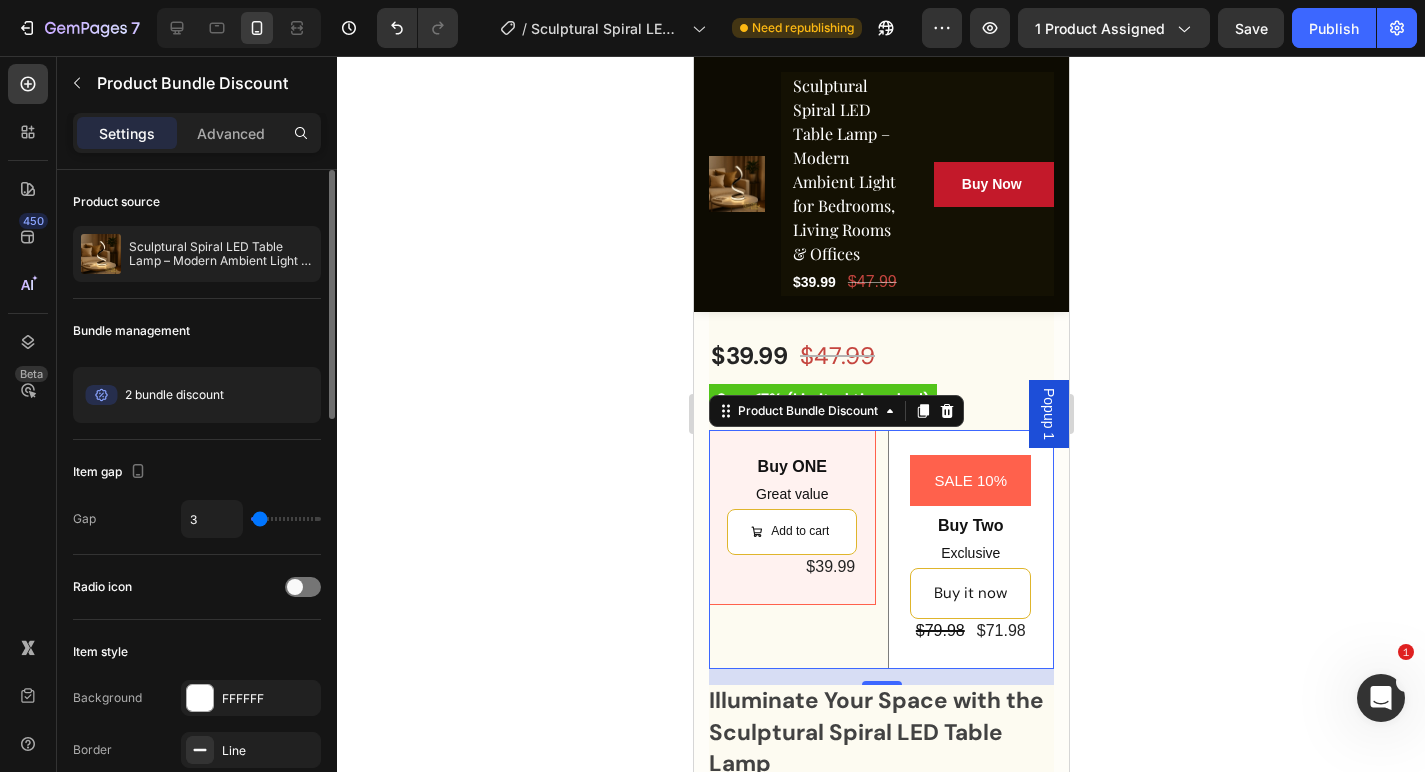 type on "0" 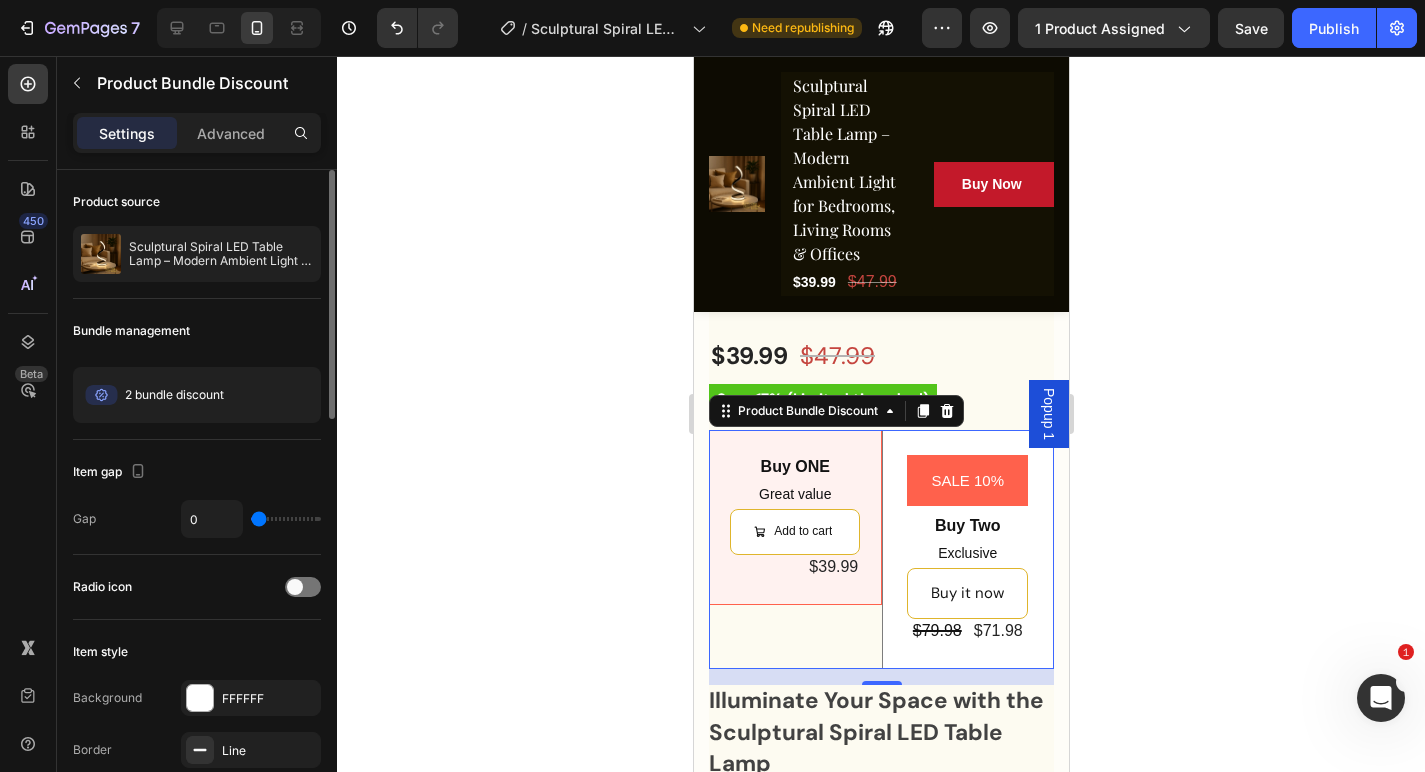 type on "1" 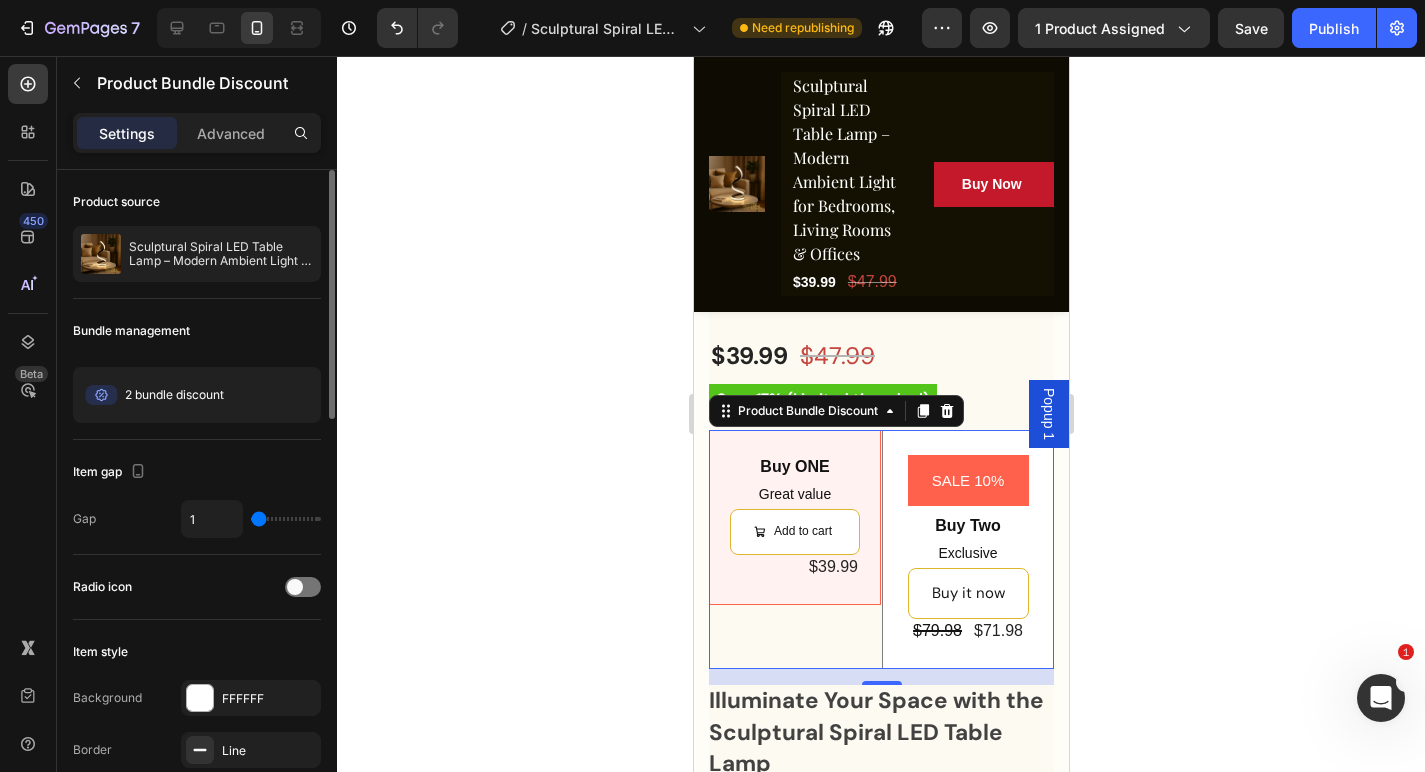type on "3" 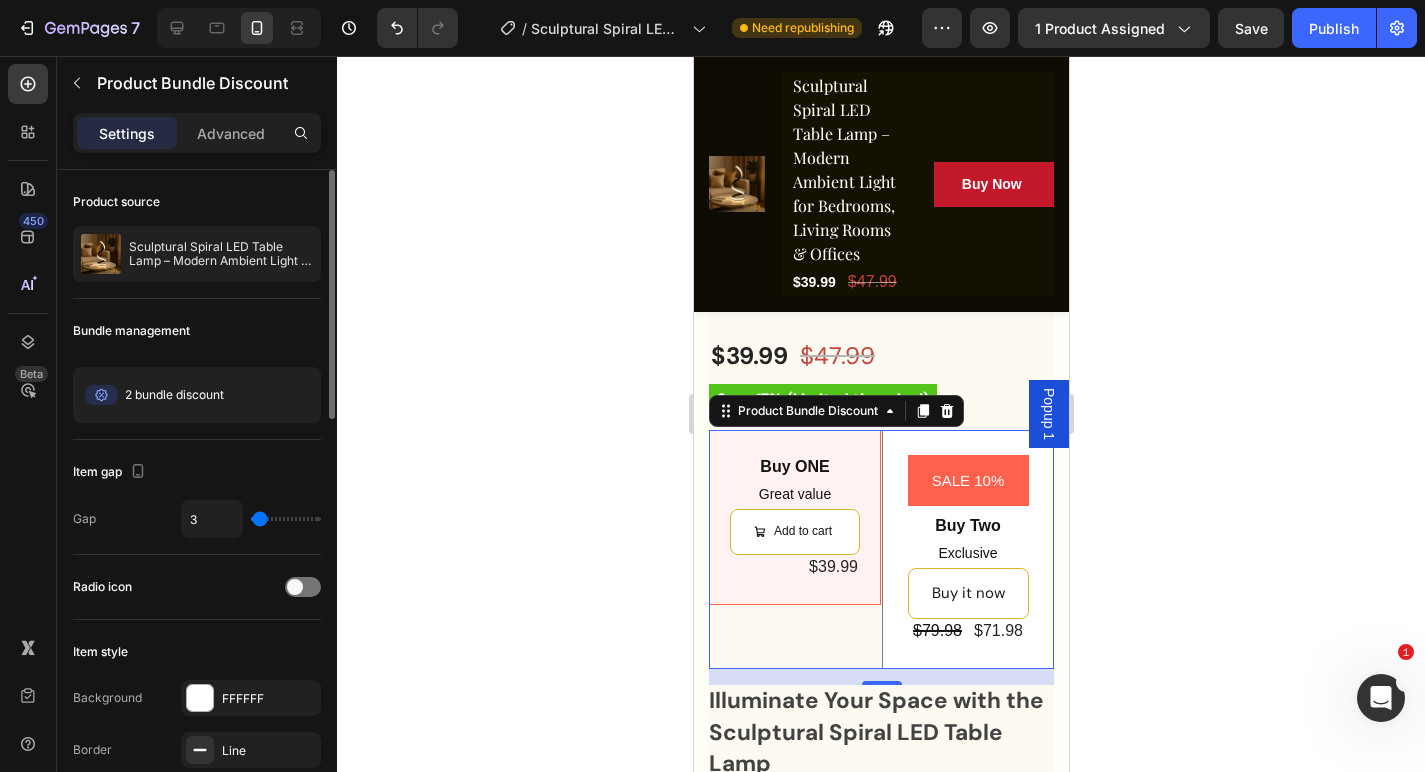 type on "5" 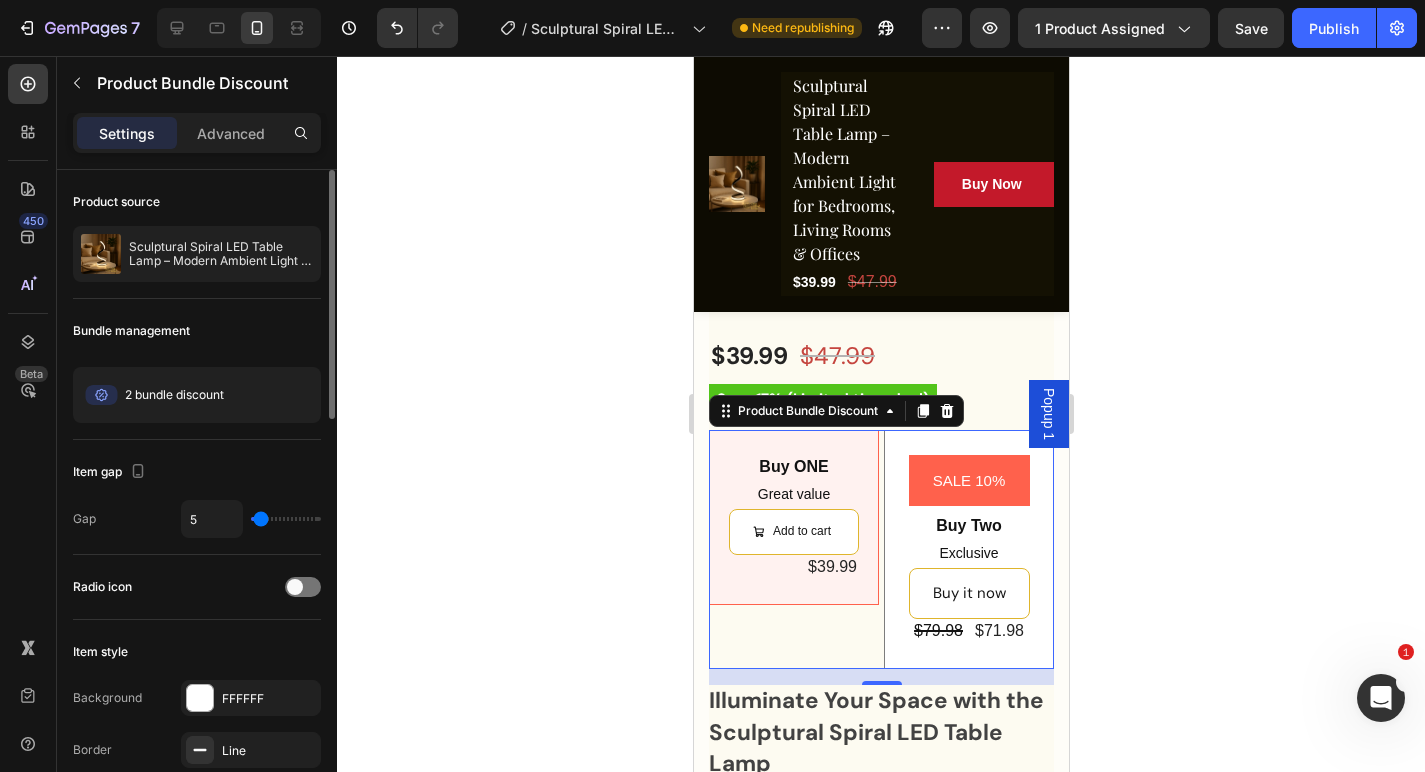type on "3" 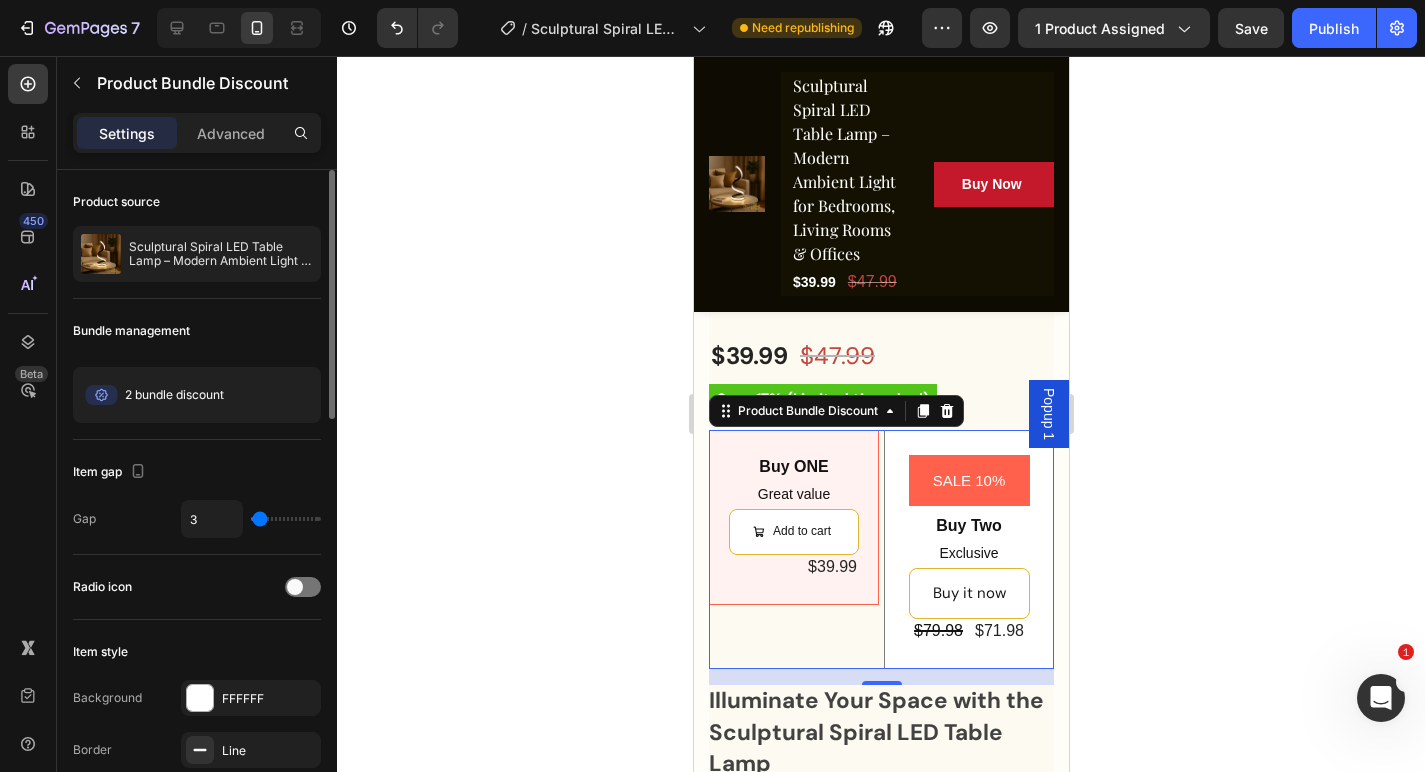 type on "1" 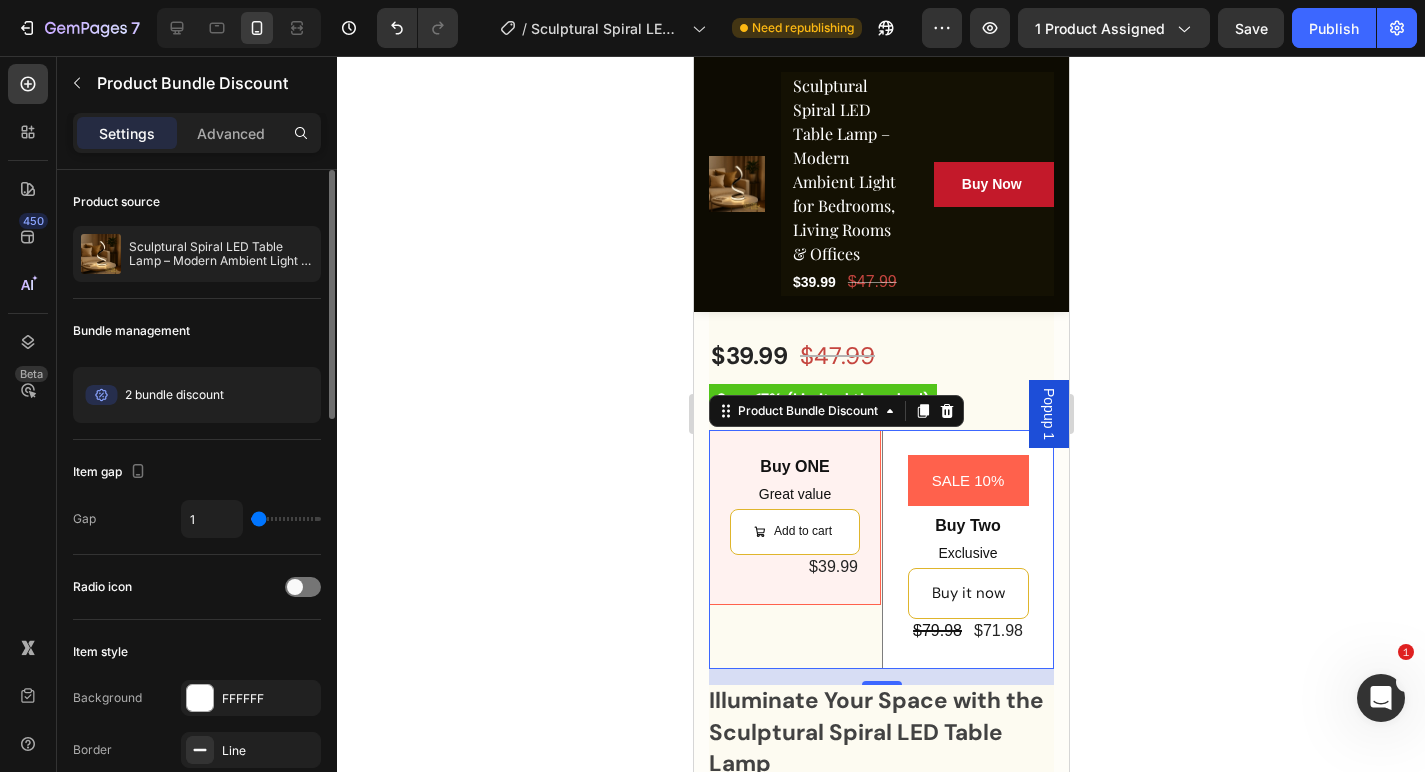 type on "0" 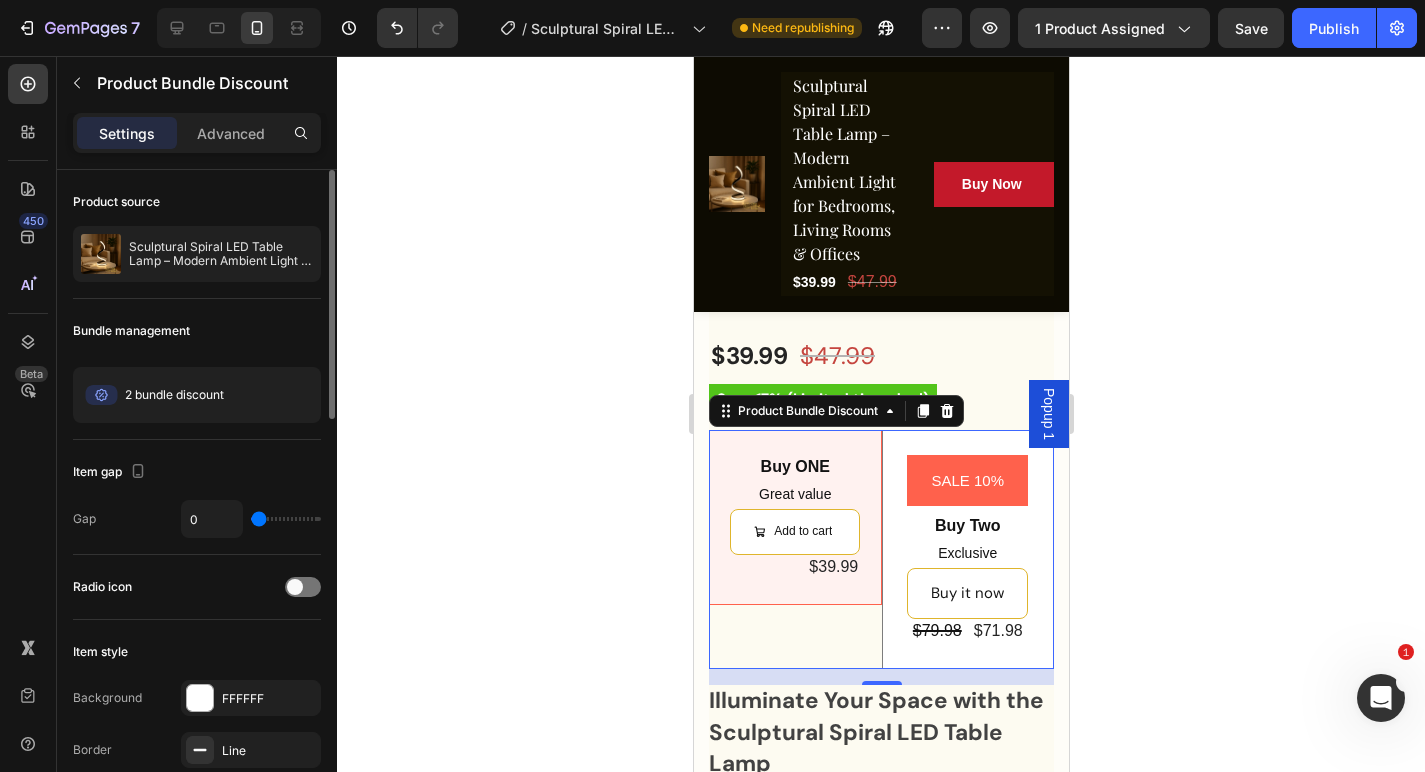 type on "1" 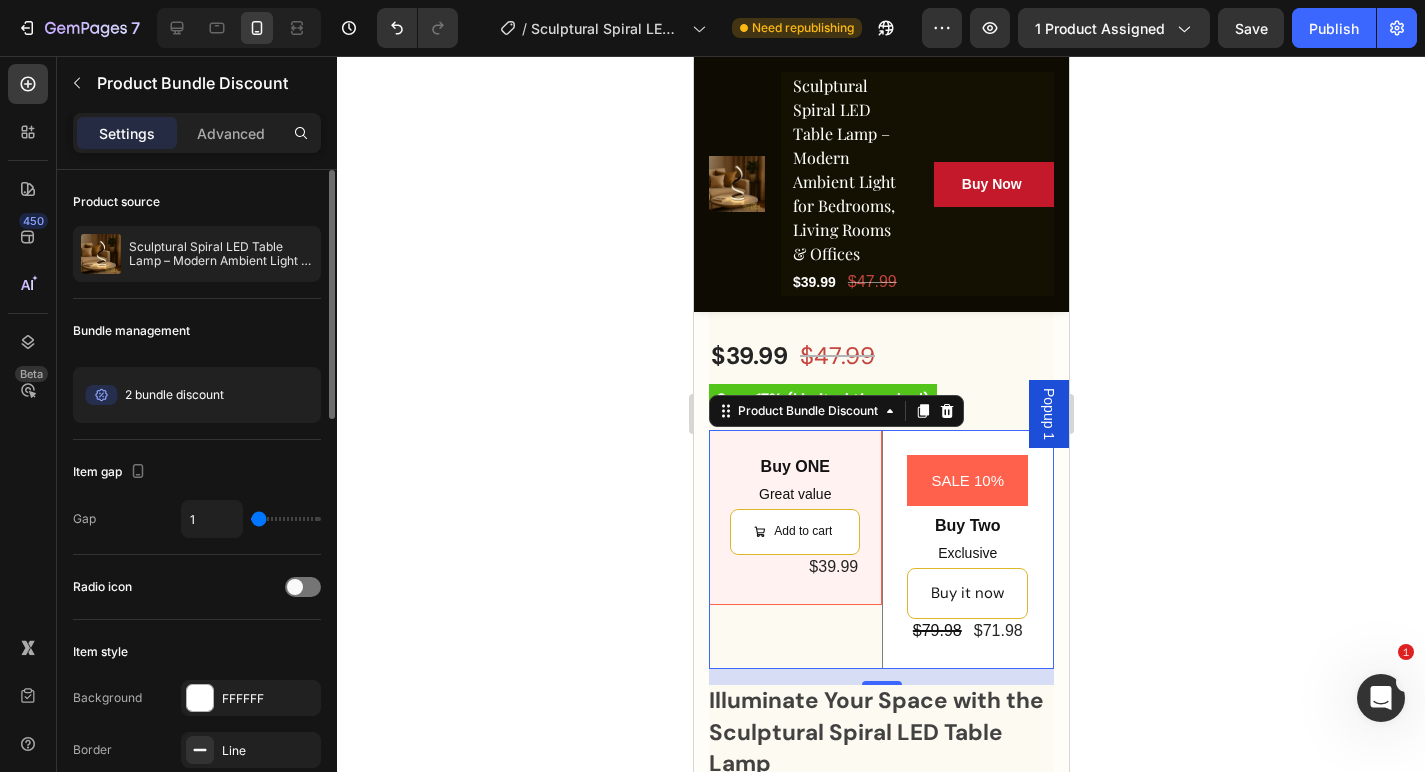 type on "3" 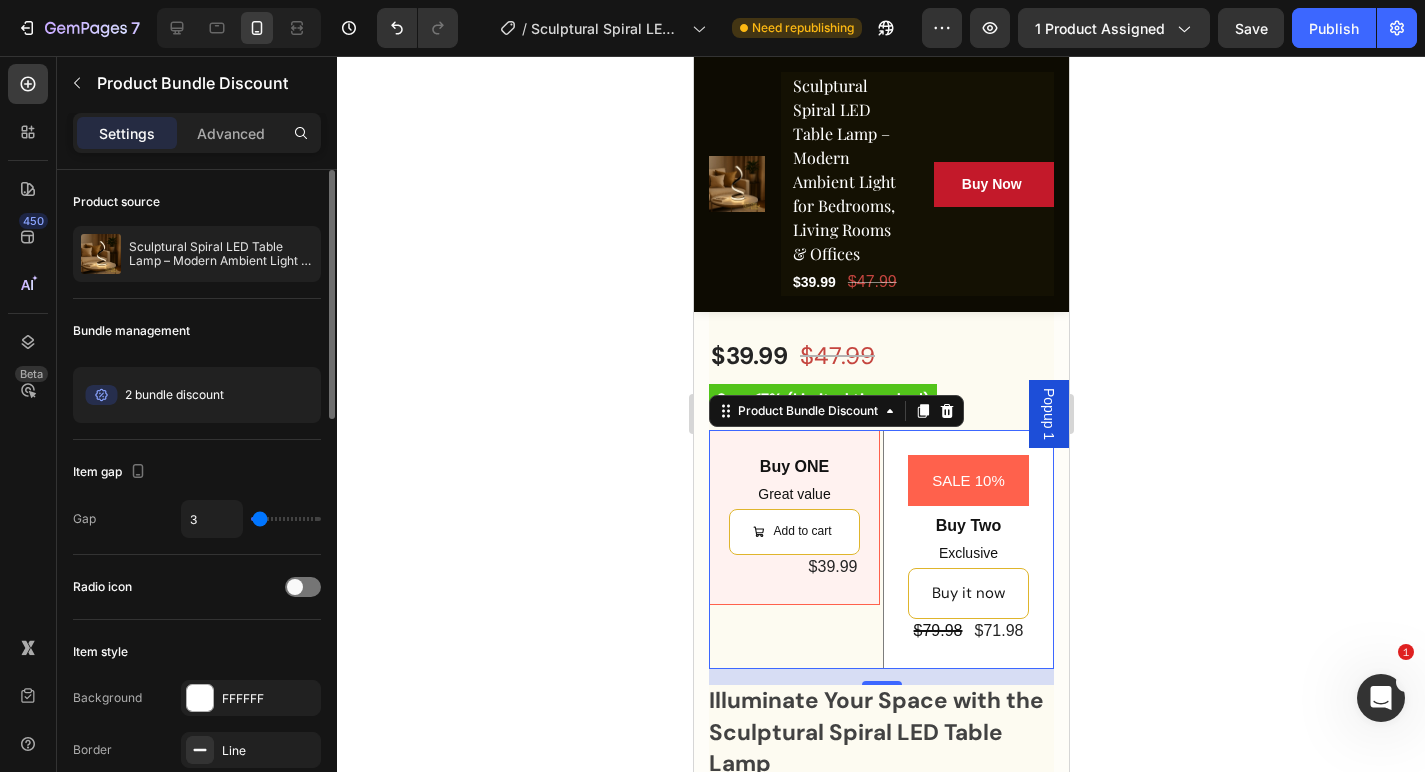 type on "5" 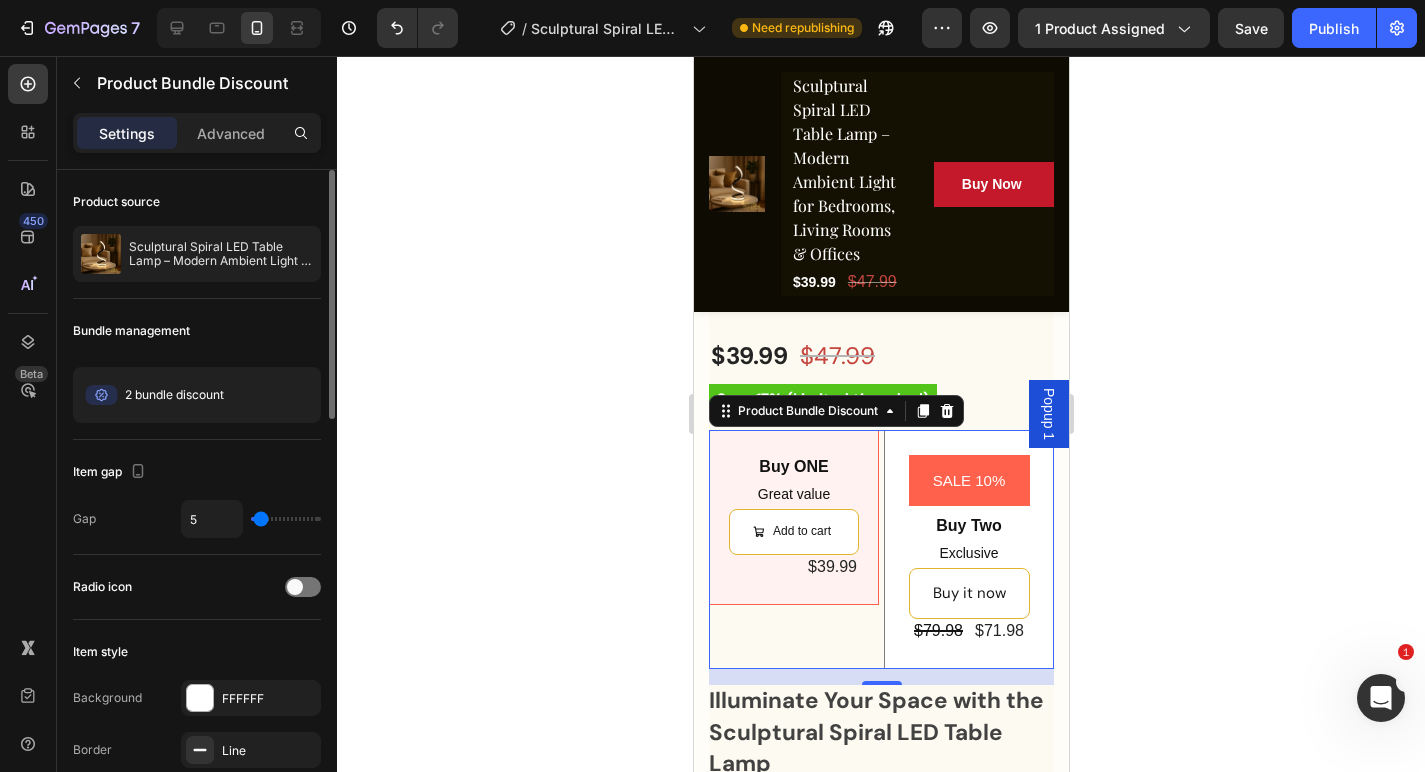 type on "7" 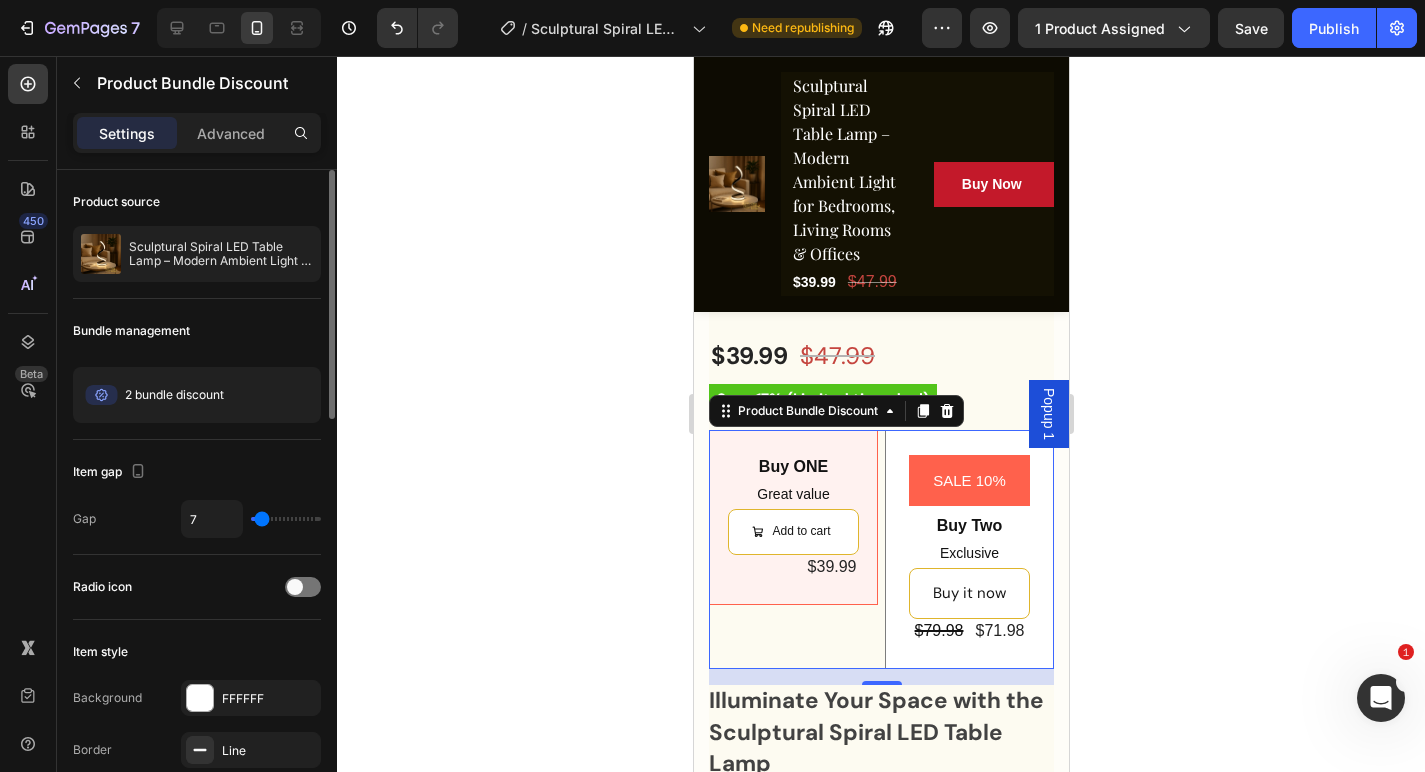 drag, startPoint x: 258, startPoint y: 518, endPoint x: 259, endPoint y: 504, distance: 14.035668 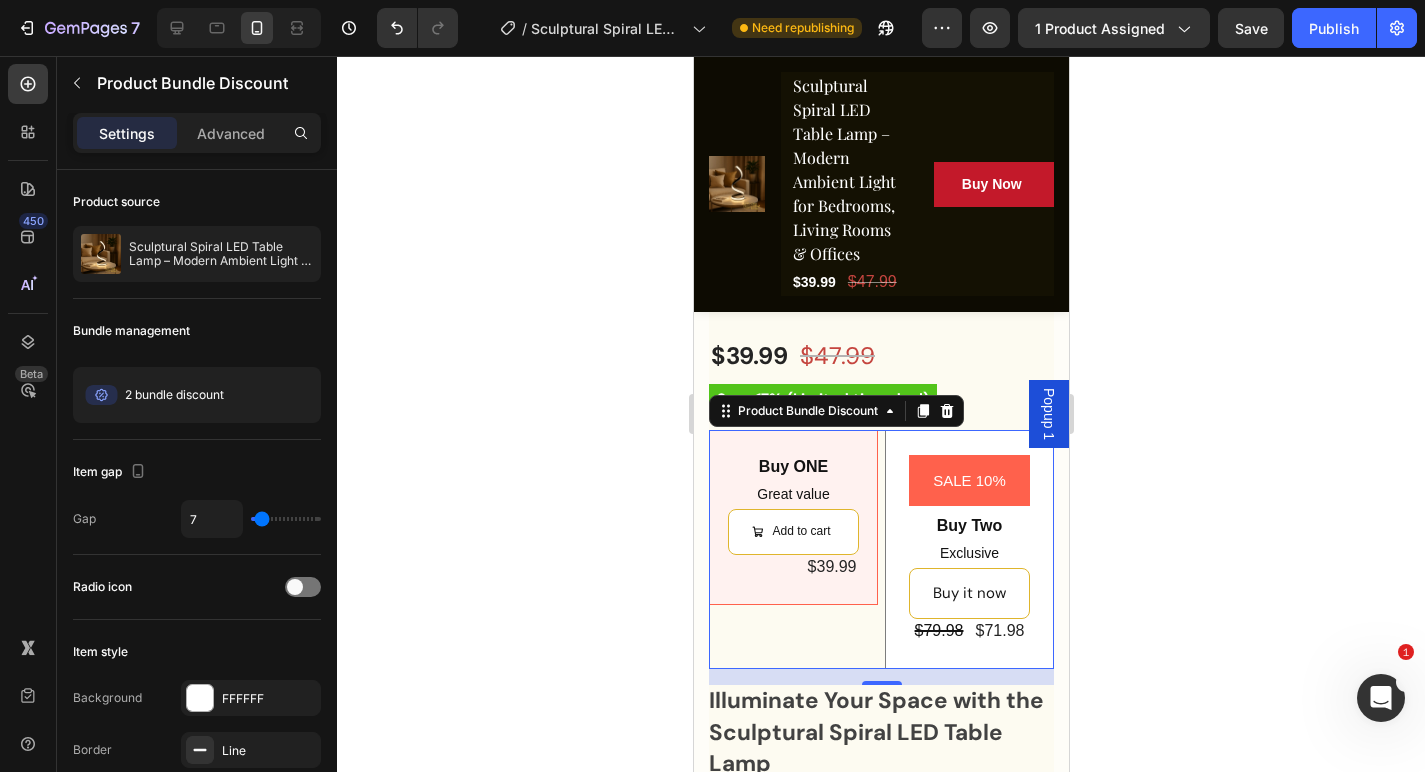 click 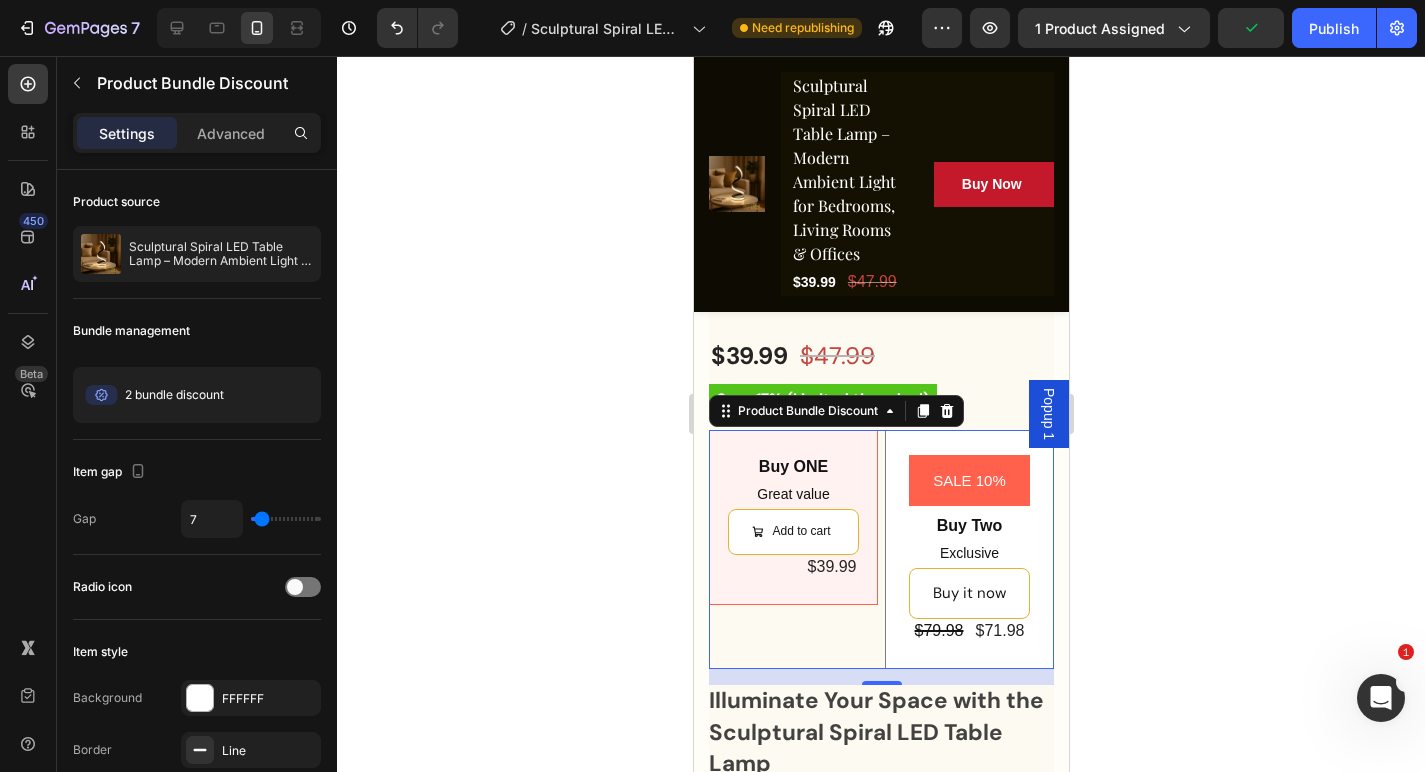 click on "SALE 10% Product Badge Buy Two Text Block Exclusive Text Block Buy it now Dynamic Checkout $79.98 Product Price Product Price $71.98 Product Price Product Price Row Row" at bounding box center (968, 549) 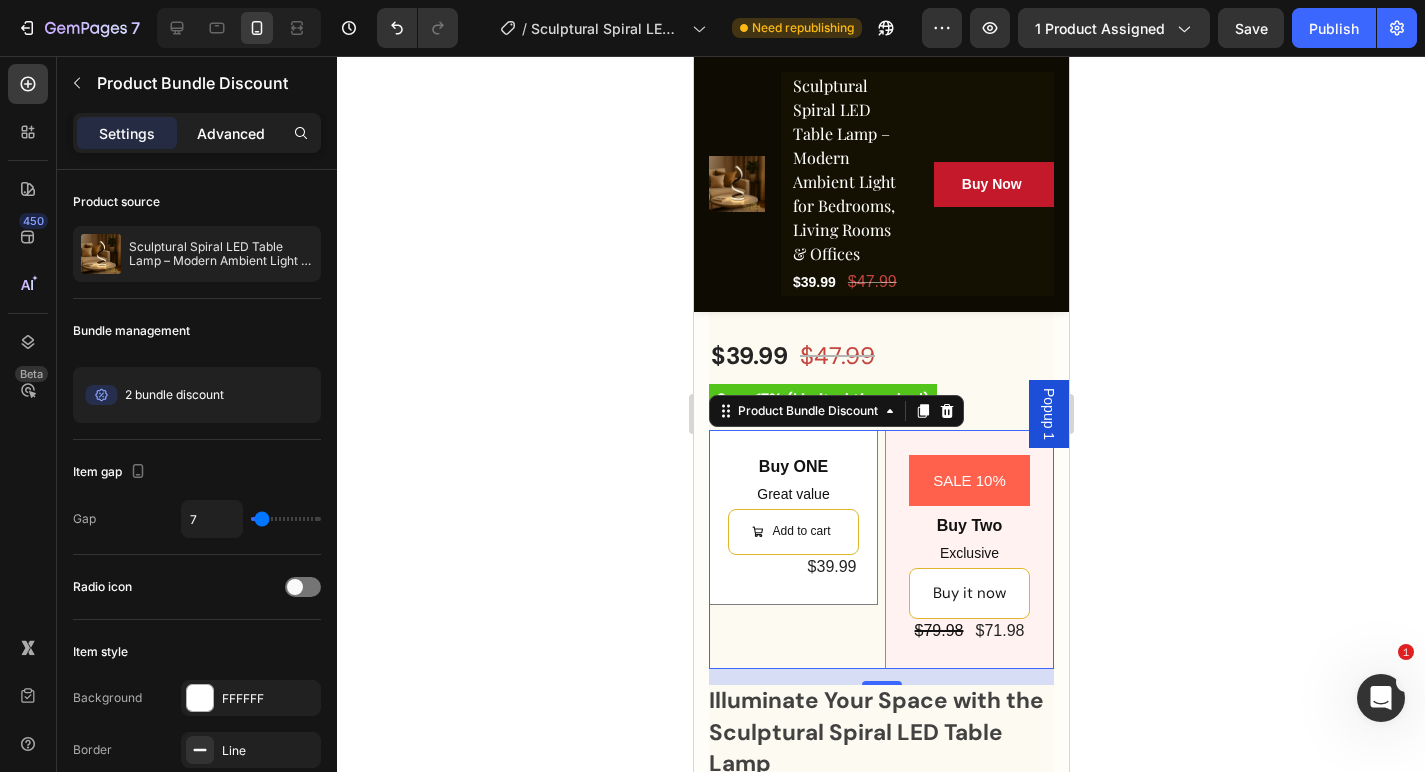 click on "Advanced" at bounding box center [231, 133] 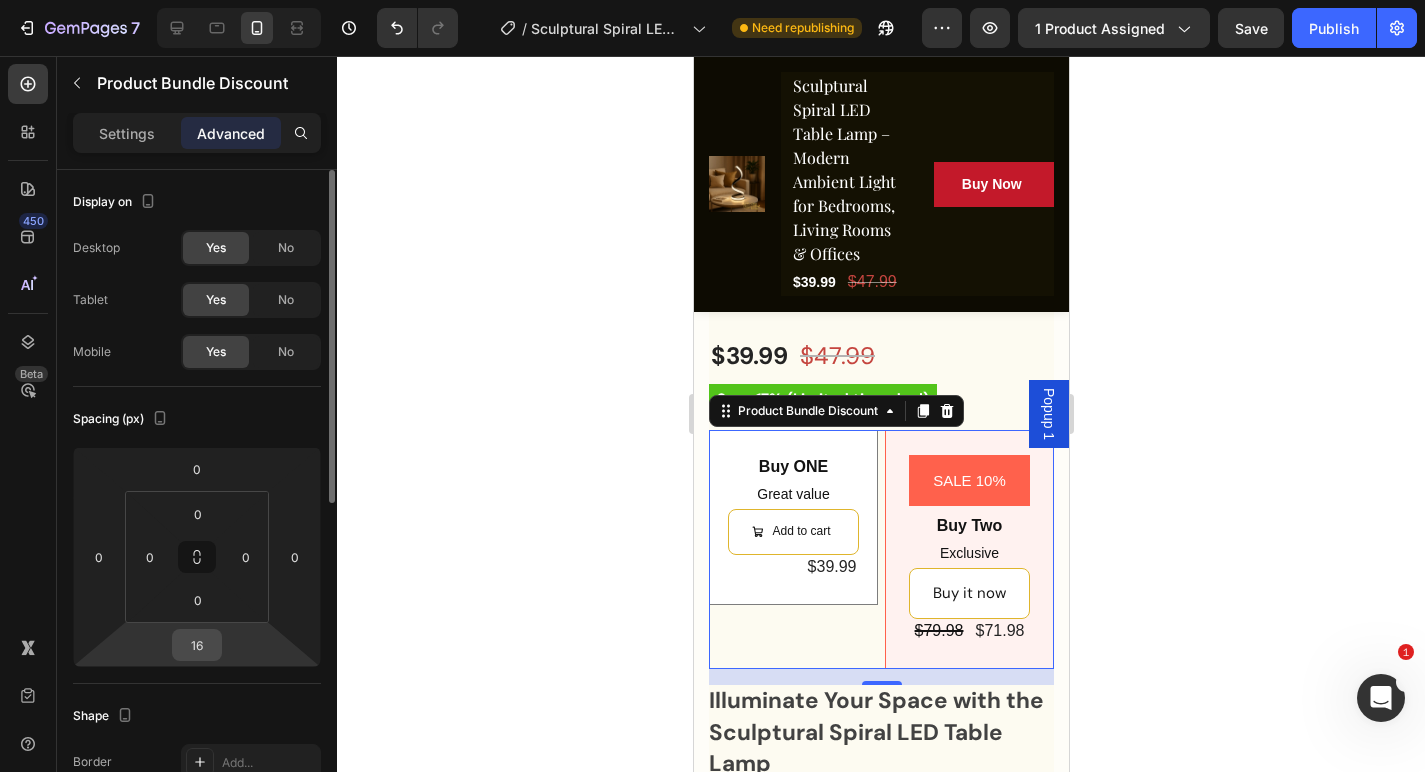click on "16" at bounding box center [197, 645] 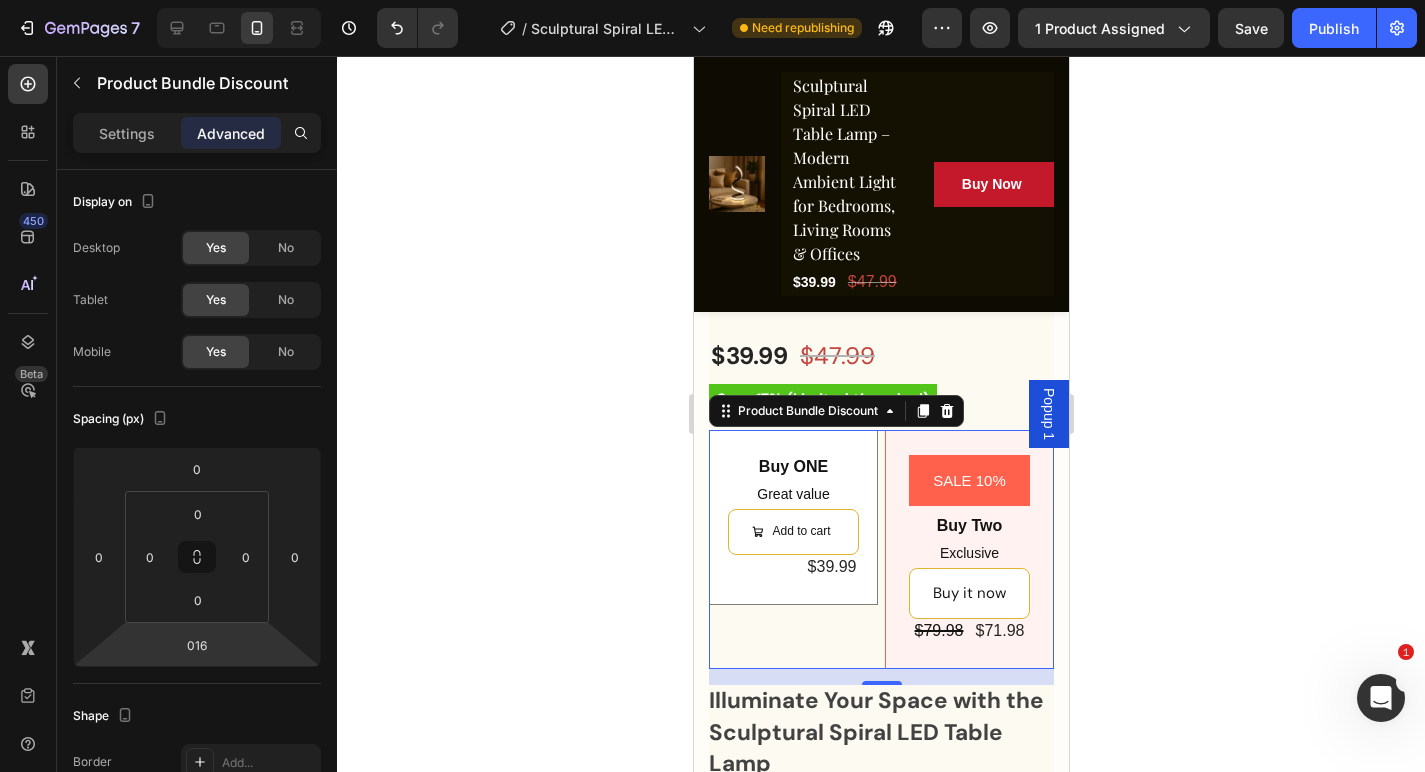 type on "16" 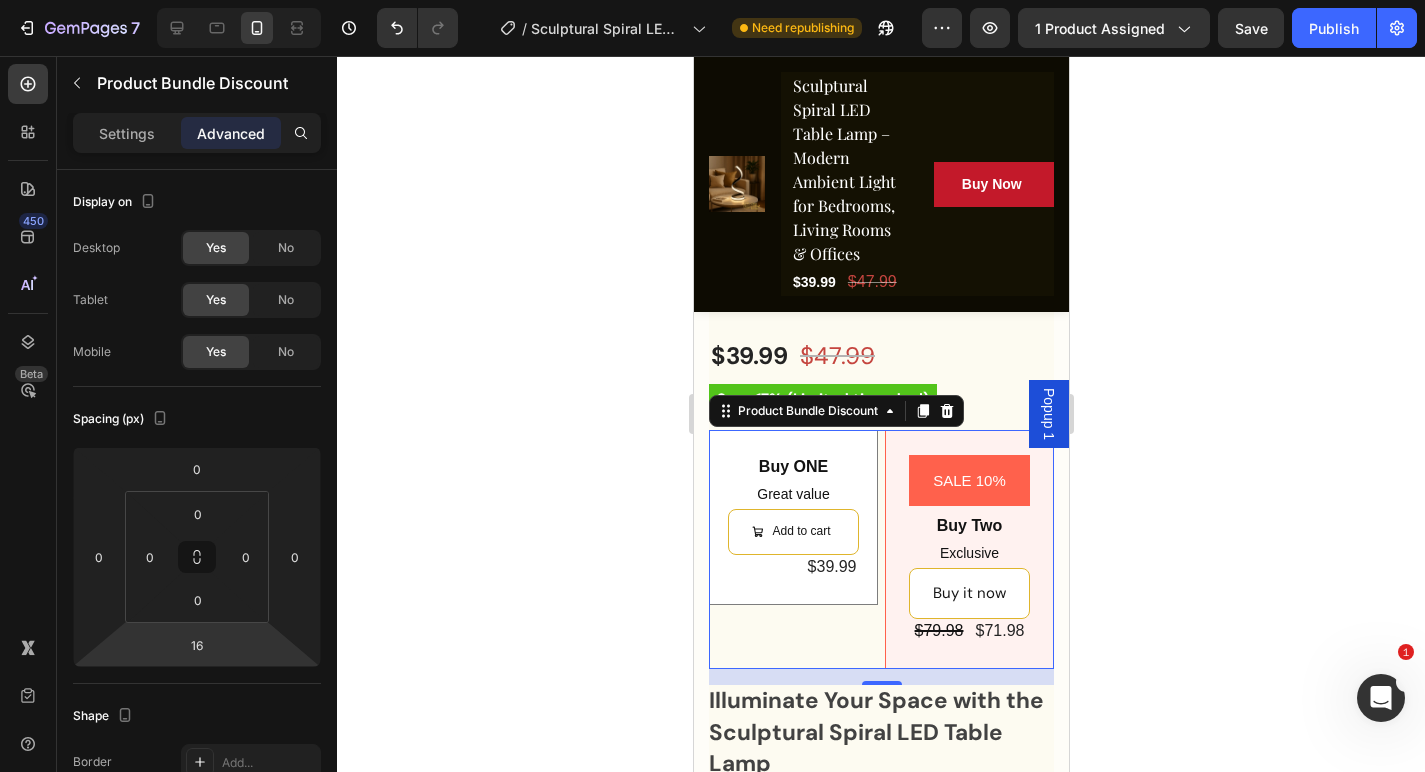 click on "Buy ONE Text Block Great value Text Block
Add to cart Add to Cart $39.99 Product Price Product Price Row Row SALE 10% Product Badge Buy Two Text Block Exclusive Text Block Buy it now Dynamic Checkout $79.98 Product Price Product Price $71.98 Product Price Product Price Row Row" at bounding box center [880, 549] 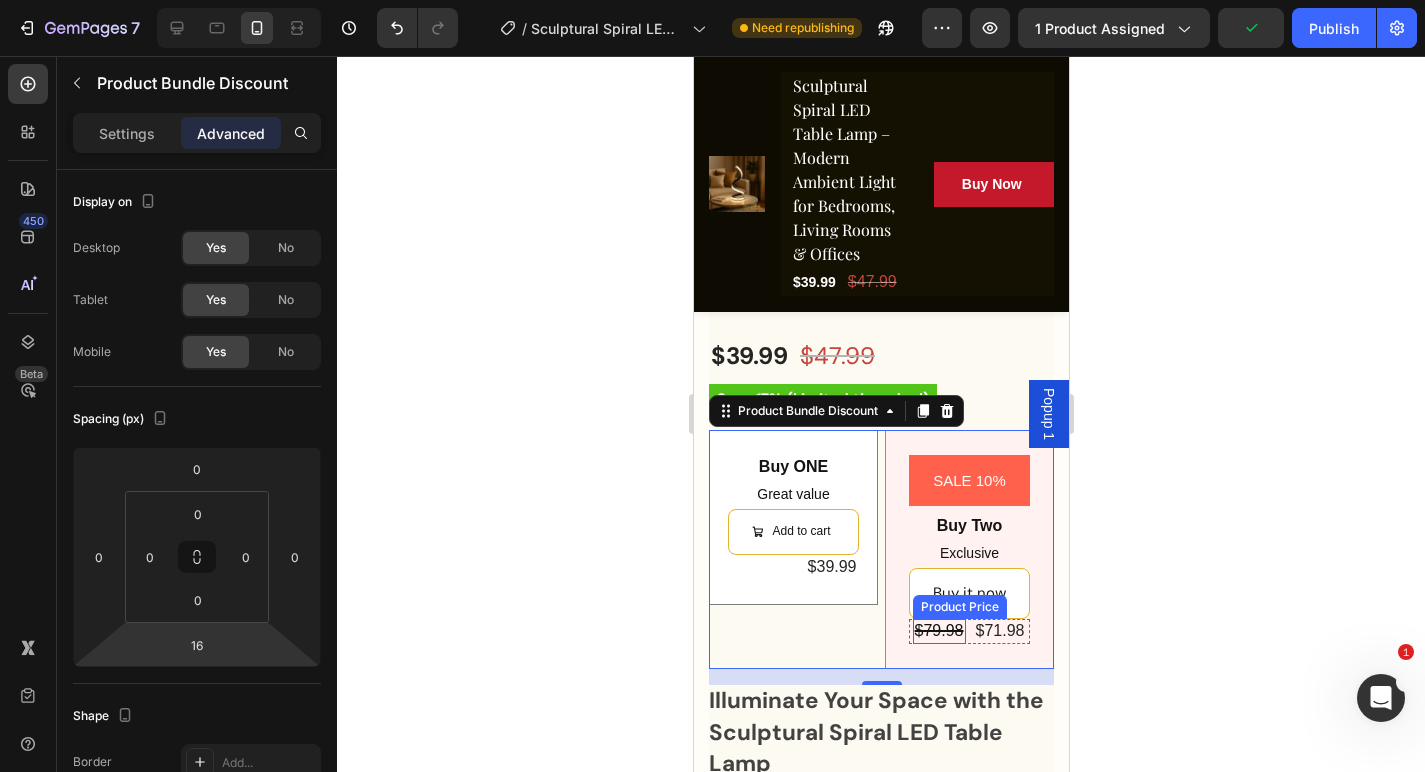 click on "$79.98" at bounding box center [938, 631] 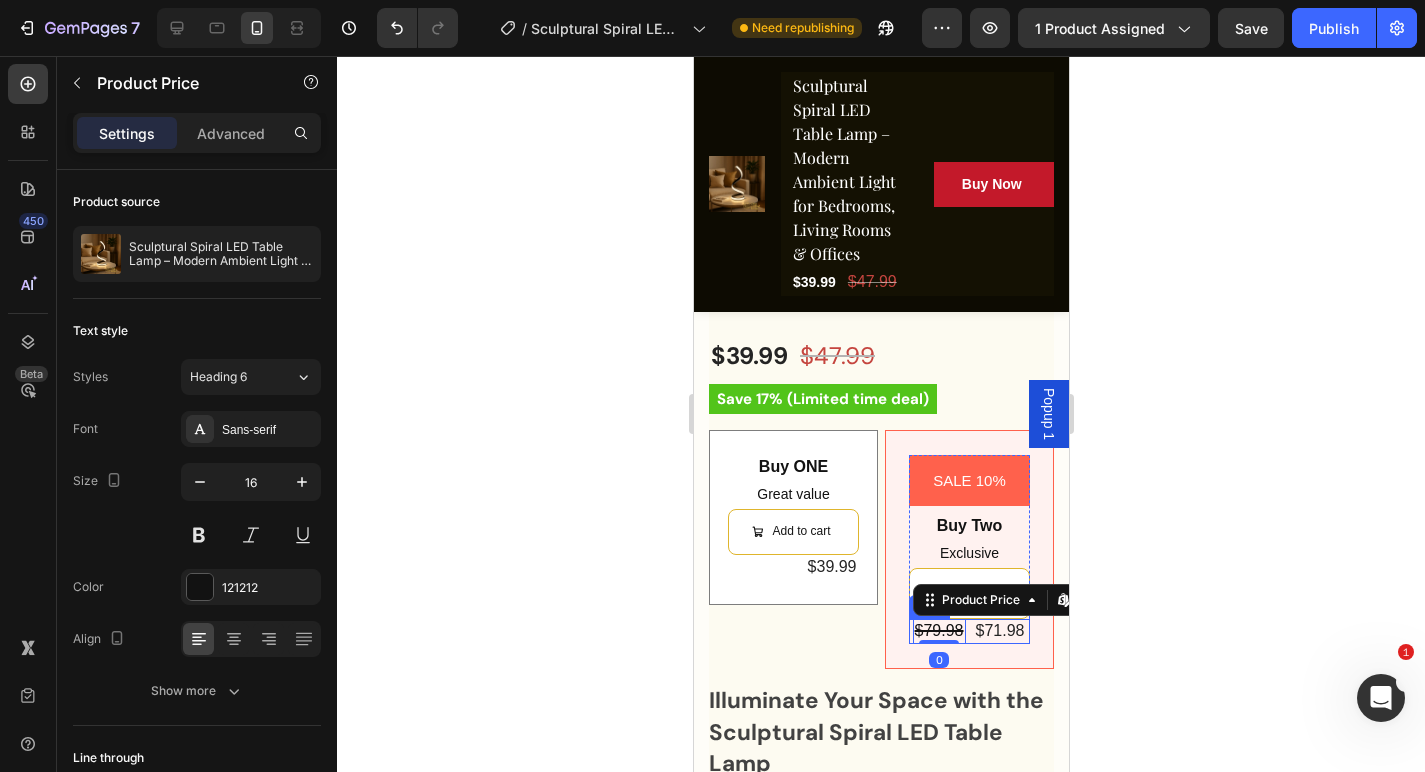 click on "$79.98 Product Price   Edit content in Shopify 0 Product Price   Edit content in Shopify 0 $71.98 Product Price Product Price Row" at bounding box center [968, 631] 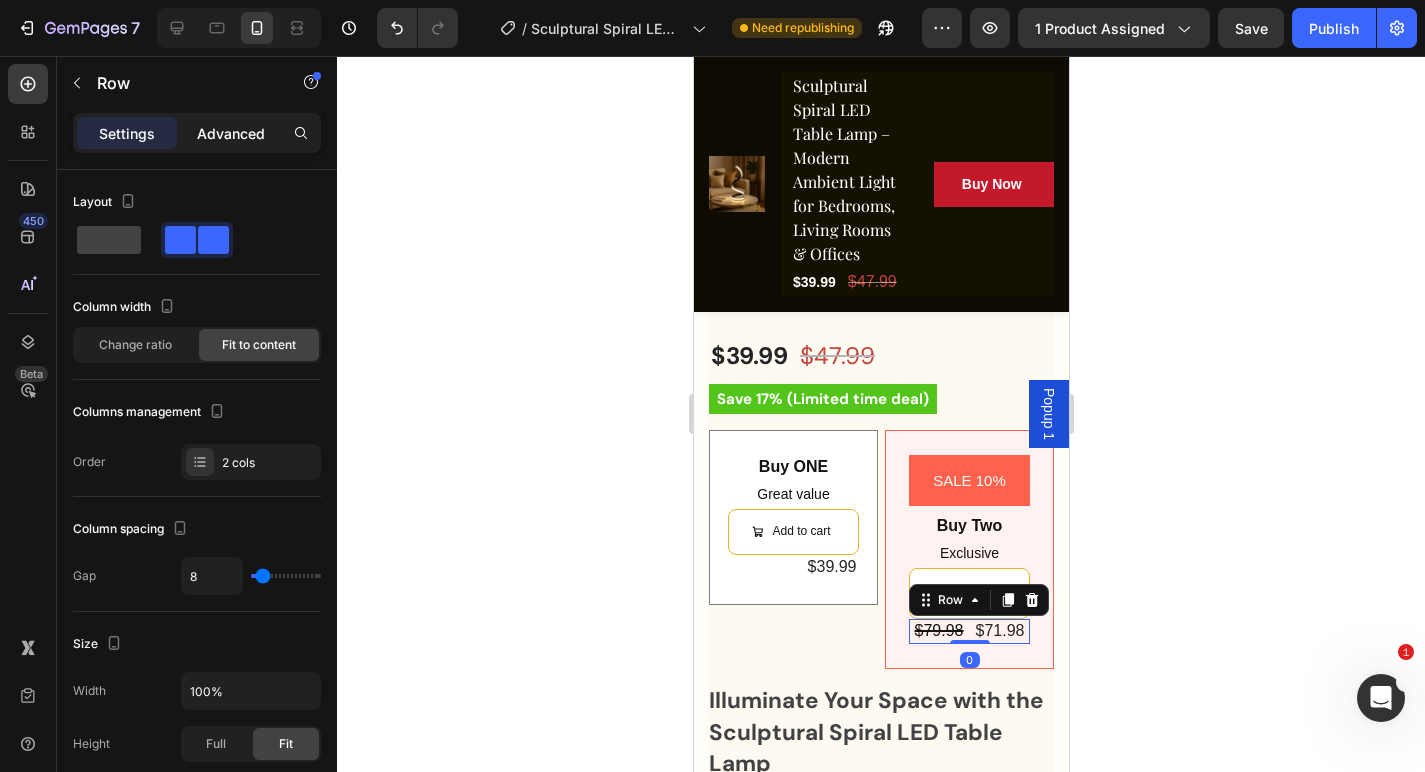 click on "Advanced" at bounding box center (231, 133) 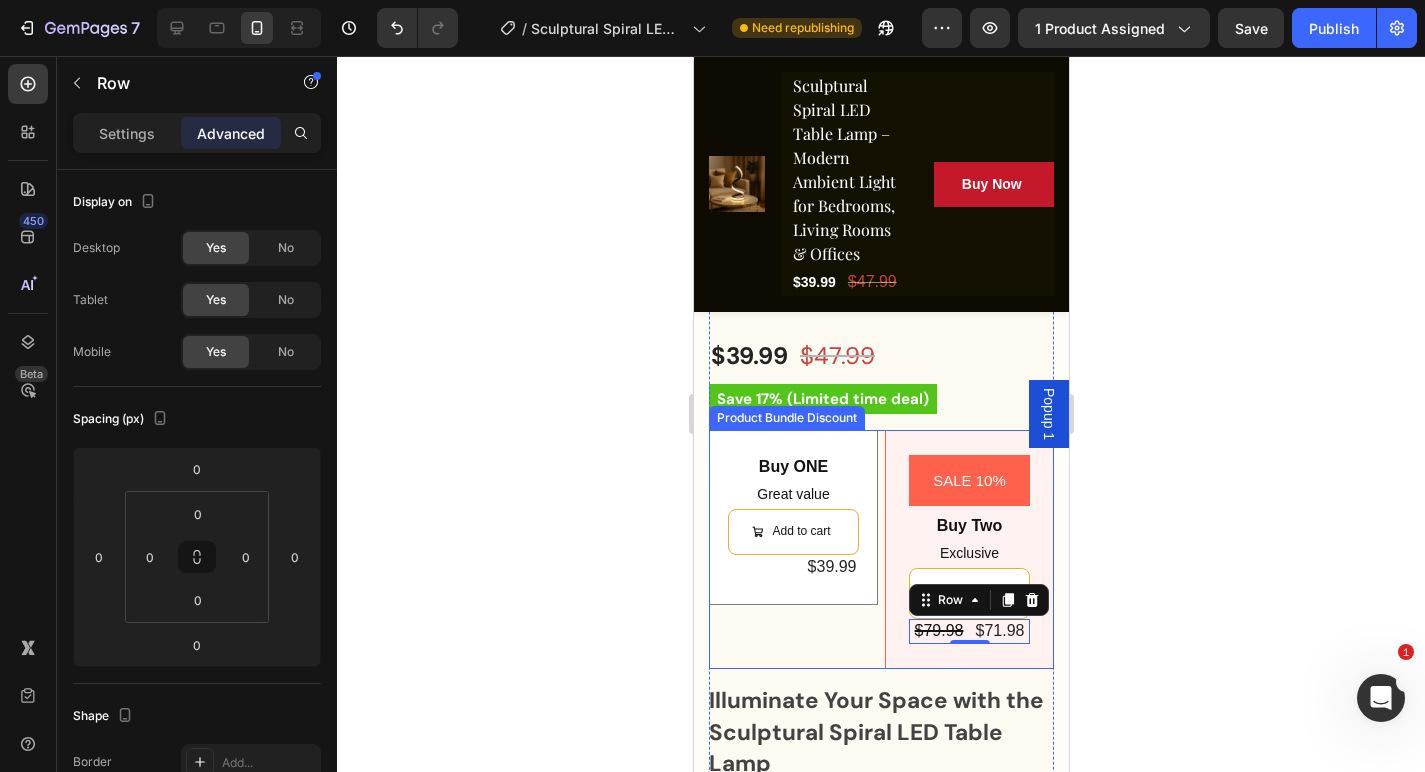 click on "SALE 10% Product Badge Buy Two Text Block Exclusive Text Block Buy it now Dynamic Checkout $79.98 Product Price Product Price $71.98 Product Price Product Price Row   0 Row" at bounding box center (968, 549) 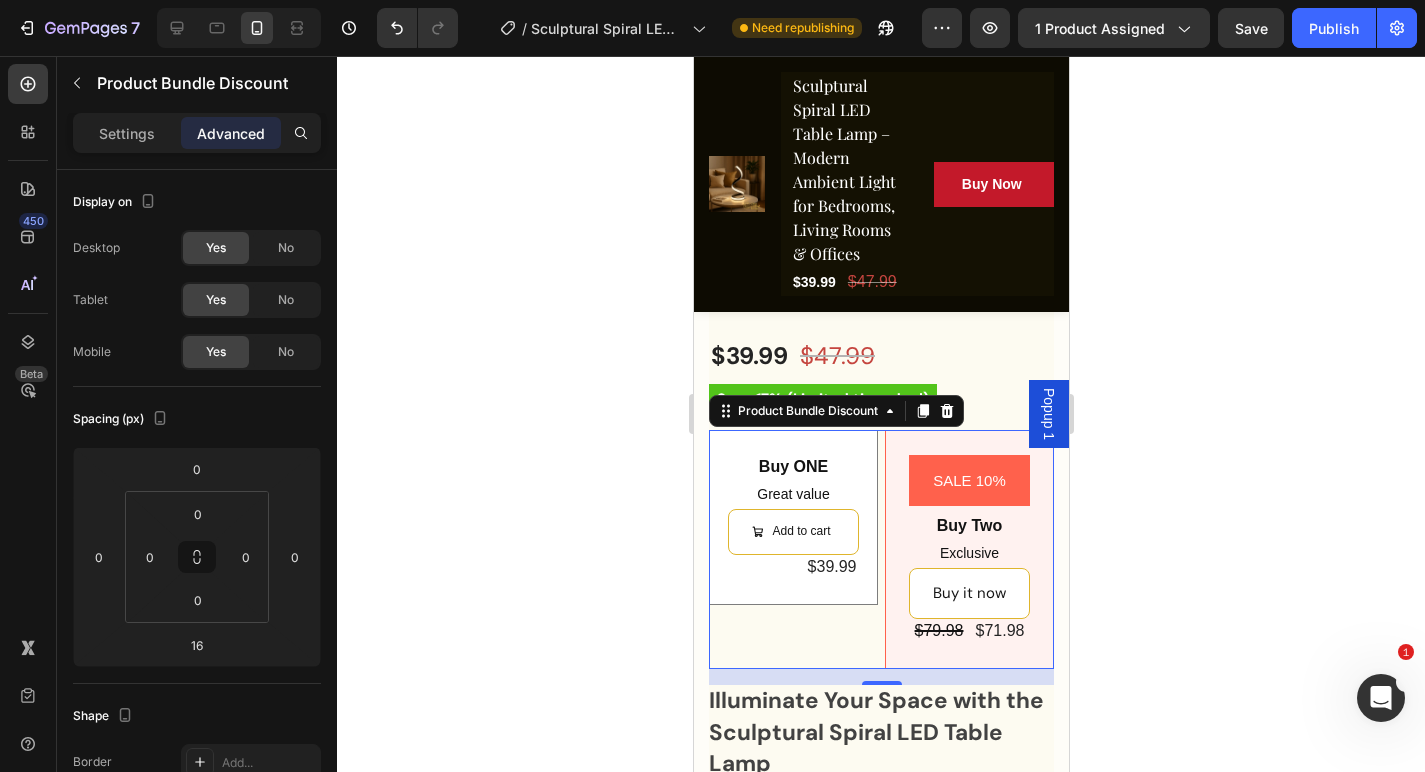 click on "SALE 10% Product Badge Buy Two Text Block Exclusive Text Block Buy it now Dynamic Checkout $79.98 Product Price Product Price $71.98 Product Price Product Price Row Row" at bounding box center (968, 549) 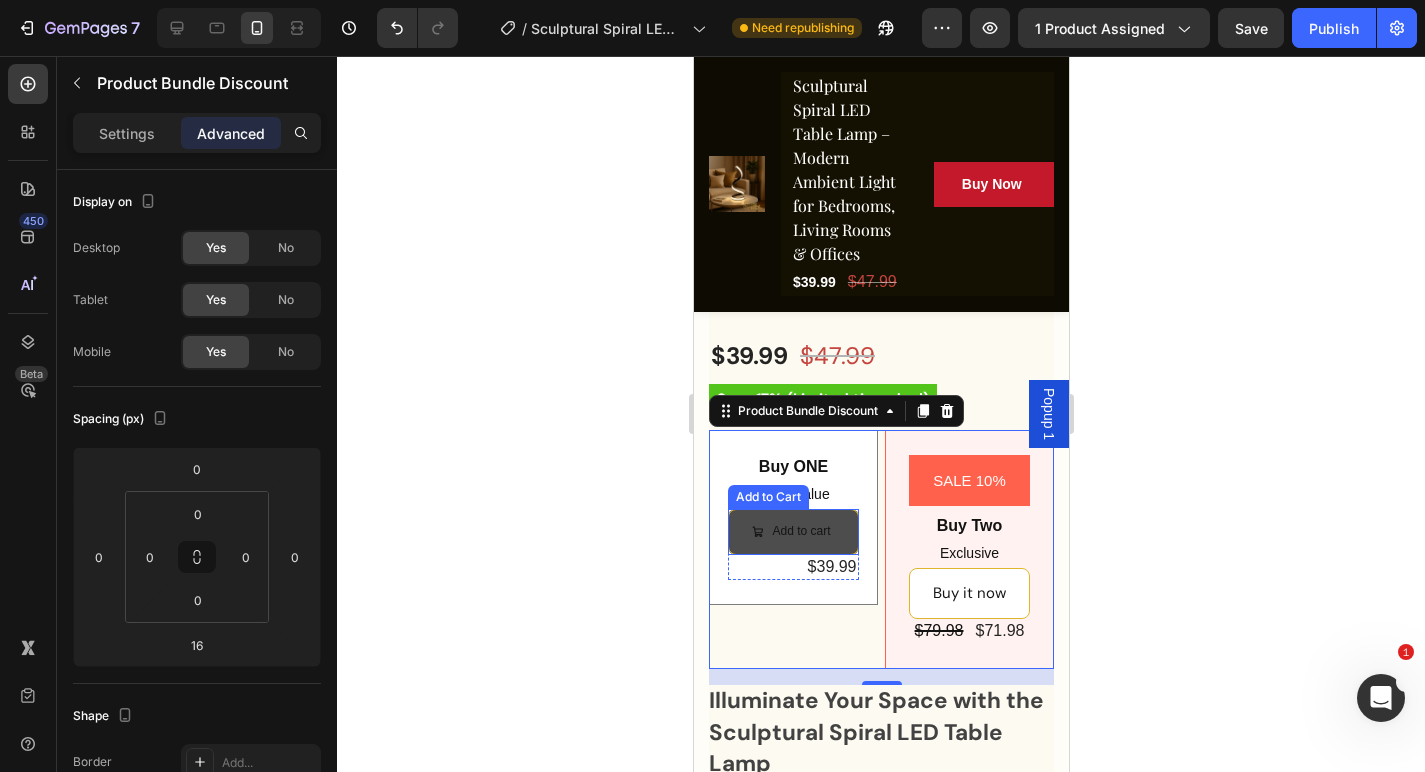 click on "Add to cart" at bounding box center [792, 532] 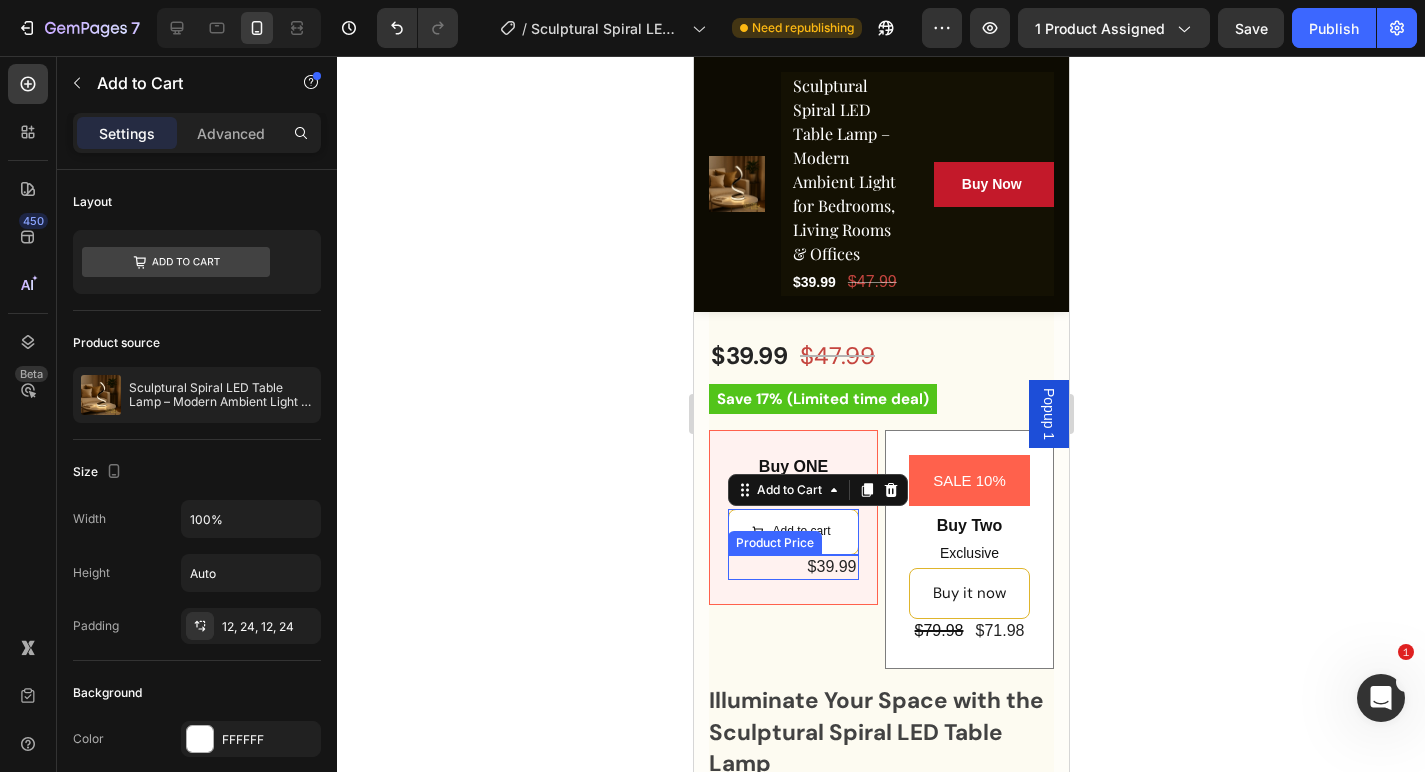 scroll, scrollTop: 1045, scrollLeft: 0, axis: vertical 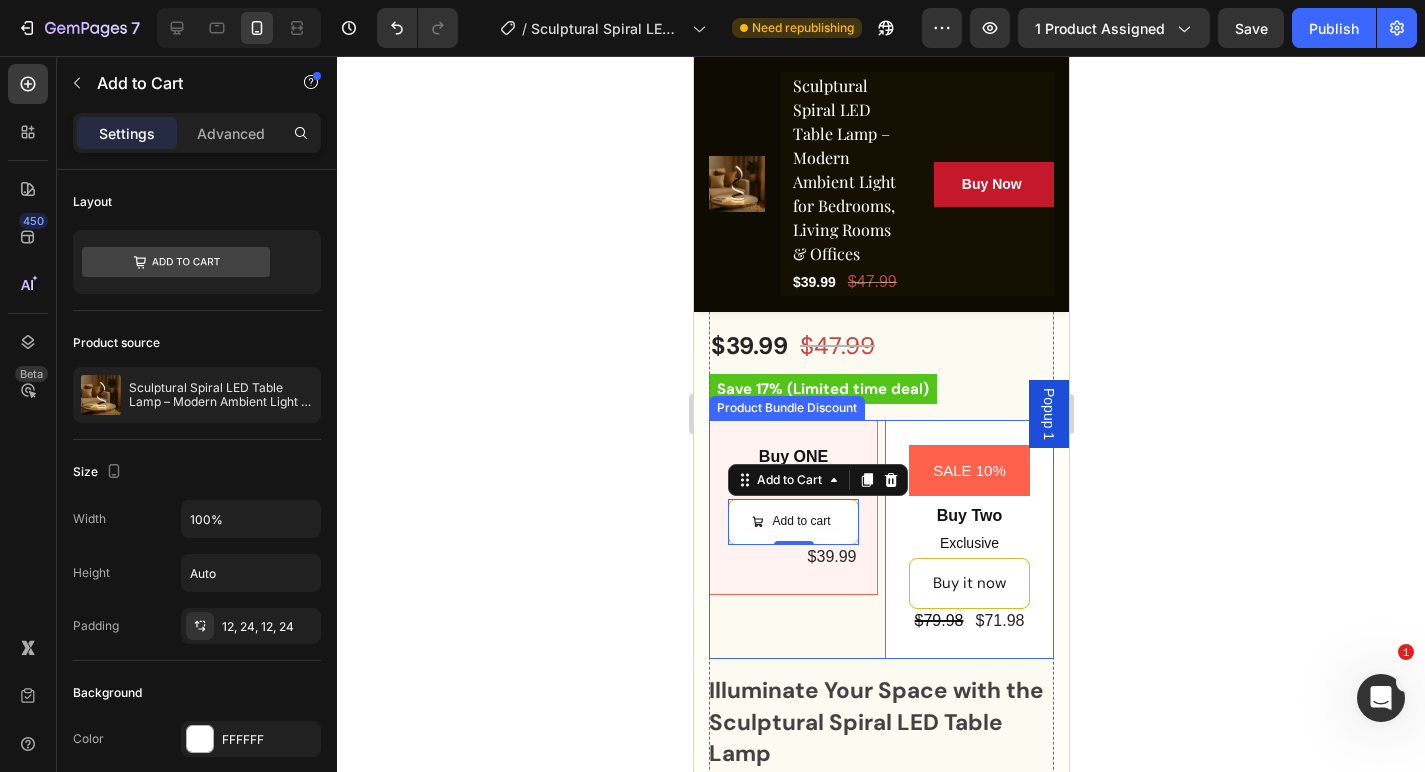 click on "Buy ONE Text Block Great value Text Block
Add to cart Add to Cart   0 $39.99 Product Price Product Price Row Row SALE 10% Product Badge Buy Two Text Block Exclusive Text Block Buy it now Dynamic Checkout $79.98 Product Price Product Price $71.98 Product Price Product Price Row Row" at bounding box center (880, 539) 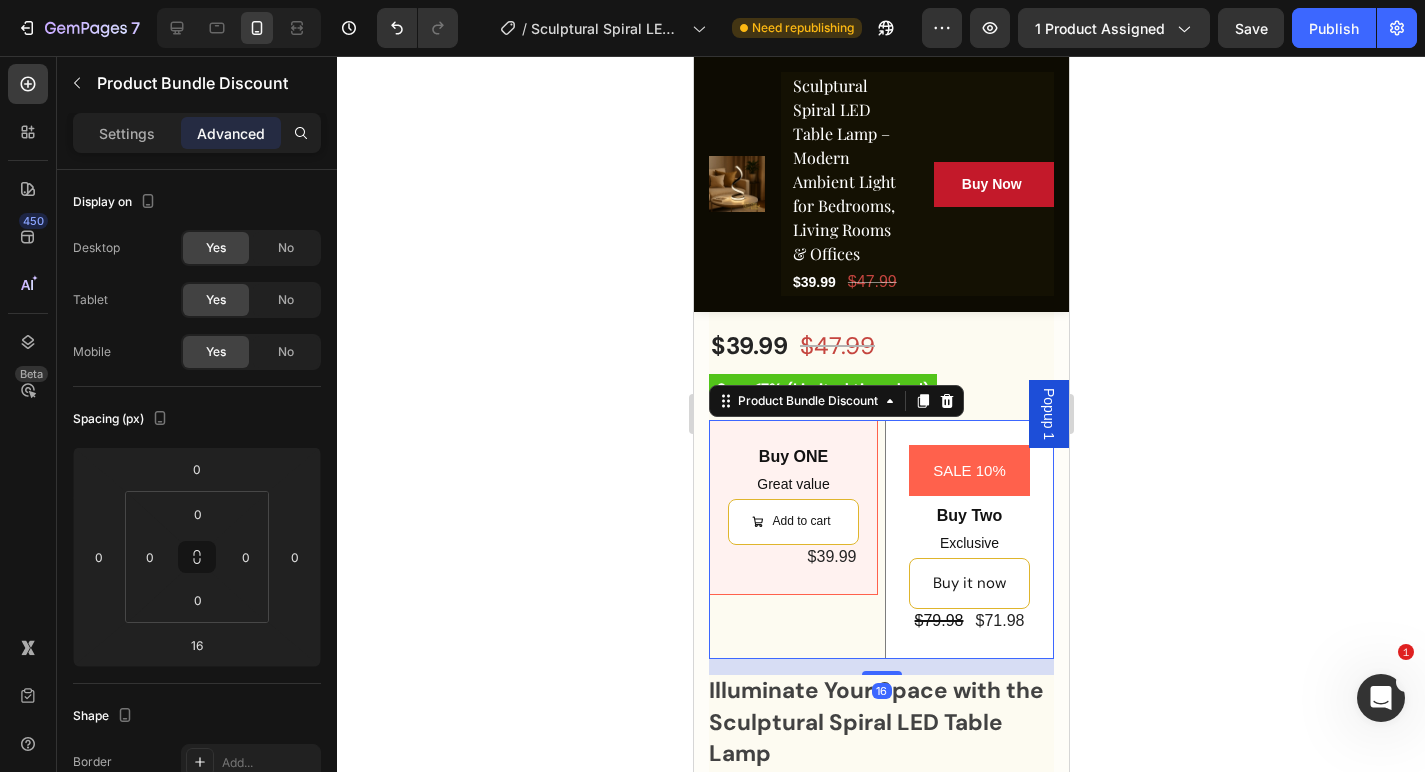 click 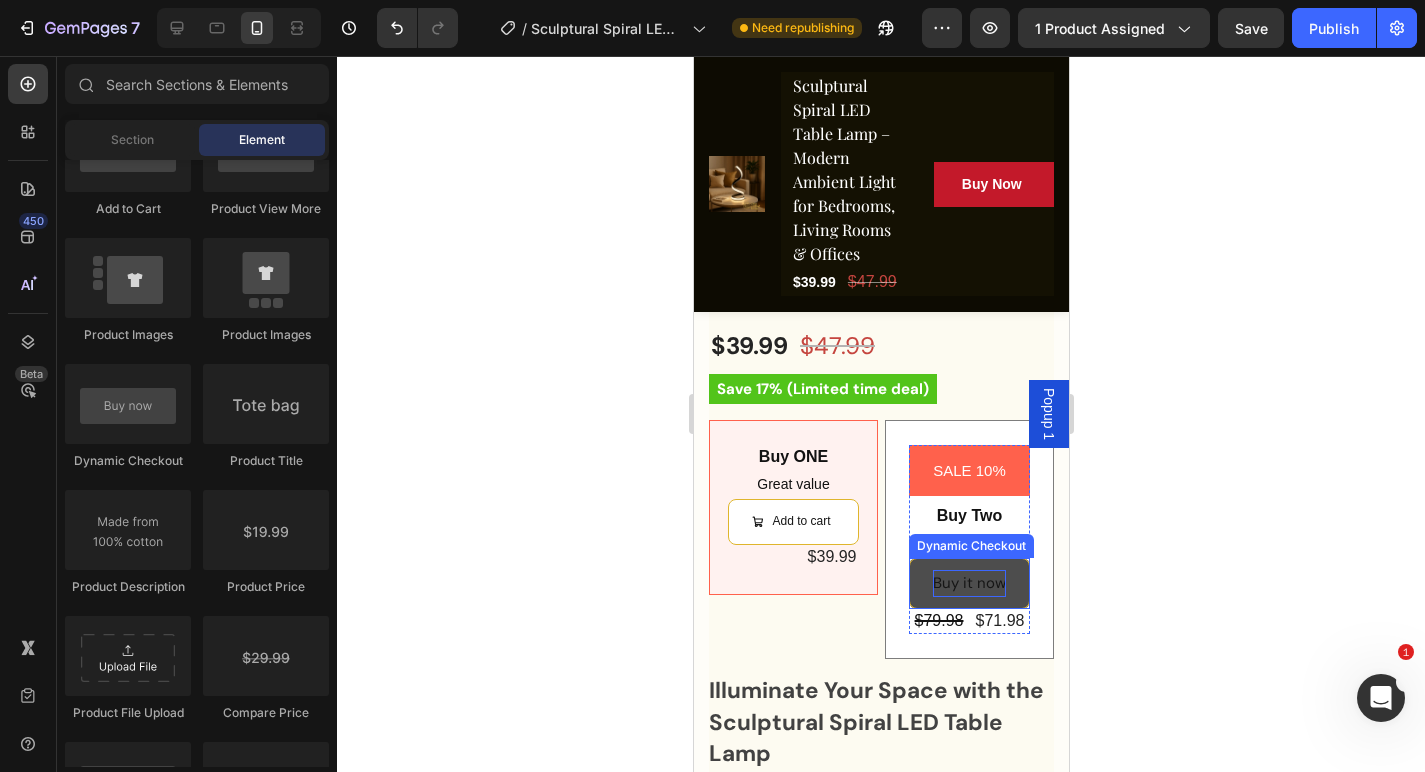 click on "Buy it now" at bounding box center (968, 583) 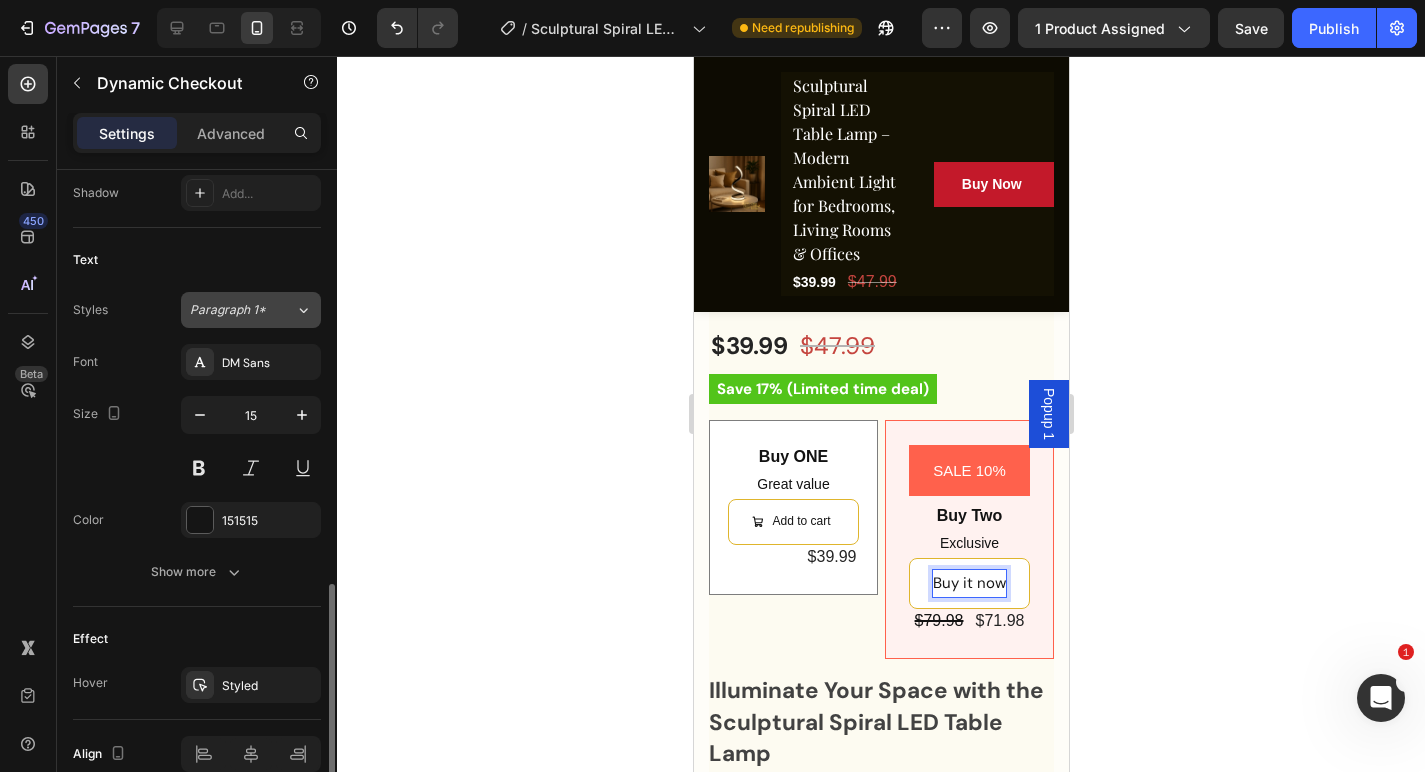 scroll, scrollTop: 857, scrollLeft: 0, axis: vertical 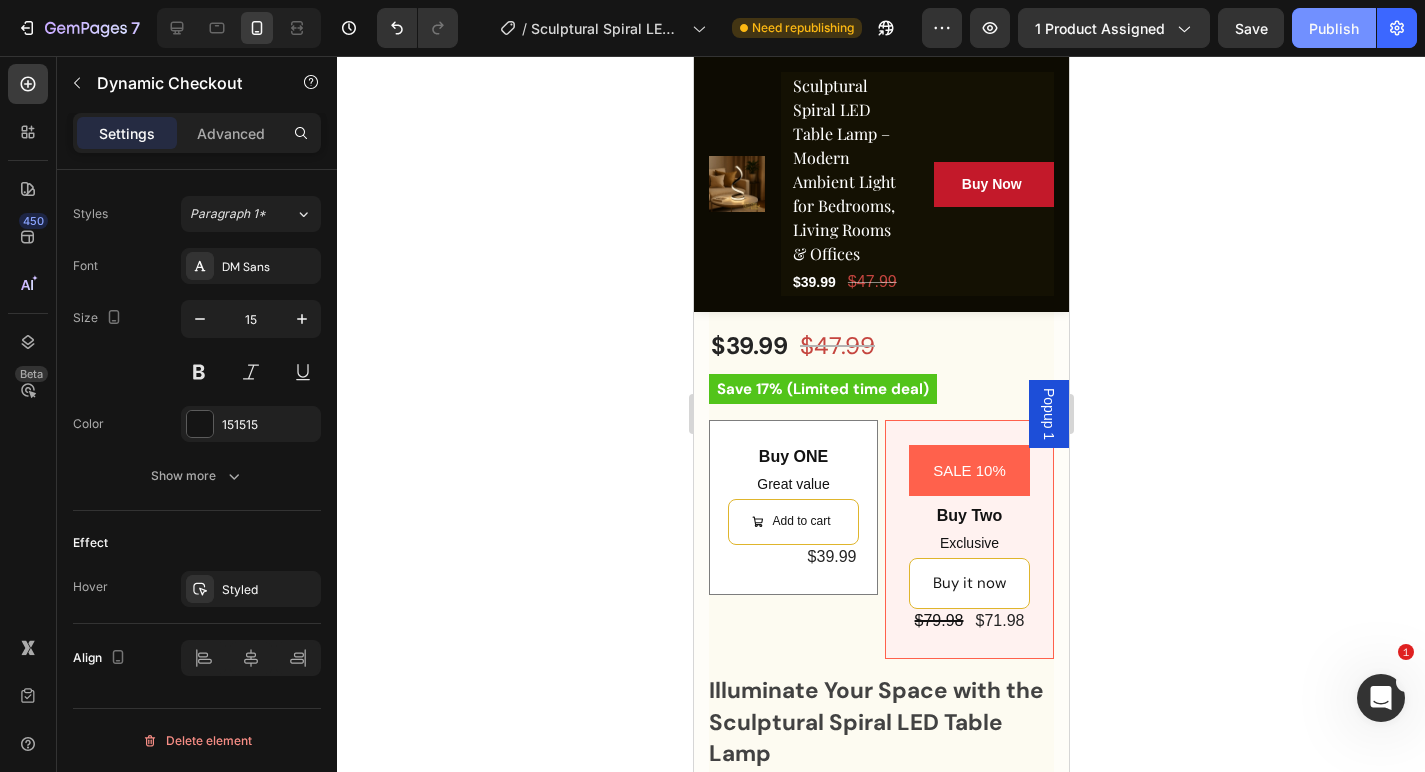 click on "Publish" at bounding box center [1334, 28] 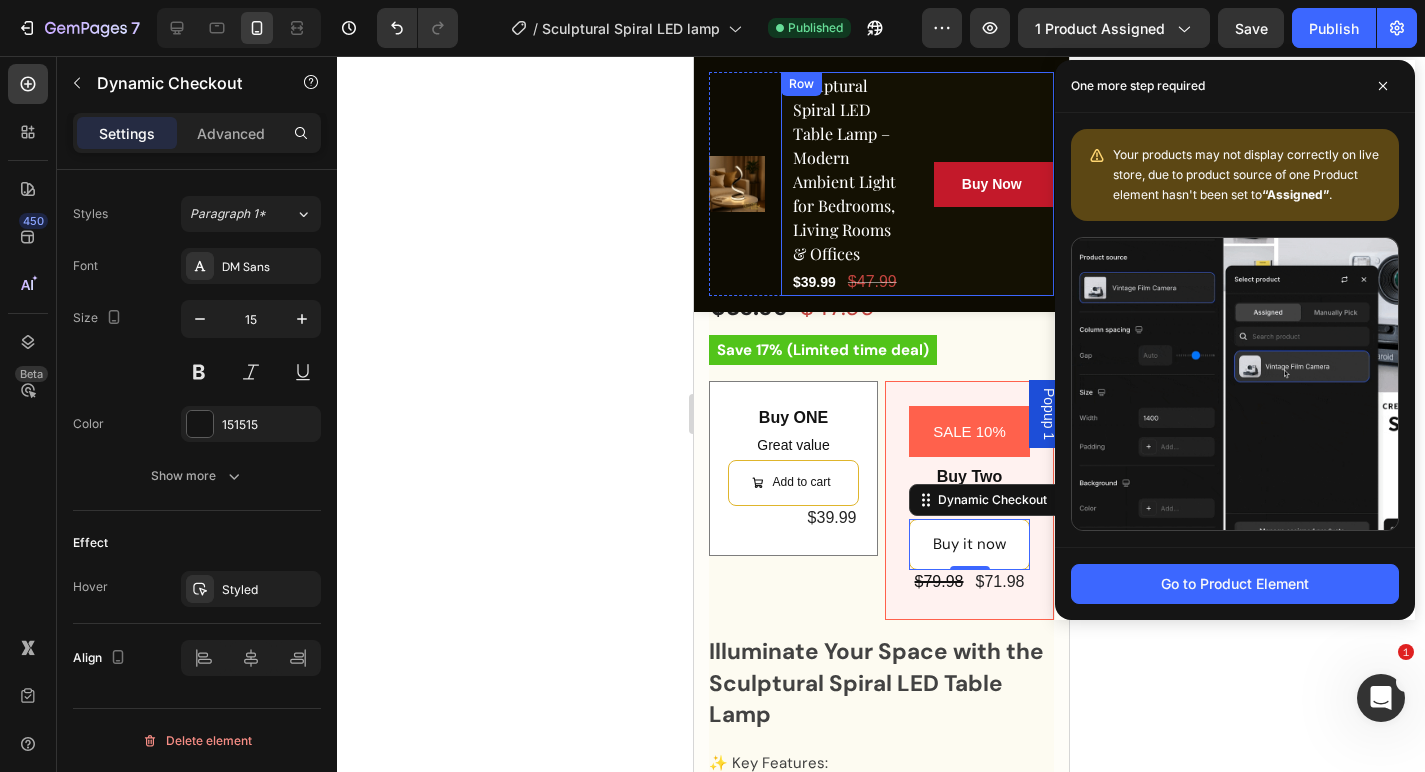 scroll, scrollTop: 1092, scrollLeft: 0, axis: vertical 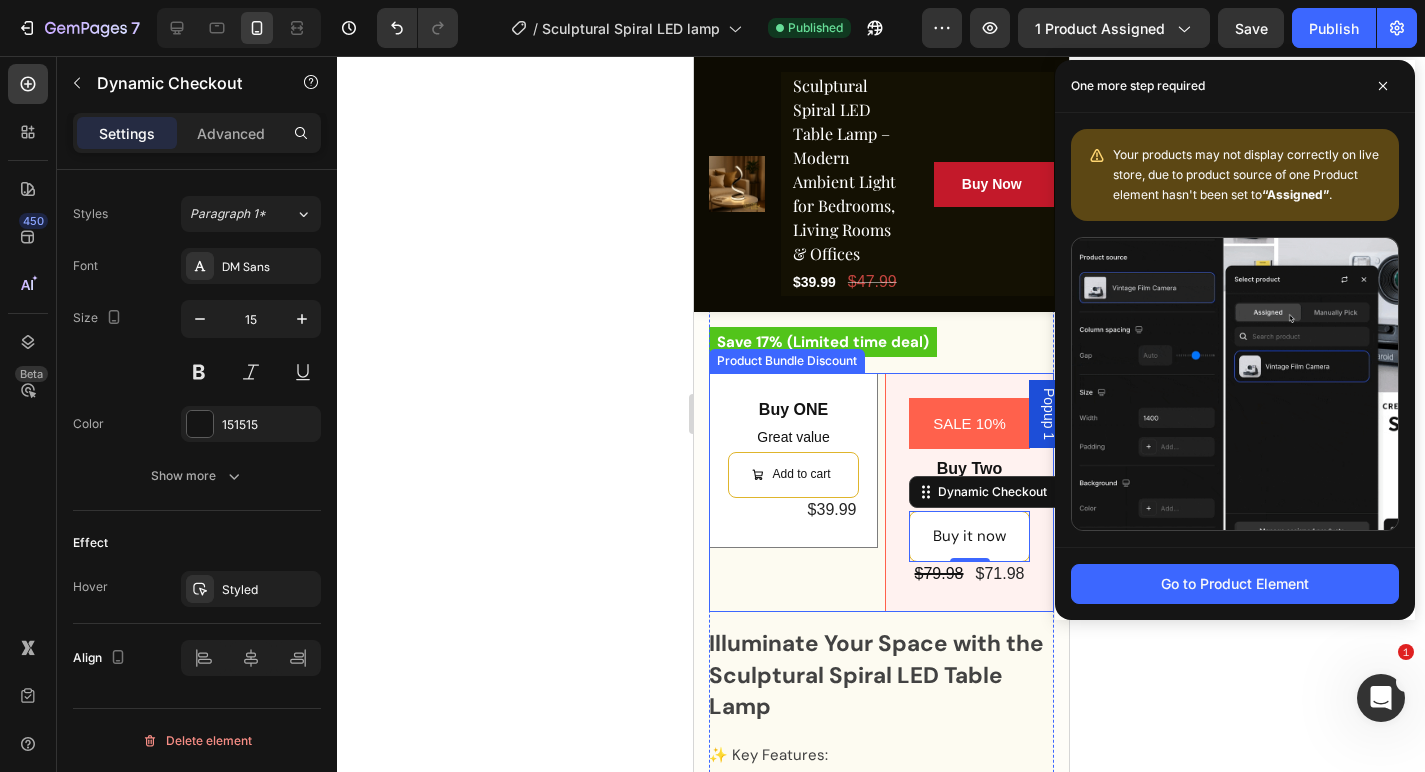 click on "Buy ONE Text Block Great value Text Block
Add to cart Add to Cart $39.99 Product Price Product Price Row Row SALE 10% Product Badge Buy Two Text Block Exclusive Text Block Buy it now Dynamic Checkout   0 $79.98 Product Price Product Price $71.98 Product Price Product Price Row Row" at bounding box center (880, 492) 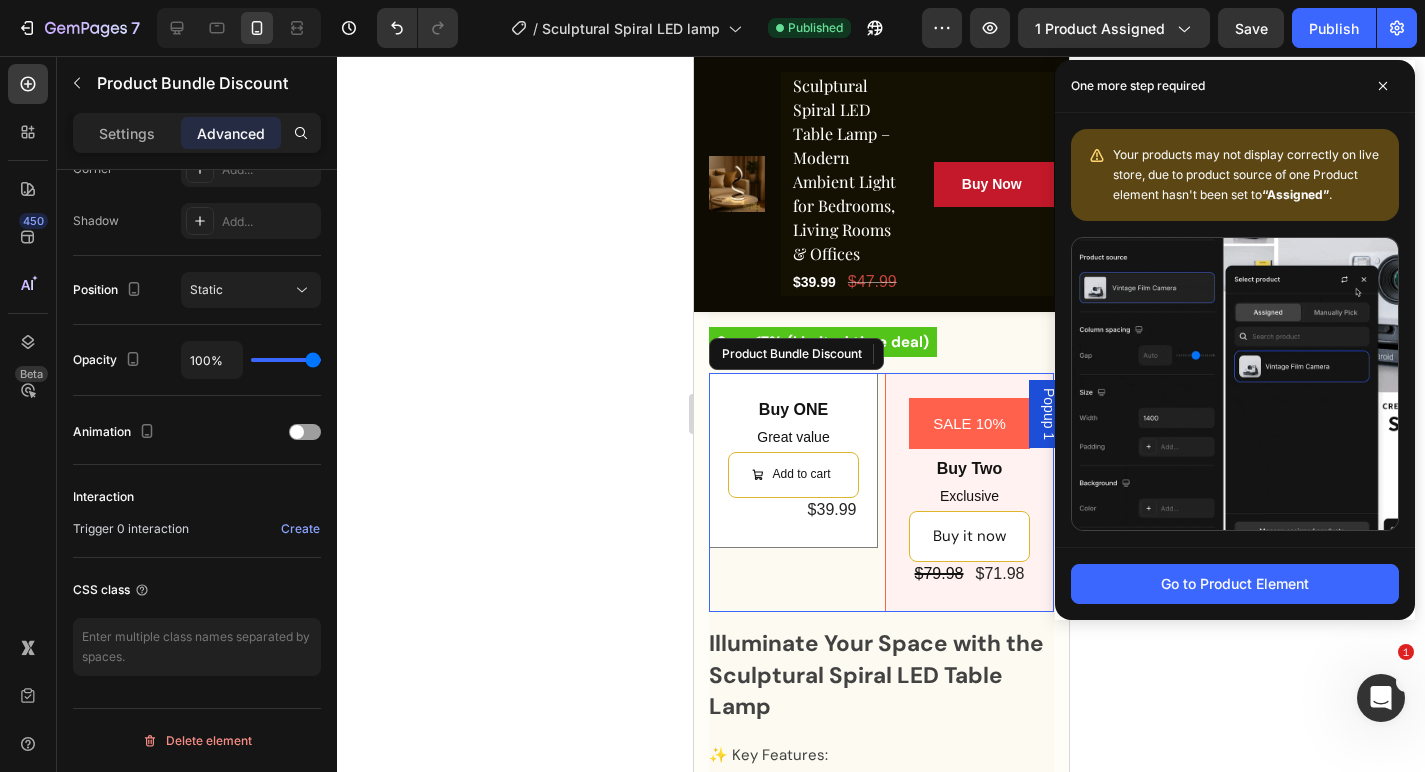 scroll, scrollTop: 0, scrollLeft: 0, axis: both 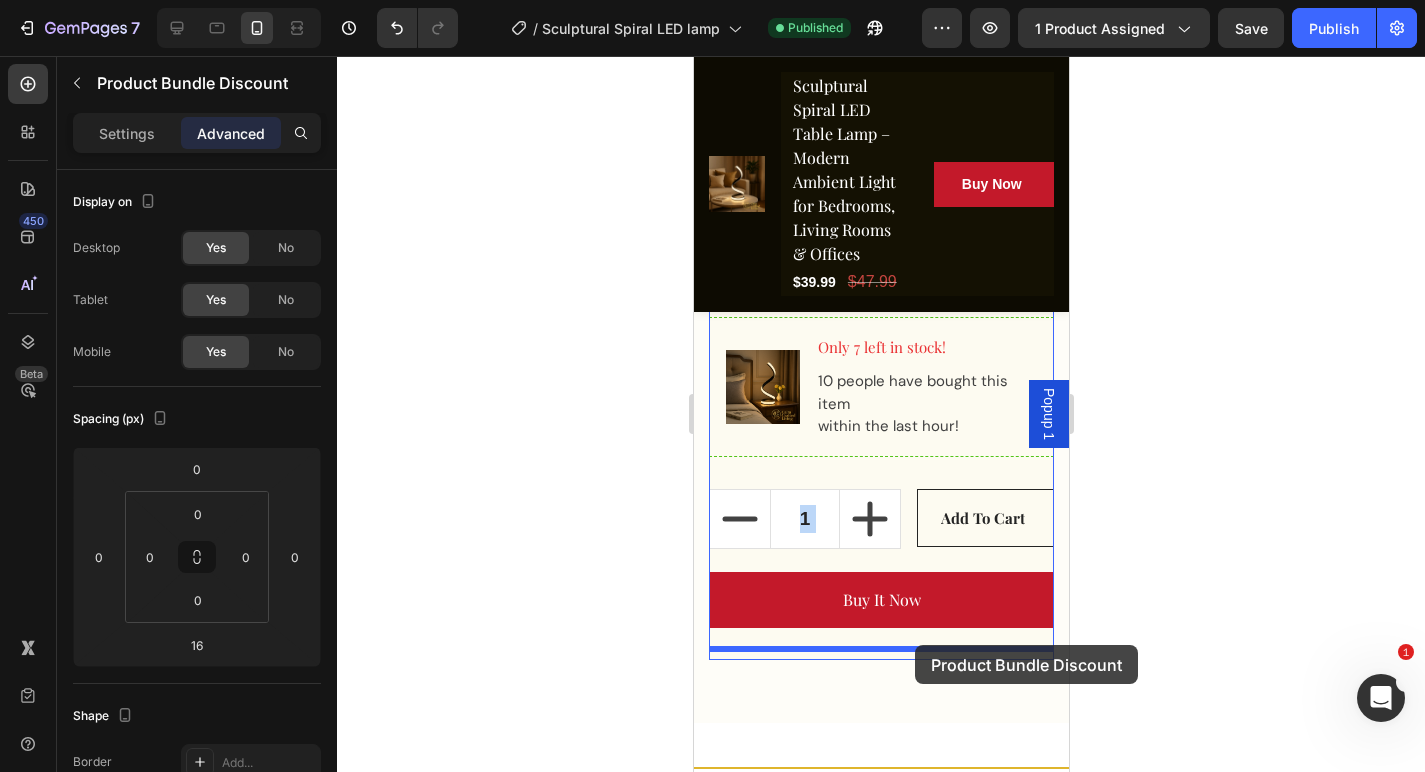 drag, startPoint x: 958, startPoint y: 374, endPoint x: 919, endPoint y: 643, distance: 271.81244 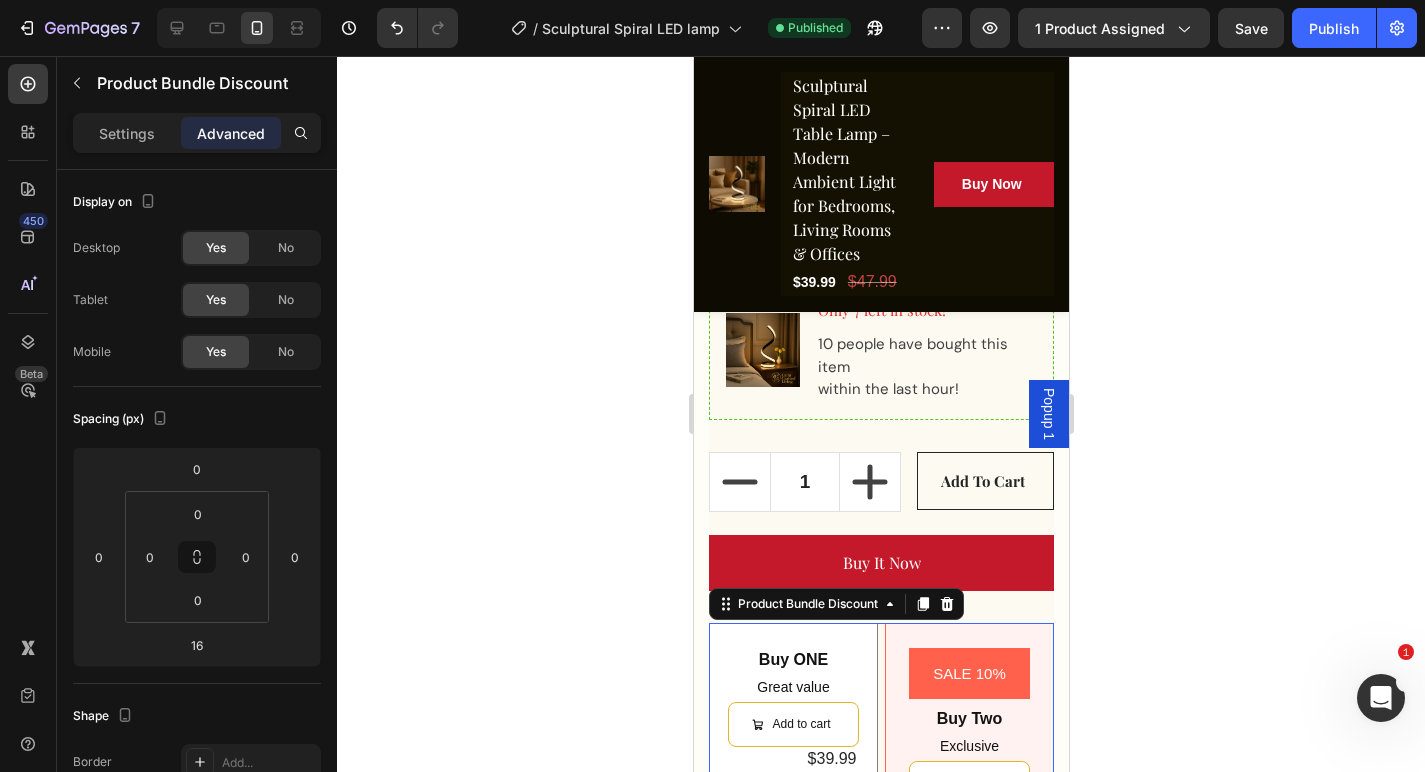 scroll, scrollTop: 2886, scrollLeft: 0, axis: vertical 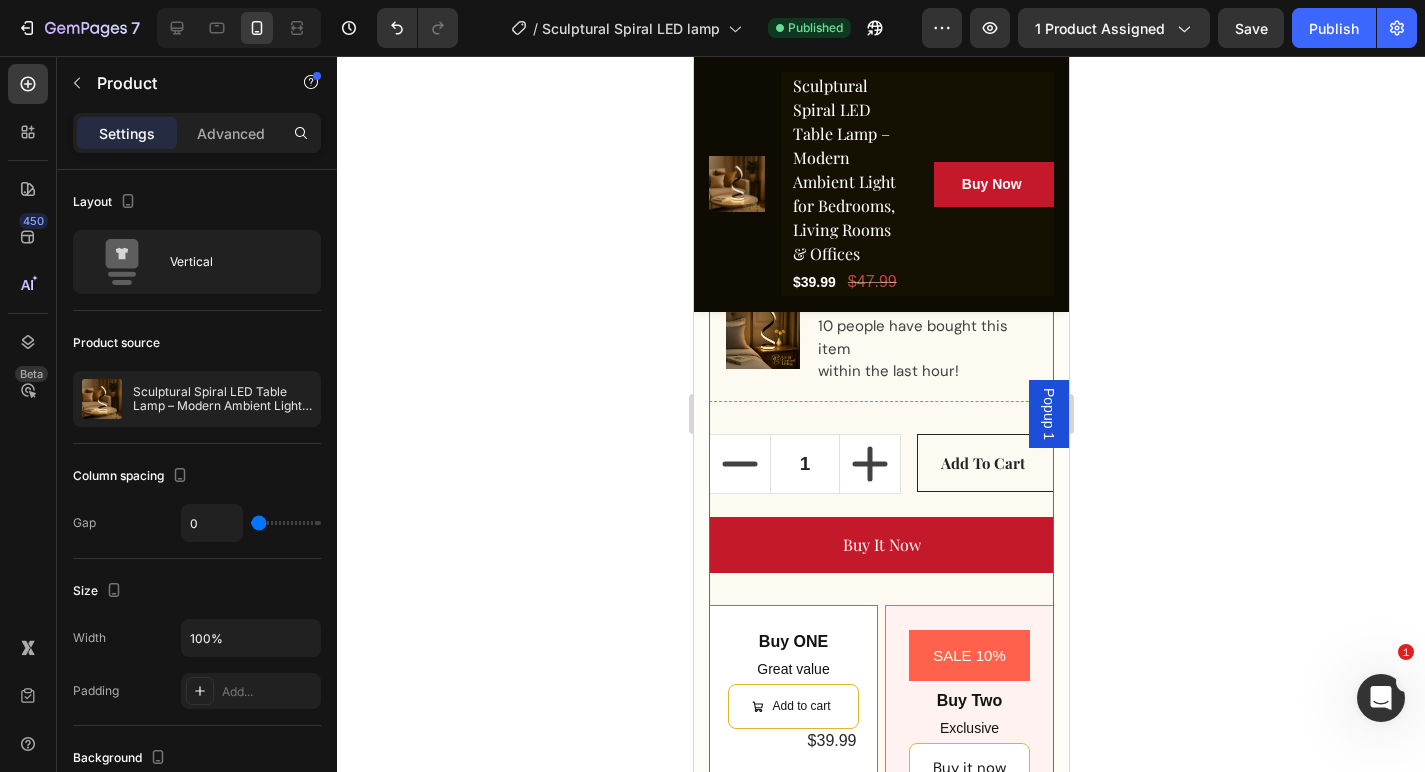 click on "Sculptural Spiral LED Table Lamp – Modern Ambient Light for Bedrooms, Living Rooms (P) Title Redefine Your Nights in Style Text block Icon Icon Icon Icon Icon Icon Icon List Hoz (4 reviews) Text block Row Title Line $39.99 (P) Price (P) Price $47.99 (P) Price (P) Price Row Save 17% (Limited time deal) Product Badge Row Illuminate Your Space with the Sculptural Spiral LED Table Lamp ✨ Key Features: Sleek Spiral Design – Adds a sculptural, modern accent to your space Soft Ambient Glow – Ideal for relaxing or focused lighting Dimmable Touch Control – Easily adjust brightness with a single touch Energy-Efficient LED – Long-lasting and eco-friendly lighting Versatile Placement – Perfect for nightstands, desks, or side tables Premium Build – Crafted for durability and timeless elegance Modern Design That Elevates Any Room Energy Efficiency and Versatility SPECIFICATIONS" at bounding box center (880, -472) 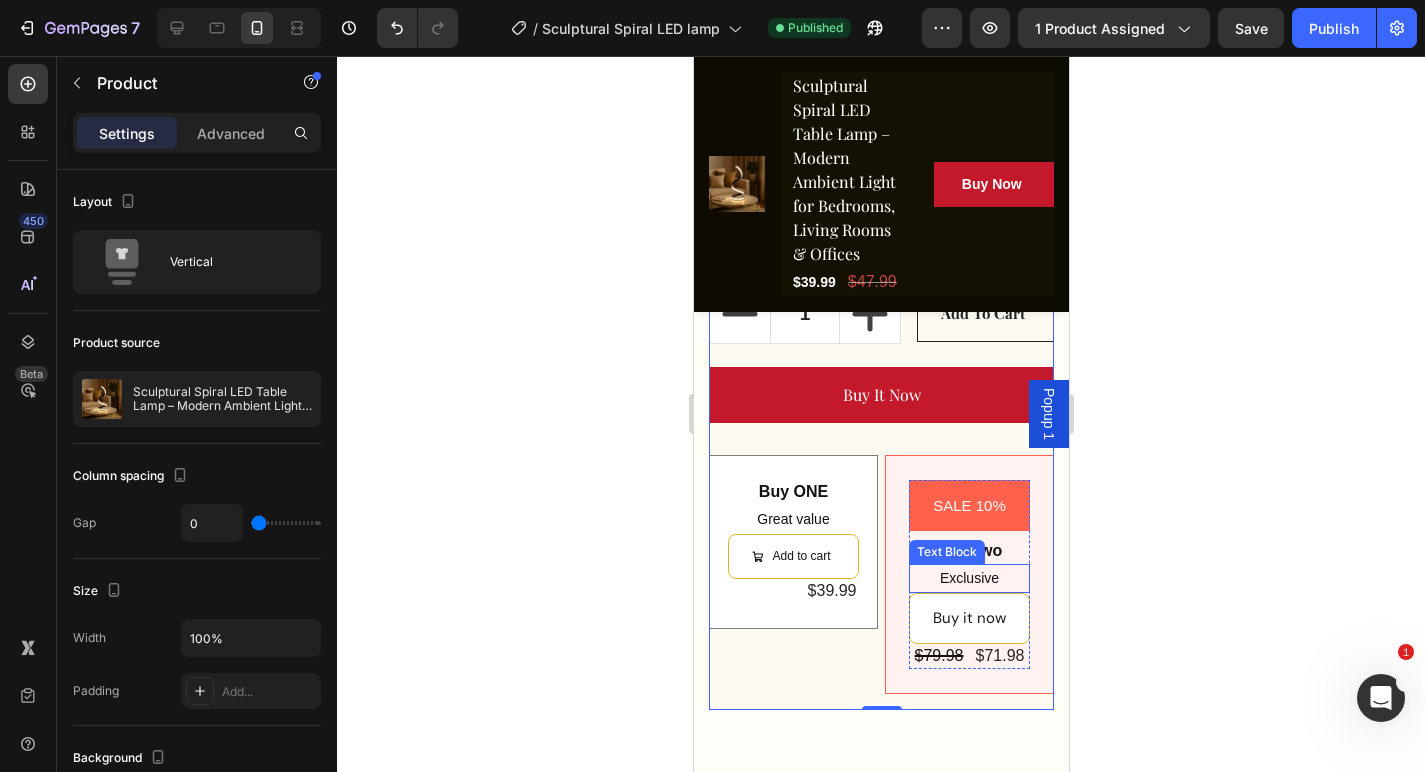 scroll, scrollTop: 3041, scrollLeft: 0, axis: vertical 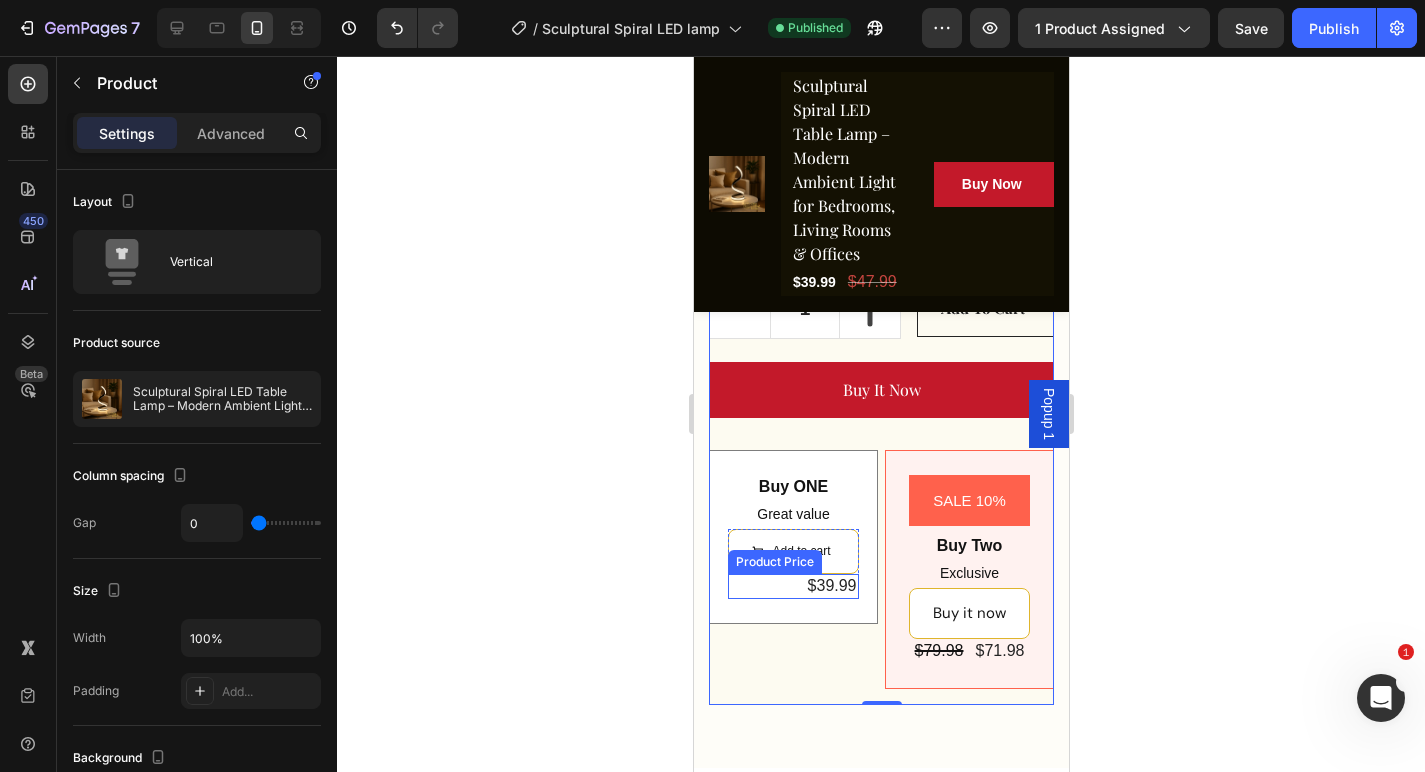 click on "$39.99" at bounding box center [792, 586] 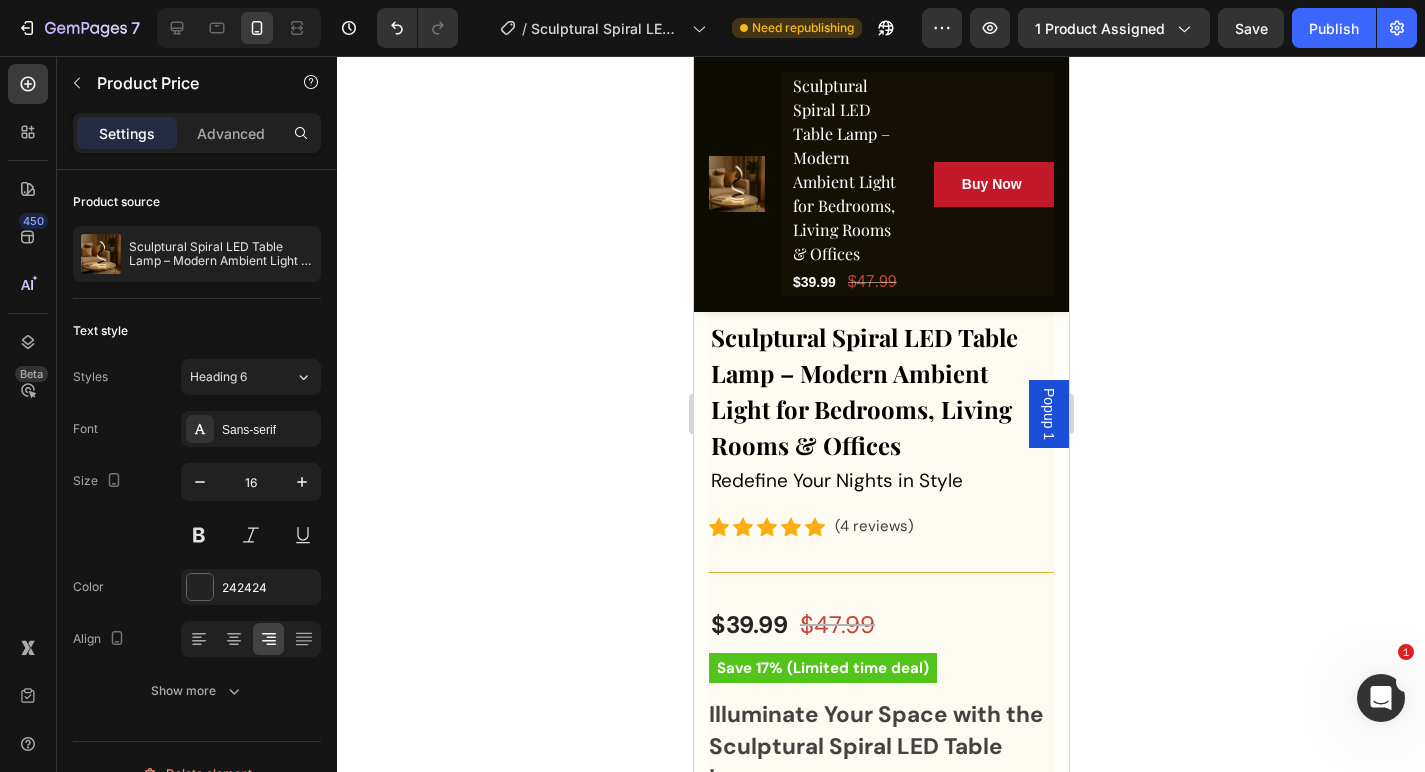 scroll, scrollTop: 765, scrollLeft: 0, axis: vertical 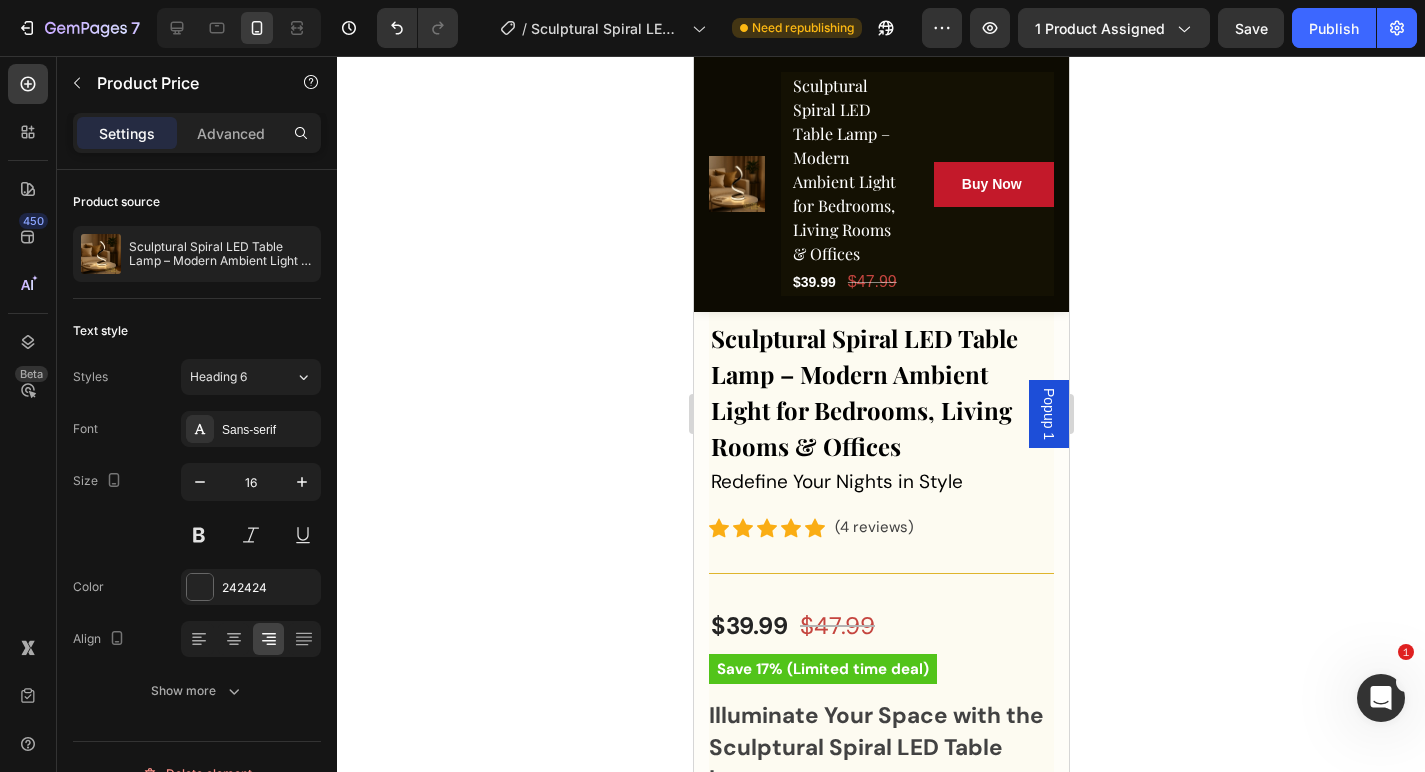 click 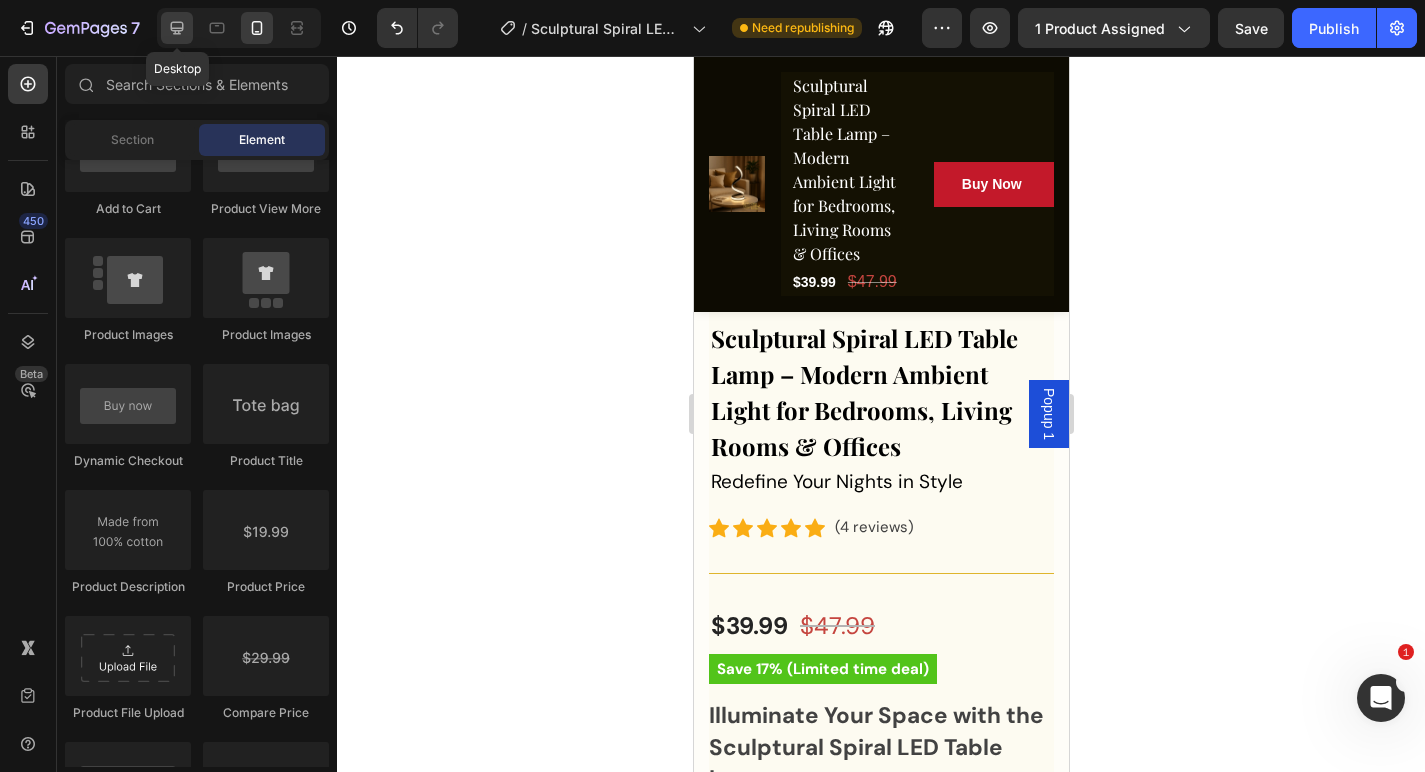 click 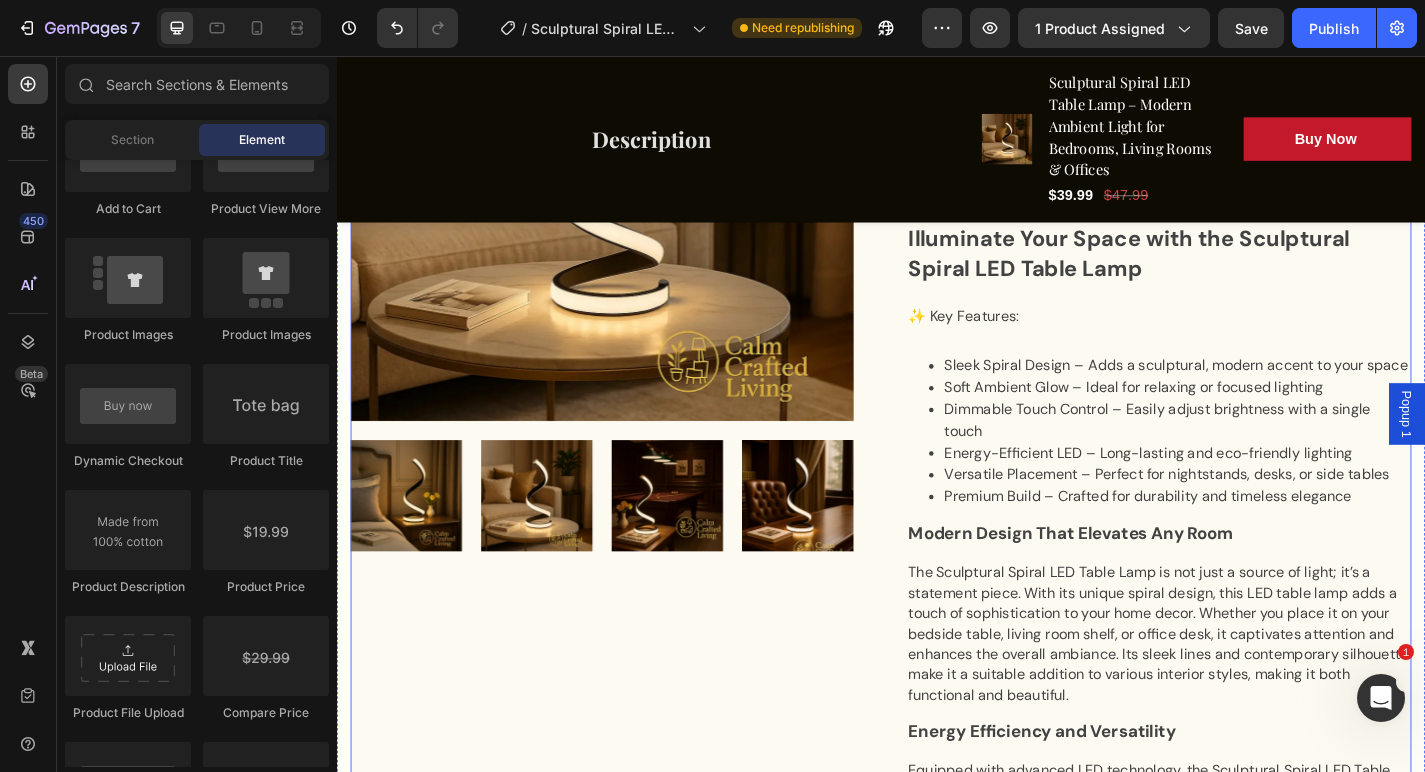 scroll, scrollTop: 775, scrollLeft: 0, axis: vertical 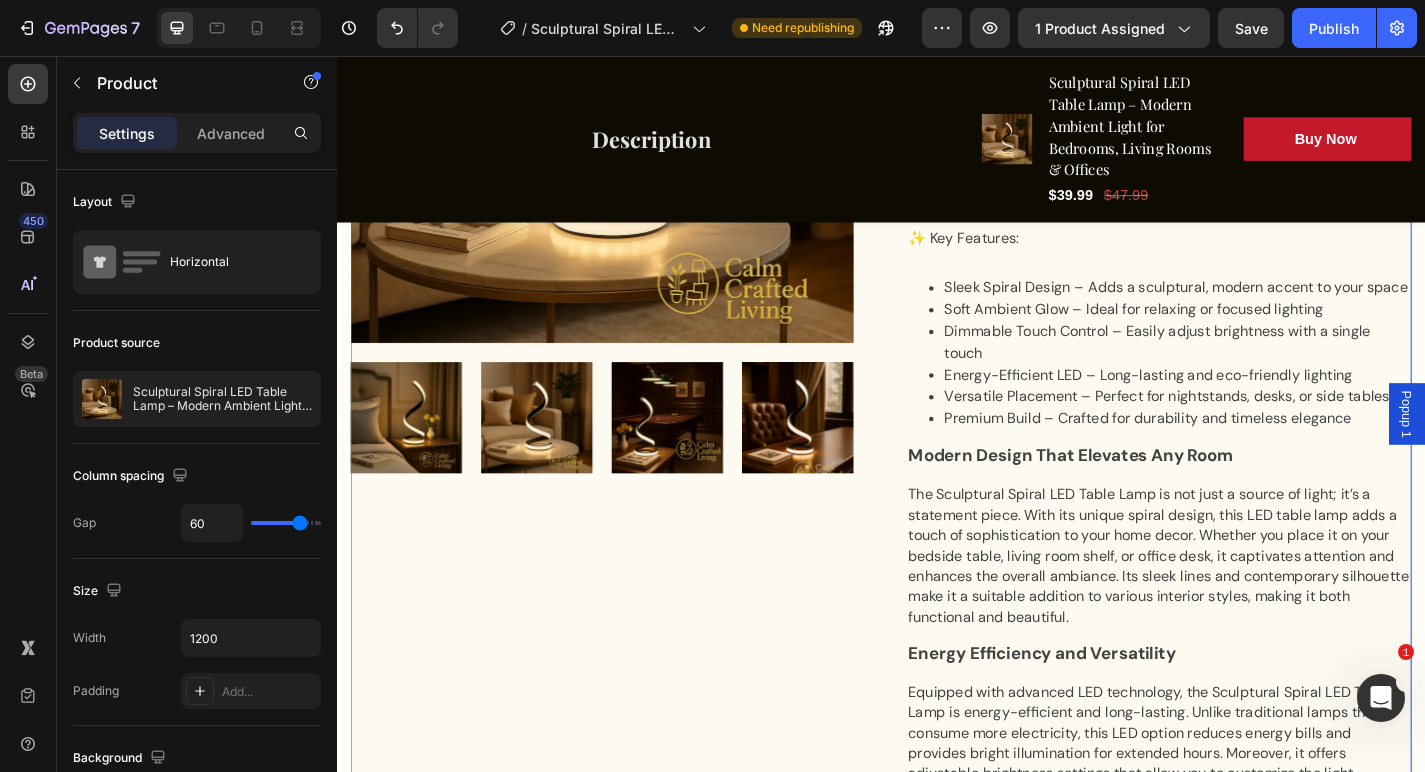 click on "Product Images Sculptural Spiral LED Table Lamp – Modern Ambient Light for Bedrooms, Living Rooms (P) Title Redefine Your Nights in Style Text block Icon Icon Icon Icon Icon Icon Icon List Hoz (4 reviews) Text block Row Title Line $39.99 (P) Price (P) Price $47.99 (P) Price (P) Price Row Save 17% (Limited time deal) Product Badge Row Illuminate Your Space with the Sculptural Spiral LED Table Lamp ✨ Key Features: Sleek Spiral Design – Adds a sculptural, modern accent to your space Soft Ambient Glow – Ideal for relaxing or focused lighting Energy-Efficient LED – Long-lasting and eco-friendly lighting" at bounding box center (937, 900) 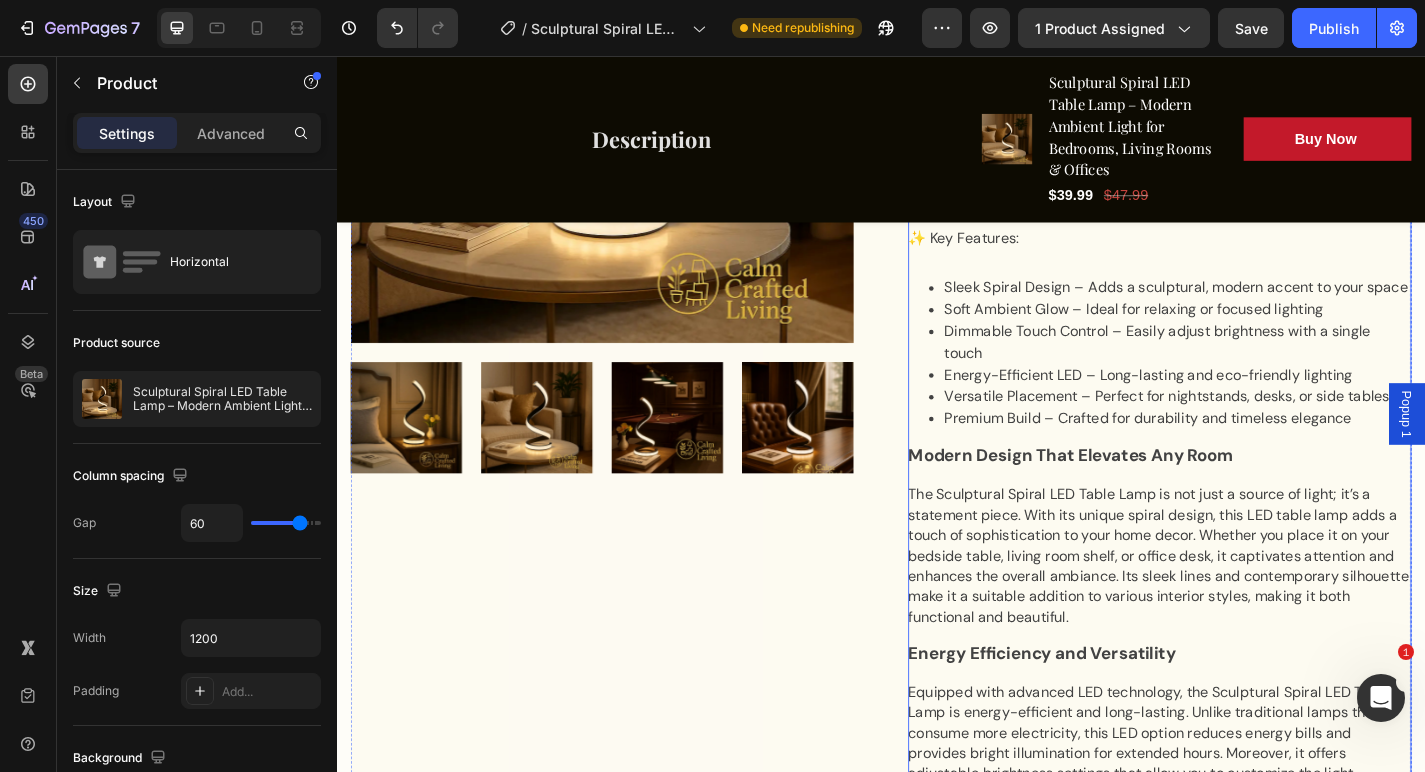 click on "The Sculptural Spiral LED Table Lamp is not just a source of light; it’s a statement piece. With its unique spiral design, this LED table lamp adds a touch of sophistication to your home decor. Whether you place it on your bedside table, living room shelf, or office desk, it captivates attention and enhances the overall ambiance. Its sleek lines and contemporary silhouette make it a suitable addition to various interior styles, making it both functional and beautiful." at bounding box center (1244, 607) 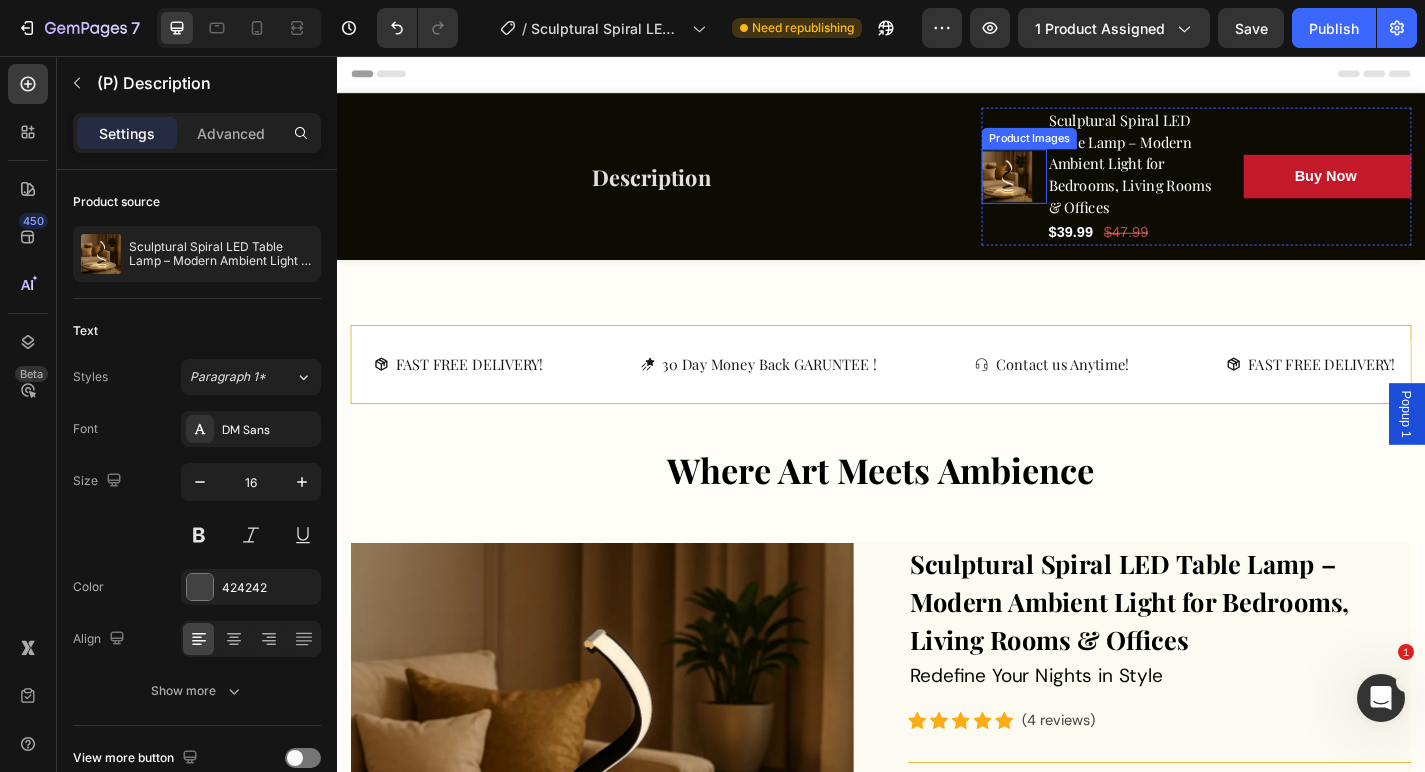 scroll, scrollTop: 0, scrollLeft: 0, axis: both 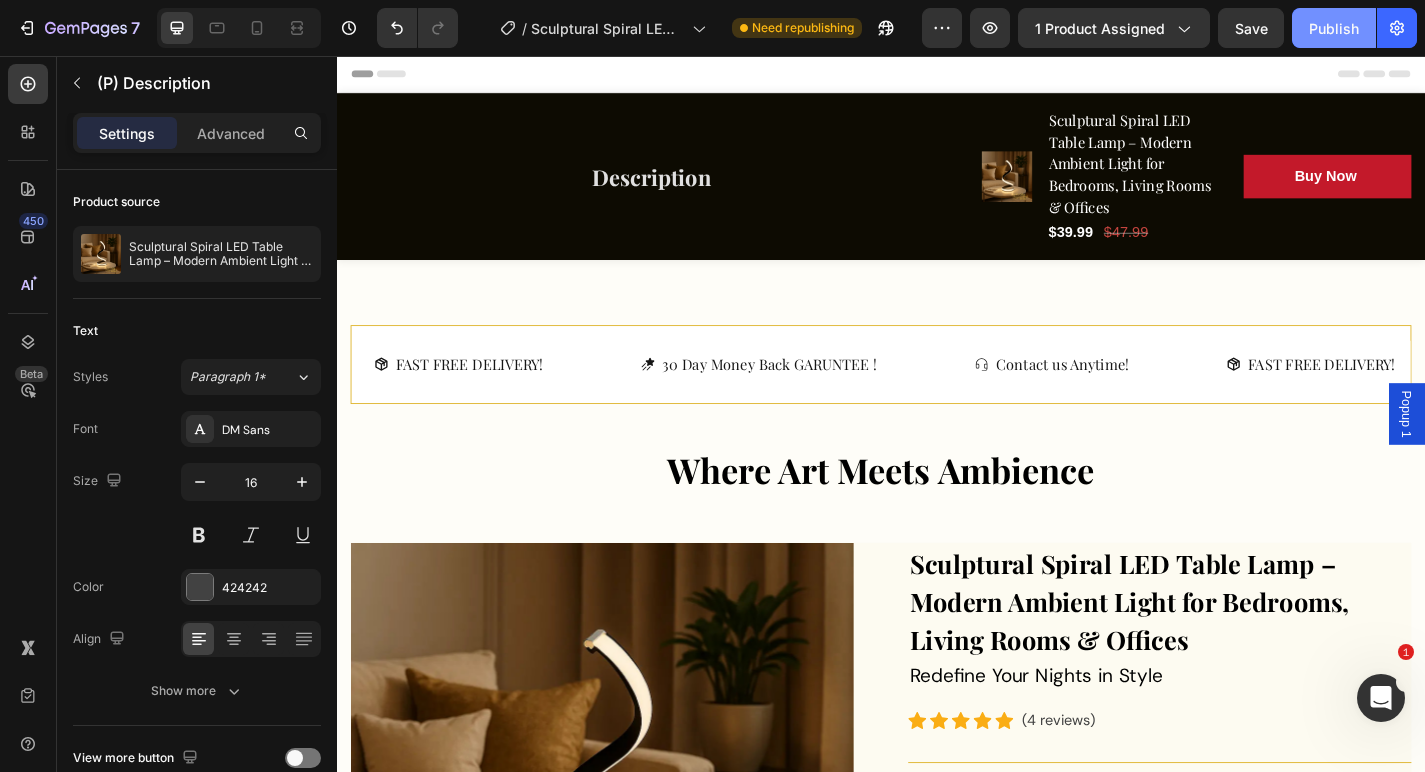 click on "Publish" 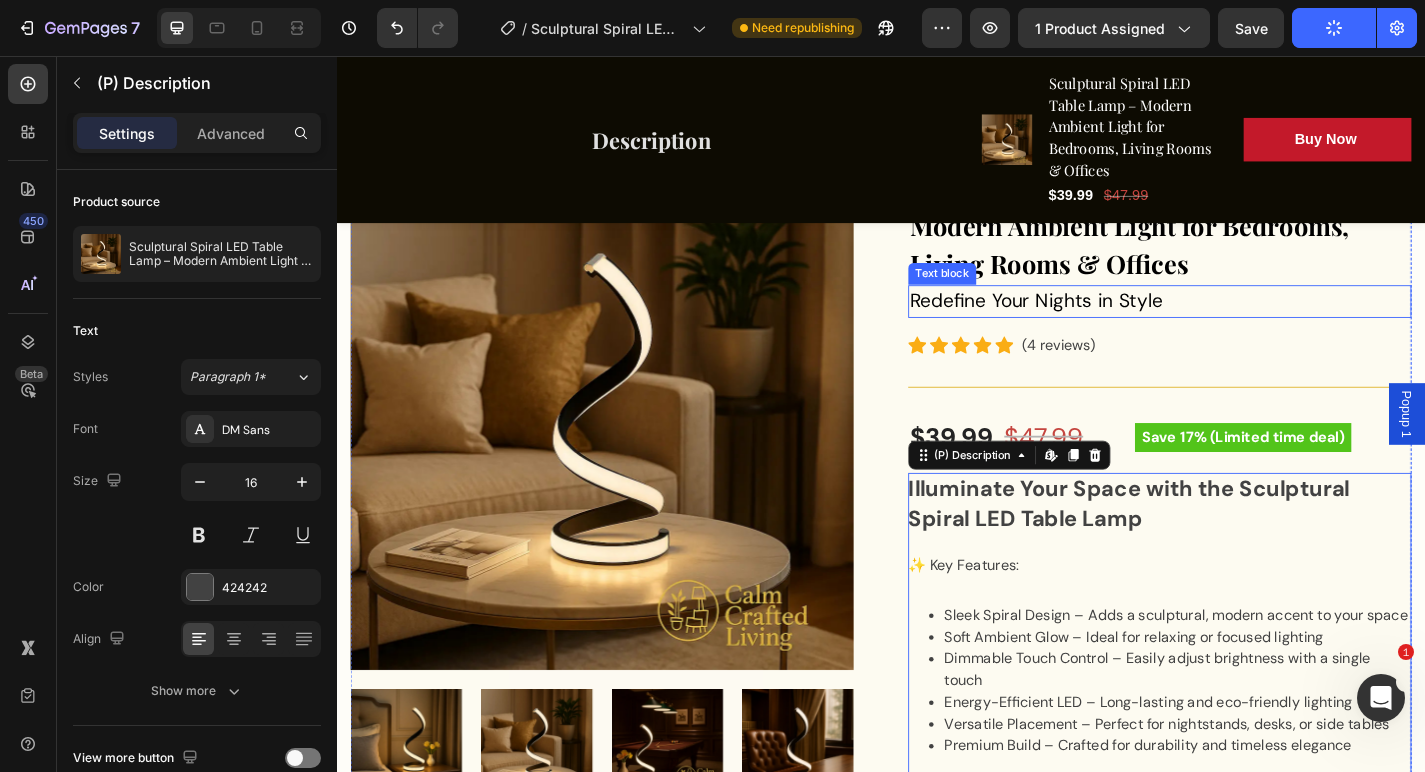 scroll, scrollTop: 410, scrollLeft: 0, axis: vertical 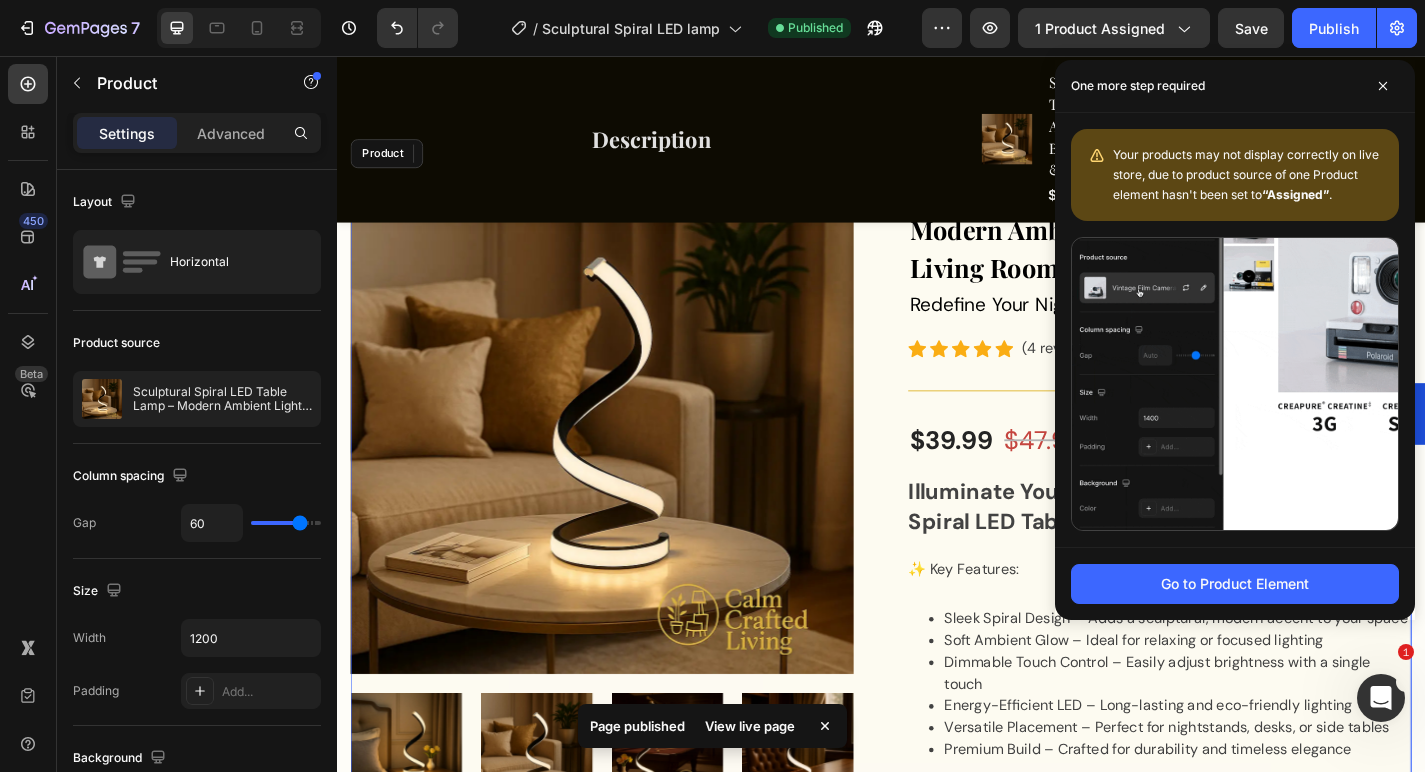 click on "Product Images Sculptural Spiral LED Table Lamp – Modern Ambient Light for Bedrooms, Living Rooms (P) Title Redefine Your Nights in Style Text block Icon Icon Icon Icon Icon Icon Icon List Hoz (4 reviews) Text block Row Title Line $39.99 (P) Price (P) Price $47.99 (P) Price (P) Price Row Save 17% (Limited time deal) Product Badge Row Illuminate Your Space with the Sculptural Spiral LED Table Lamp ✨ Key Features: Sleek Spiral Design – Adds a sculptural, modern accent to your space Soft Ambient Glow – Ideal for relaxing or focused lighting Energy-Efficient LED – Long-lasting and eco-friendly lighting" at bounding box center (937, 1265) 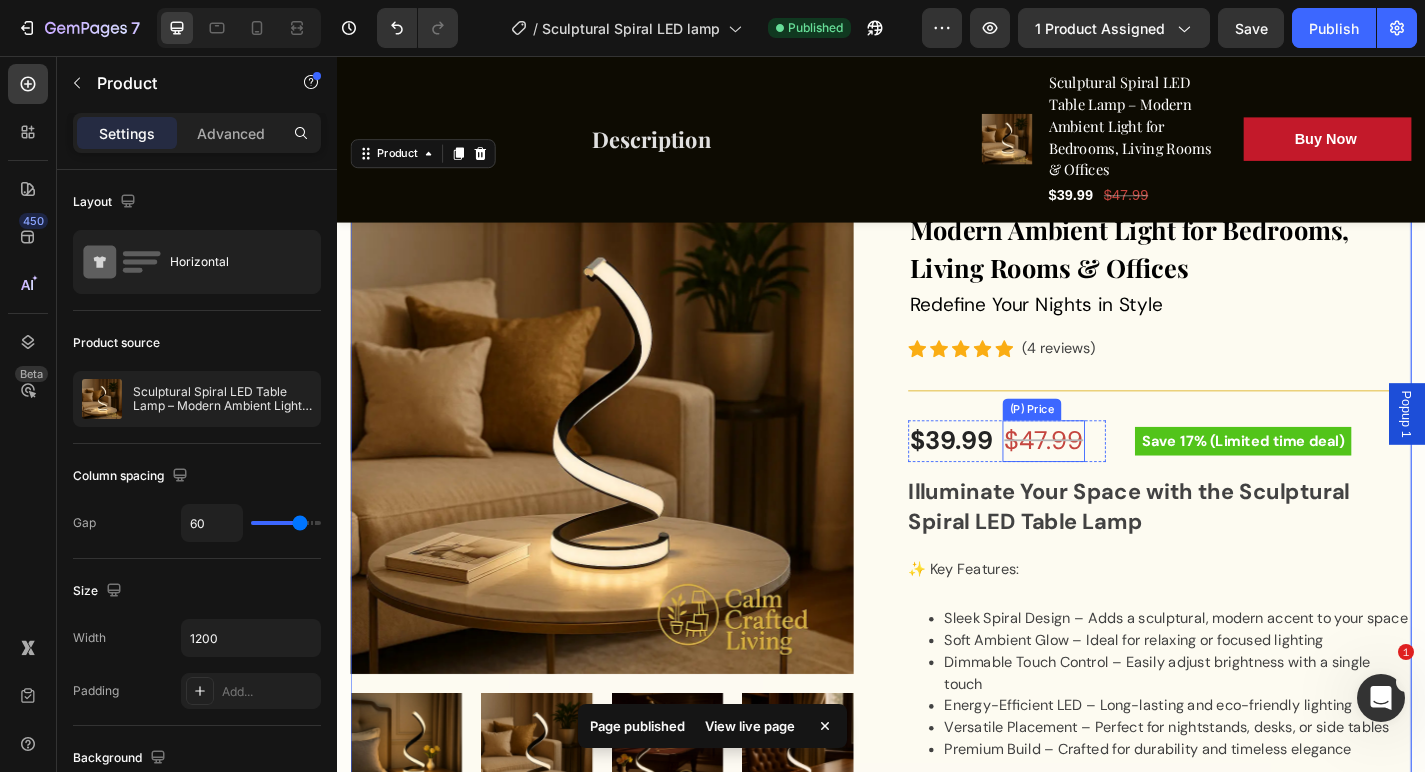 click on "$47.99" at bounding box center [1116, 481] 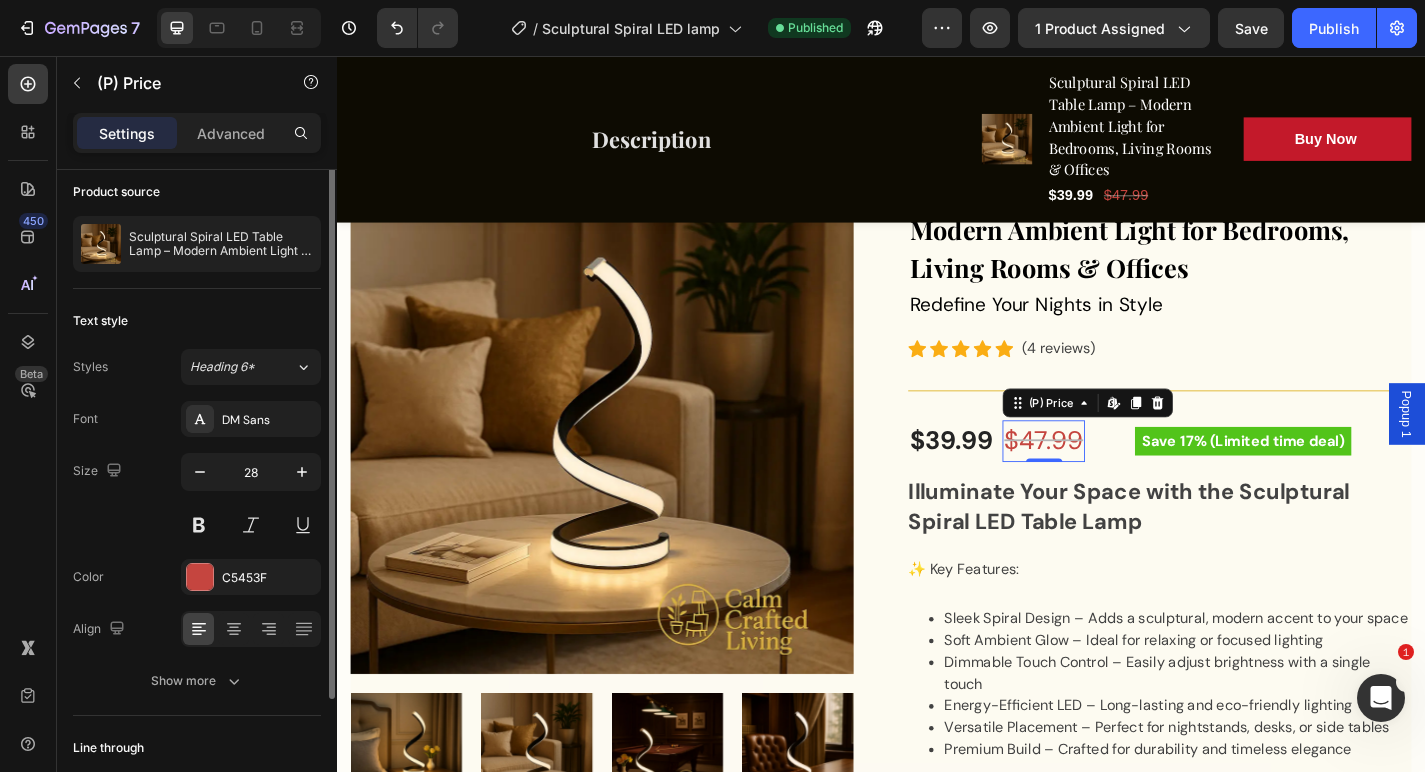 scroll, scrollTop: 0, scrollLeft: 0, axis: both 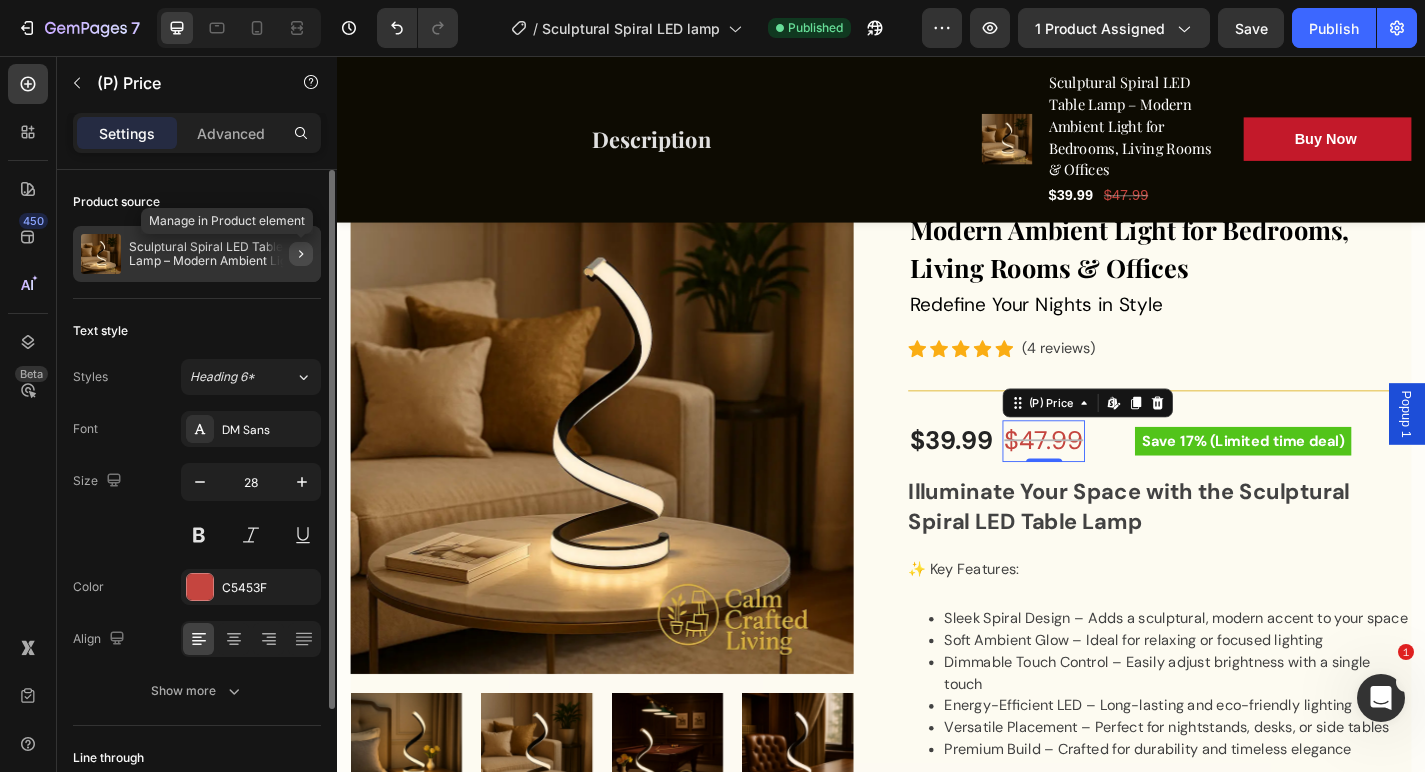 click 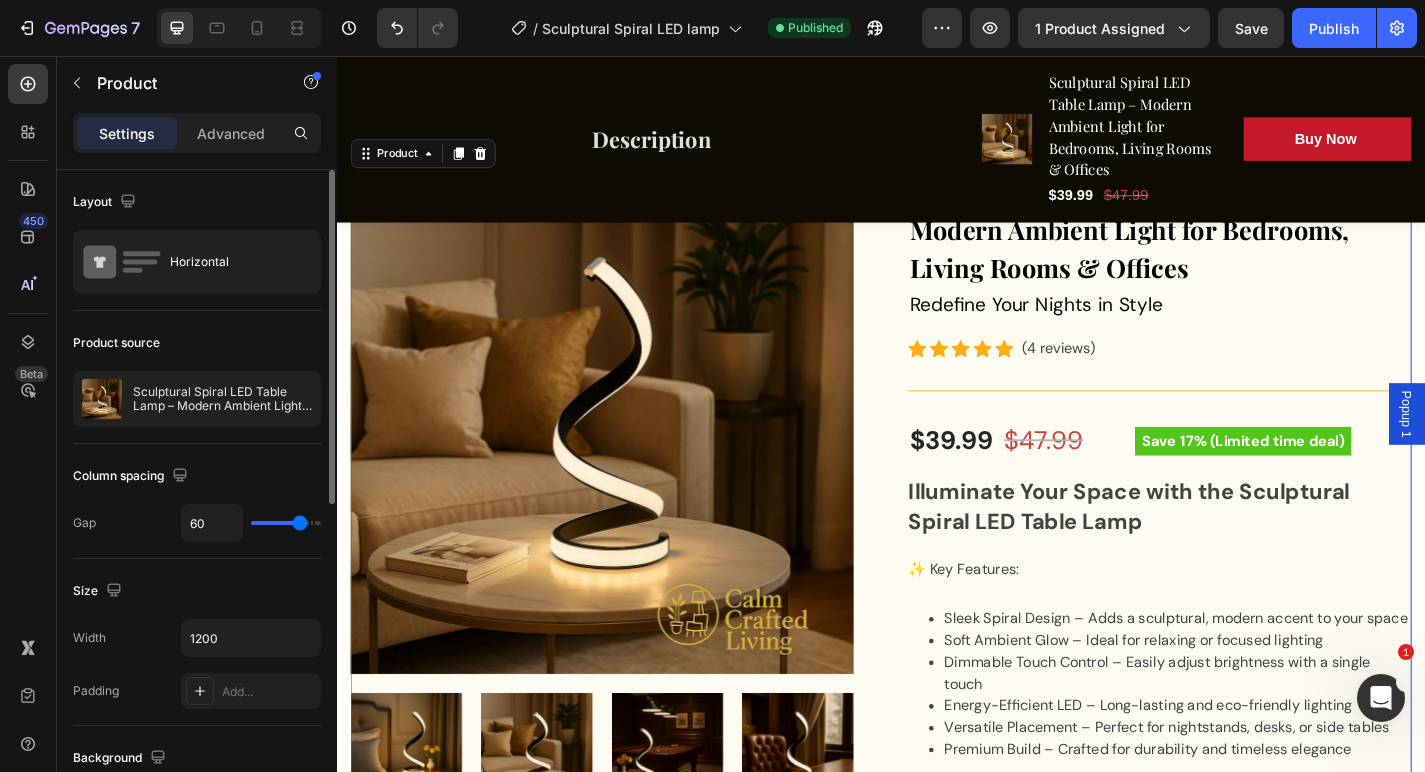 click on "Layout" at bounding box center [197, 202] 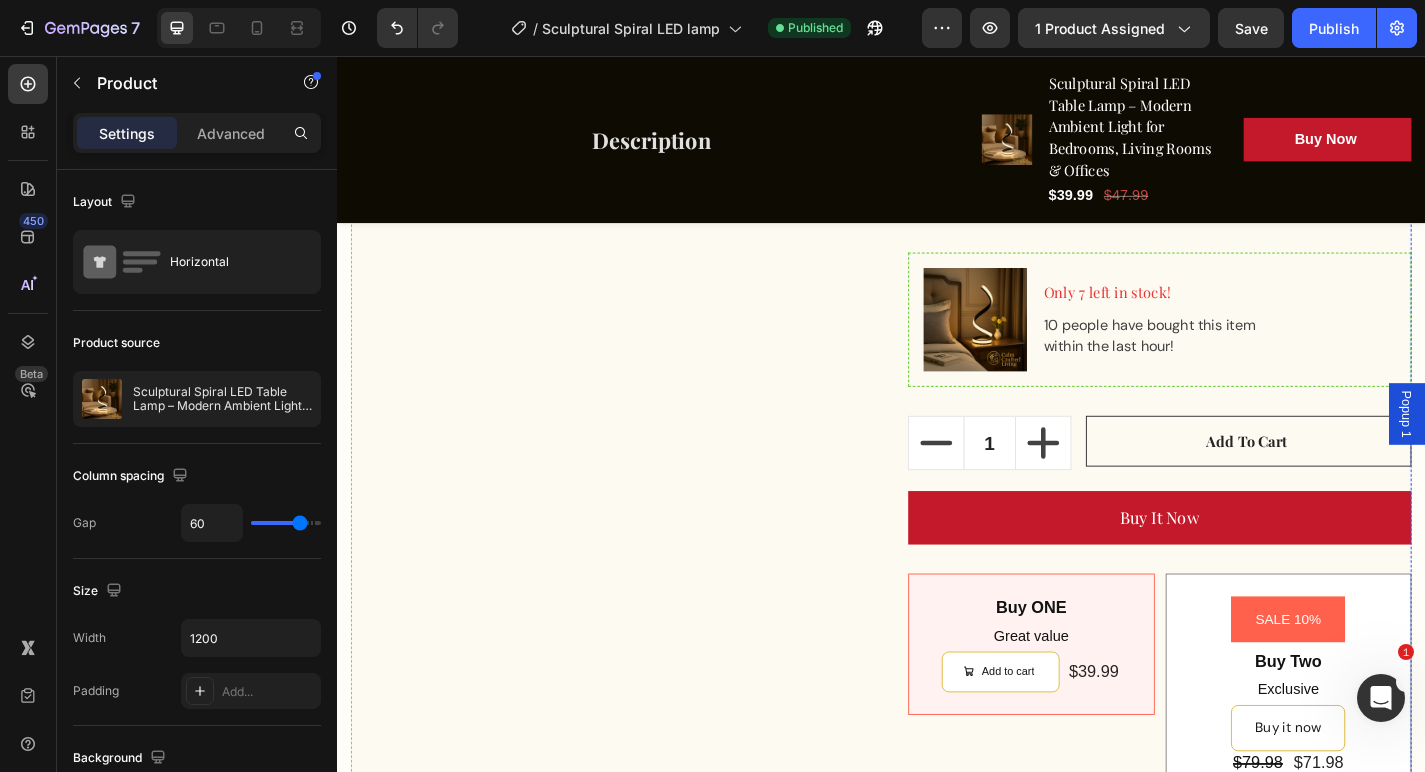 scroll, scrollTop: 1886, scrollLeft: 0, axis: vertical 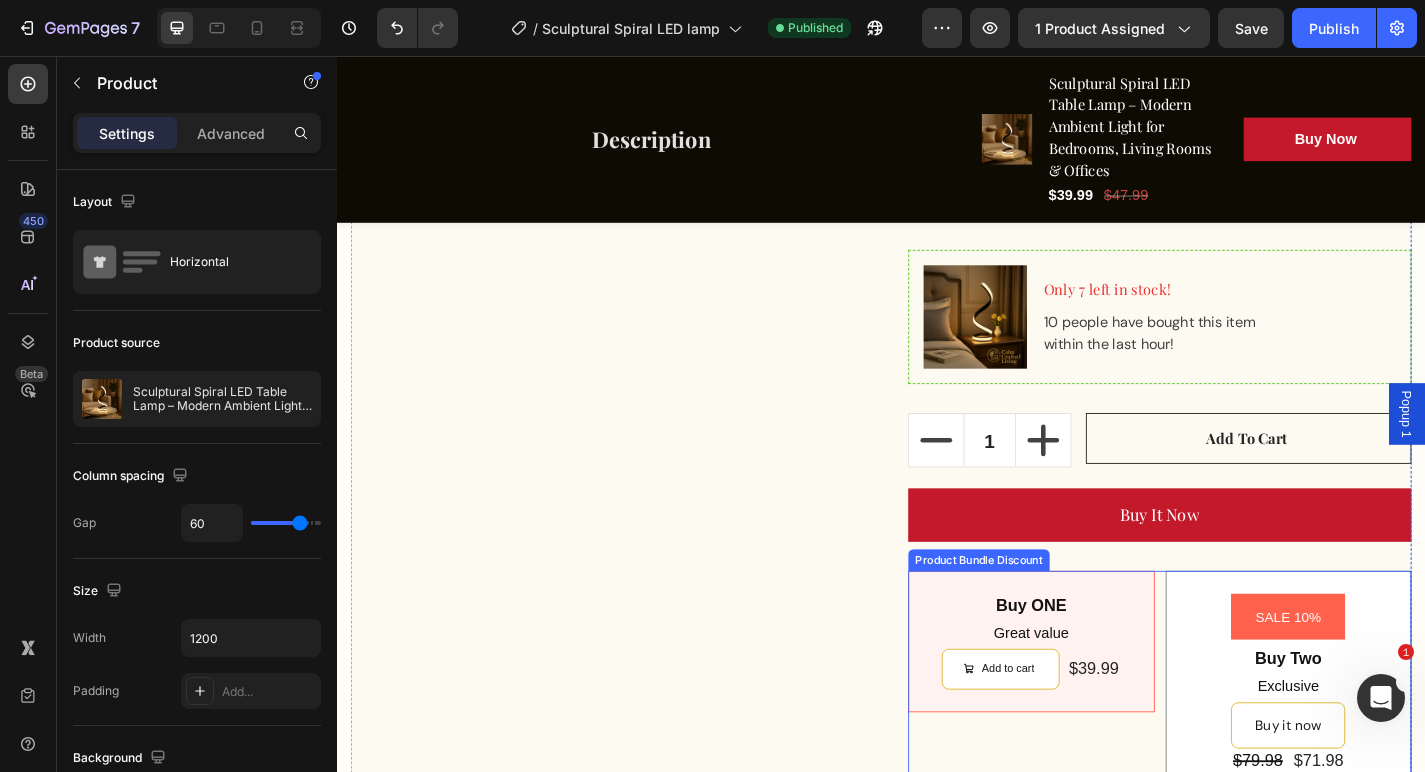 click on "SALE 10% Product Badge Buy Two Text Block Exclusive Text Block Buy it now Dynamic Checkout $79.98 Product Price Product Price $71.98 Product Price Product Price Row Row" at bounding box center [1387, 748] 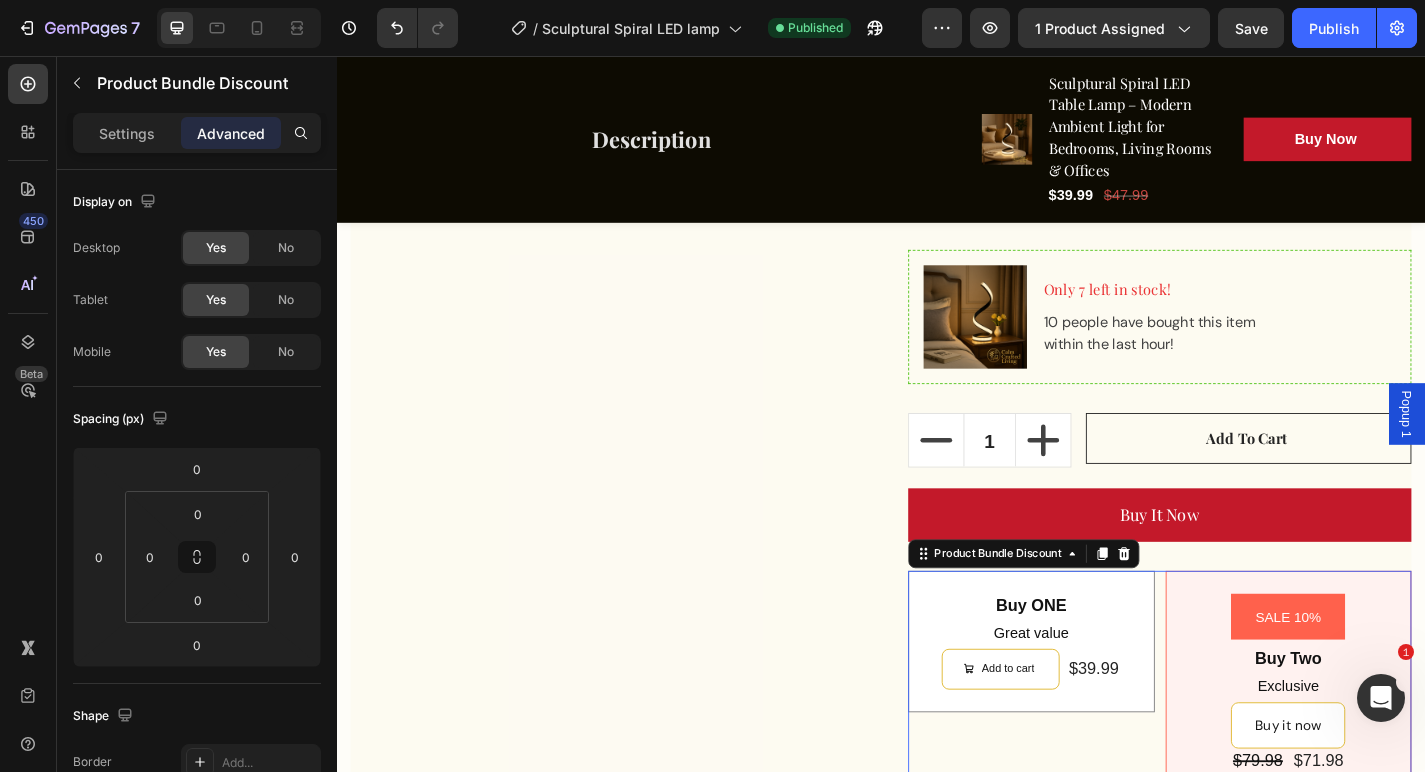 click on "Buy ONE Text Block Great value Text Block
Add to cart Add to Cart $39.99 Product Price Product Price Row Row SALE 10% Product Badge Buy Two Text Block Exclusive Text Block Buy it now Dynamic Checkout $79.98 Product Price Product Price $71.98 Product Price Product Price Row Row" at bounding box center (1244, 748) 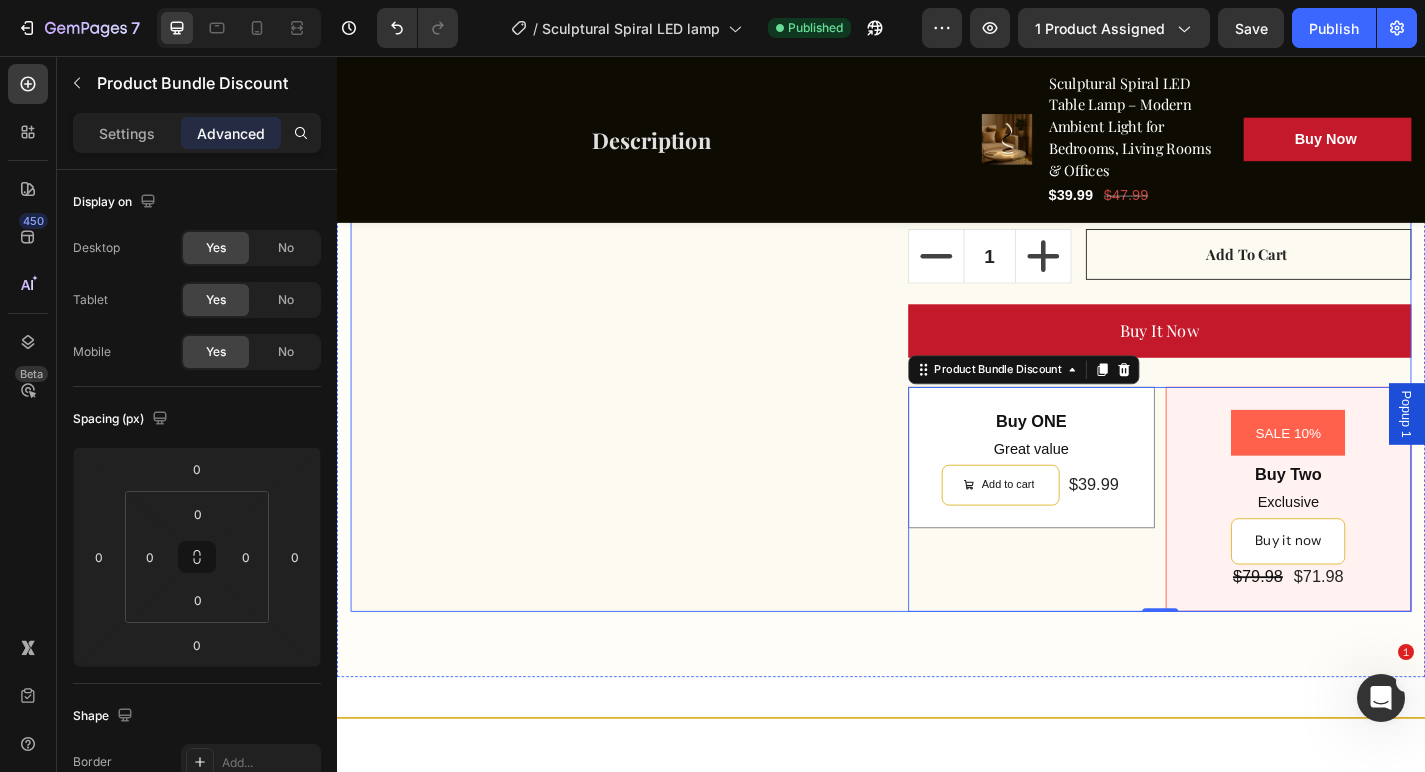 scroll, scrollTop: 2096, scrollLeft: 0, axis: vertical 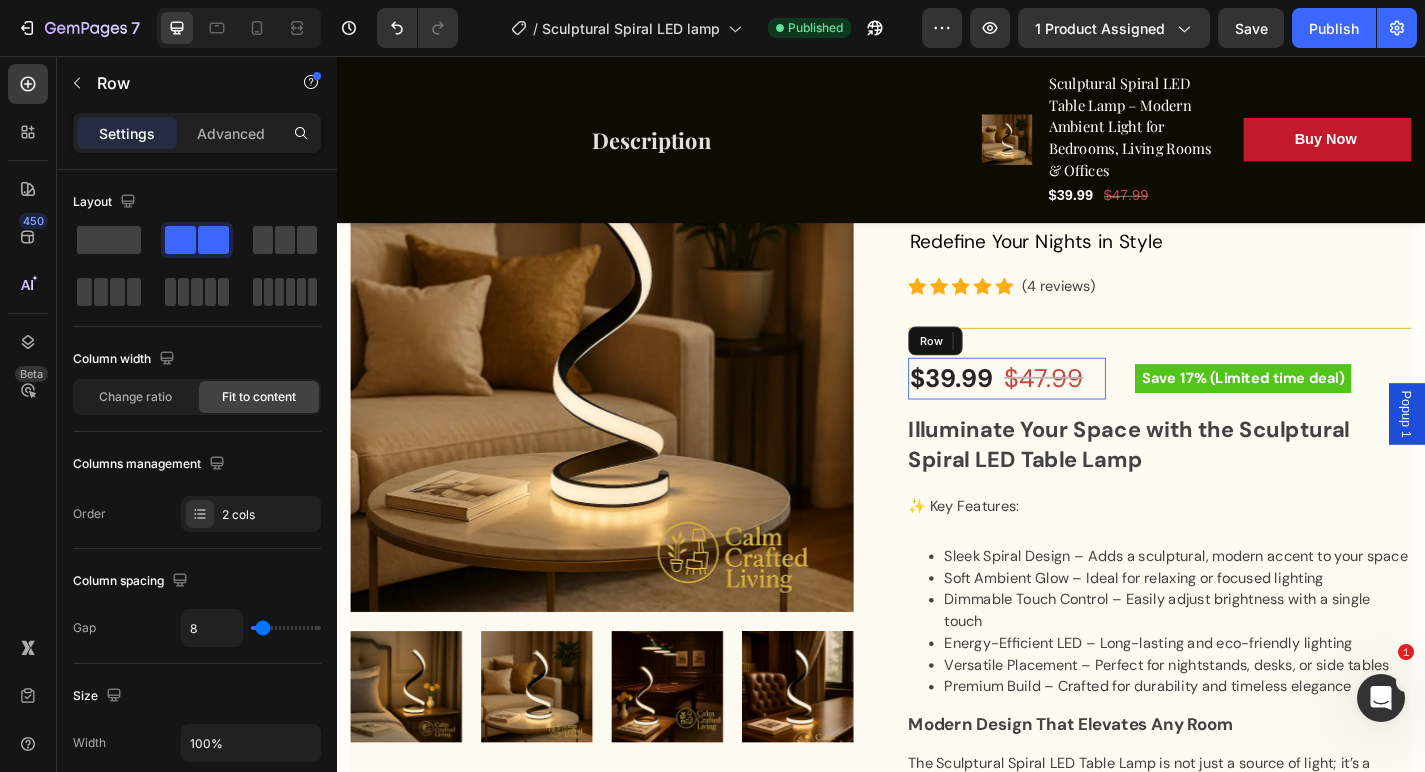 click on "$39.99 (P) Price (P) Price $47.99 (P) Price (P) Price Row" at bounding box center (1076, 412) 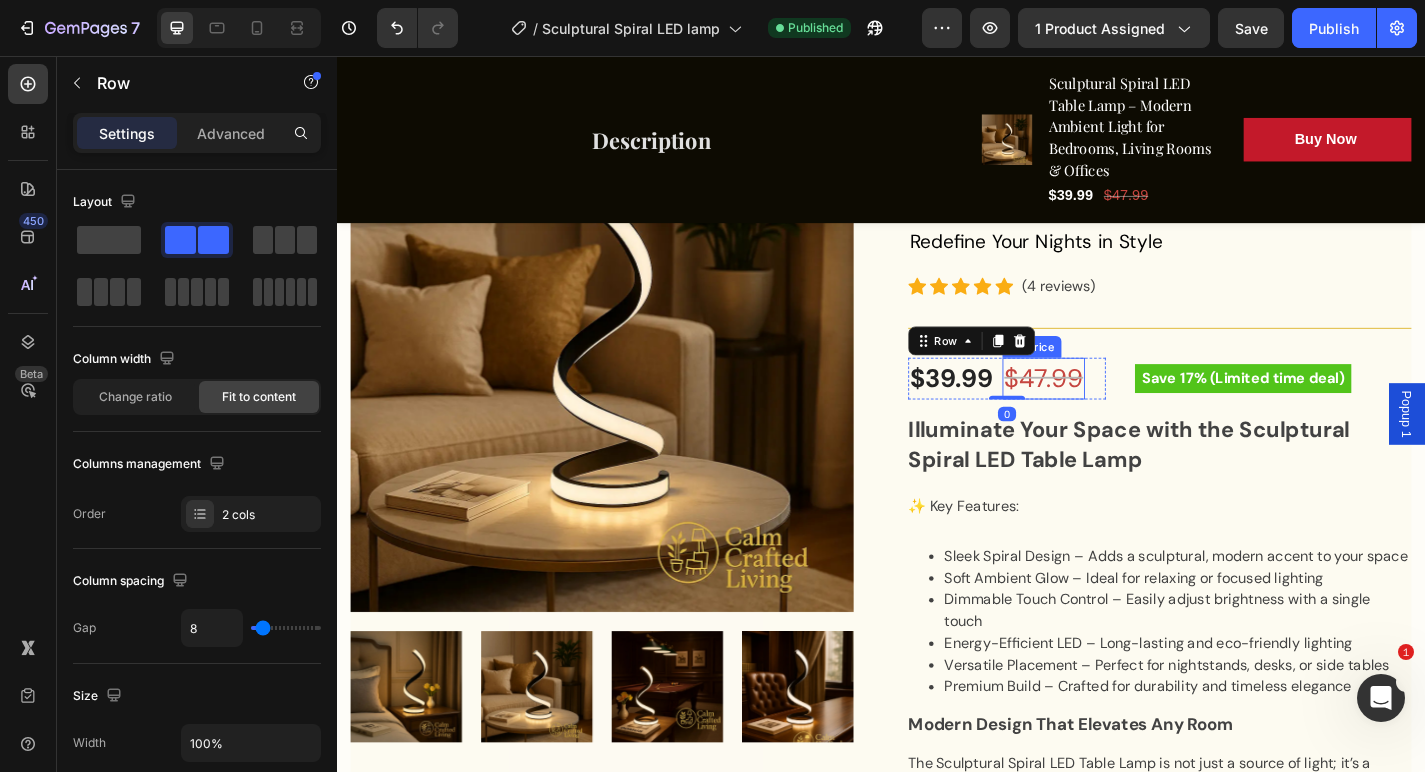 click on "$47.99" at bounding box center [1116, 412] 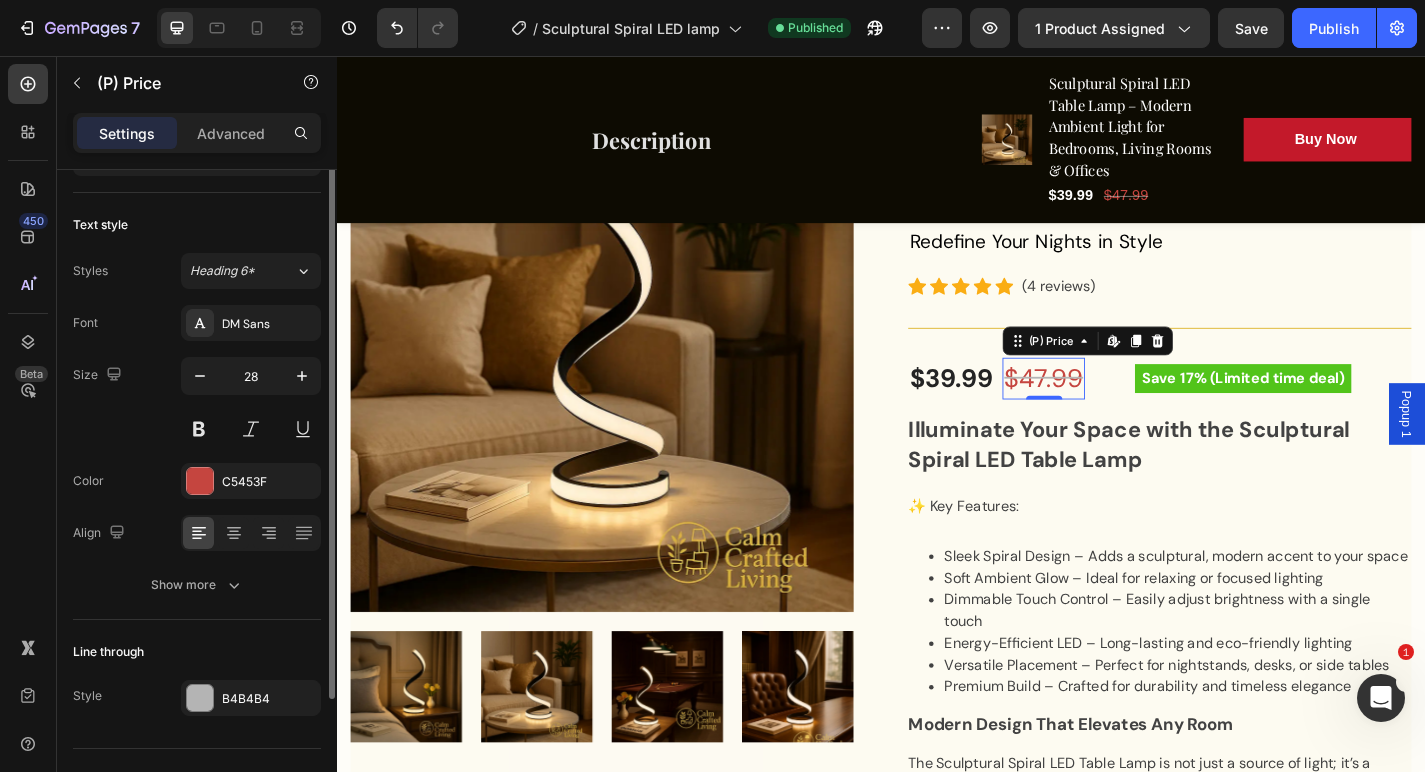 scroll, scrollTop: 146, scrollLeft: 0, axis: vertical 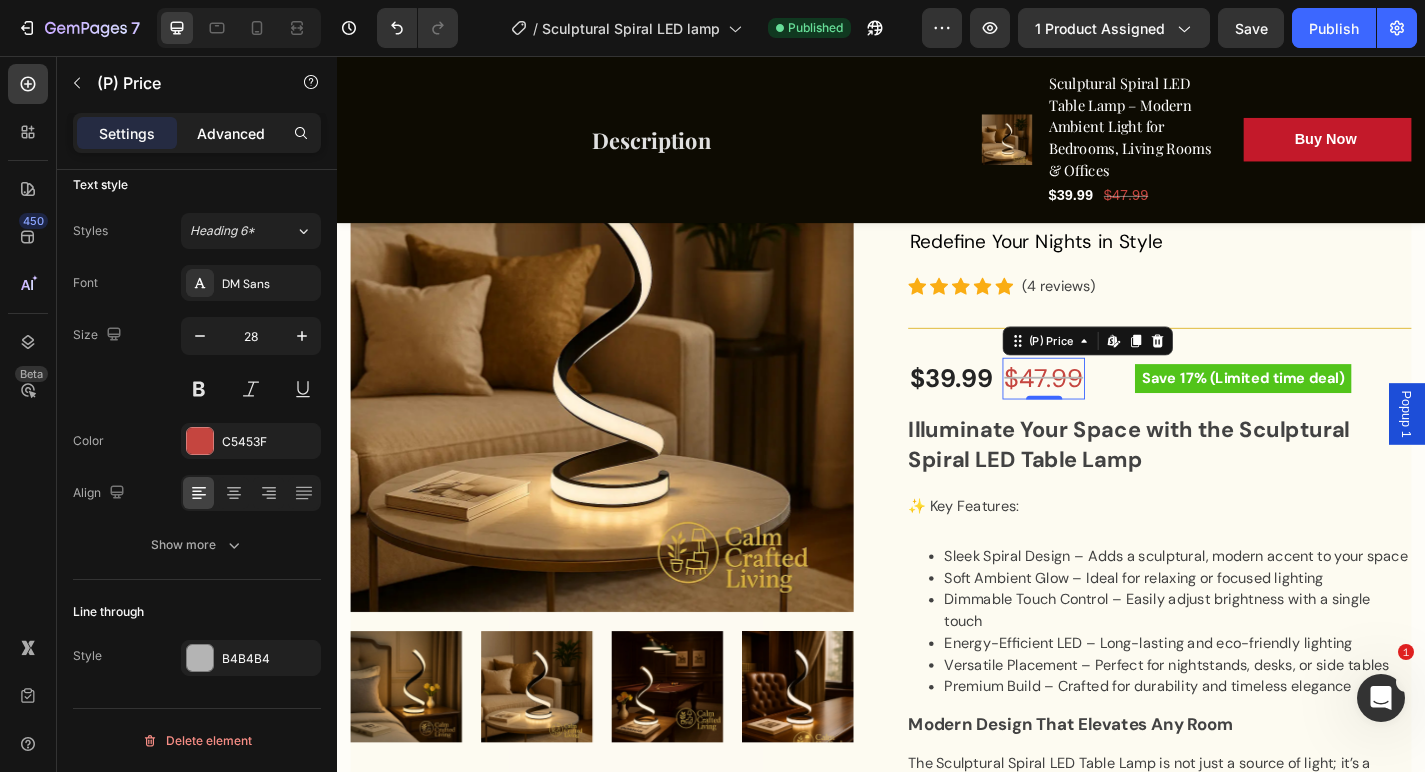 click on "Advanced" at bounding box center [231, 133] 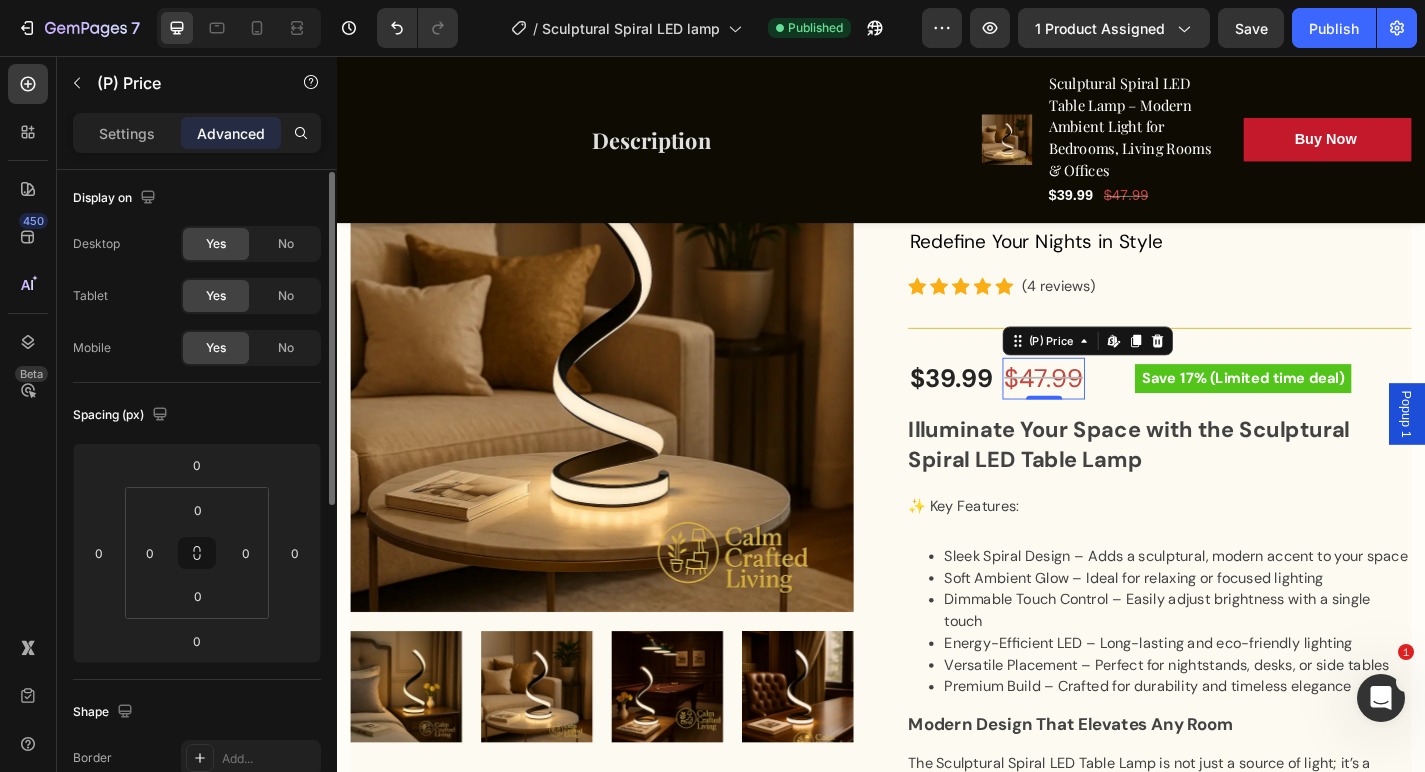 scroll, scrollTop: 0, scrollLeft: 0, axis: both 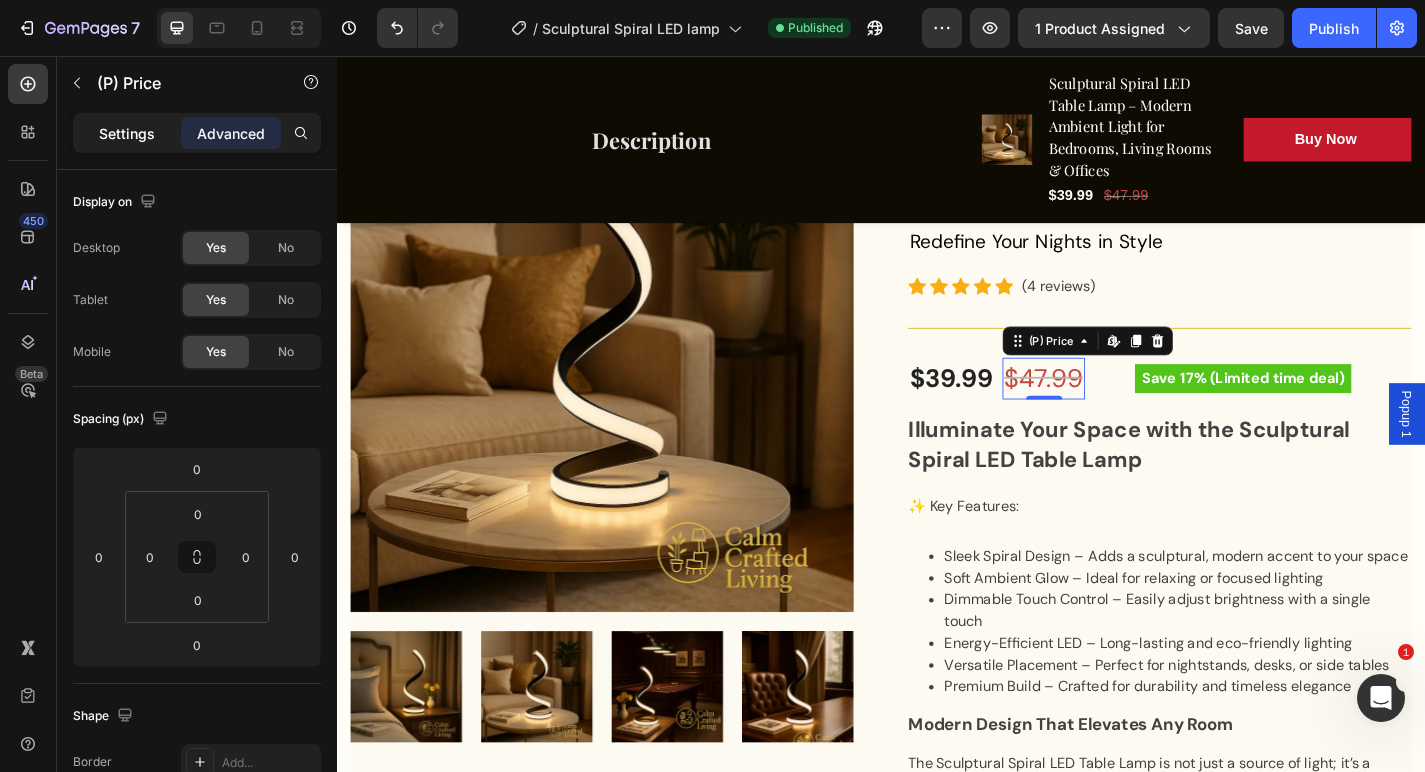 click on "Settings" at bounding box center [127, 133] 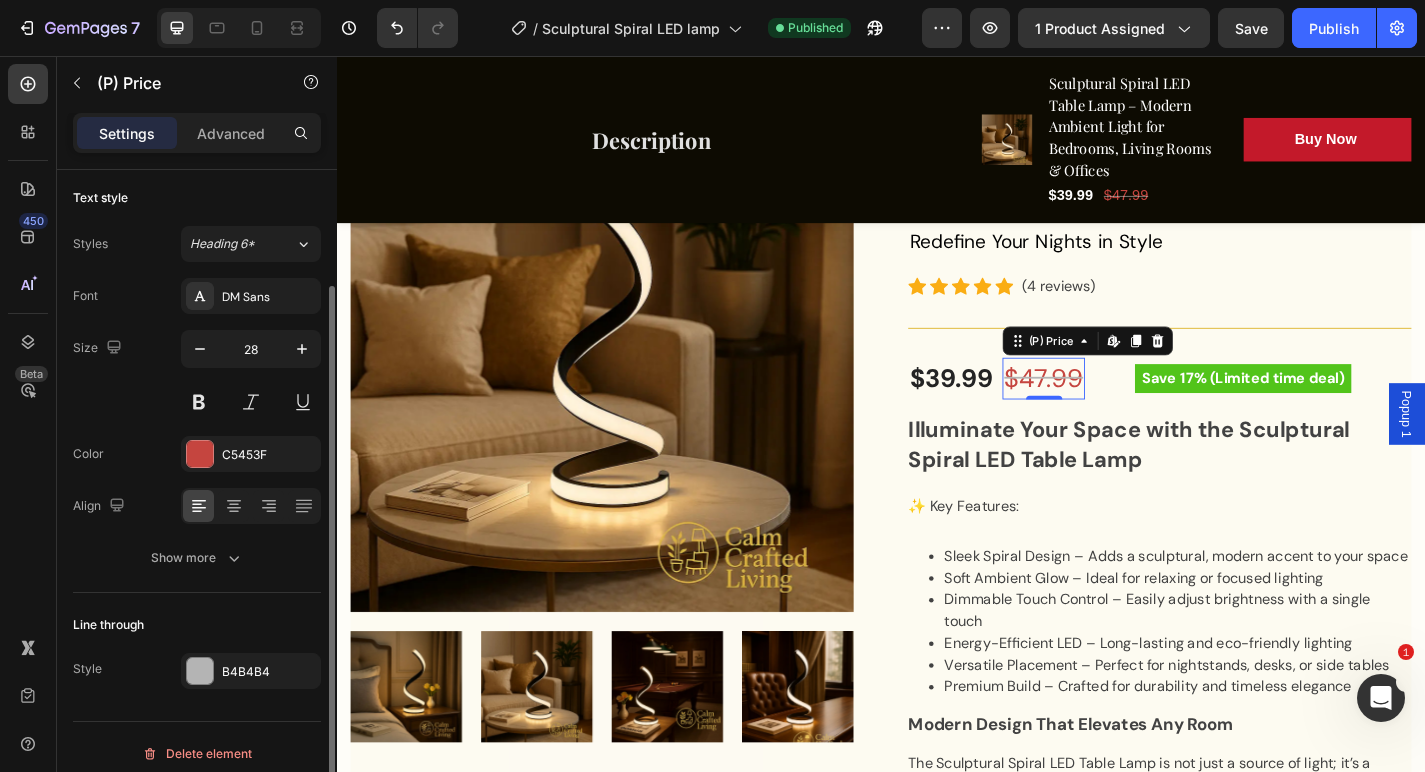 scroll, scrollTop: 146, scrollLeft: 0, axis: vertical 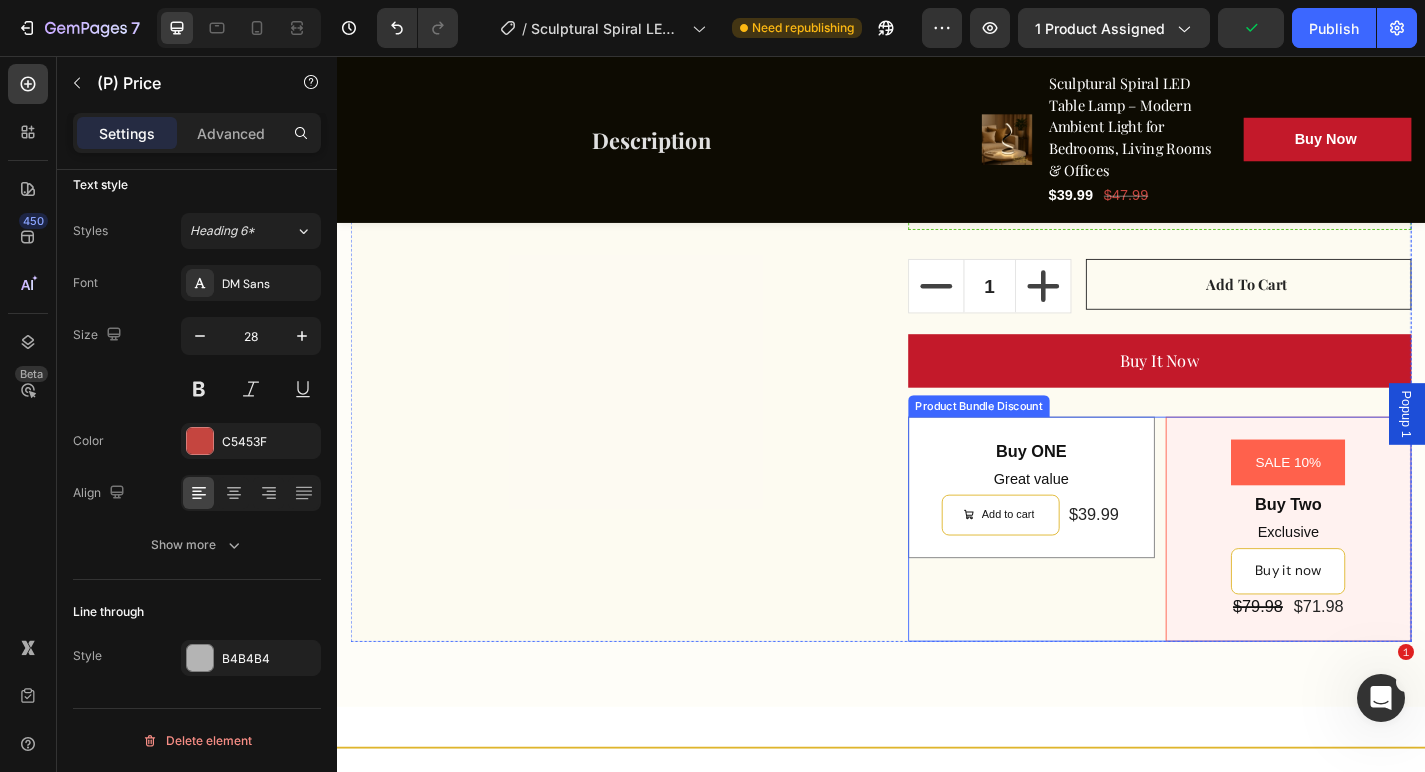 click on "Buy ONE Text Block Great value Text Block
Add to cart Add to Cart $39.99 Product Price Product Price Row Row SALE 10% Product Badge Buy Two Text Block Exclusive Text Block Buy it now Dynamic Checkout $79.98 Product Price Product Price $71.98 Product Price Product Price Row Row" at bounding box center (1244, 578) 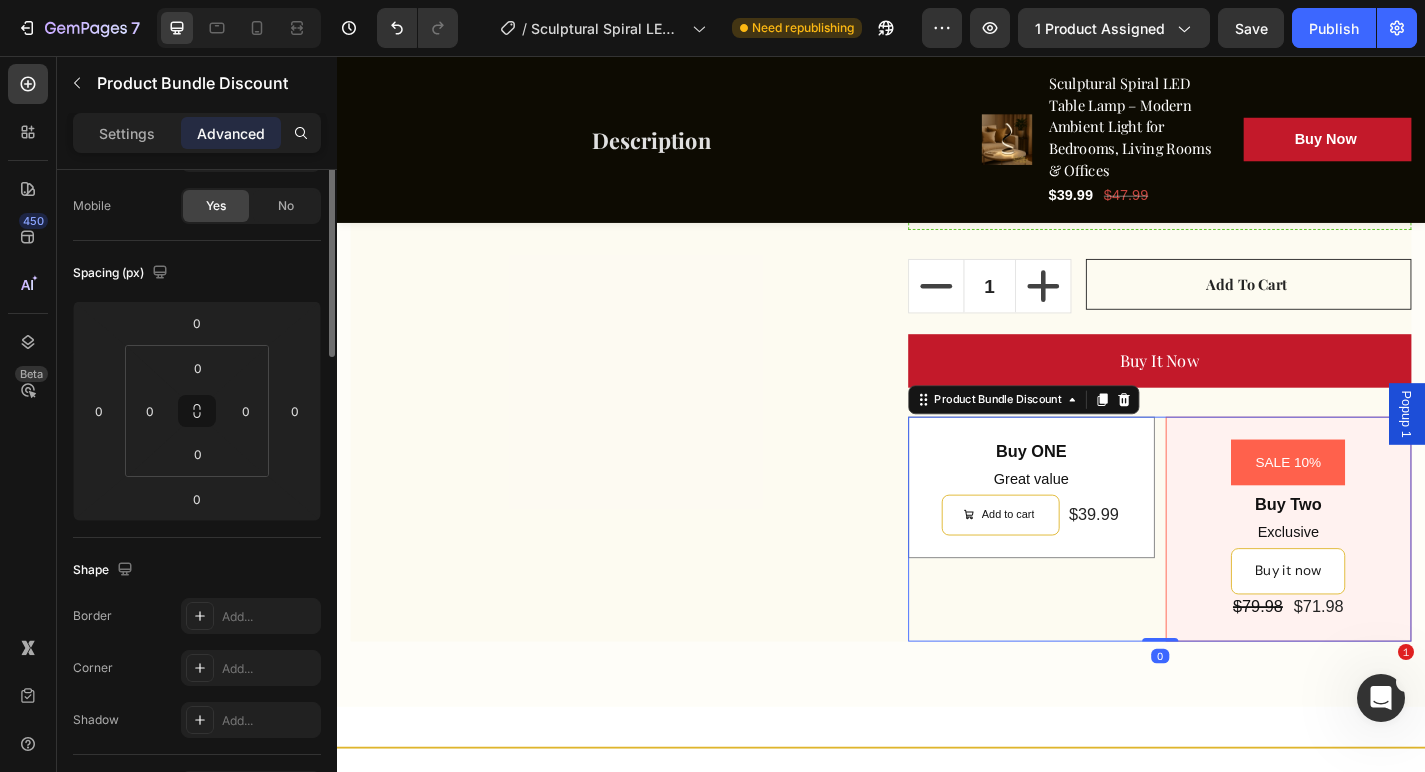 scroll, scrollTop: 0, scrollLeft: 0, axis: both 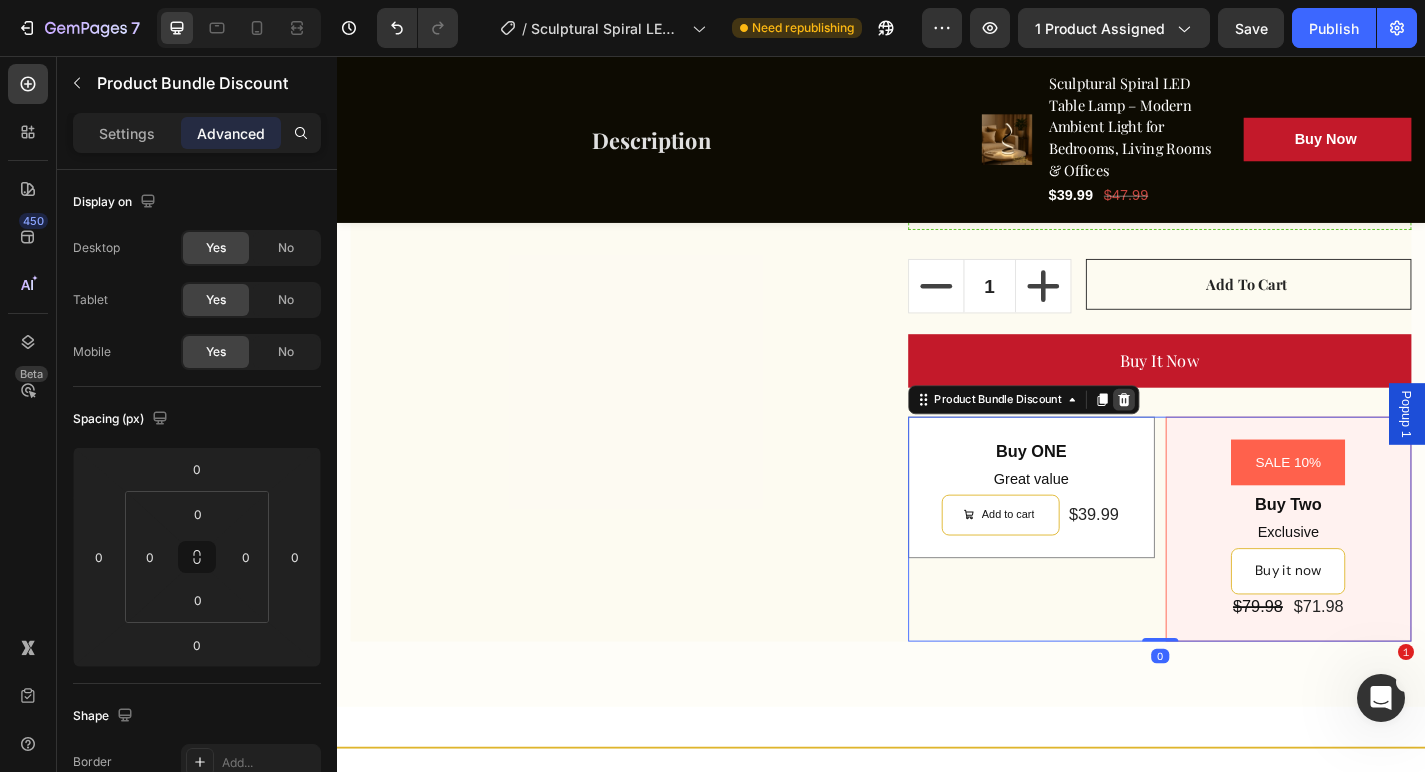 click 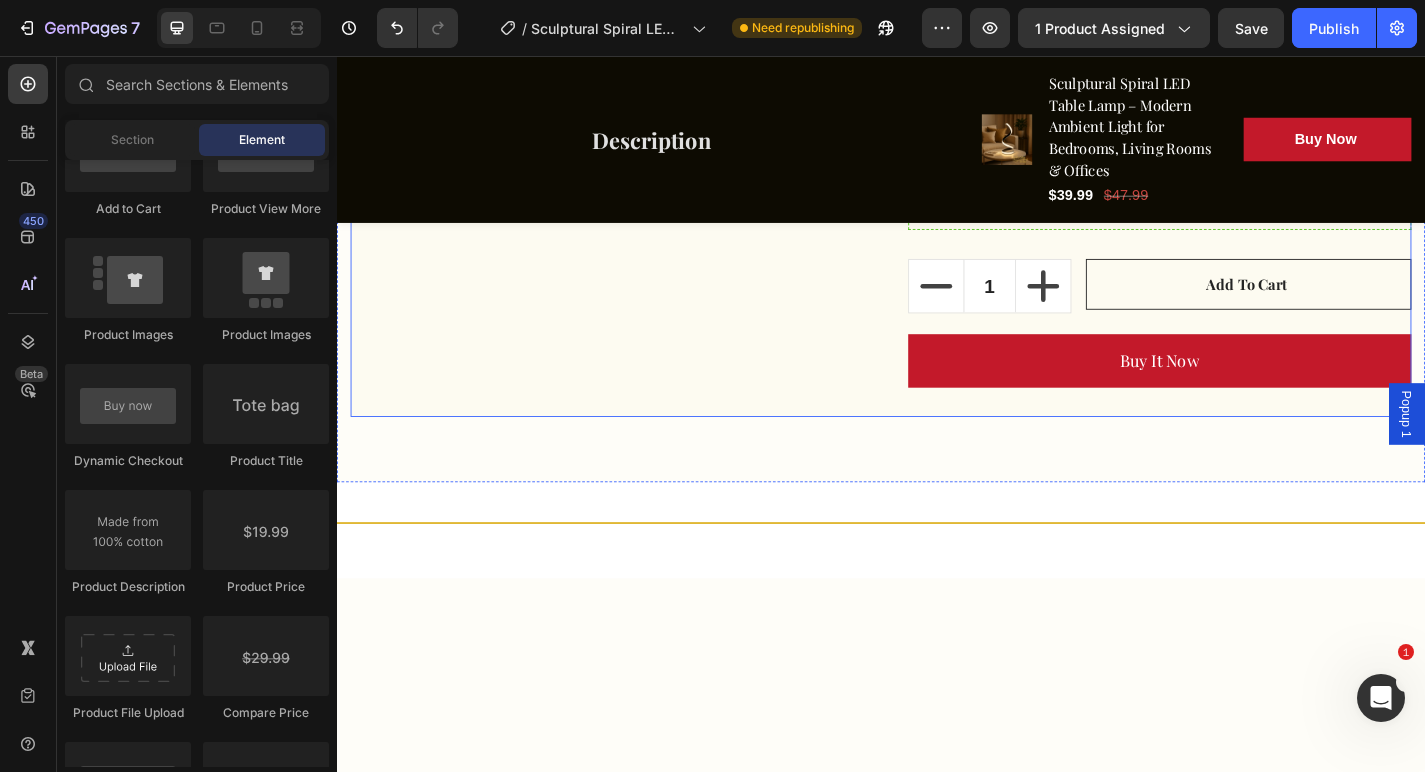 click on "Product Images" at bounding box center [629, -505] 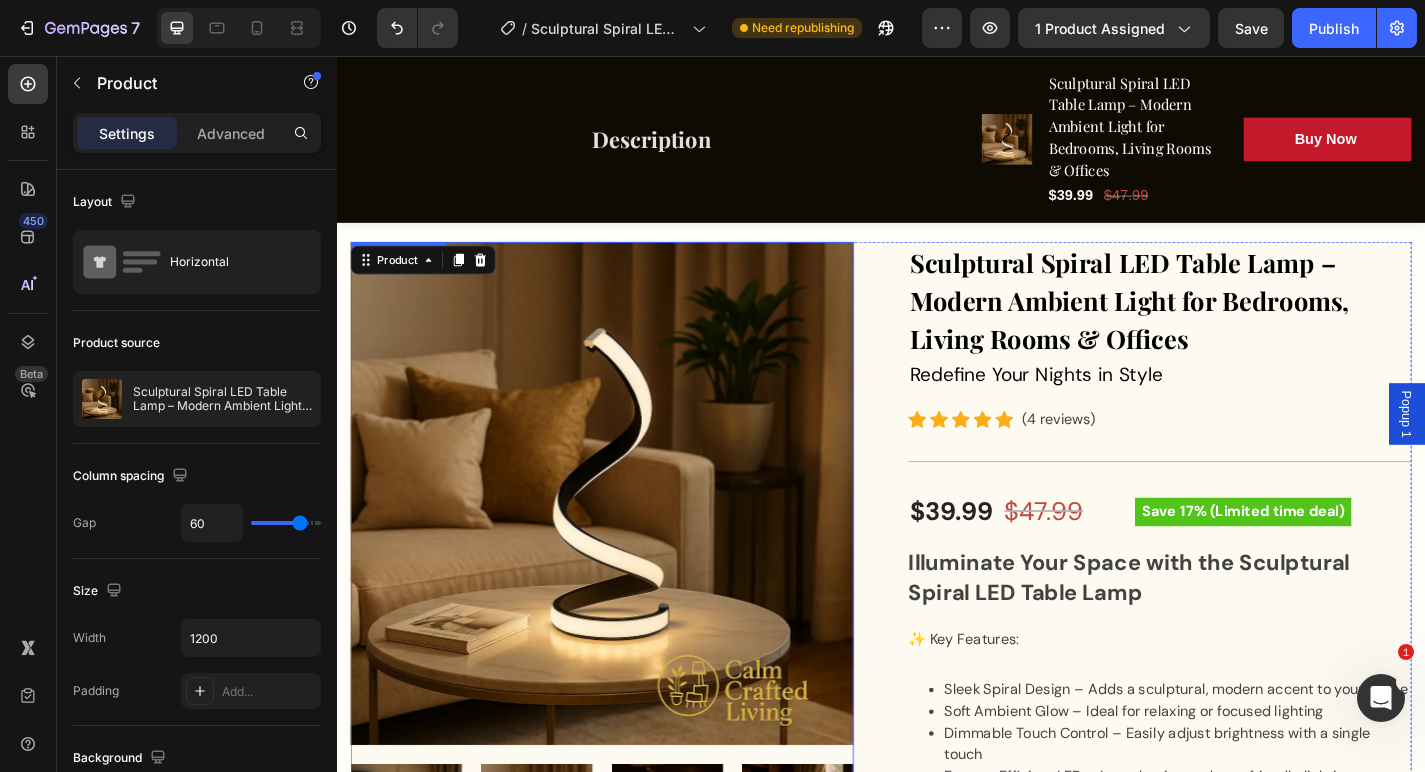 scroll, scrollTop: 335, scrollLeft: 0, axis: vertical 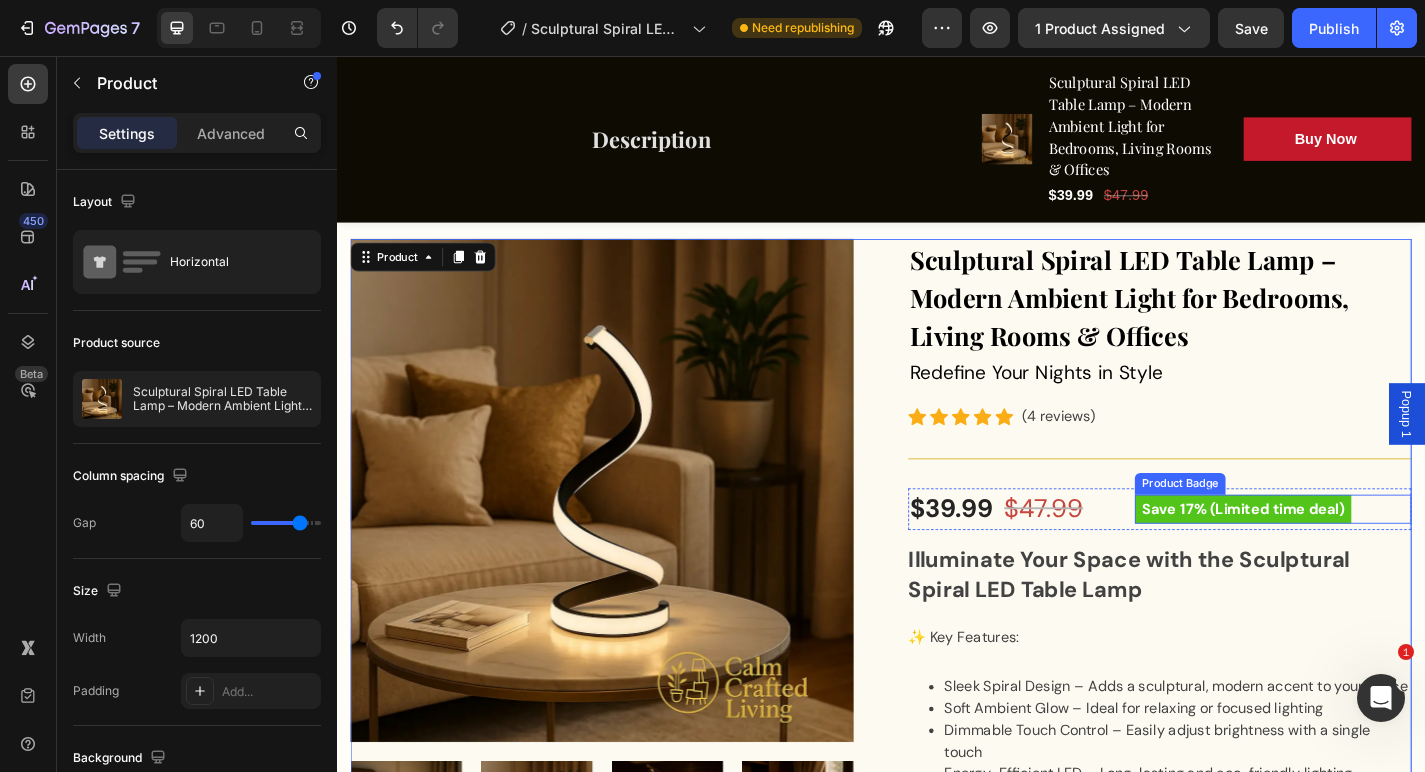 click on "Save 17% (Limited time deal)" at bounding box center [1336, 556] 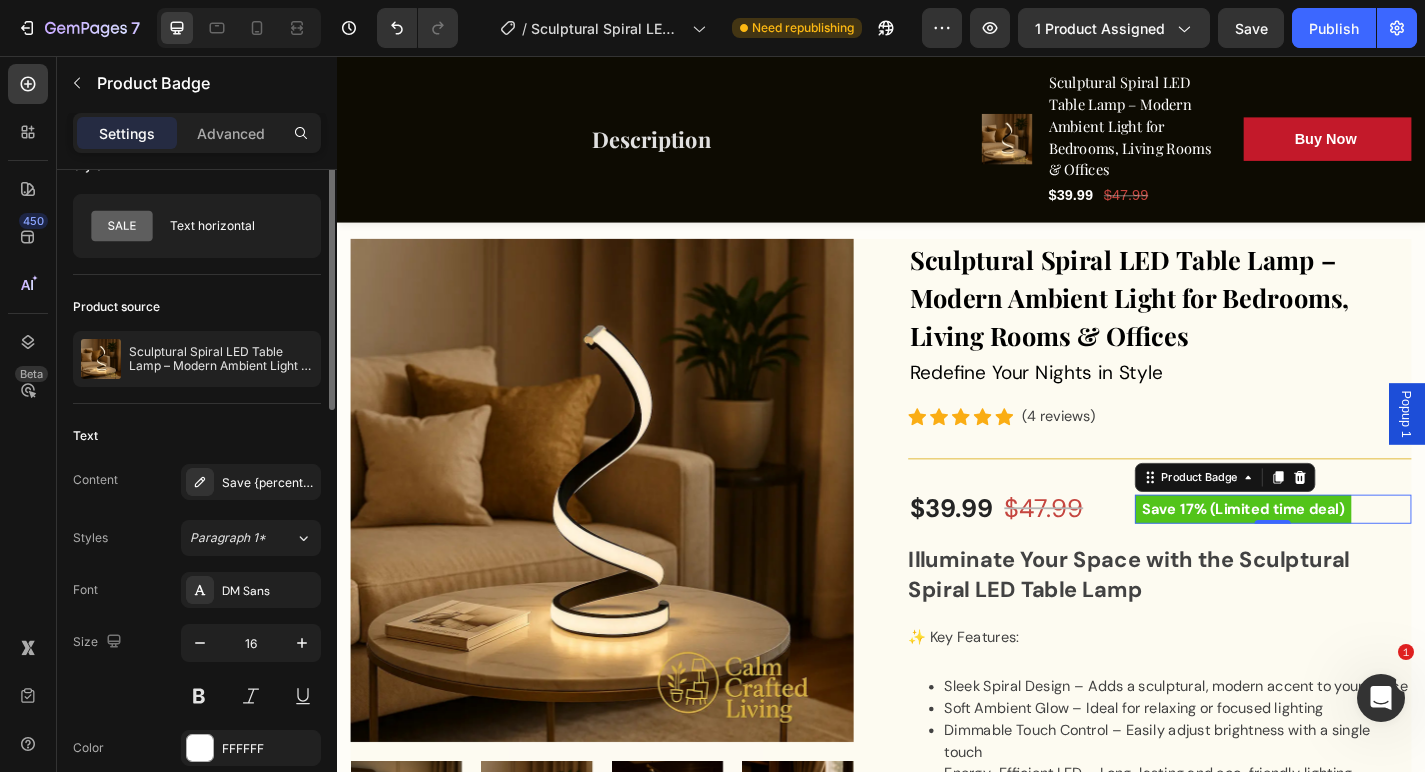 scroll, scrollTop: 0, scrollLeft: 0, axis: both 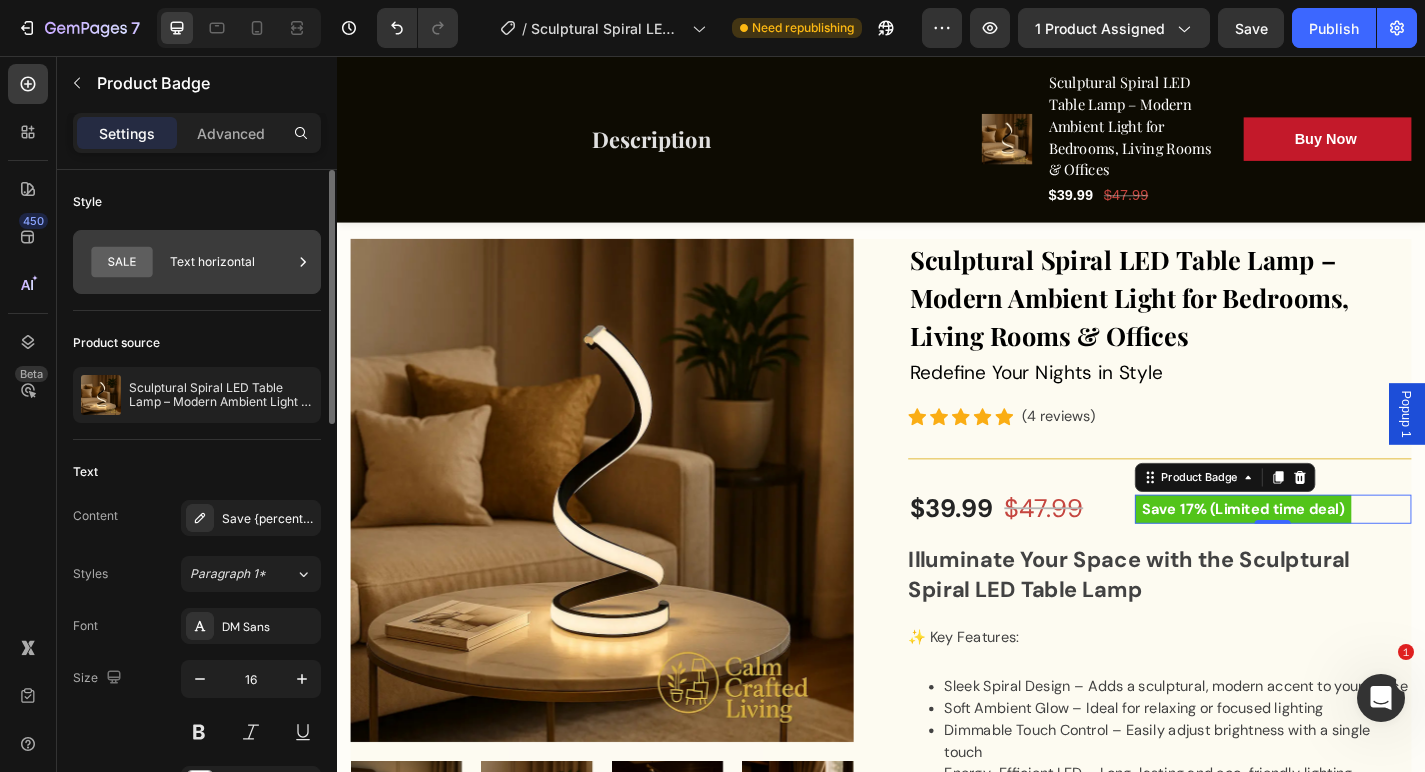 click on "Text horizontal" at bounding box center [231, 262] 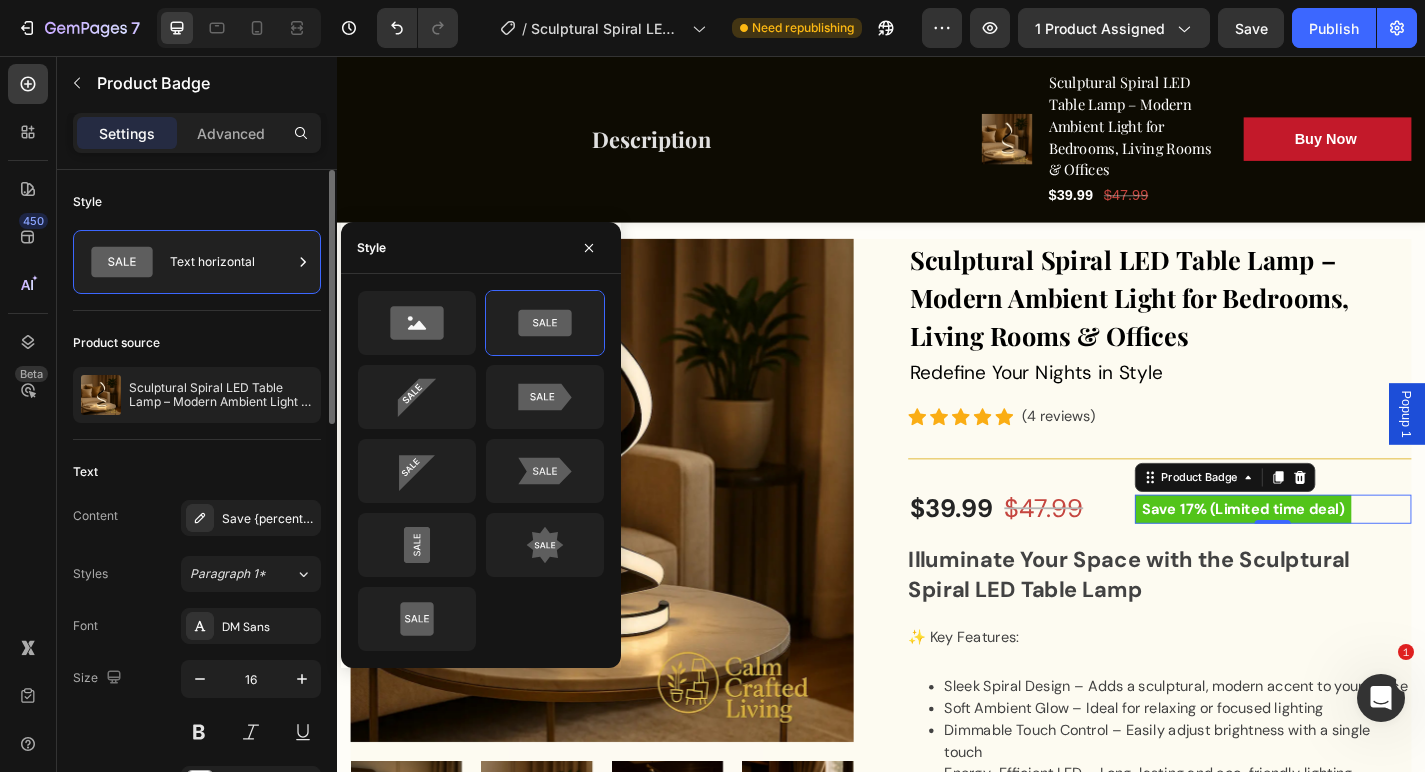 click on "Style" at bounding box center [197, 202] 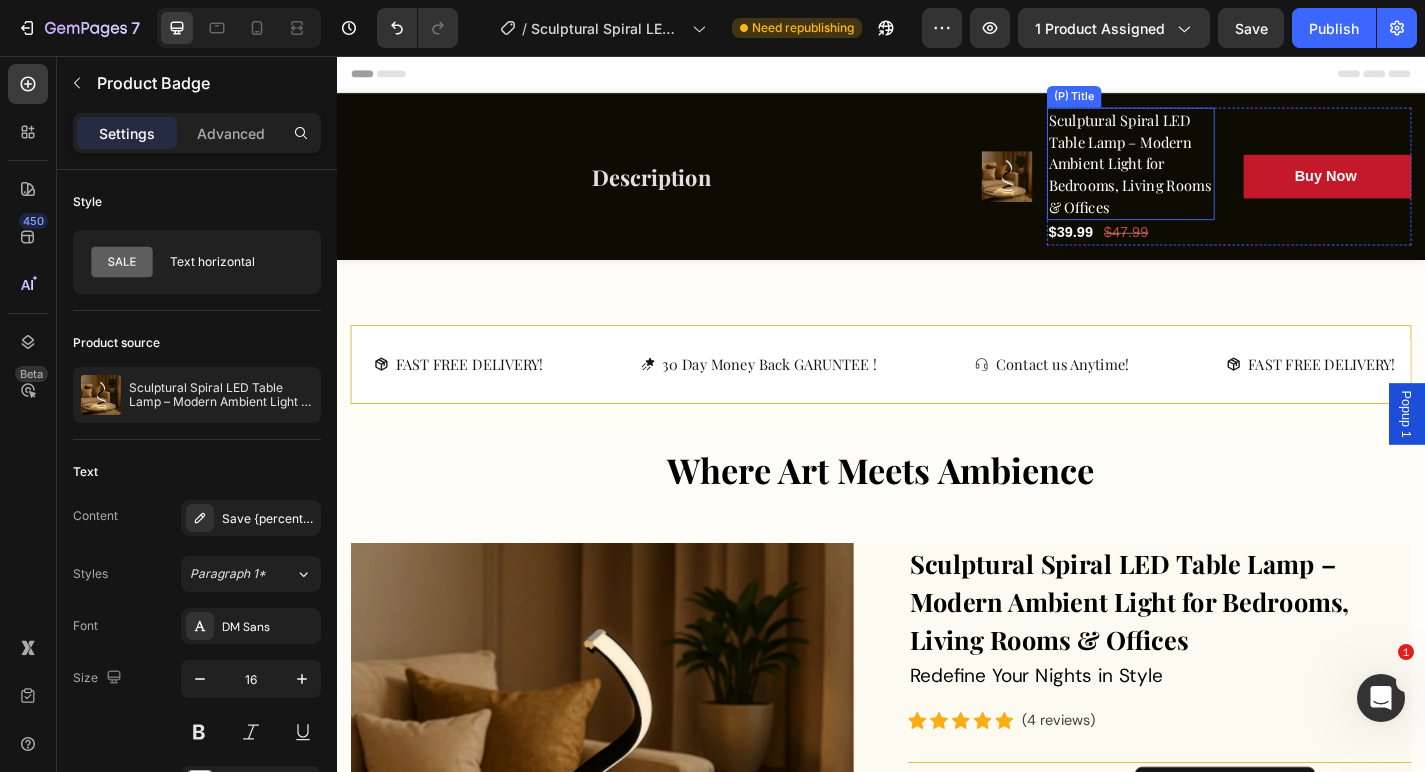 scroll, scrollTop: 0, scrollLeft: 0, axis: both 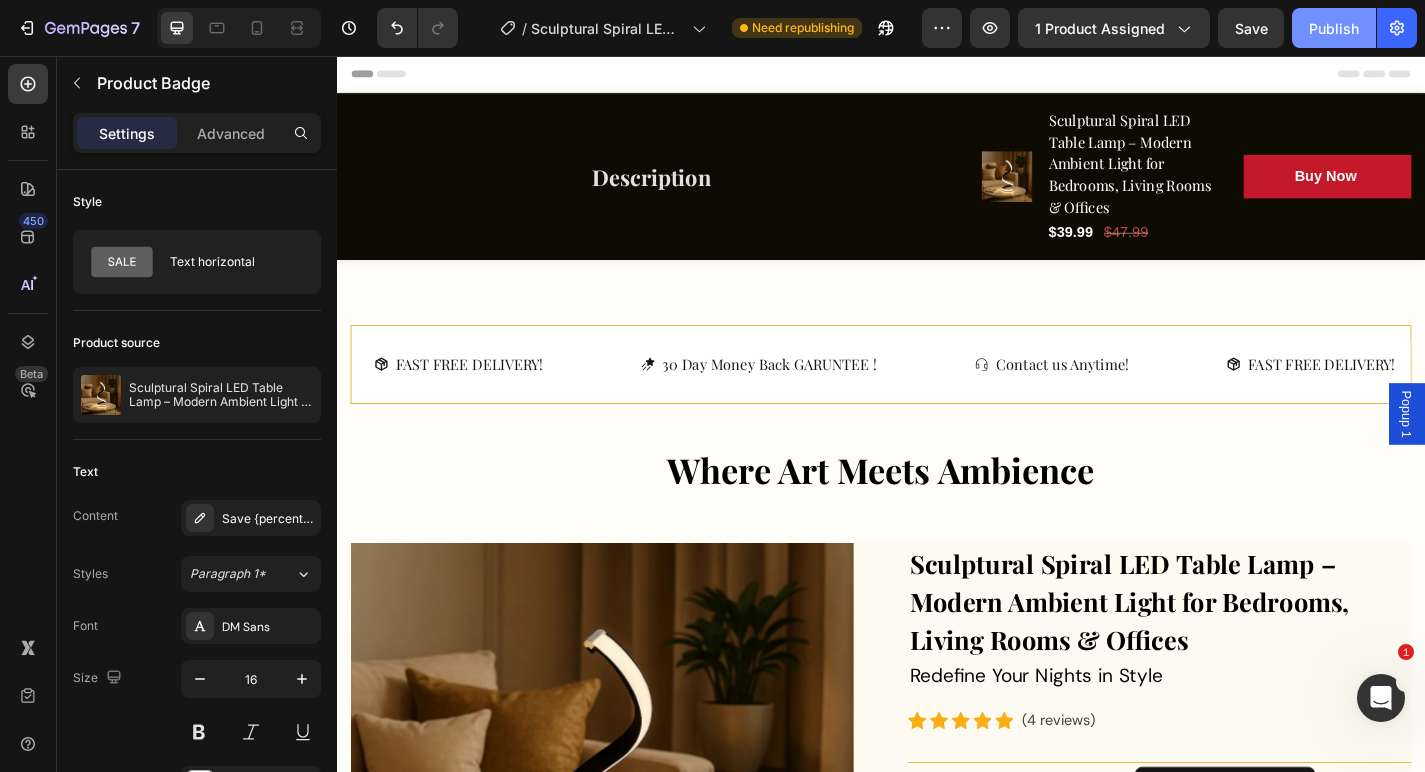 click on "Publish" at bounding box center (1334, 28) 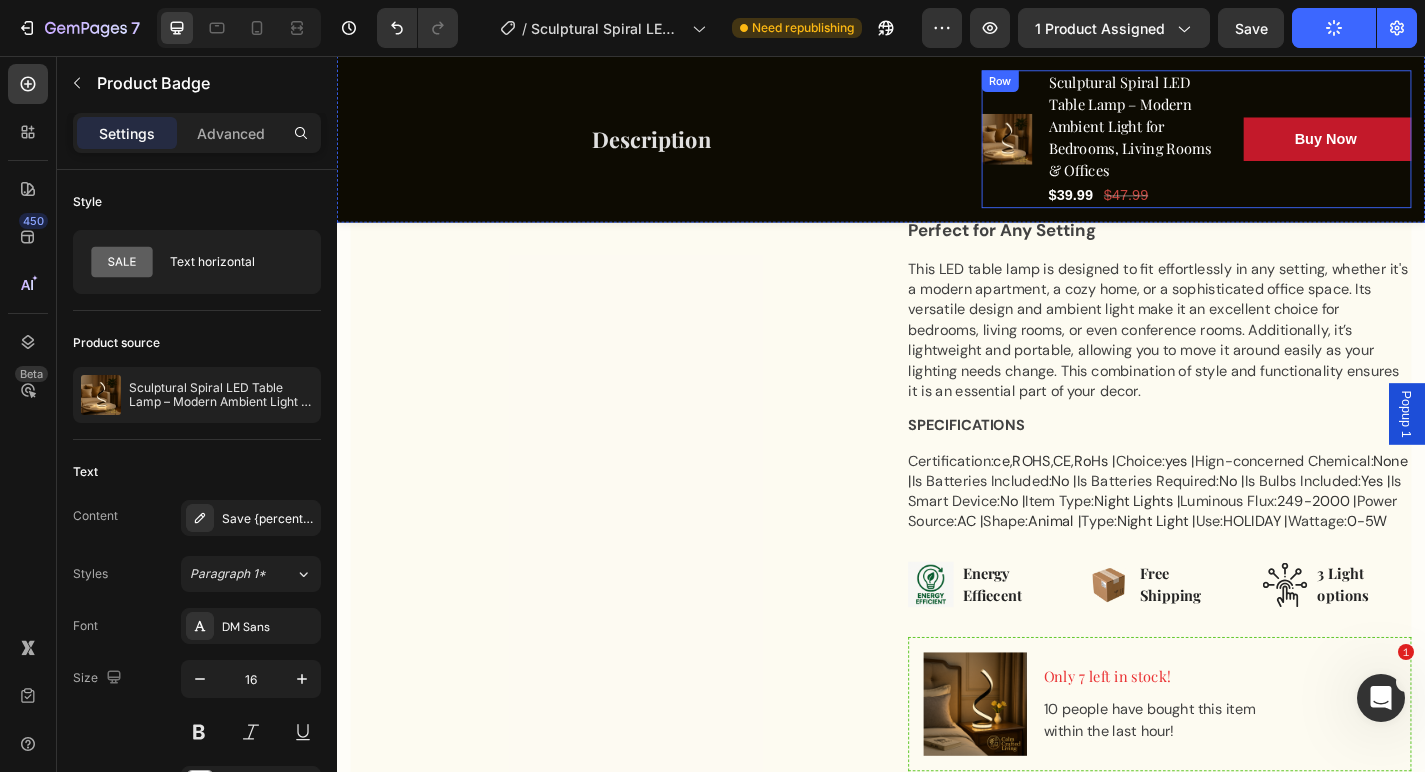 scroll, scrollTop: 1628, scrollLeft: 0, axis: vertical 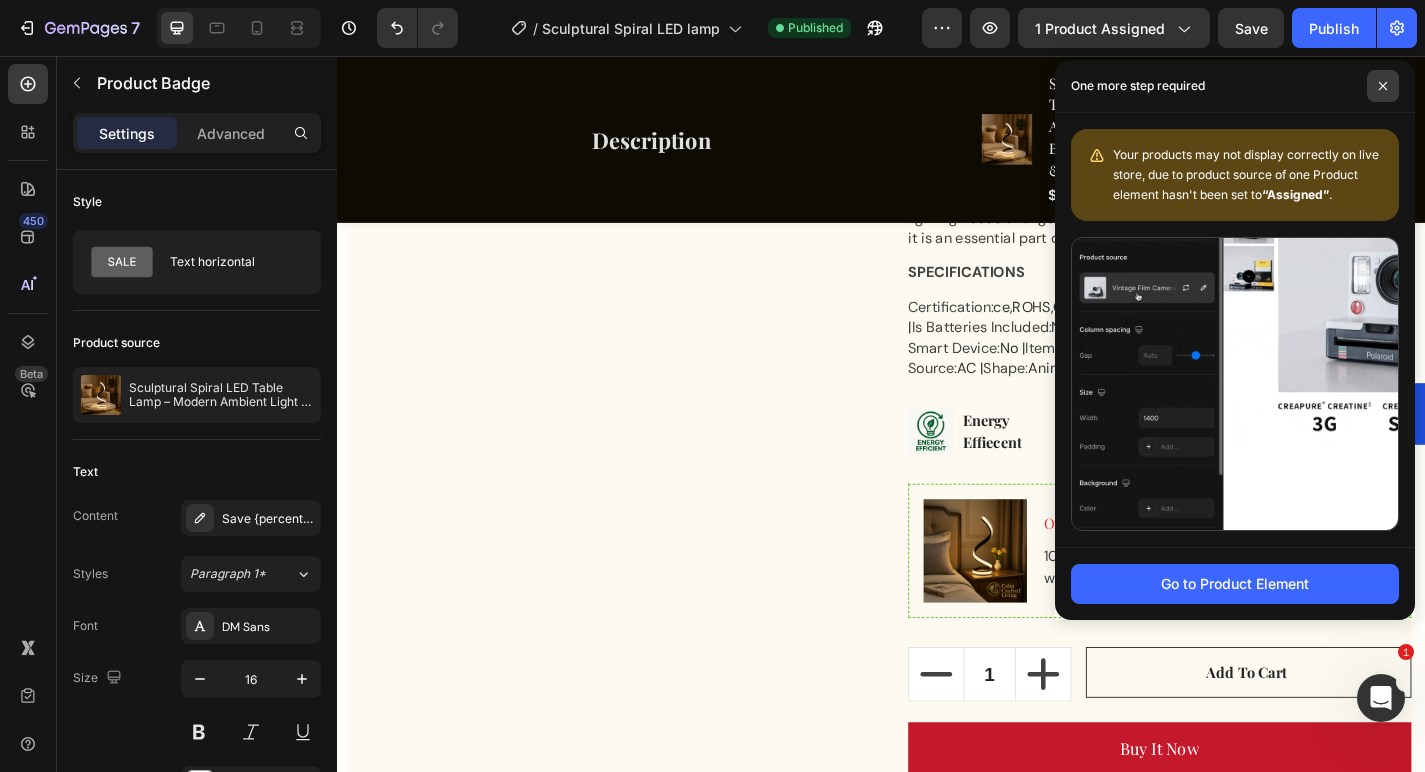click at bounding box center (1383, 86) 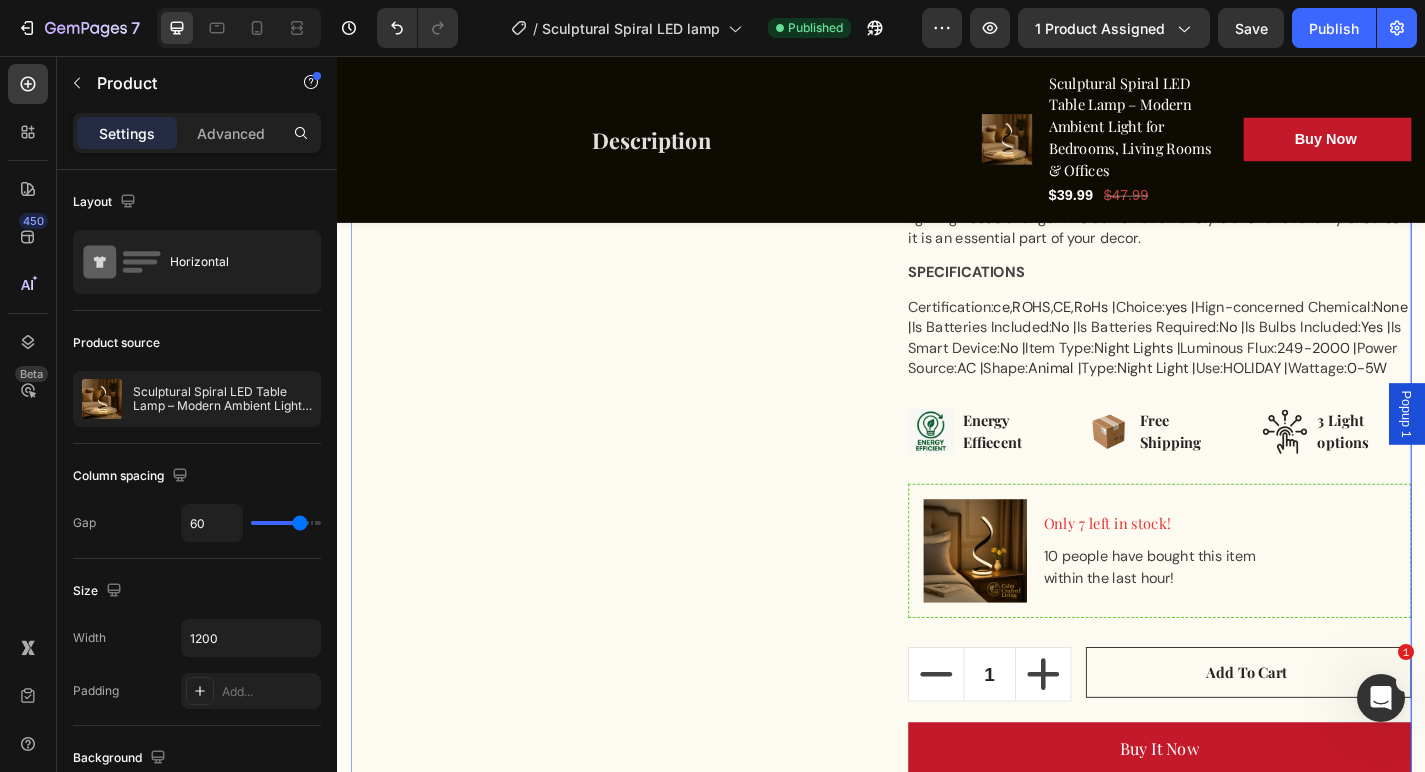 click on "Product Images" at bounding box center (629, -77) 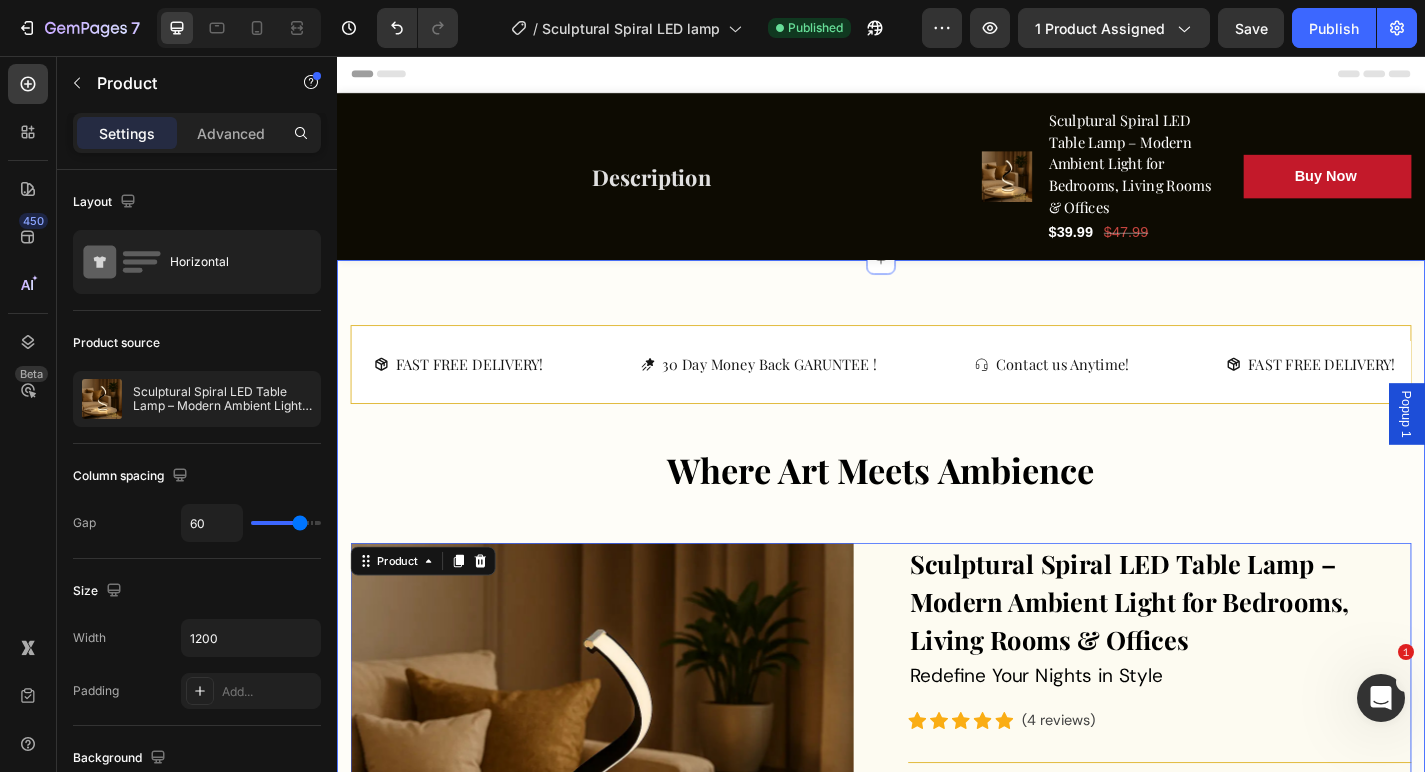 scroll, scrollTop: 0, scrollLeft: 0, axis: both 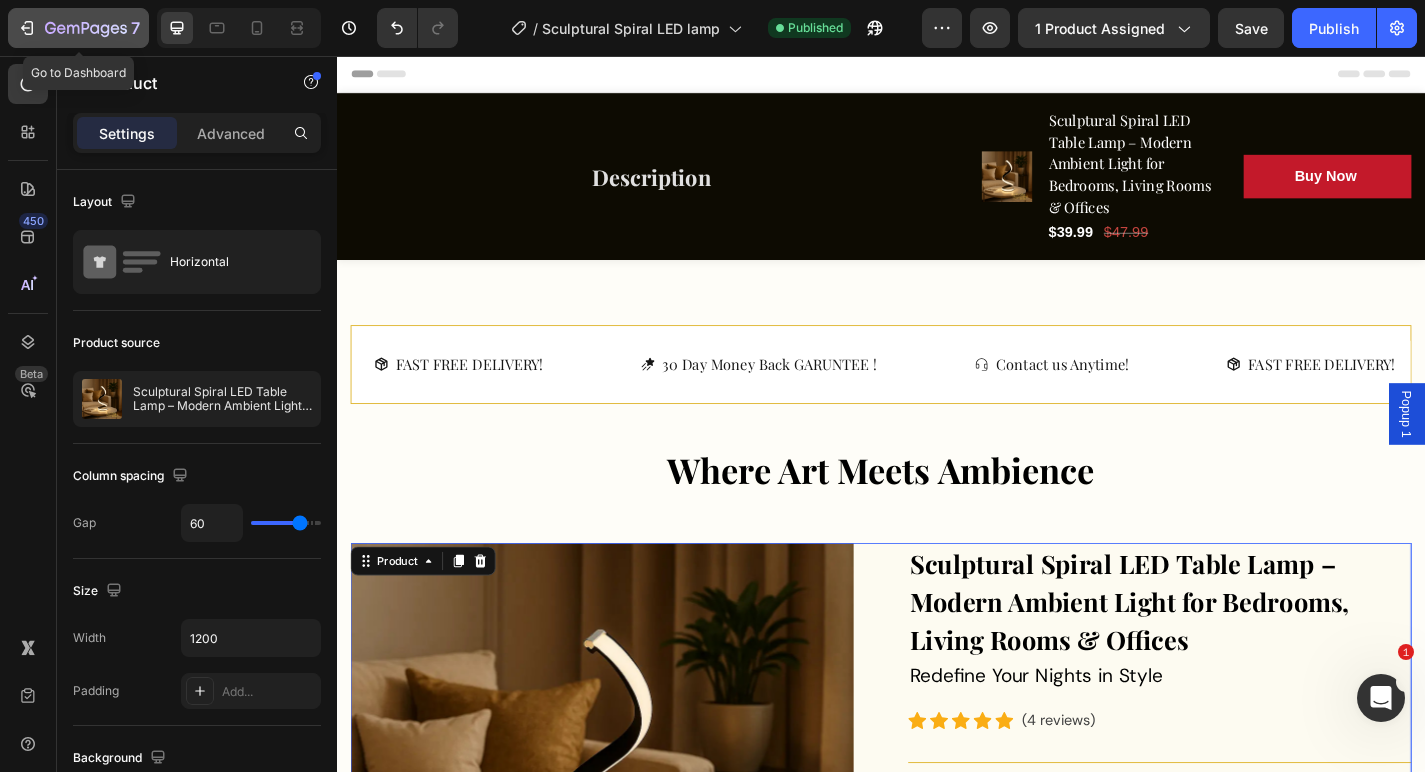 click 